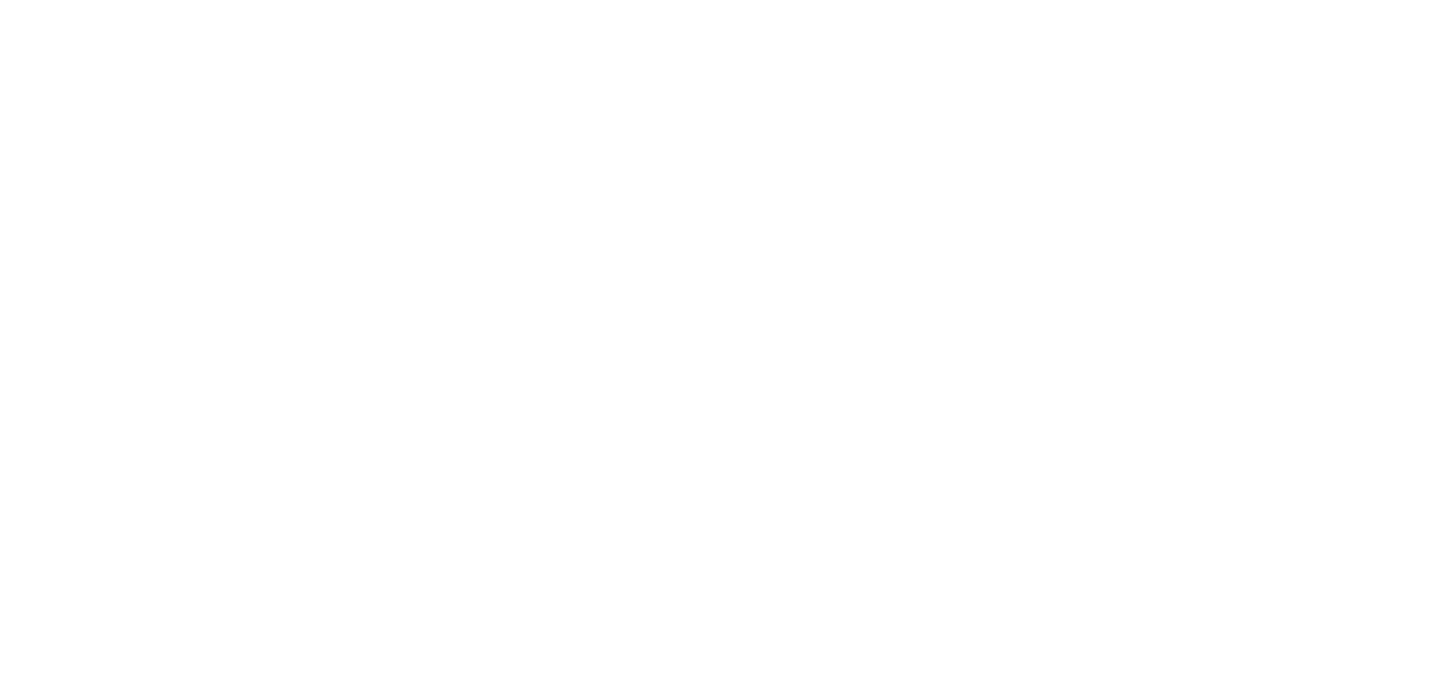 scroll, scrollTop: 0, scrollLeft: 0, axis: both 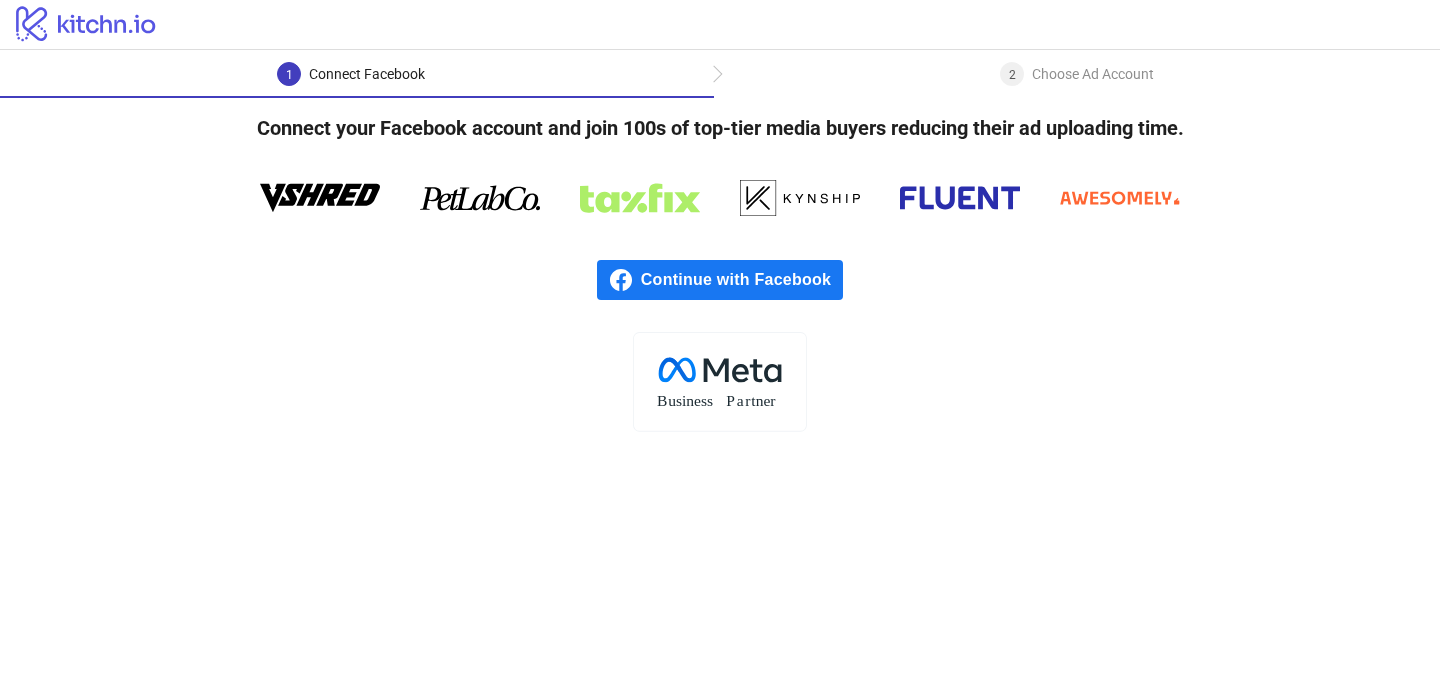 click on "Continue with Facebook" at bounding box center [742, 280] 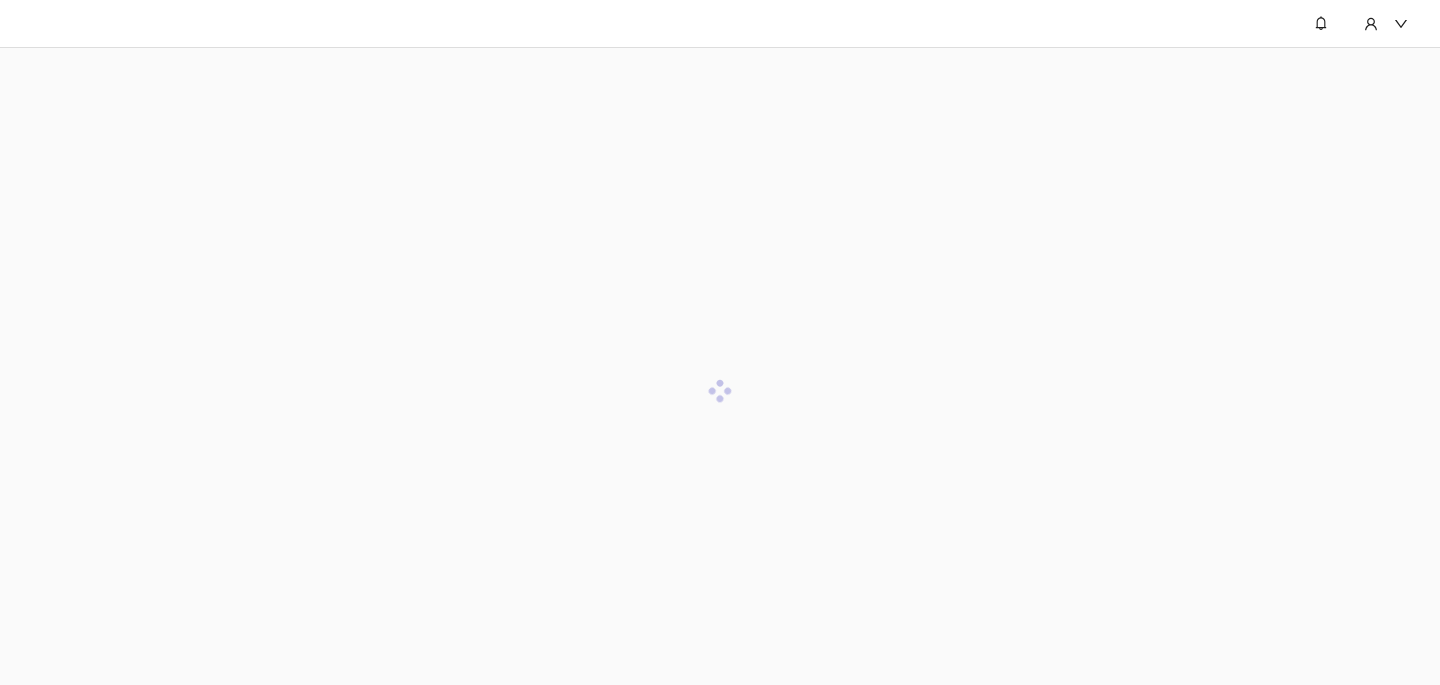 scroll, scrollTop: 0, scrollLeft: 0, axis: both 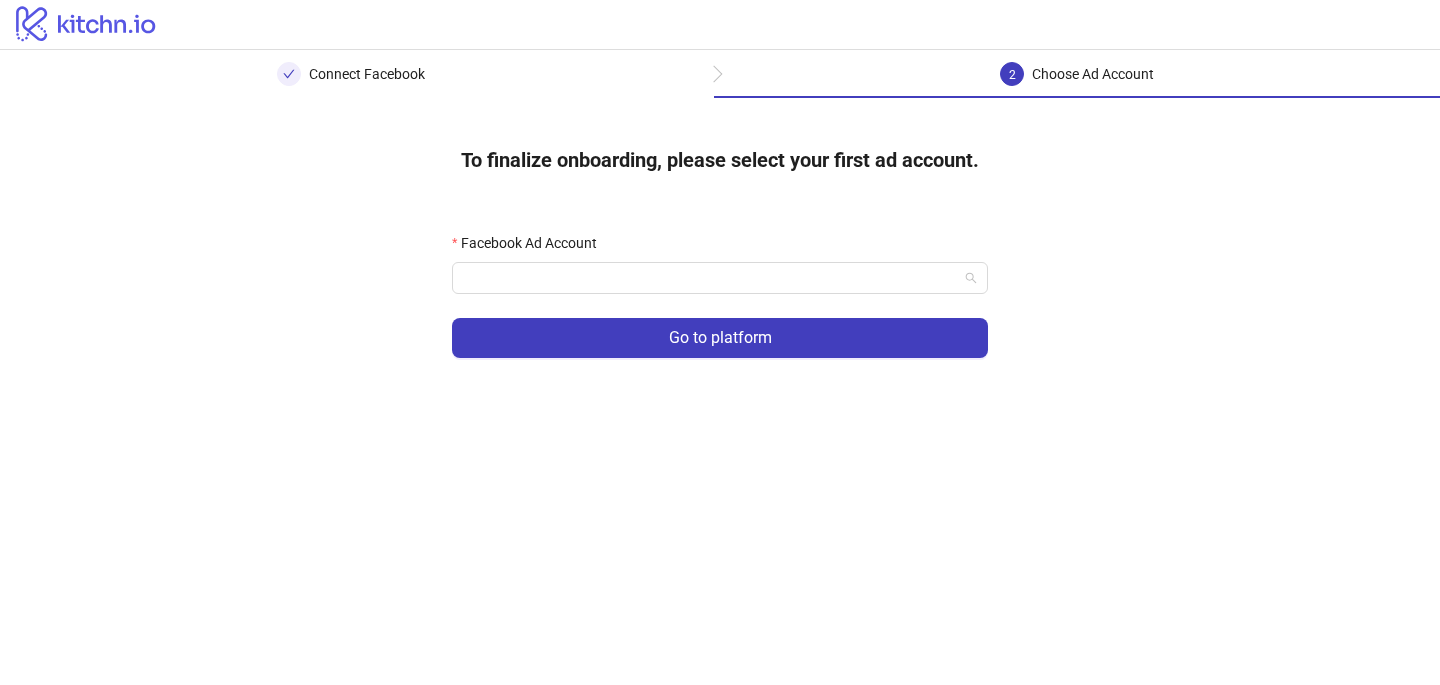 click on "Facebook Ad Account" at bounding box center (711, 278) 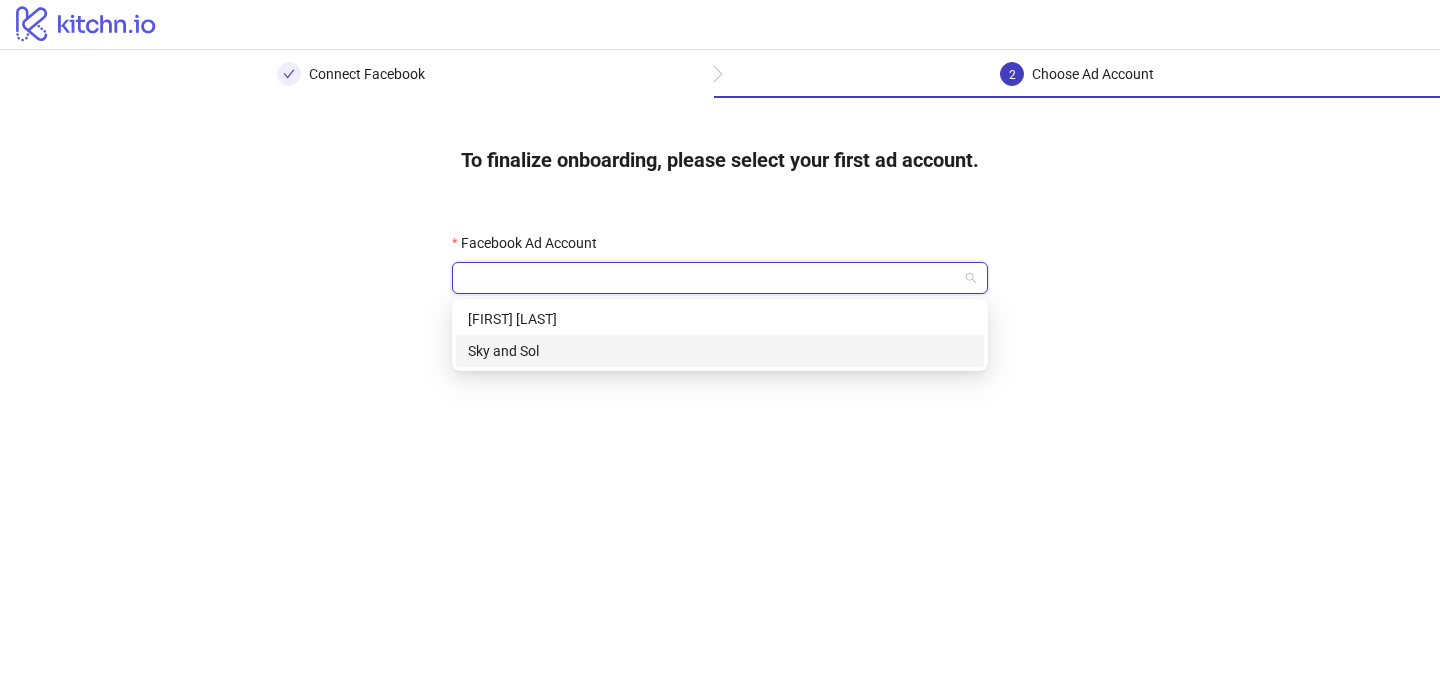 click on "Sky and Sol" at bounding box center (720, 351) 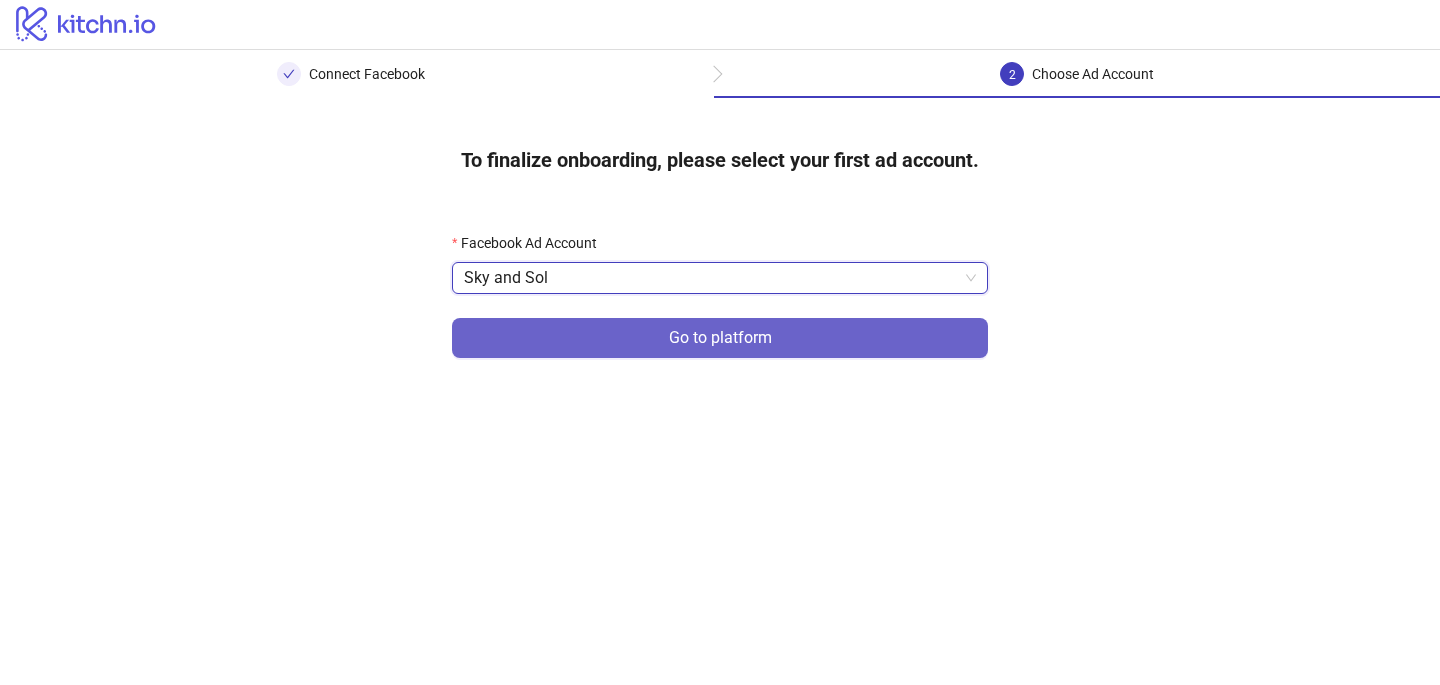 click on "Go to platform" at bounding box center [720, 338] 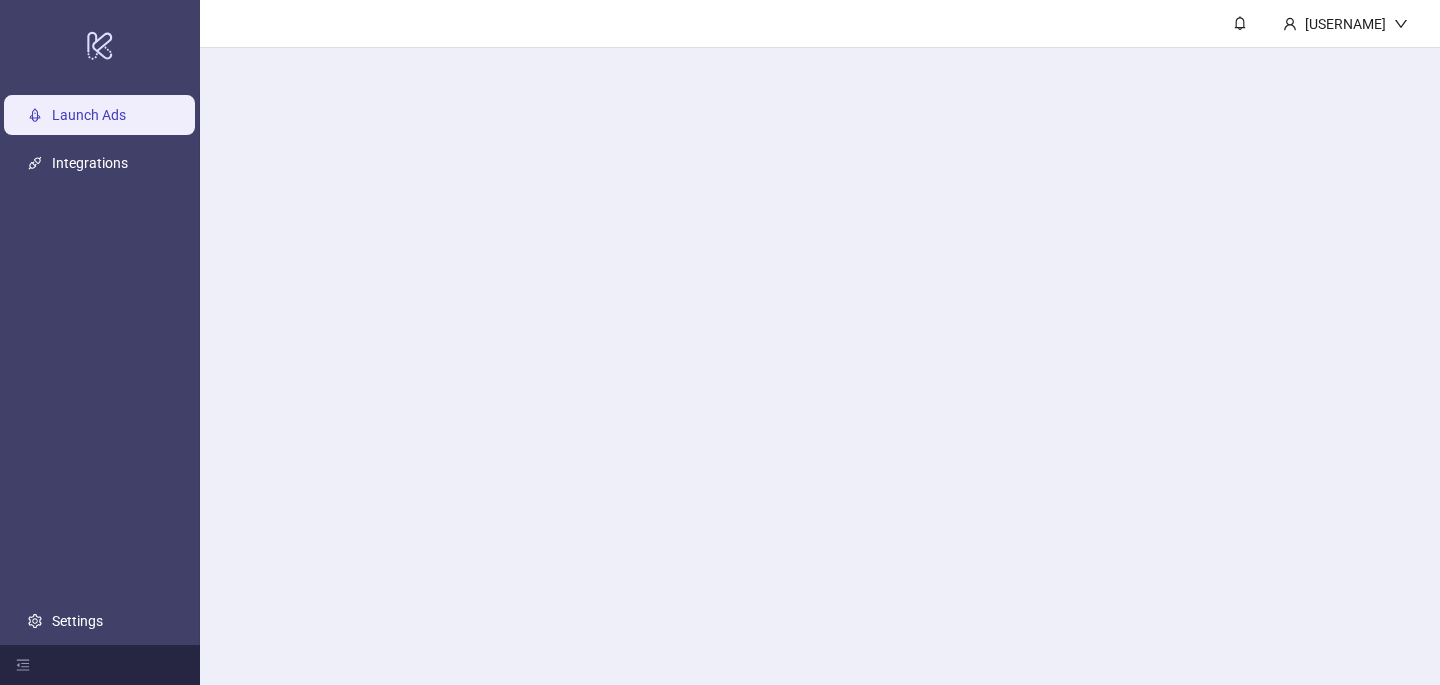 click on "[FIRST]" at bounding box center (820, 342) 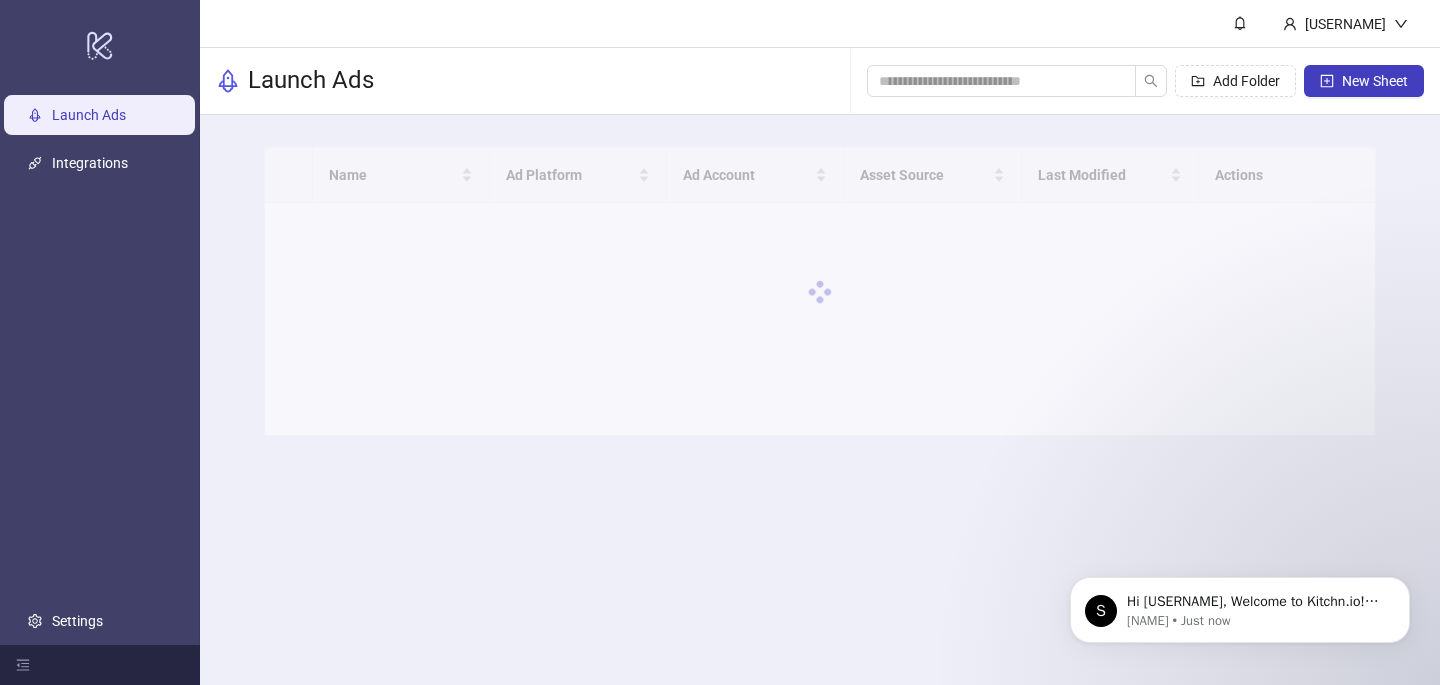 scroll, scrollTop: 0, scrollLeft: 0, axis: both 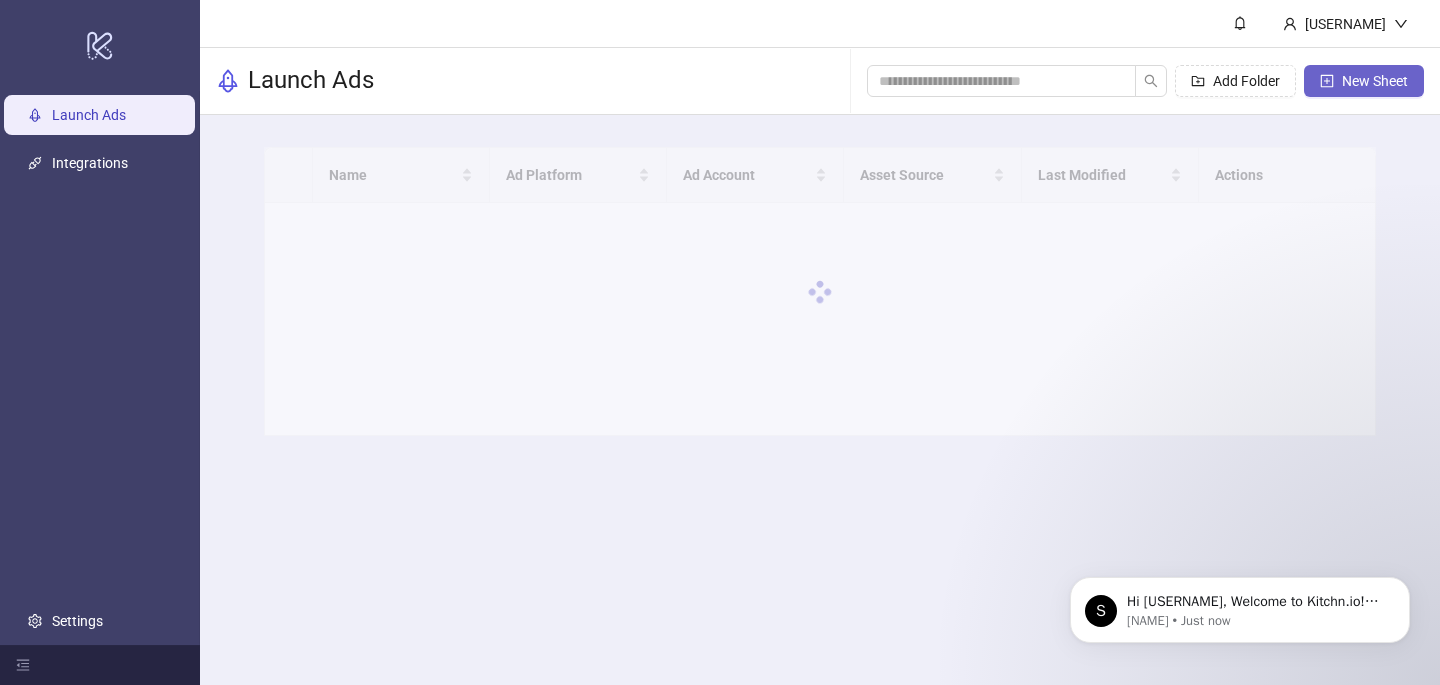 click on "New Sheet" at bounding box center [1364, 81] 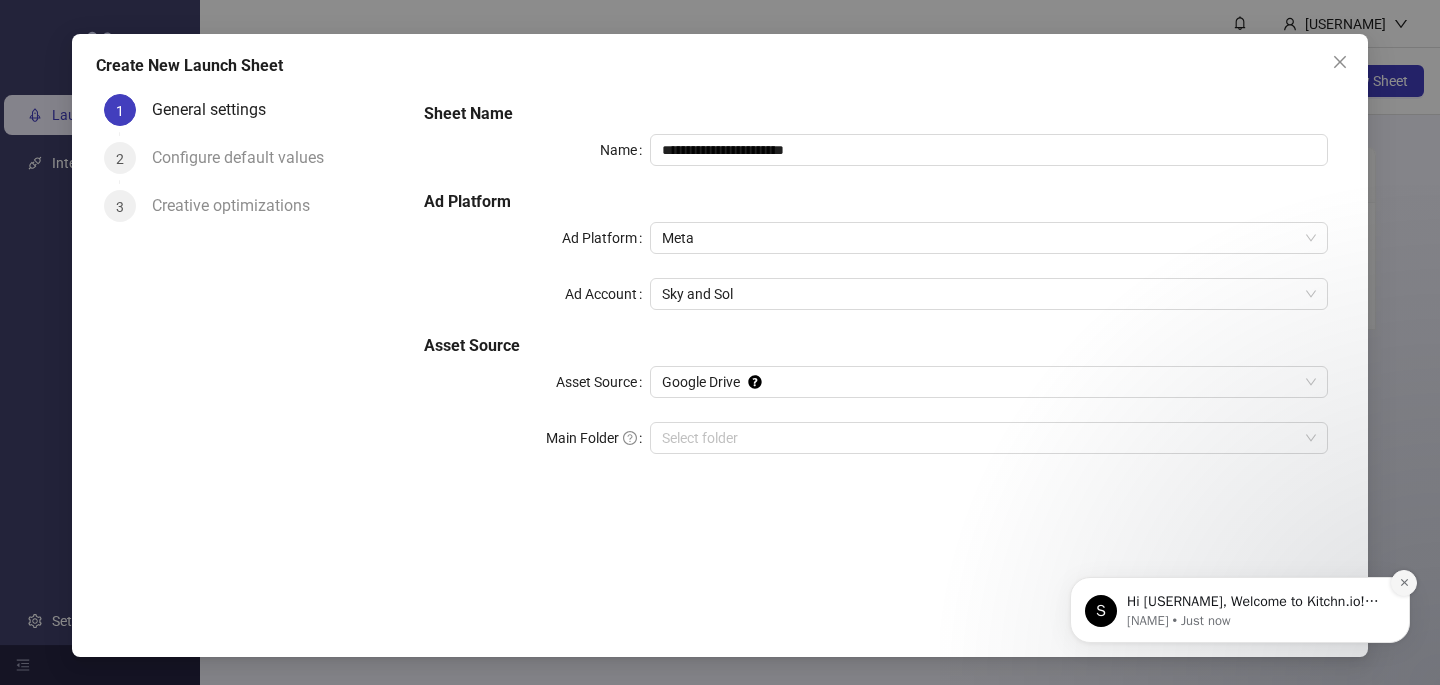 click at bounding box center [1404, 583] 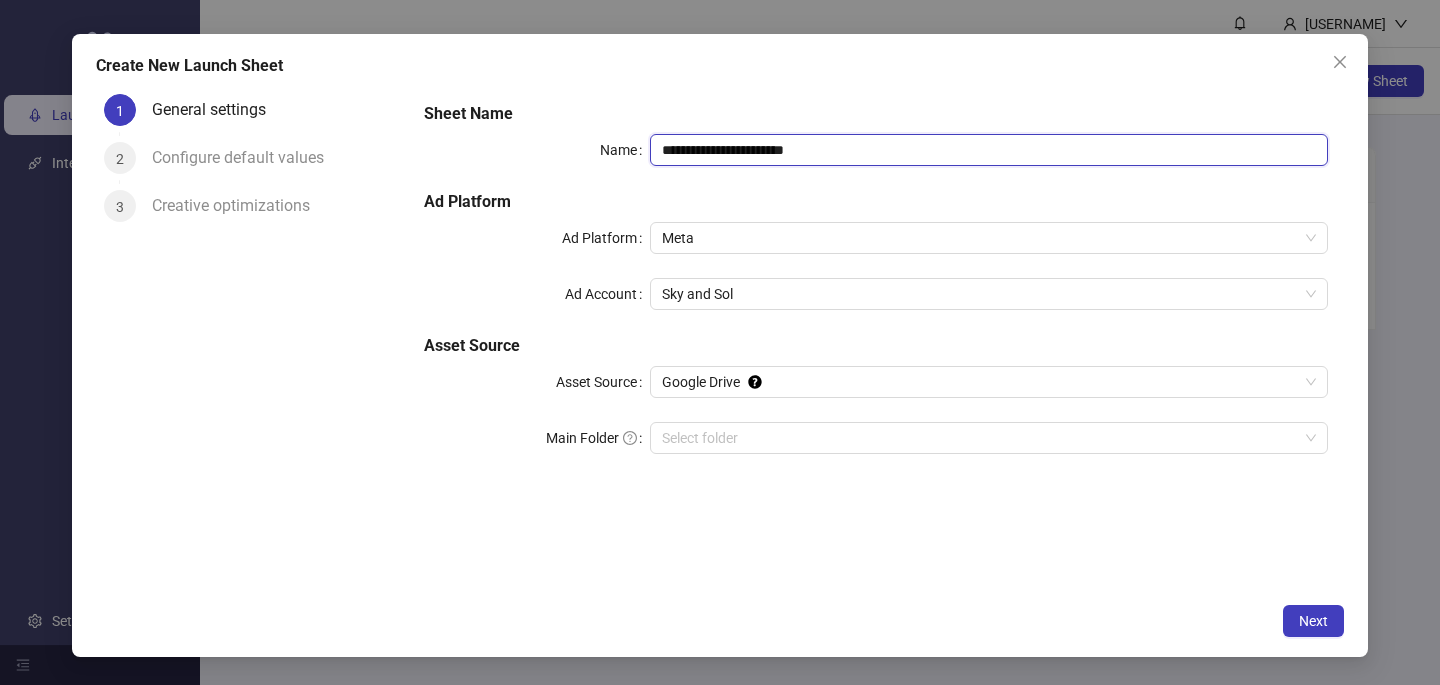 drag, startPoint x: 888, startPoint y: 145, endPoint x: 626, endPoint y: 157, distance: 262.27466 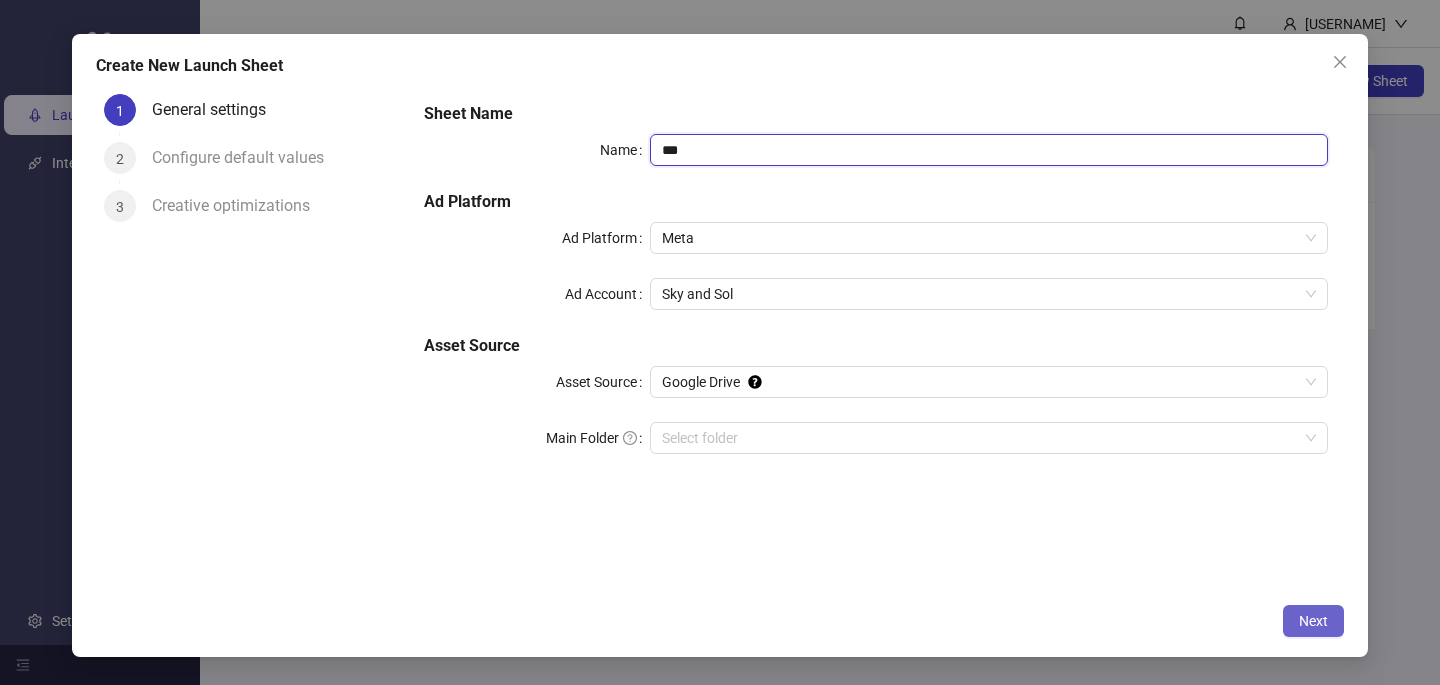type on "***" 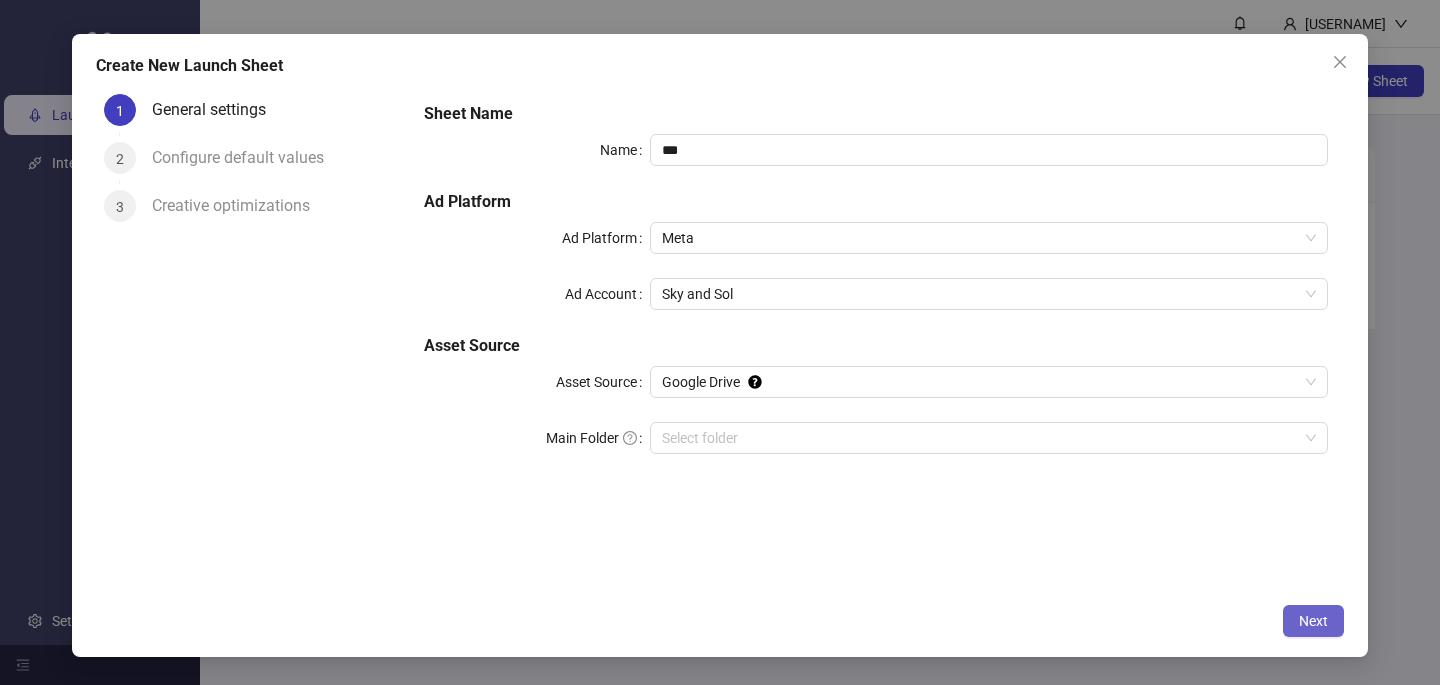 click on "Next" at bounding box center [1313, 621] 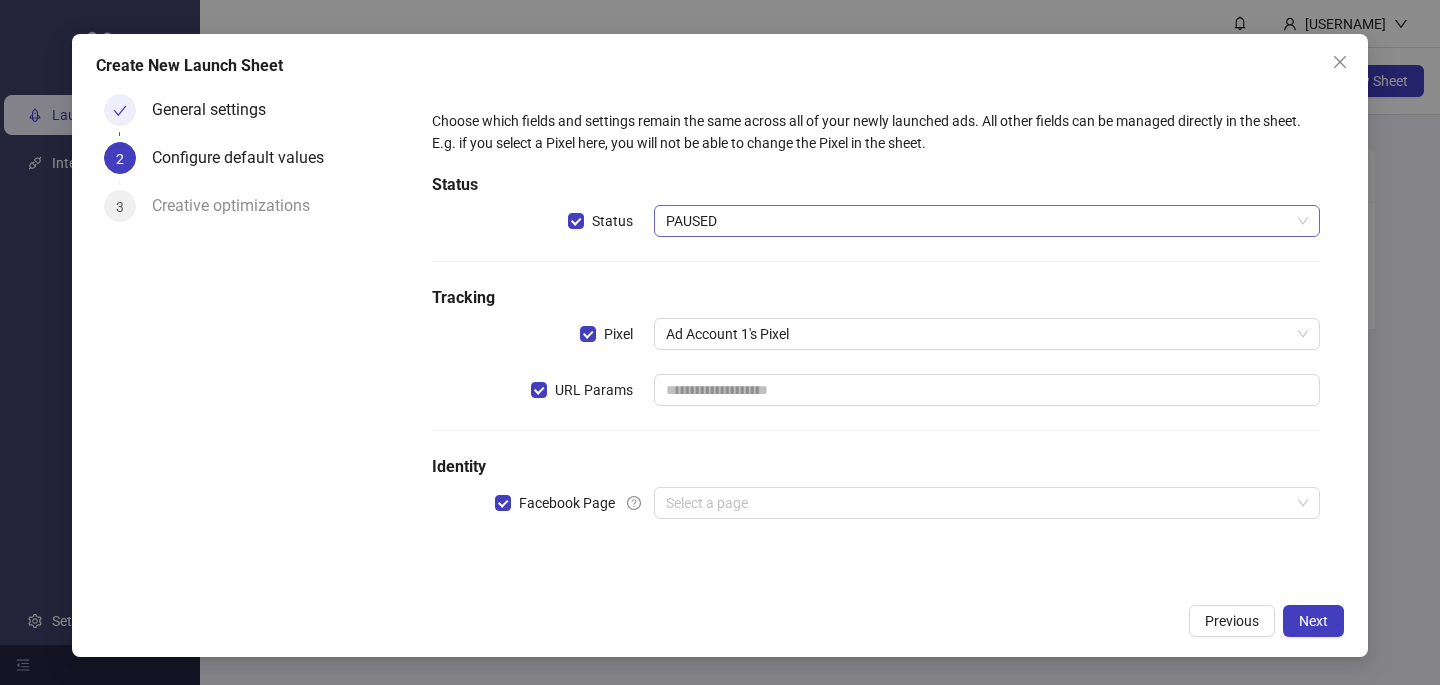 click on "PAUSED" at bounding box center [987, 221] 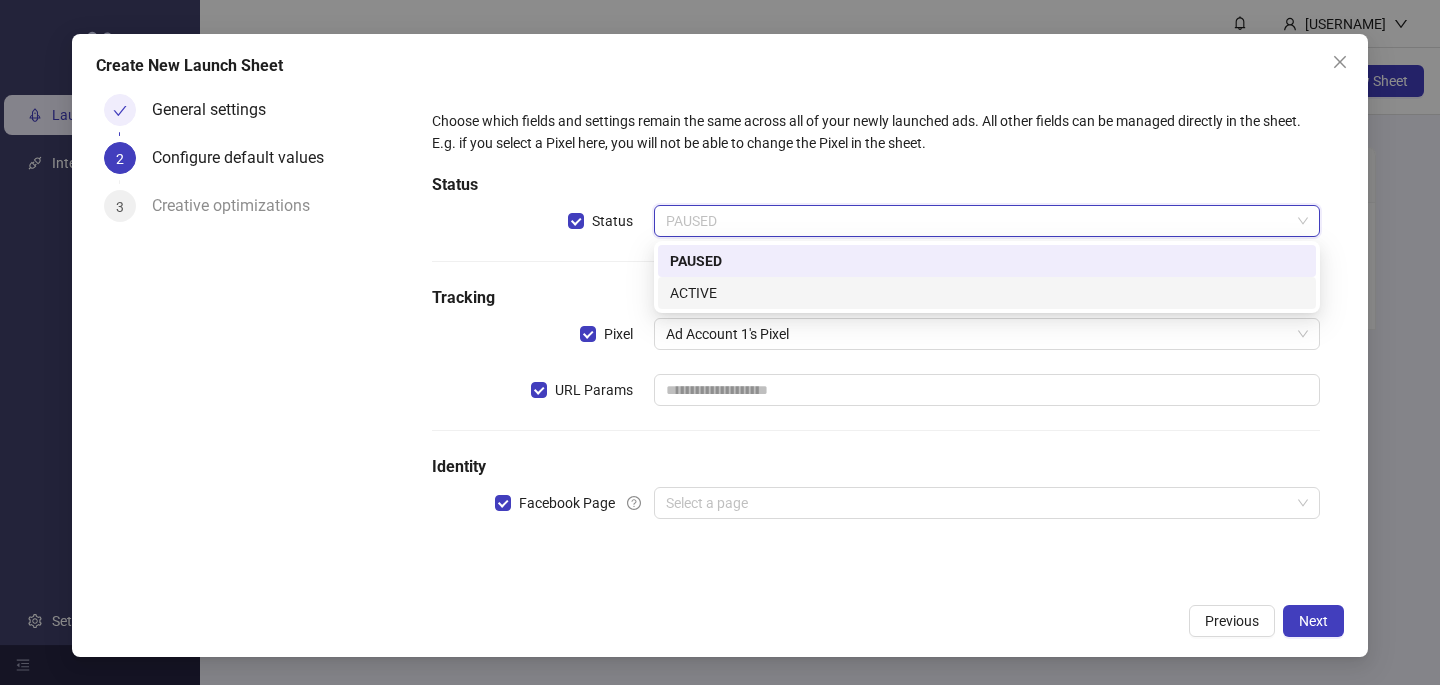 click on "ACTIVE" at bounding box center (987, 293) 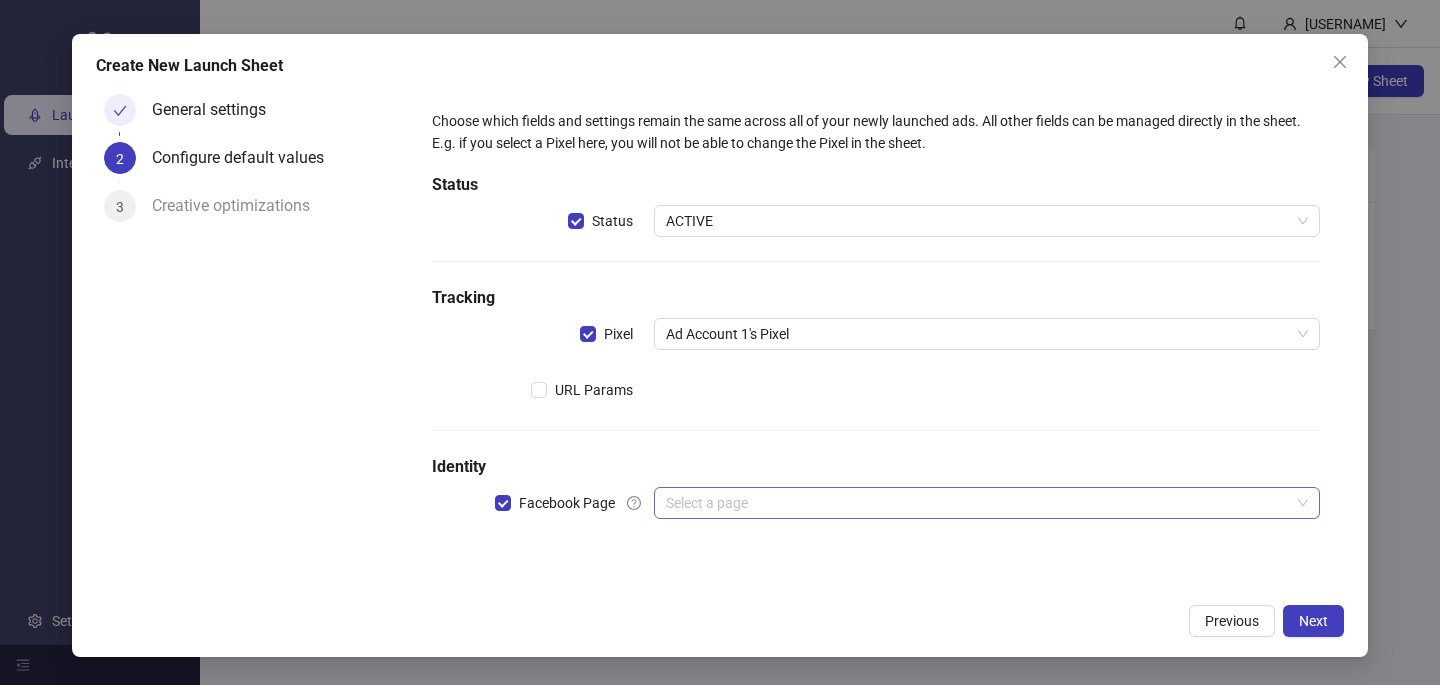 click at bounding box center [978, 503] 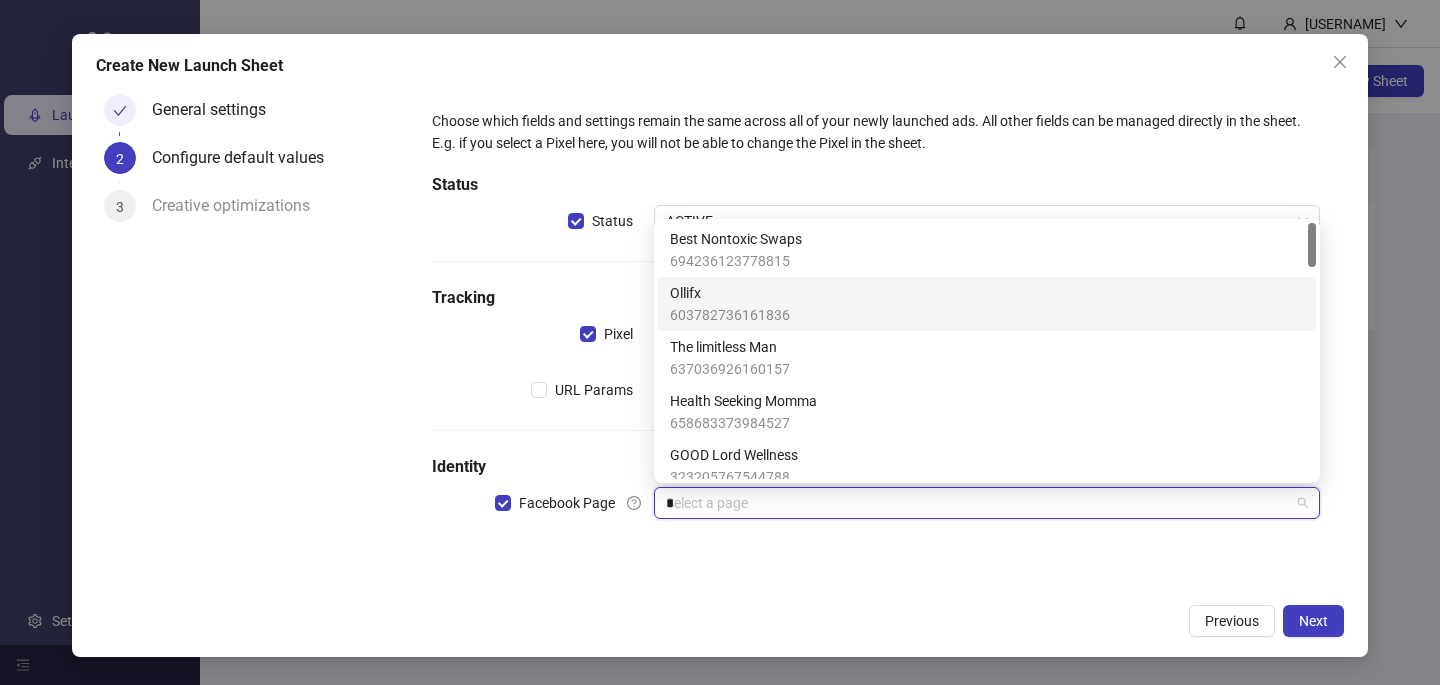 type on "**" 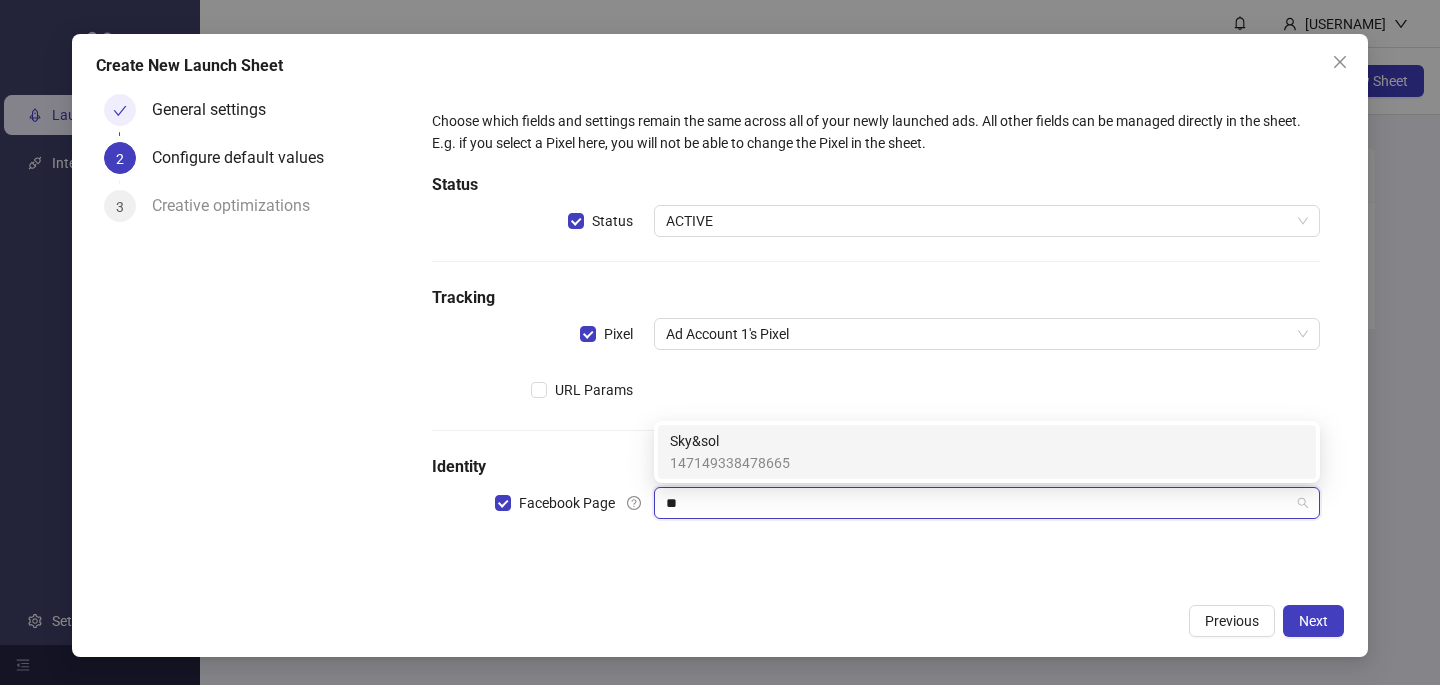 click on "Sky&sol" at bounding box center (730, 441) 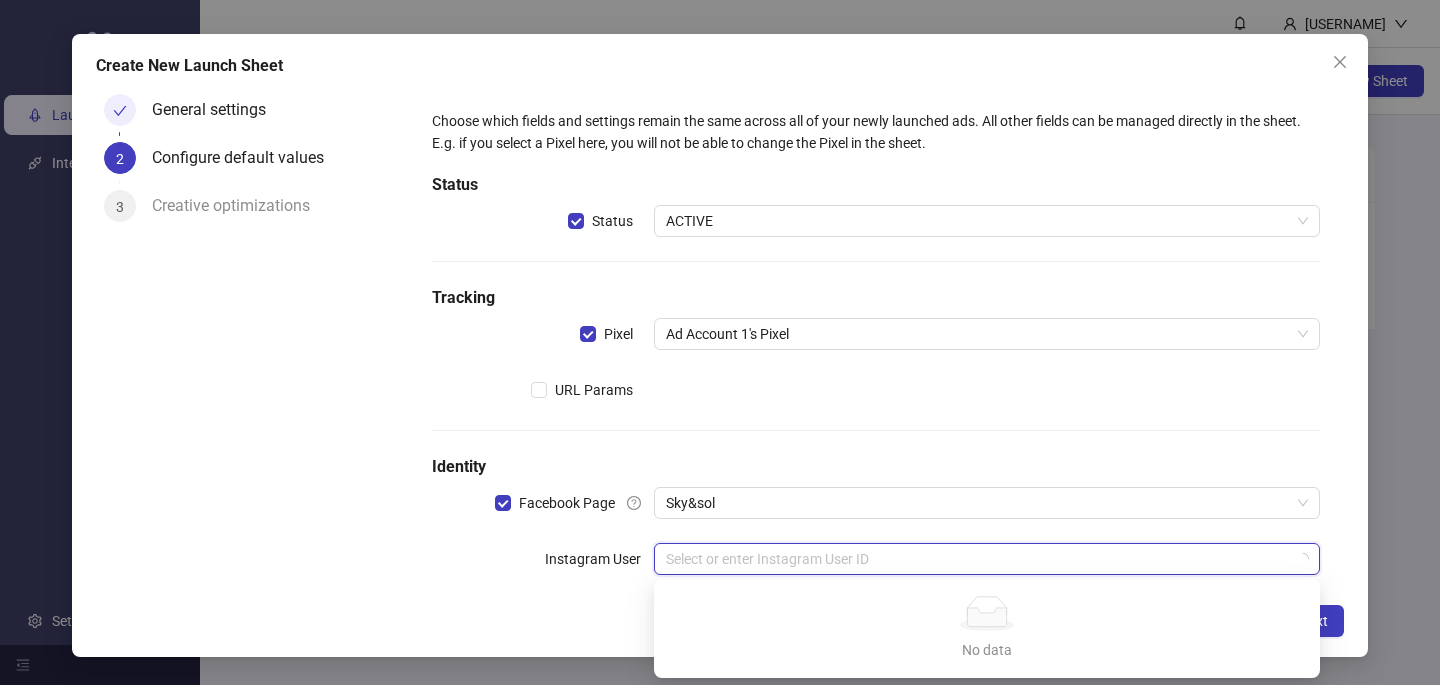 click at bounding box center (978, 559) 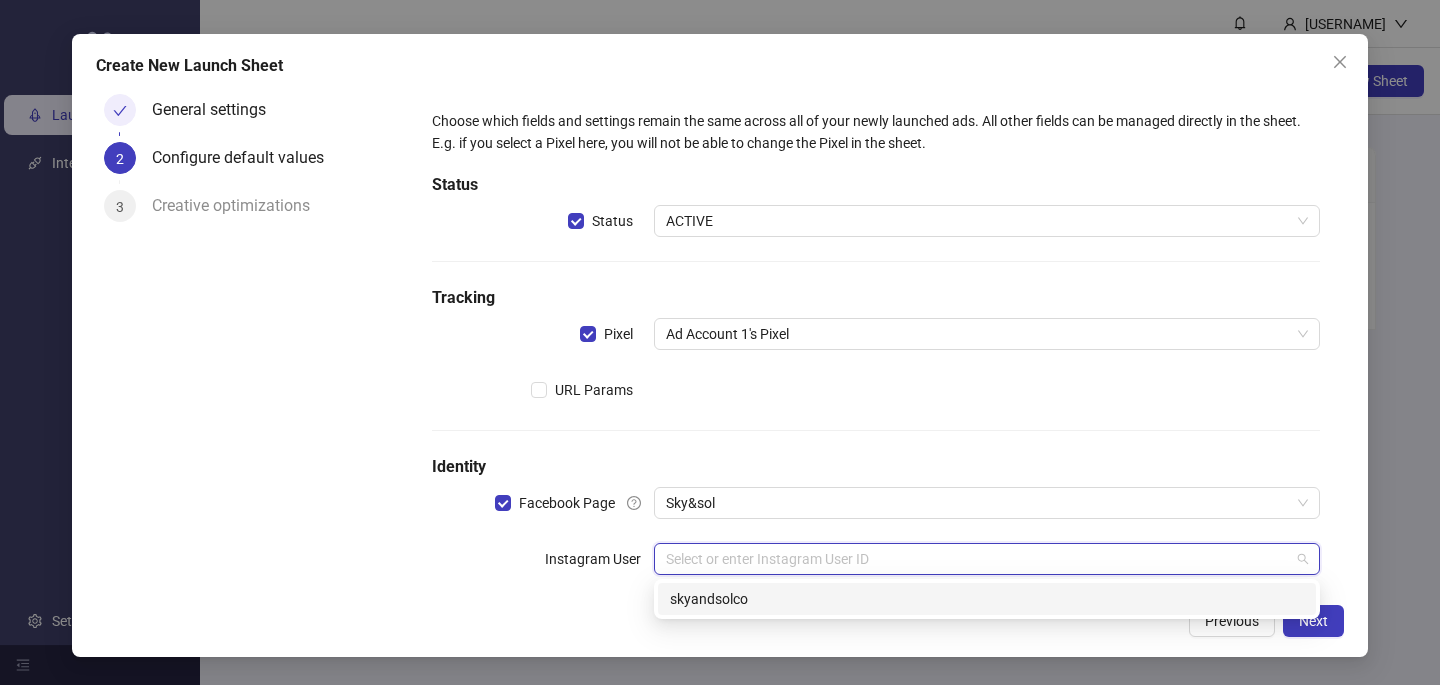 click on "skyandsolco" at bounding box center (987, 599) 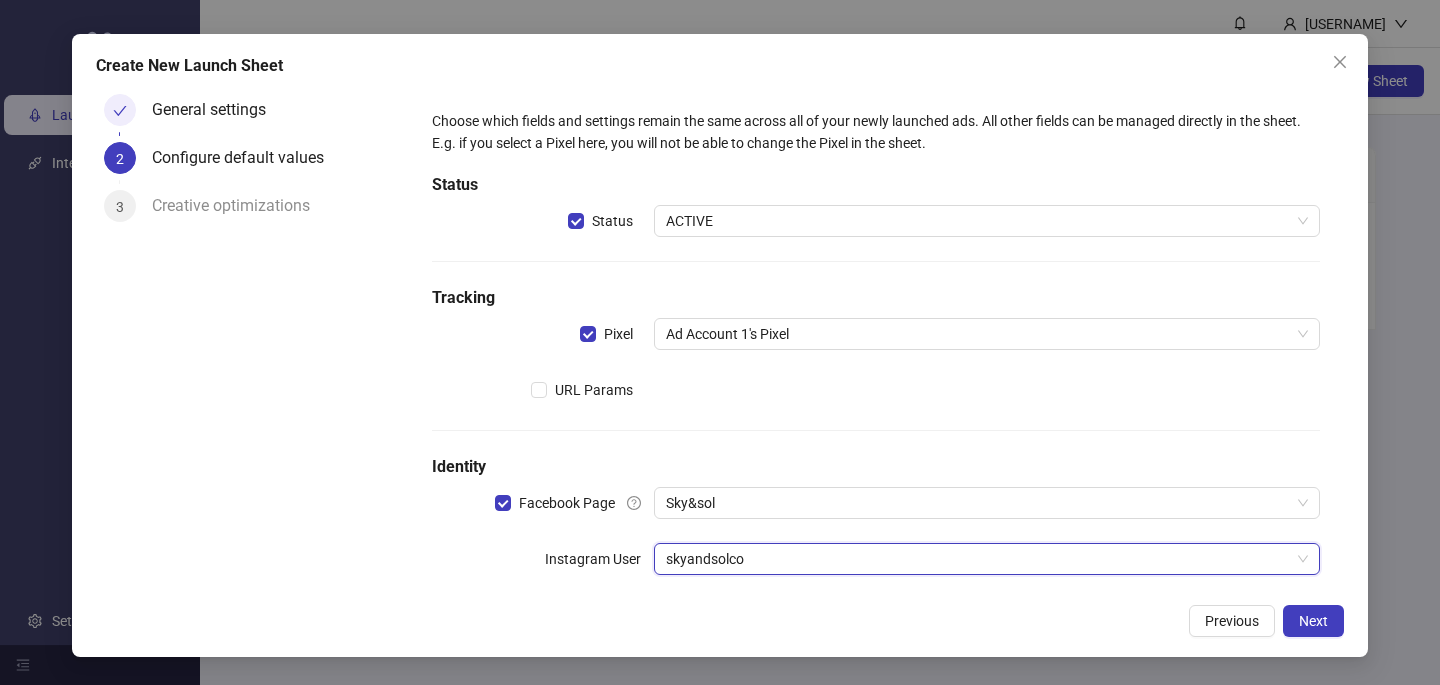 click at bounding box center (987, 390) 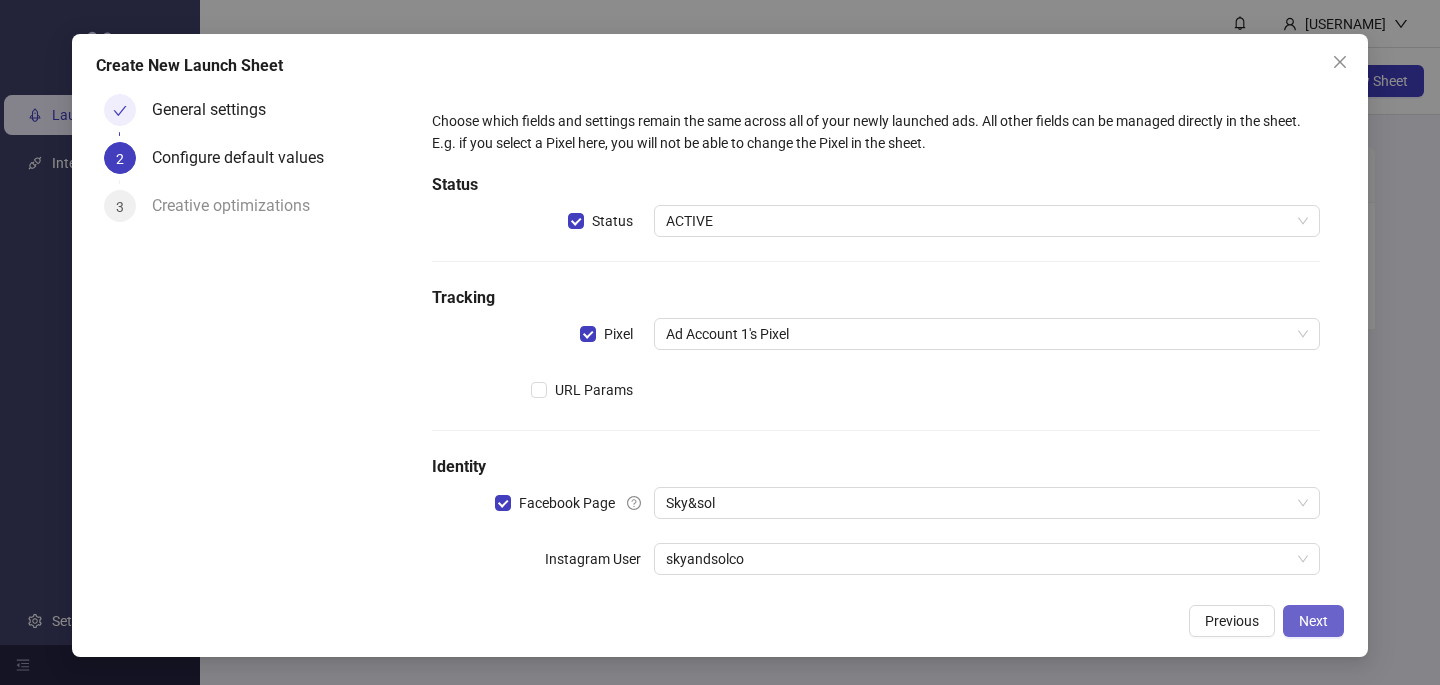 click on "Next" at bounding box center [1313, 621] 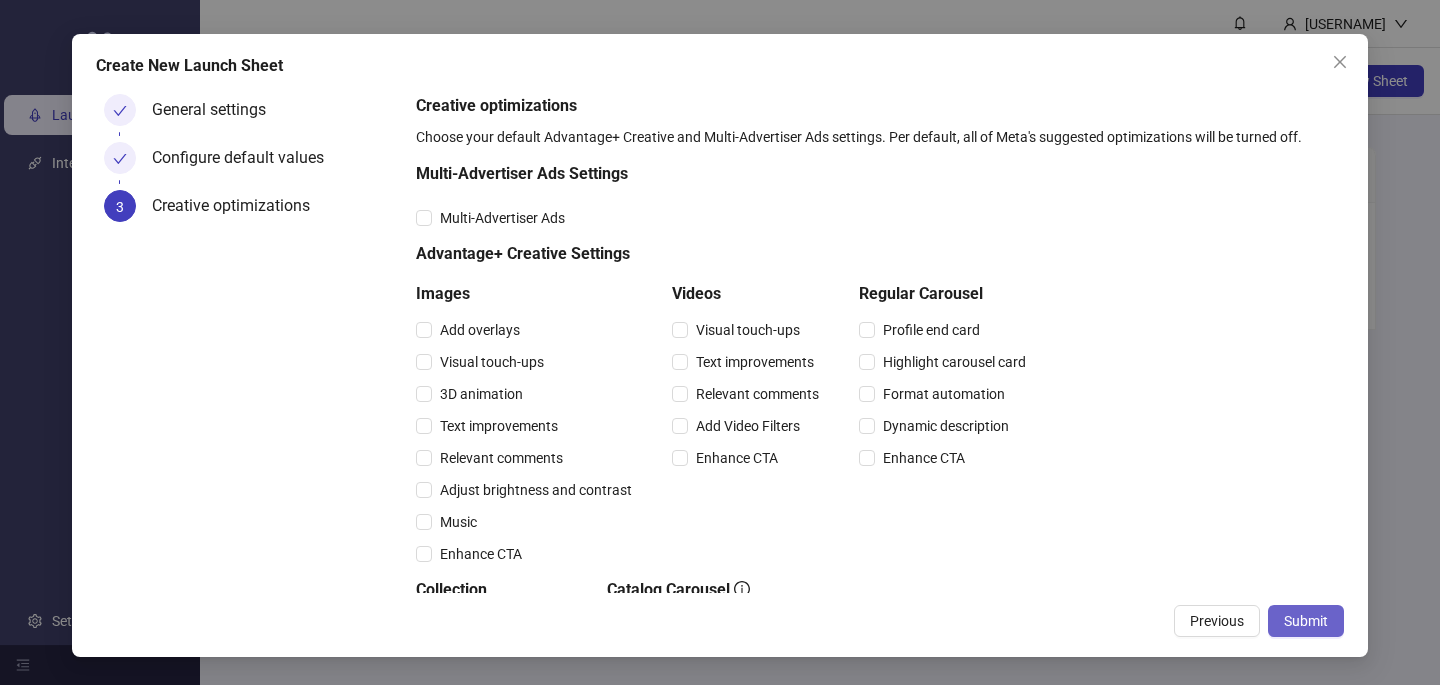 click on "Submit" at bounding box center [1306, 621] 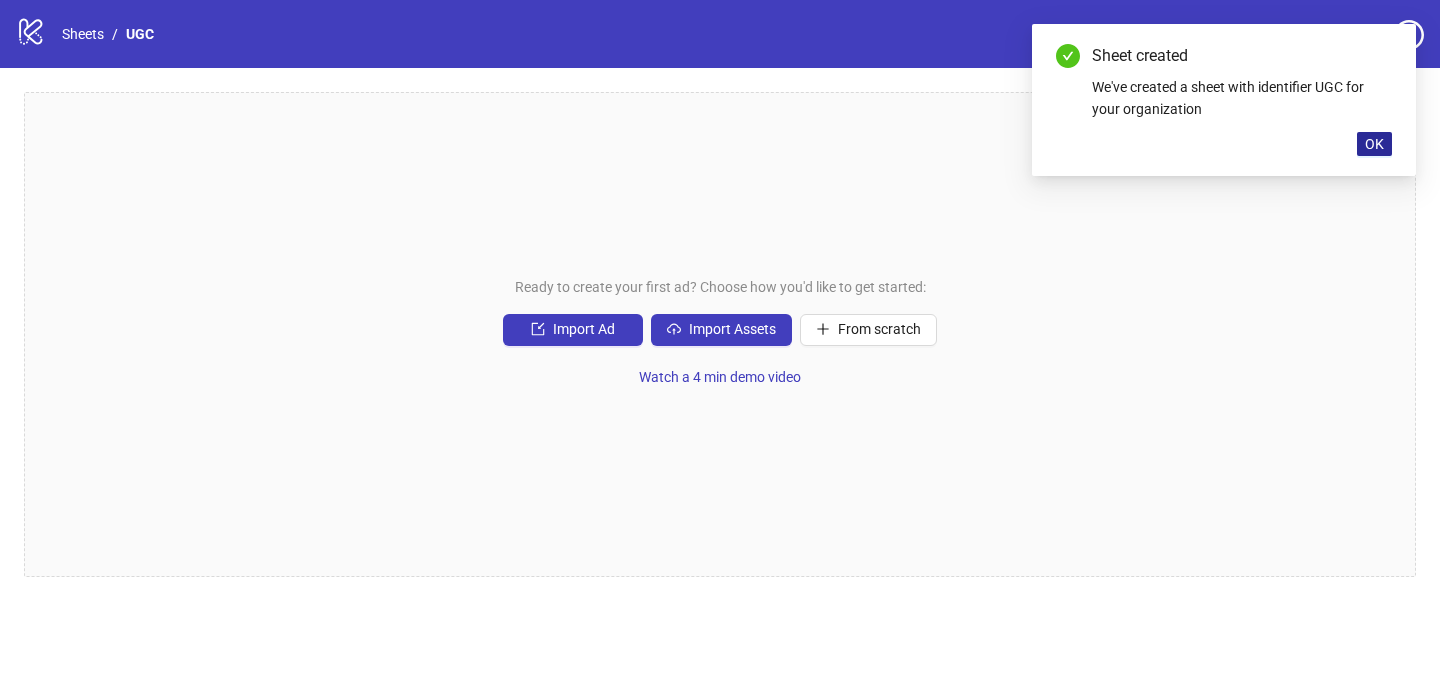 click on "OK" at bounding box center (1374, 144) 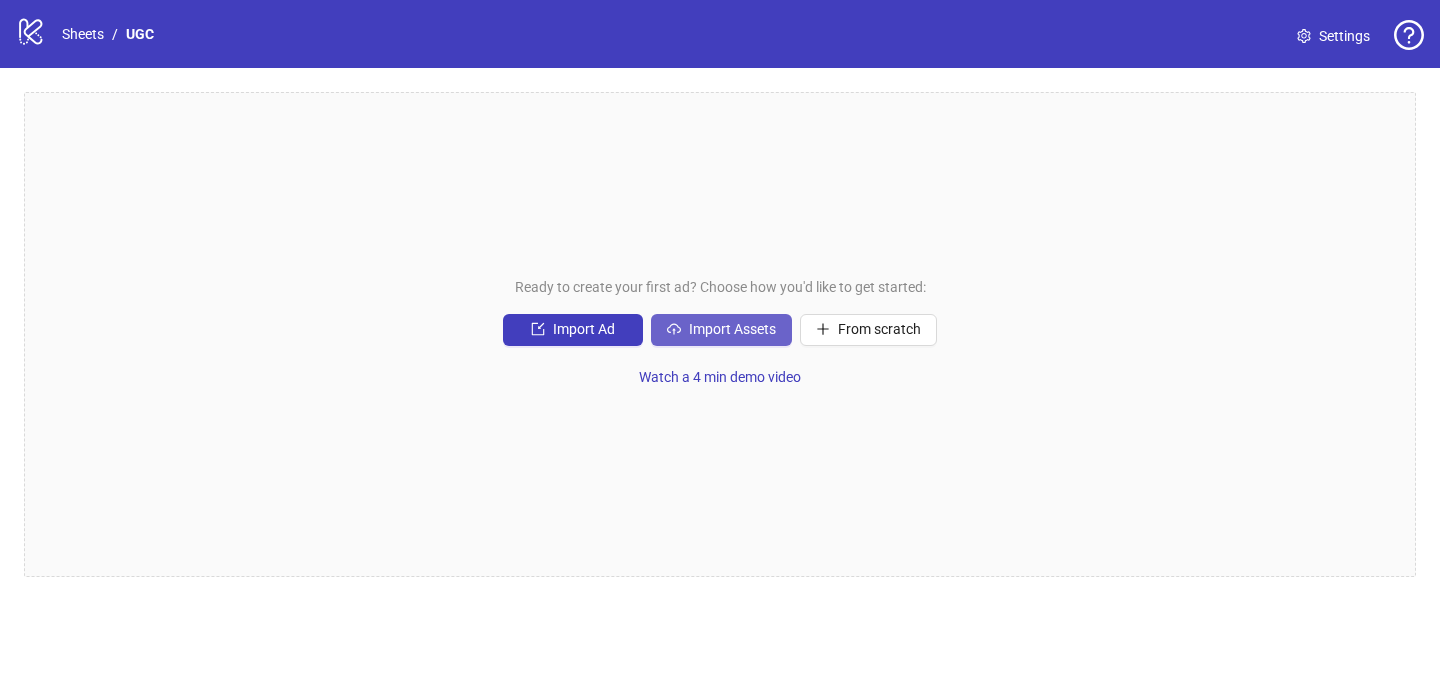 click on "Import Assets" at bounding box center (732, 329) 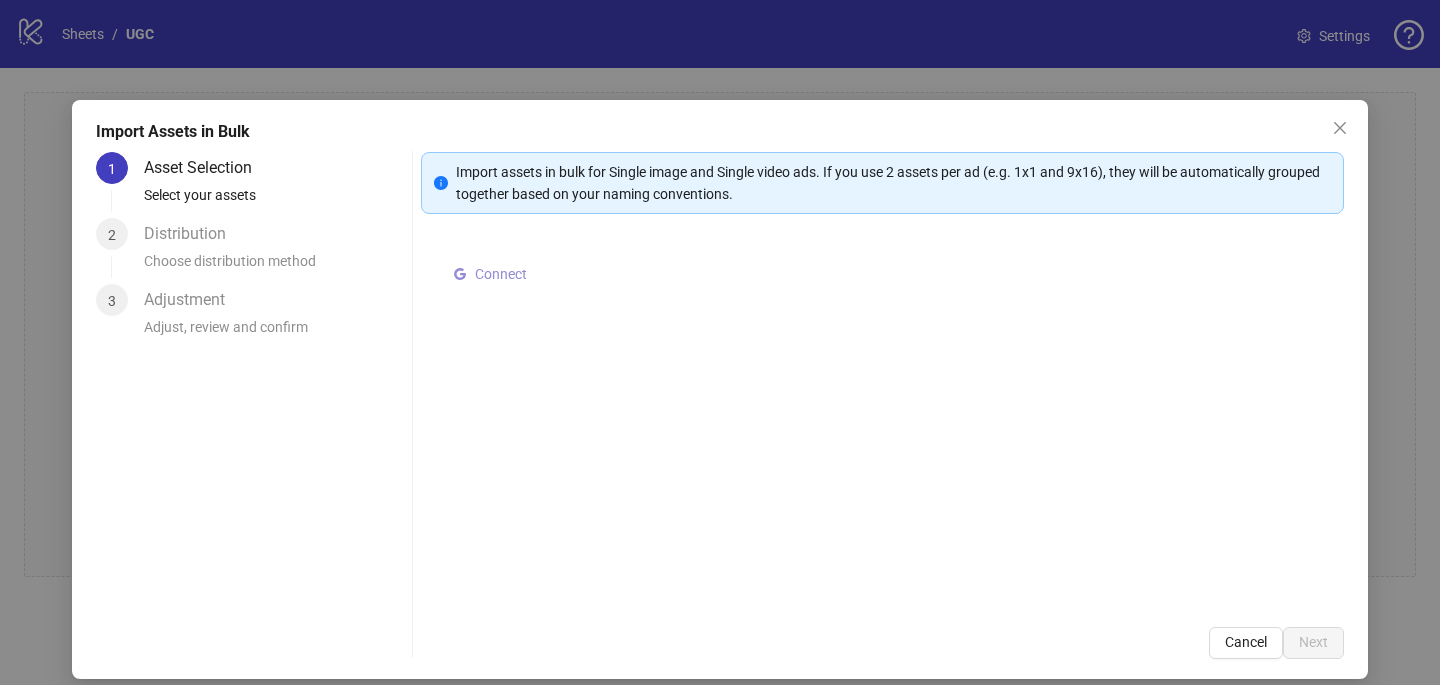 click on "Connect" at bounding box center (490, 274) 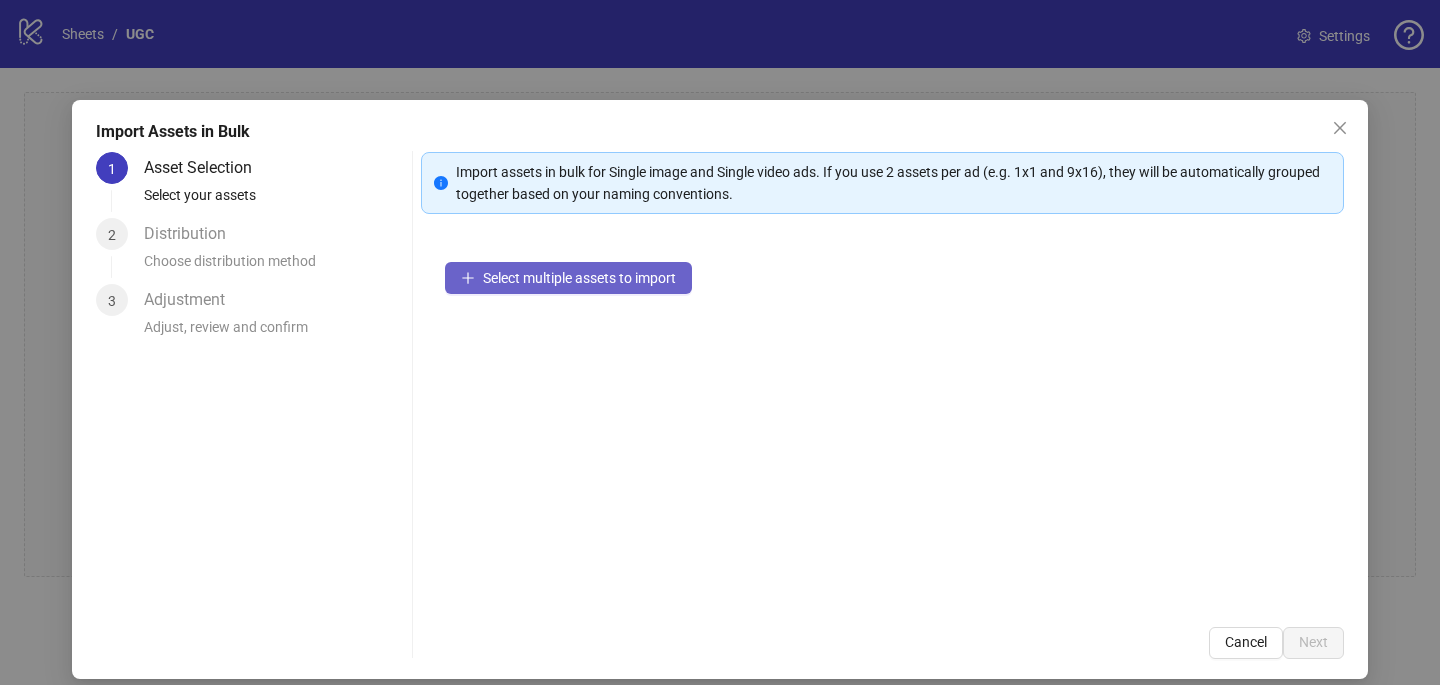 click on "Select multiple assets to import" at bounding box center (579, 278) 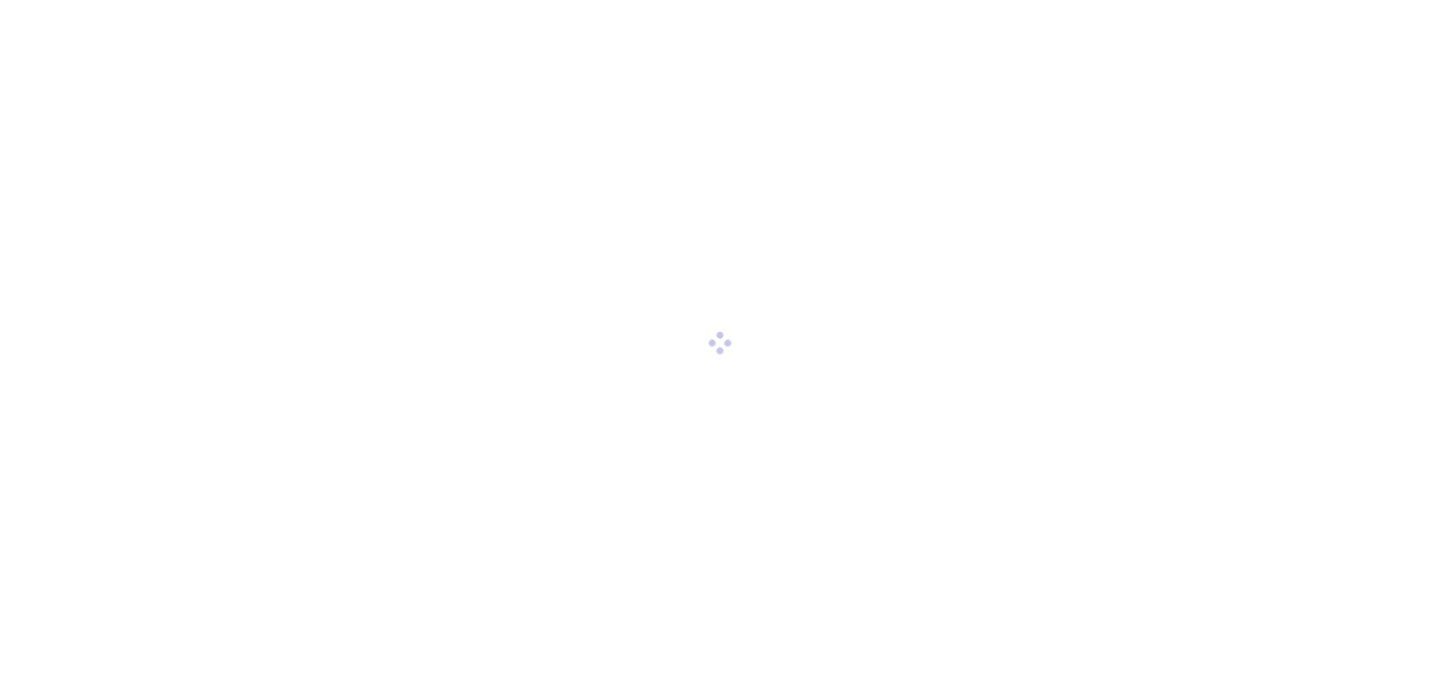 scroll, scrollTop: 0, scrollLeft: 0, axis: both 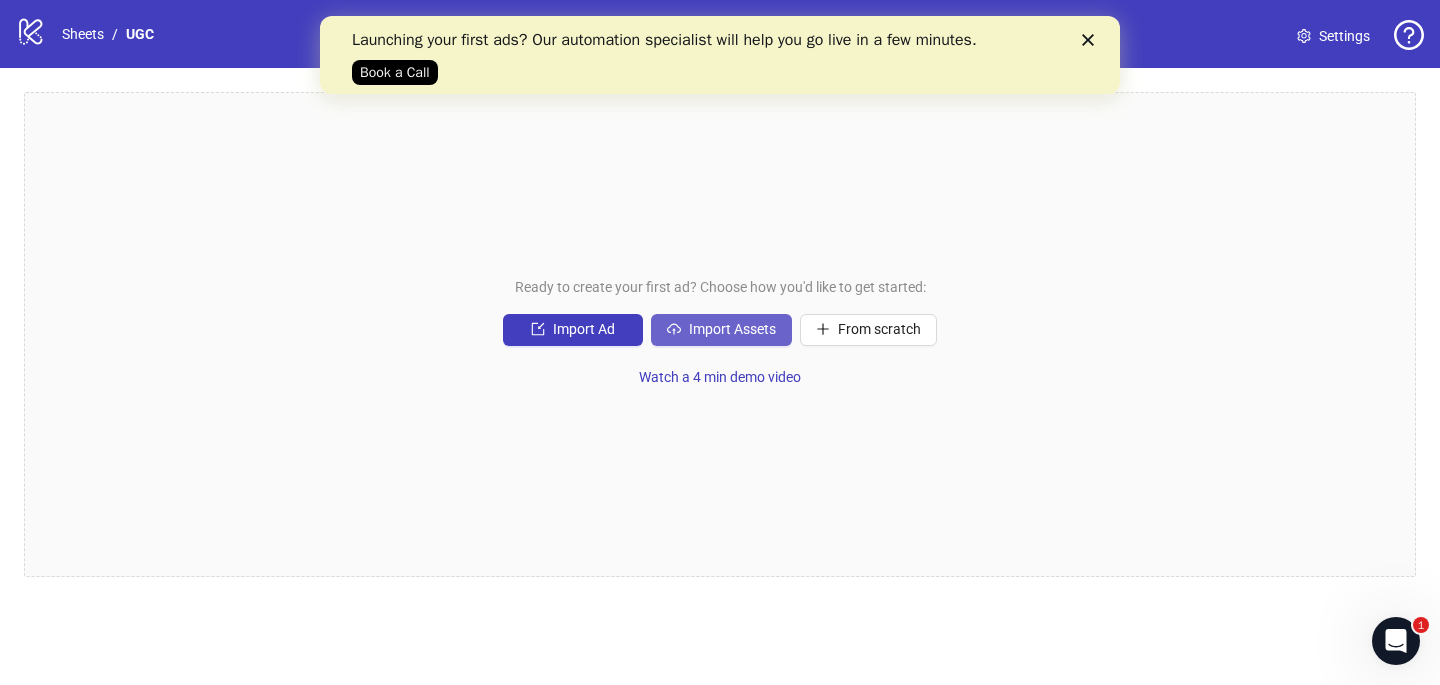 click on "Import Assets" at bounding box center [732, 329] 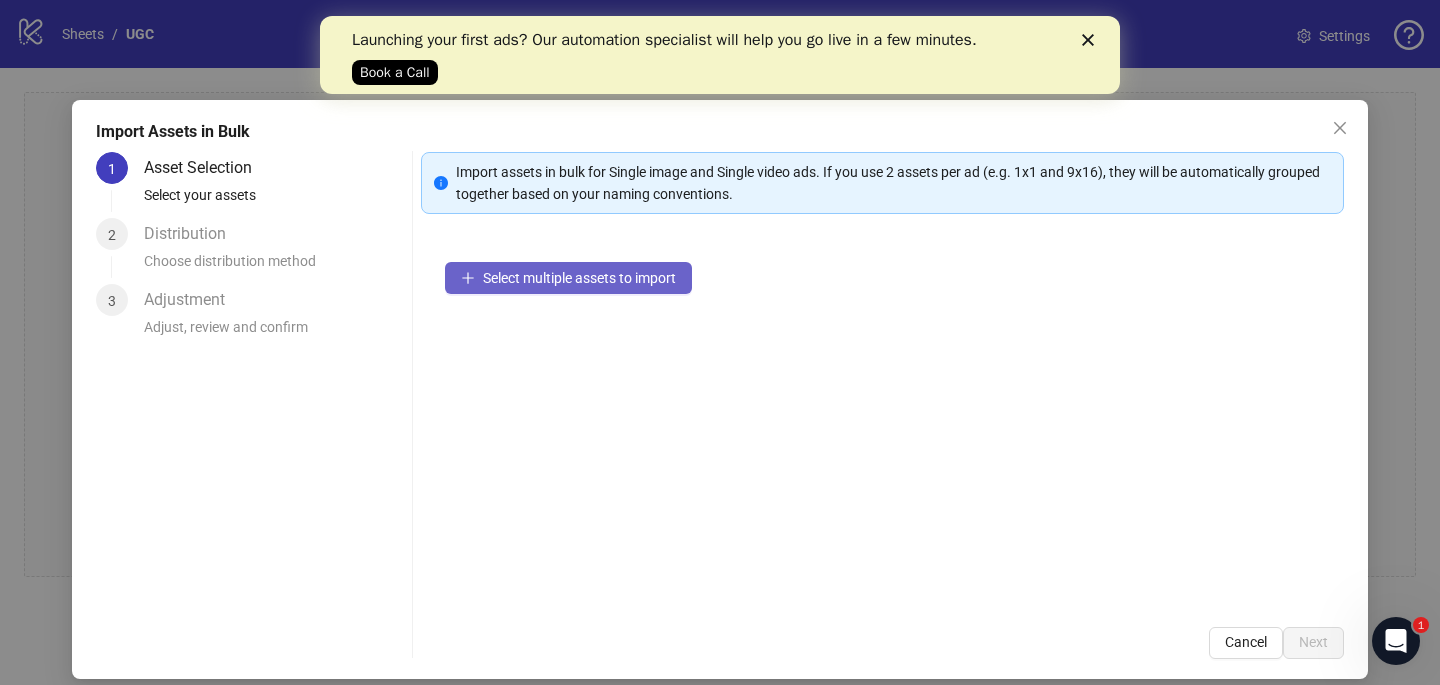 click on "Select multiple assets to import" at bounding box center [579, 278] 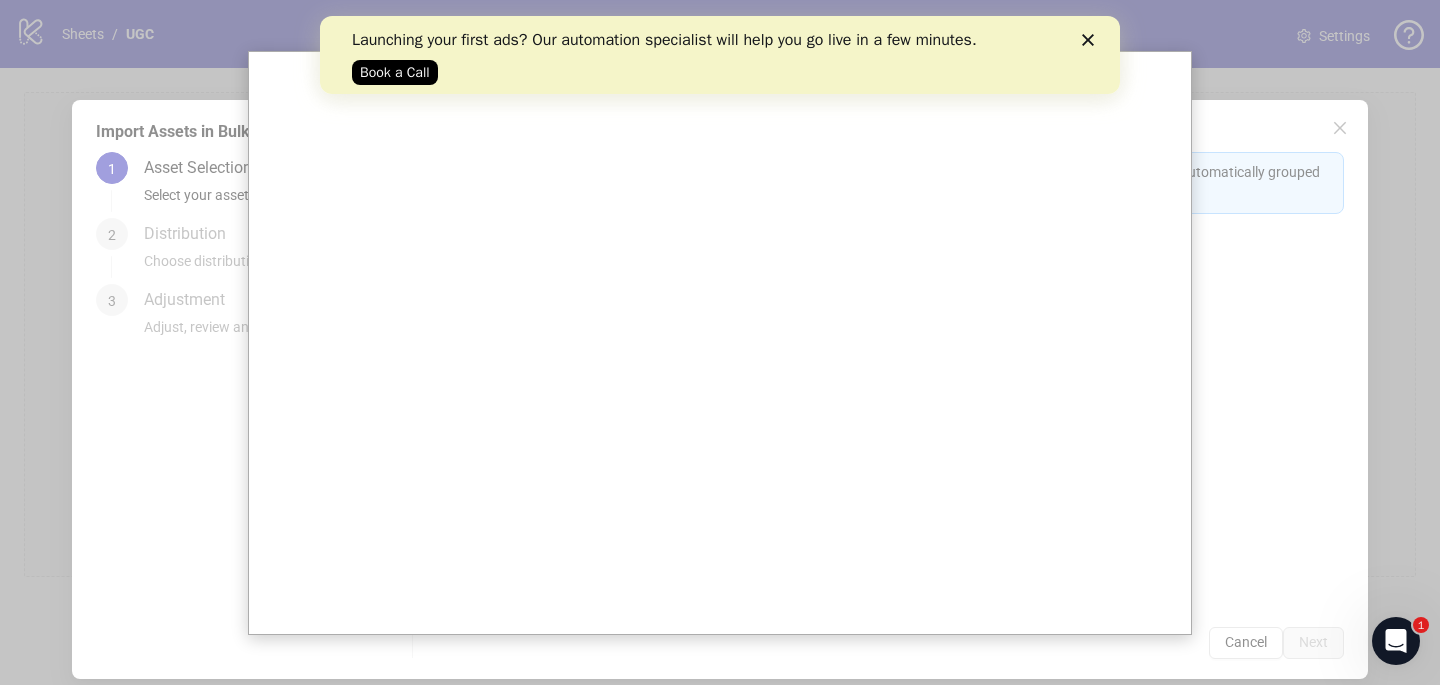 click on "Launching your first ads? Our automation specialist will help you go live in a few minutes. Book a Call" at bounding box center [720, 55] 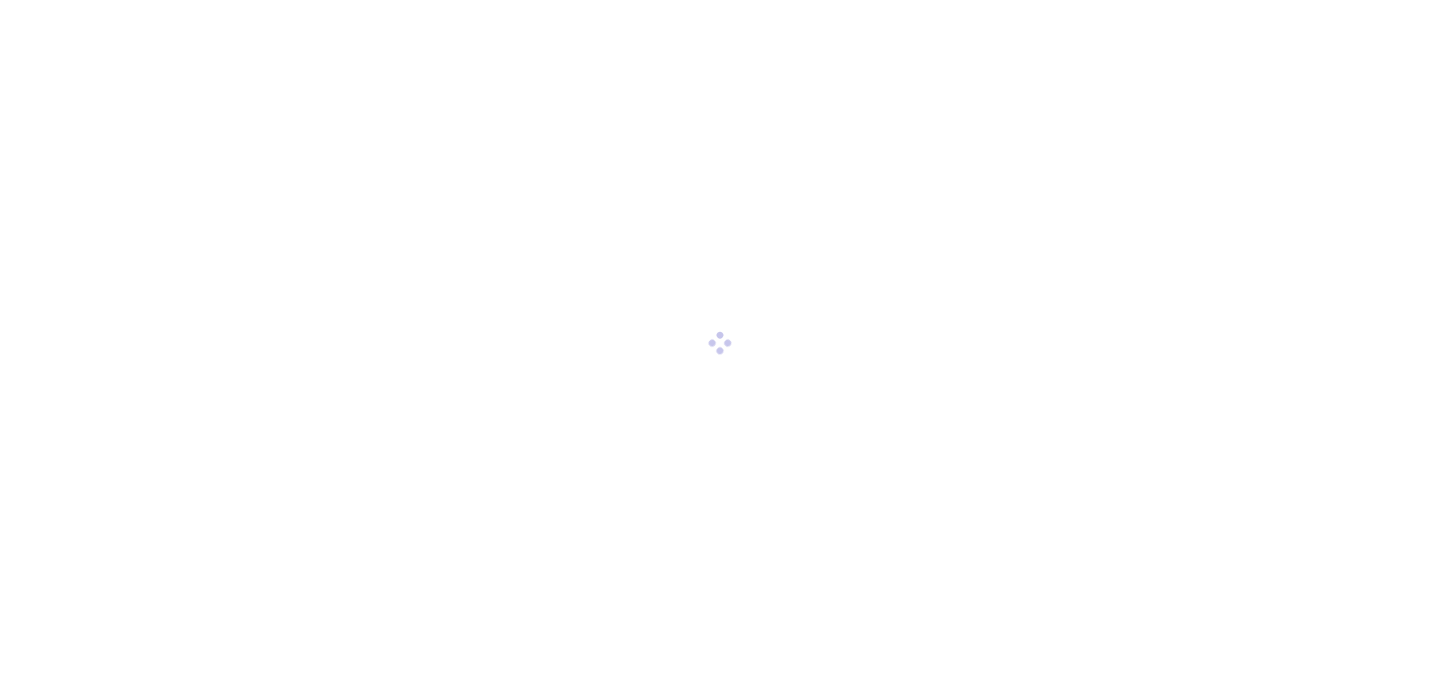 scroll, scrollTop: 0, scrollLeft: 0, axis: both 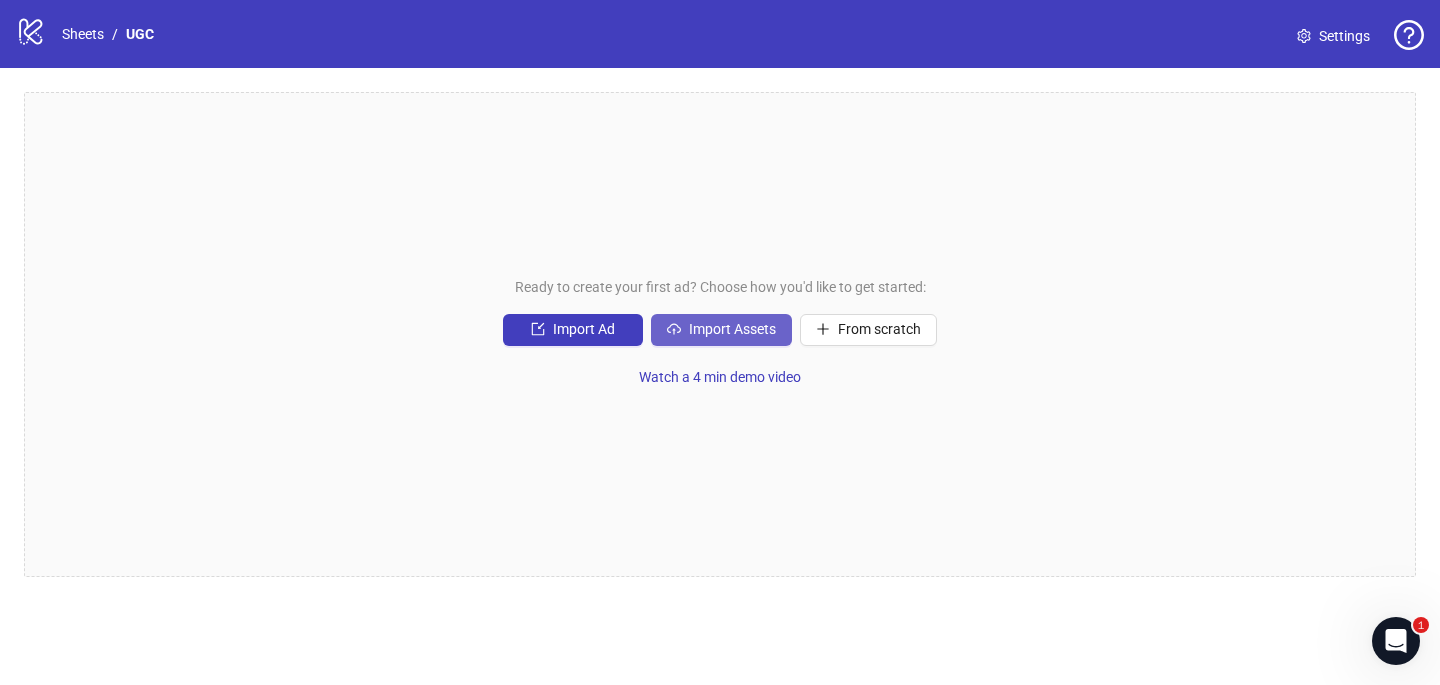 click on "Import Assets" at bounding box center [721, 330] 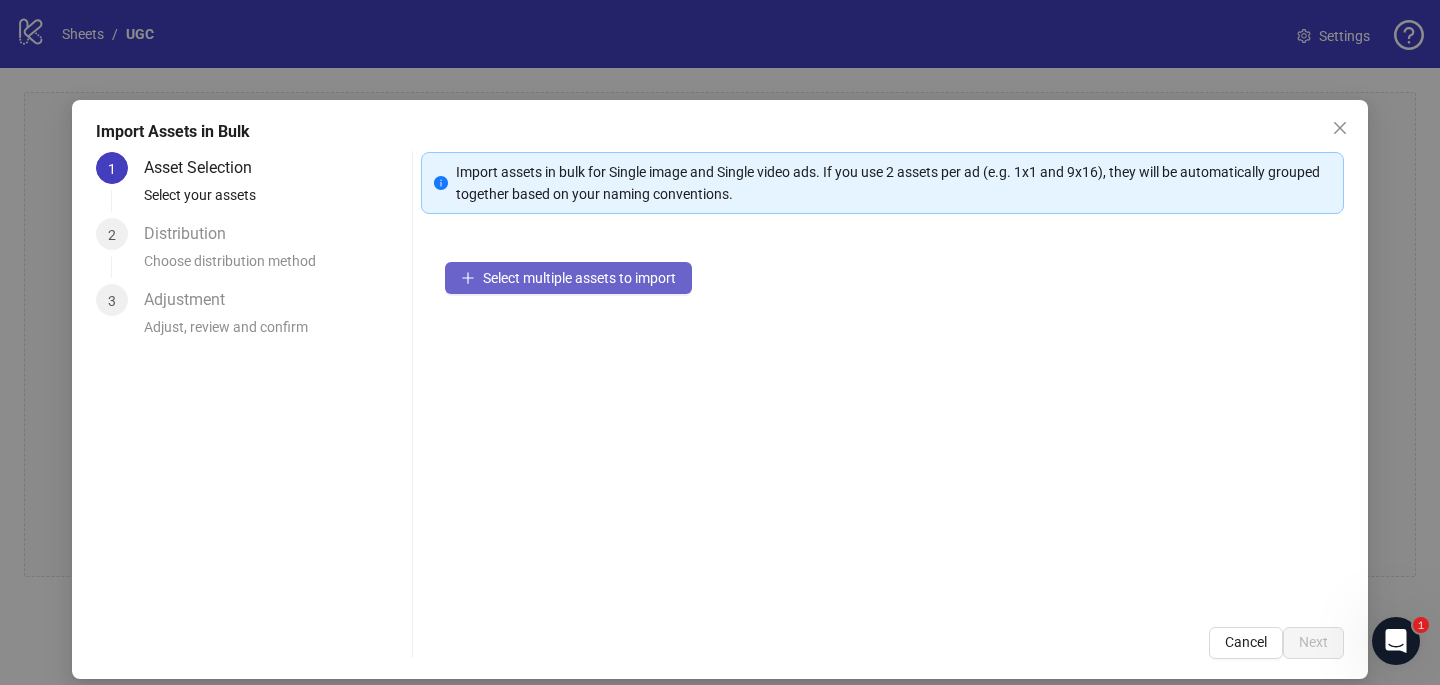 click on "Select multiple assets to import" at bounding box center (579, 278) 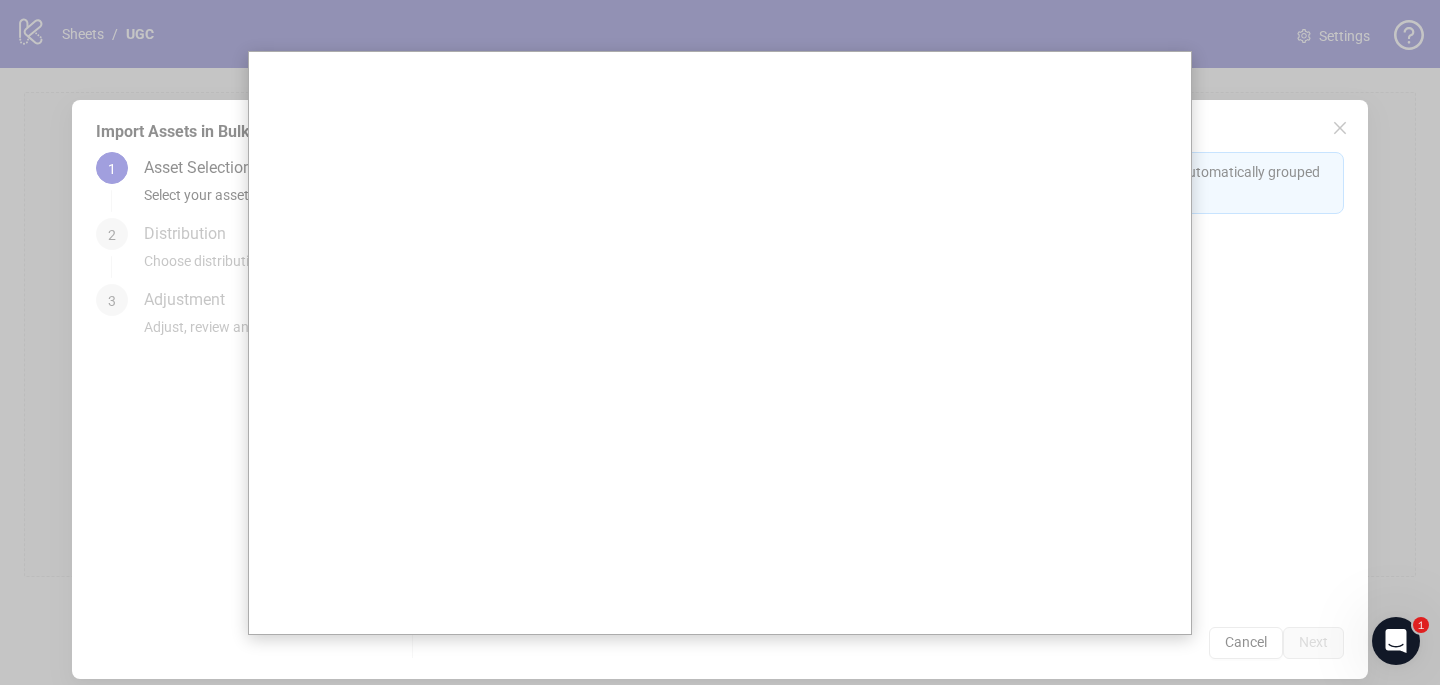 click at bounding box center (720, 342) 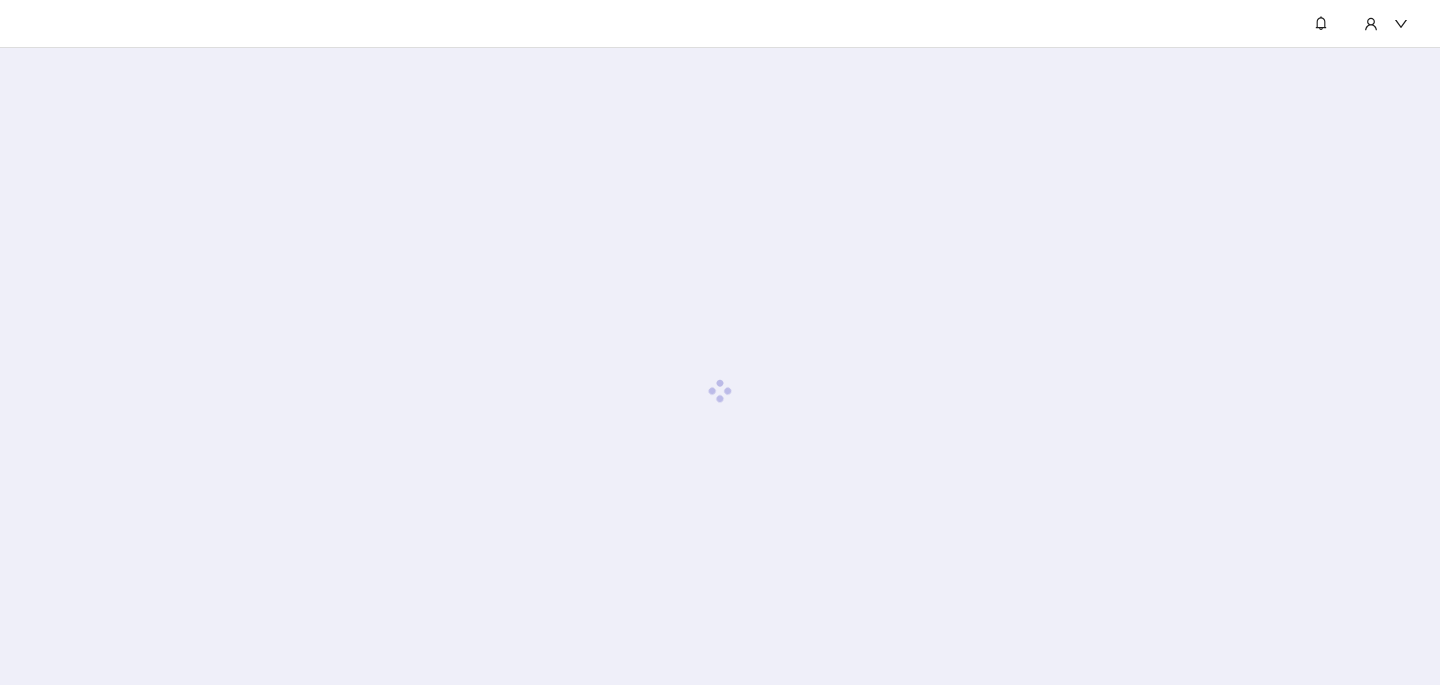 scroll, scrollTop: 0, scrollLeft: 0, axis: both 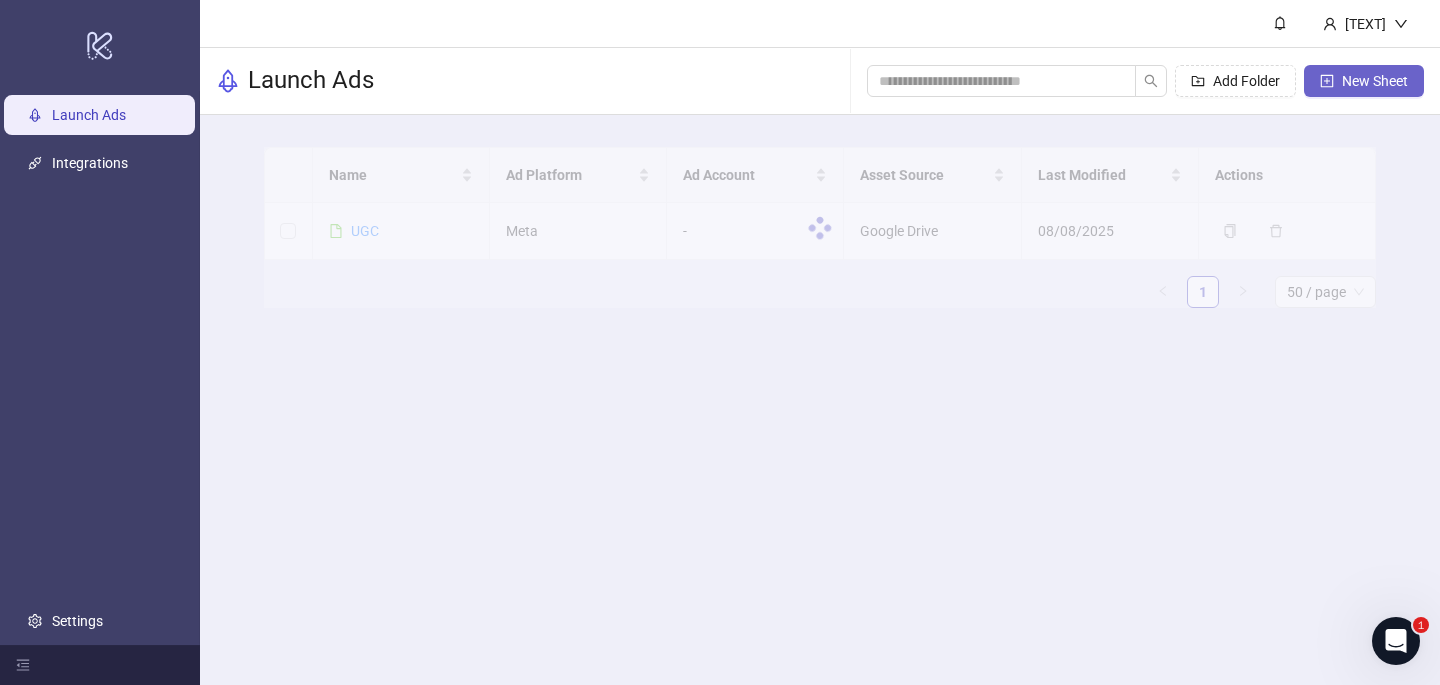 click on "New Sheet" at bounding box center (1375, 81) 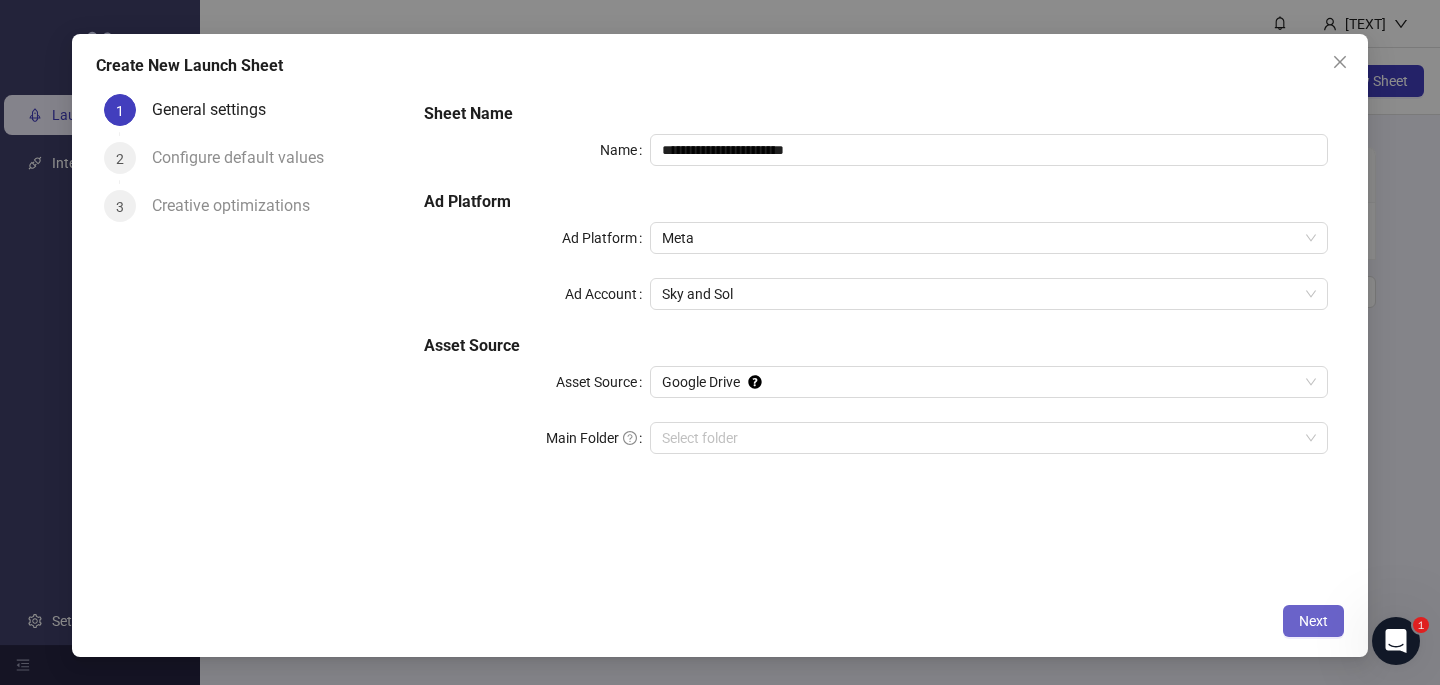 click on "Next" at bounding box center (1313, 621) 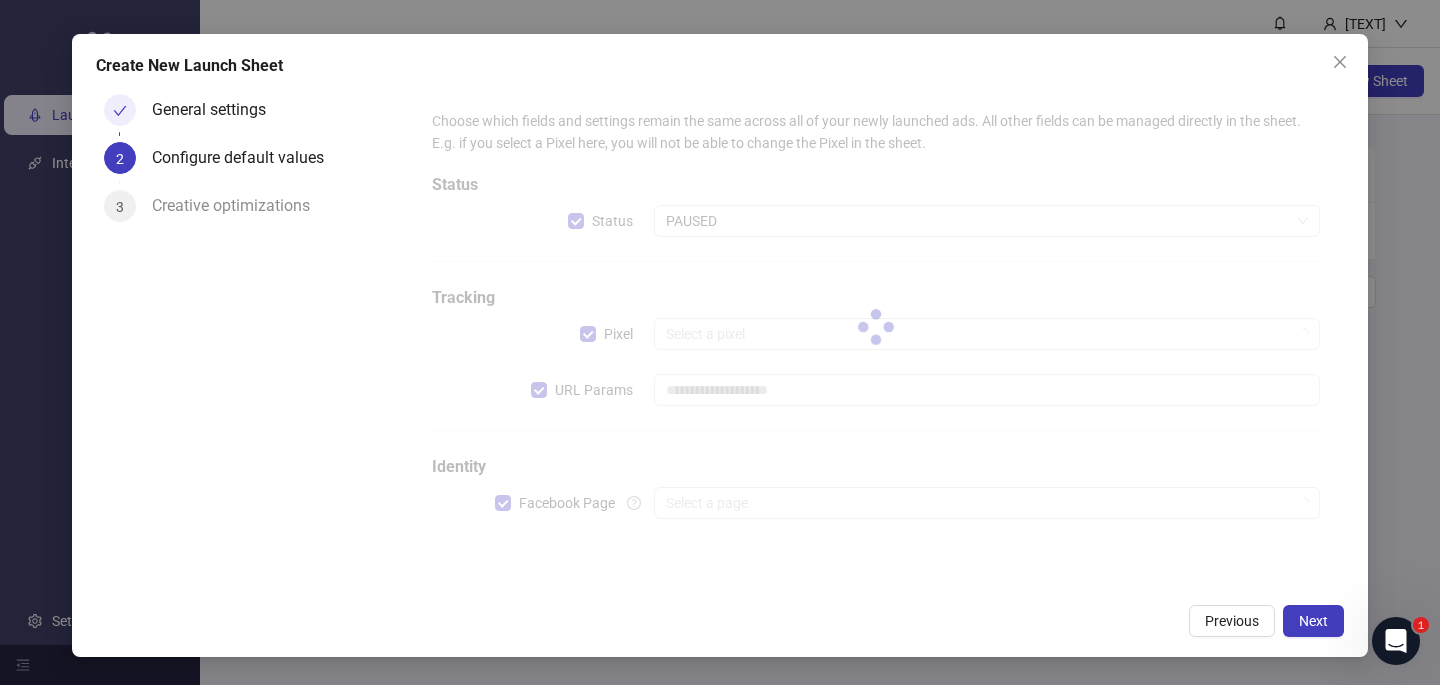 click at bounding box center [876, 326] 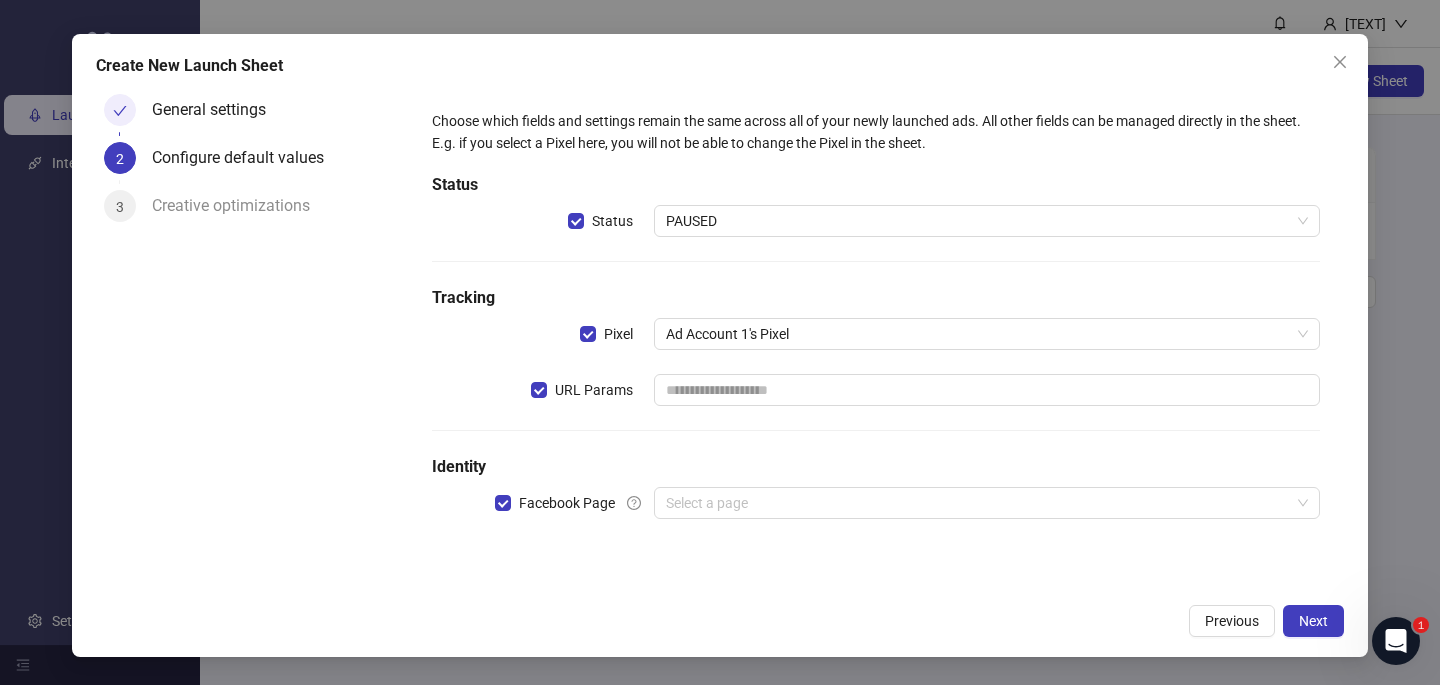 click on "PAUSED" at bounding box center (987, 221) 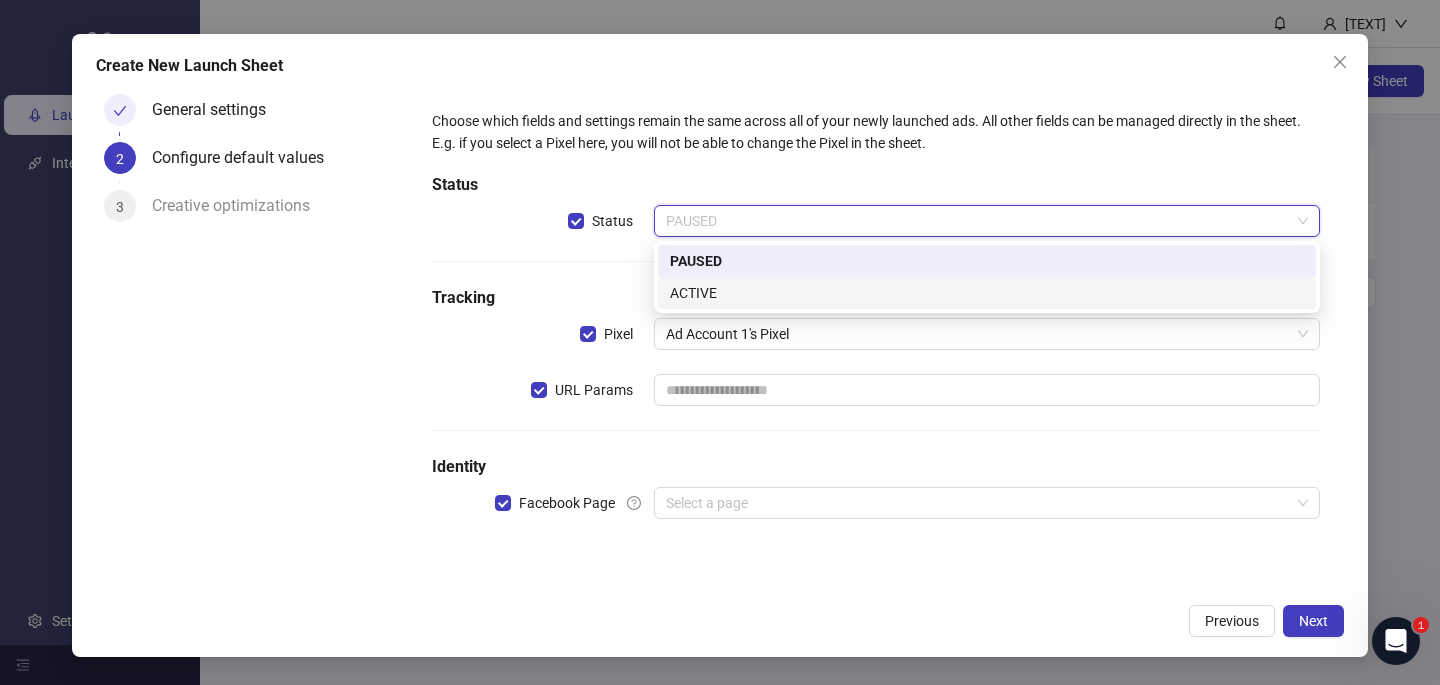 click on "ACTIVE" at bounding box center [987, 293] 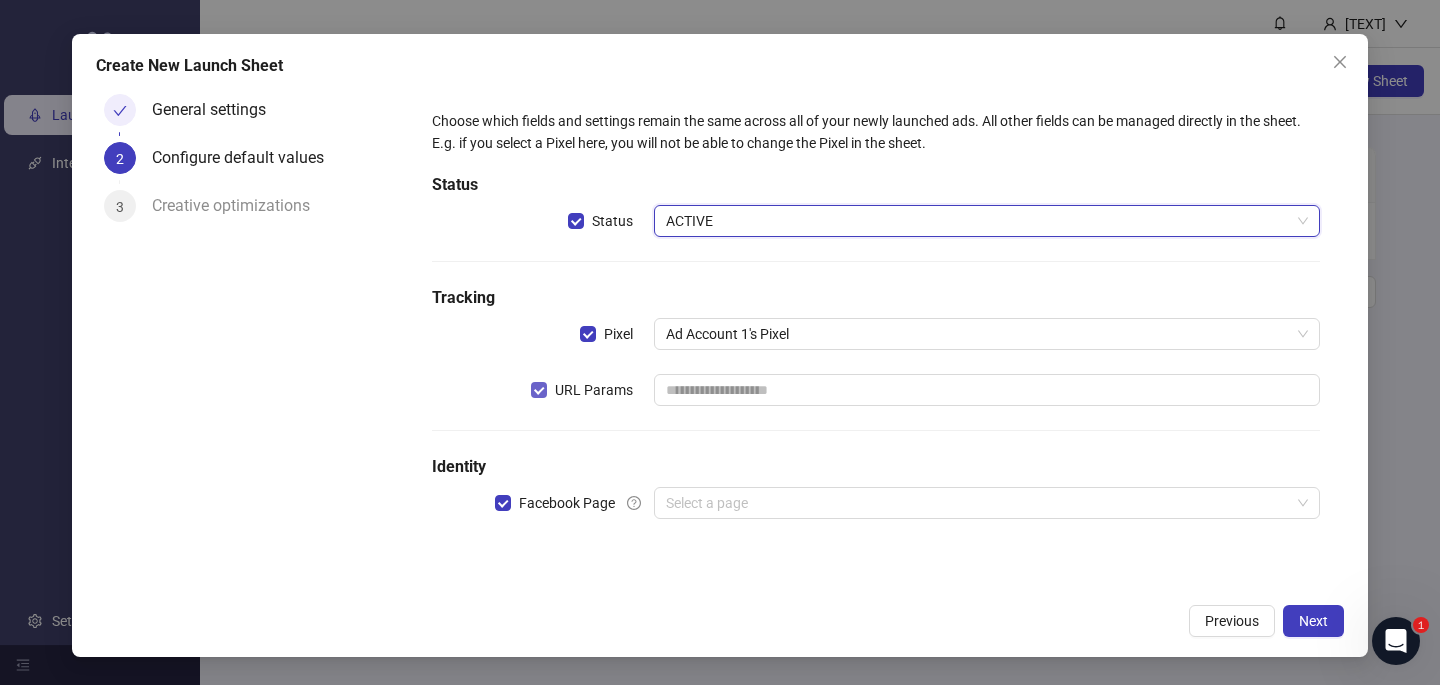 click on "URL Params" at bounding box center (586, 390) 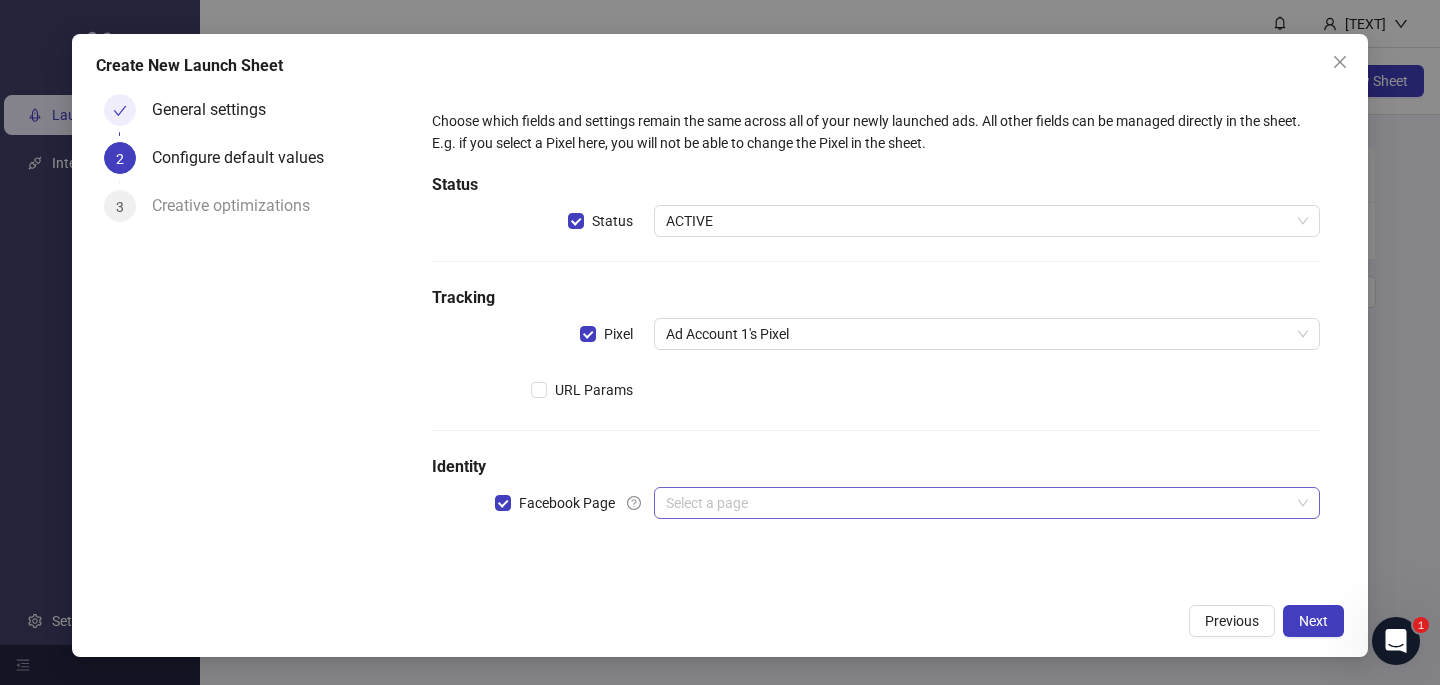 click at bounding box center (978, 503) 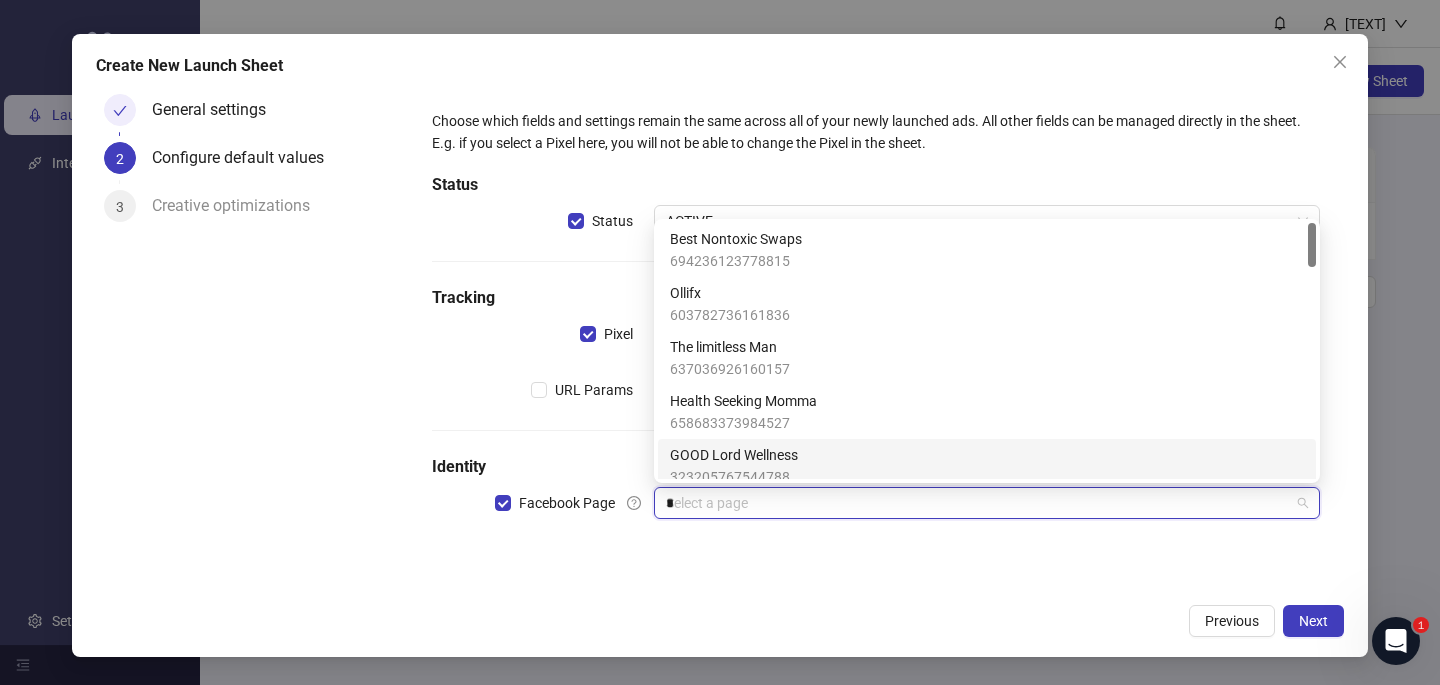 type on "**" 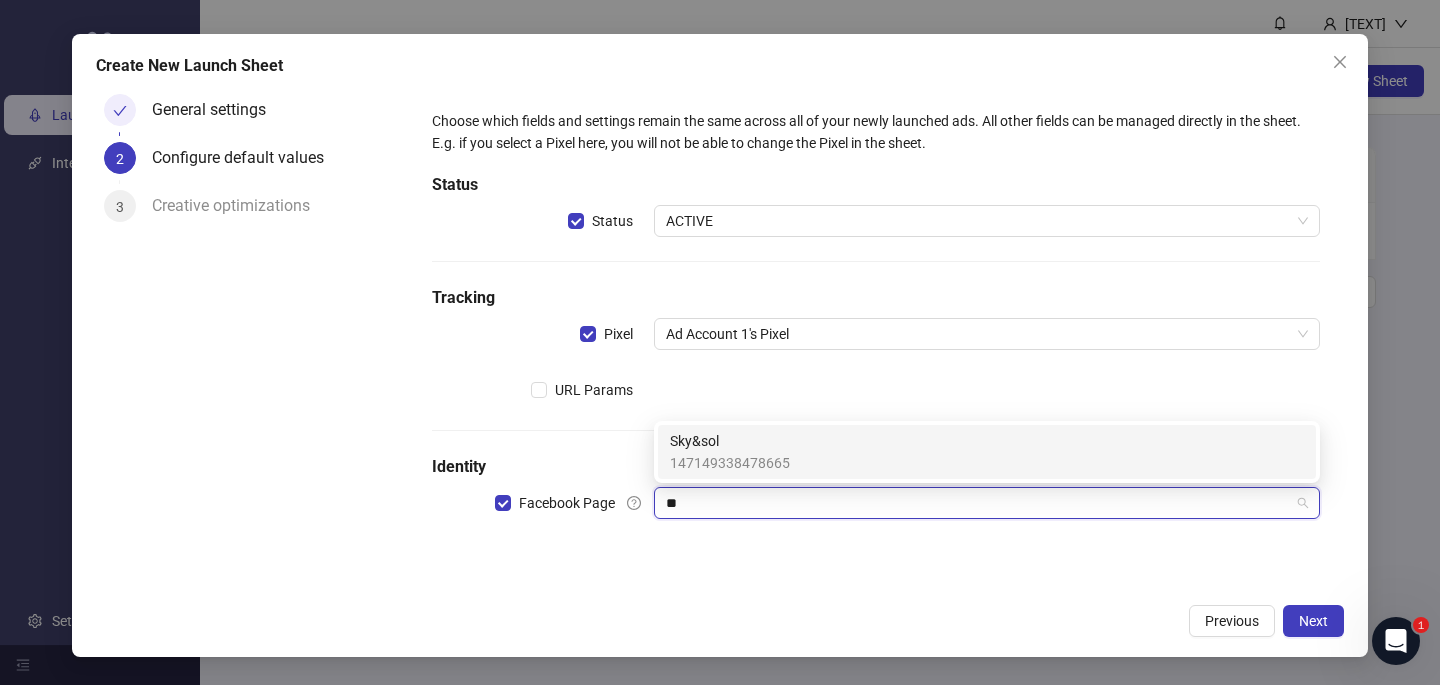 click on "Sky&sol" at bounding box center (730, 441) 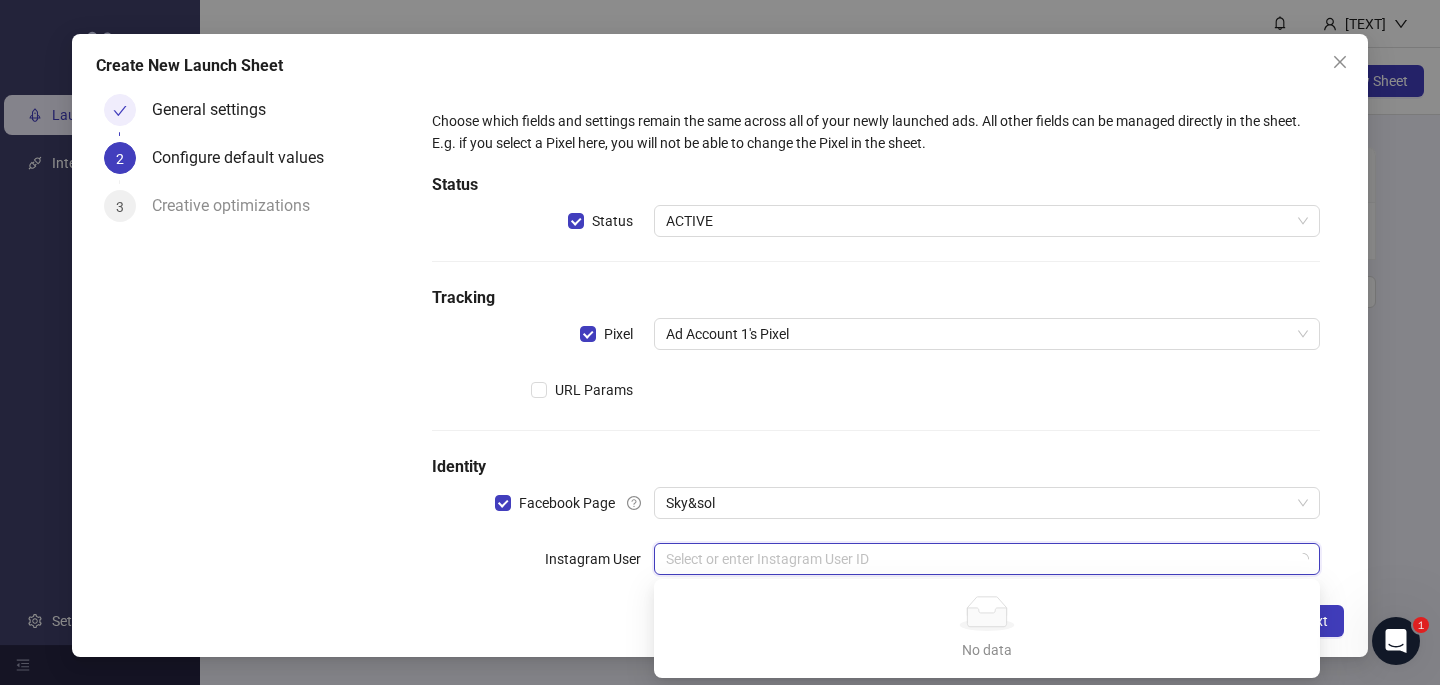 click at bounding box center [978, 559] 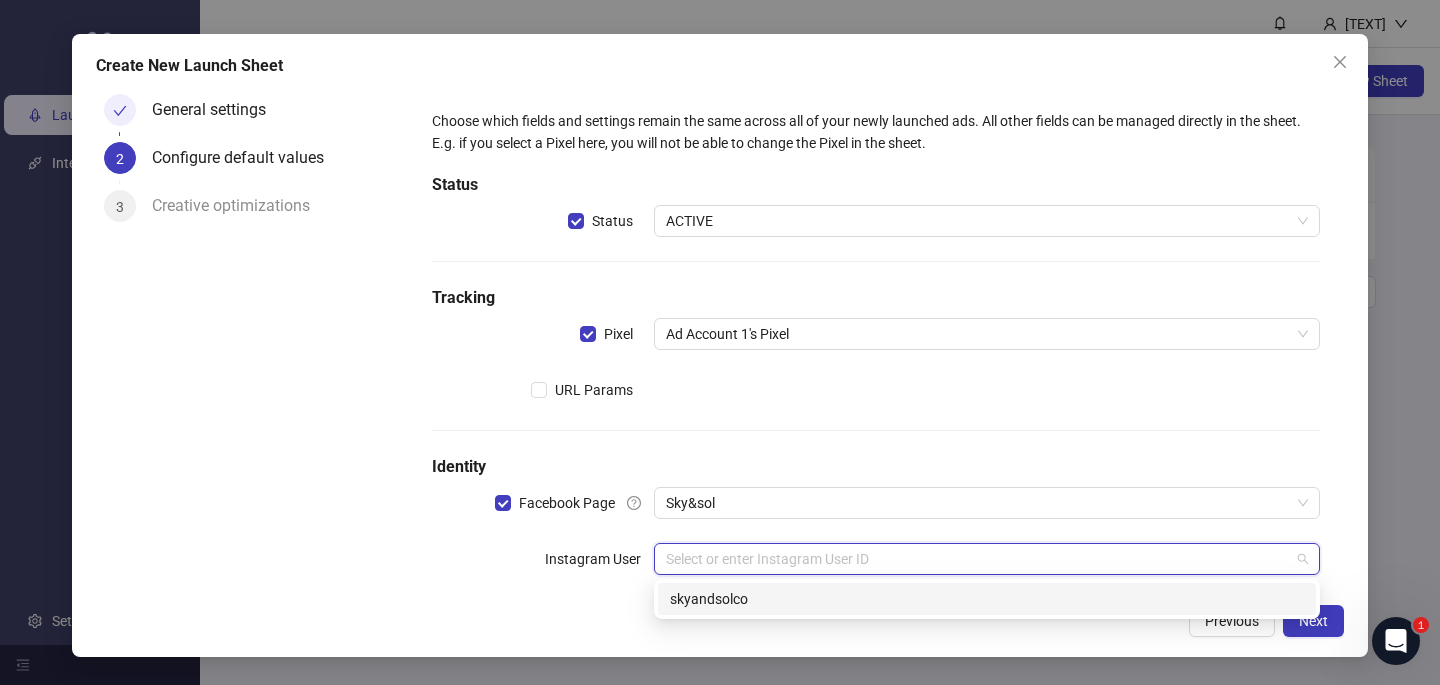 click on "Choose which fields and settings remain the same across all of your newly launched ads. All other fields can be managed directly in the sheet. E.g. if you select a Pixel here, you will not be able to change the Pixel in the sheet. Status Status ACTIVE Tracking Pixel Ad Account [NUMBER]'s Pixel URL Params Identity Facebook Page [TEXT] Instagram User Select or enter Instagram User ID" at bounding box center (876, 354) 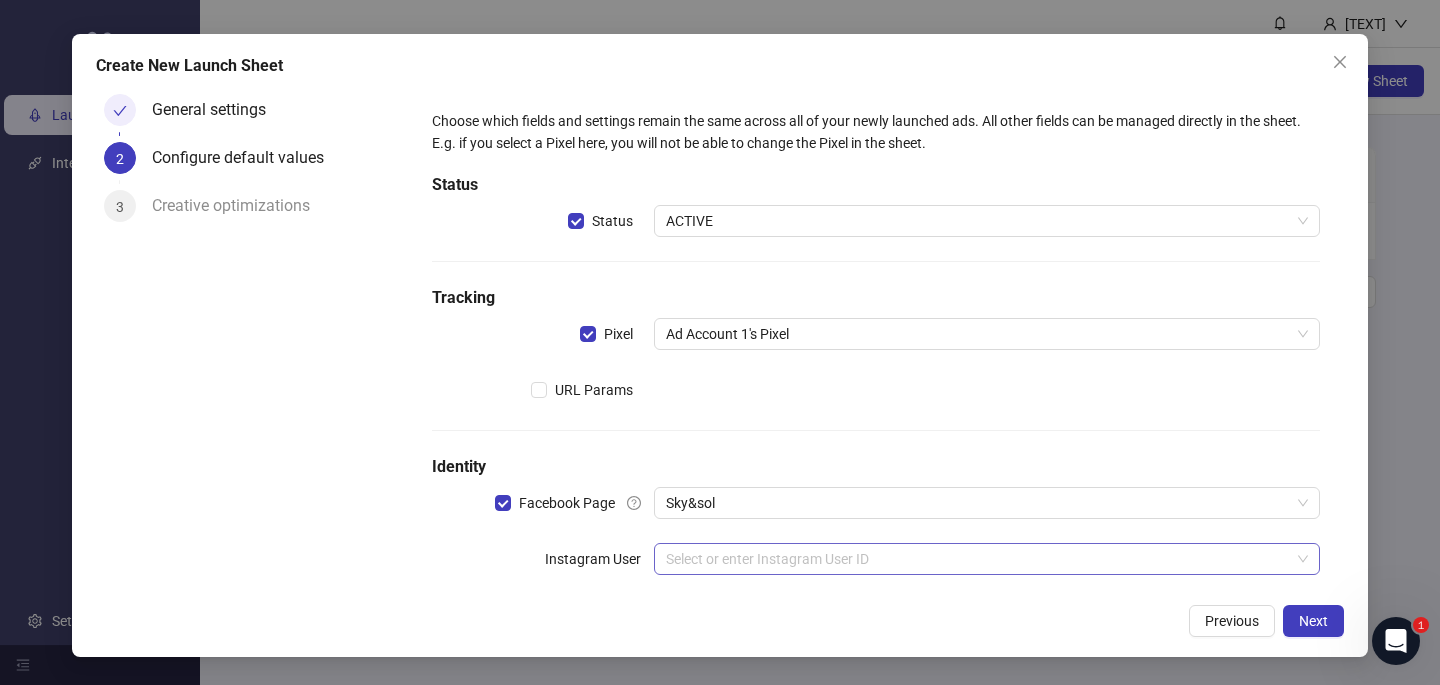 click at bounding box center (978, 559) 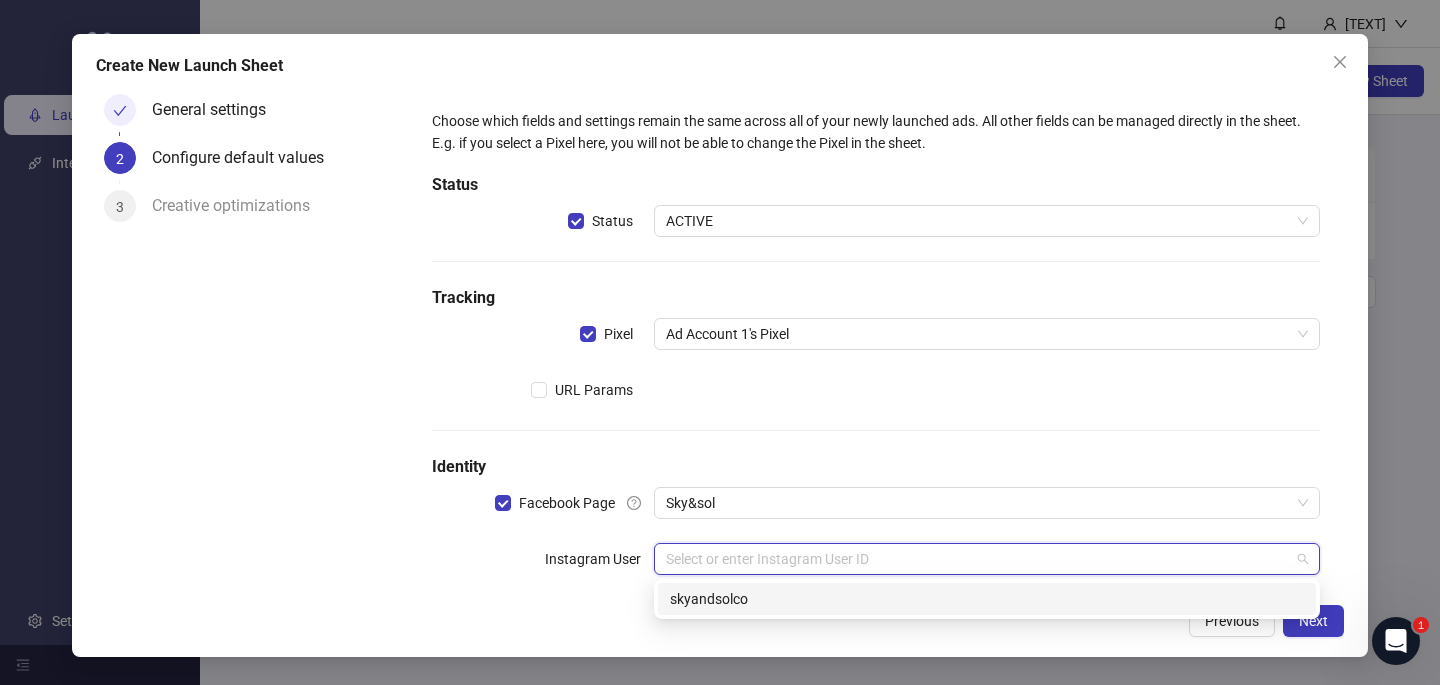 click on "skyandsolco" at bounding box center (987, 599) 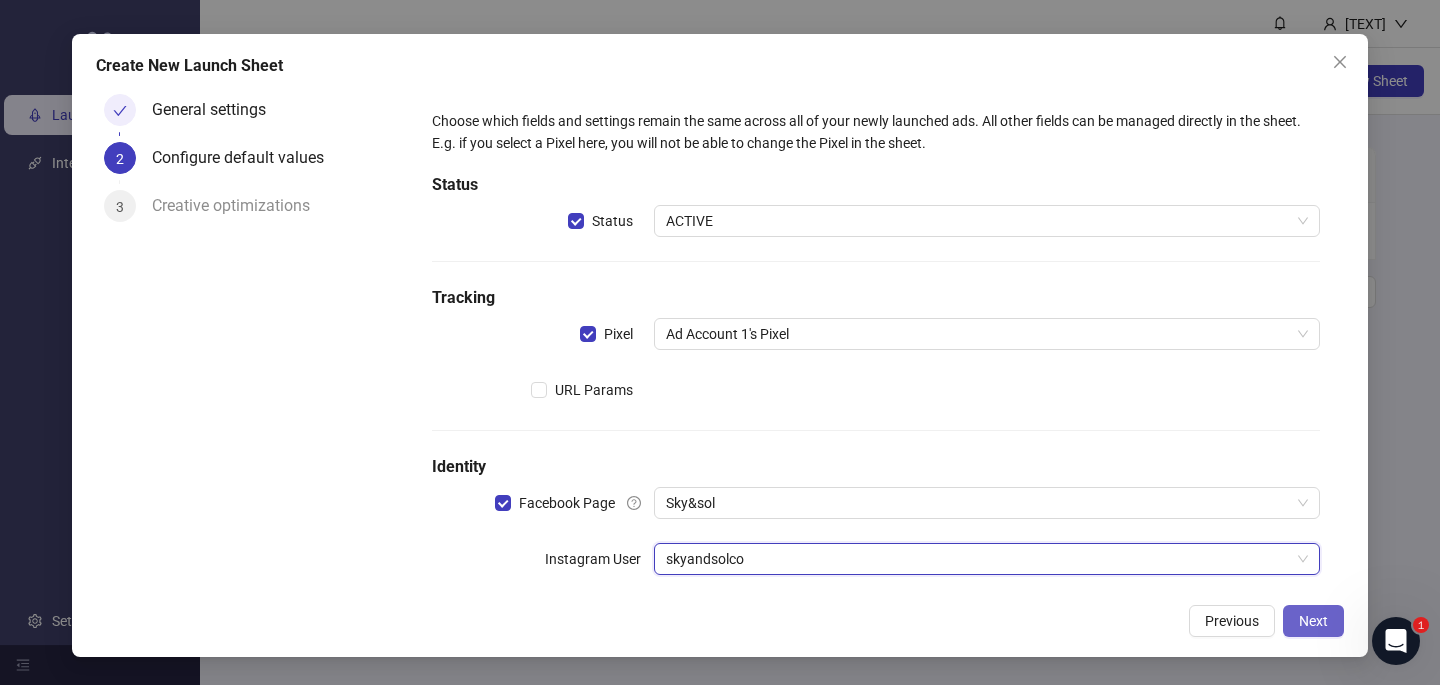 click on "Next" at bounding box center [1313, 621] 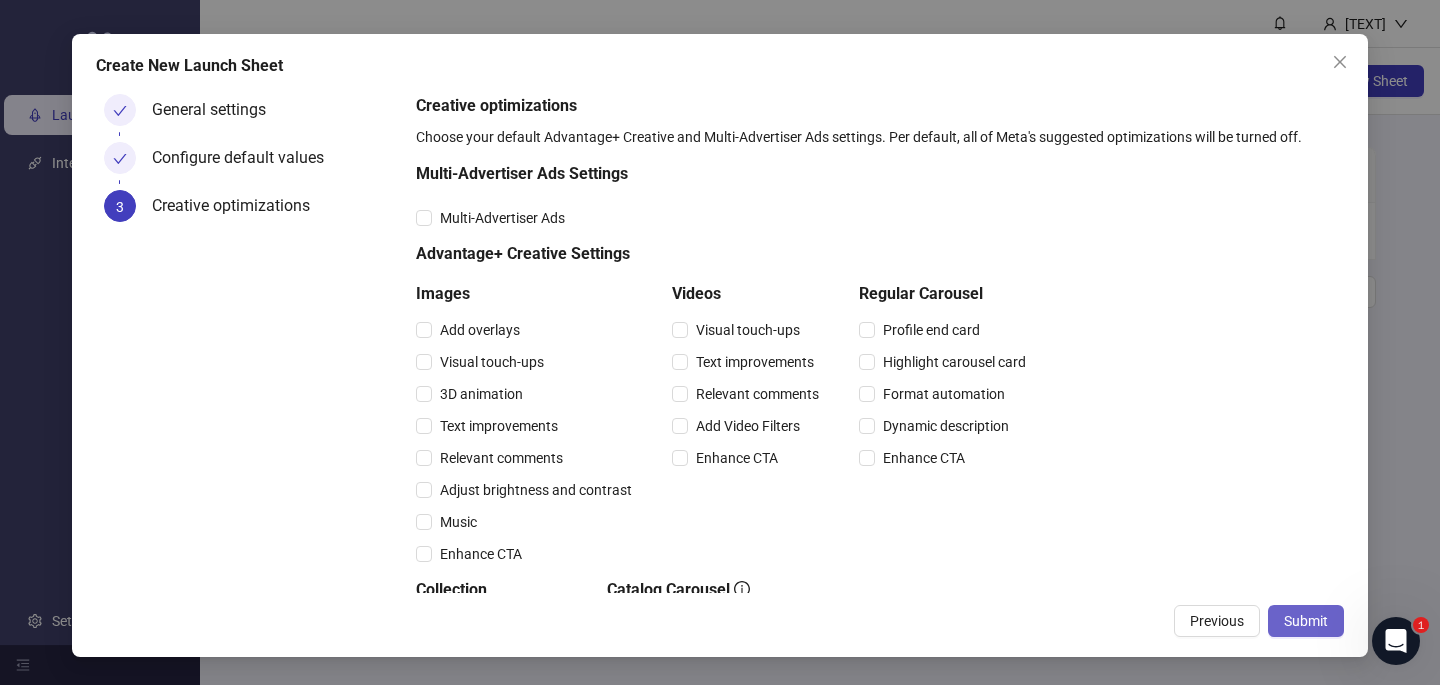 click on "Submit" at bounding box center [1306, 621] 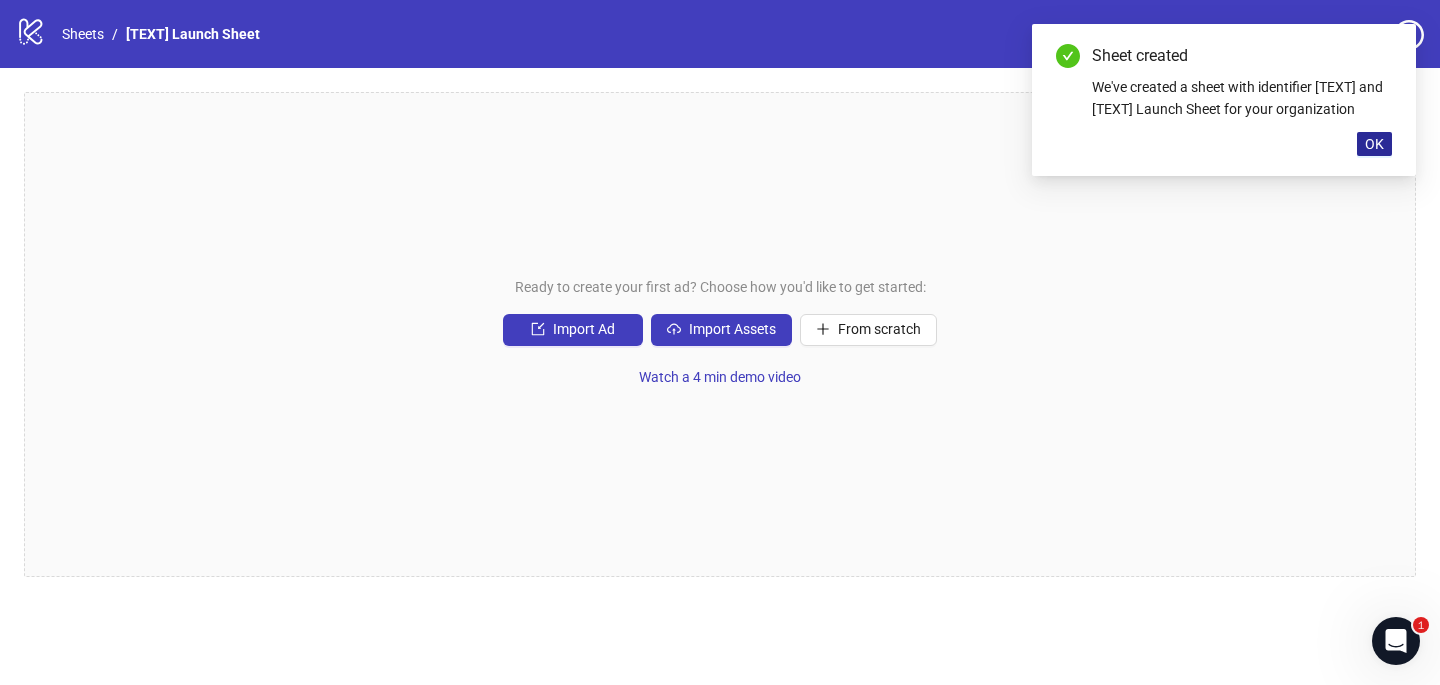 click on "OK" at bounding box center (1374, 144) 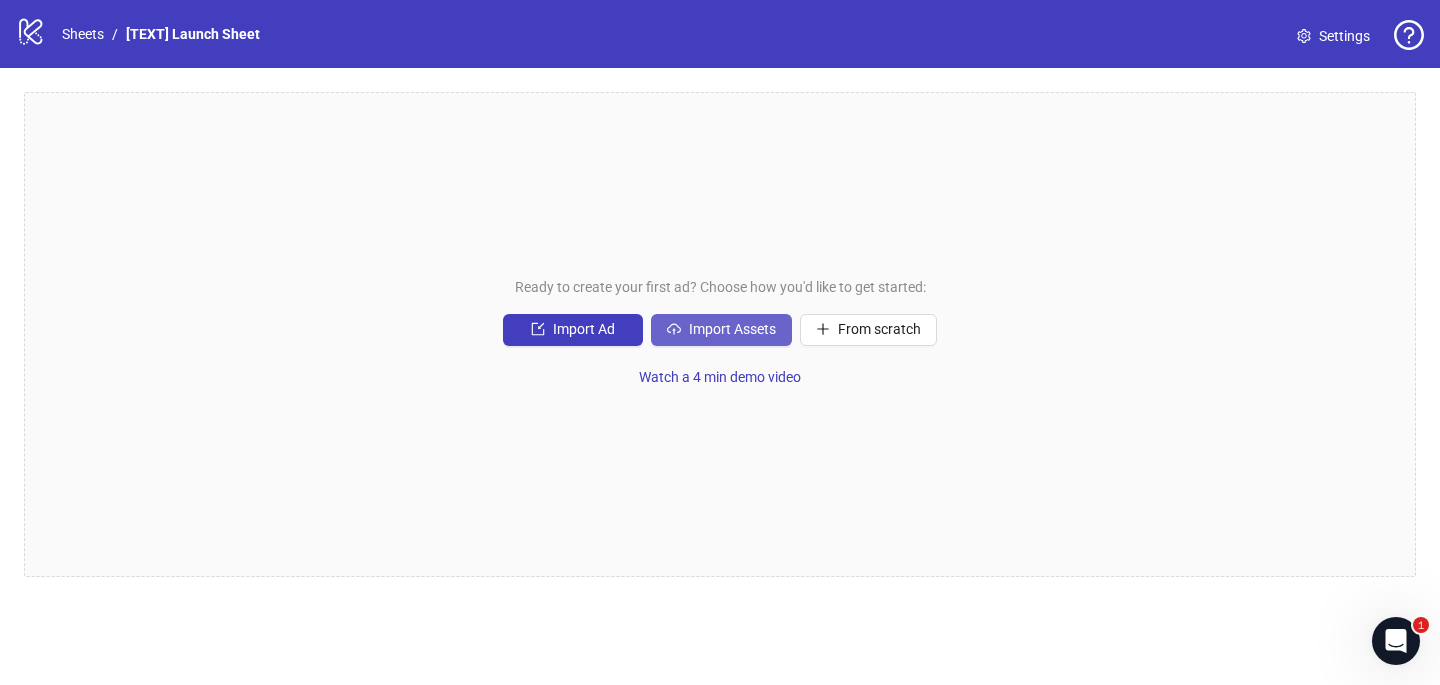 click on "Import Assets" at bounding box center [732, 329] 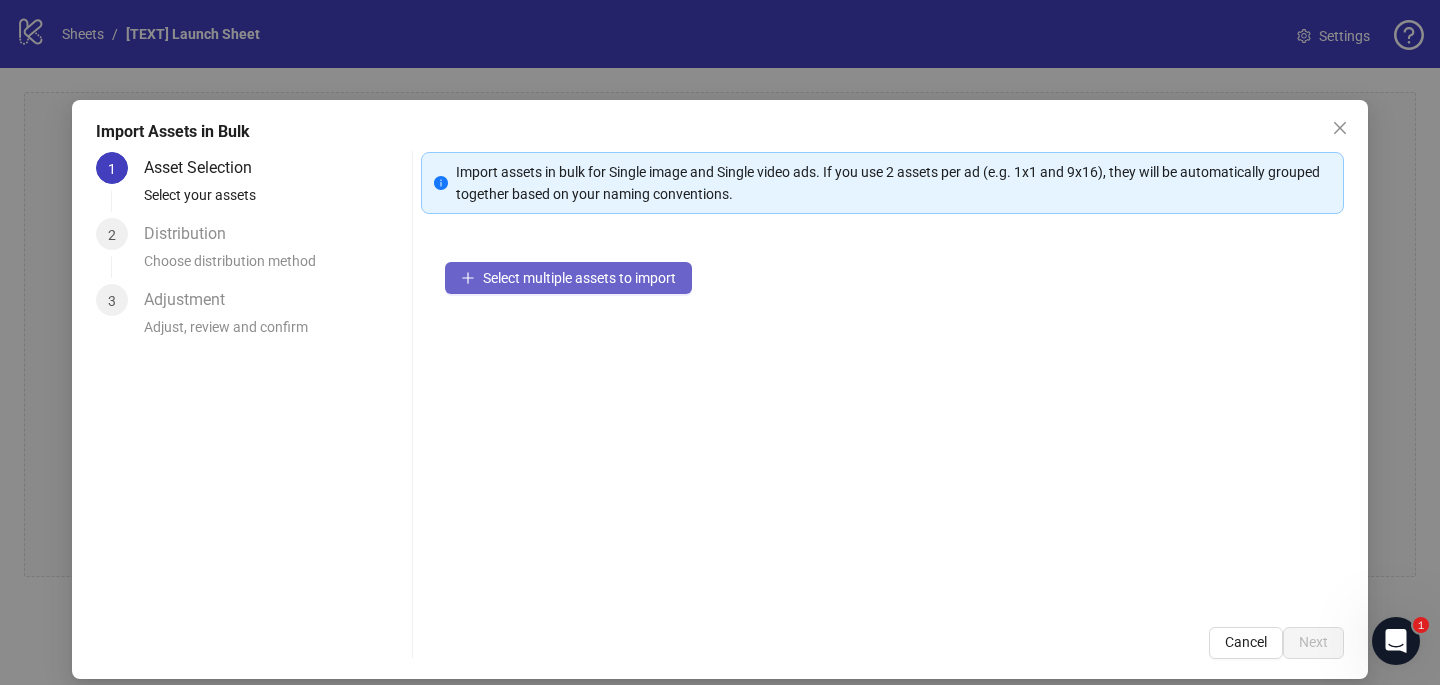 click on "Select multiple assets to import" at bounding box center (579, 278) 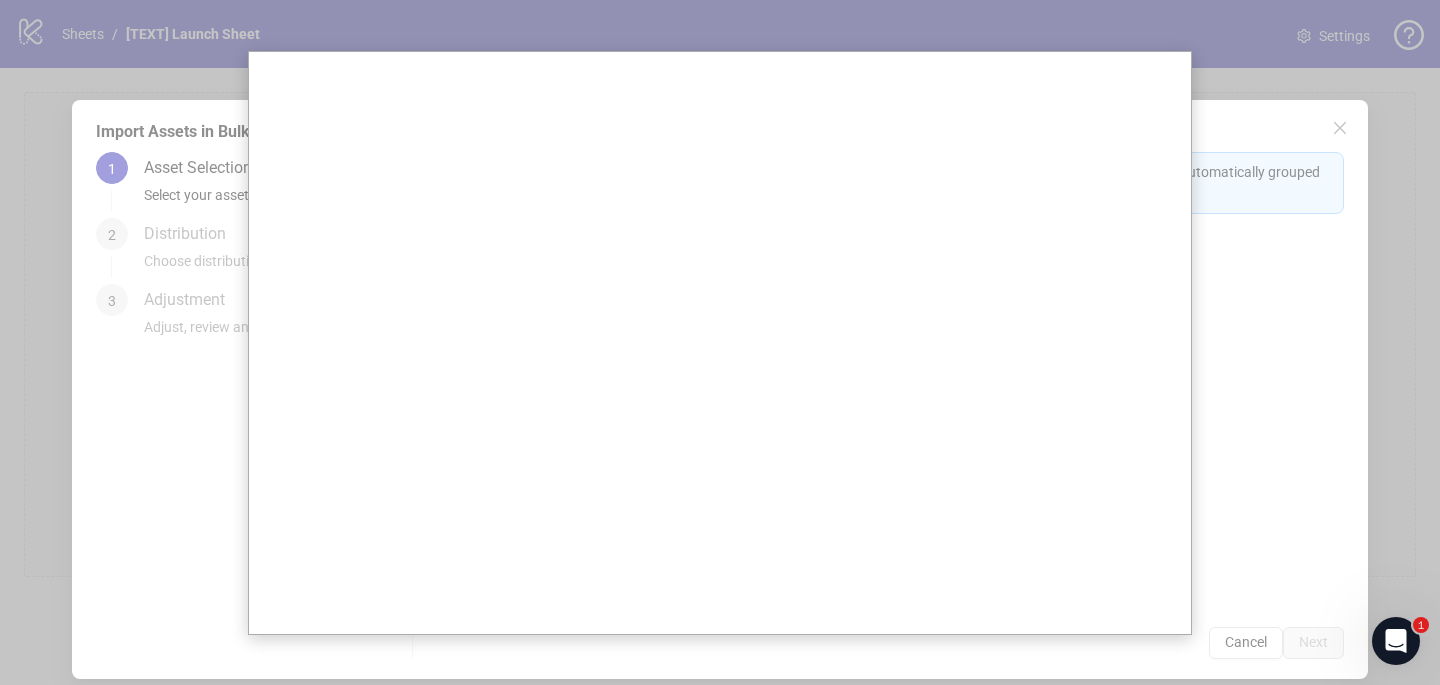 click at bounding box center [720, 342] 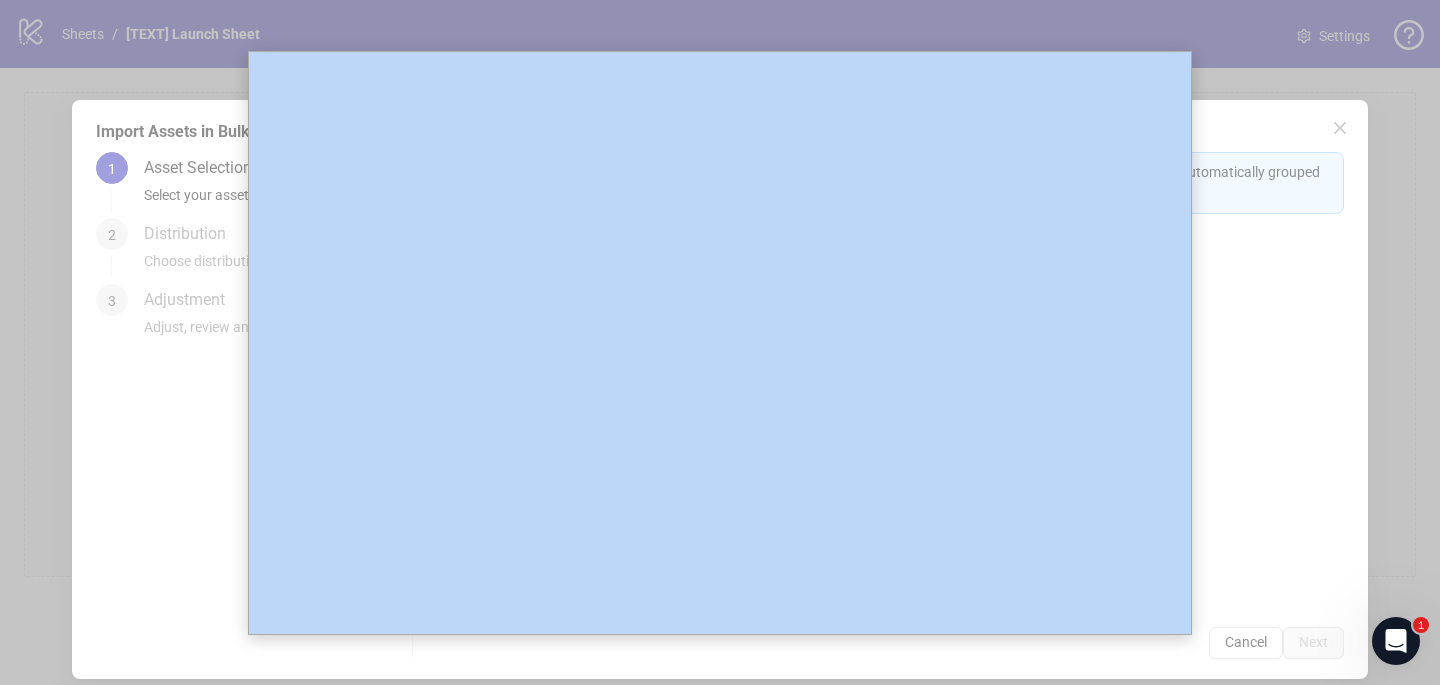 click at bounding box center [720, 342] 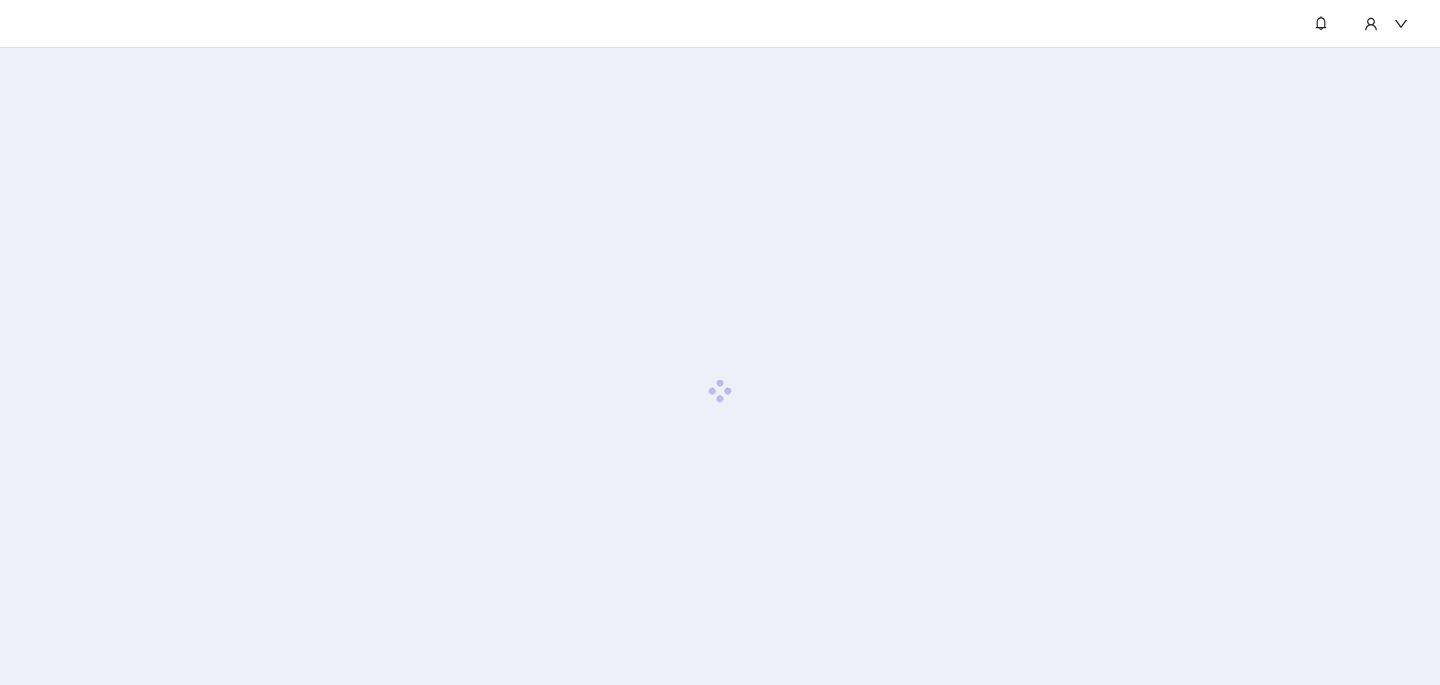 scroll, scrollTop: 0, scrollLeft: 0, axis: both 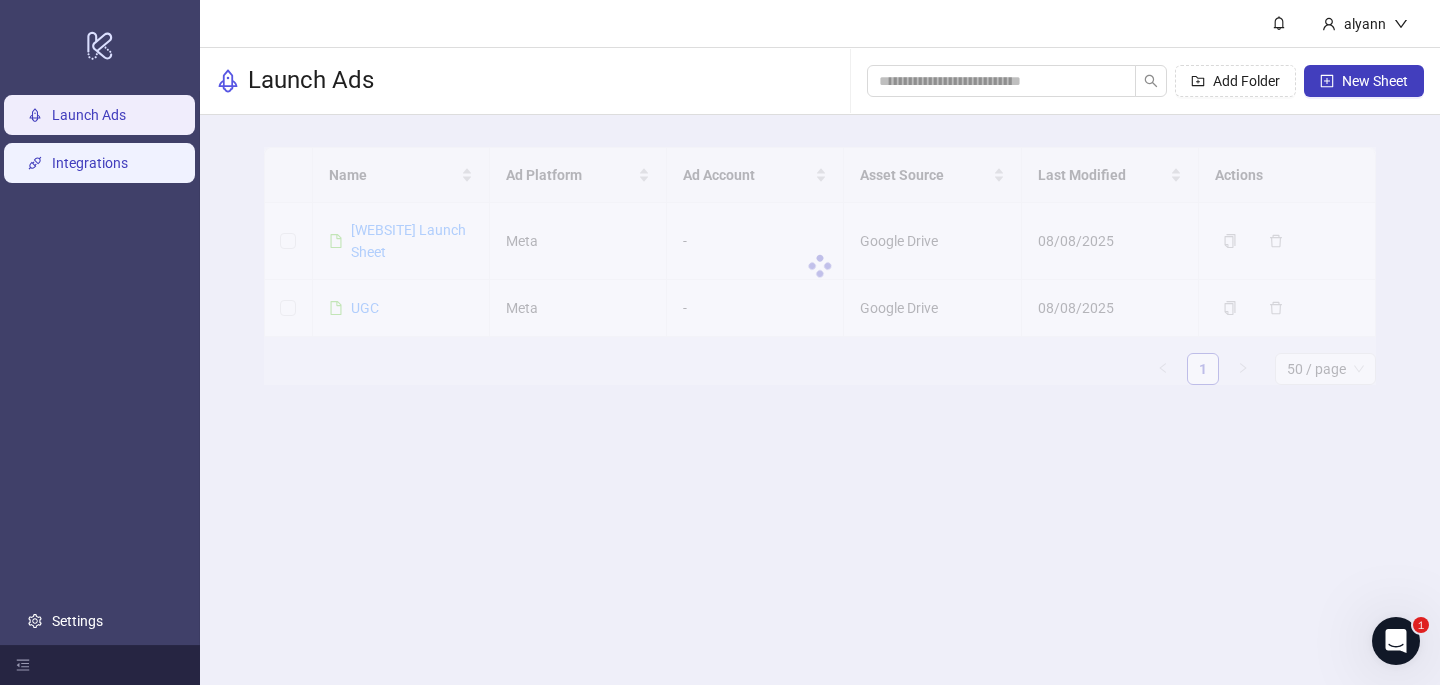 click on "Integrations" at bounding box center [90, 163] 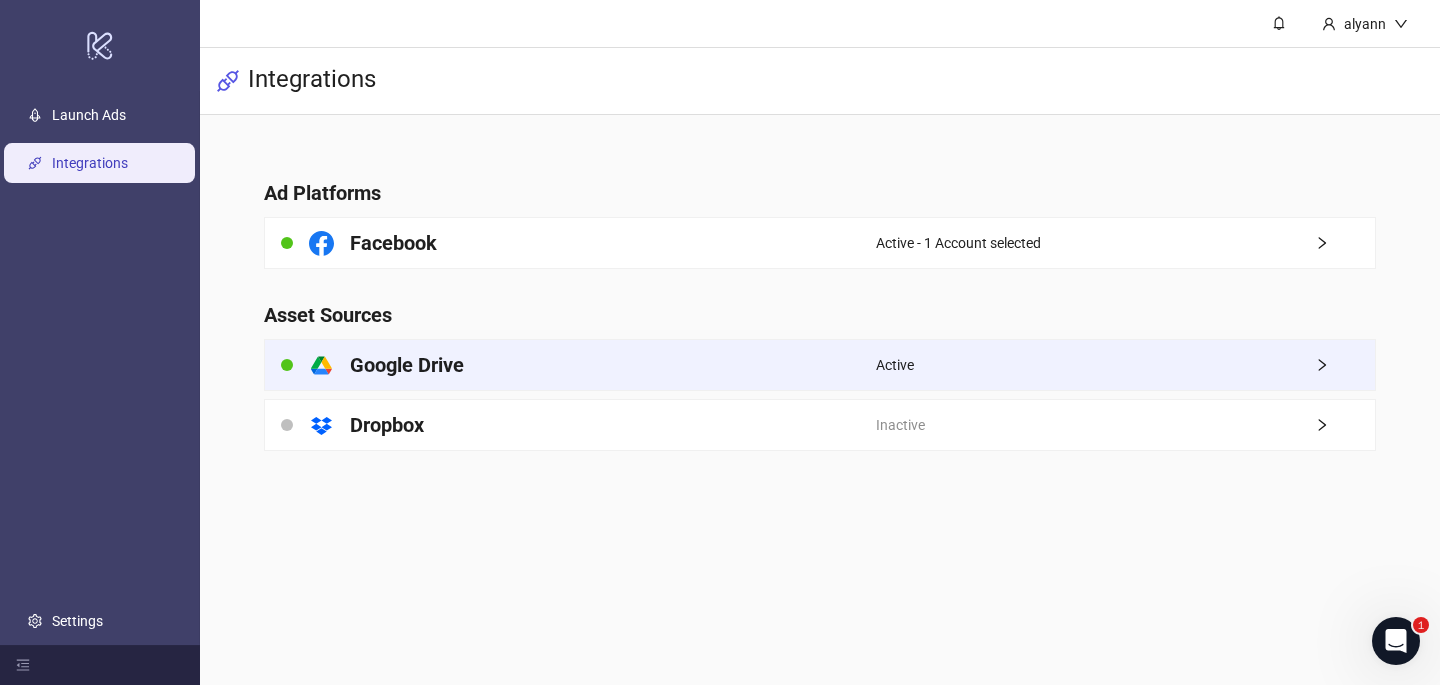 click on "platform/google_drive Google Drive" at bounding box center [570, 365] 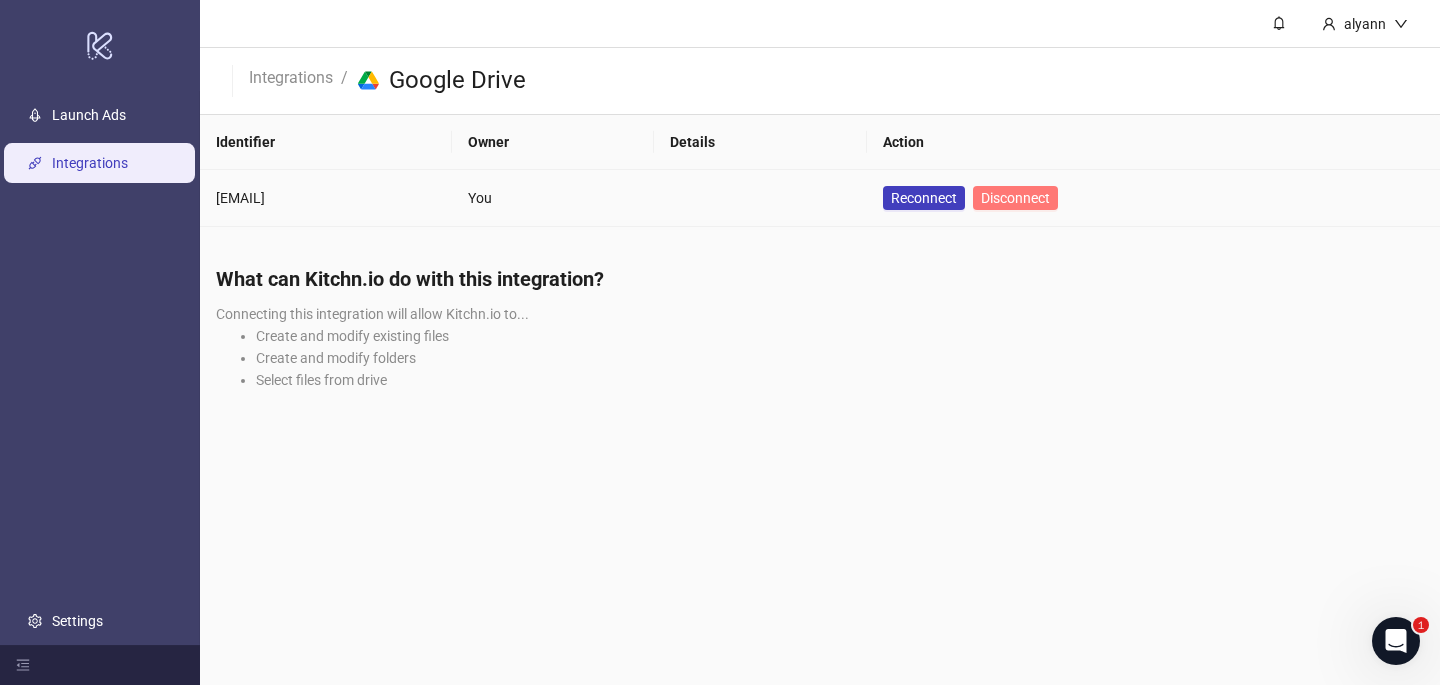 click on "Disconnect" at bounding box center [1015, 198] 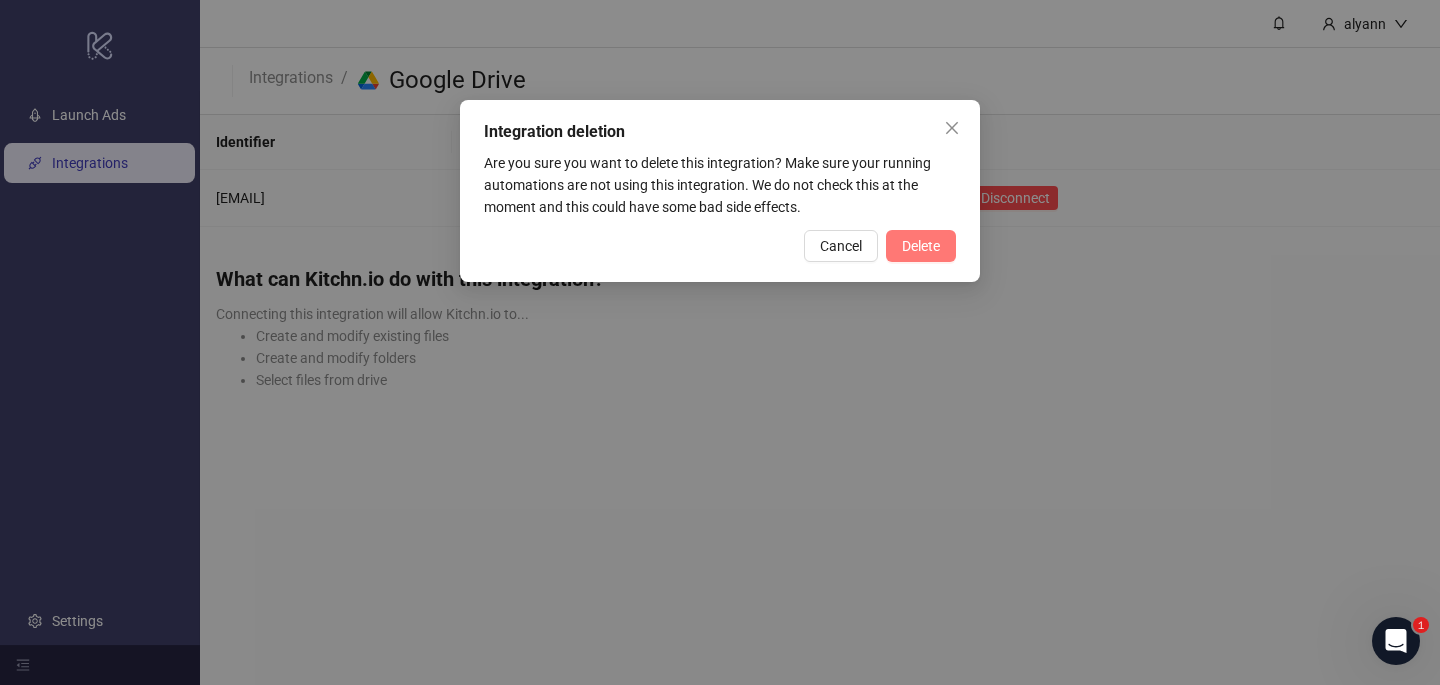 click on "Delete" at bounding box center (921, 246) 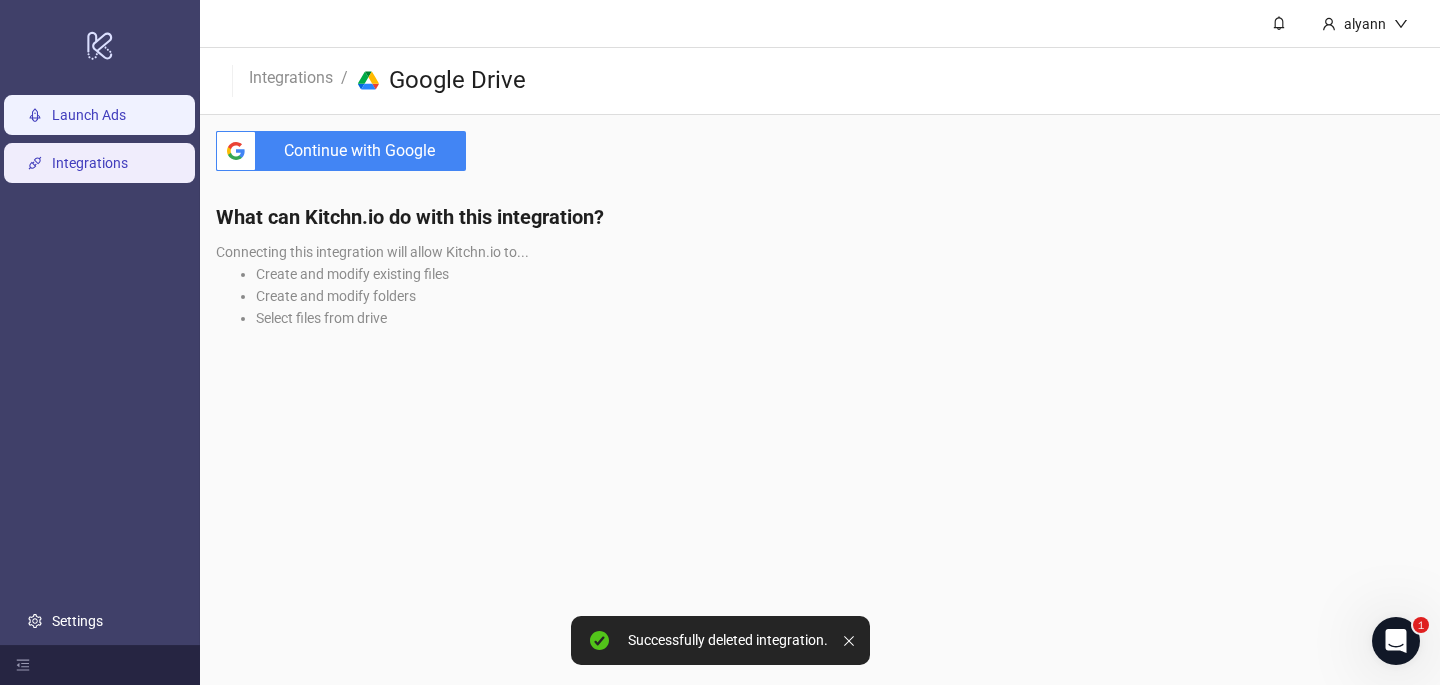 click on "Launch Ads" at bounding box center (89, 115) 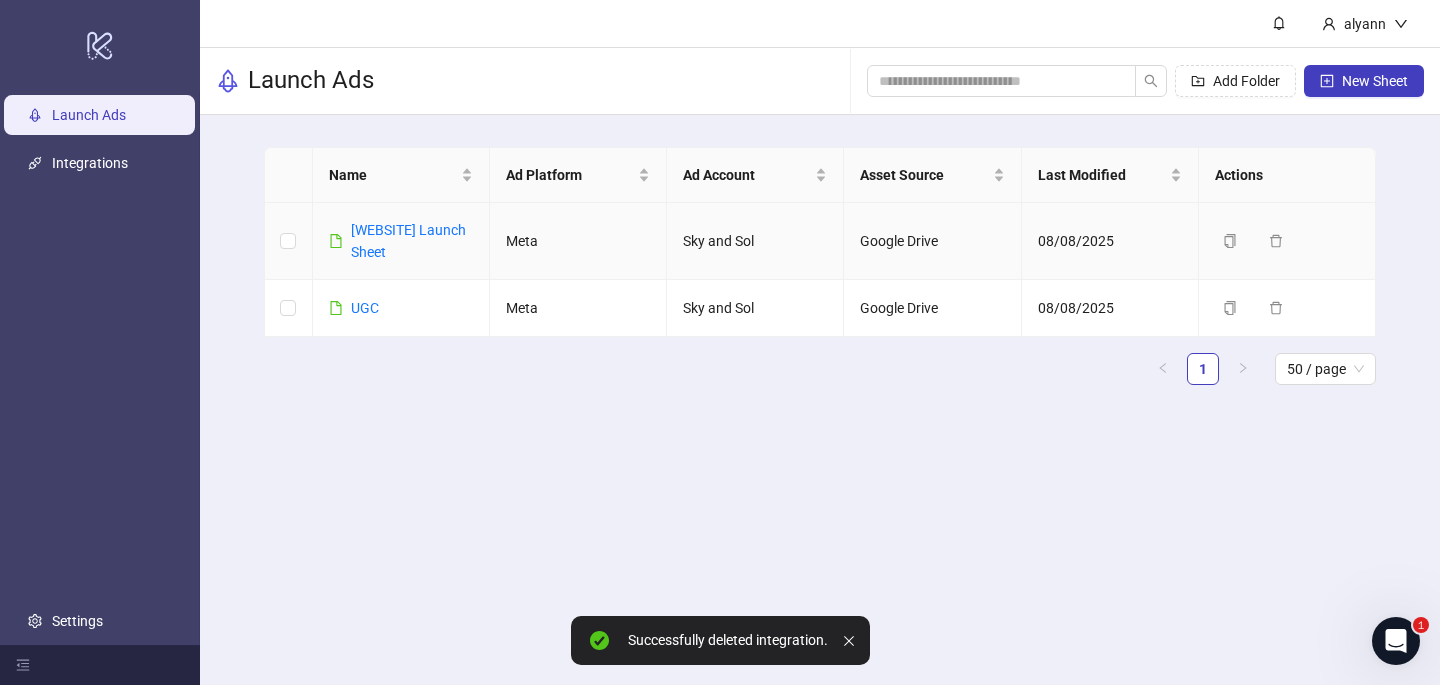 click on "Sky and Sol" at bounding box center (755, 241) 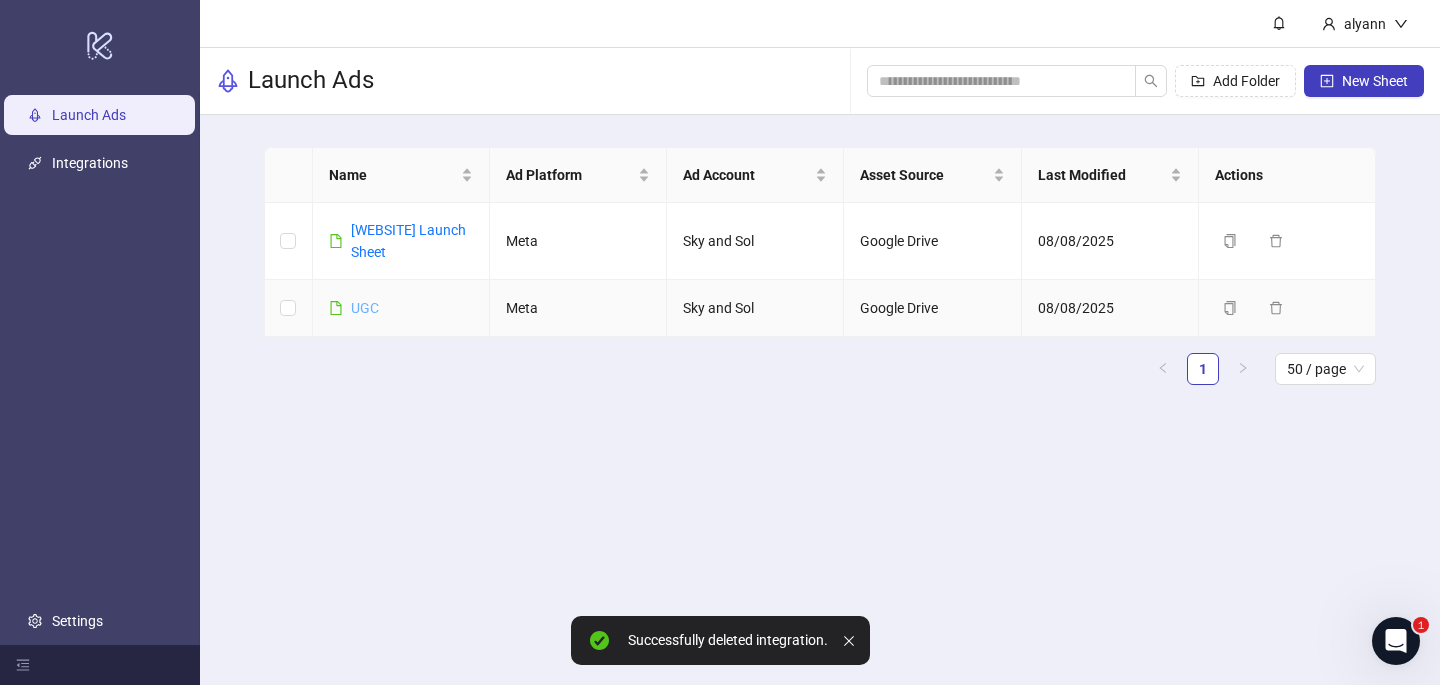 click on "UGC" at bounding box center [365, 308] 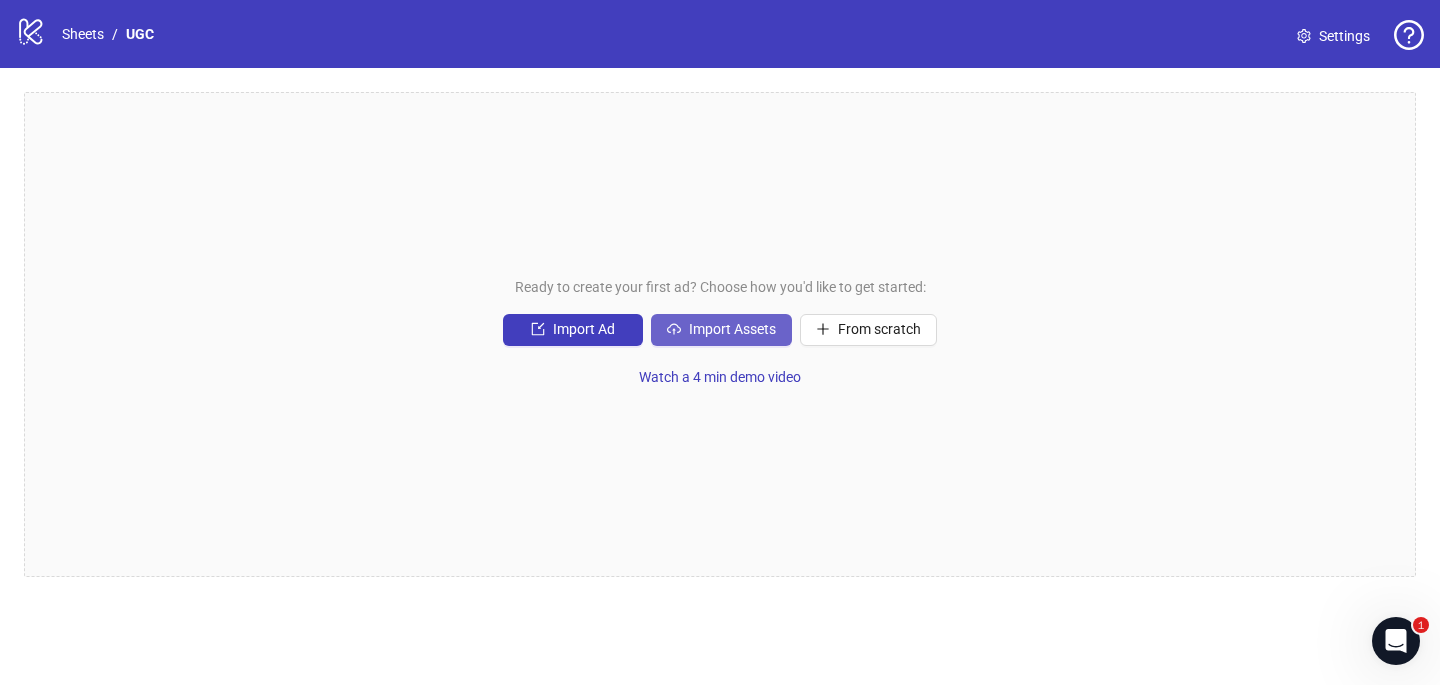 click on "Import Assets" at bounding box center [721, 330] 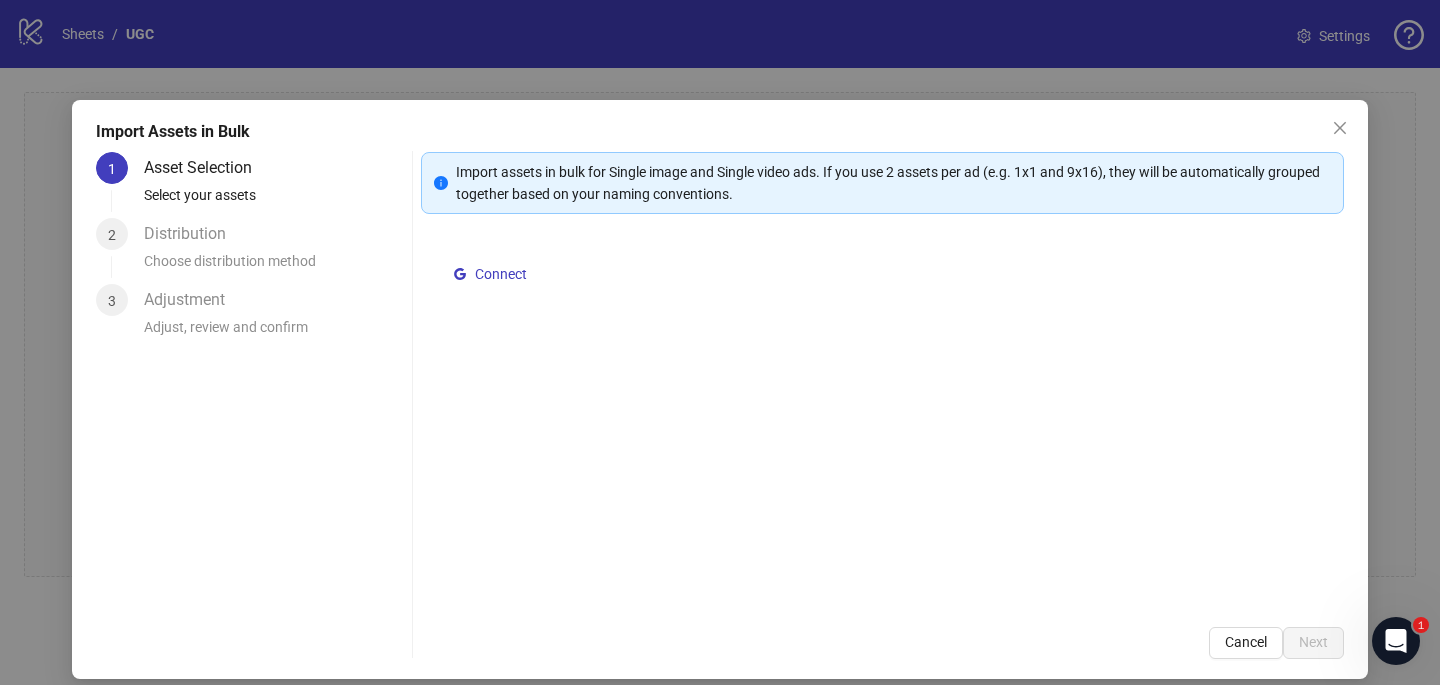 click on "Connect" at bounding box center (882, 420) 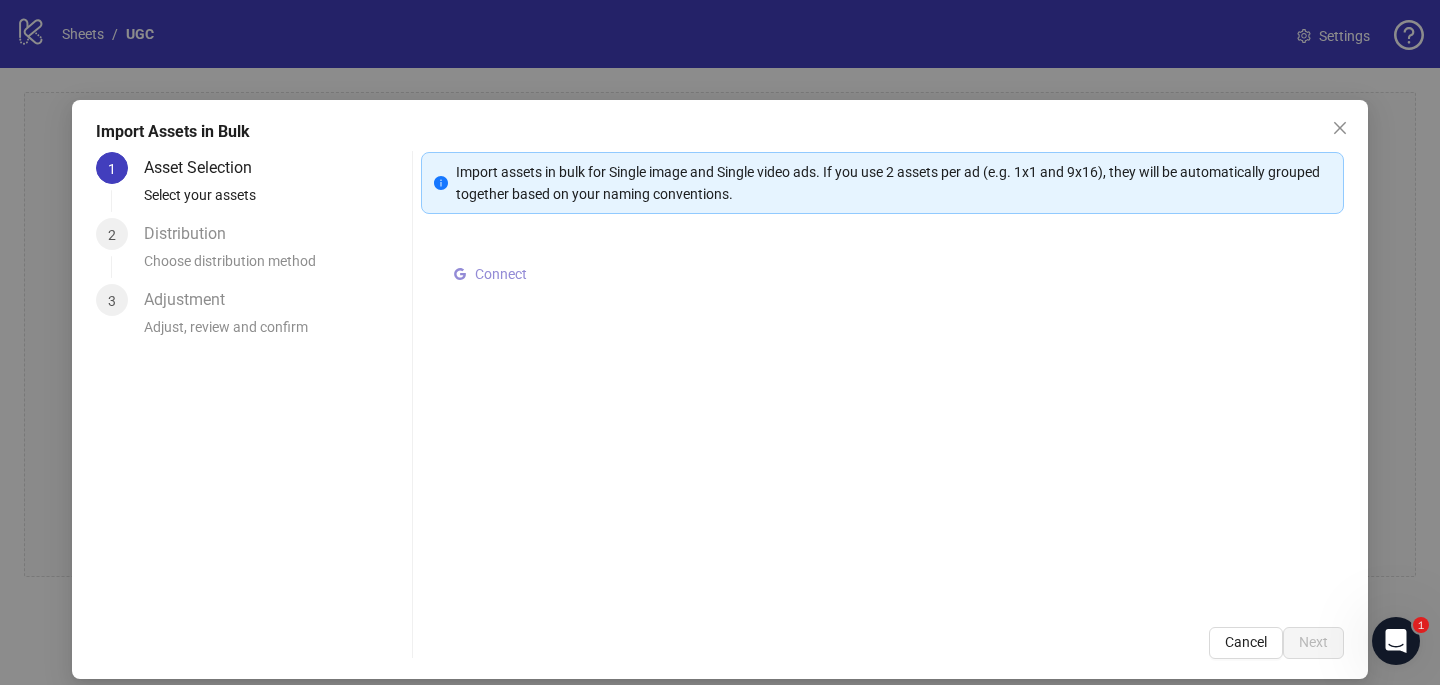click on "Connect" at bounding box center (501, 274) 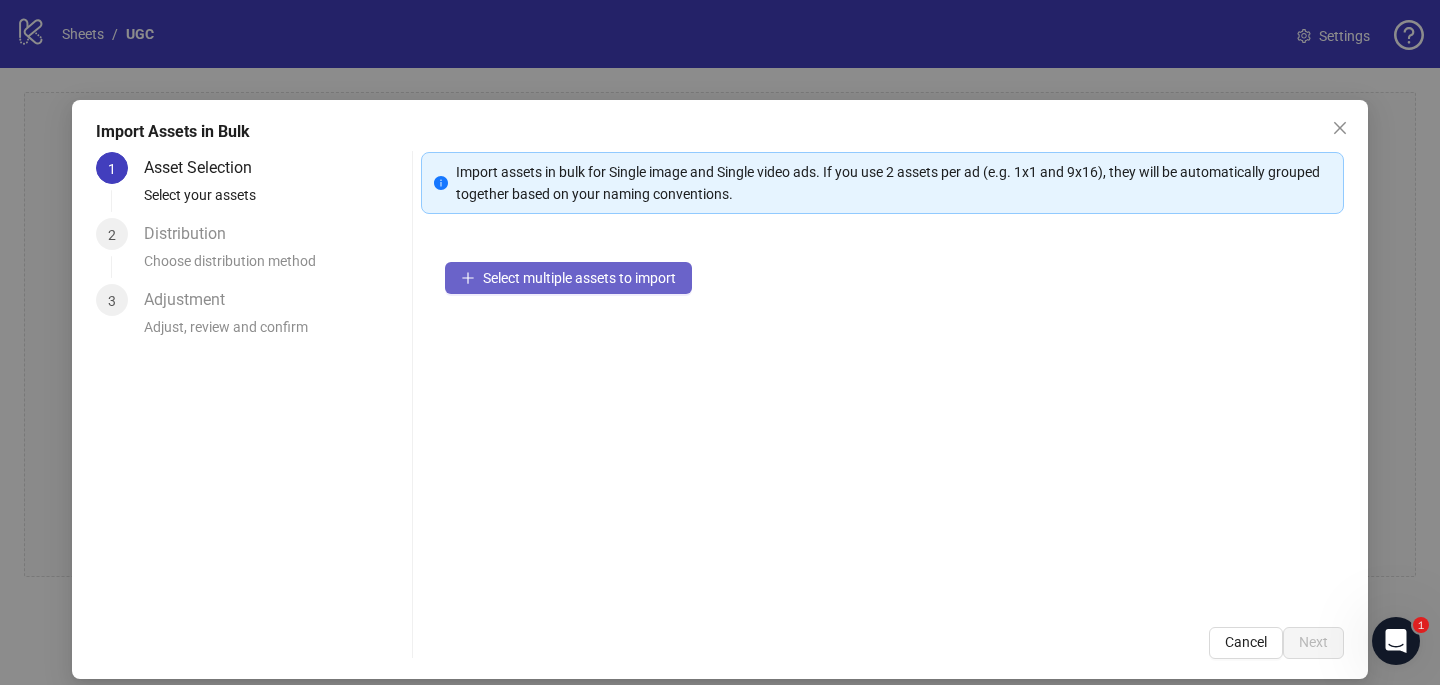 click on "Select multiple assets to import" at bounding box center (579, 278) 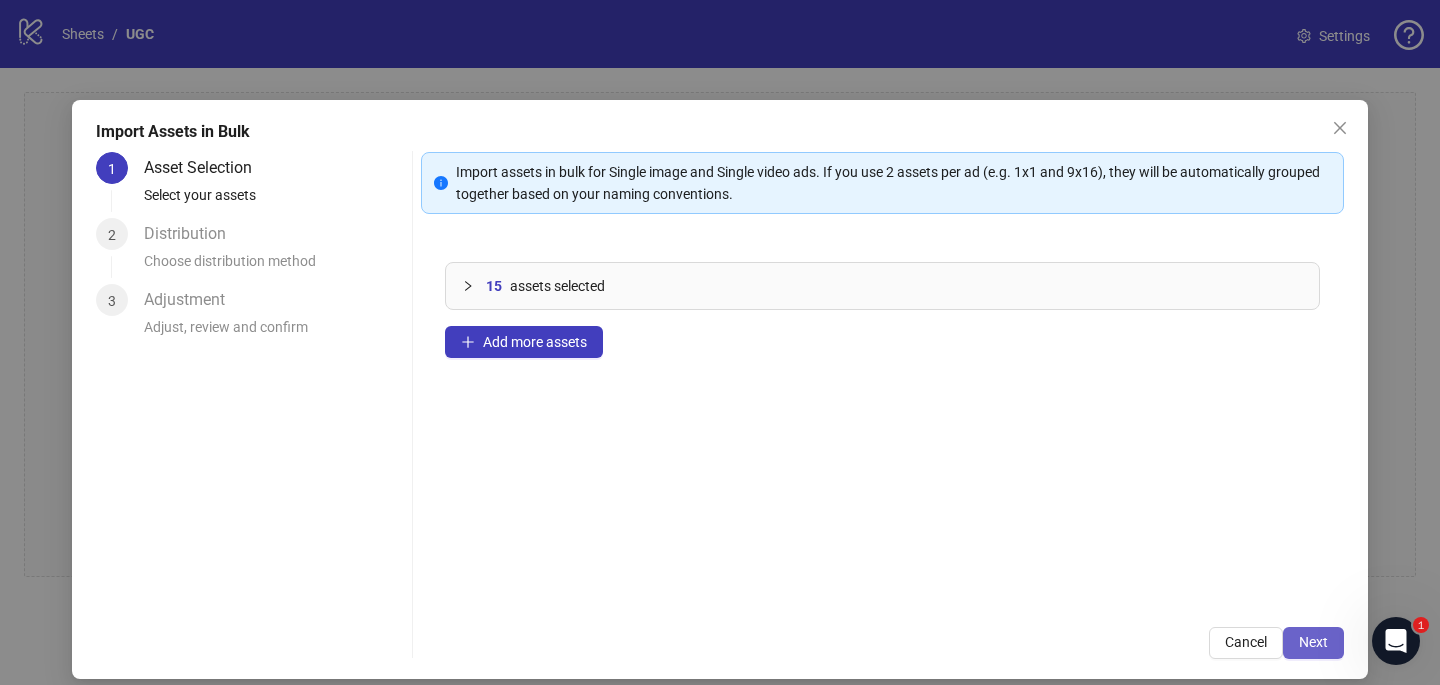 click on "Next" at bounding box center (1313, 642) 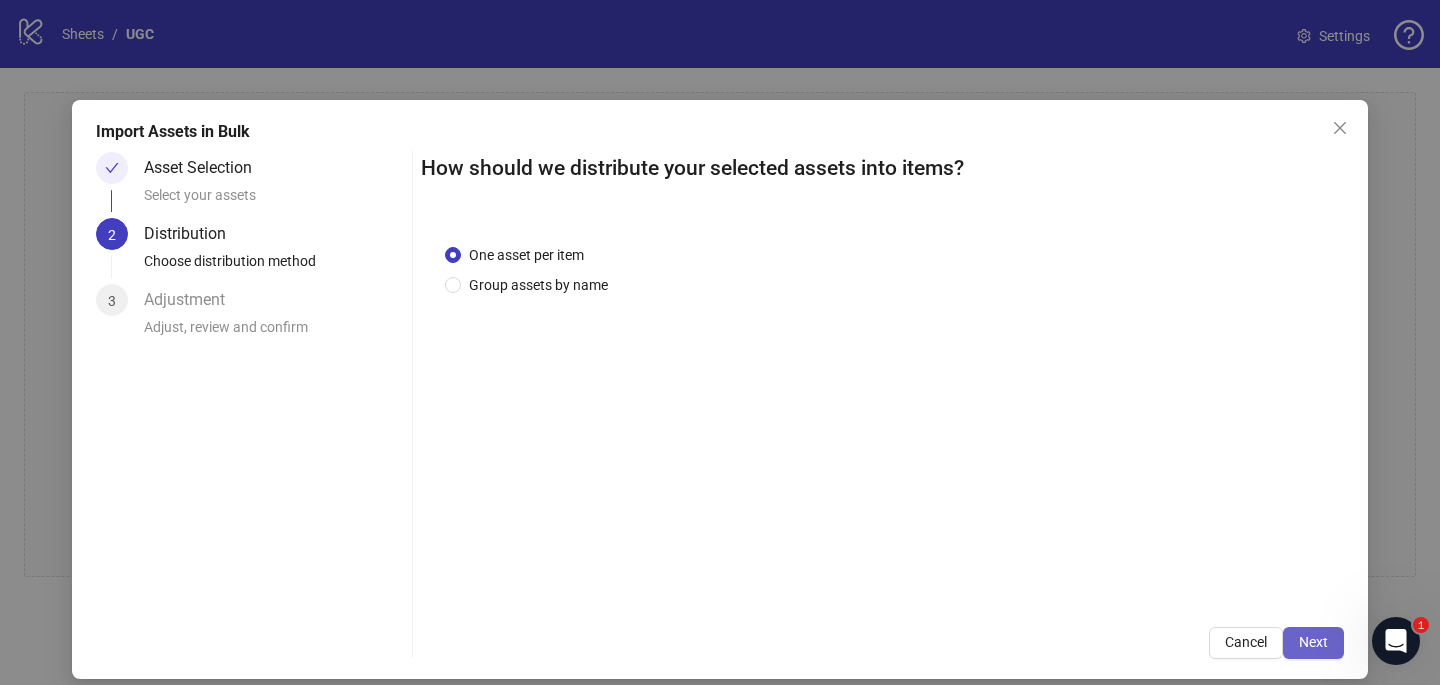 click on "Next" at bounding box center [1313, 642] 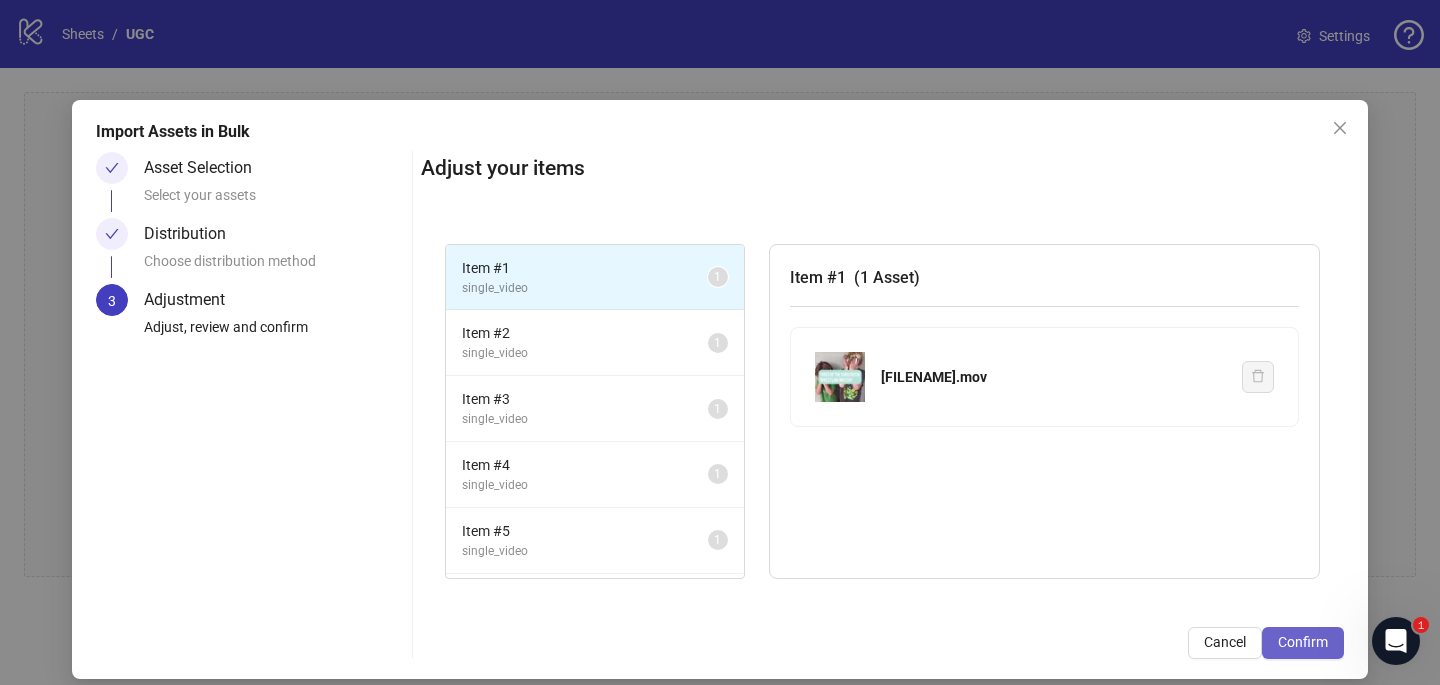click on "Confirm" at bounding box center (1303, 642) 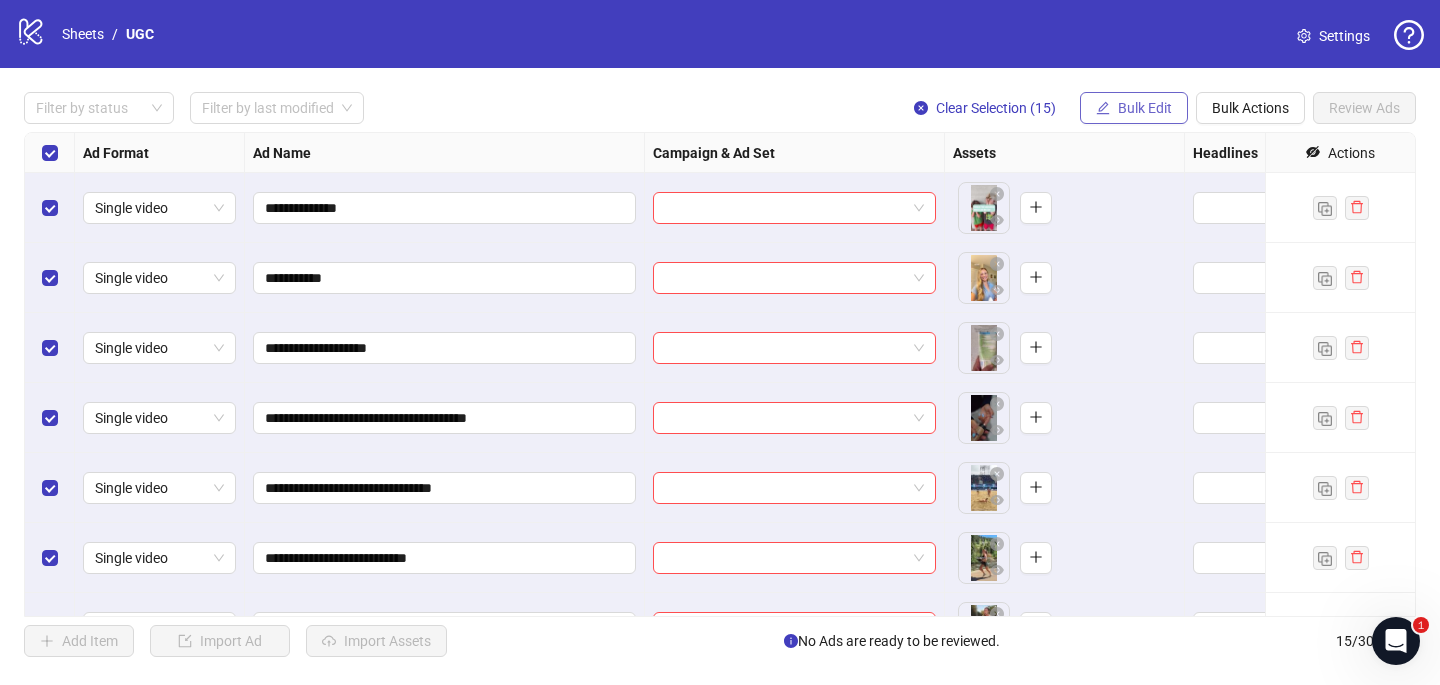 click on "Bulk Edit" at bounding box center [1145, 108] 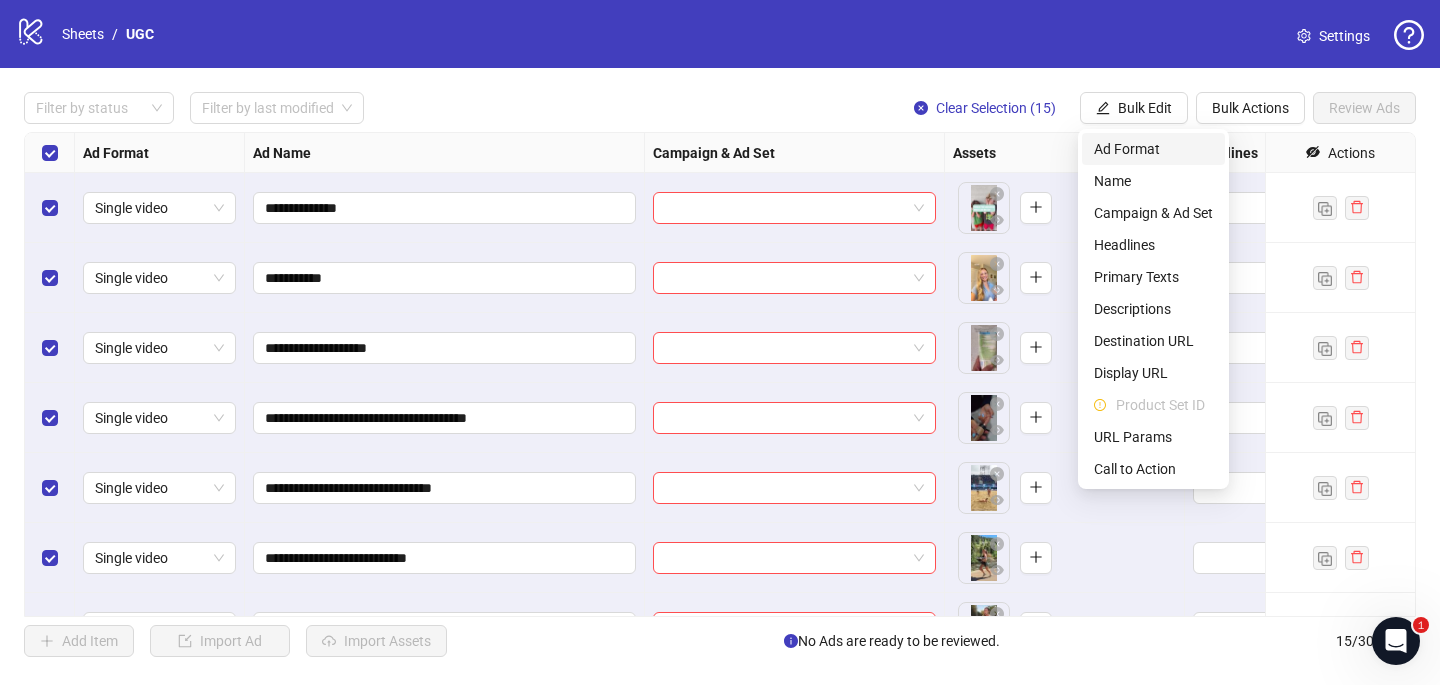 click on "Ad Format" at bounding box center (1153, 149) 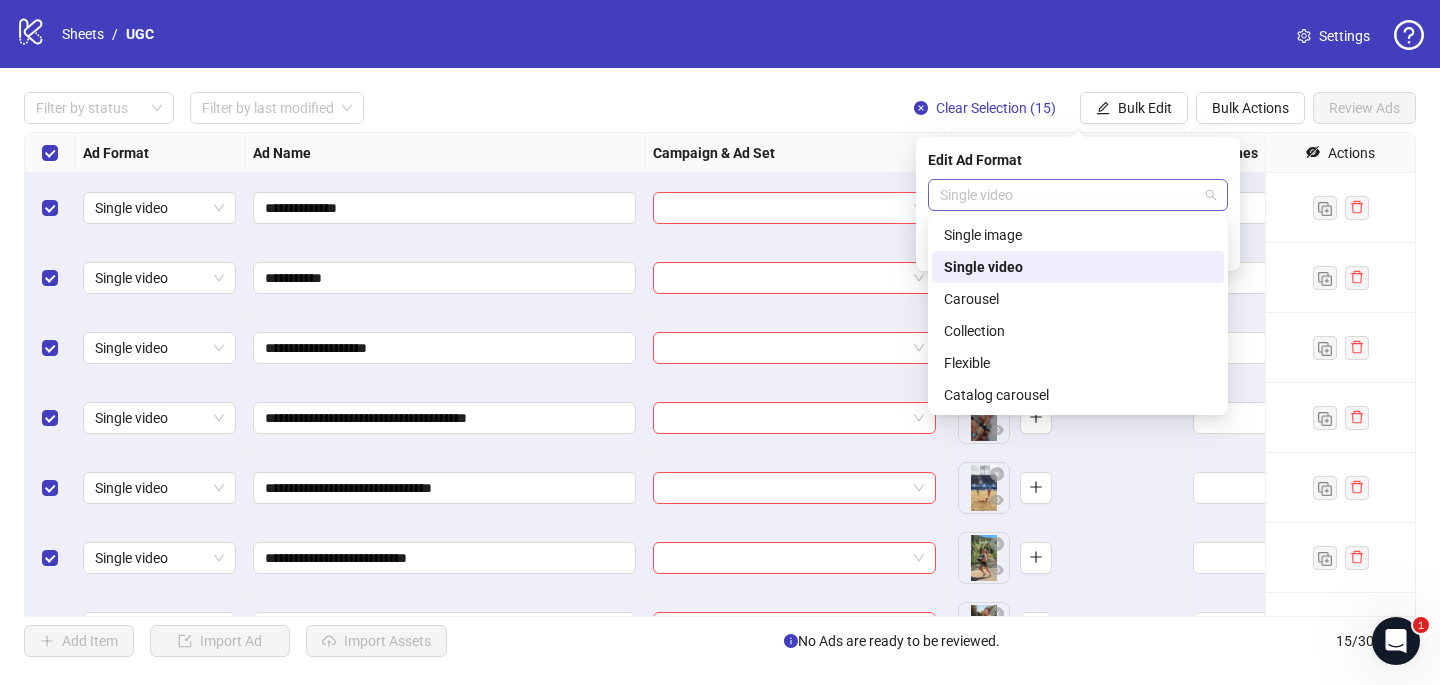 click on "Single video" at bounding box center [1078, 195] 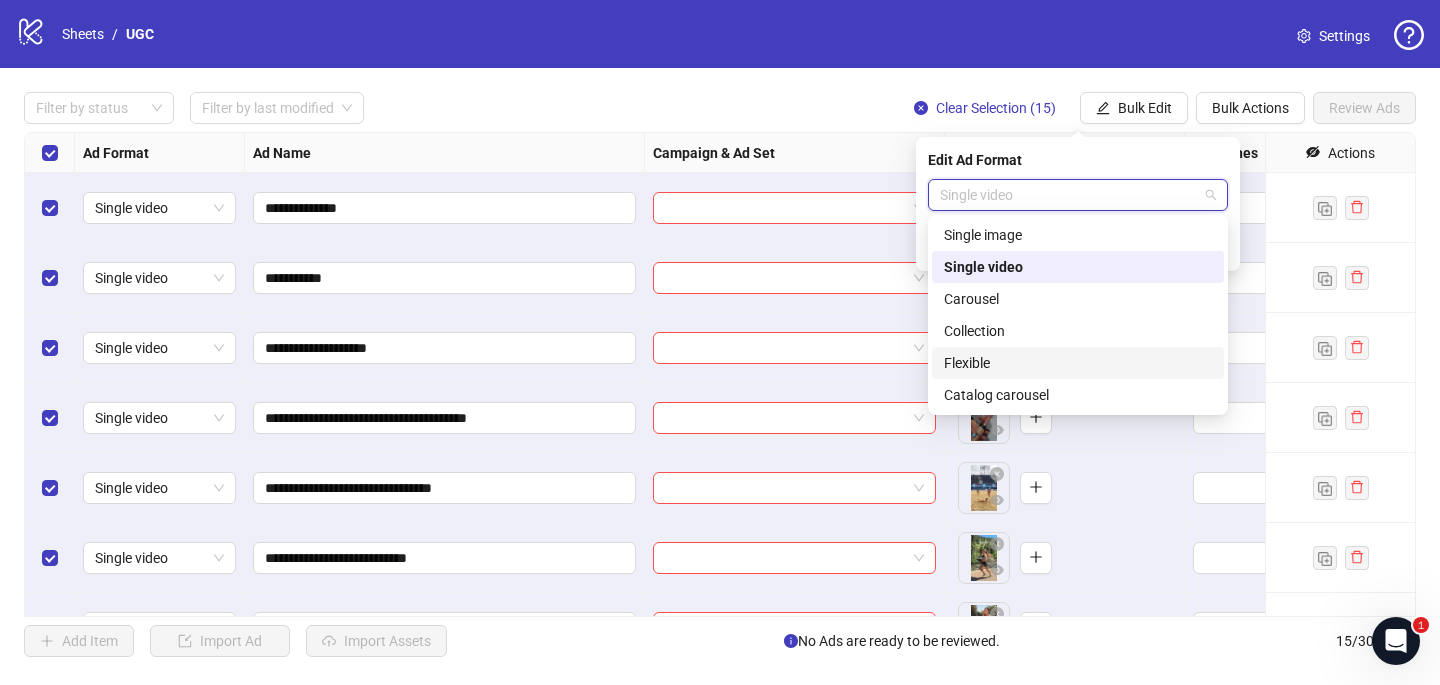 click on "Flexible" at bounding box center (1078, 363) 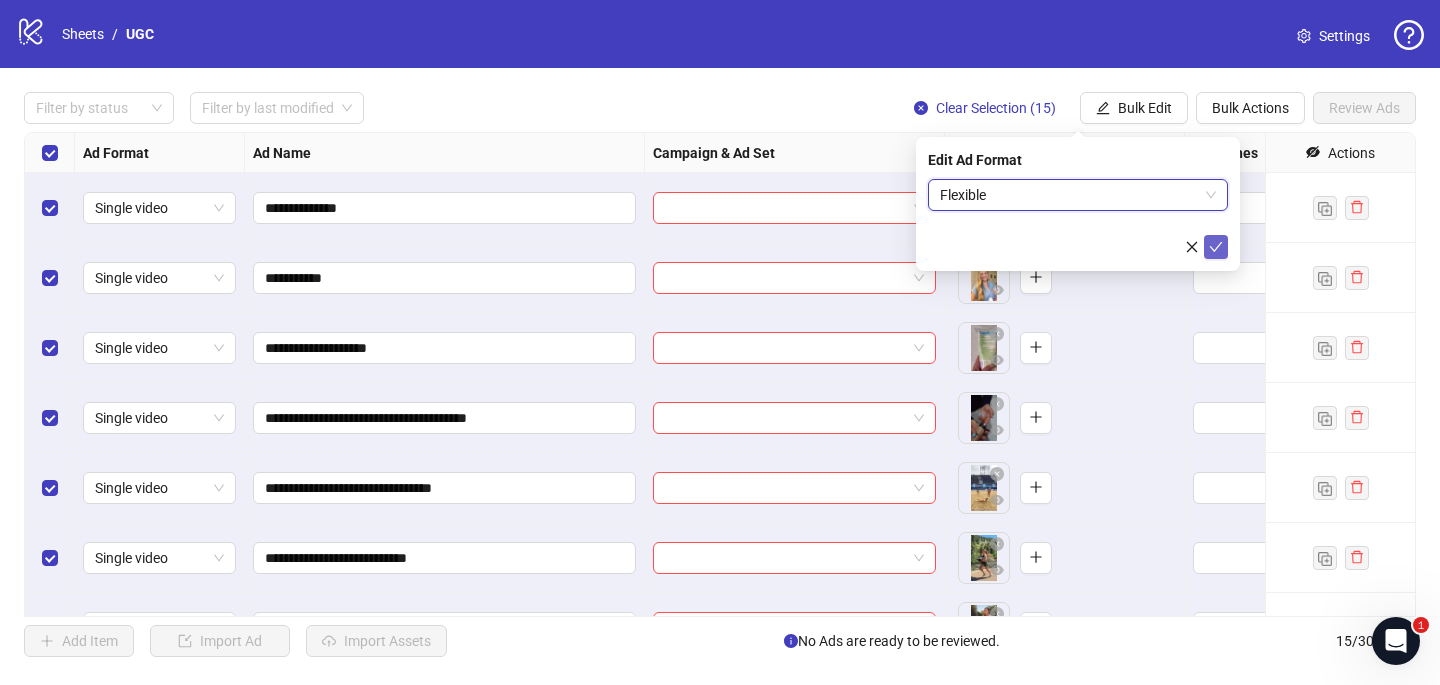 click 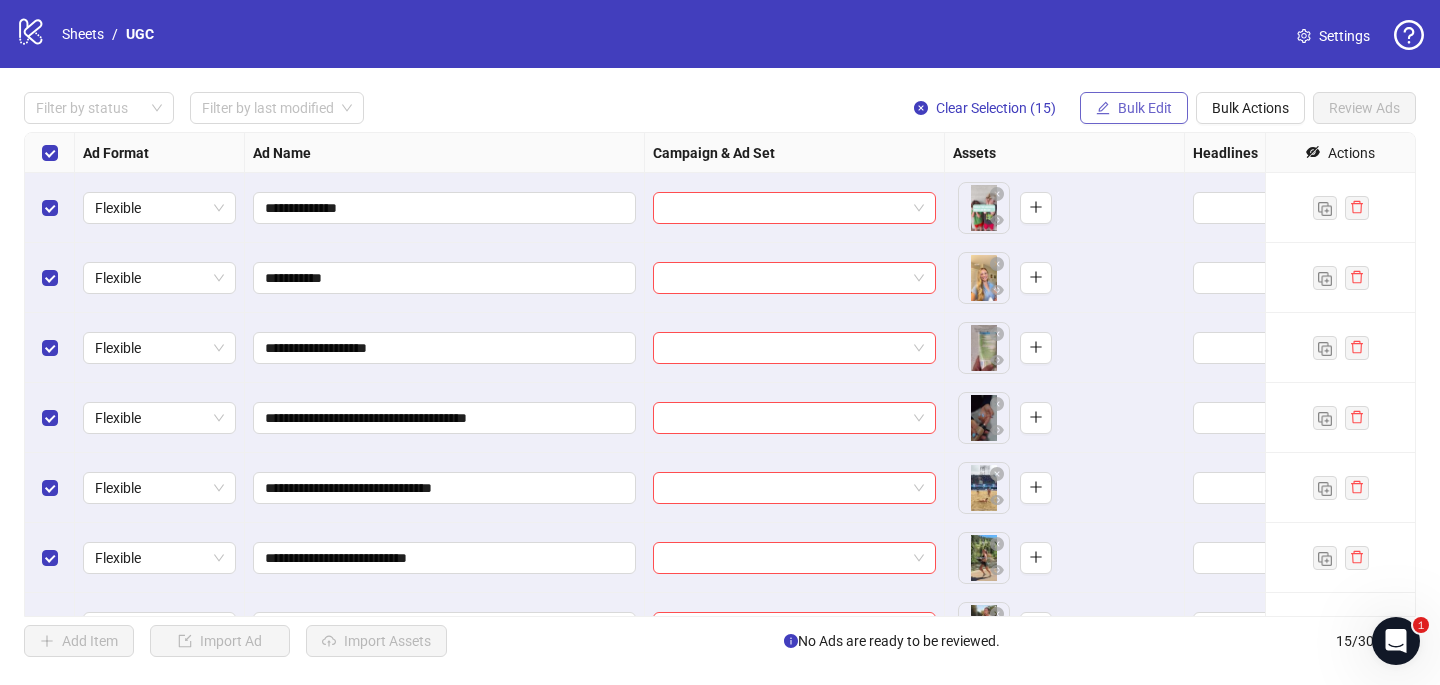 click on "Bulk Edit" at bounding box center [1145, 108] 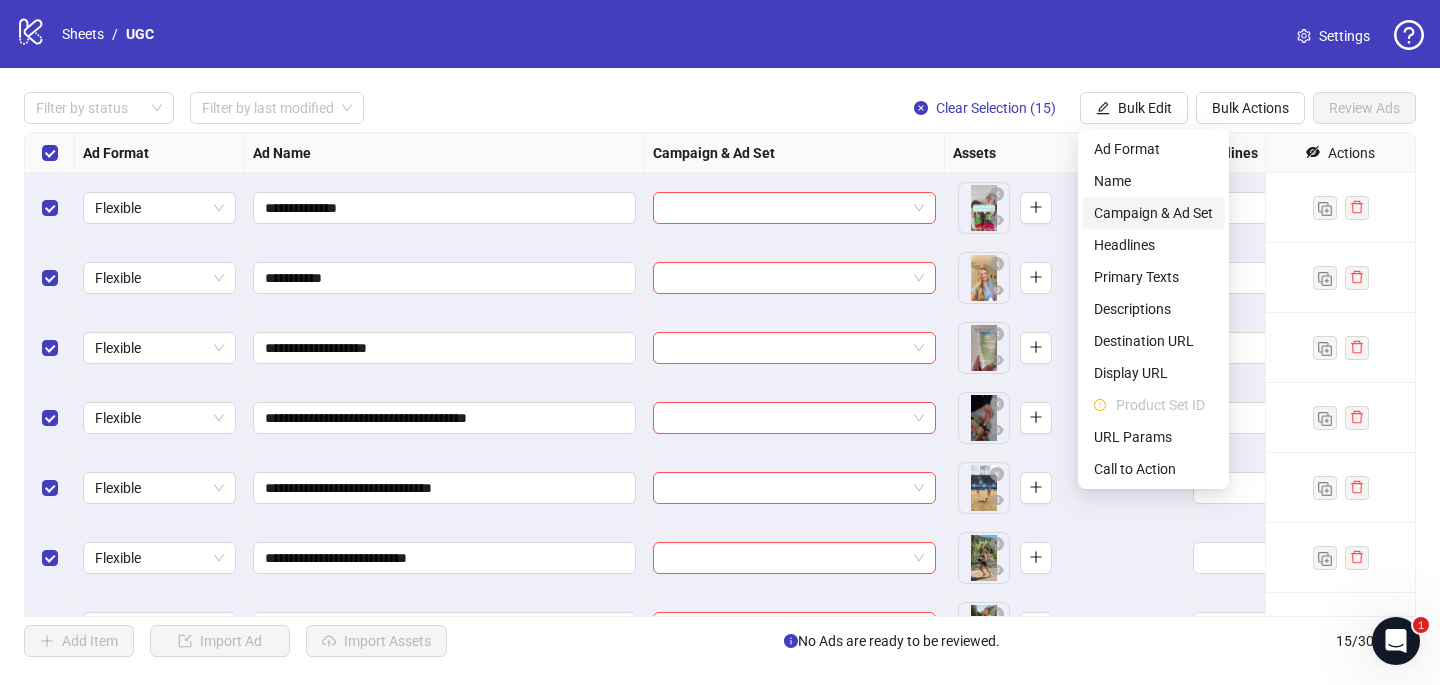 click on "Campaign & Ad Set" at bounding box center [1153, 213] 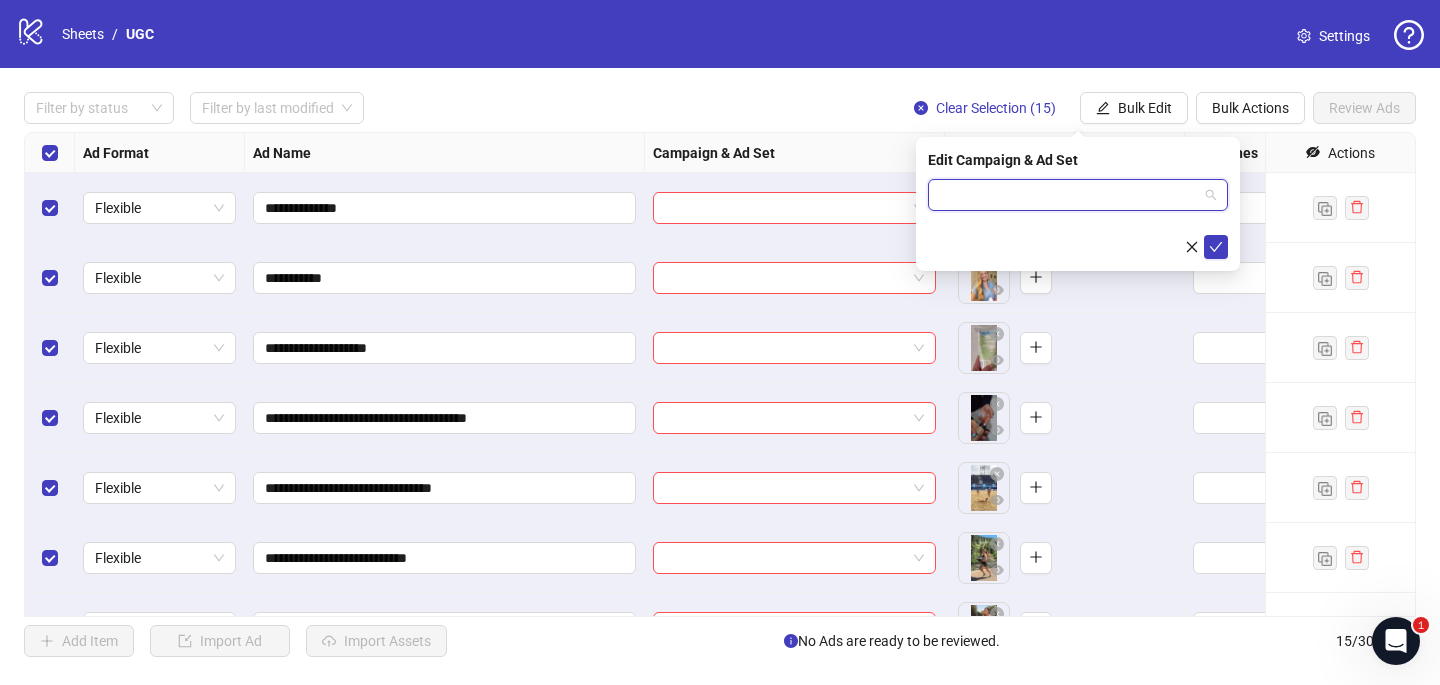 click at bounding box center [1069, 195] 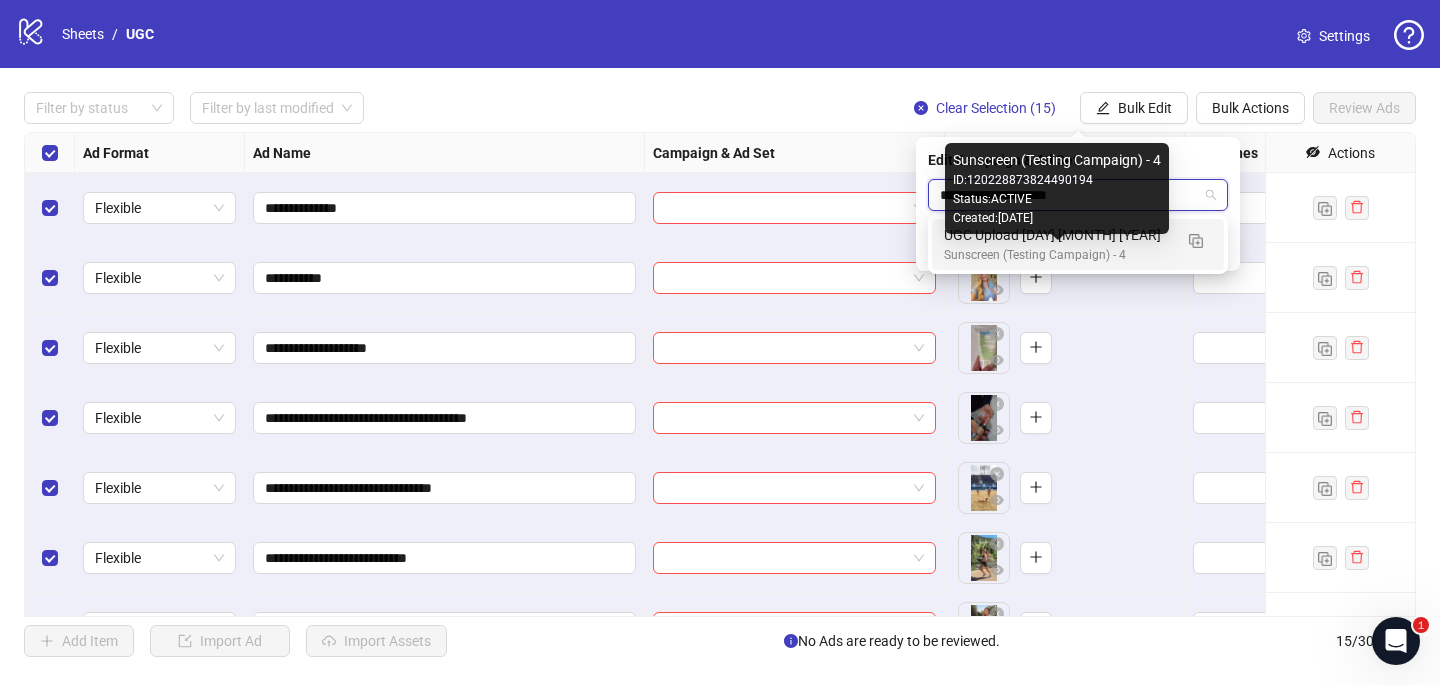 click on "Sunscreen (Testing Campaign) - 4" at bounding box center (1058, 255) 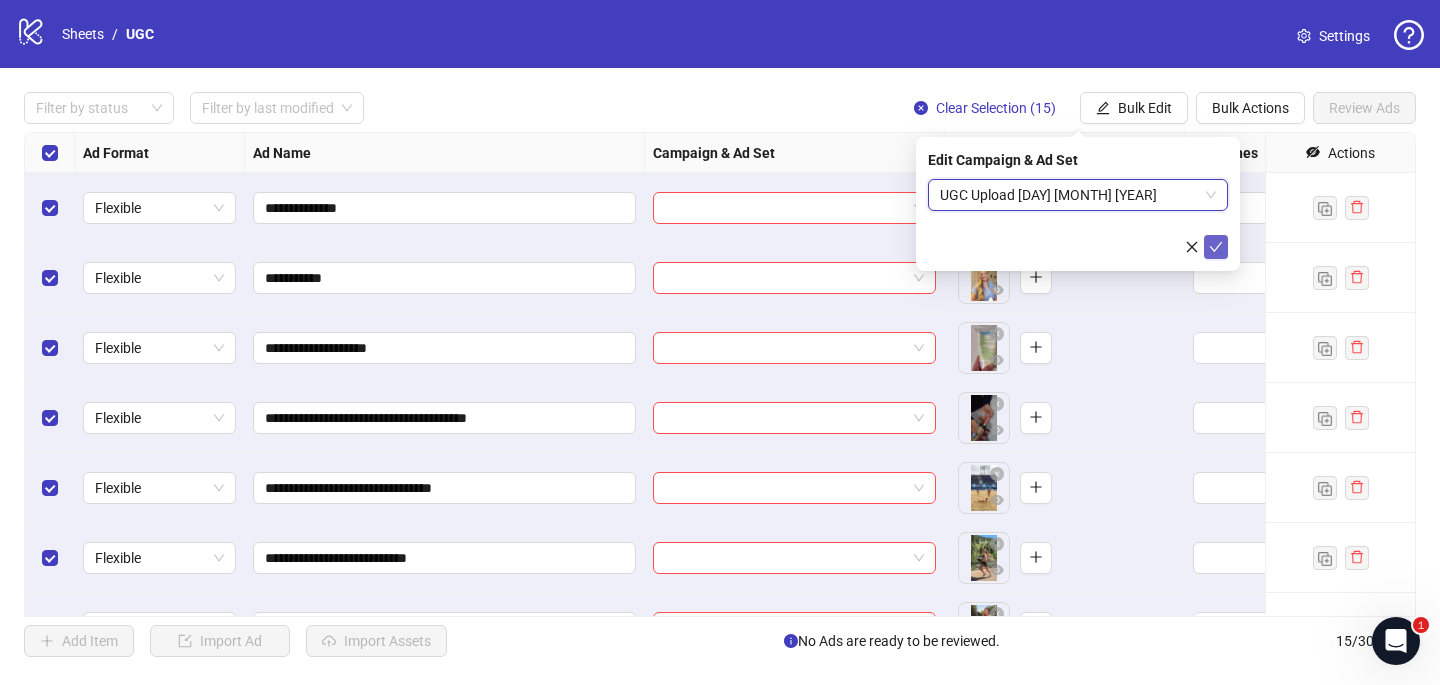 click 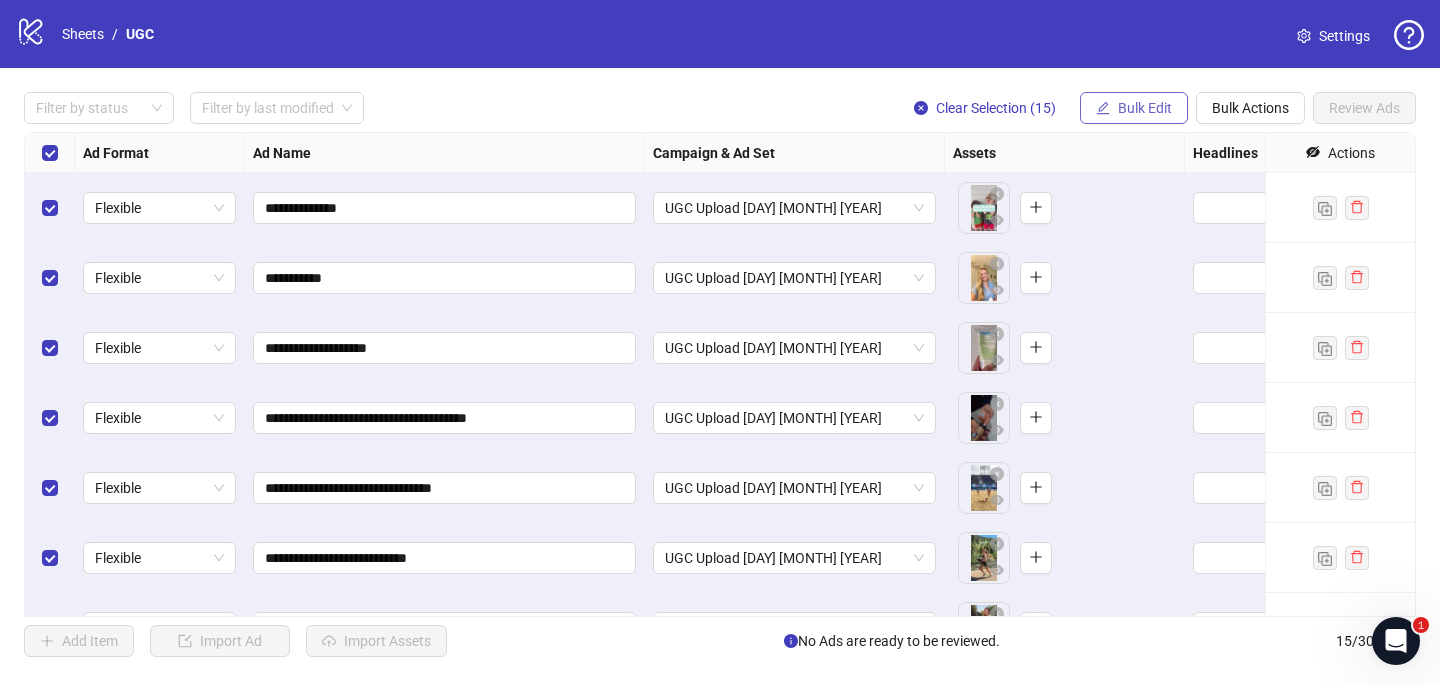 click on "Bulk Edit" at bounding box center (1134, 108) 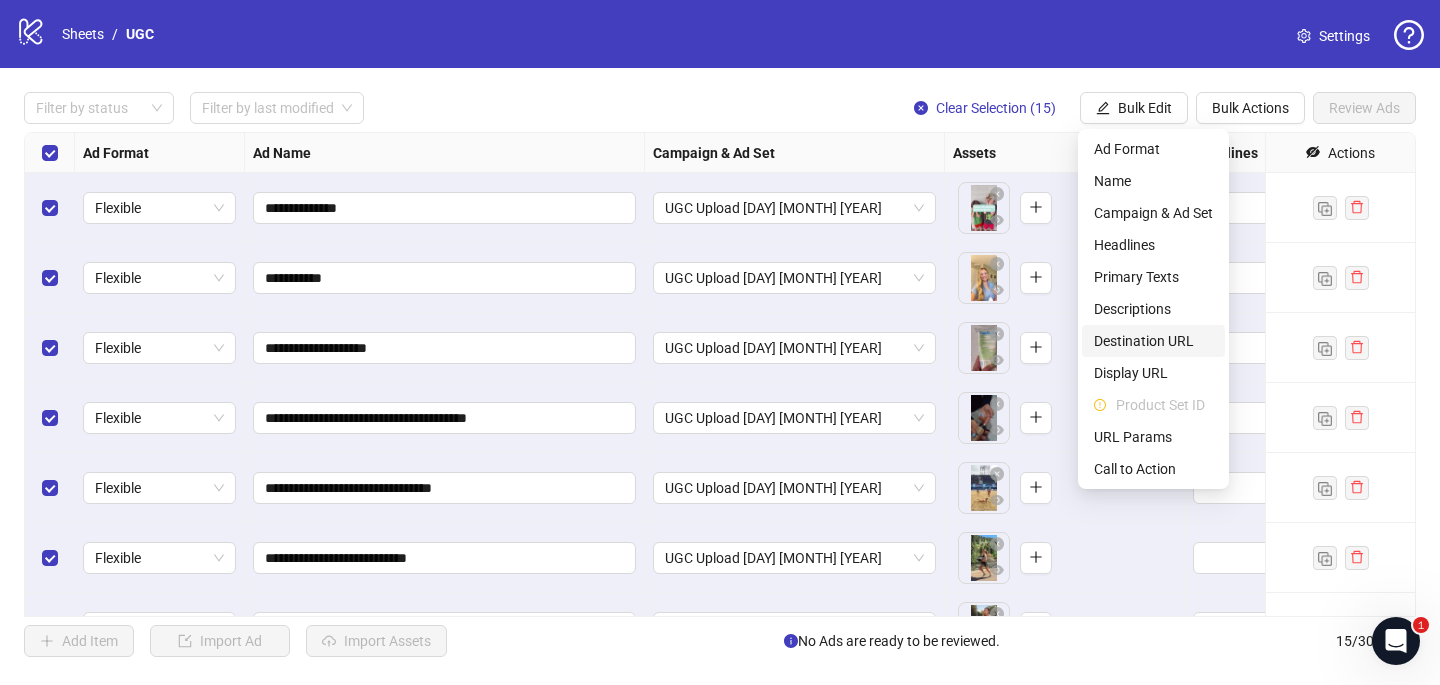 click on "Destination URL" at bounding box center (1153, 341) 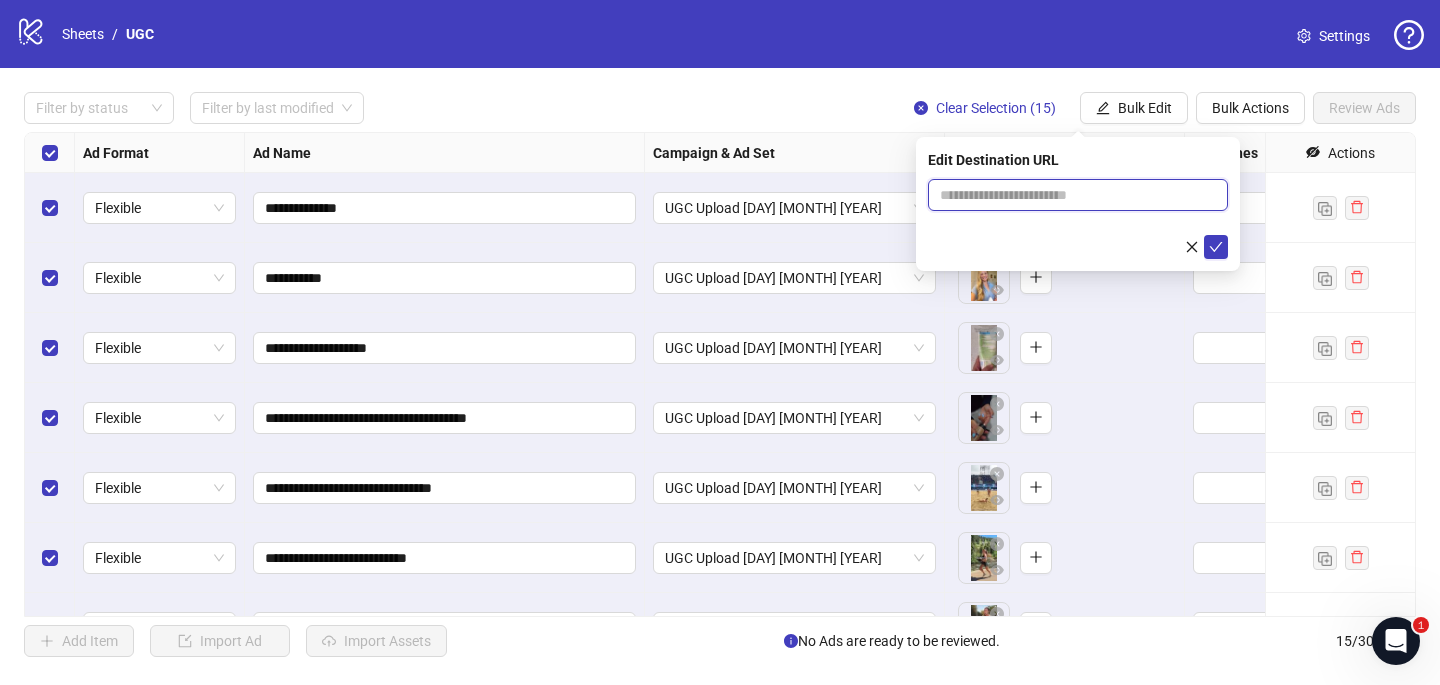 click at bounding box center (1070, 195) 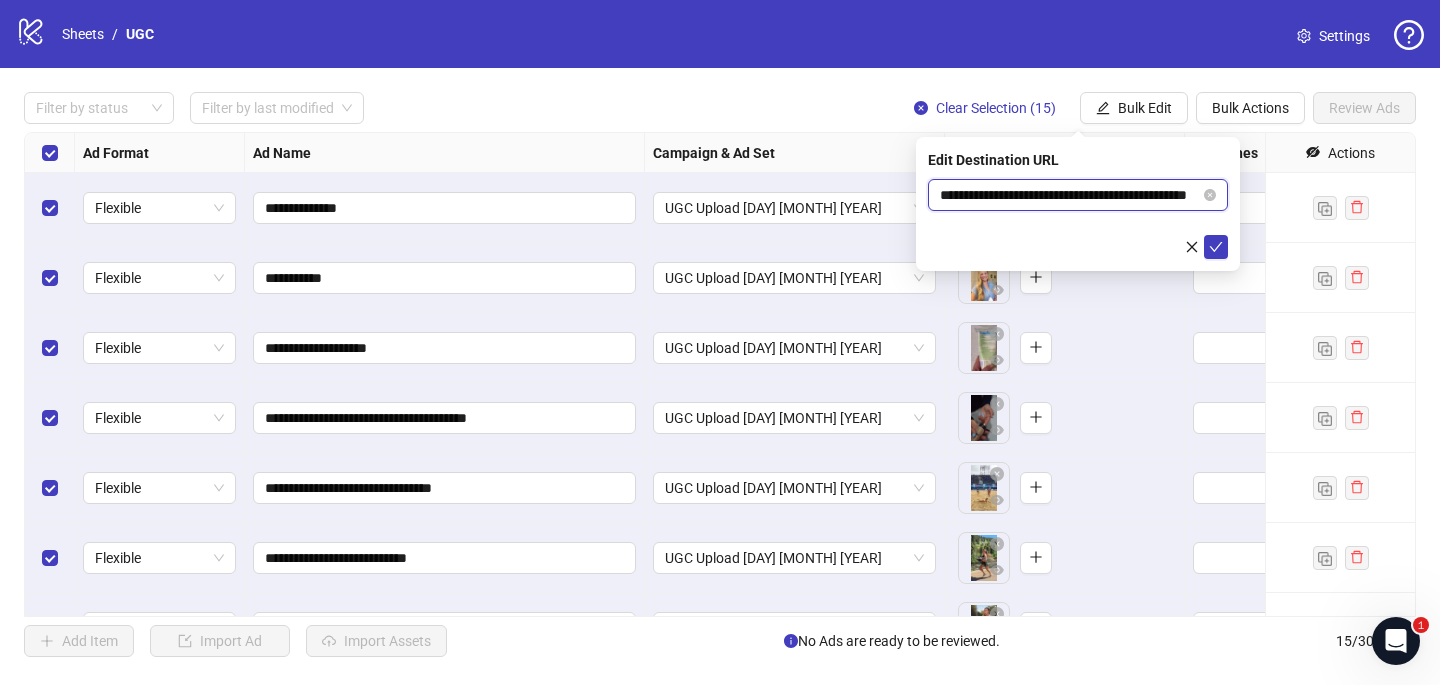 scroll, scrollTop: 0, scrollLeft: 72, axis: horizontal 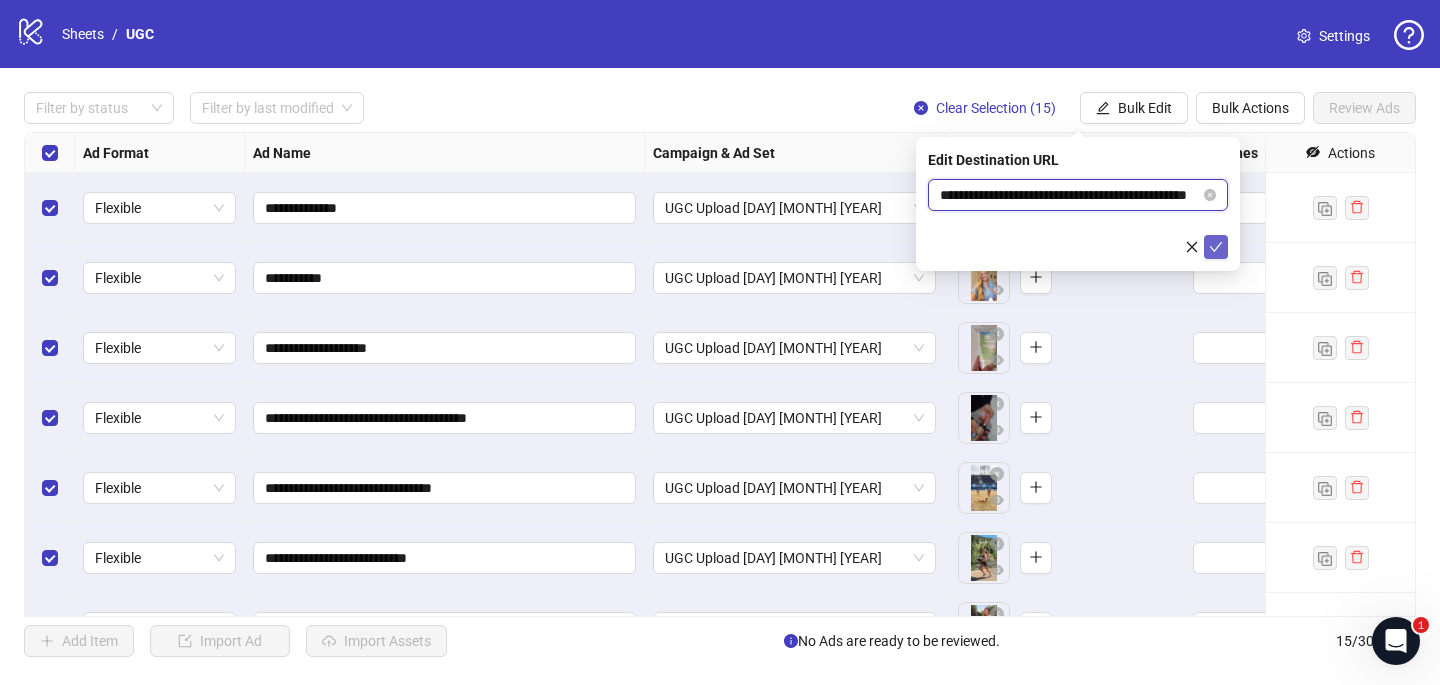 type on "**********" 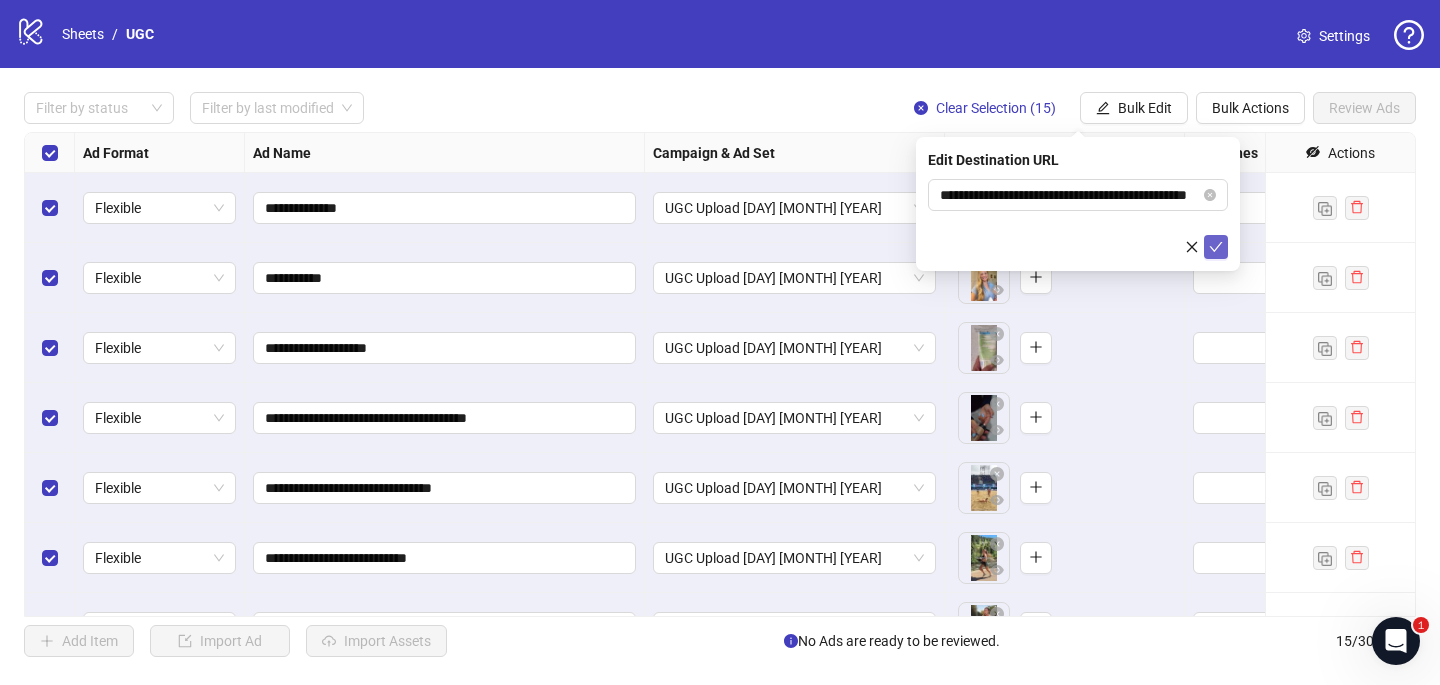 scroll, scrollTop: 0, scrollLeft: 0, axis: both 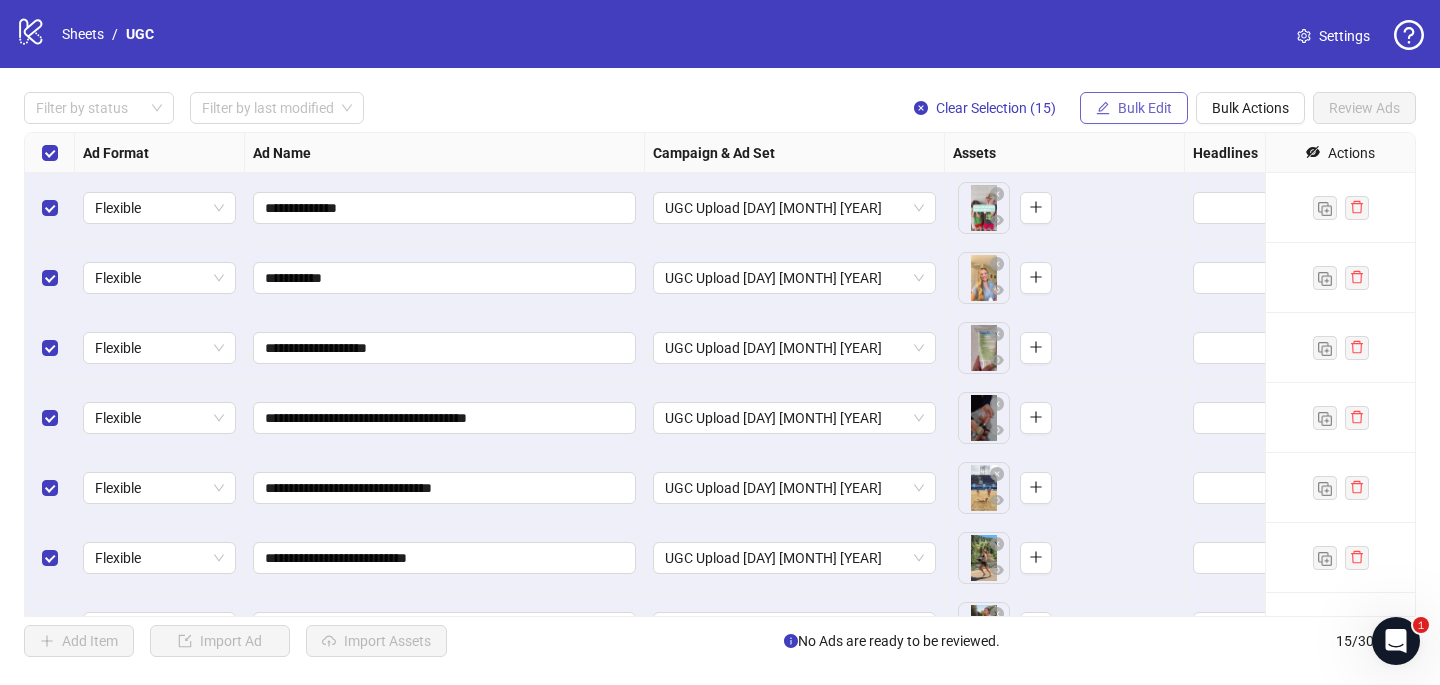 click on "Bulk Edit" at bounding box center [1145, 108] 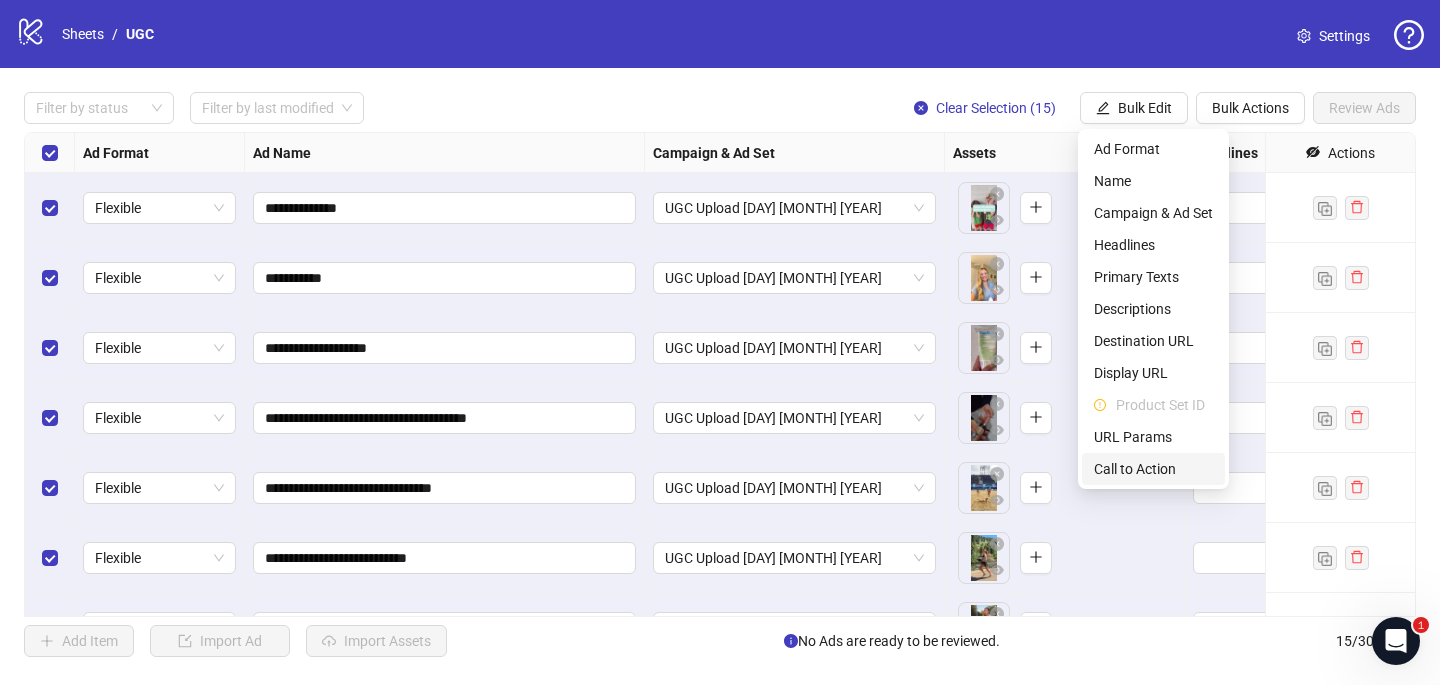 click on "Call to Action" at bounding box center [1153, 469] 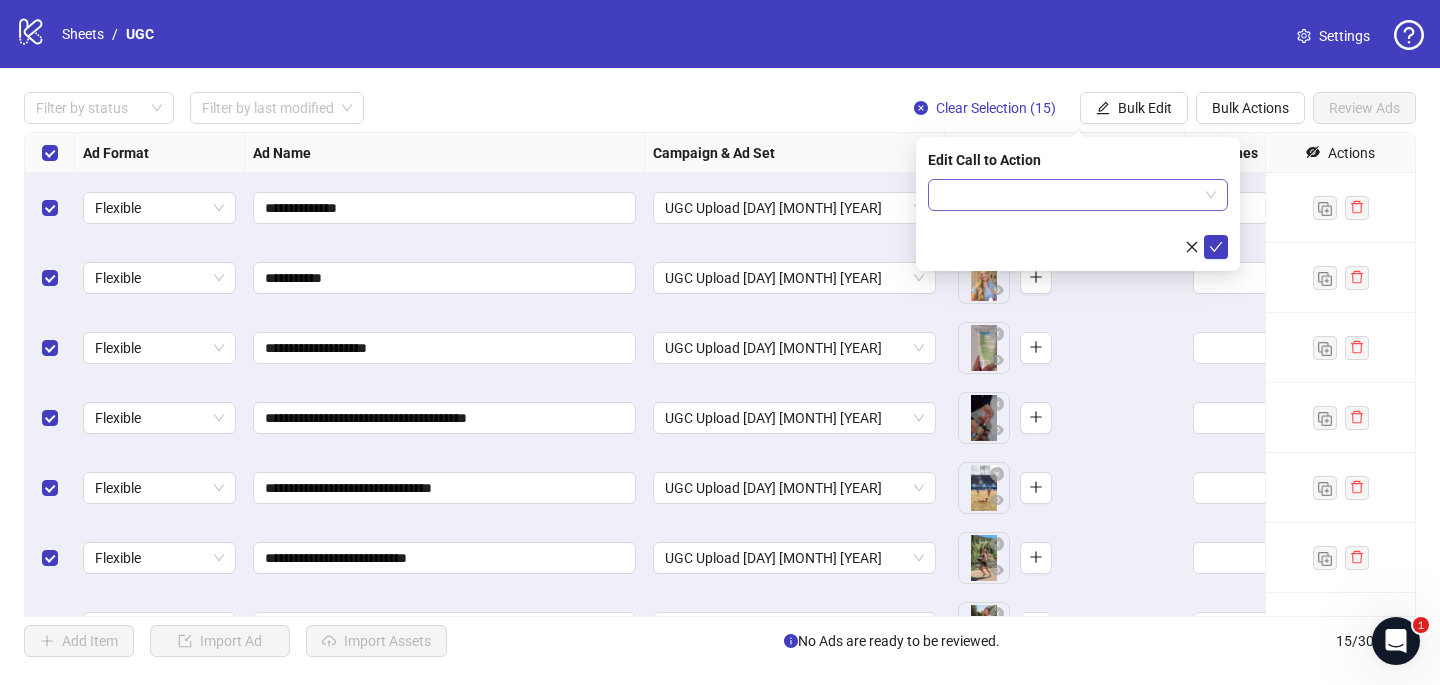 click at bounding box center [1078, 219] 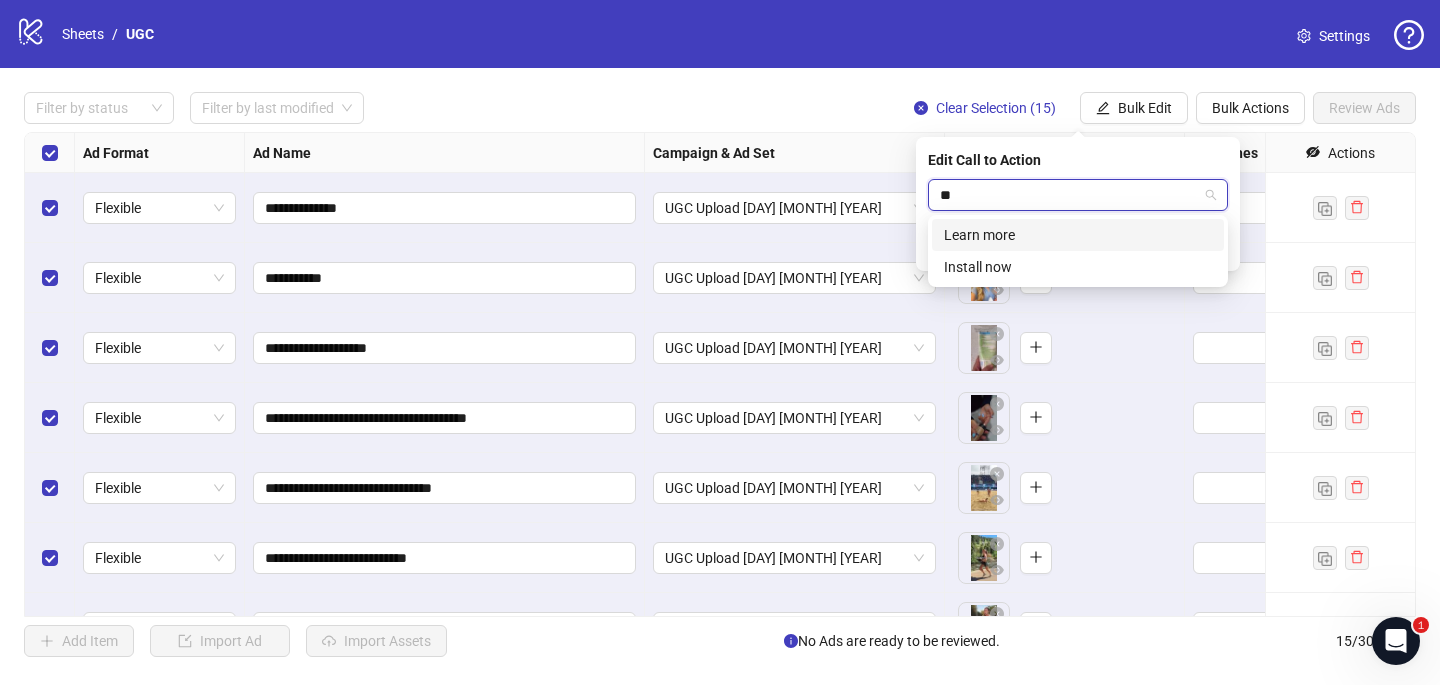 type on "***" 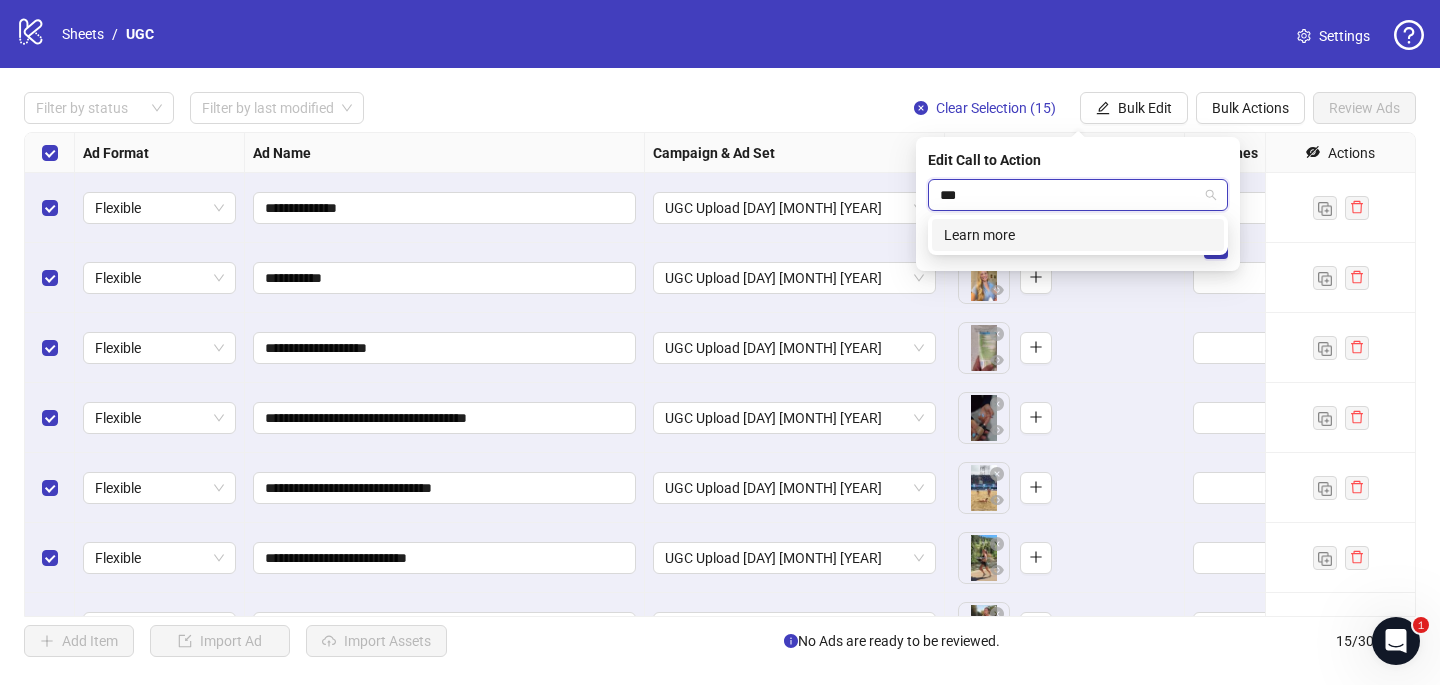 type 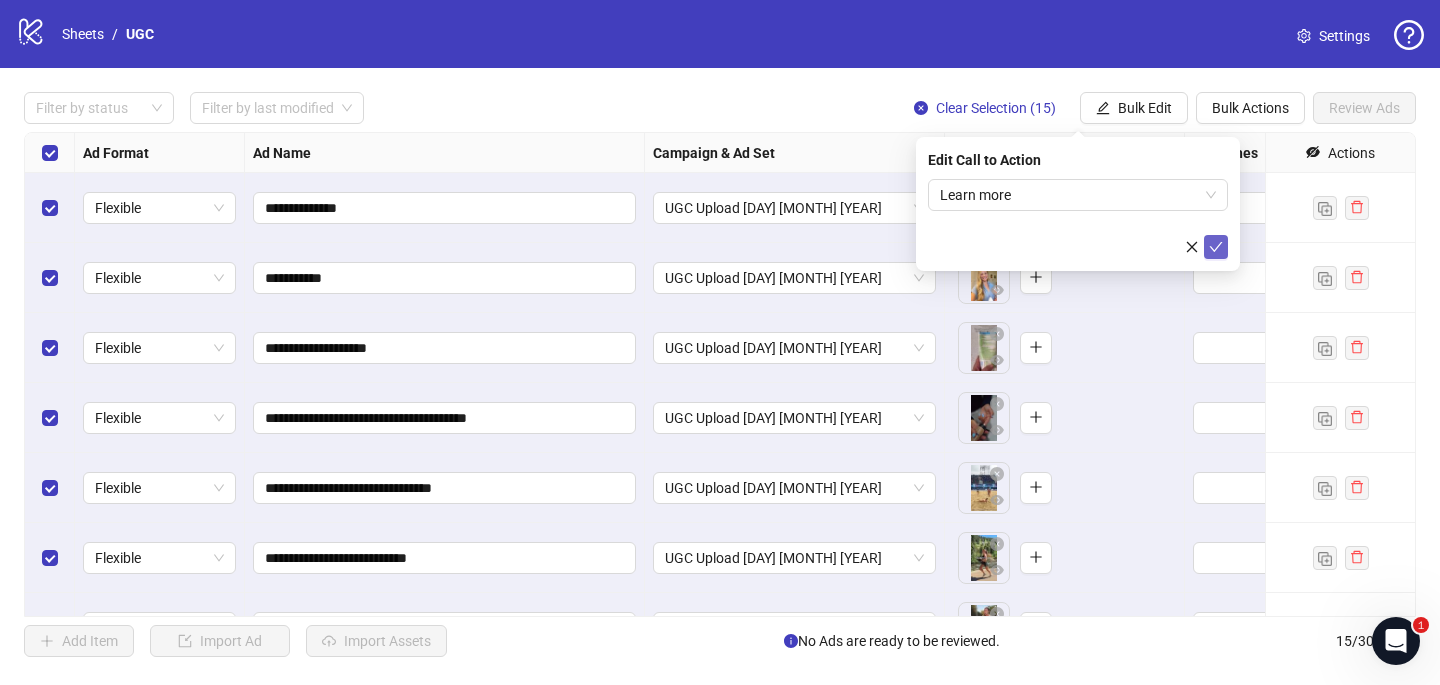 click 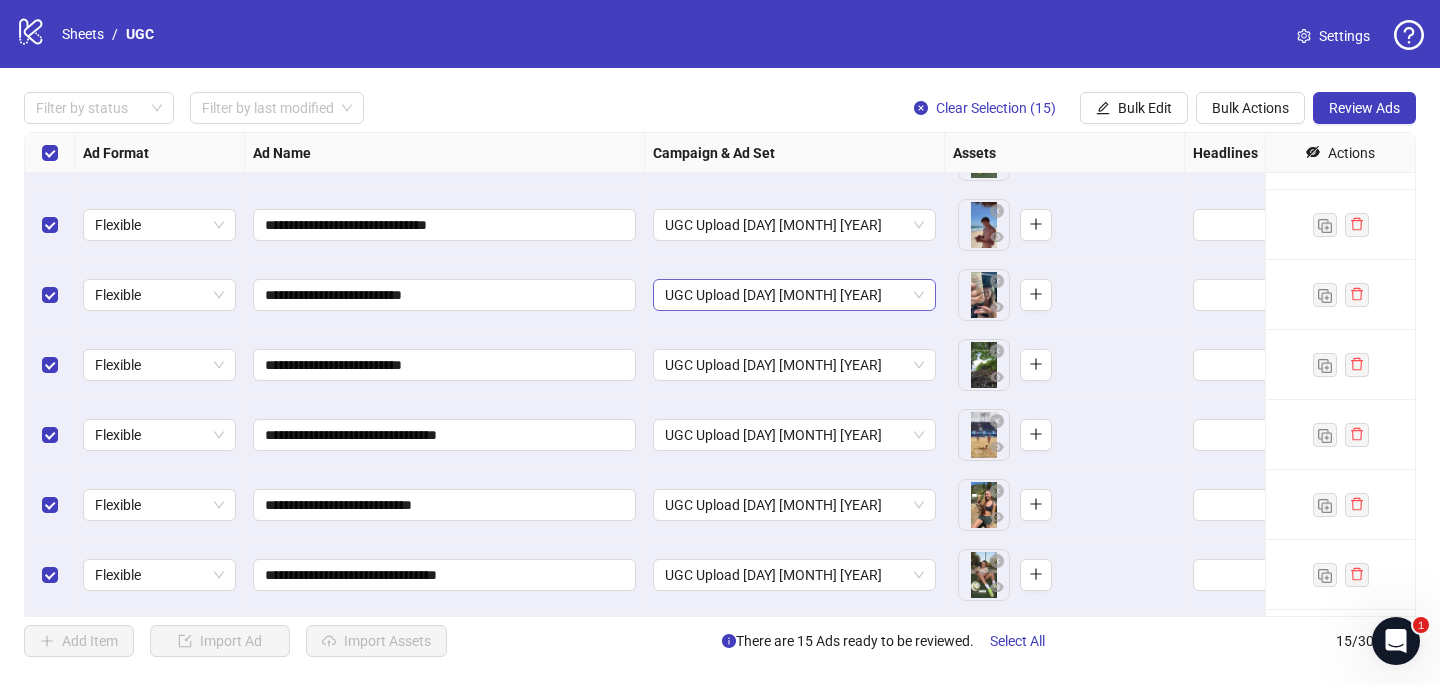 scroll, scrollTop: 0, scrollLeft: 0, axis: both 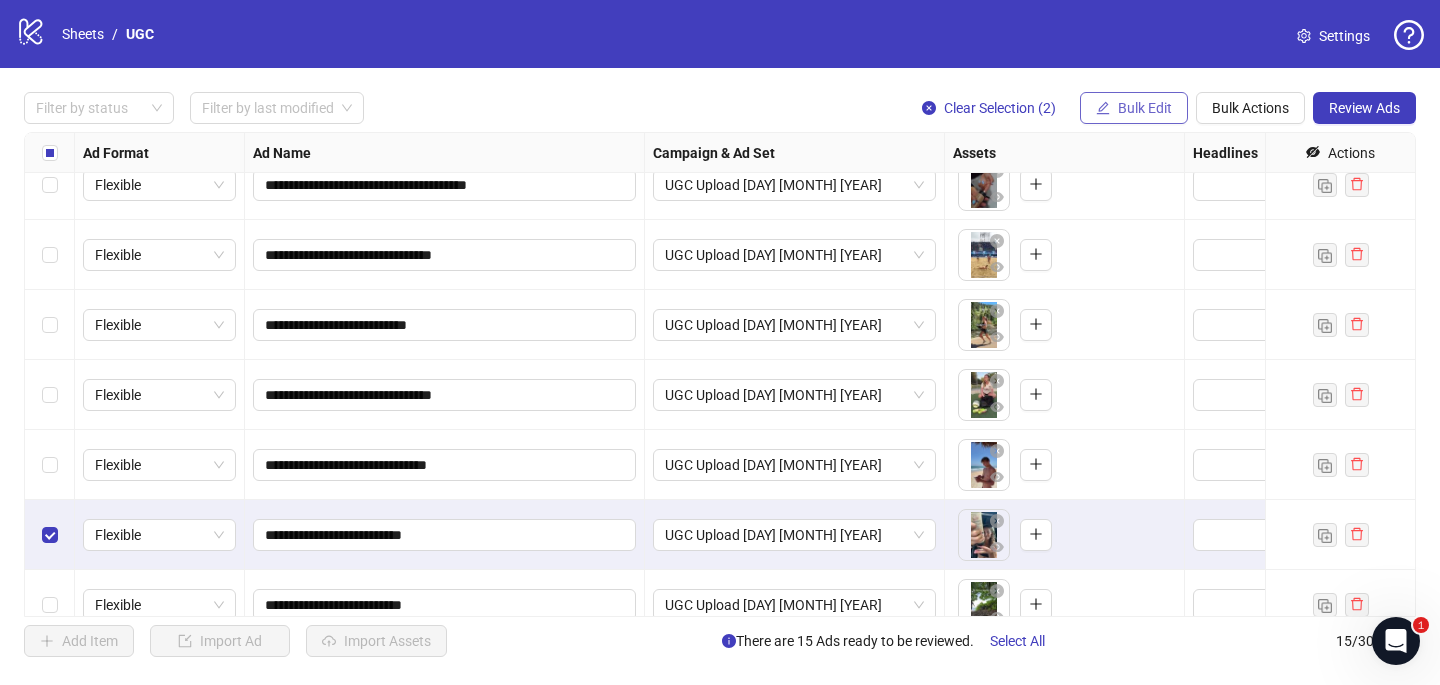 click on "Bulk Edit" at bounding box center [1134, 108] 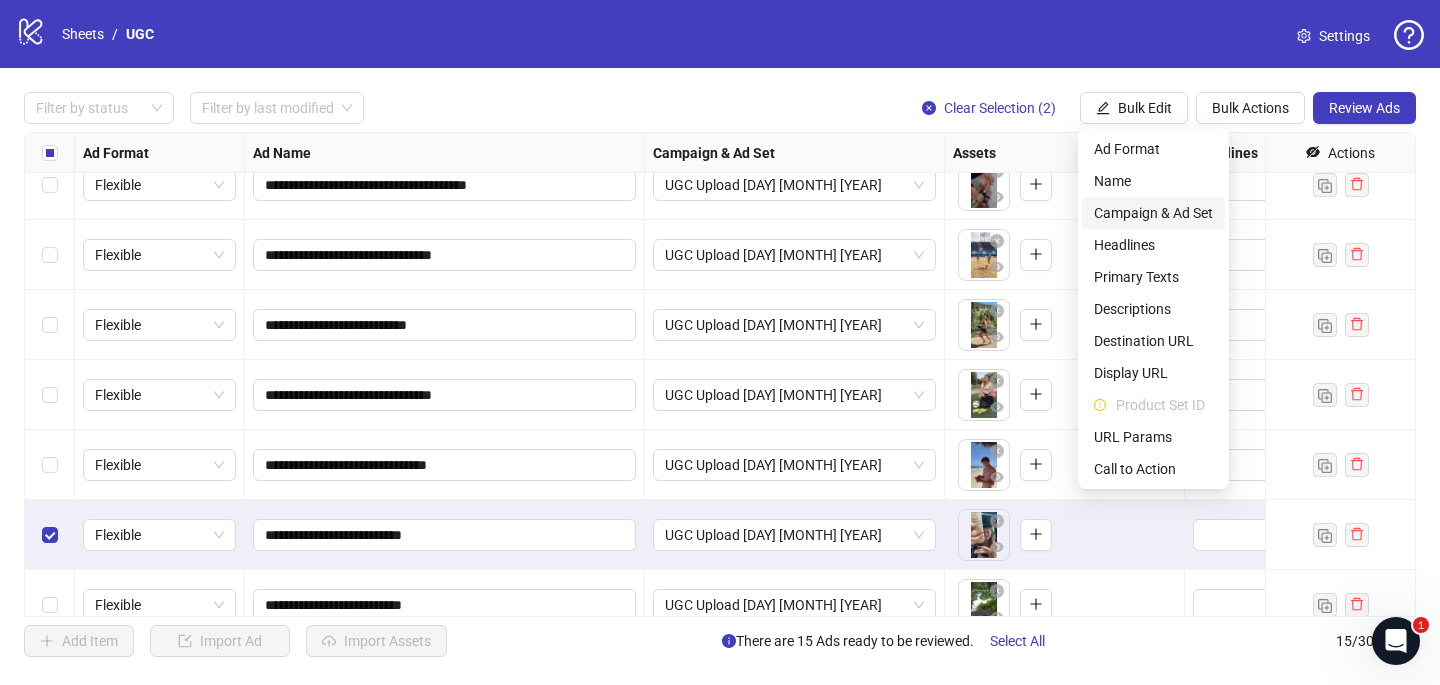 click on "Campaign & Ad Set" at bounding box center (1153, 213) 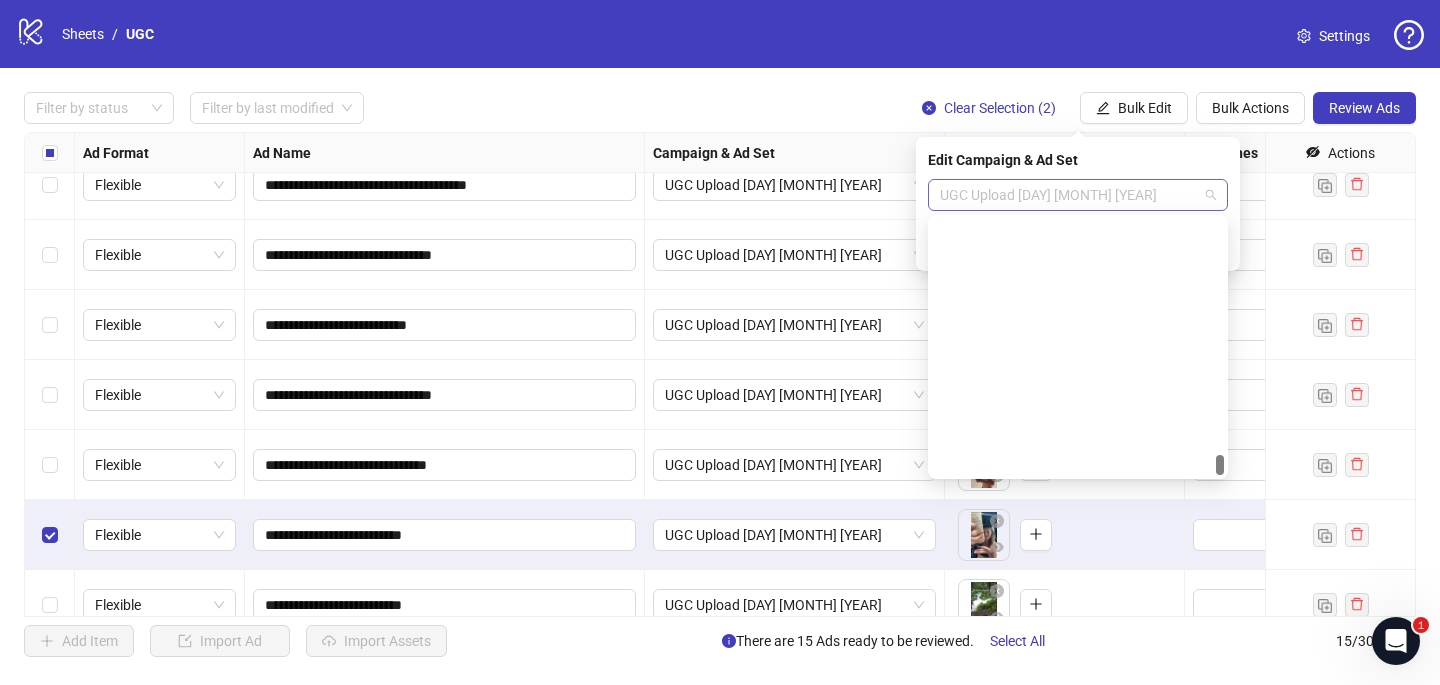 click on "UGC Upload [DAY] [MONTH] [YEAR]" at bounding box center (1078, 195) 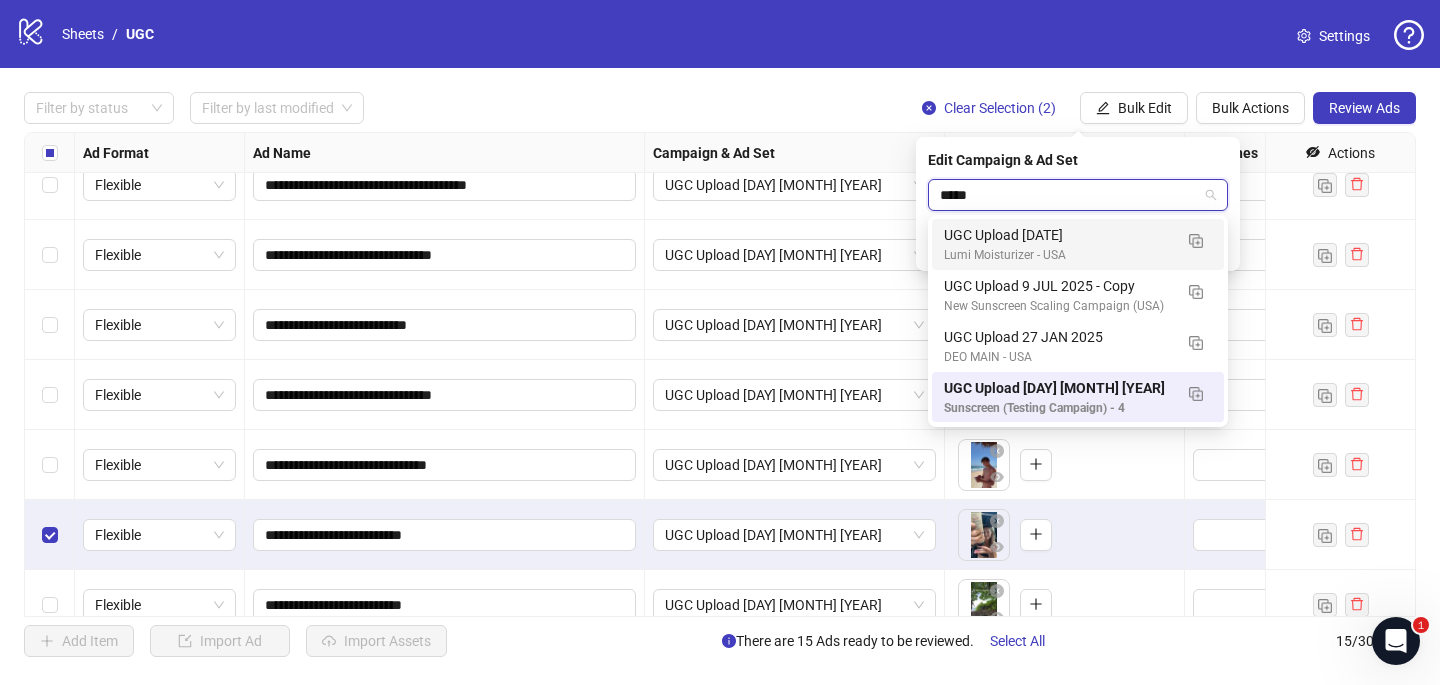scroll, scrollTop: 0, scrollLeft: 0, axis: both 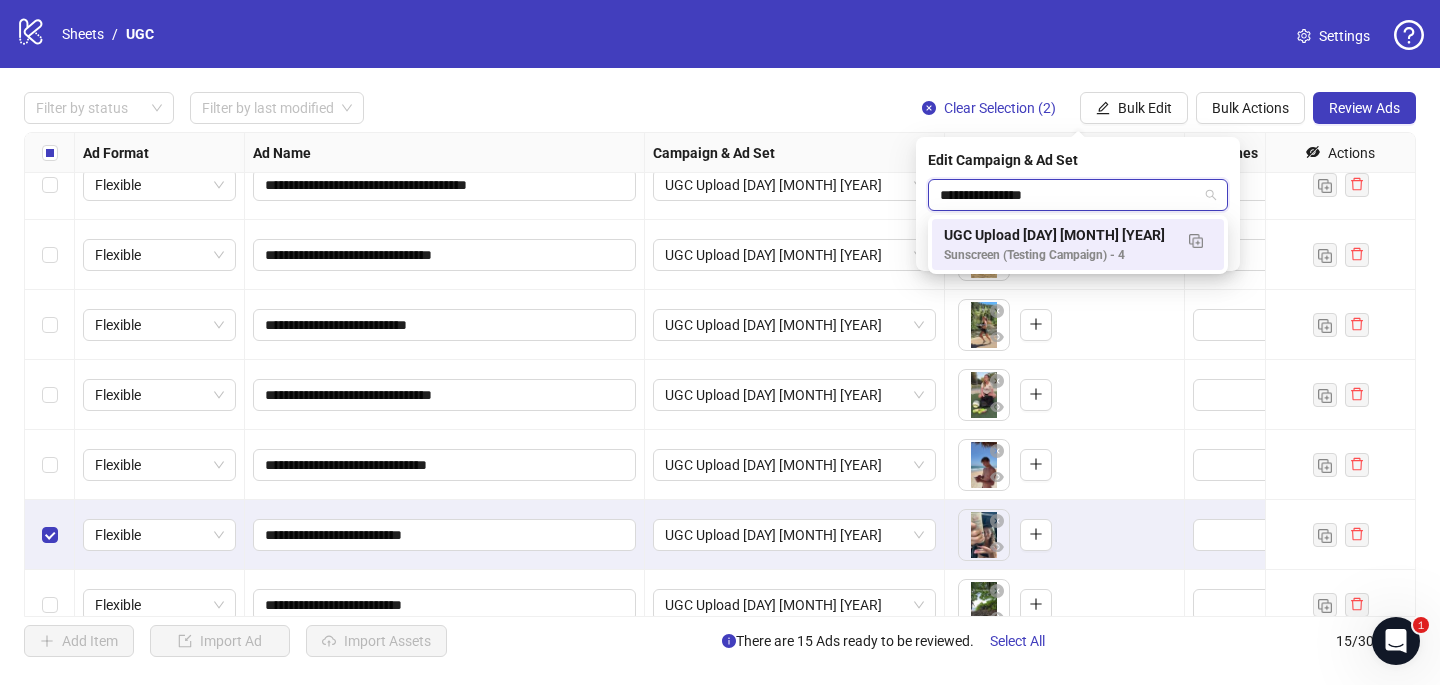 type on "**********" 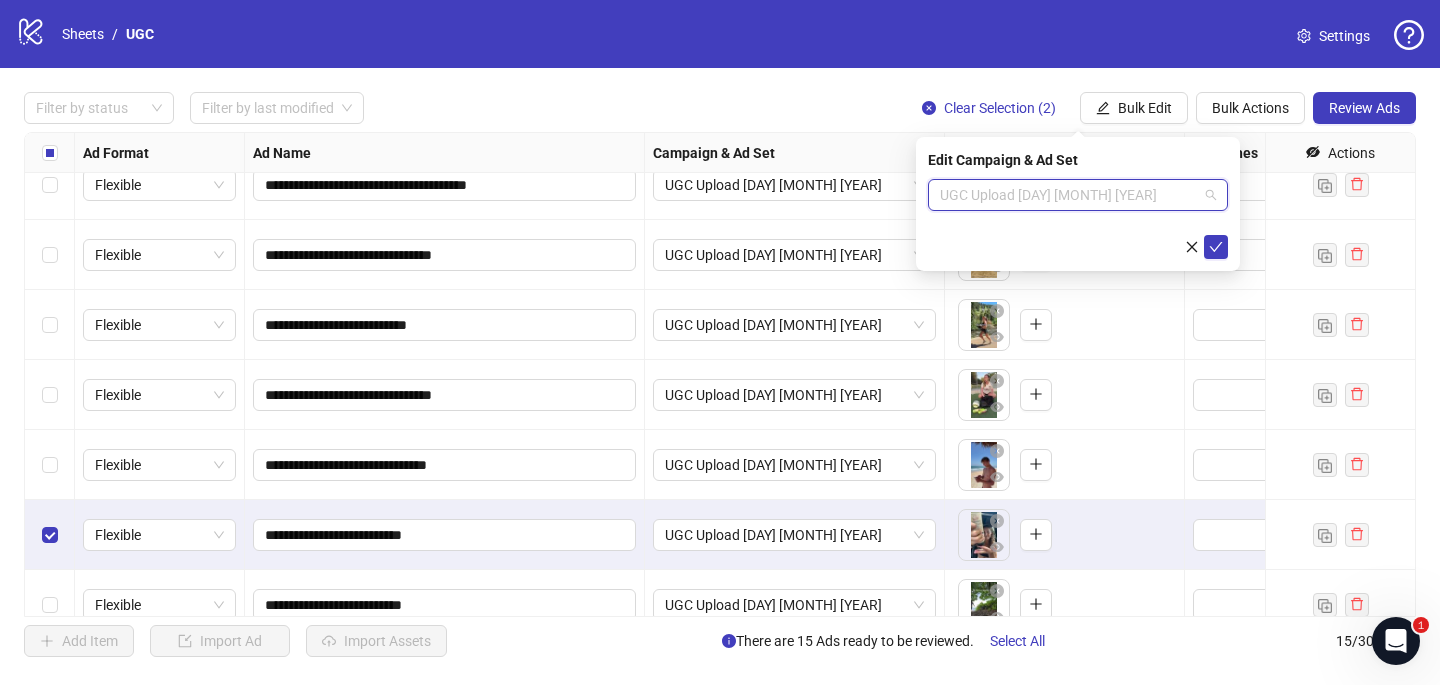 click on "UGC Upload [DAY] [MONTH] [YEAR]" at bounding box center [1078, 195] 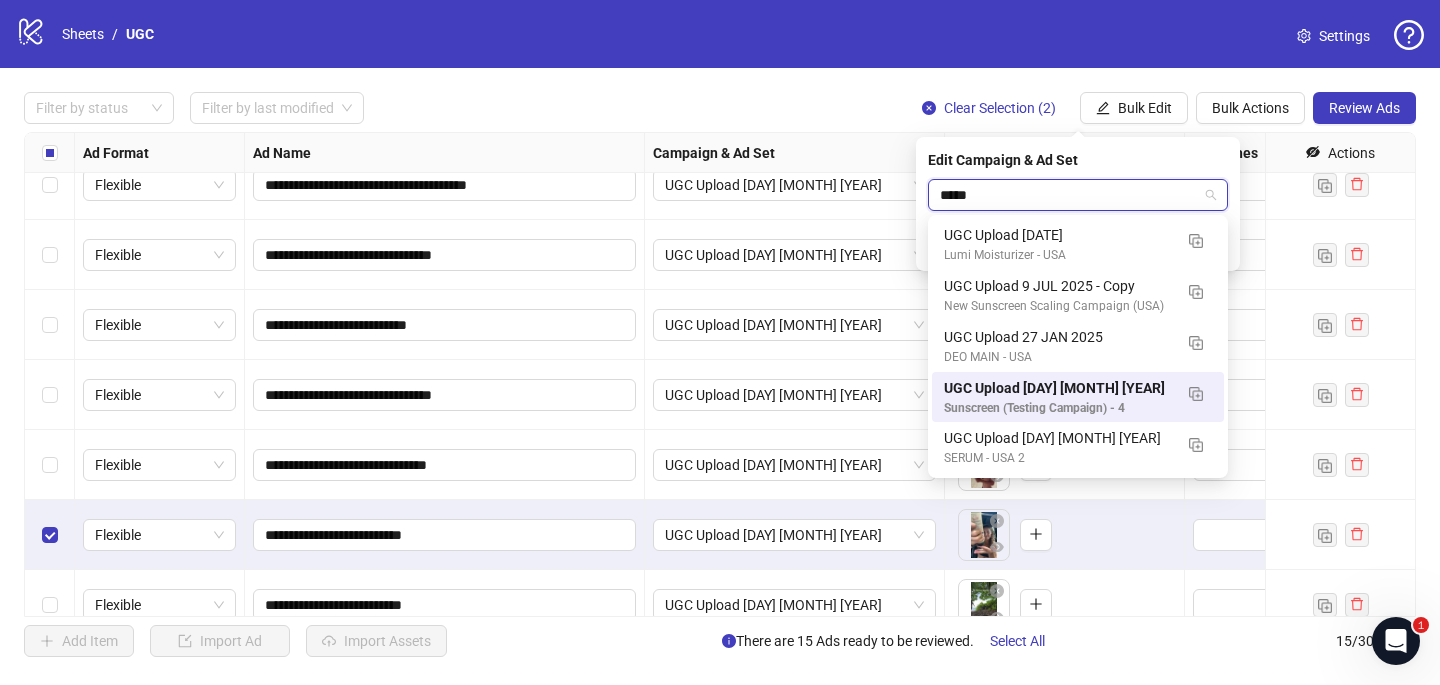 scroll, scrollTop: 0, scrollLeft: 0, axis: both 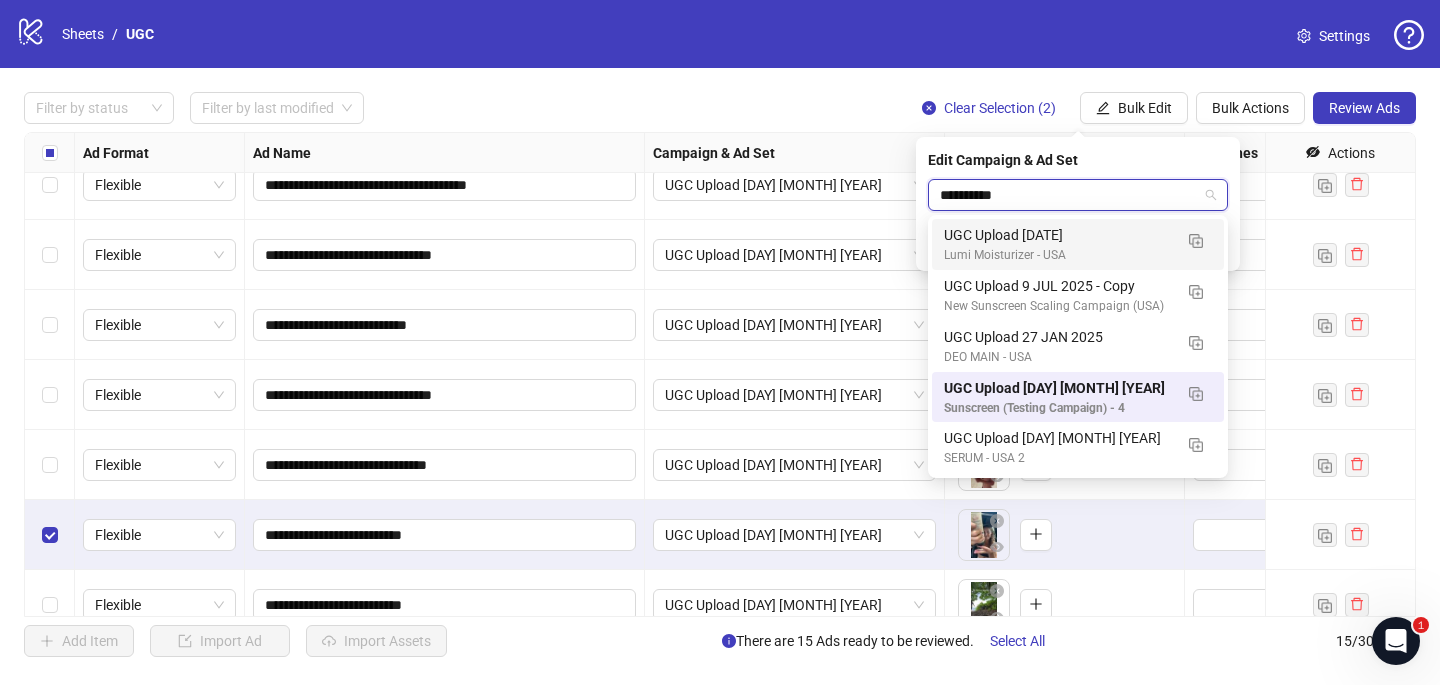 type on "**********" 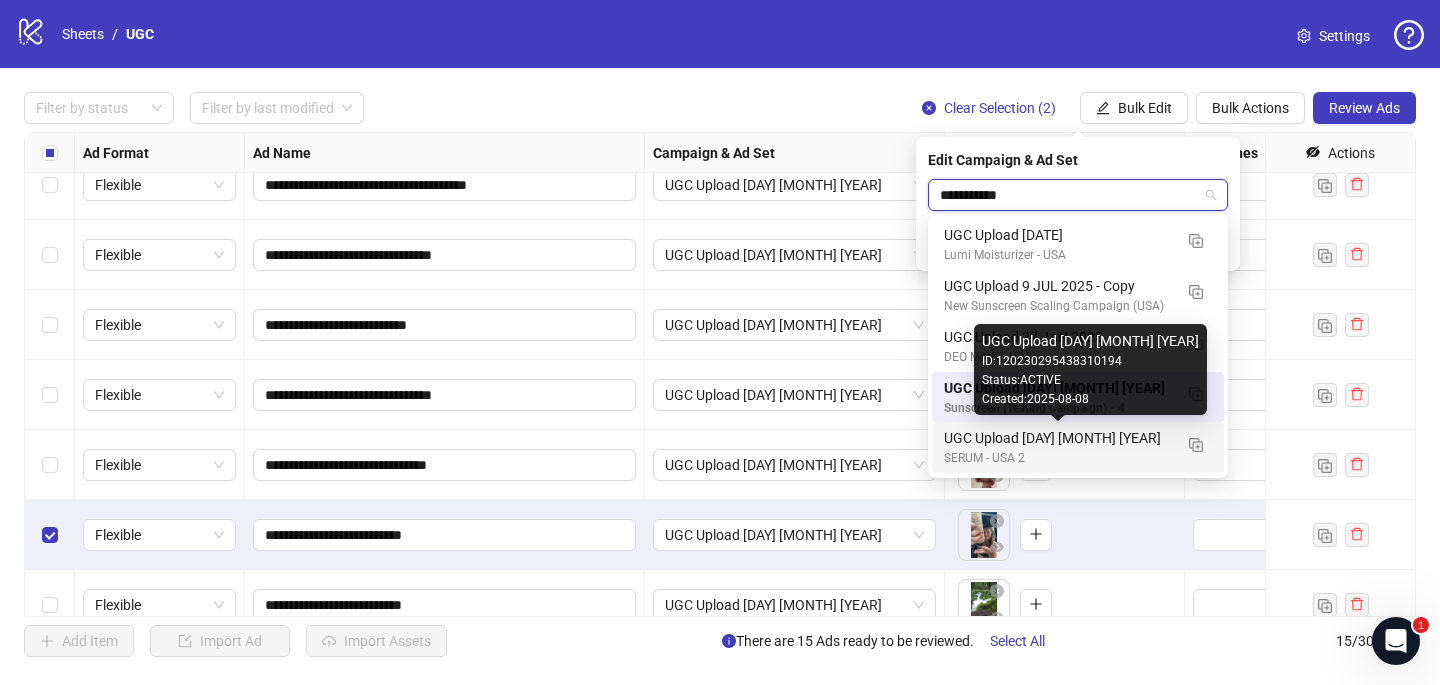click on "UGC Upload [DAY] [MONTH] [YEAR]" at bounding box center (1058, 438) 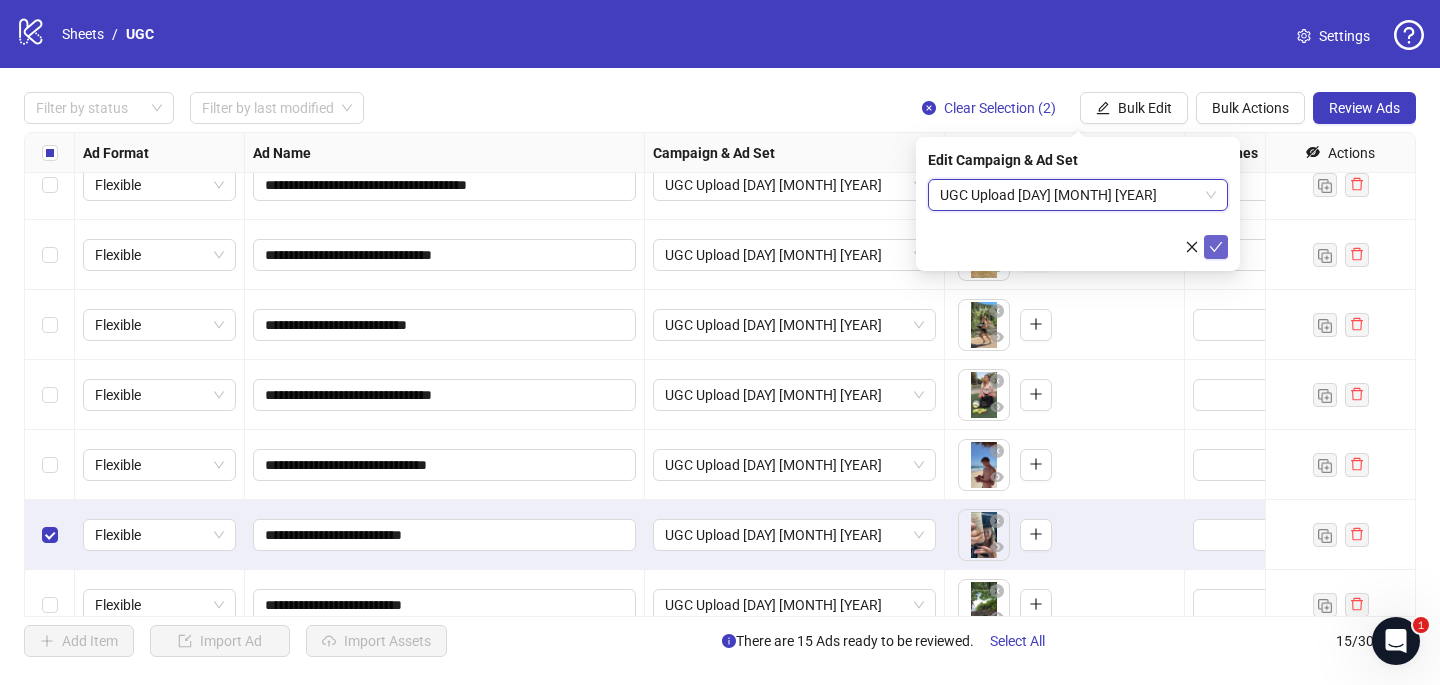 click 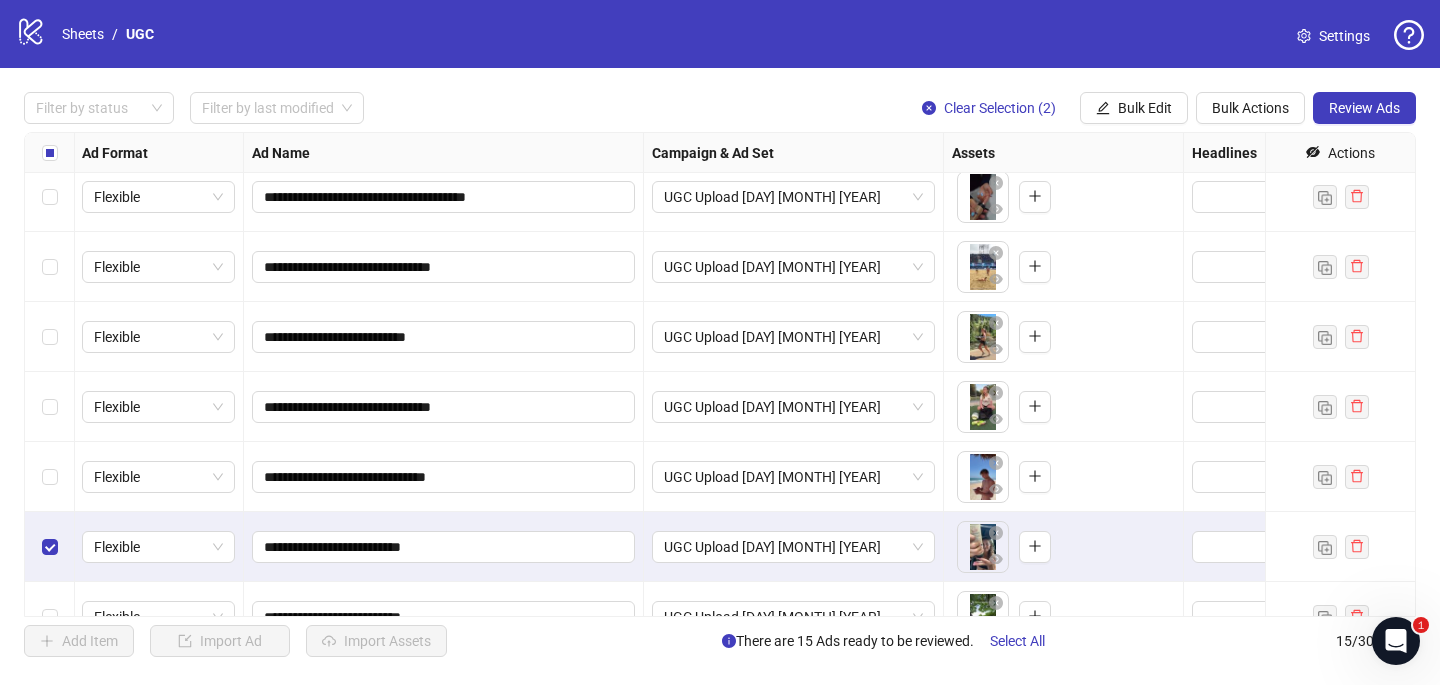 scroll, scrollTop: 221, scrollLeft: 0, axis: vertical 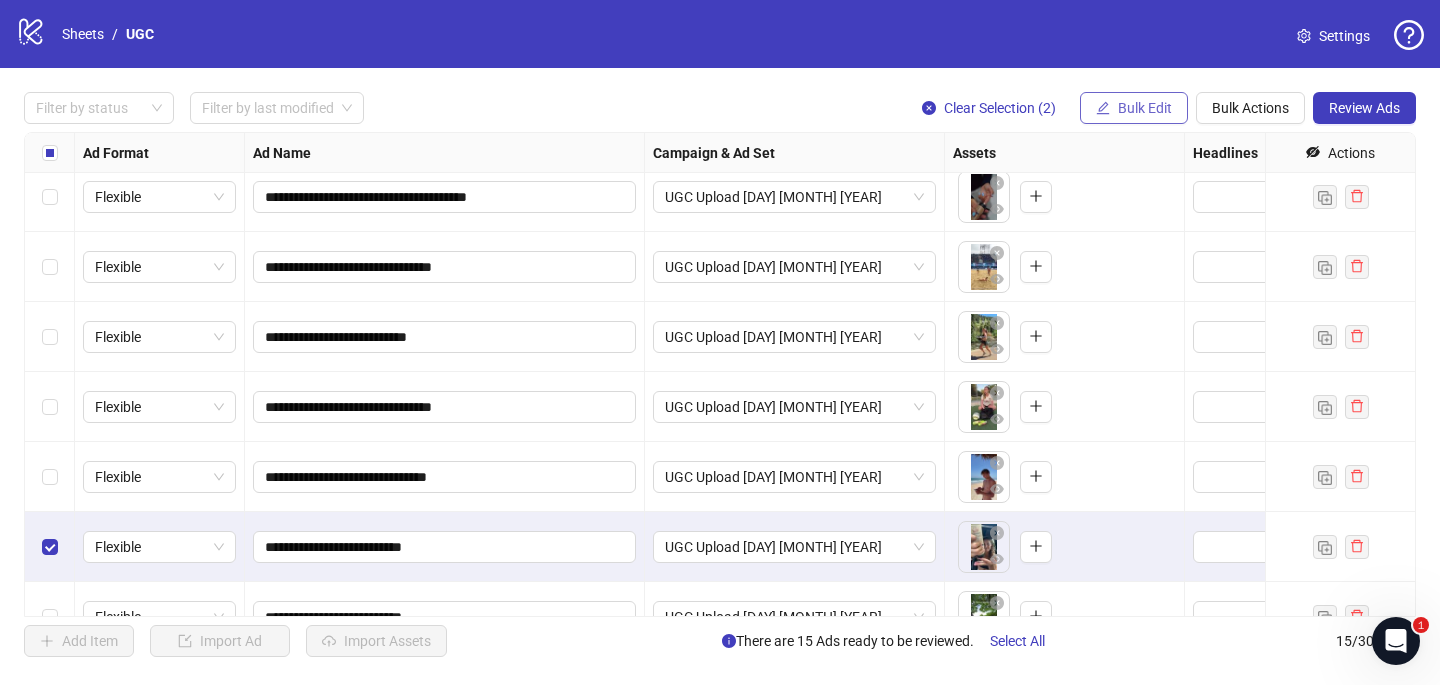click on "Bulk Edit" at bounding box center (1145, 108) 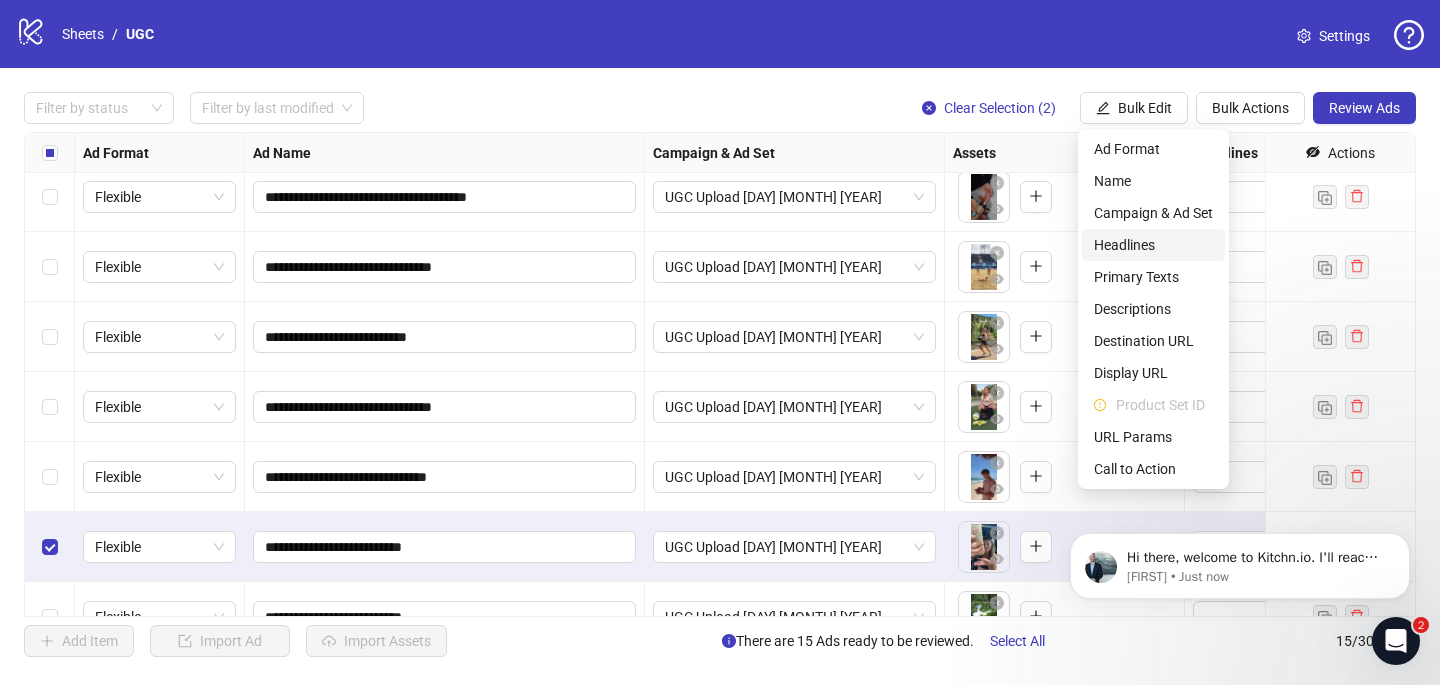 scroll, scrollTop: 0, scrollLeft: 0, axis: both 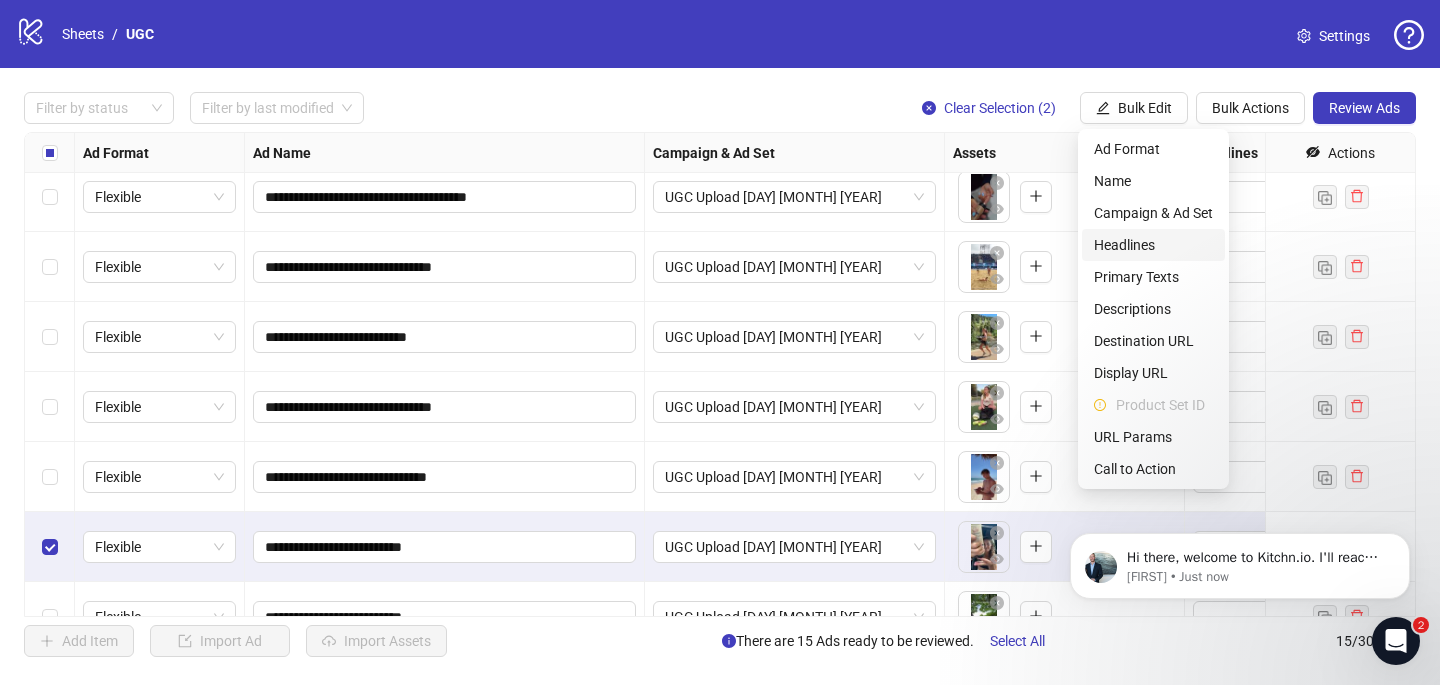 click on "Headlines" at bounding box center [1153, 245] 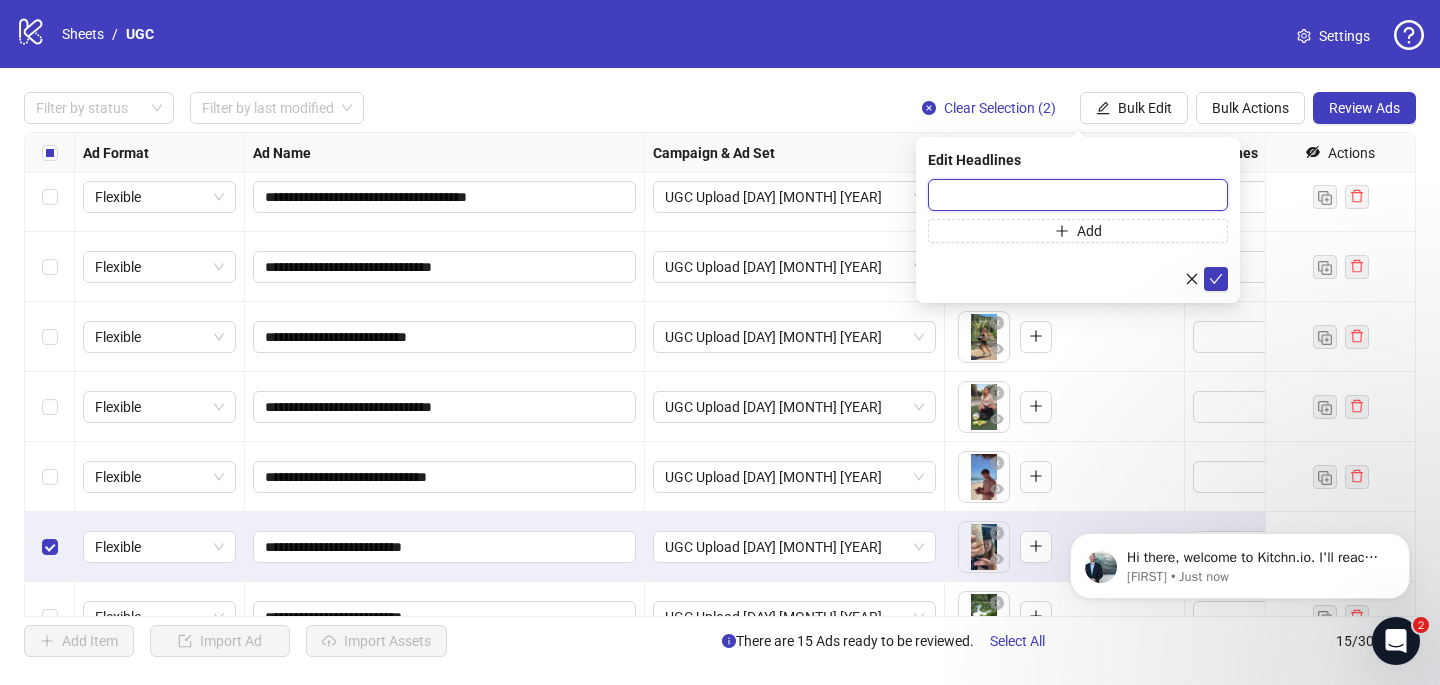 click at bounding box center (1078, 195) 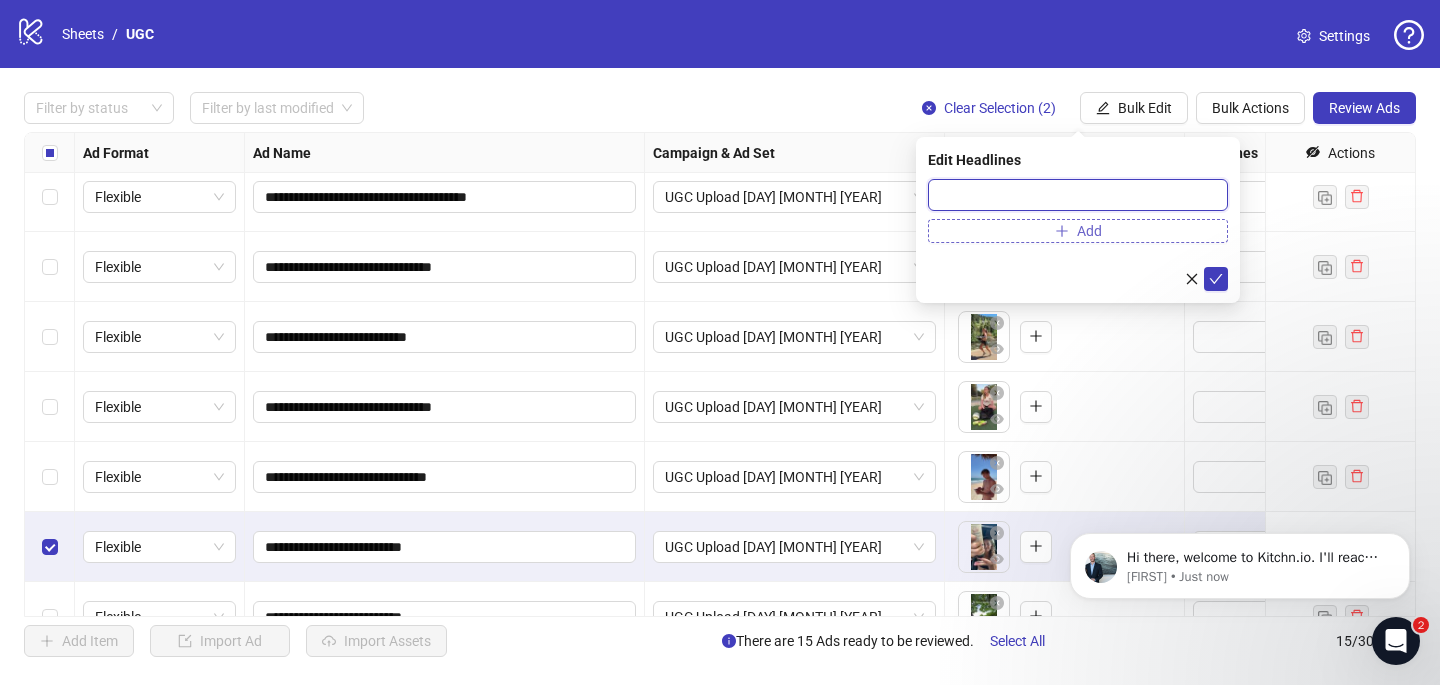 paste on "**********" 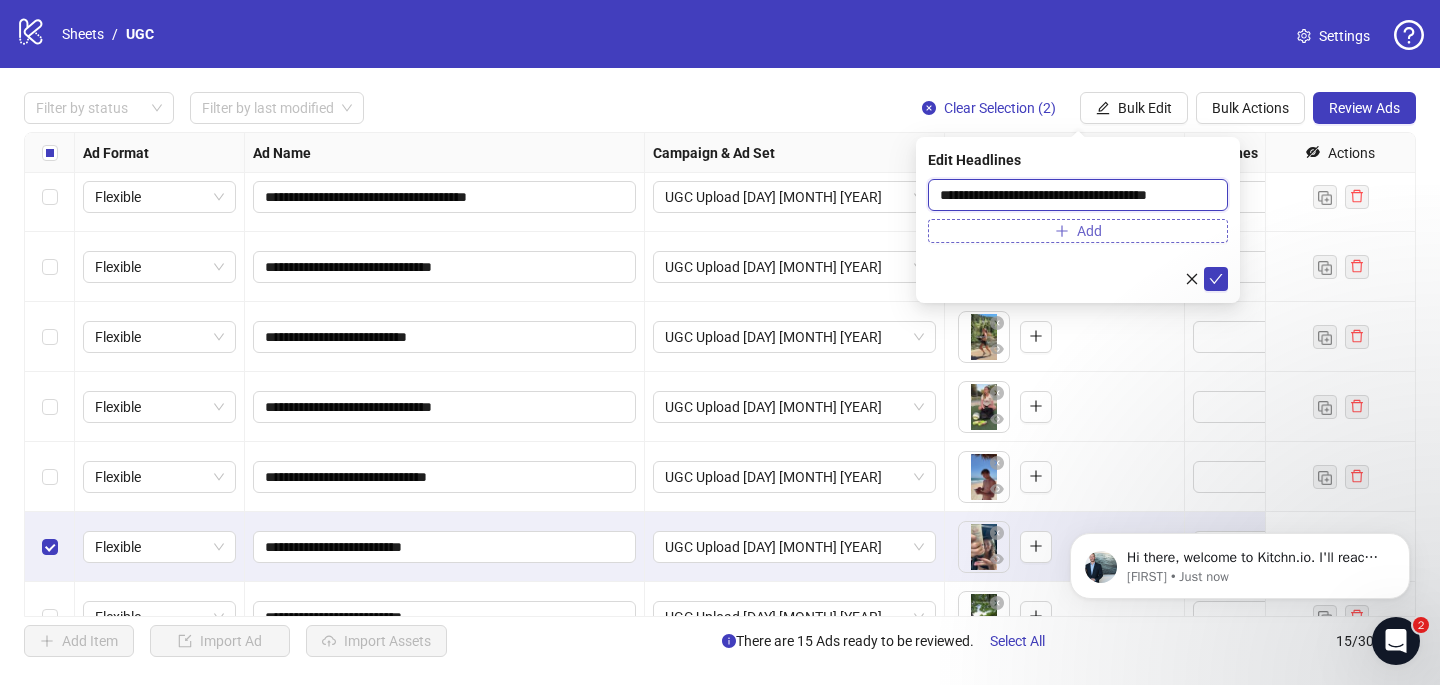 type on "**********" 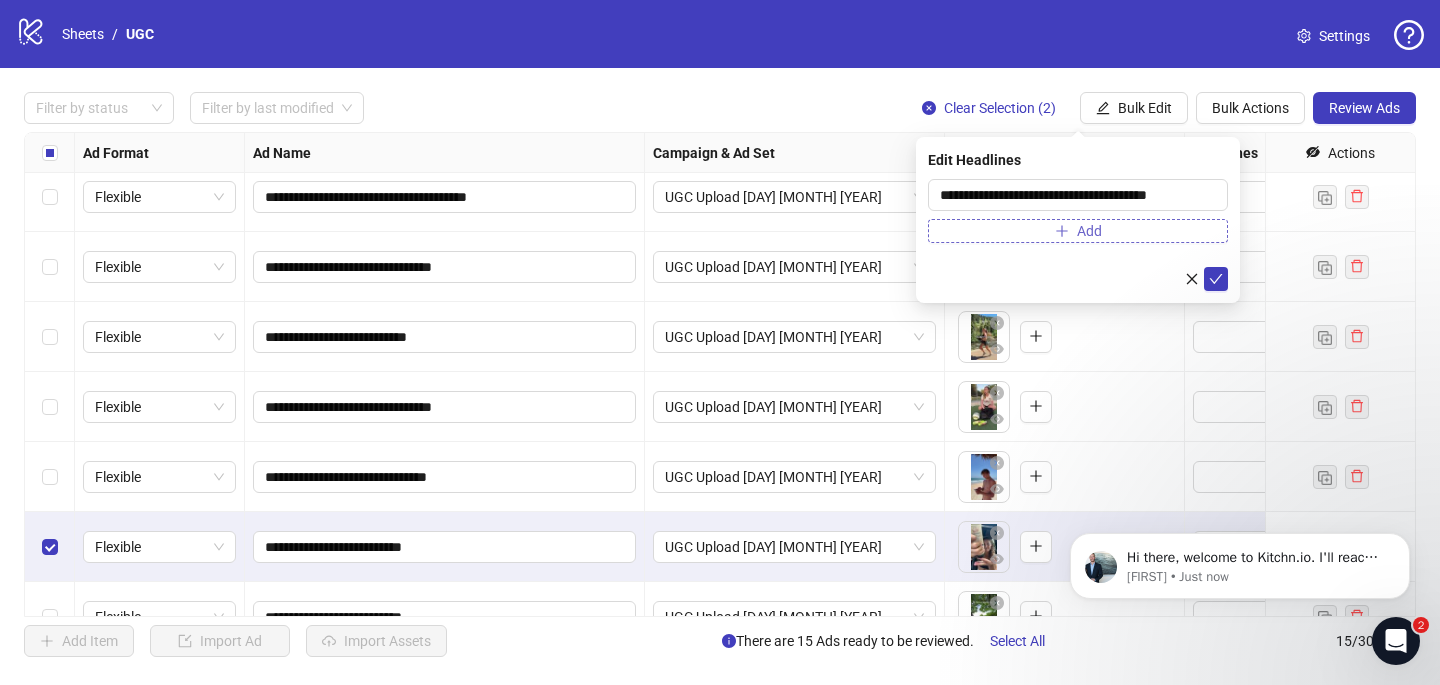 click on "Add" at bounding box center [1078, 231] 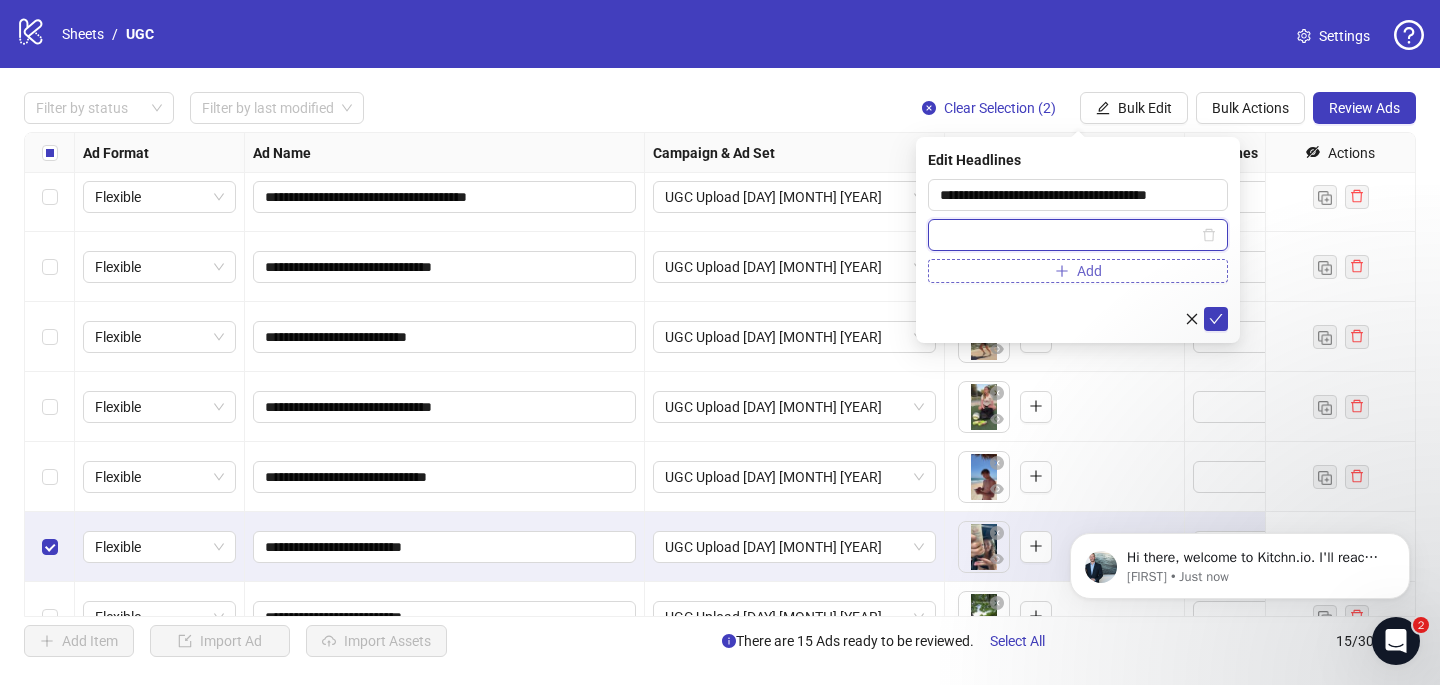 paste on "**********" 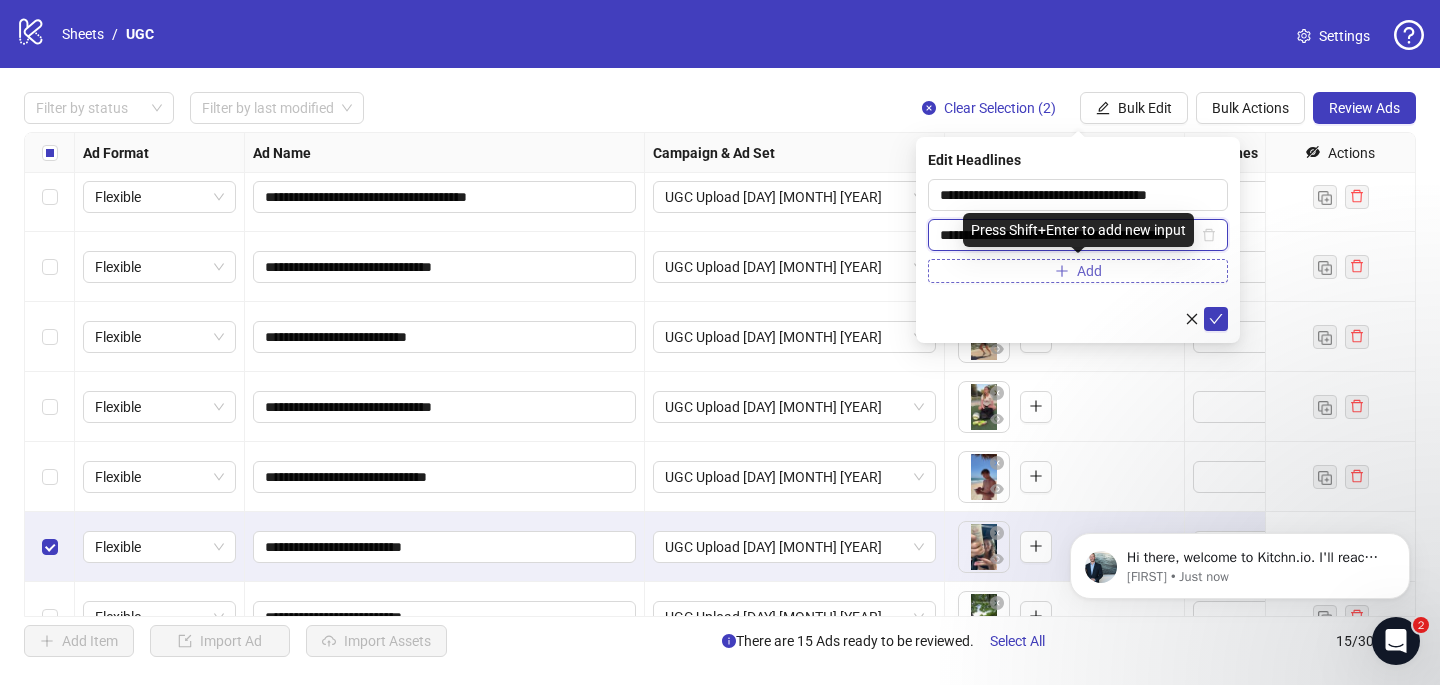 scroll, scrollTop: 0, scrollLeft: 16, axis: horizontal 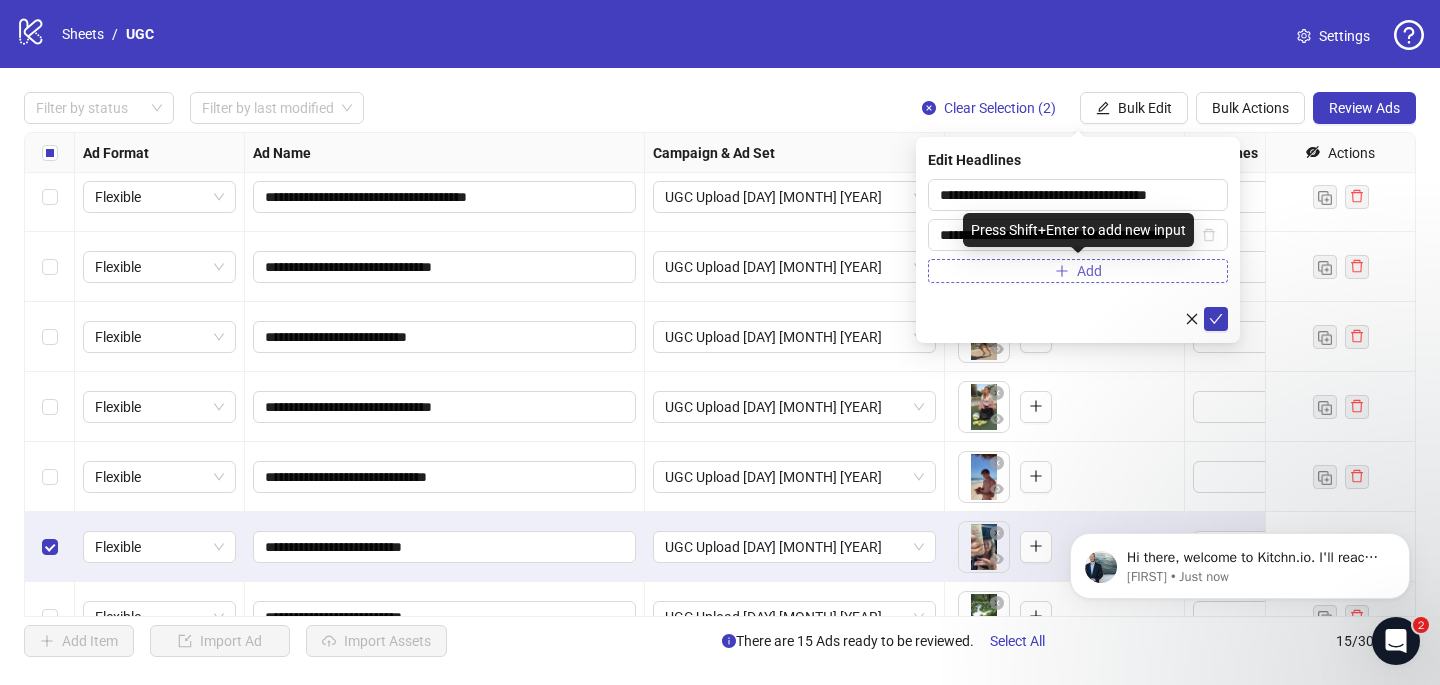 click on "Add" at bounding box center (1078, 271) 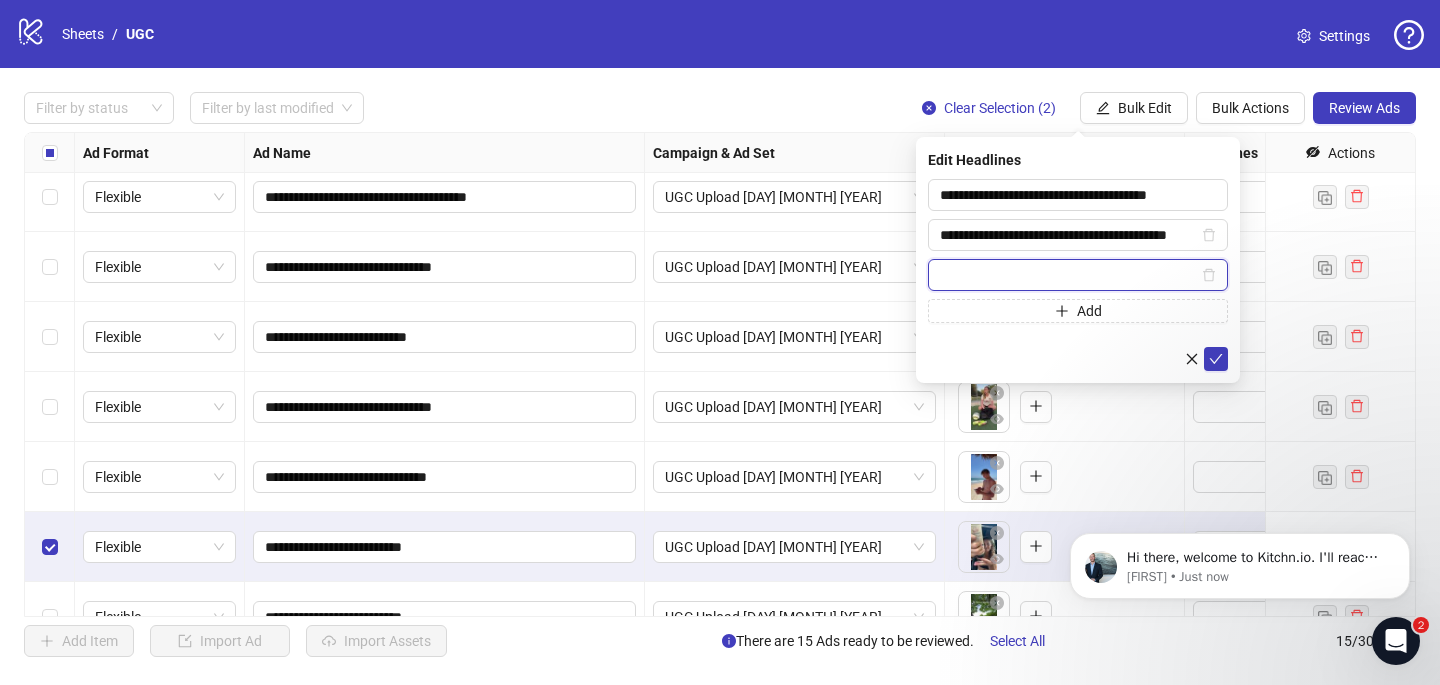 paste on "**********" 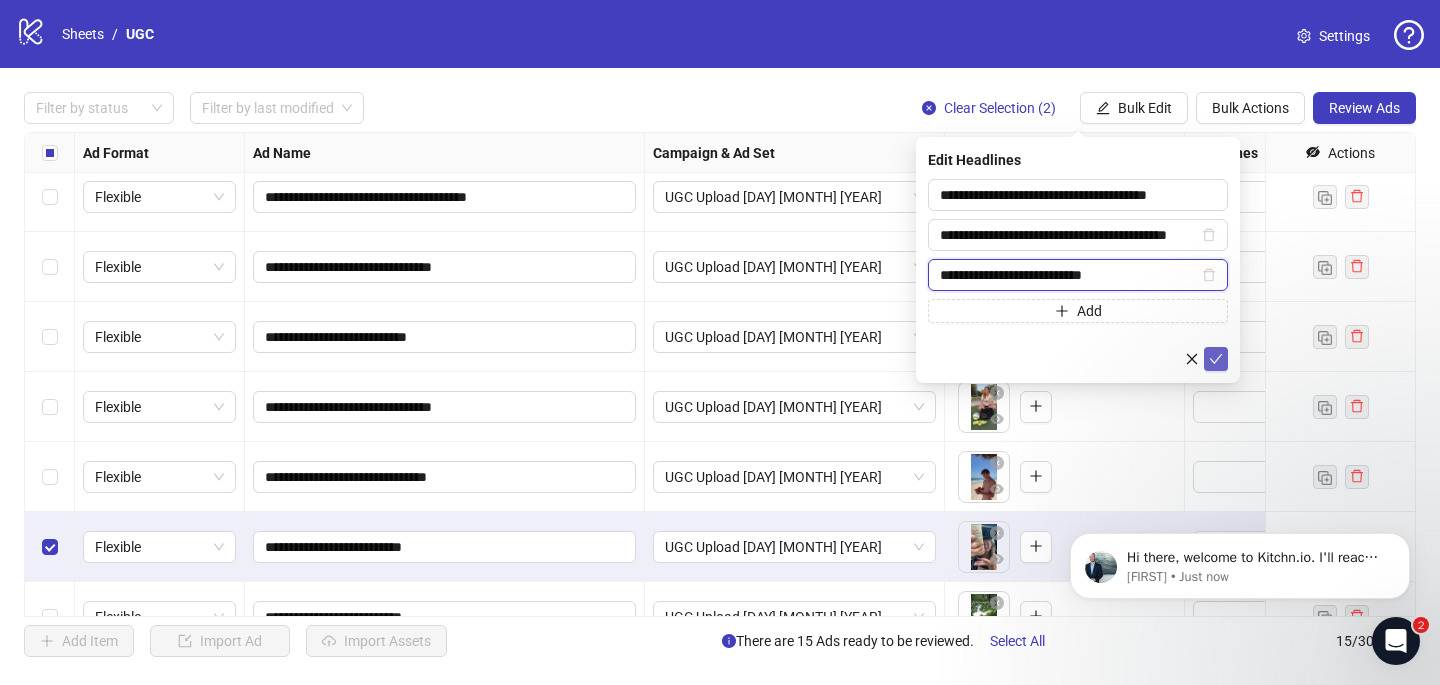 type on "**********" 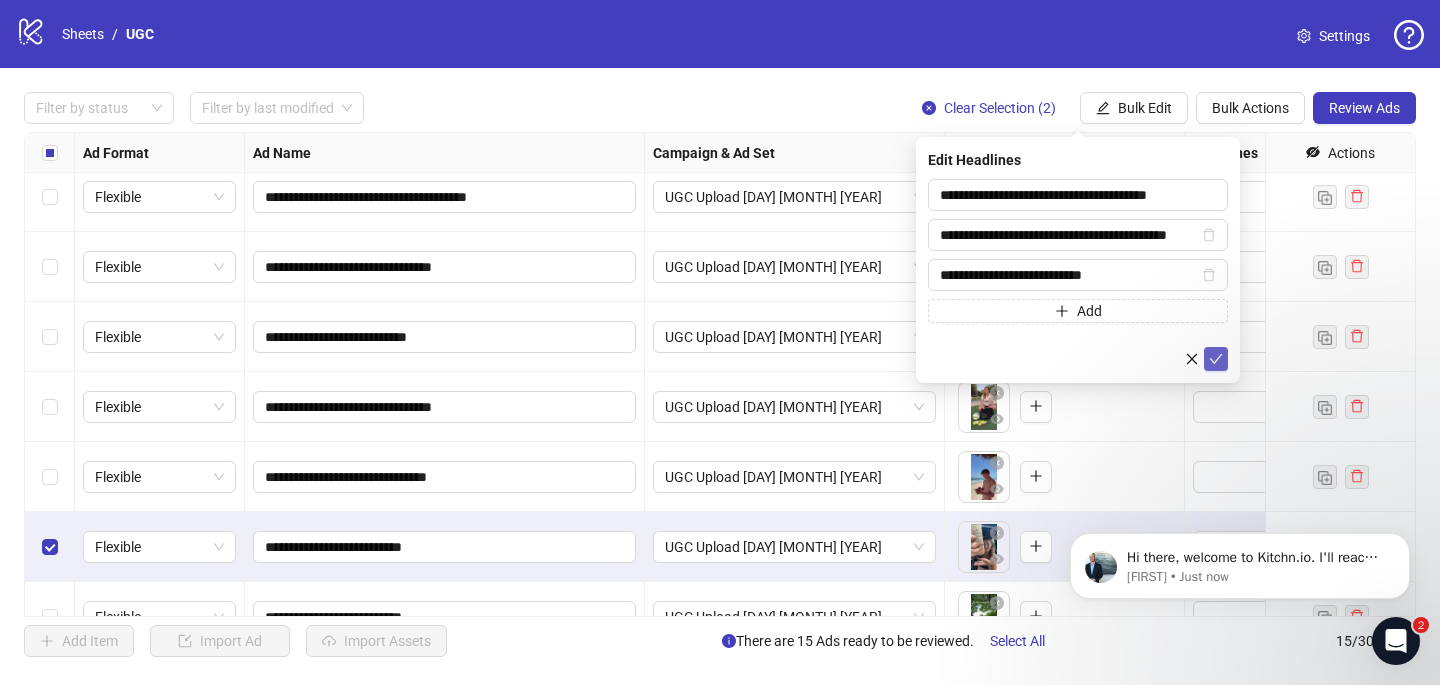 click 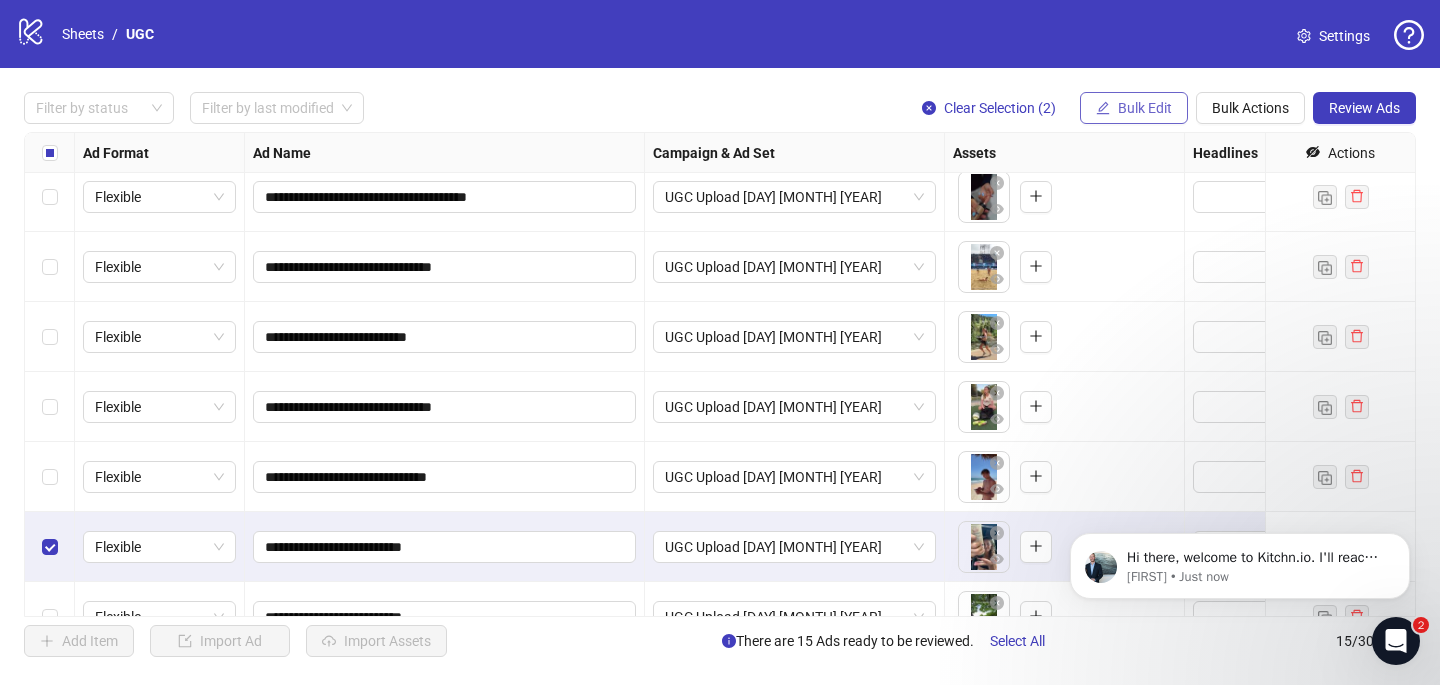 click on "Bulk Edit" at bounding box center (1134, 108) 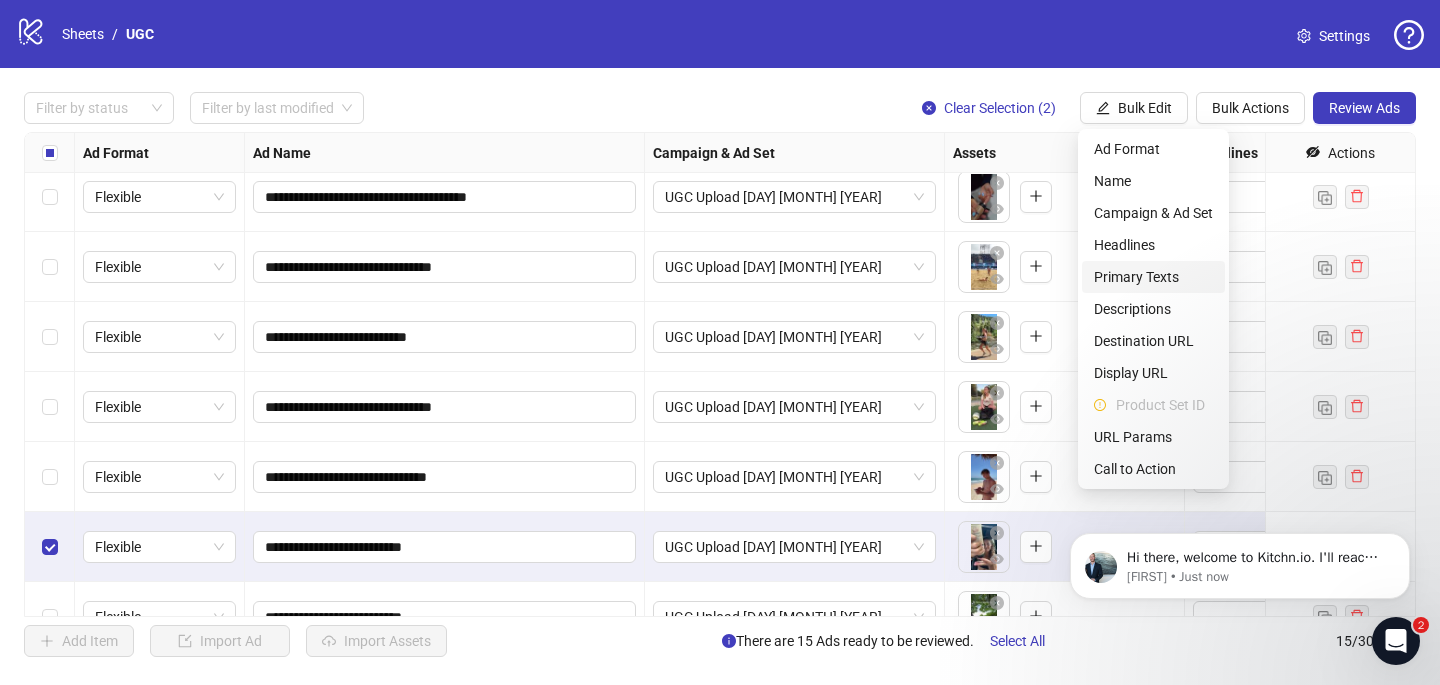 click on "Primary Texts" at bounding box center (1153, 277) 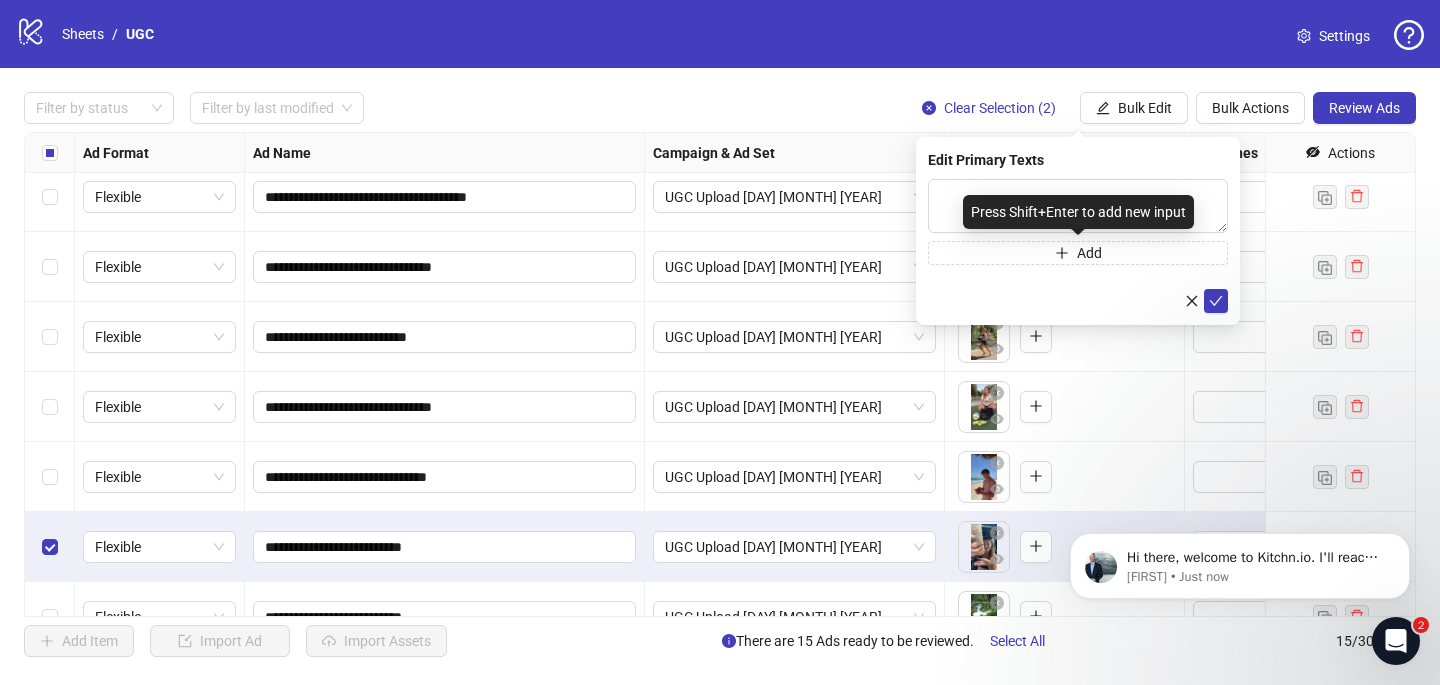 click on "Press Shift+Enter to add new input" at bounding box center [1078, 212] 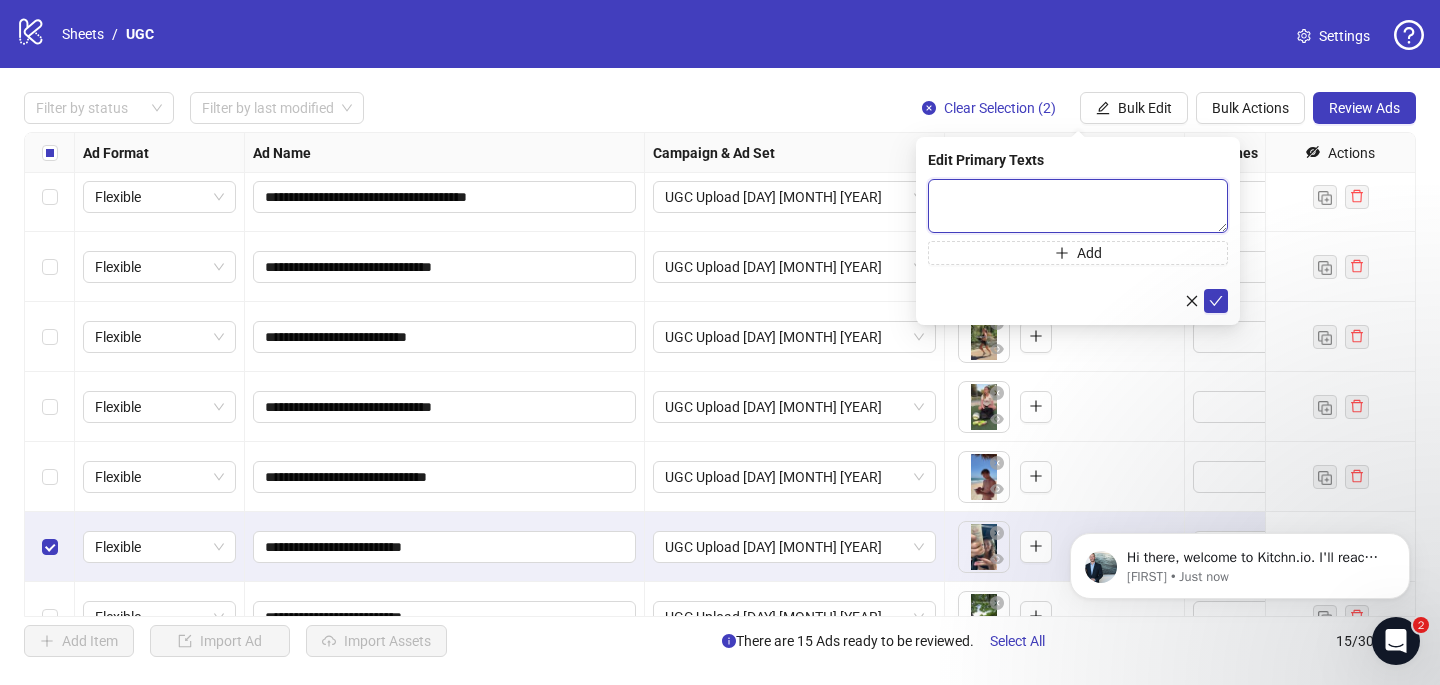 click at bounding box center [1078, 206] 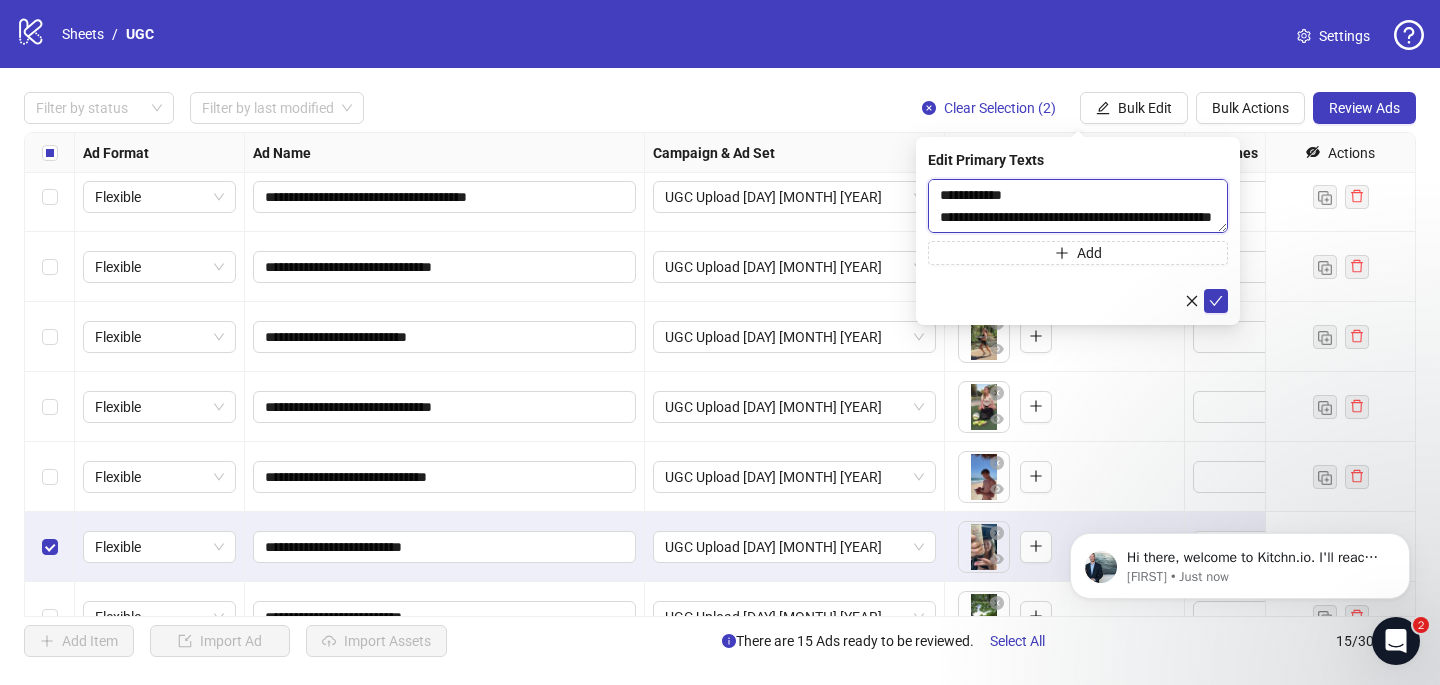 scroll, scrollTop: 770, scrollLeft: 0, axis: vertical 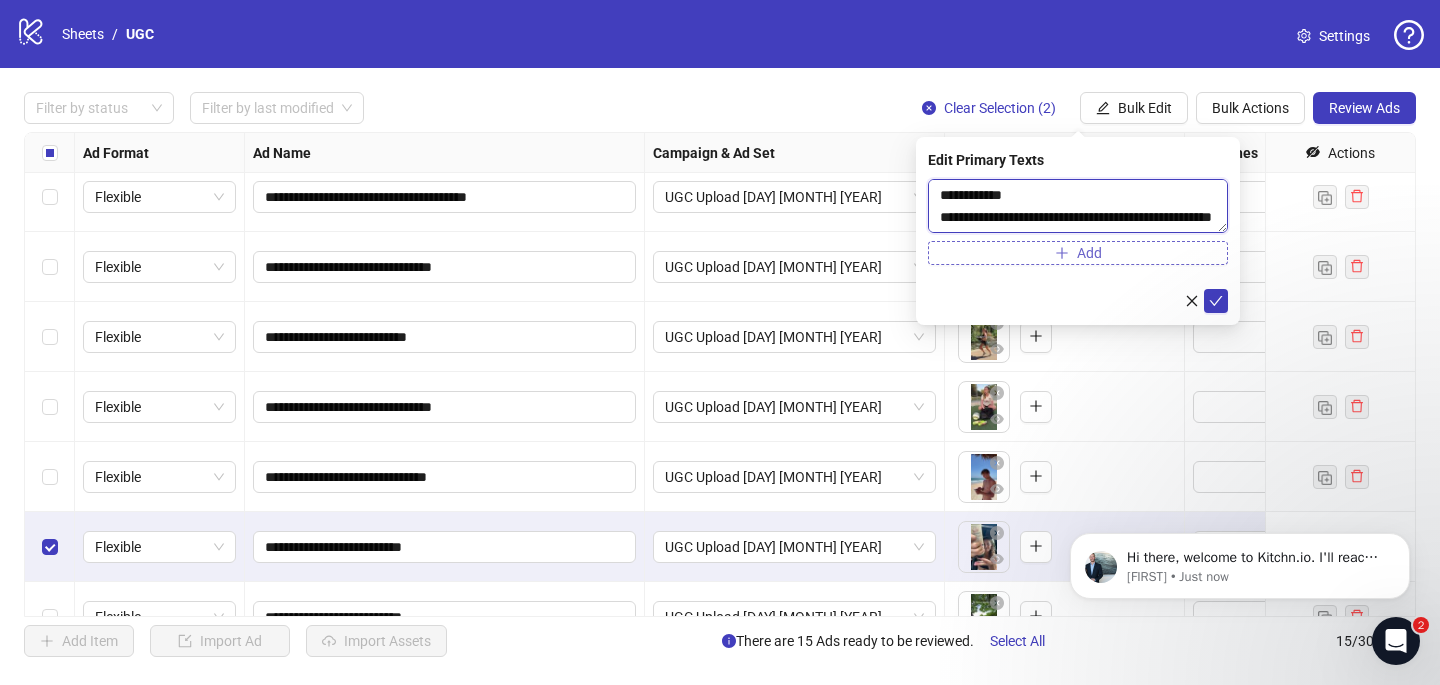 type on "**********" 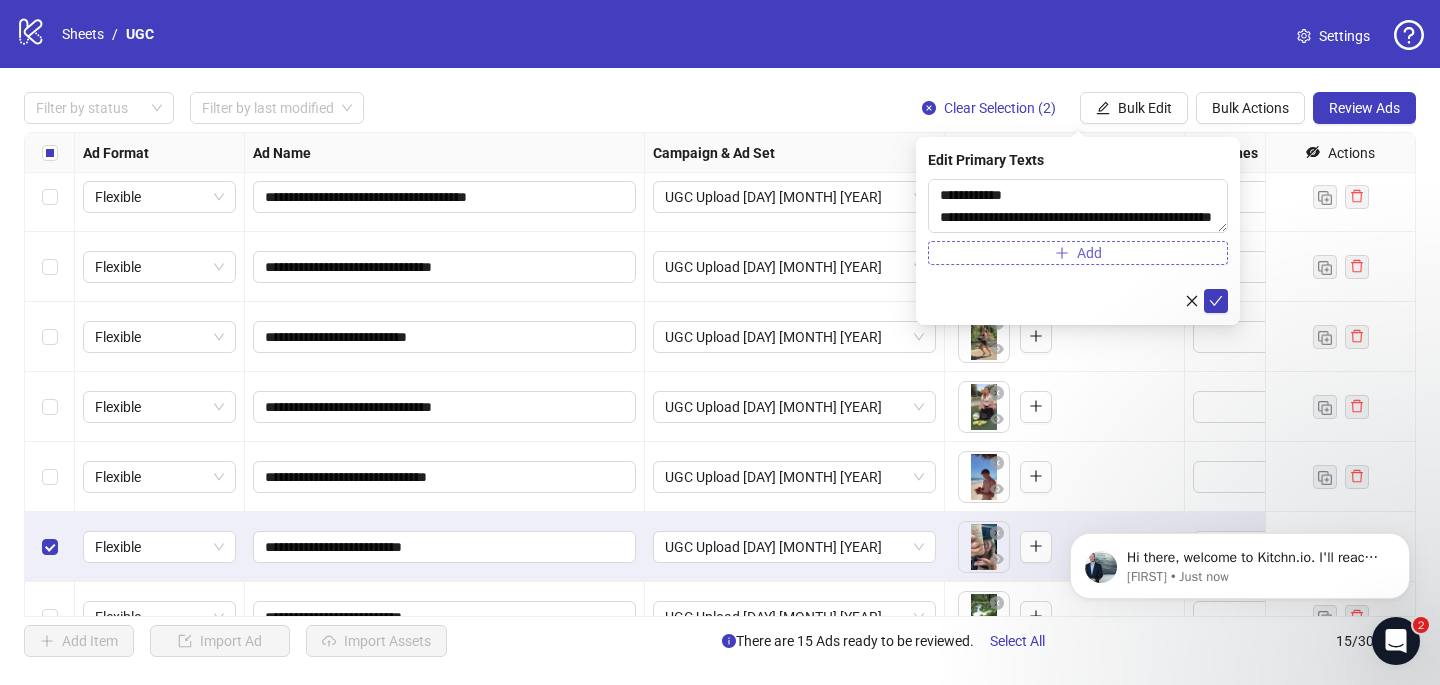 click on "Add" at bounding box center [1078, 253] 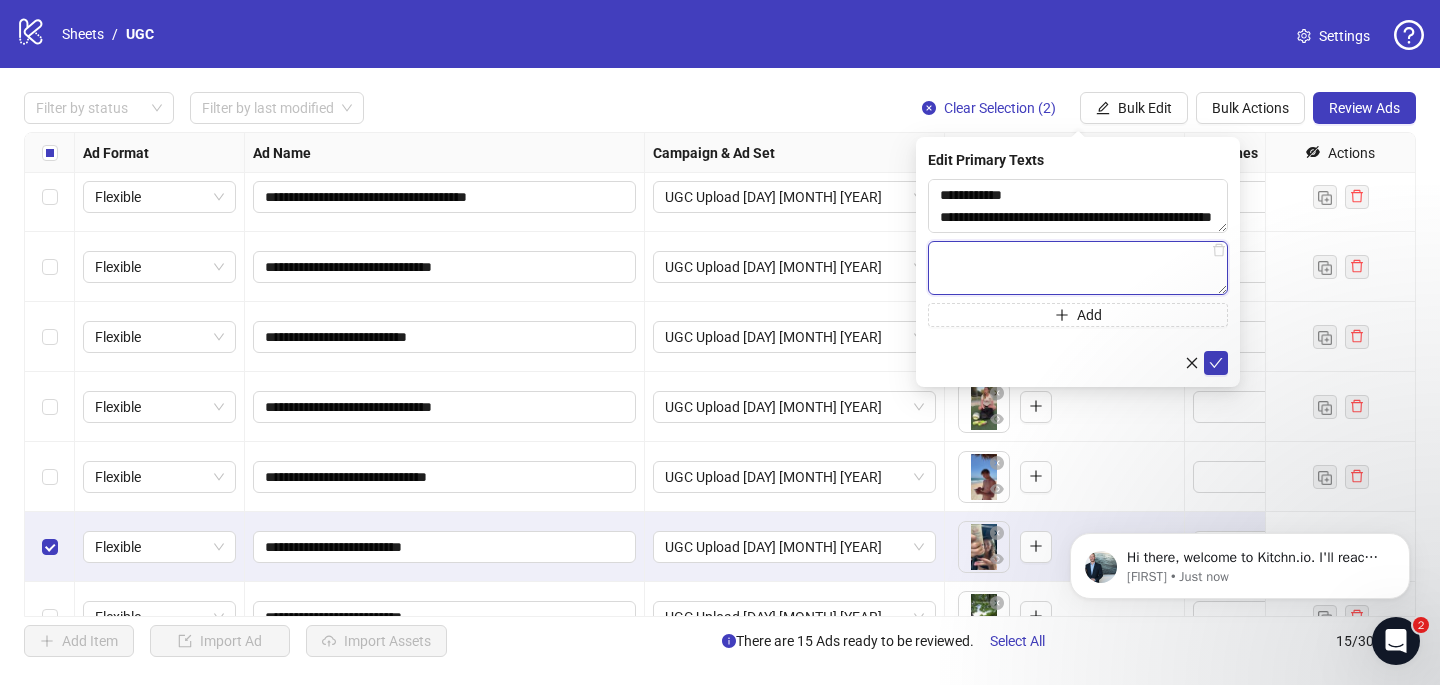 paste on "**********" 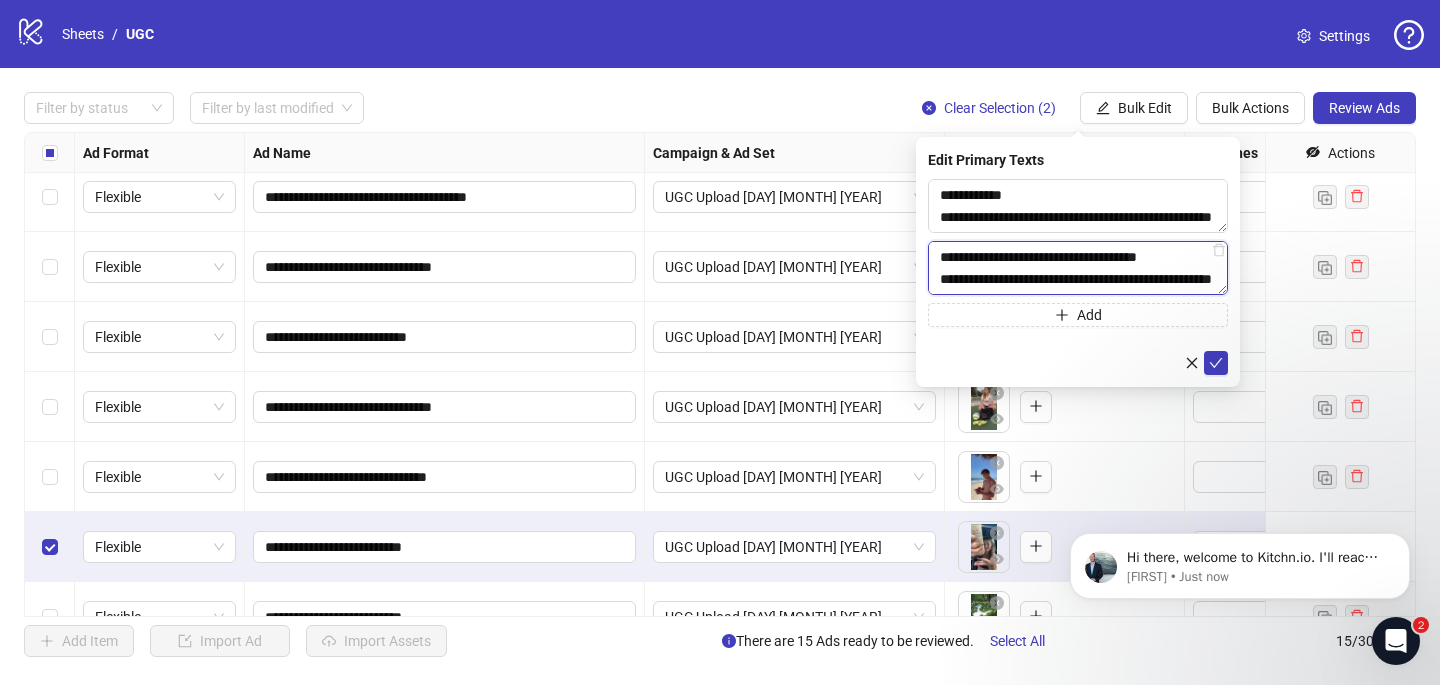 scroll, scrollTop: 638, scrollLeft: 0, axis: vertical 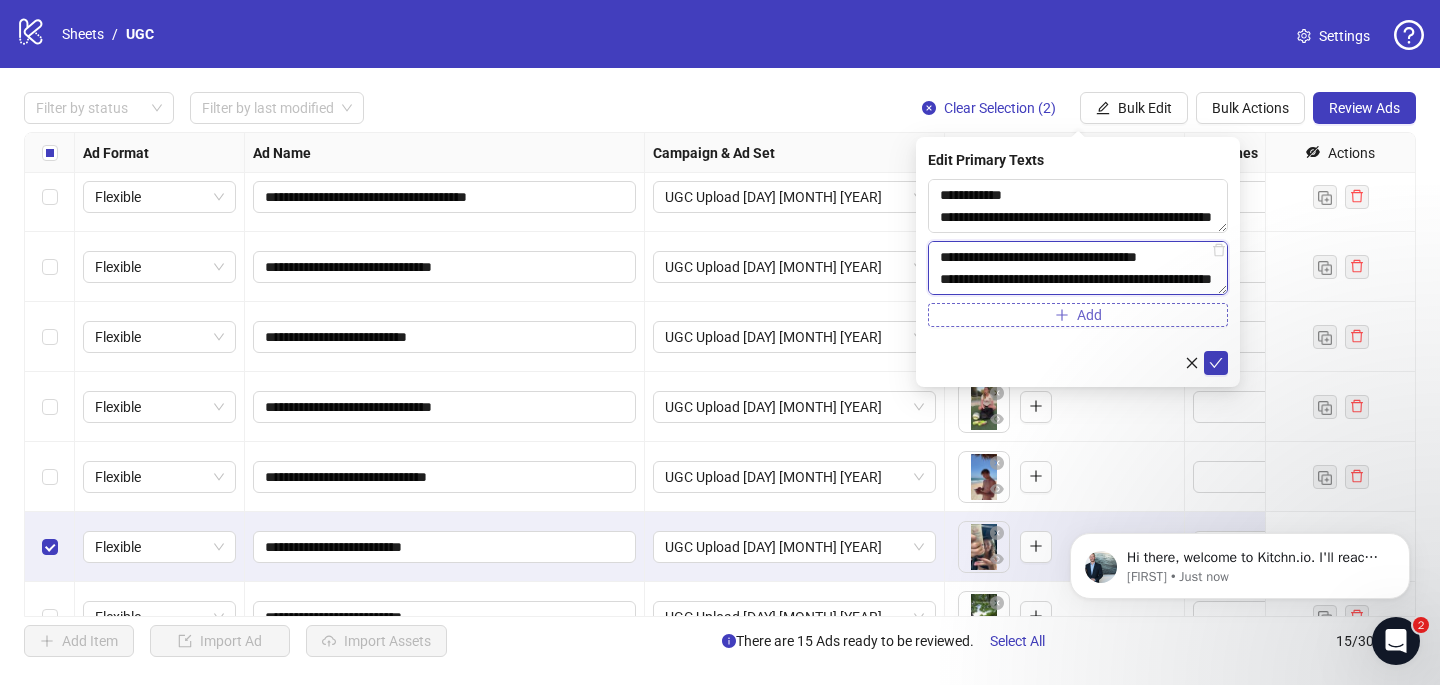 type on "**********" 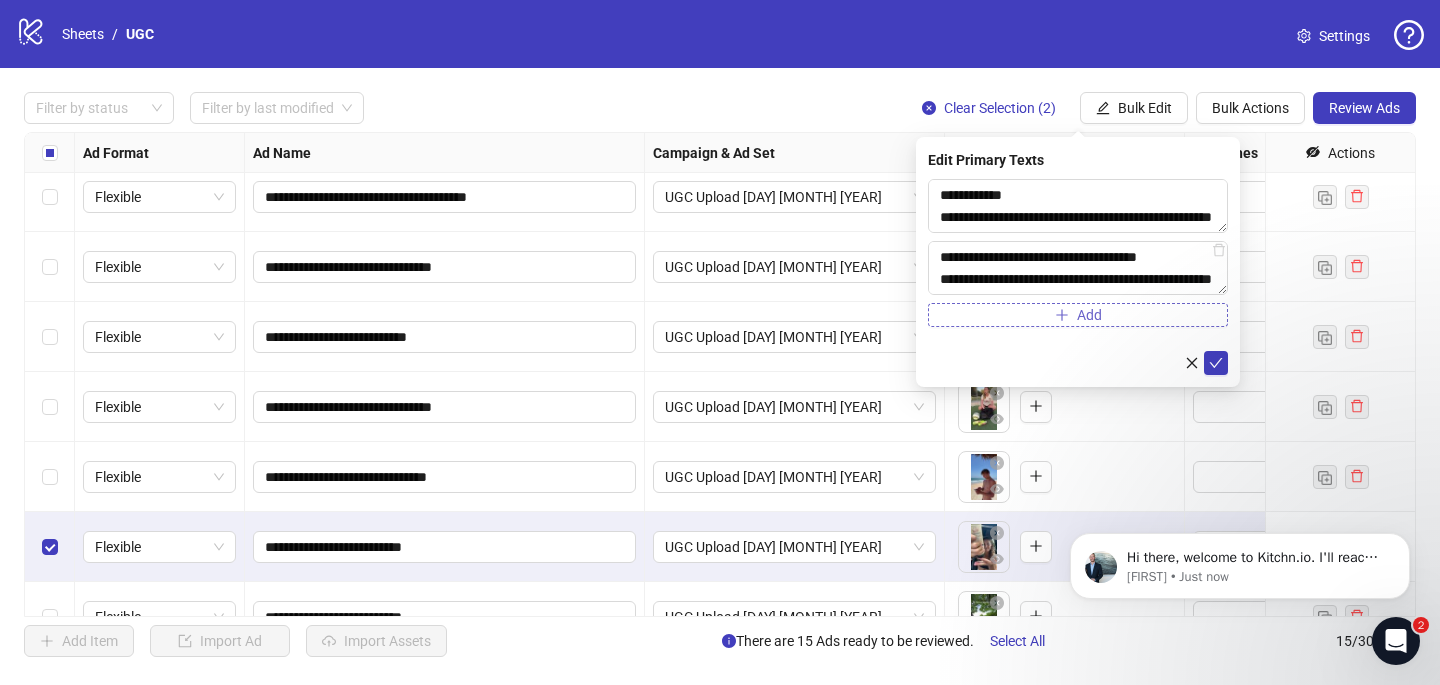 click on "Add" at bounding box center [1089, 315] 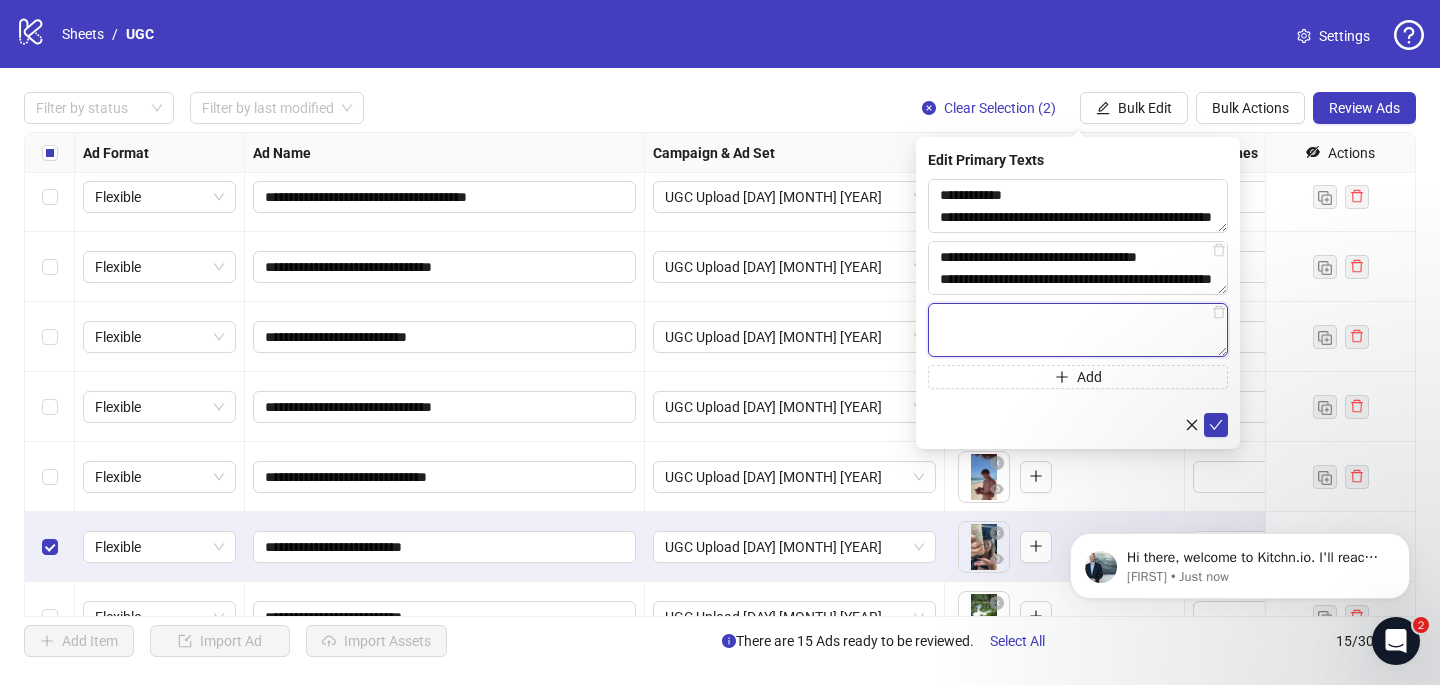 paste on "**********" 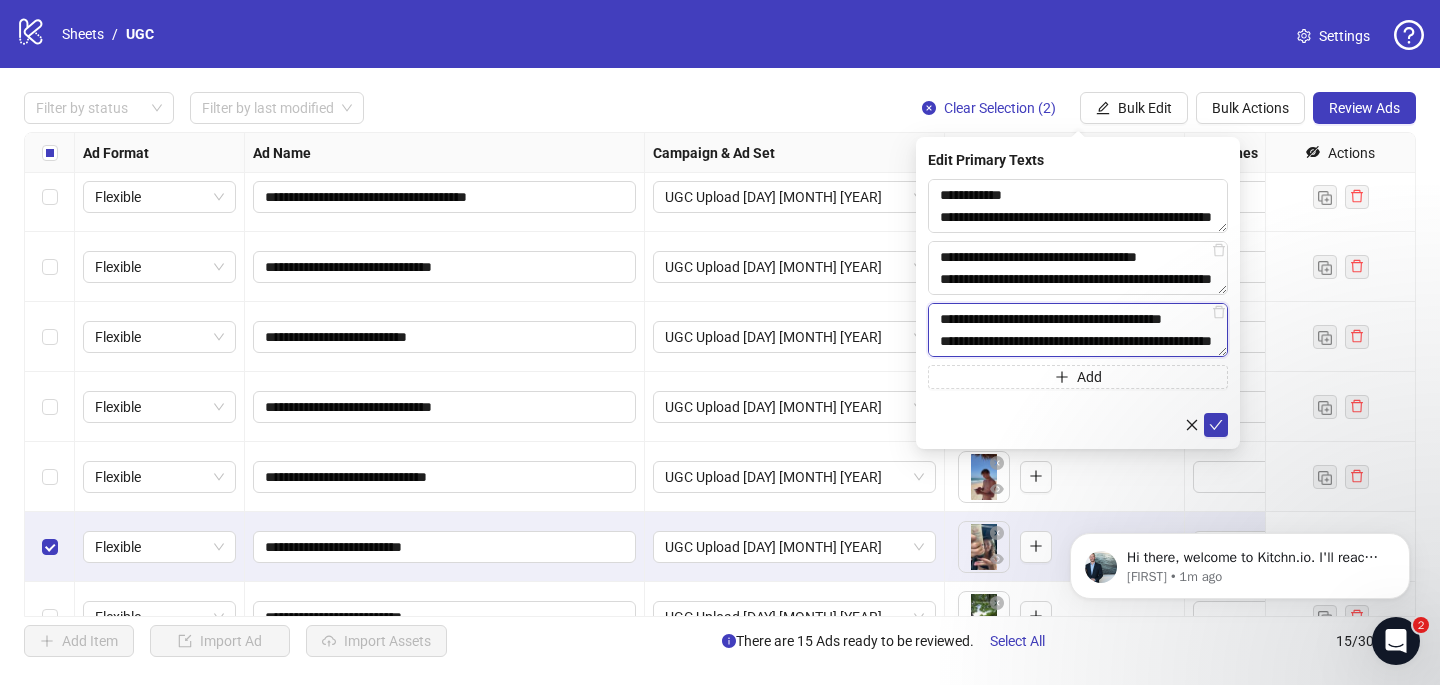 scroll, scrollTop: 704, scrollLeft: 0, axis: vertical 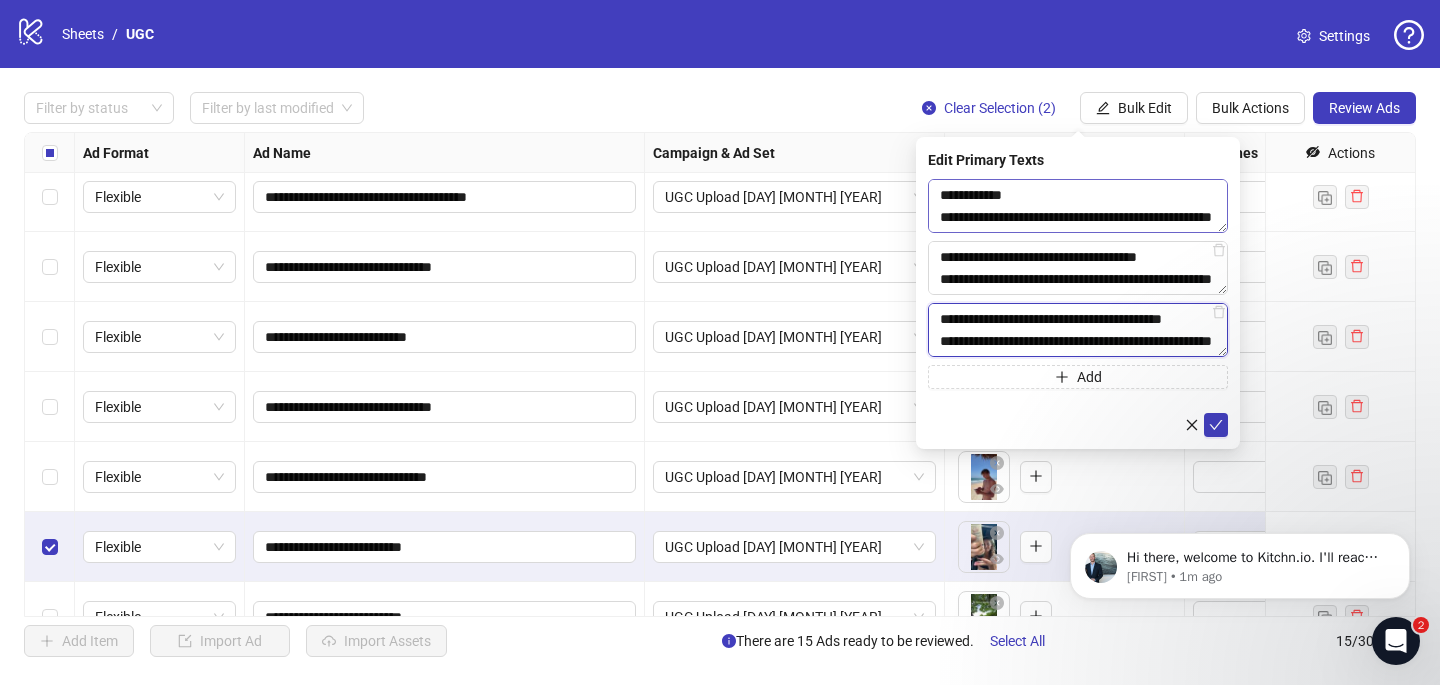 type on "**********" 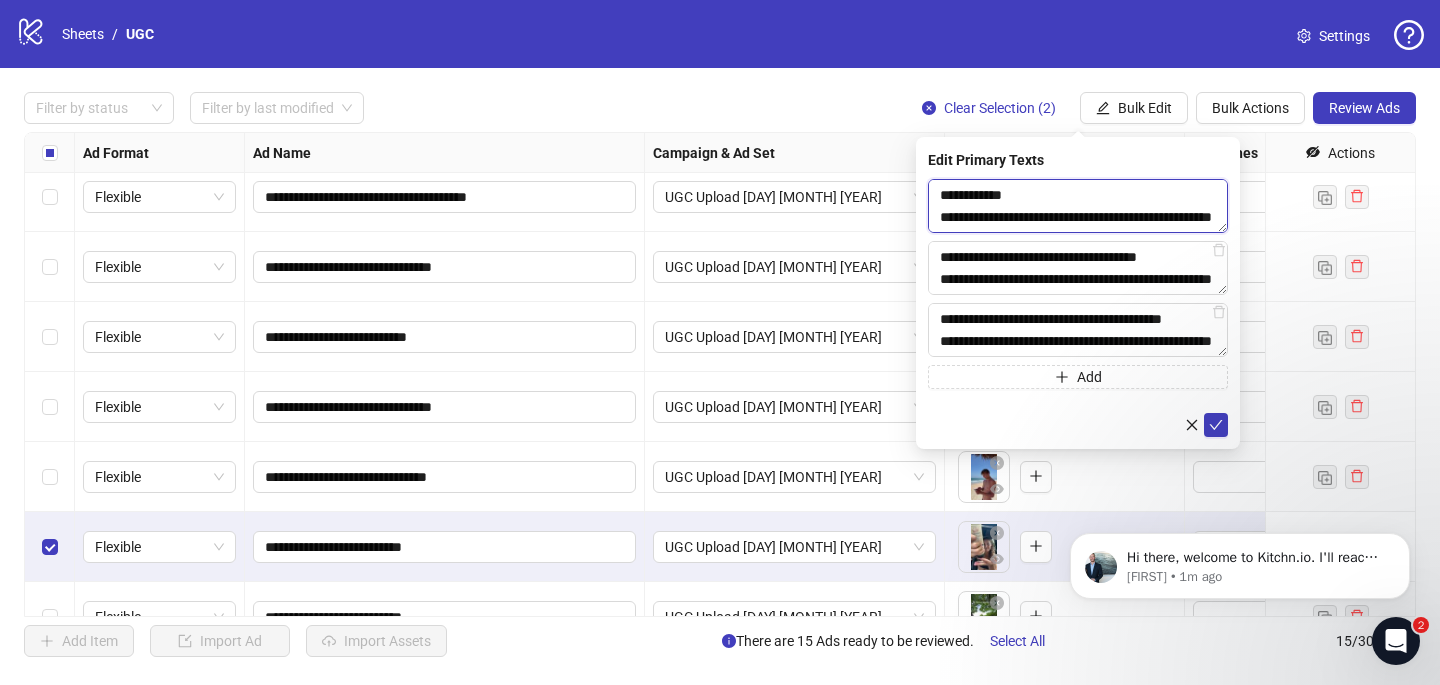 click on "**********" at bounding box center (1078, 206) 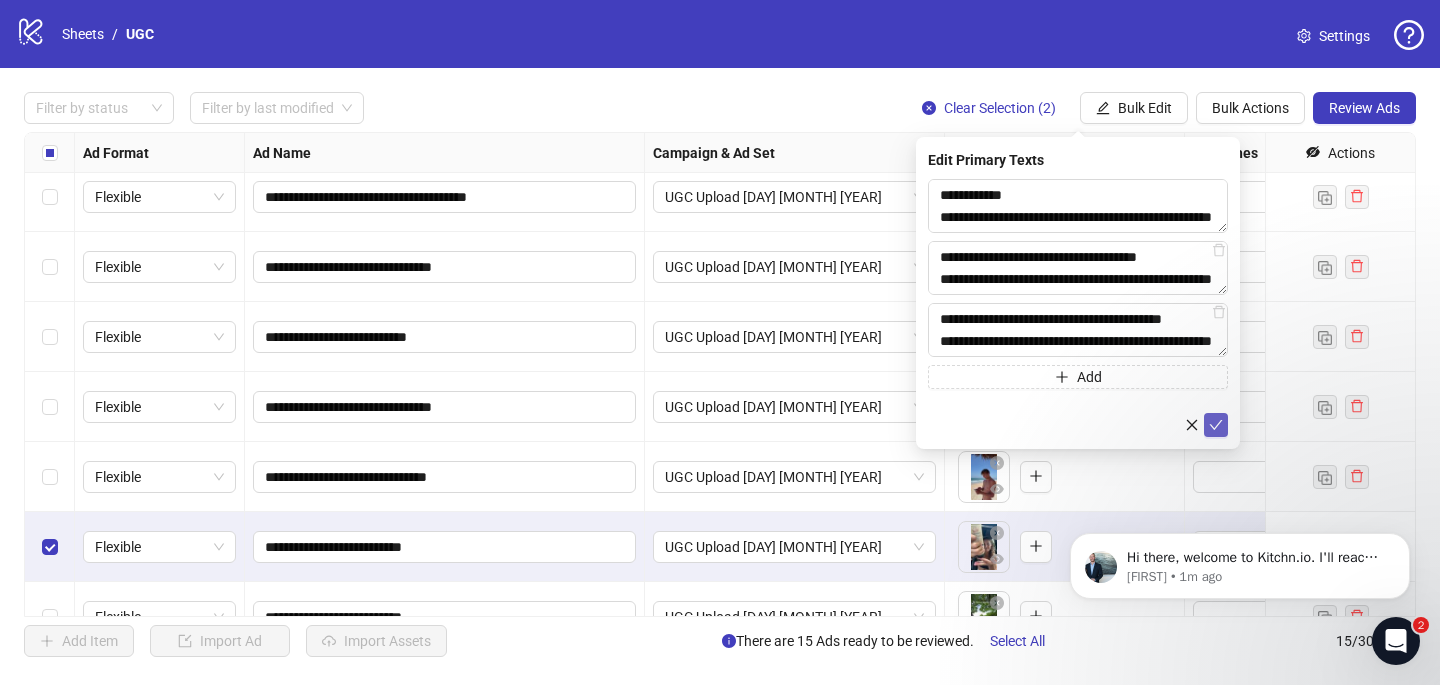 click 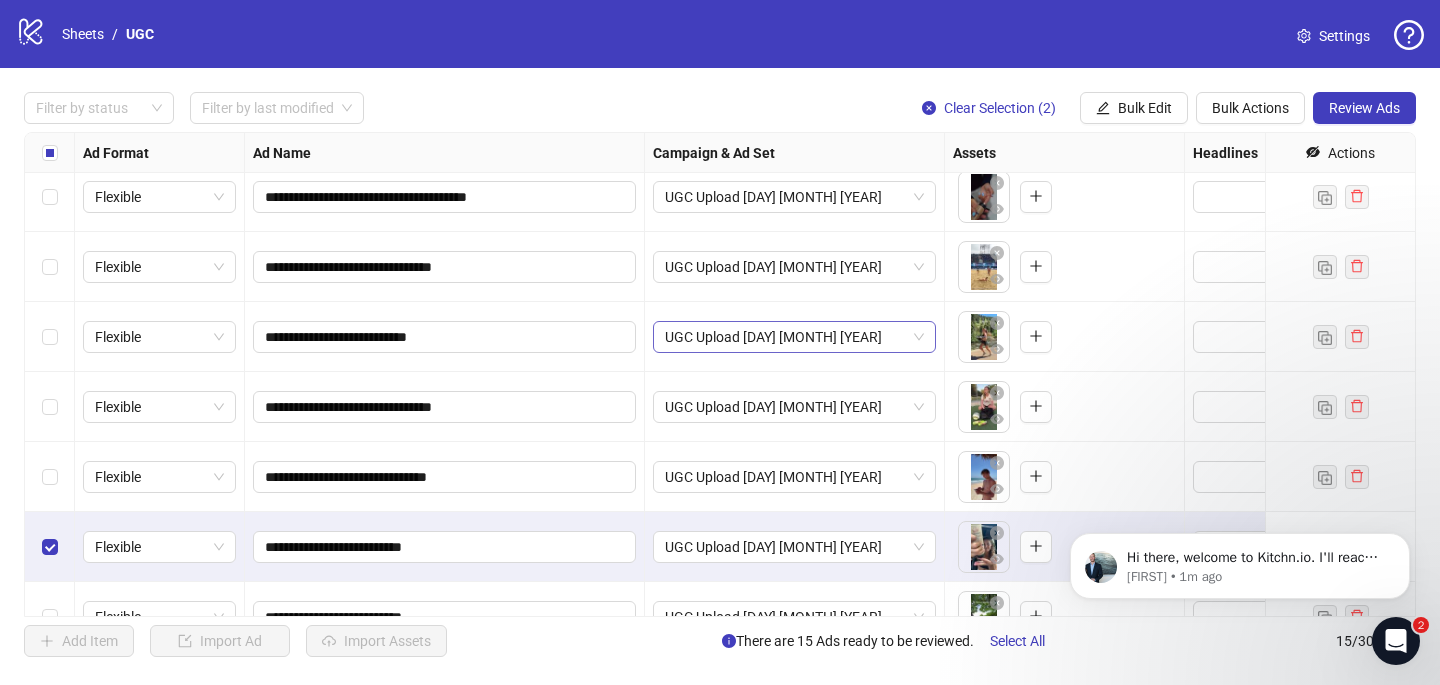scroll, scrollTop: 0, scrollLeft: 0, axis: both 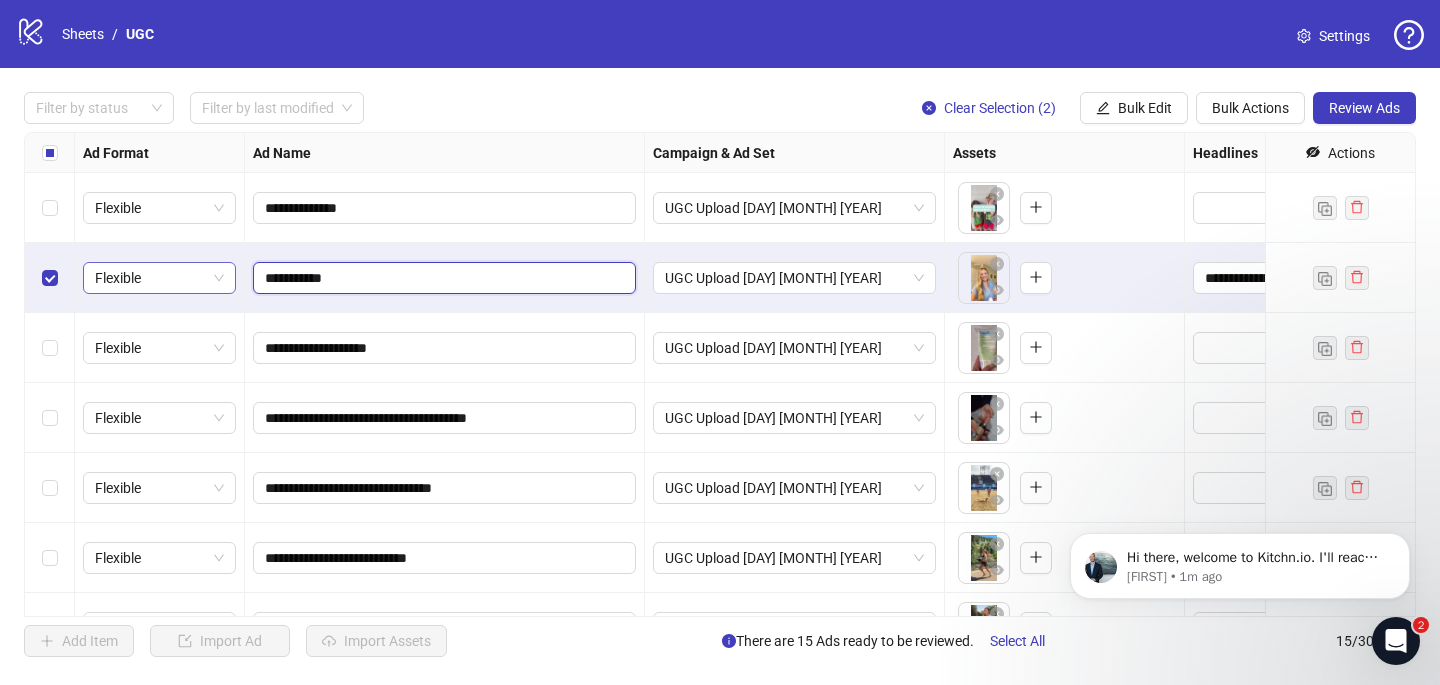 drag, startPoint x: 378, startPoint y: 278, endPoint x: 227, endPoint y: 276, distance: 151.01324 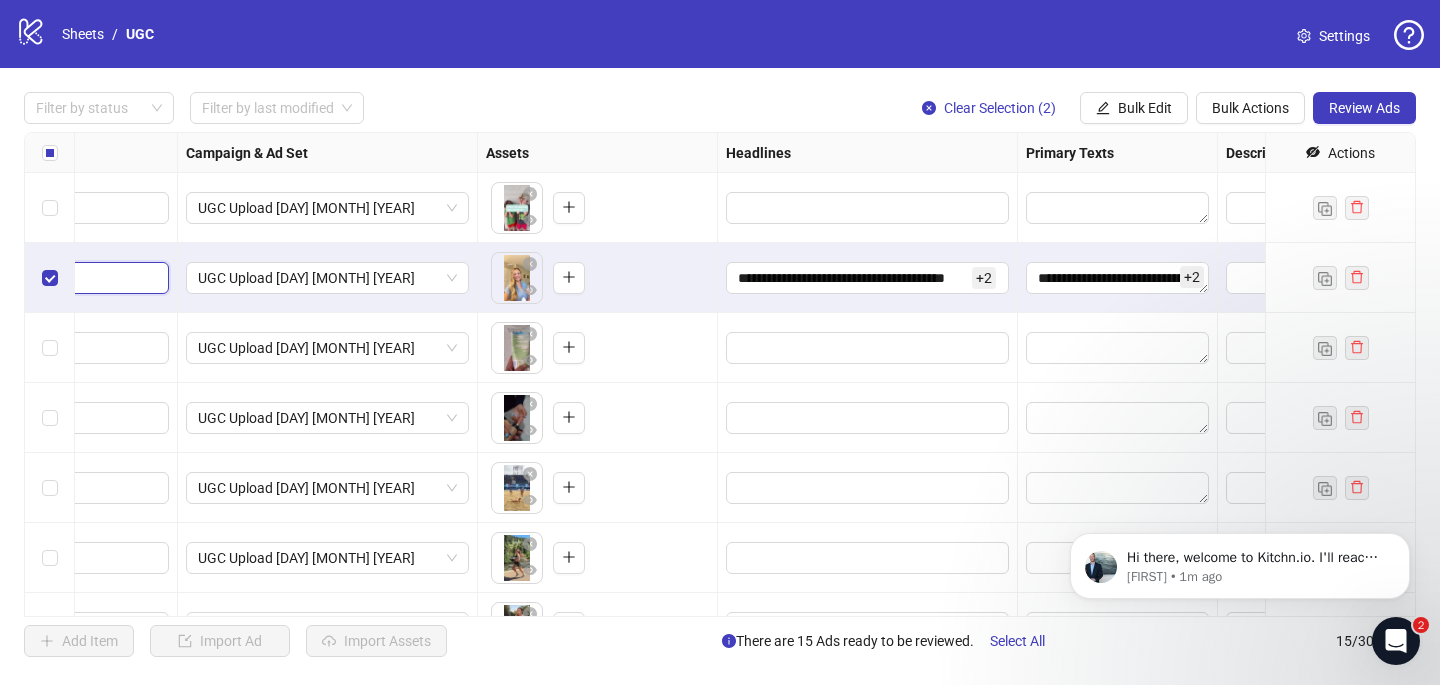 scroll, scrollTop: 0, scrollLeft: 568, axis: horizontal 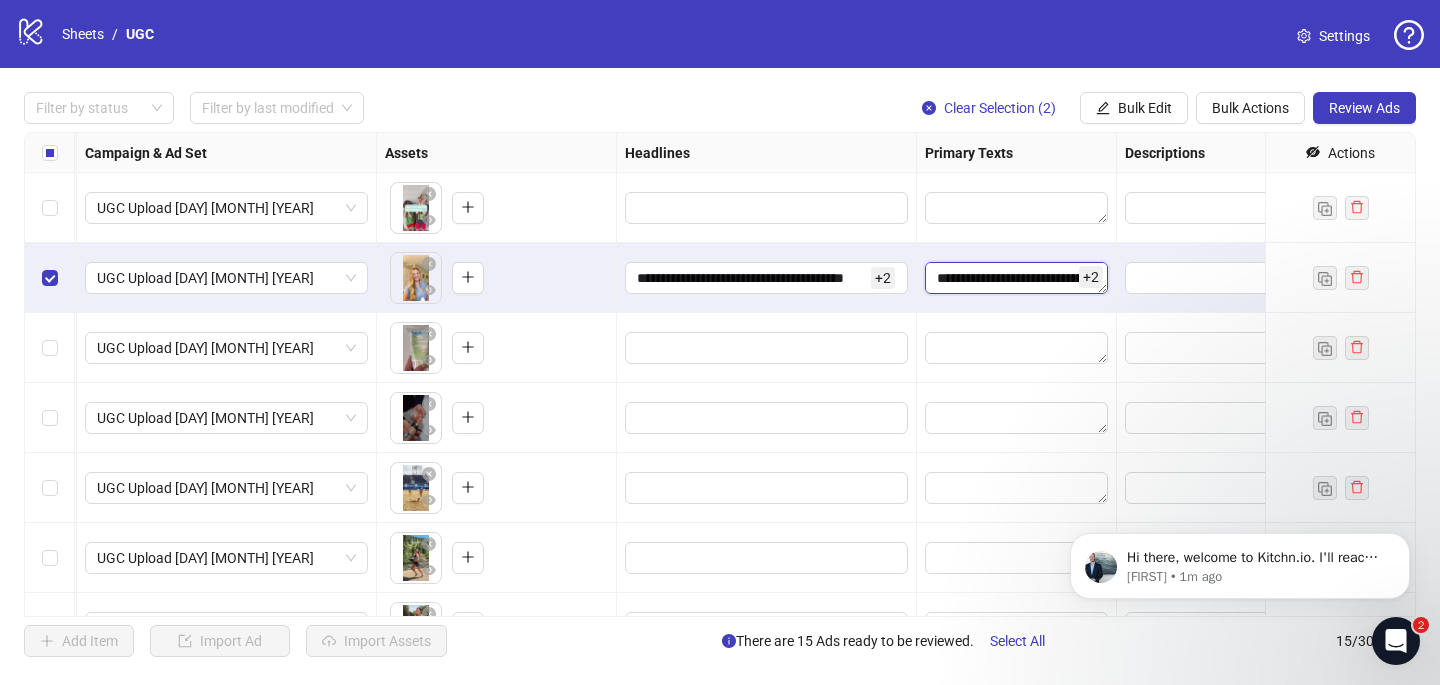 click on "**********" at bounding box center (1016, 278) 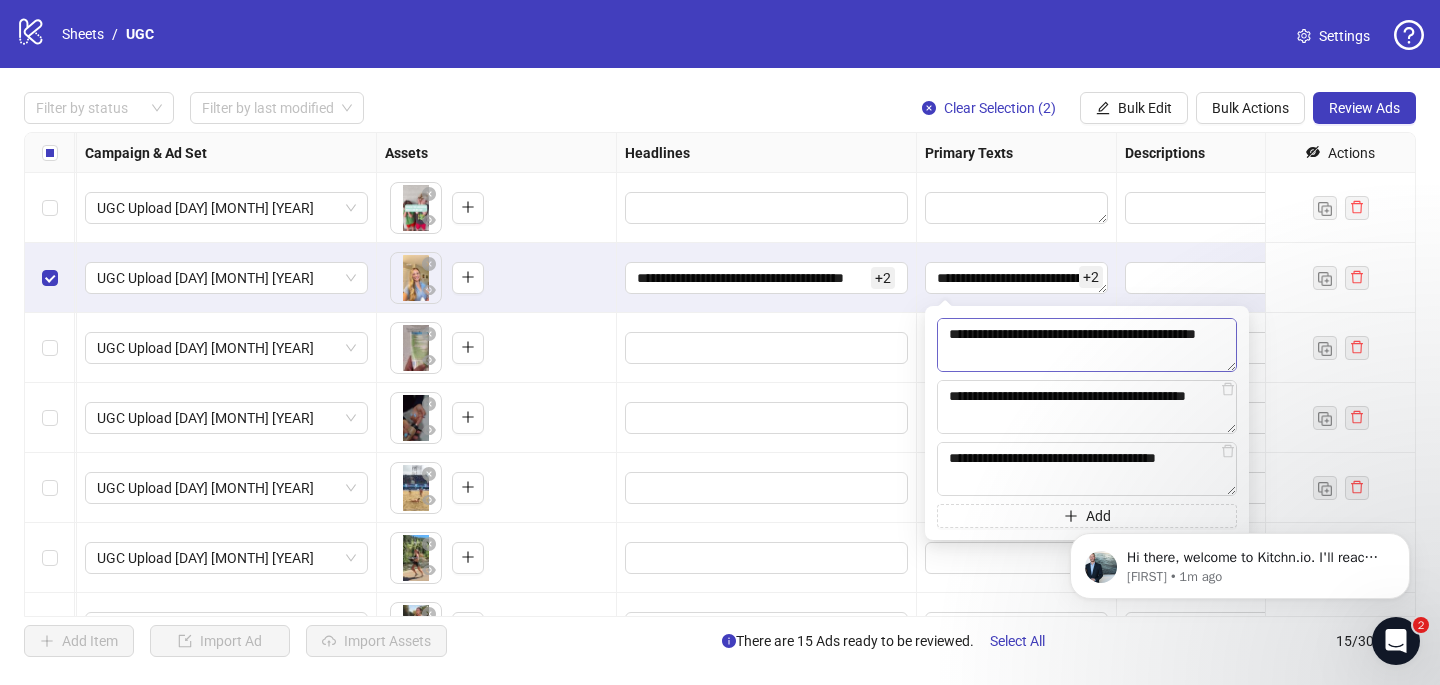 click on "**********" at bounding box center (1087, 345) 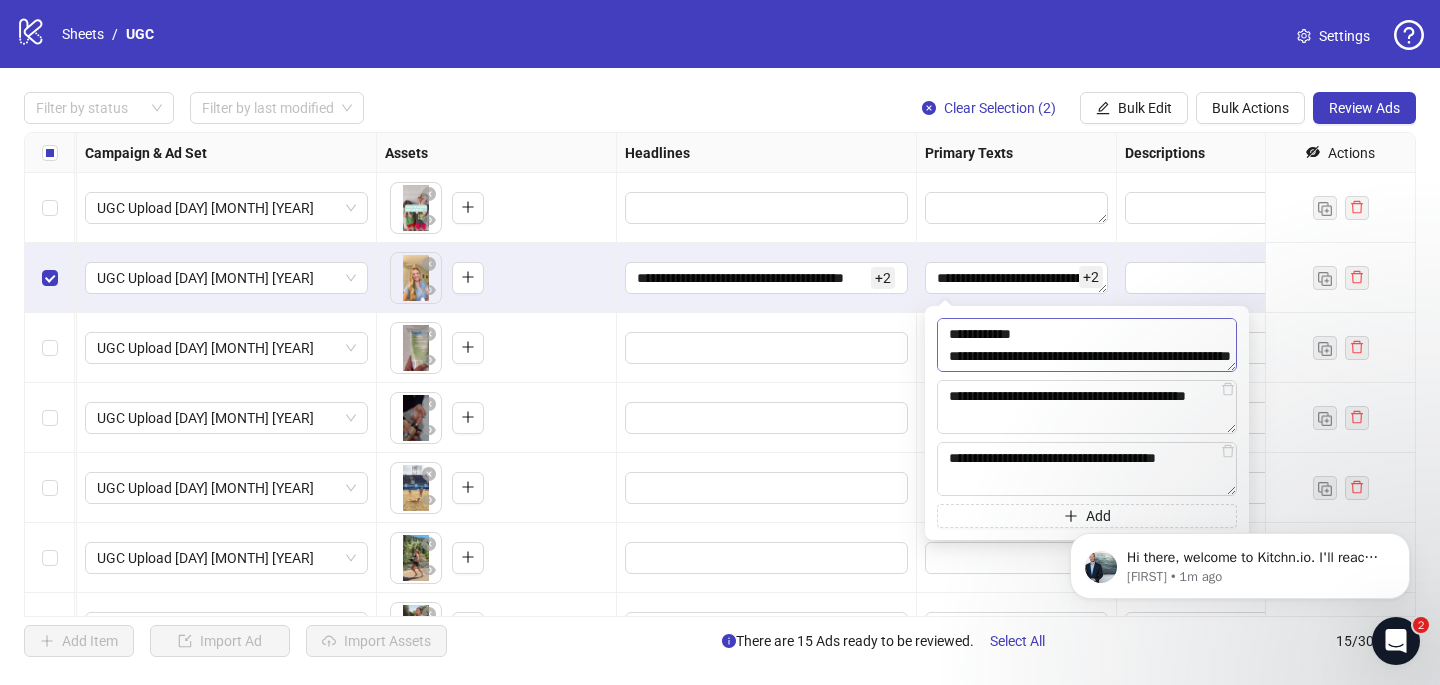 scroll, scrollTop: 807, scrollLeft: 0, axis: vertical 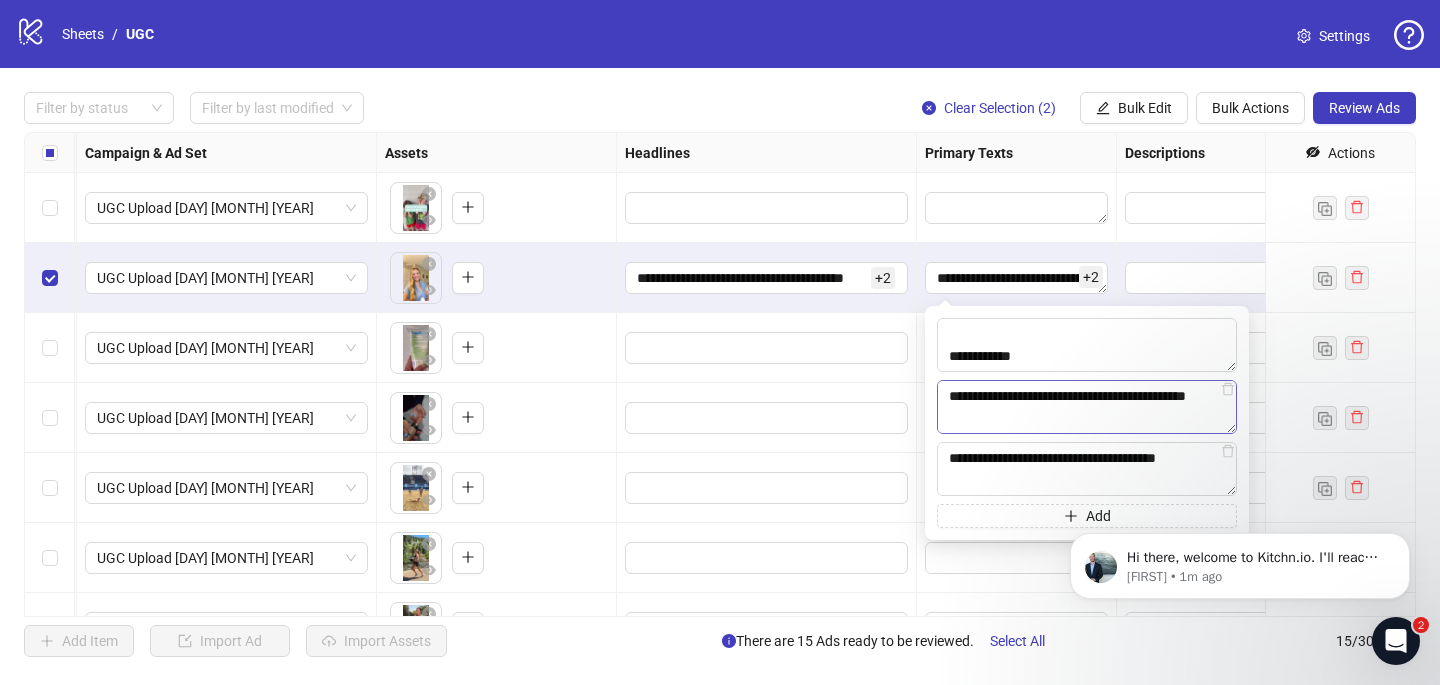 type on "**********" 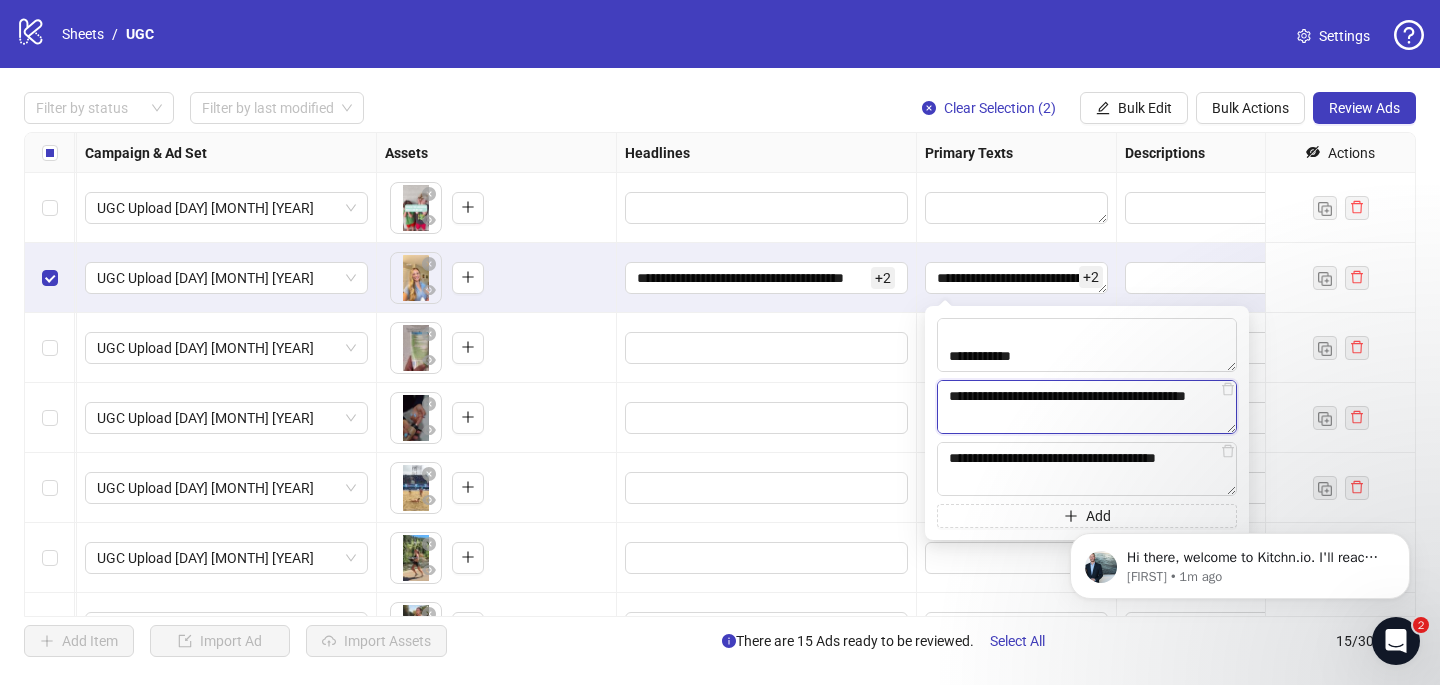 click on "**********" at bounding box center [1087, 407] 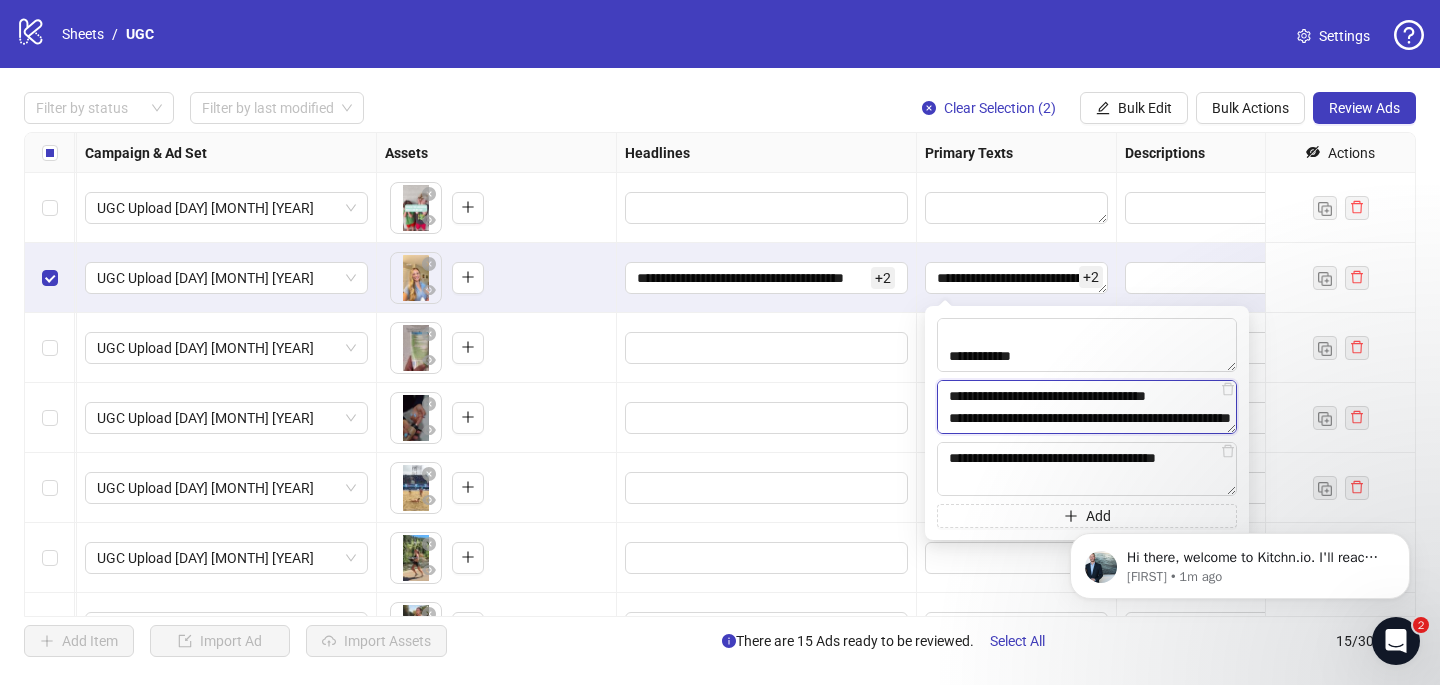 scroll, scrollTop: 675, scrollLeft: 0, axis: vertical 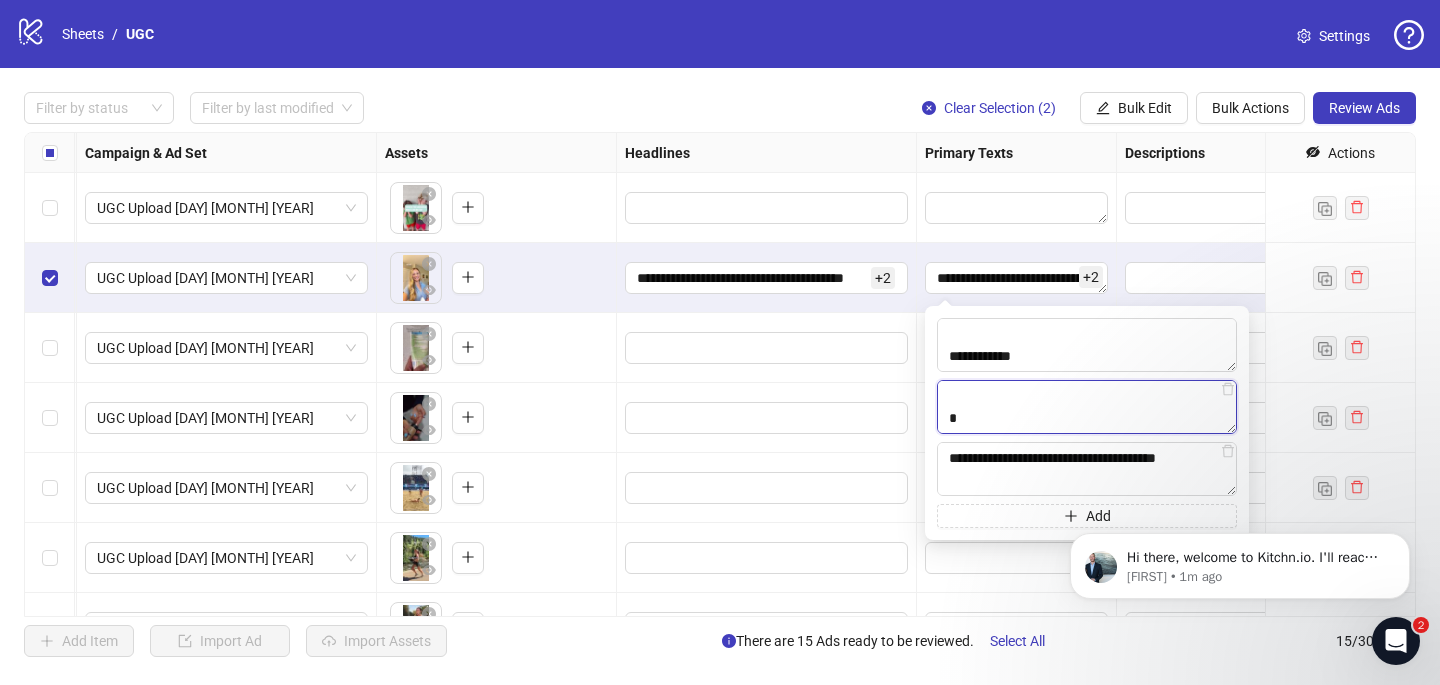 paste on "**********" 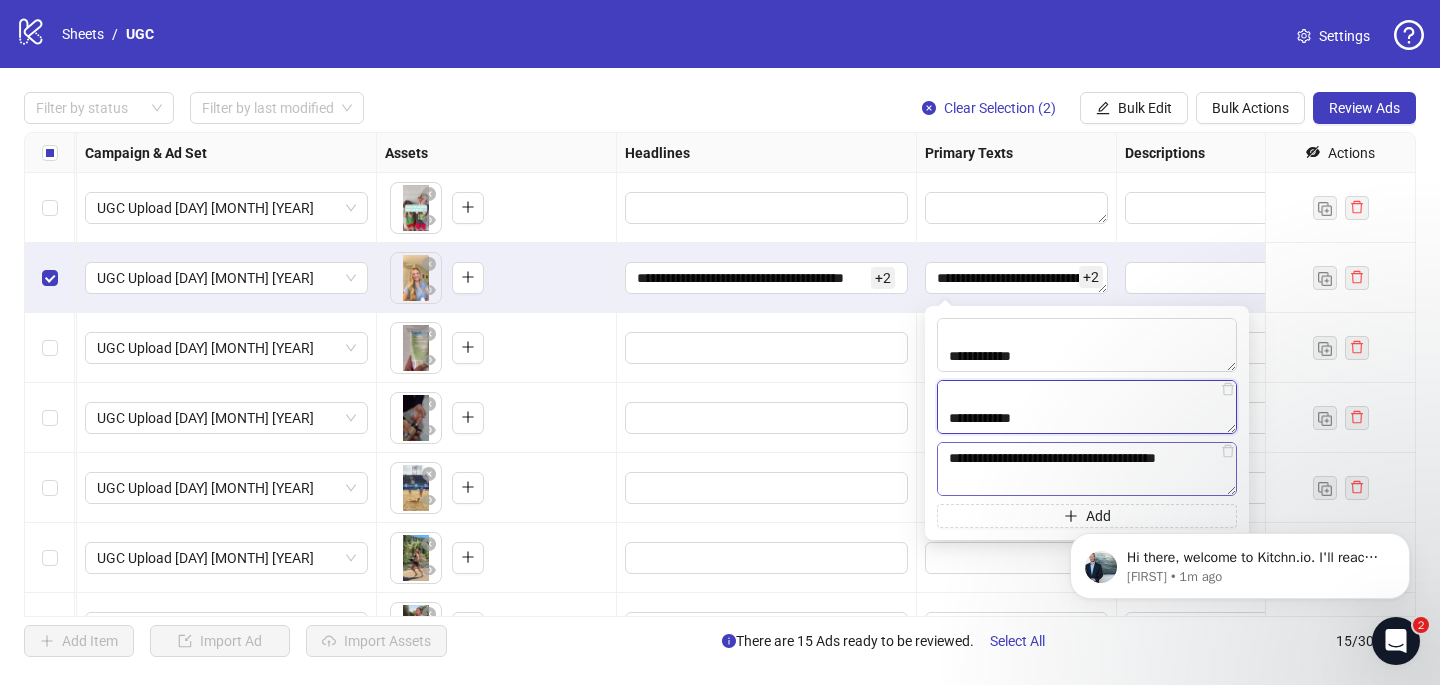 type on "**********" 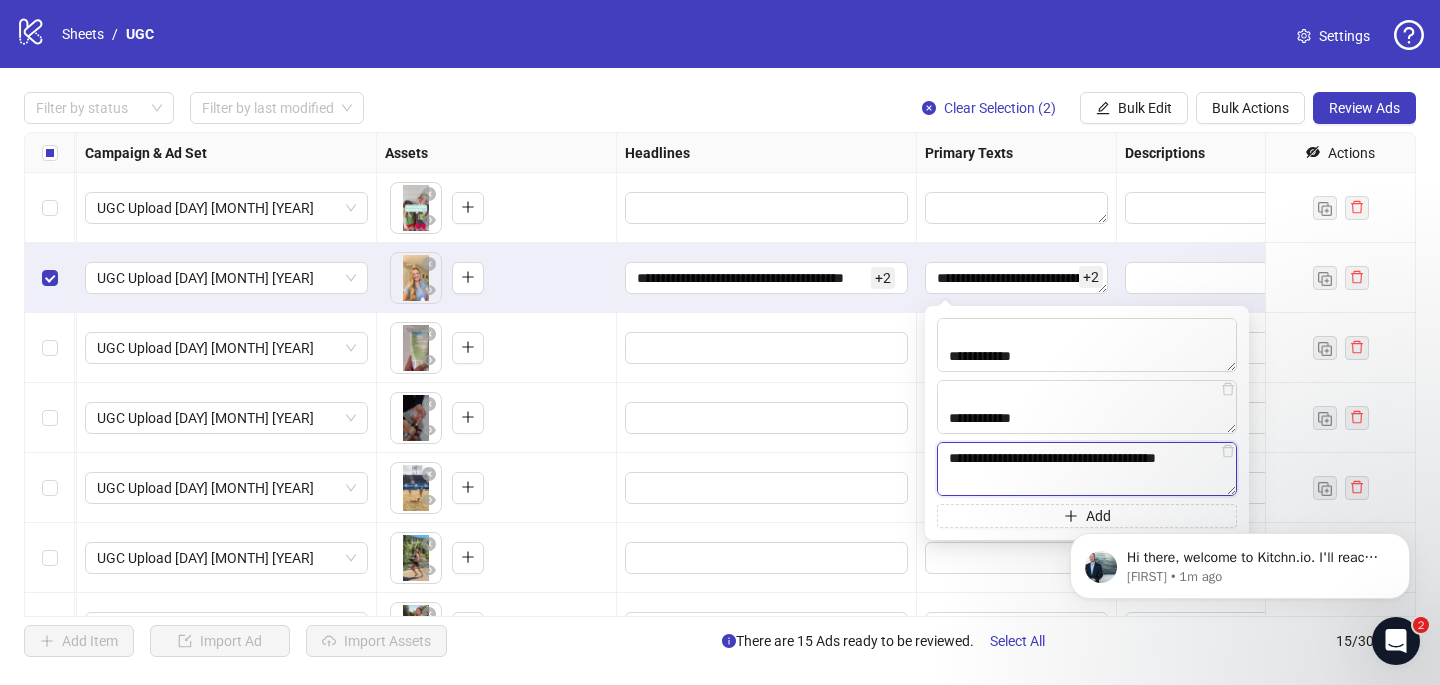 click at bounding box center (1087, 469) 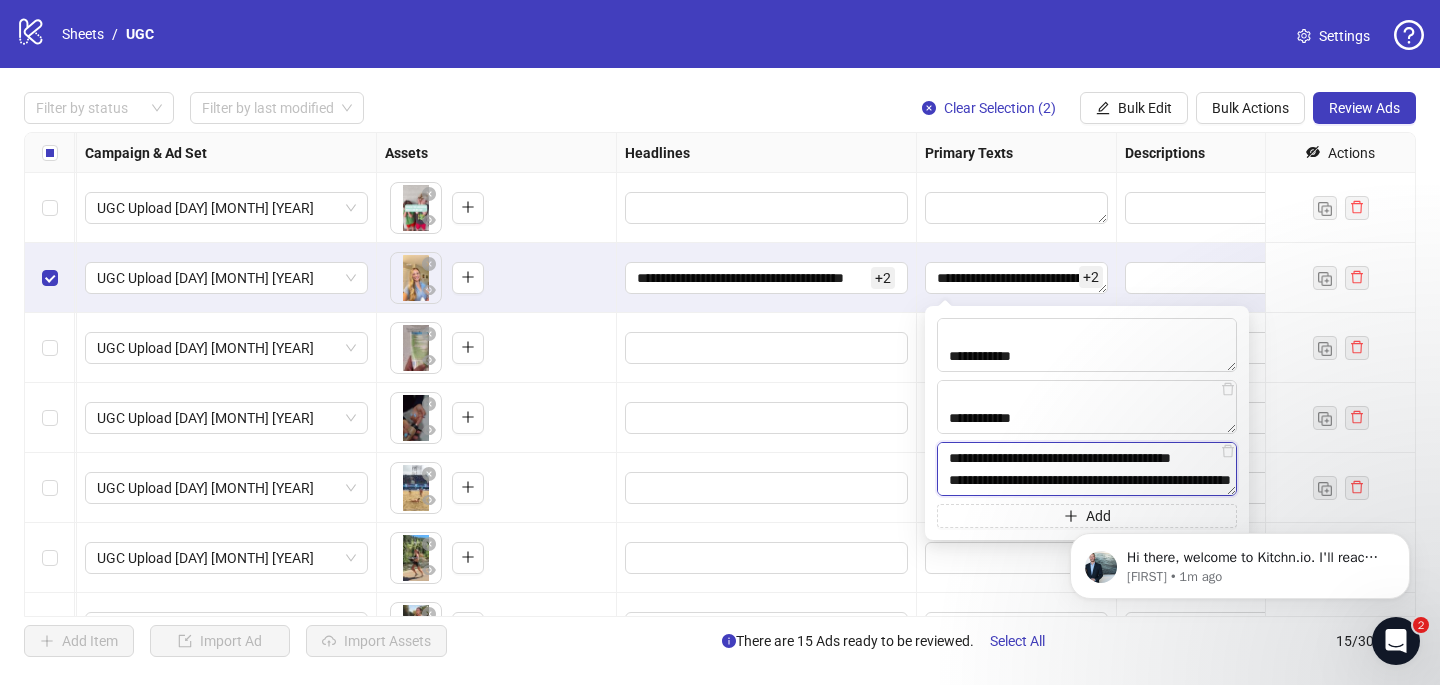 scroll, scrollTop: 741, scrollLeft: 0, axis: vertical 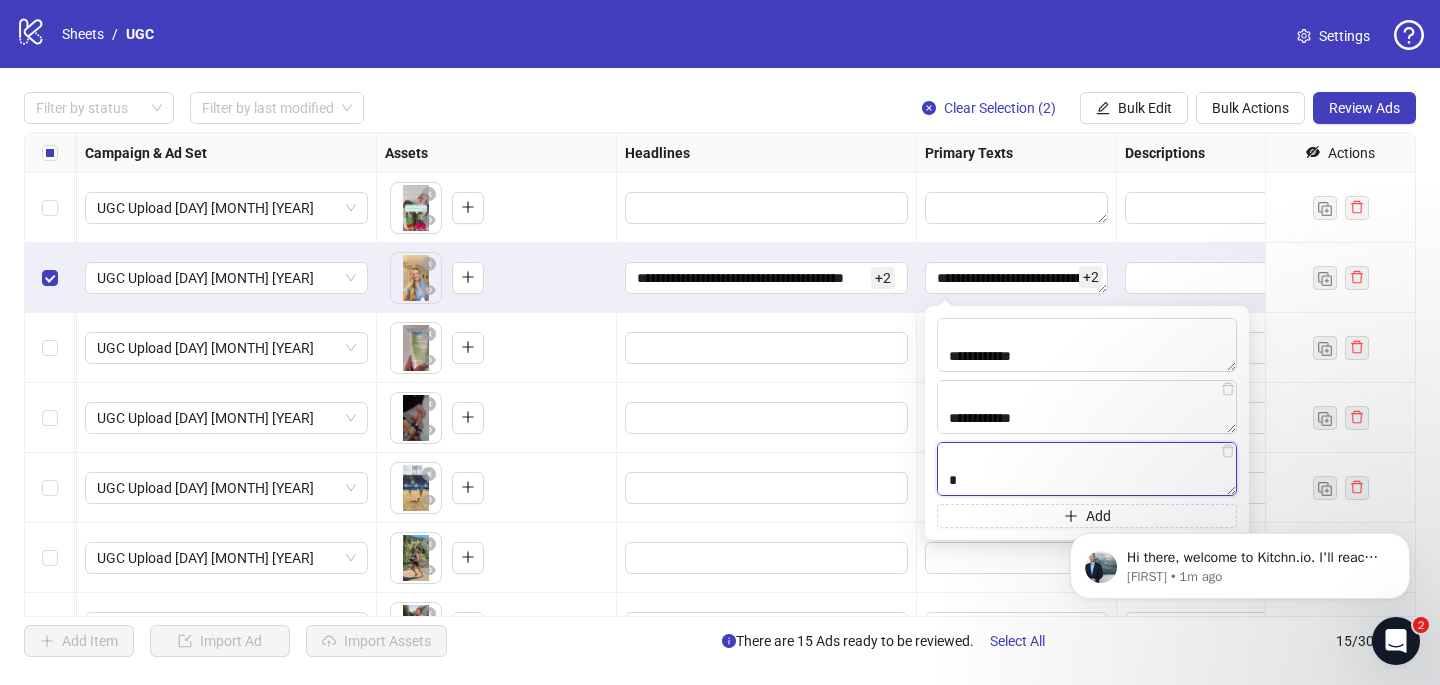 paste on "**********" 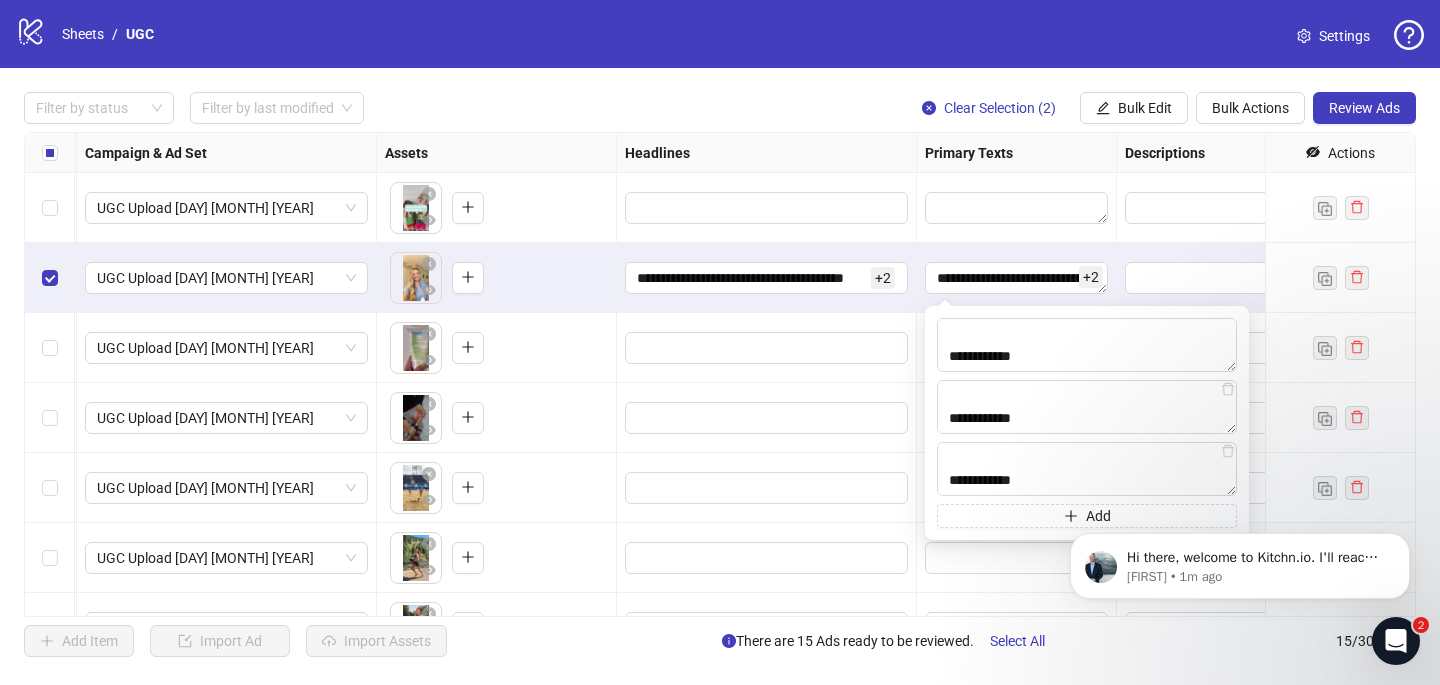 click at bounding box center (767, 348) 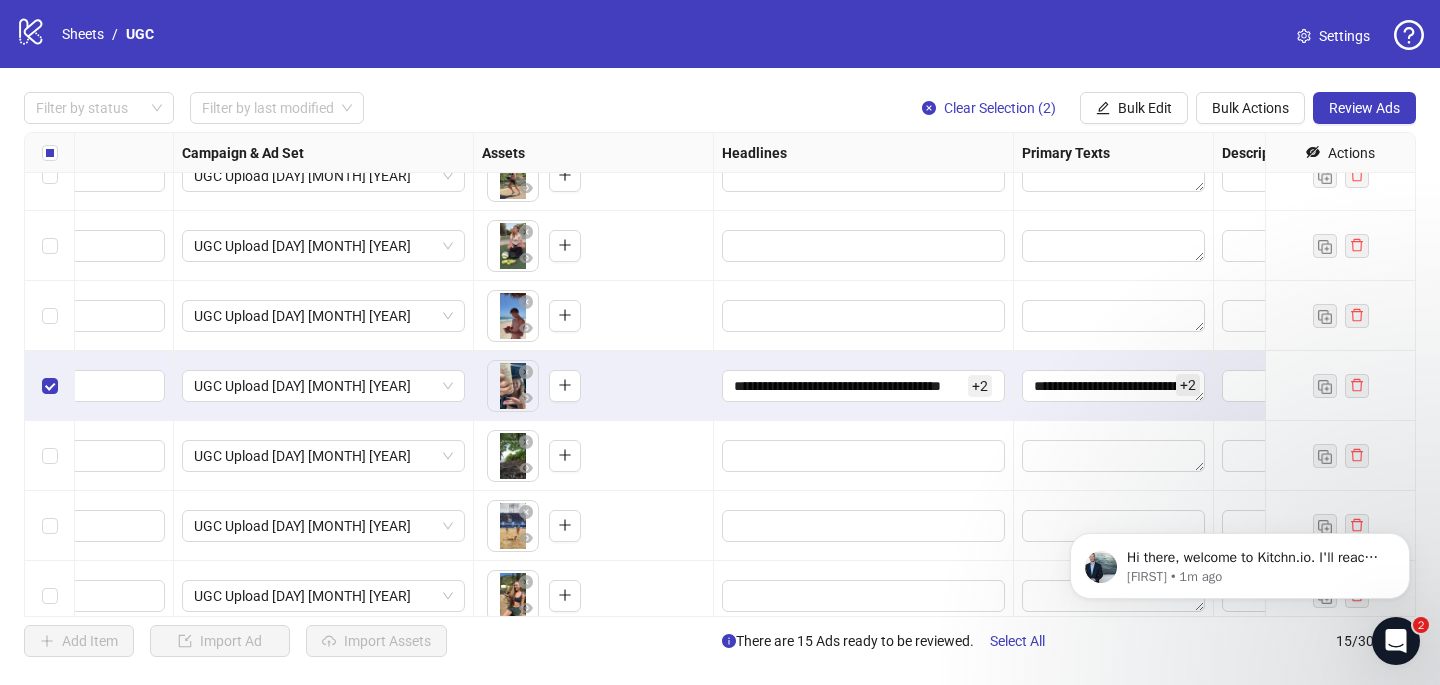 scroll, scrollTop: 382, scrollLeft: 494, axis: both 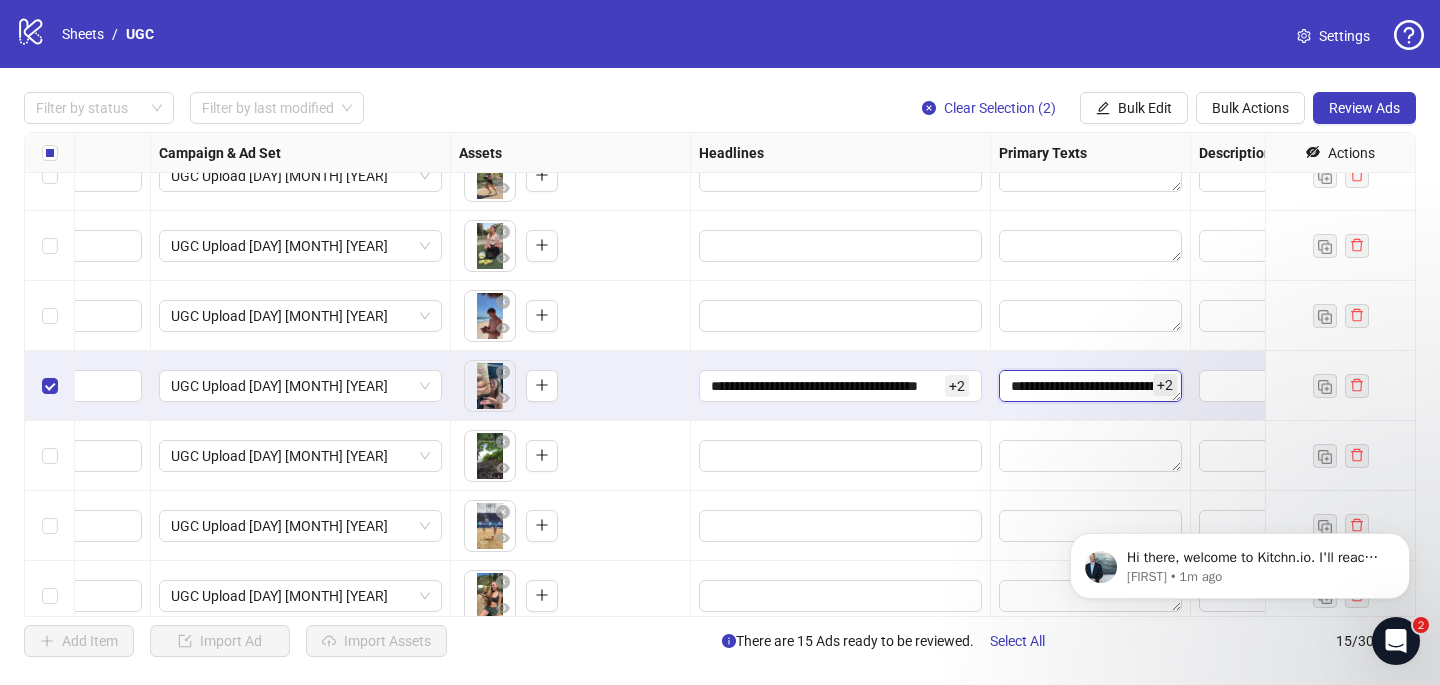 click on "**********" at bounding box center (1090, 386) 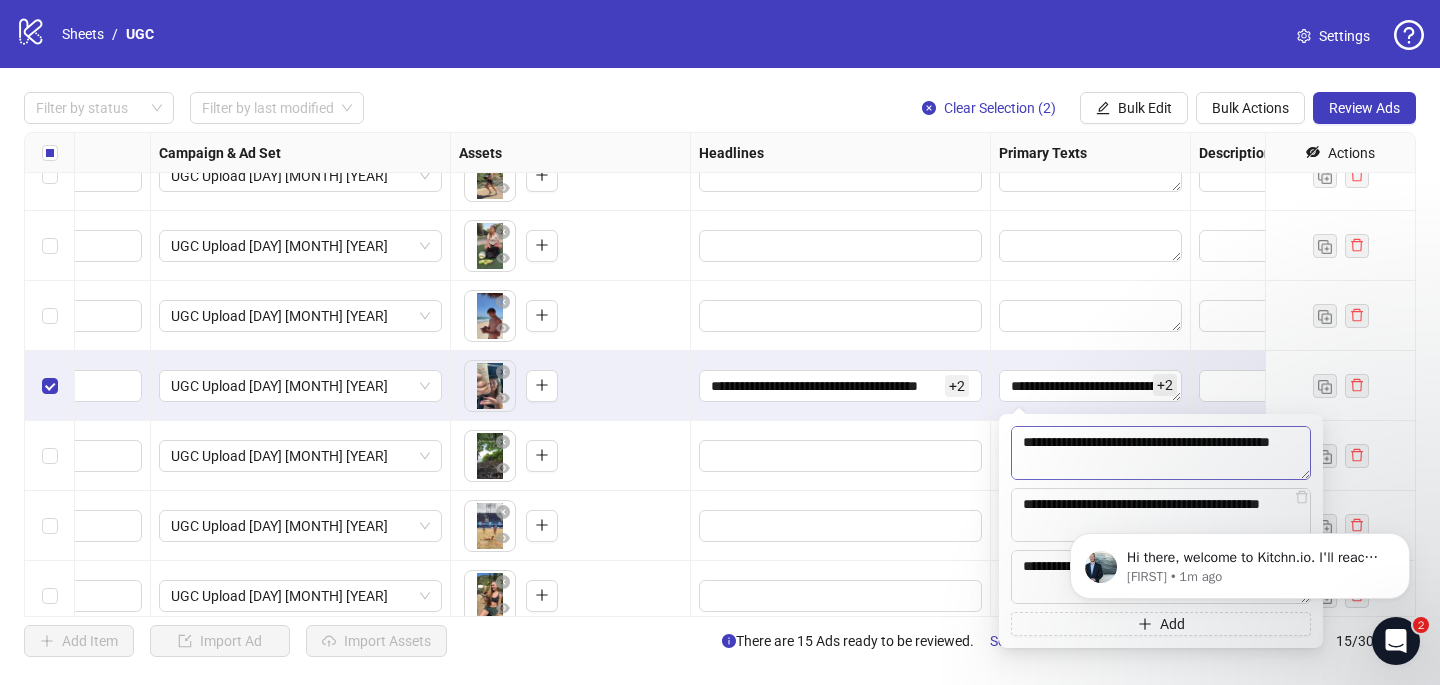 click on "**********" at bounding box center [1161, 453] 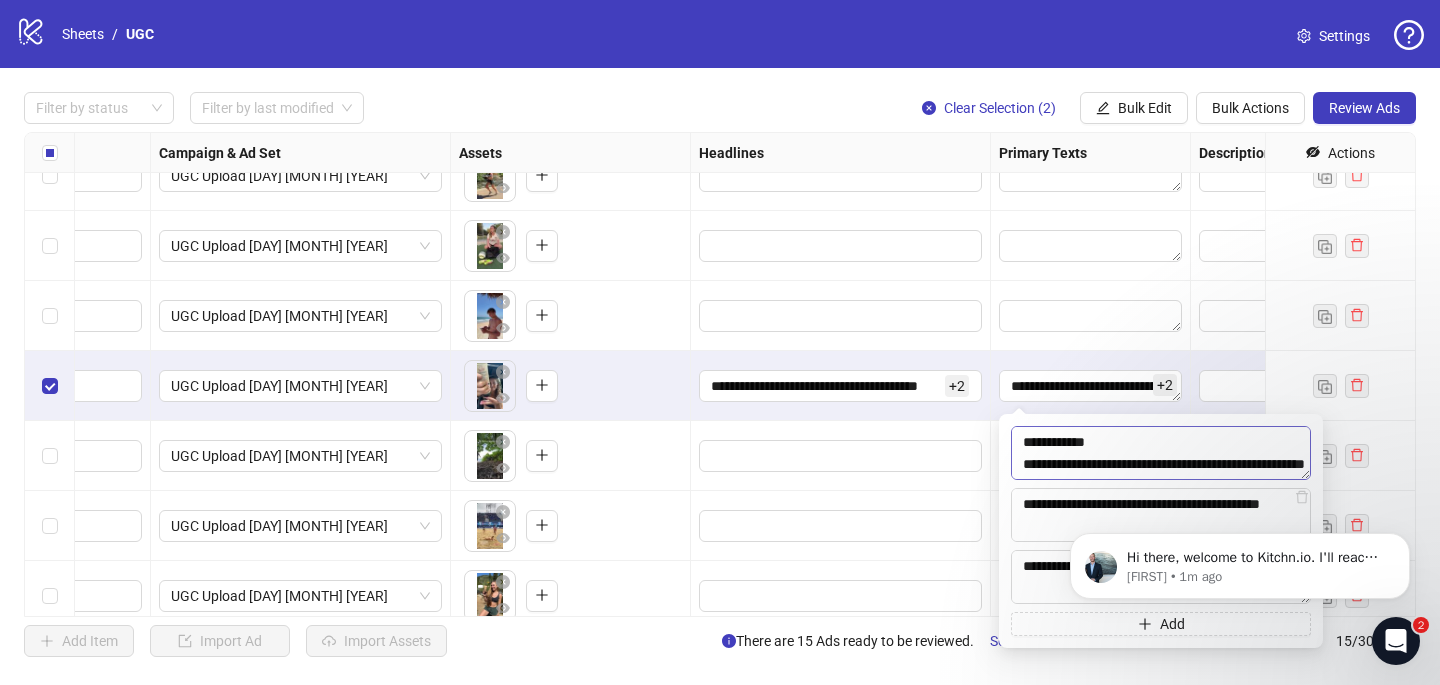 scroll, scrollTop: 807, scrollLeft: 0, axis: vertical 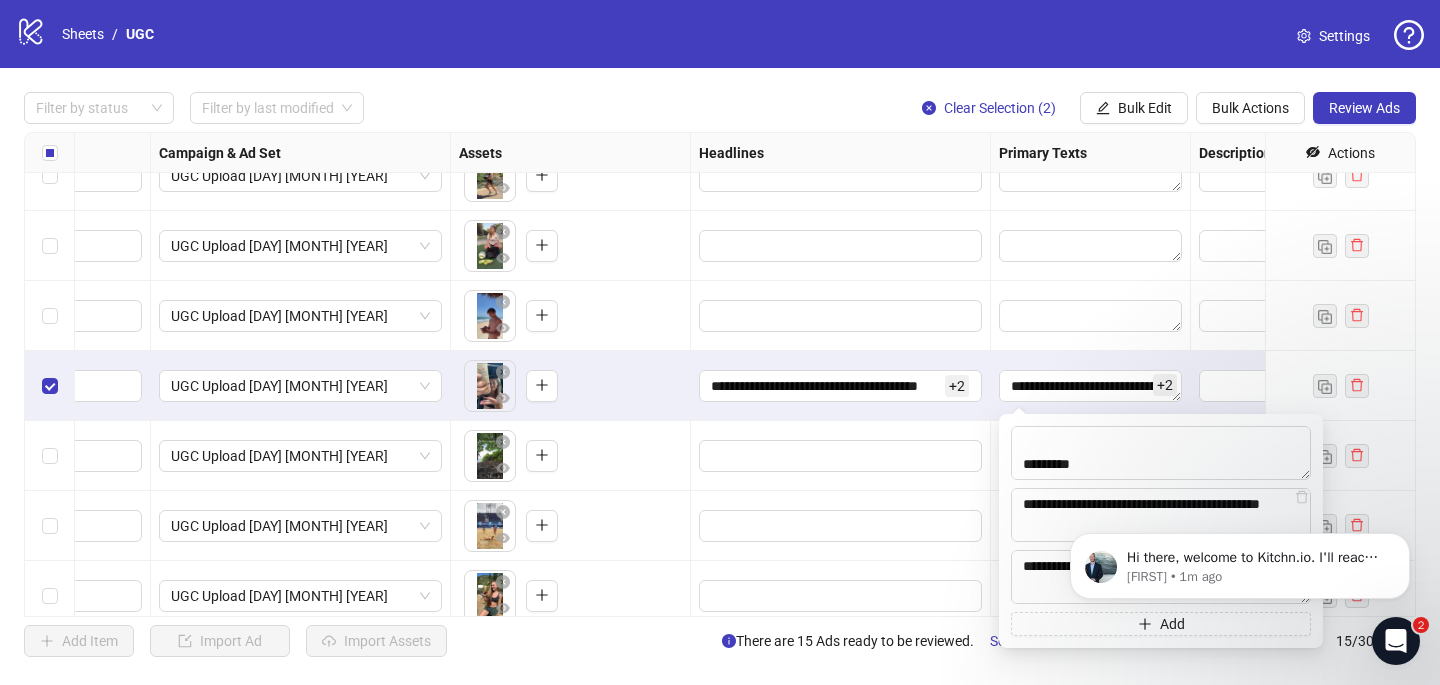 drag, startPoint x: 1112, startPoint y: 468, endPoint x: 995, endPoint y: 468, distance: 117 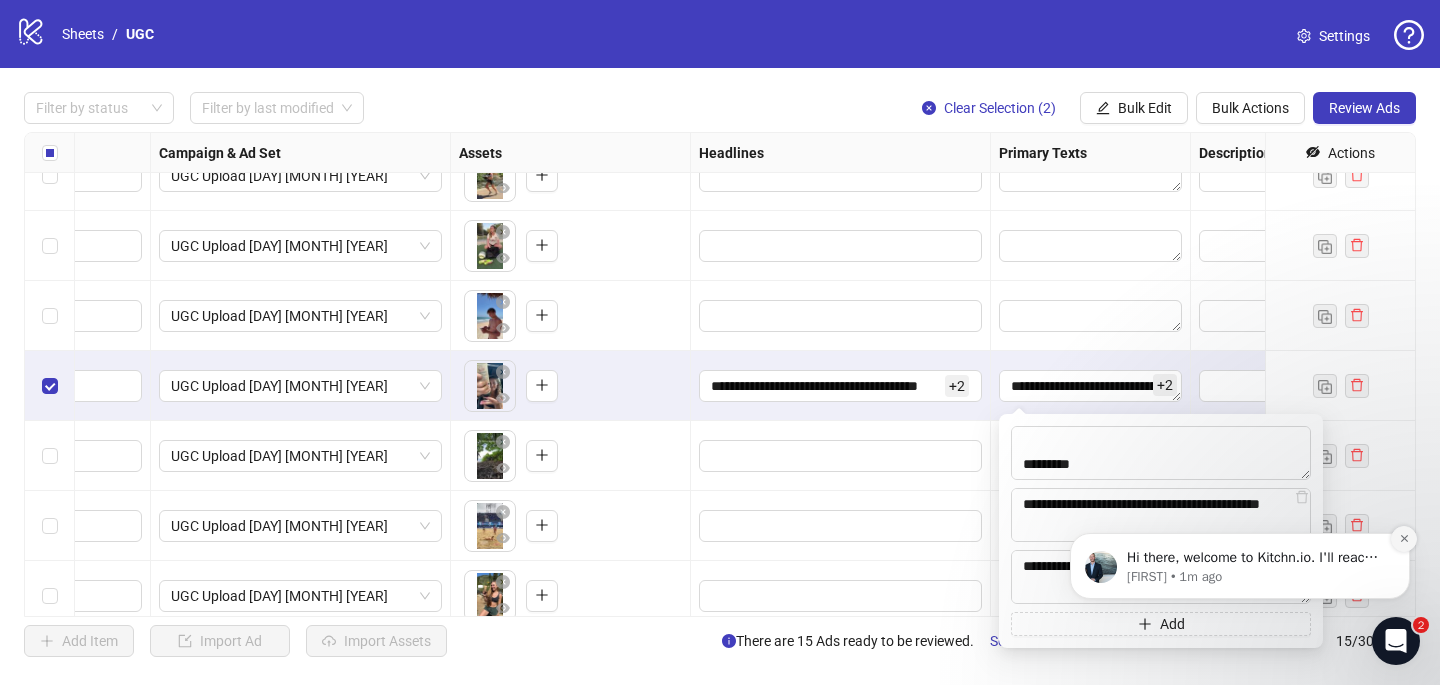click at bounding box center [1404, 539] 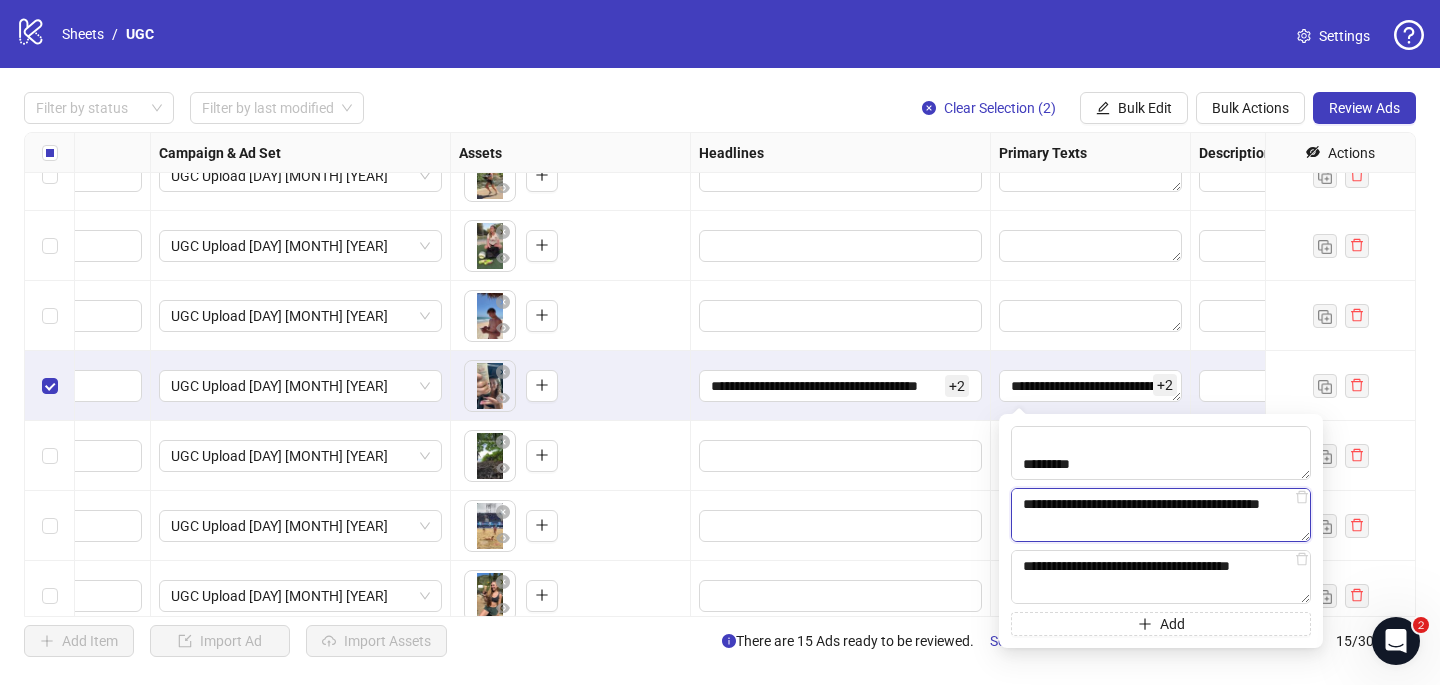 click on "**********" at bounding box center (1161, 515) 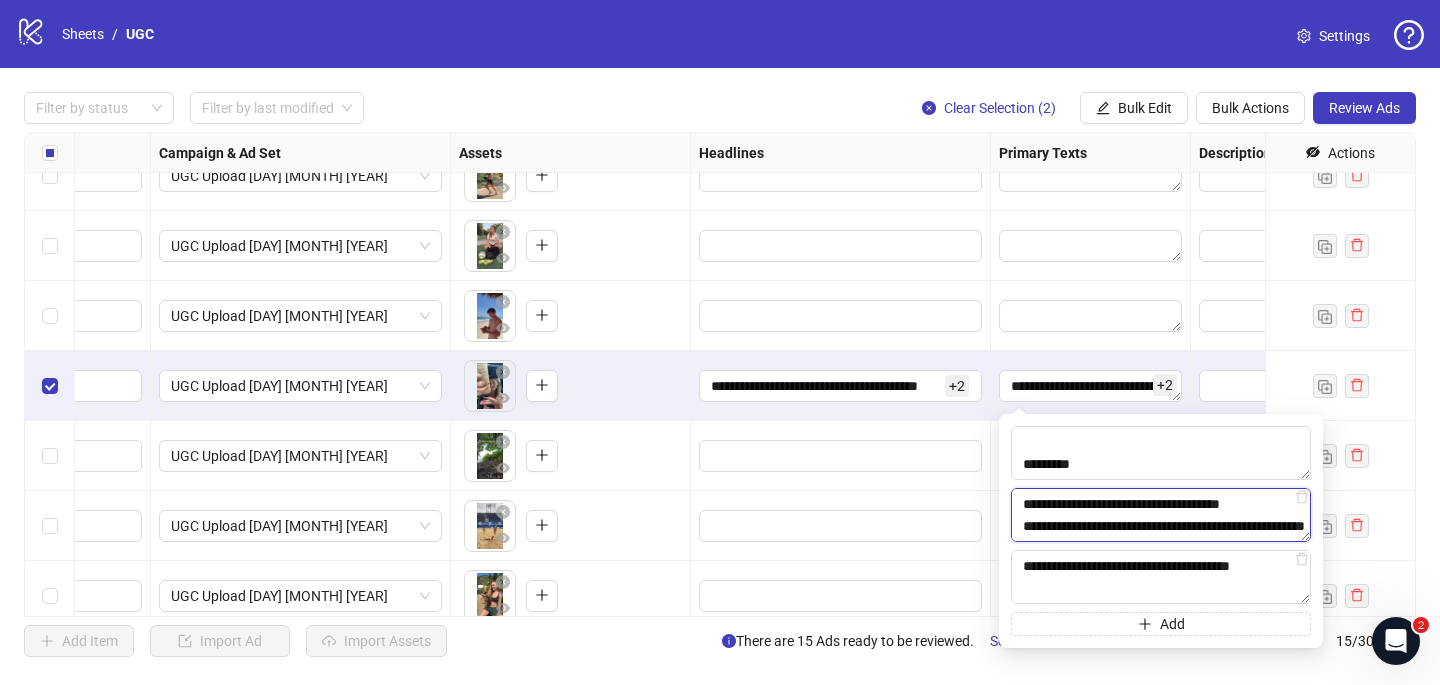 scroll, scrollTop: 675, scrollLeft: 0, axis: vertical 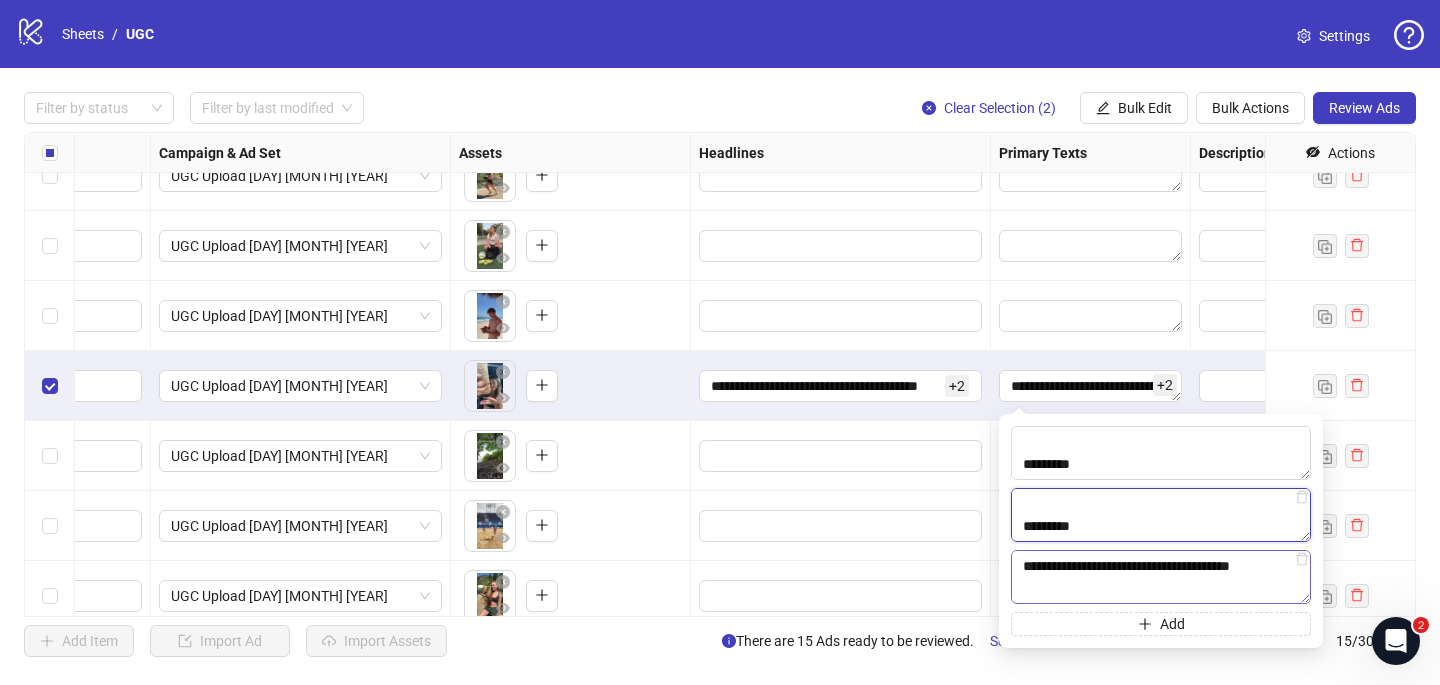 type on "**********" 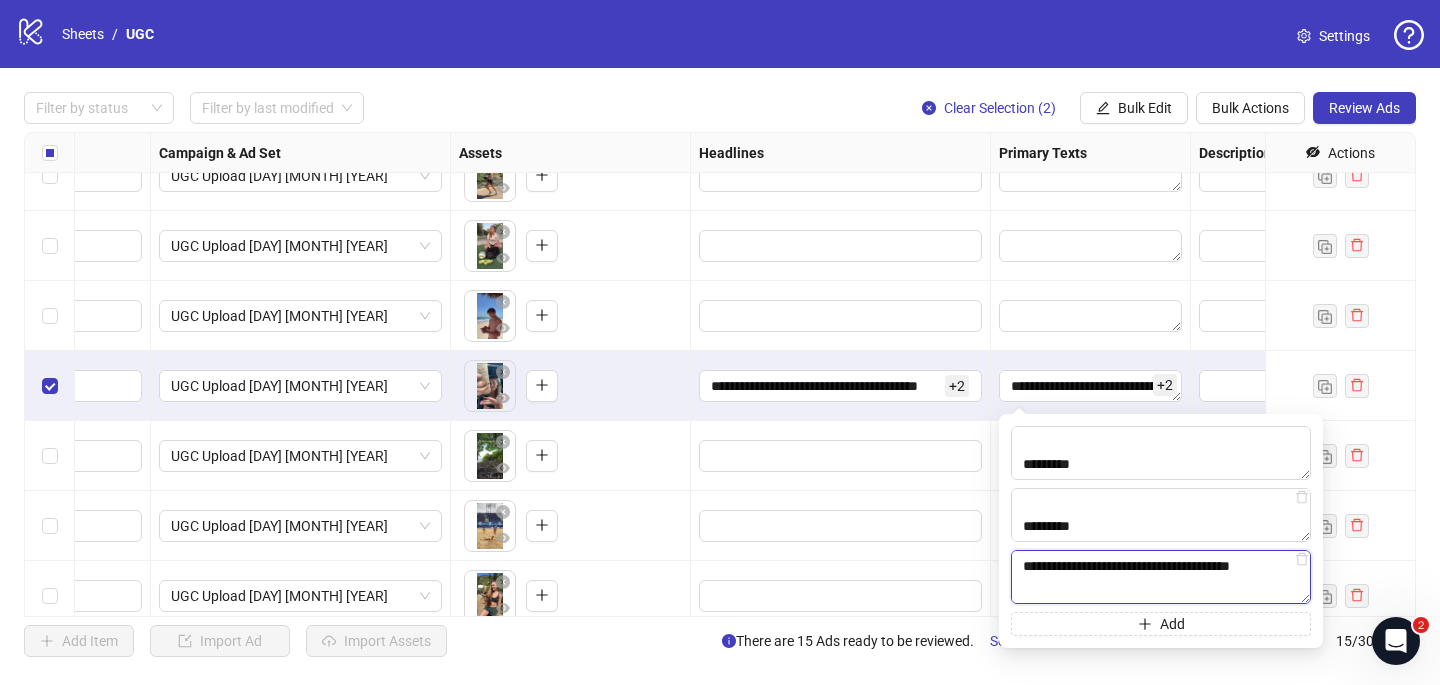 click at bounding box center (1161, 577) 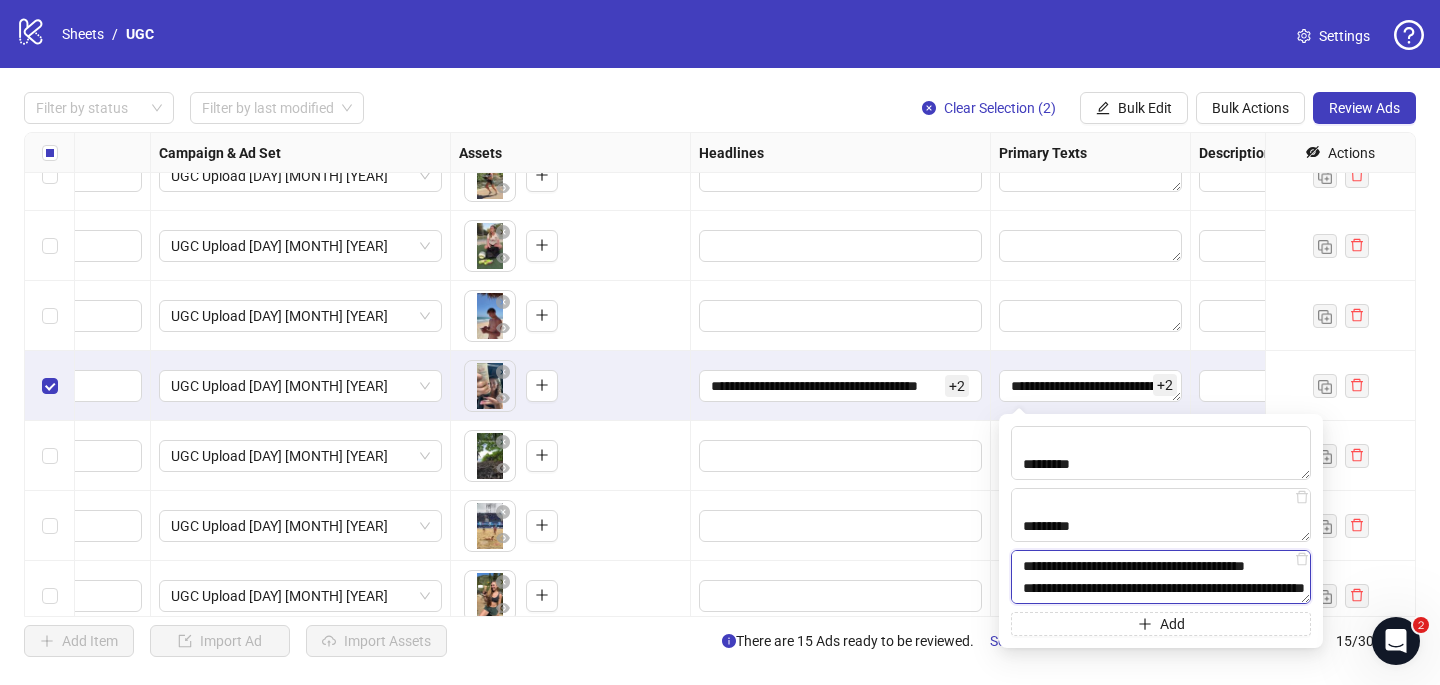 scroll, scrollTop: 741, scrollLeft: 0, axis: vertical 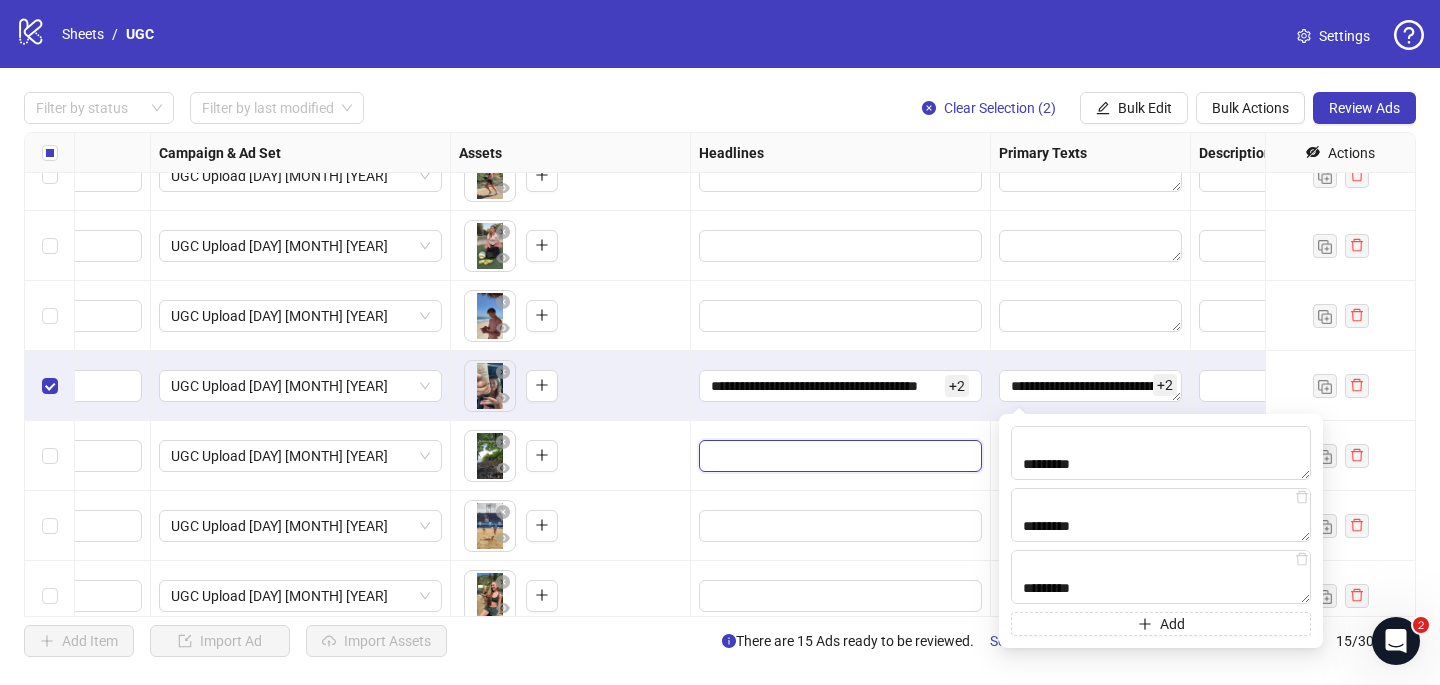 click at bounding box center [838, 456] 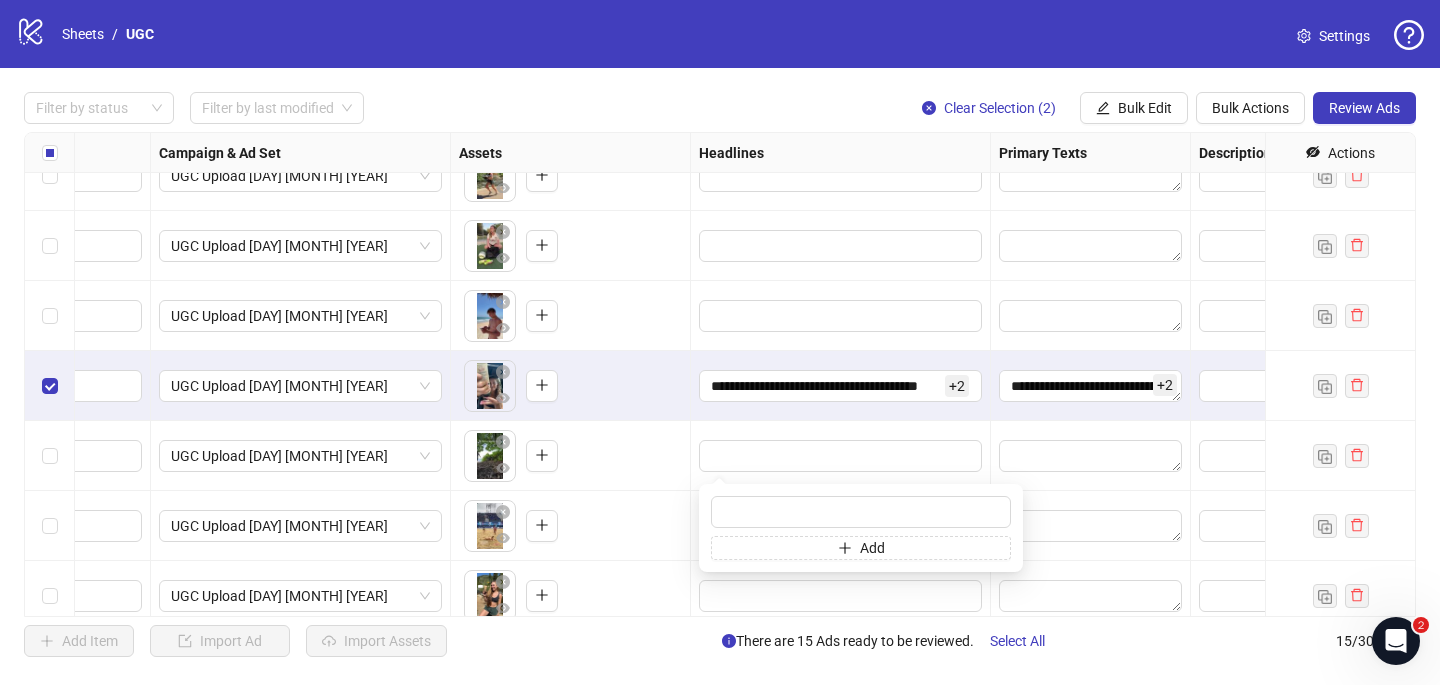 click at bounding box center (1091, 456) 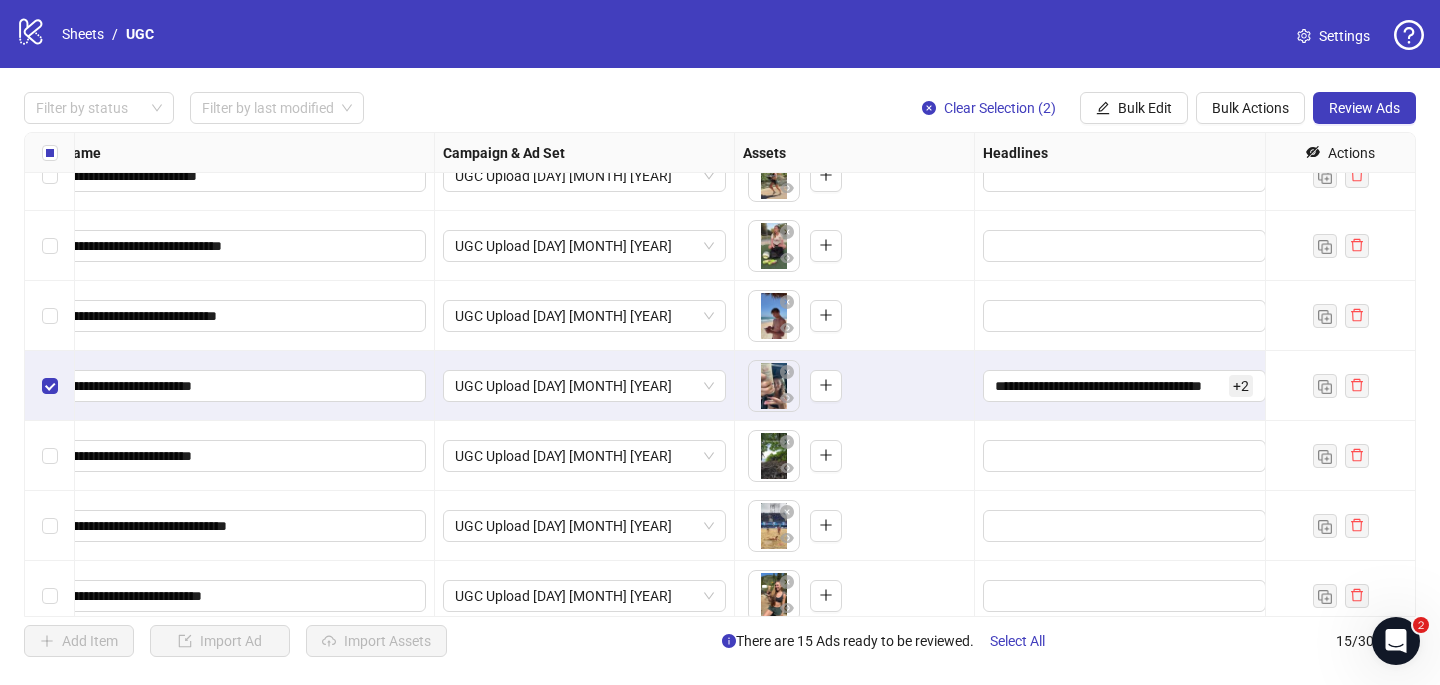 scroll, scrollTop: 382, scrollLeft: 0, axis: vertical 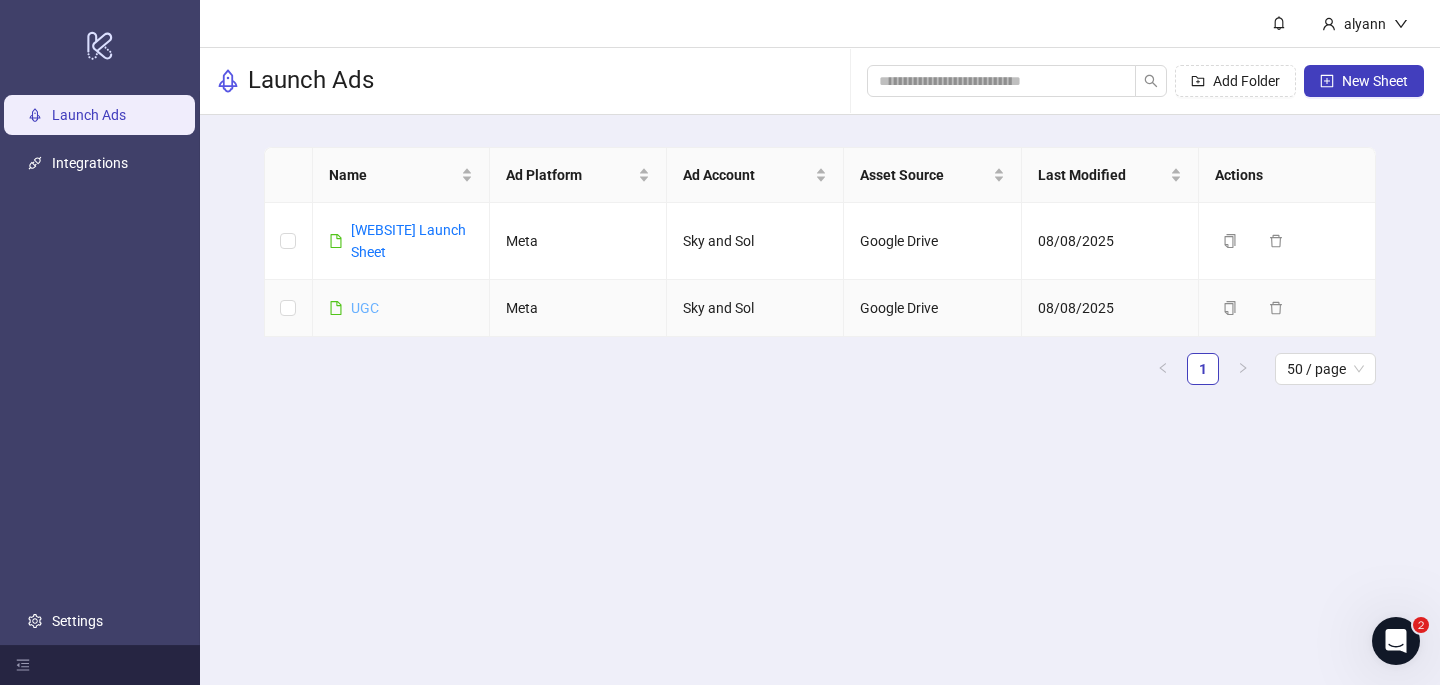 click on "UGC" at bounding box center [365, 308] 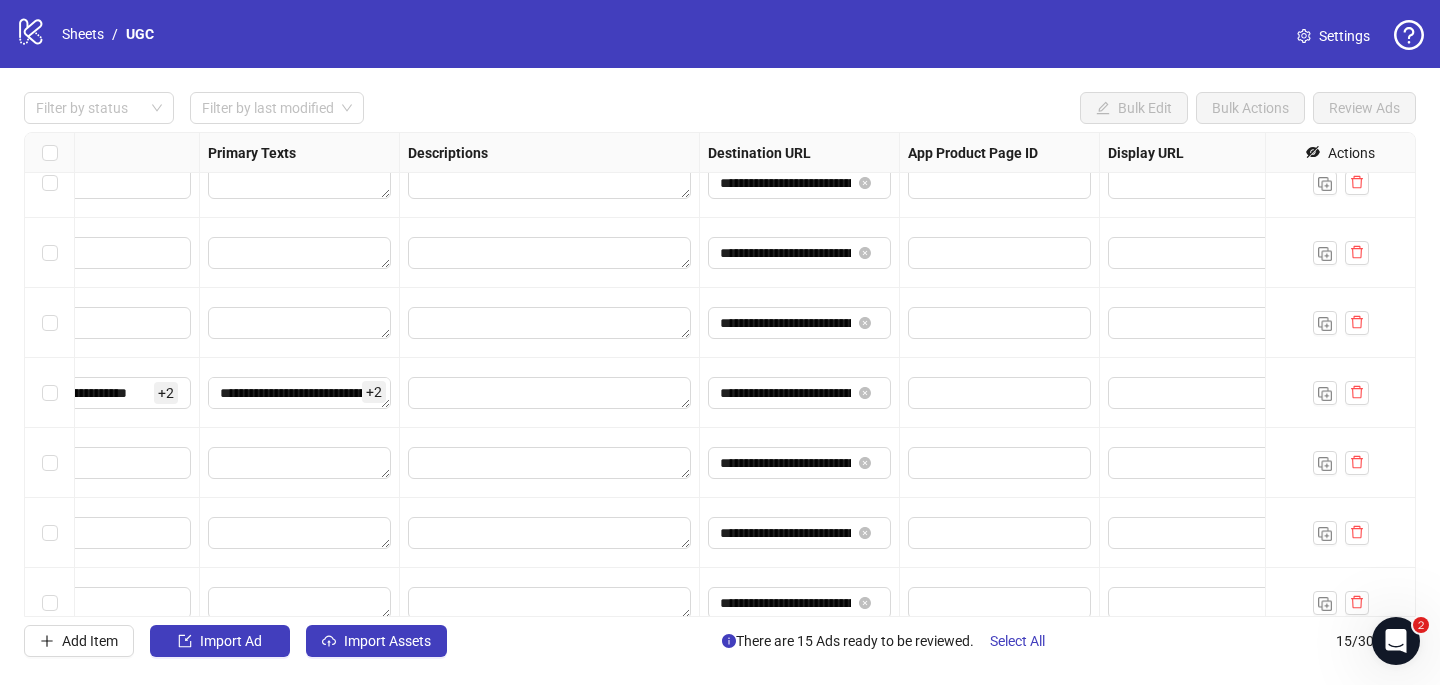 scroll, scrollTop: 0, scrollLeft: 1285, axis: horizontal 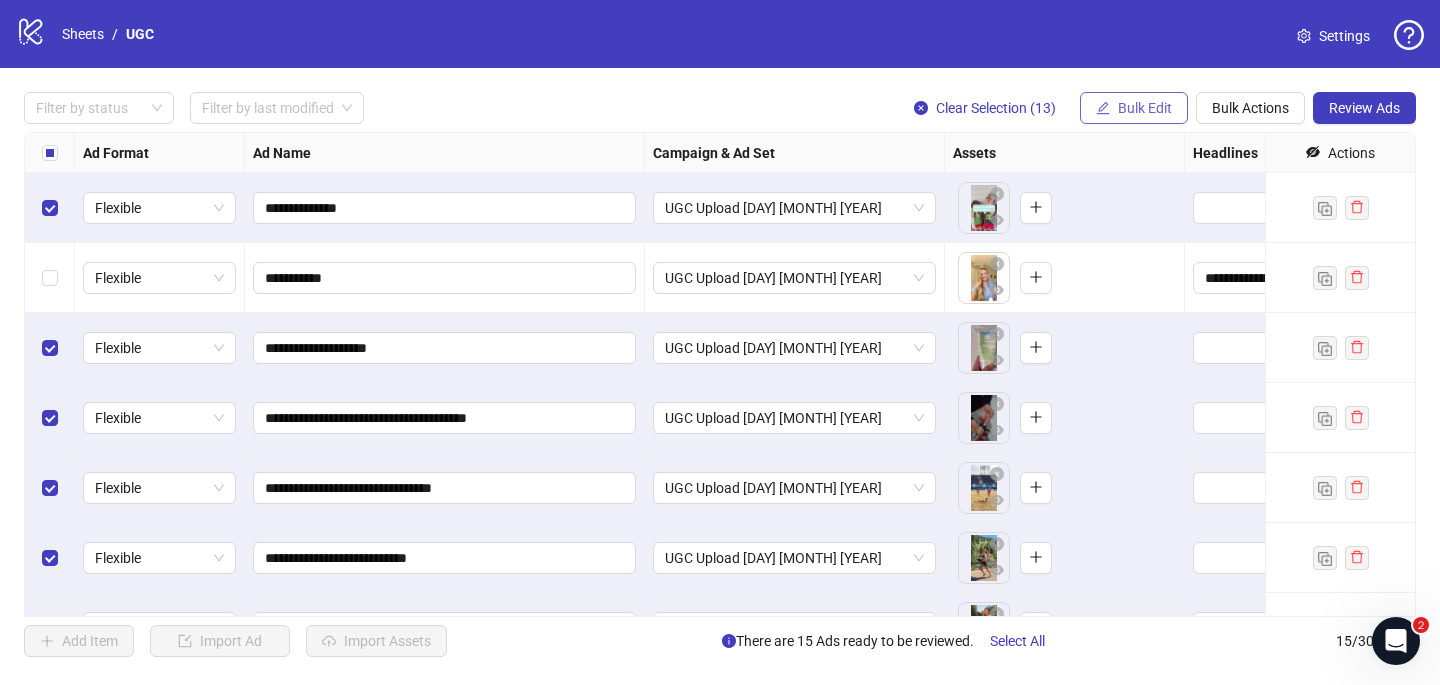 click on "Bulk Edit" at bounding box center (1145, 108) 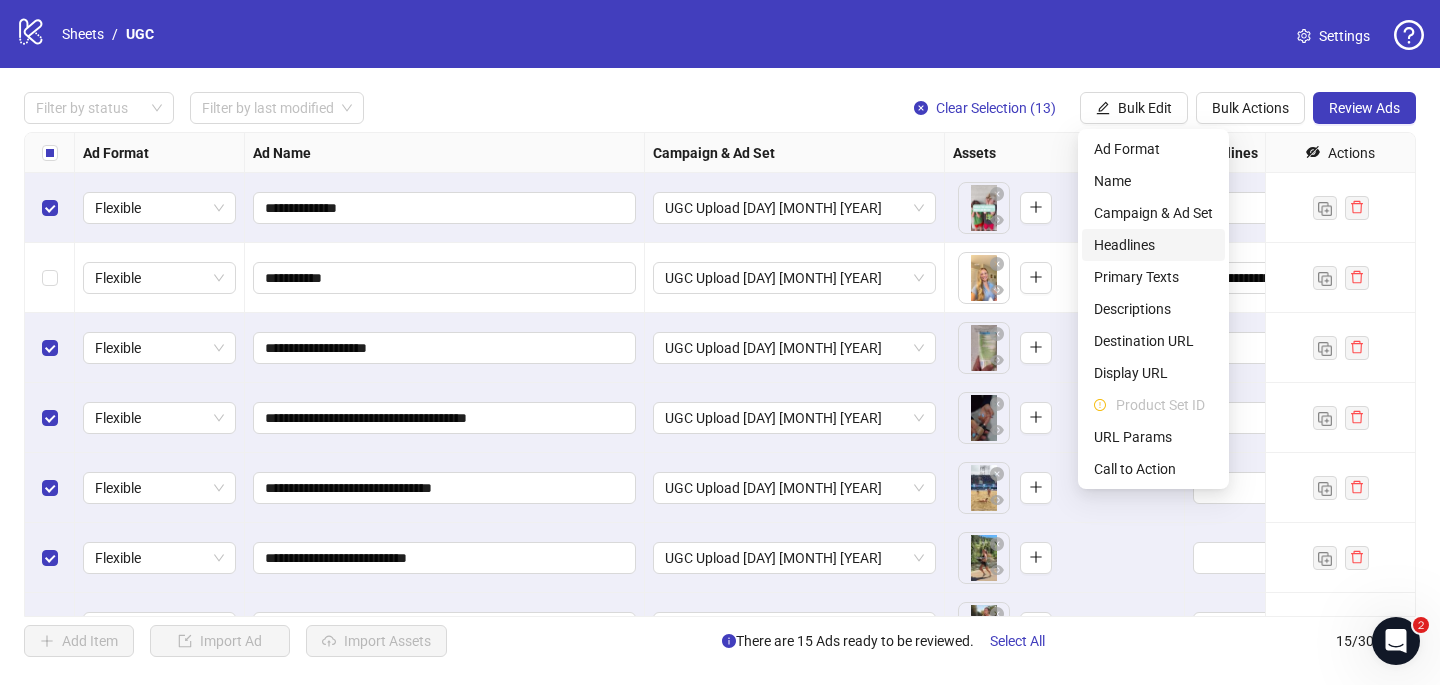 click on "Headlines" at bounding box center (1153, 245) 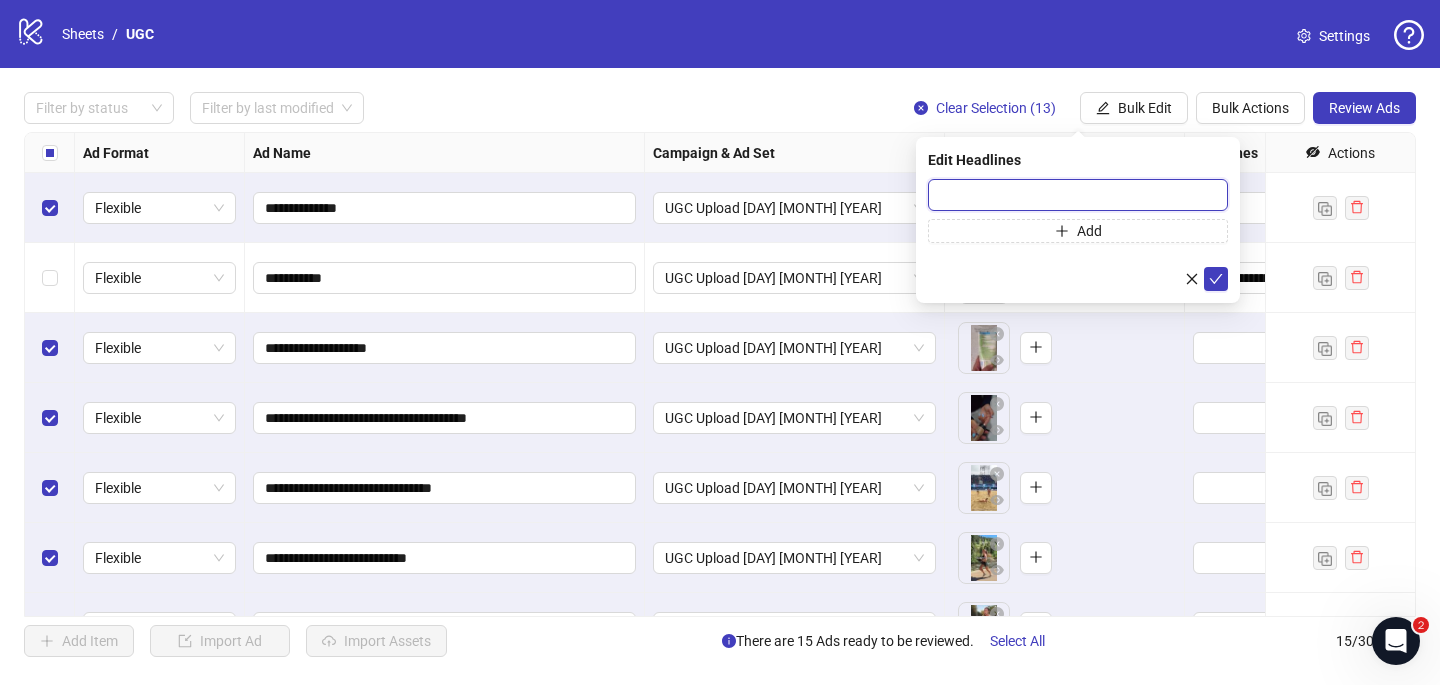 click at bounding box center [1078, 195] 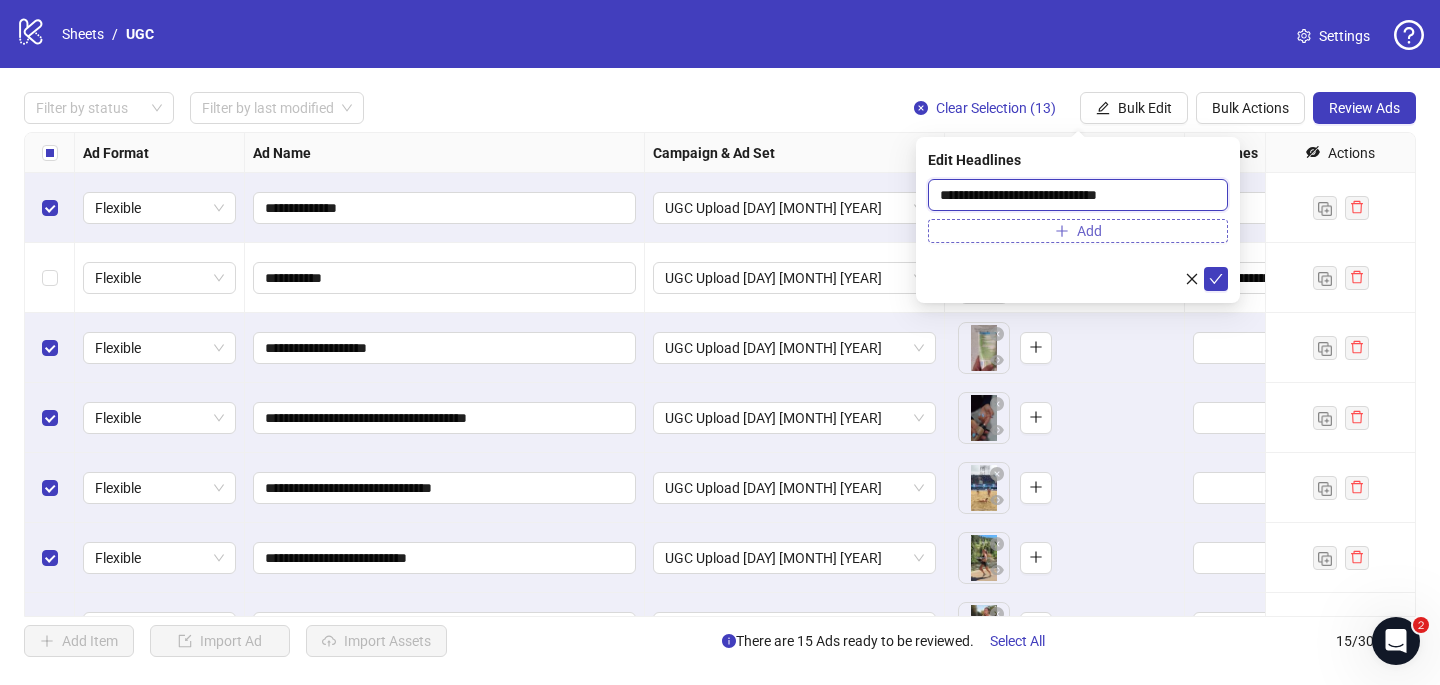 type on "**********" 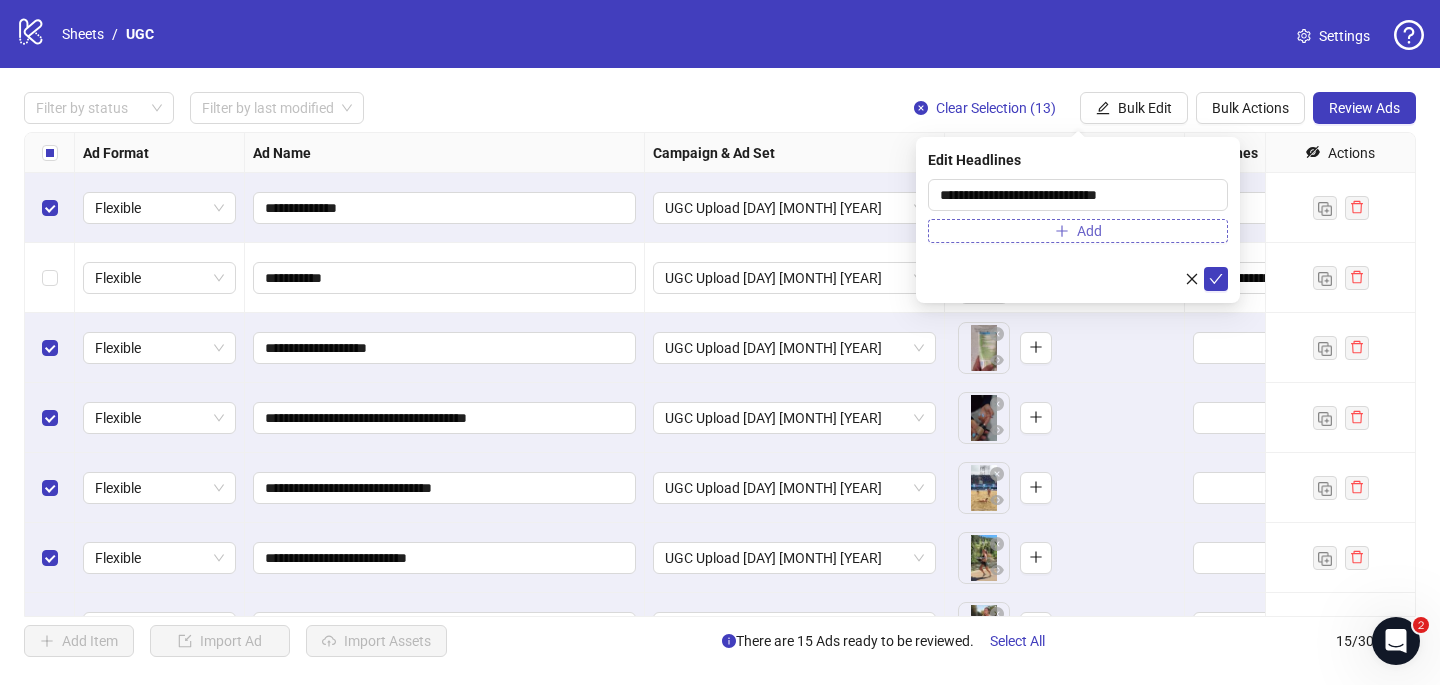 click on "Add" at bounding box center [1078, 231] 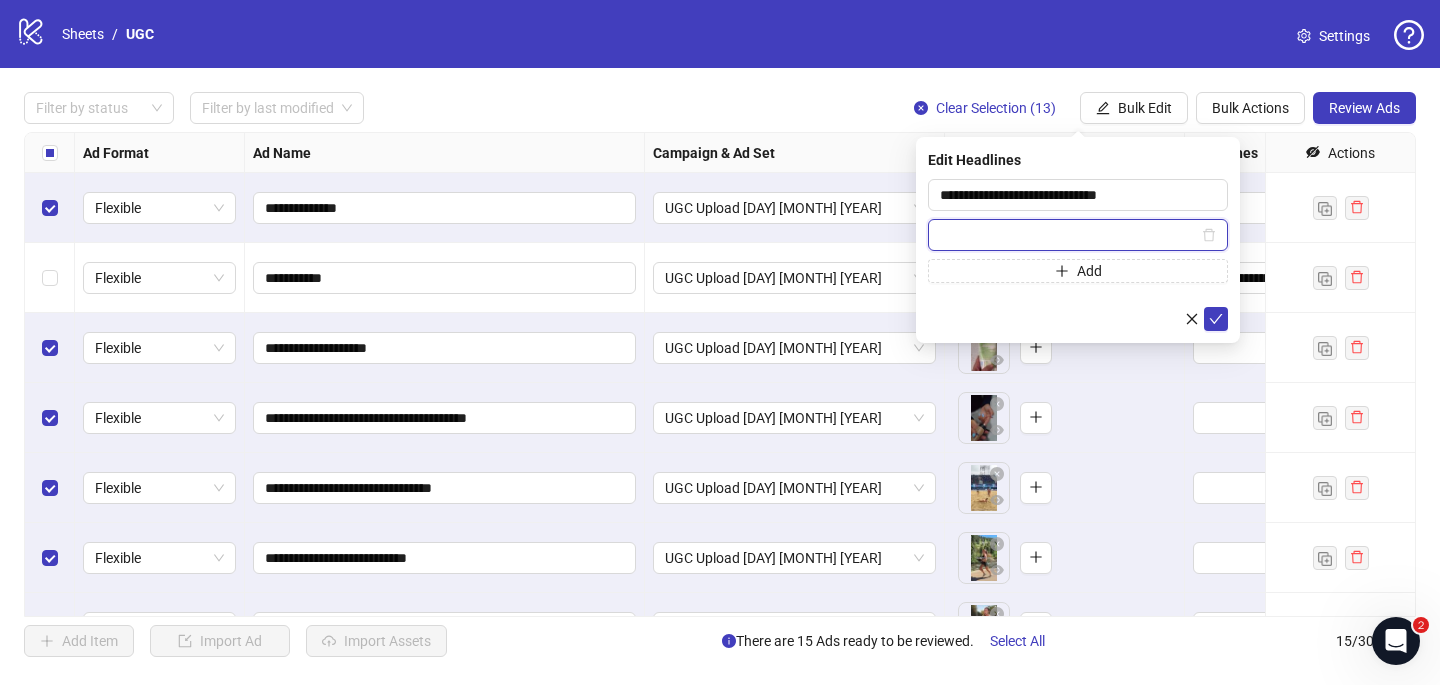 paste on "**********" 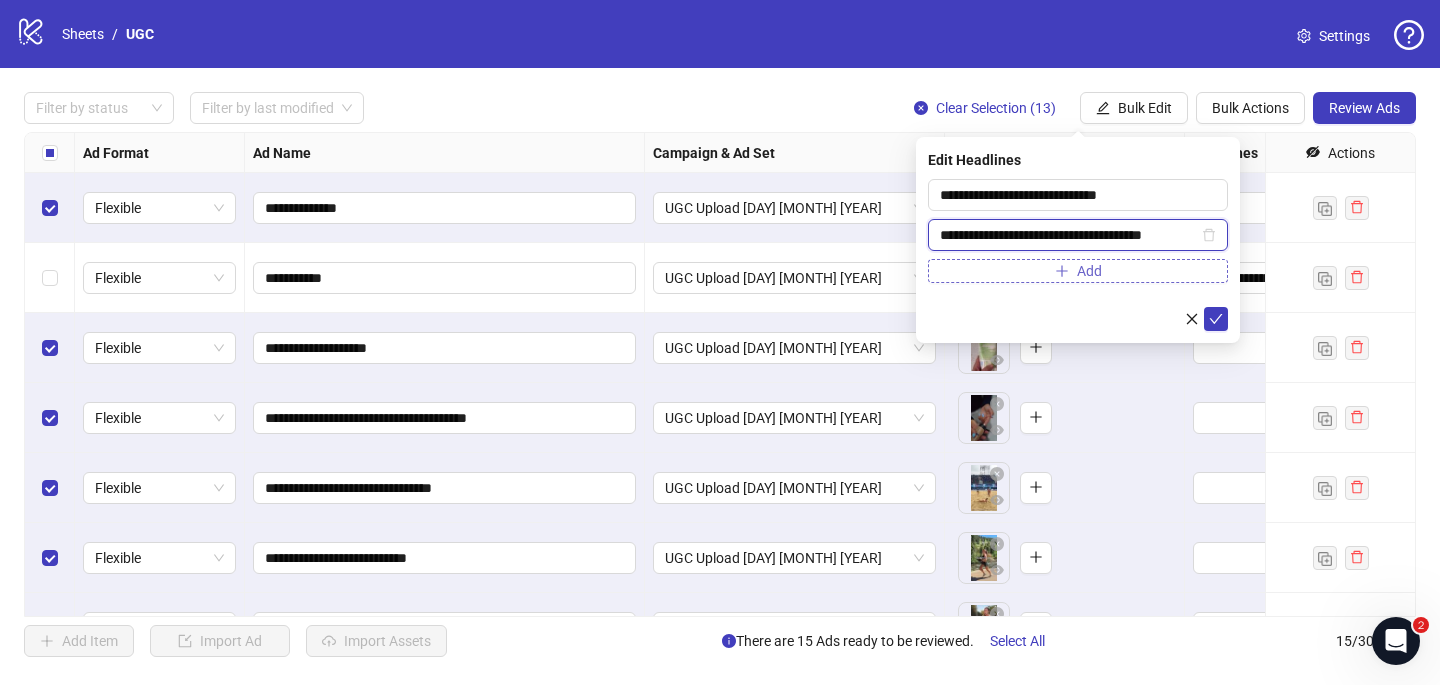 scroll, scrollTop: 0, scrollLeft: 4, axis: horizontal 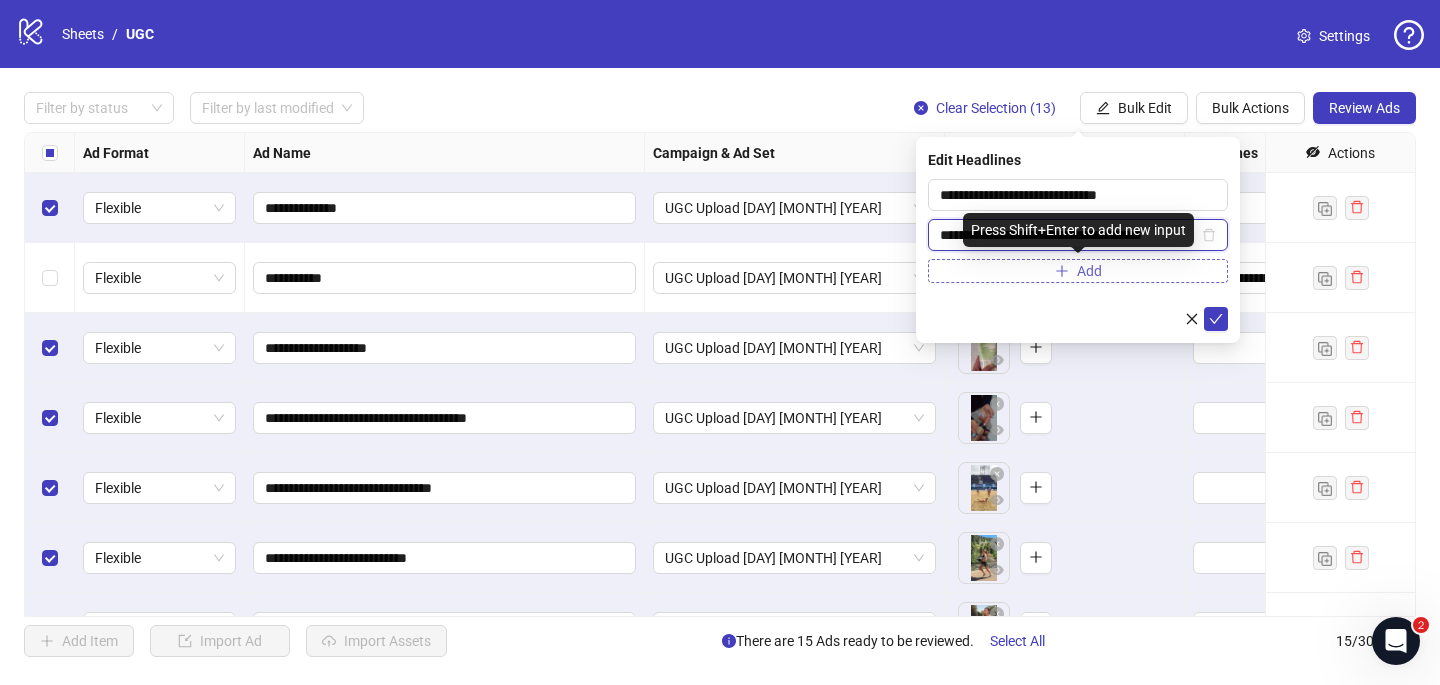 type on "**********" 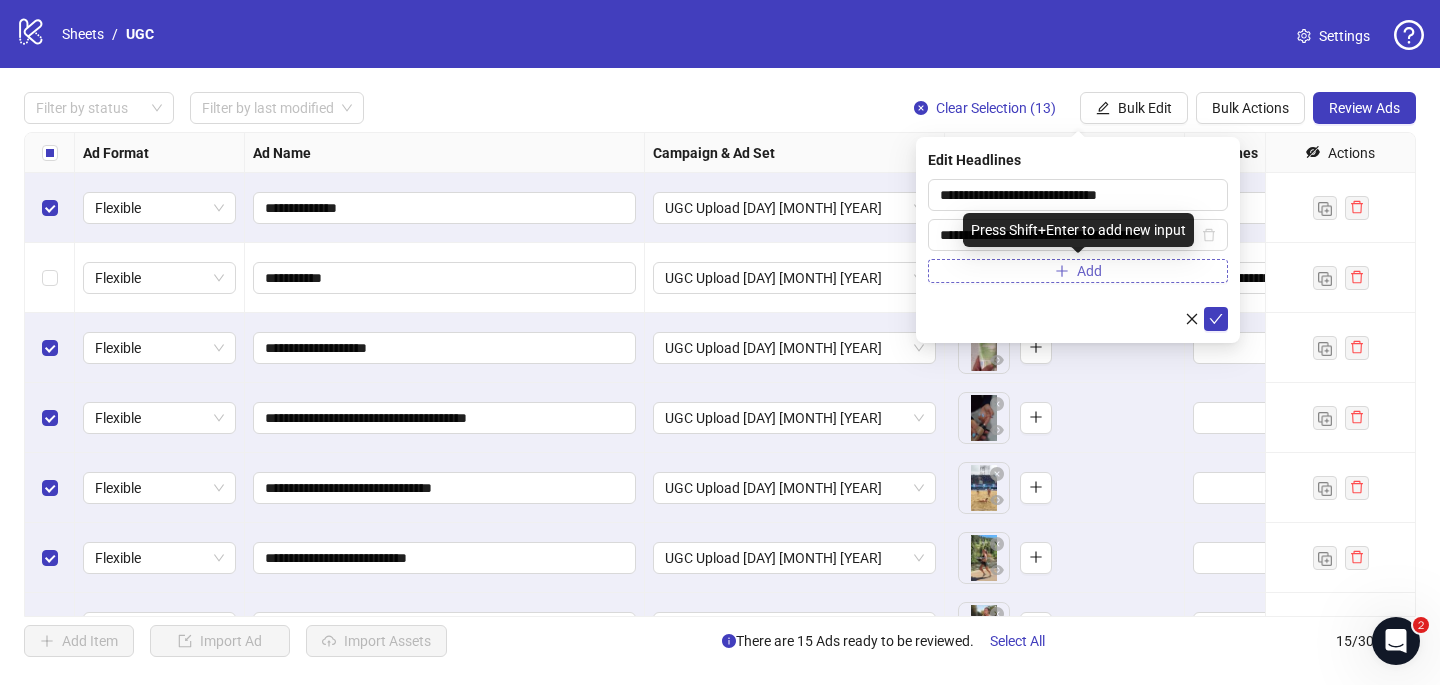 click on "Add" at bounding box center [1089, 271] 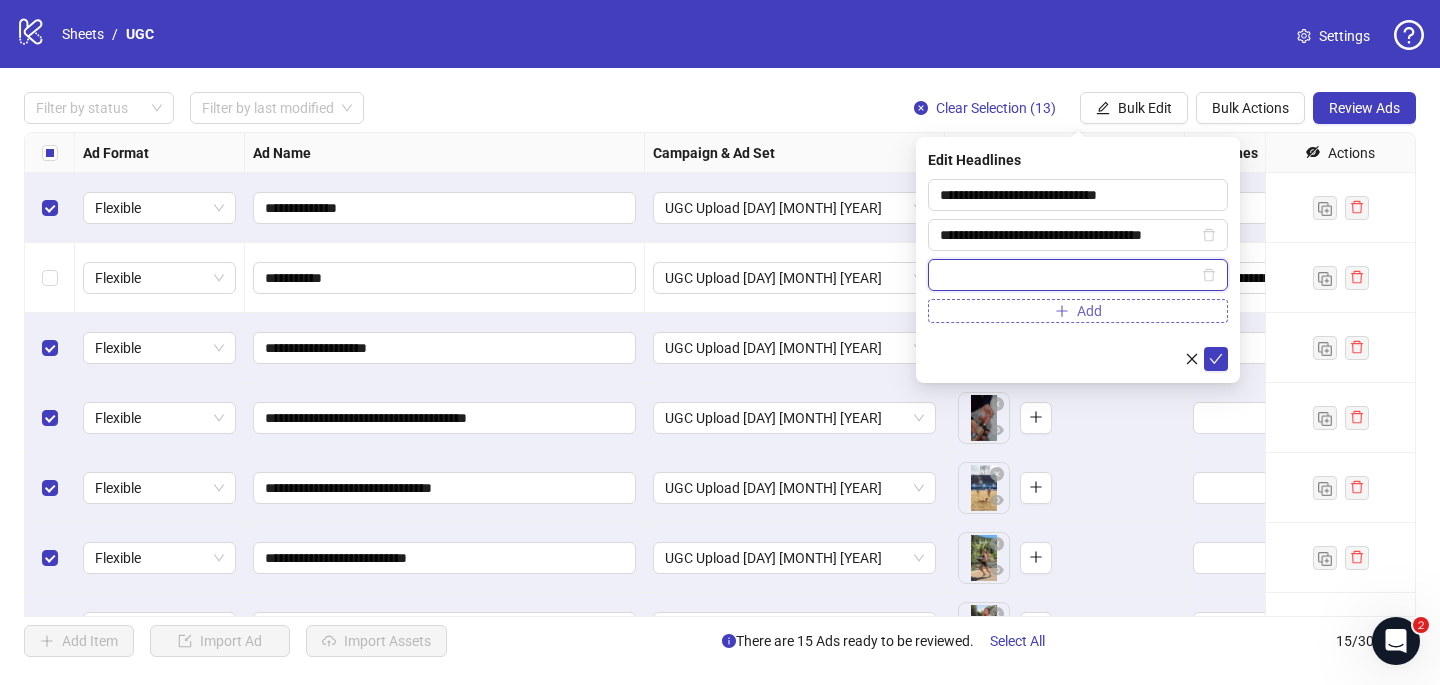 paste on "**********" 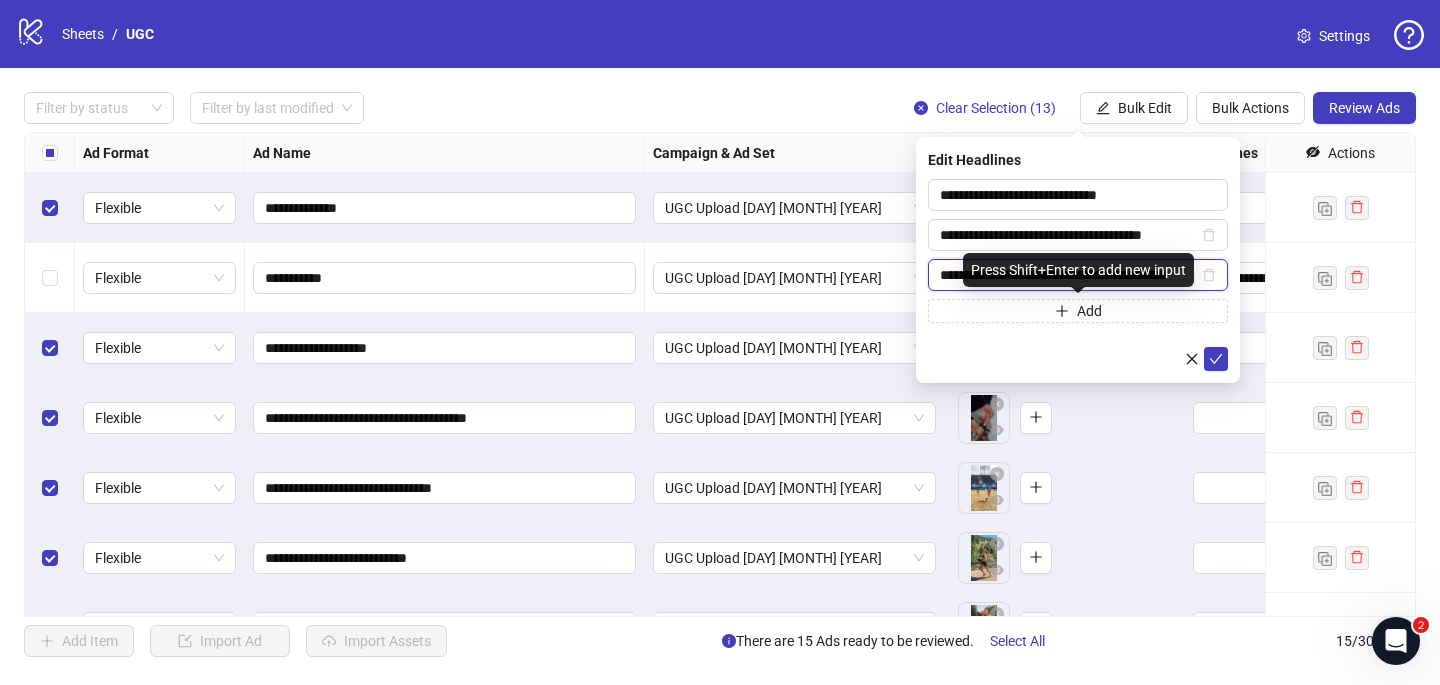 scroll, scrollTop: 0, scrollLeft: 32, axis: horizontal 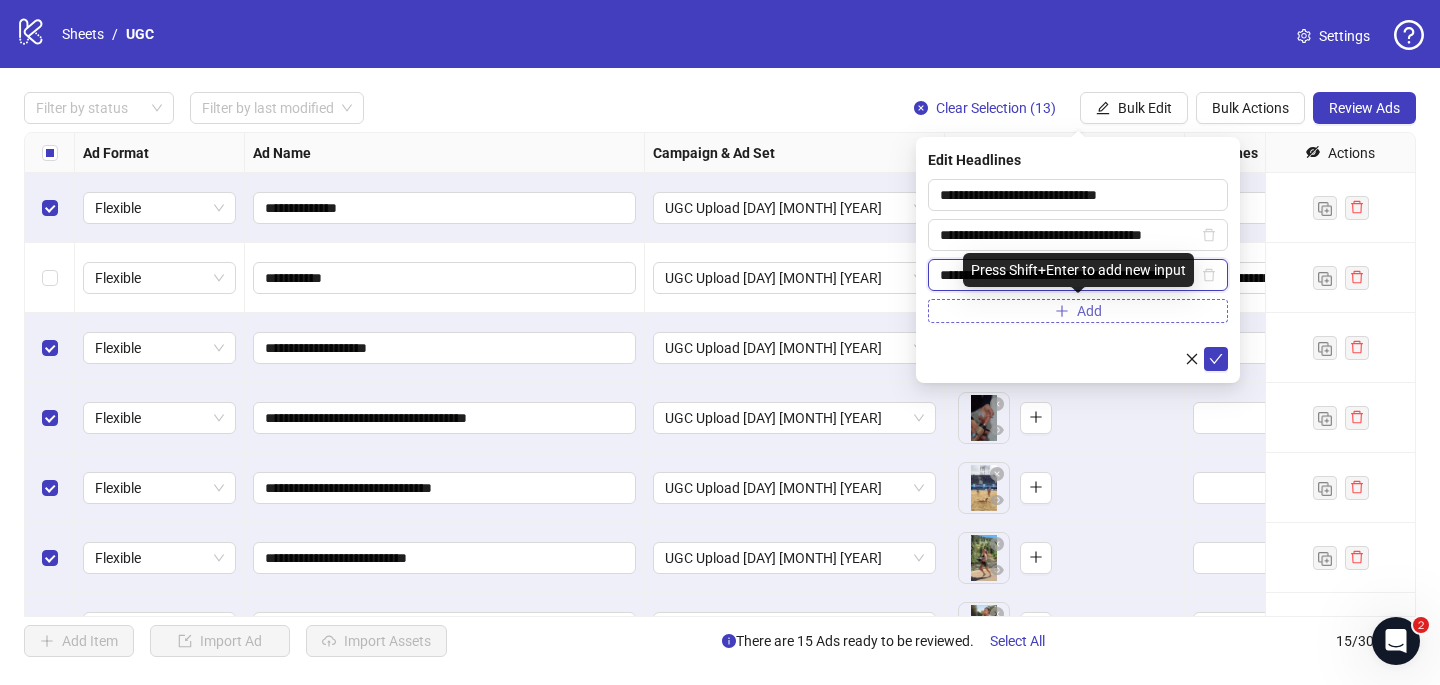 type on "**********" 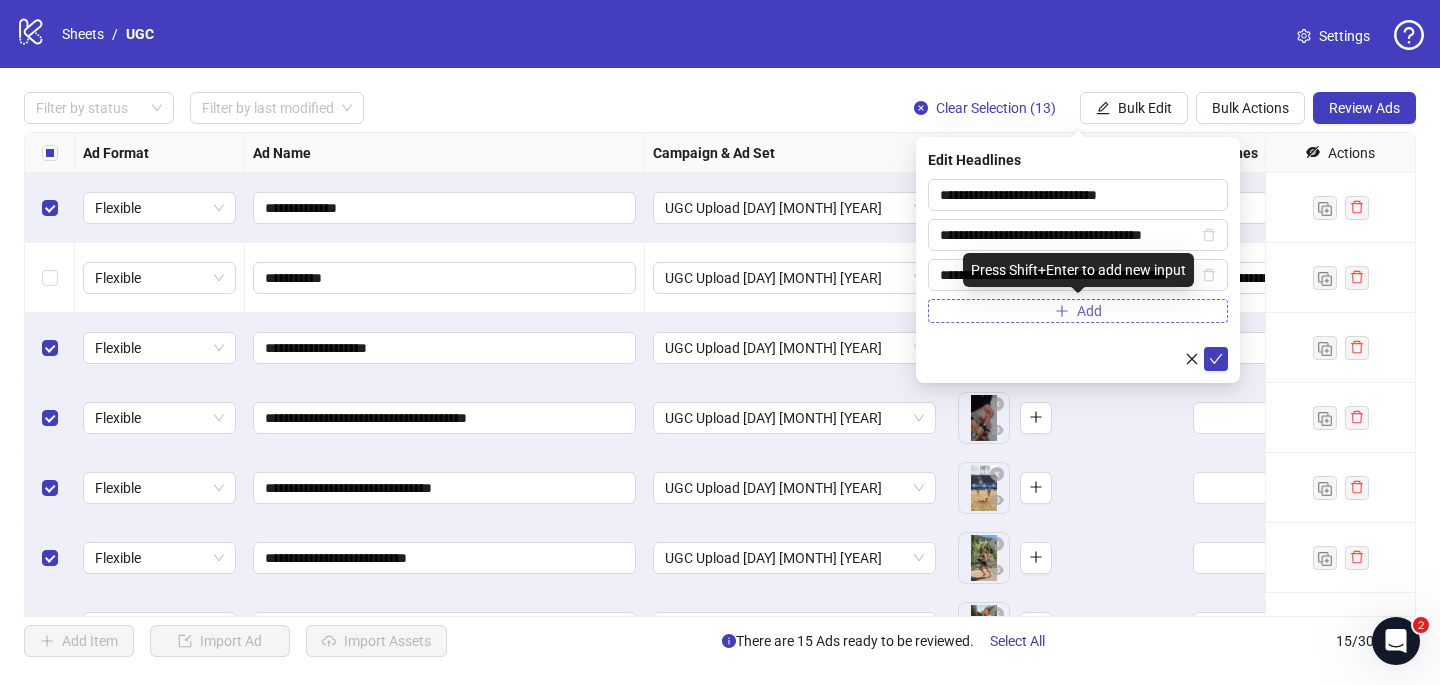 click on "Add" at bounding box center [1078, 311] 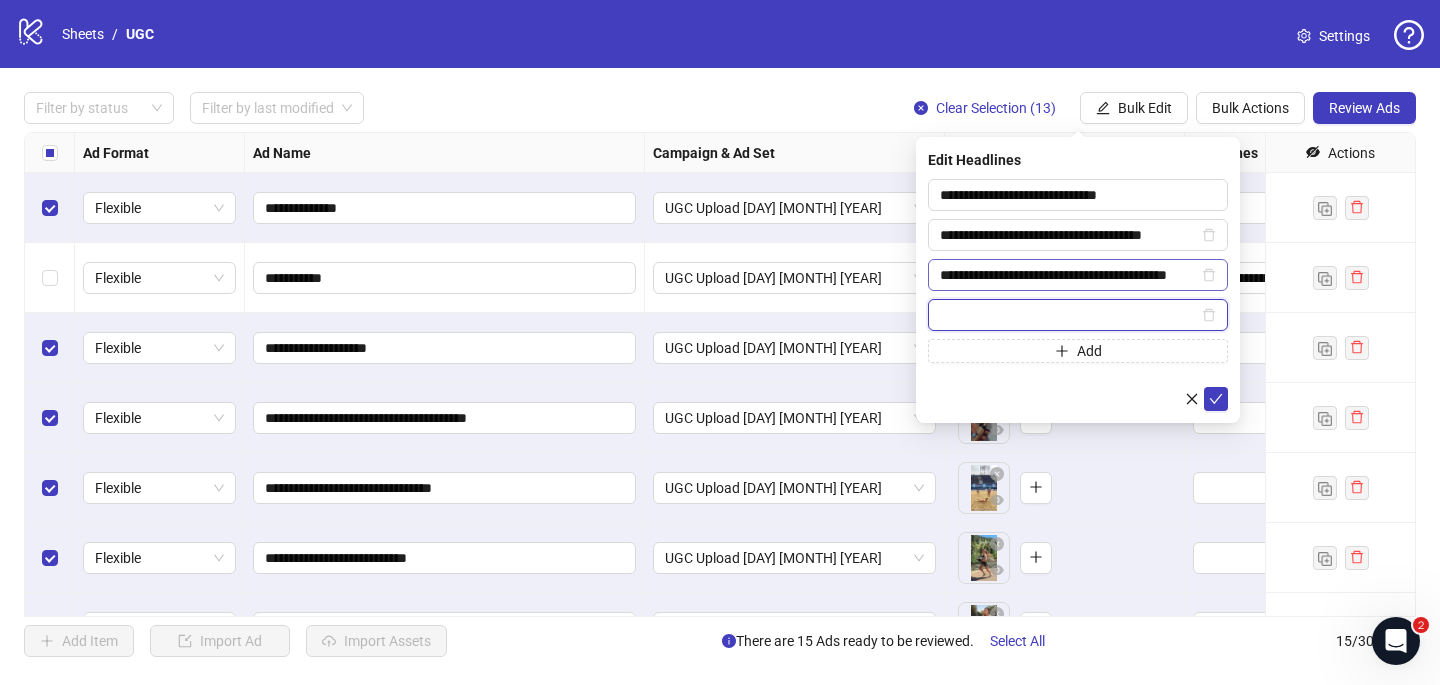 paste on "**********" 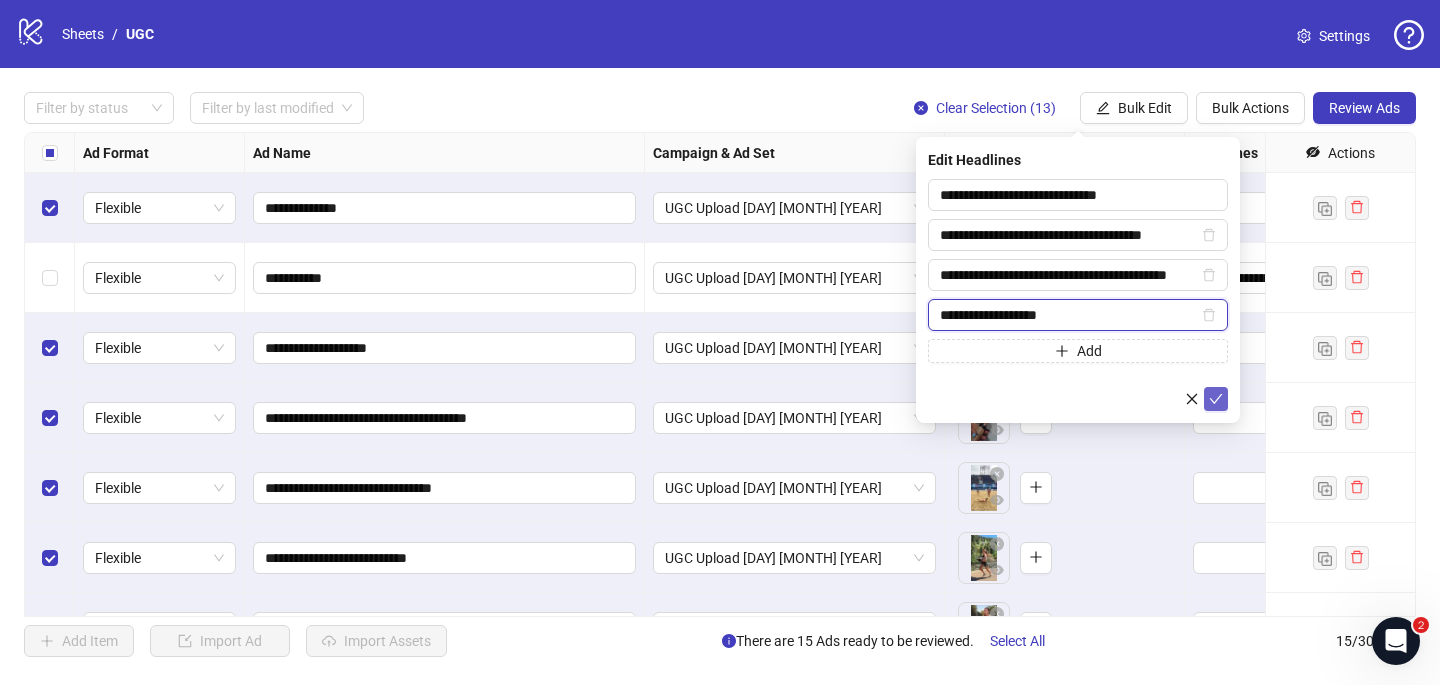 type on "**********" 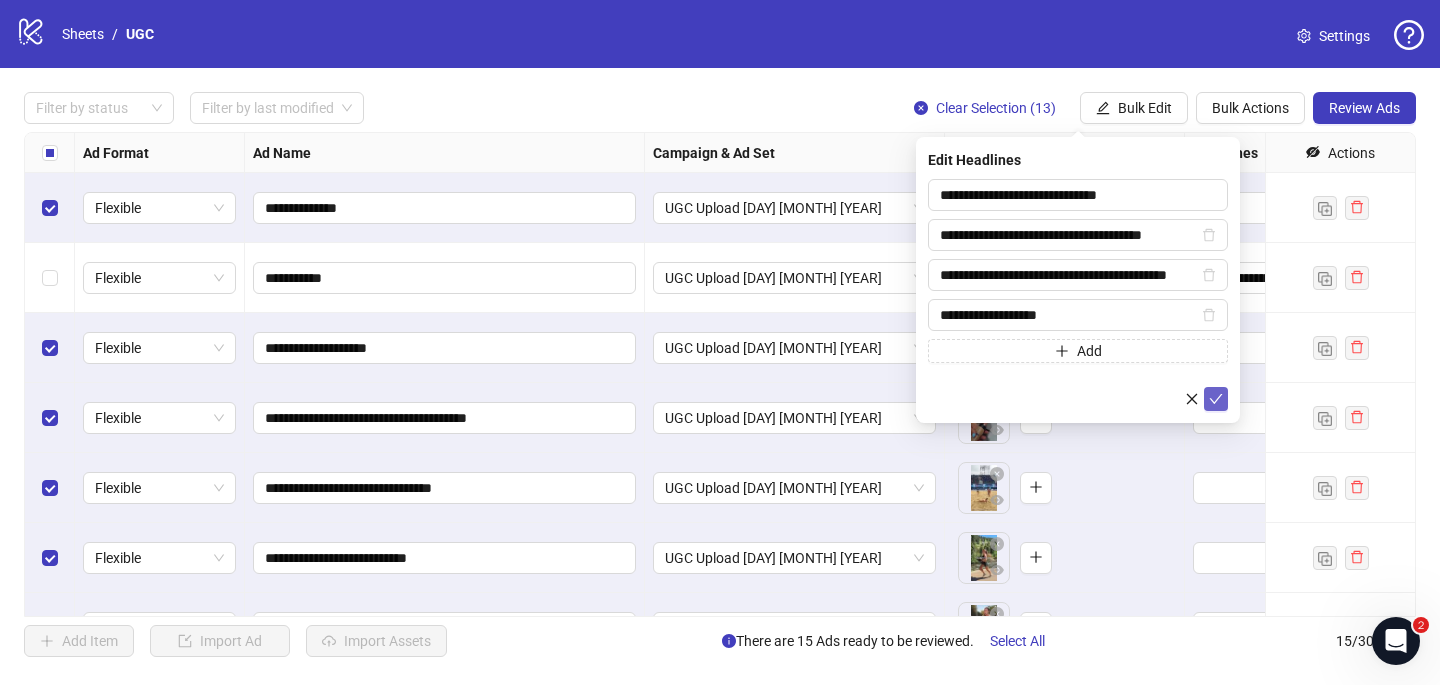click at bounding box center [1216, 399] 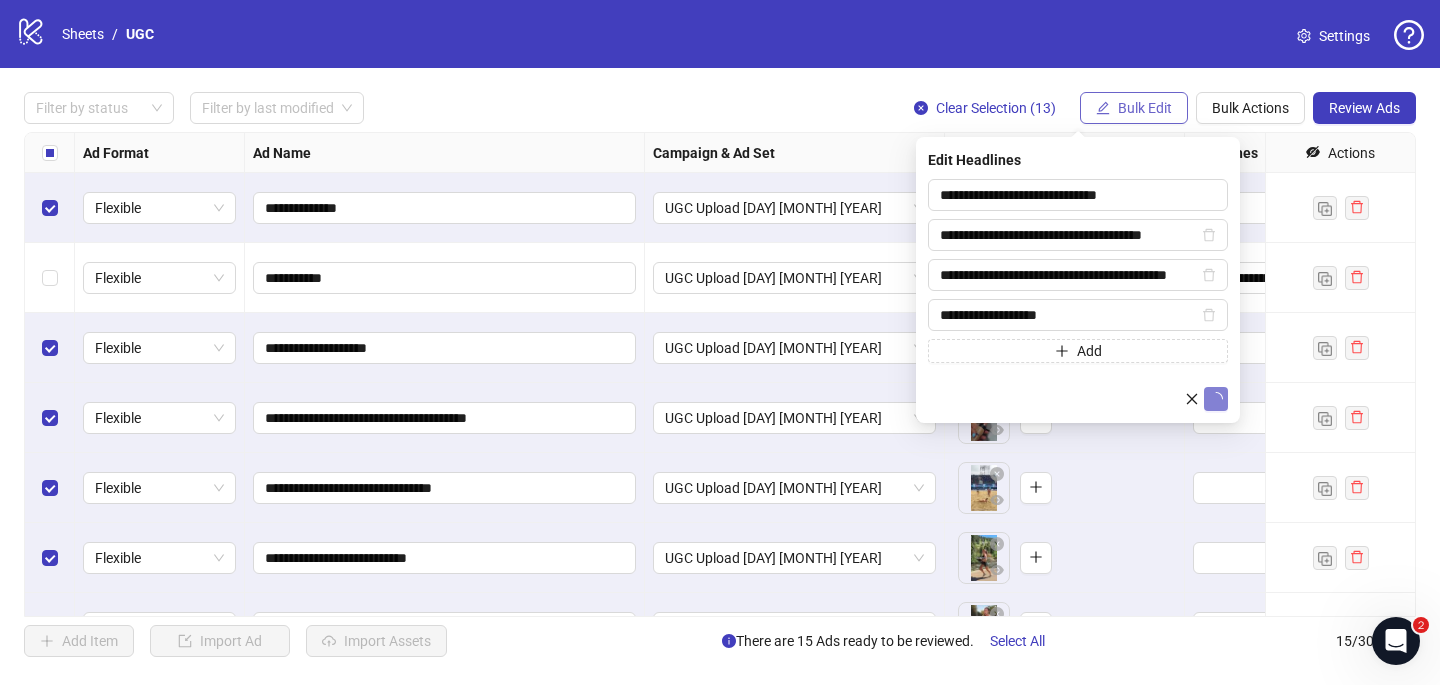 click on "Bulk Edit" at bounding box center [1145, 108] 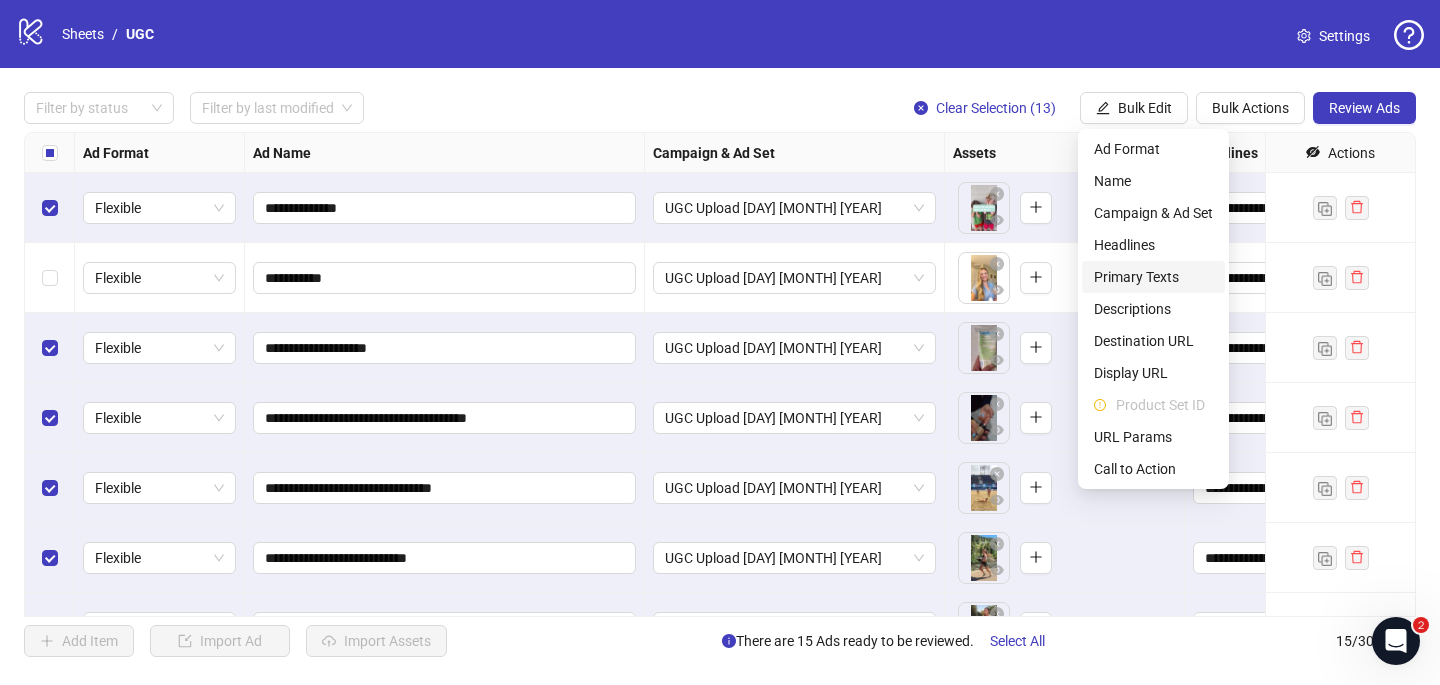 click on "Primary Texts" at bounding box center [1153, 277] 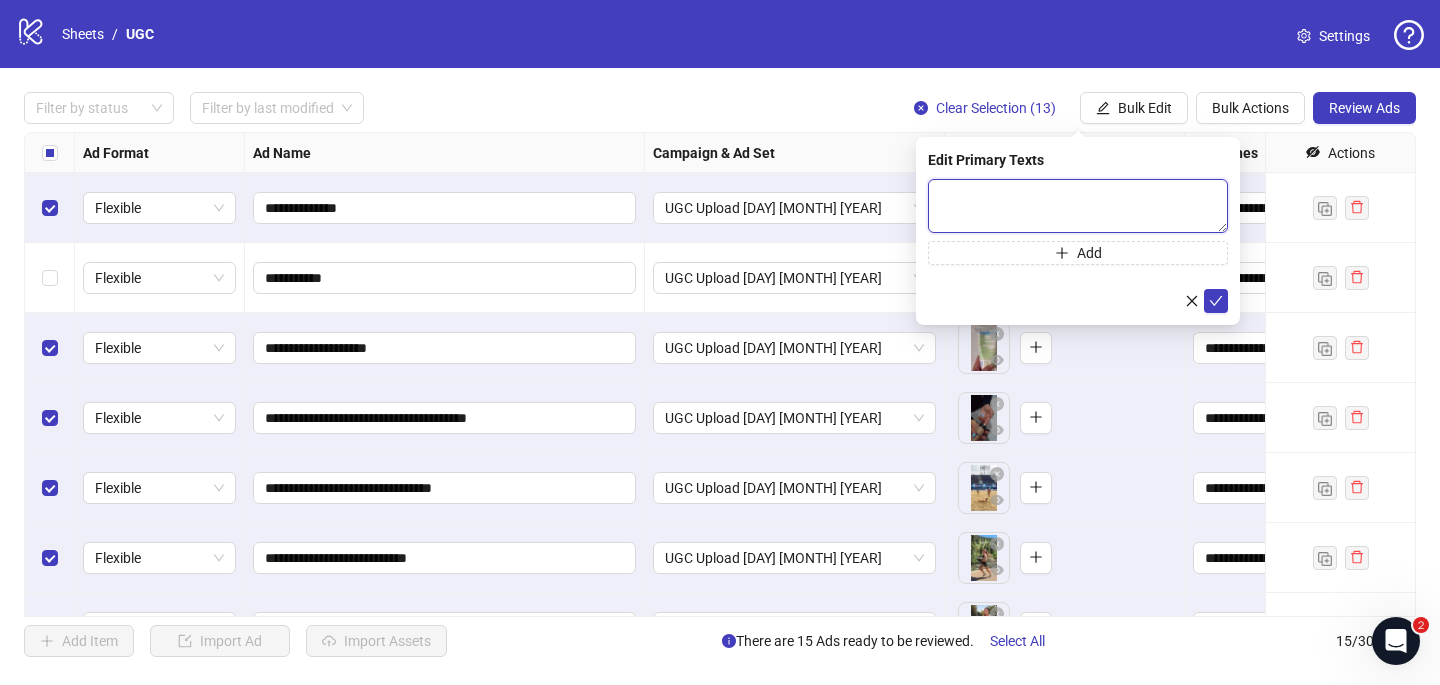 click at bounding box center [1078, 206] 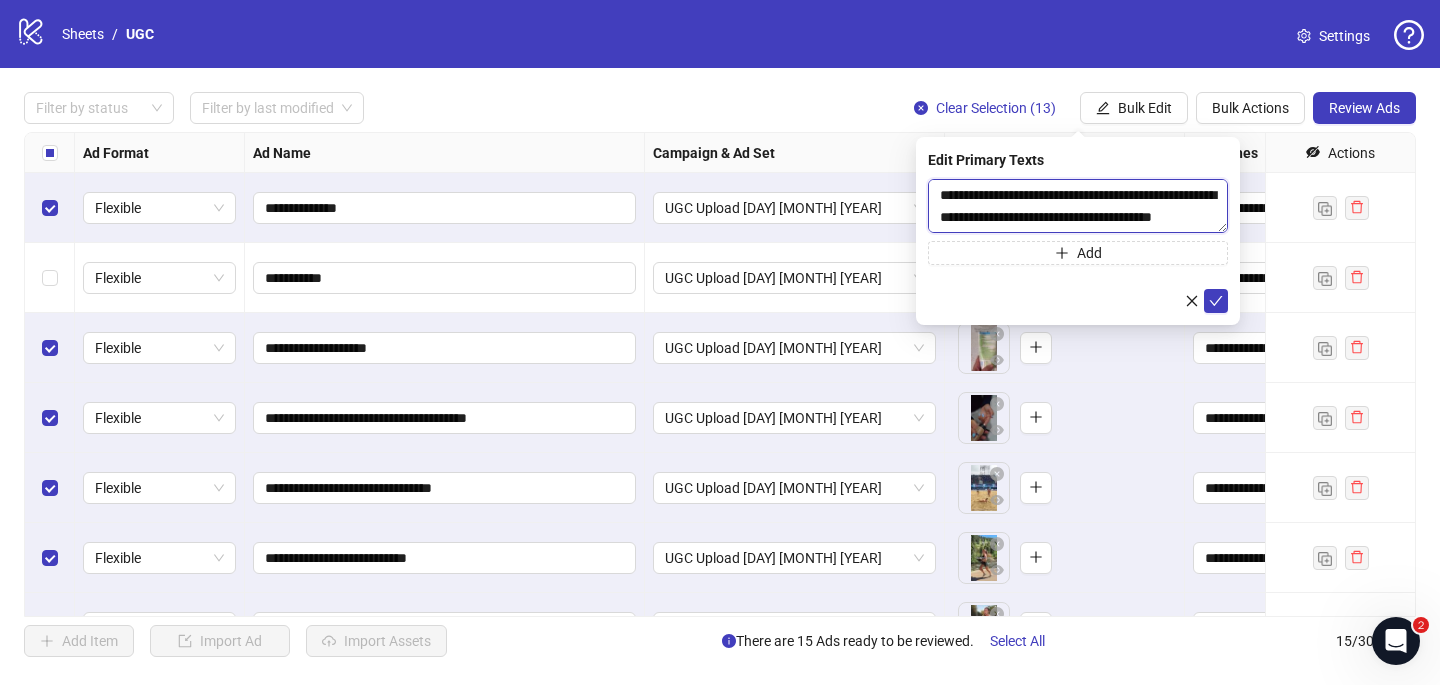 scroll, scrollTop: 286, scrollLeft: 0, axis: vertical 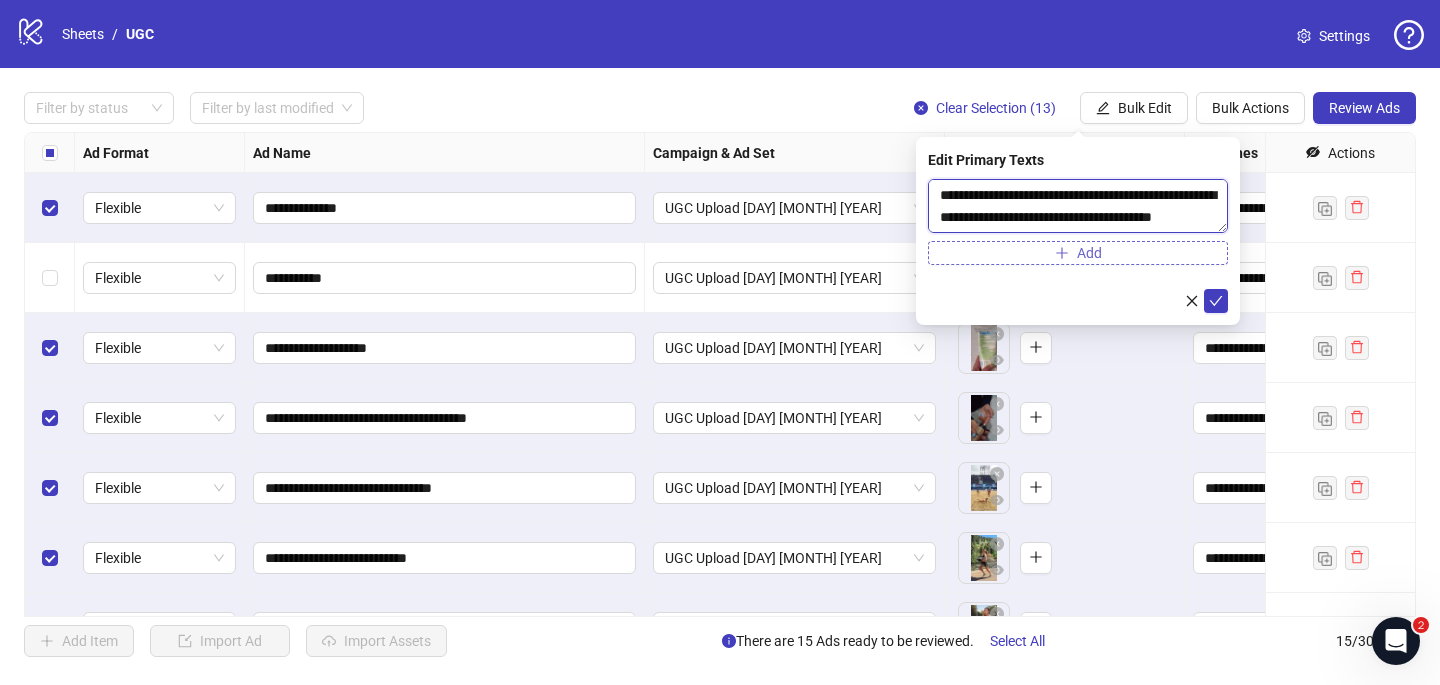 type on "**********" 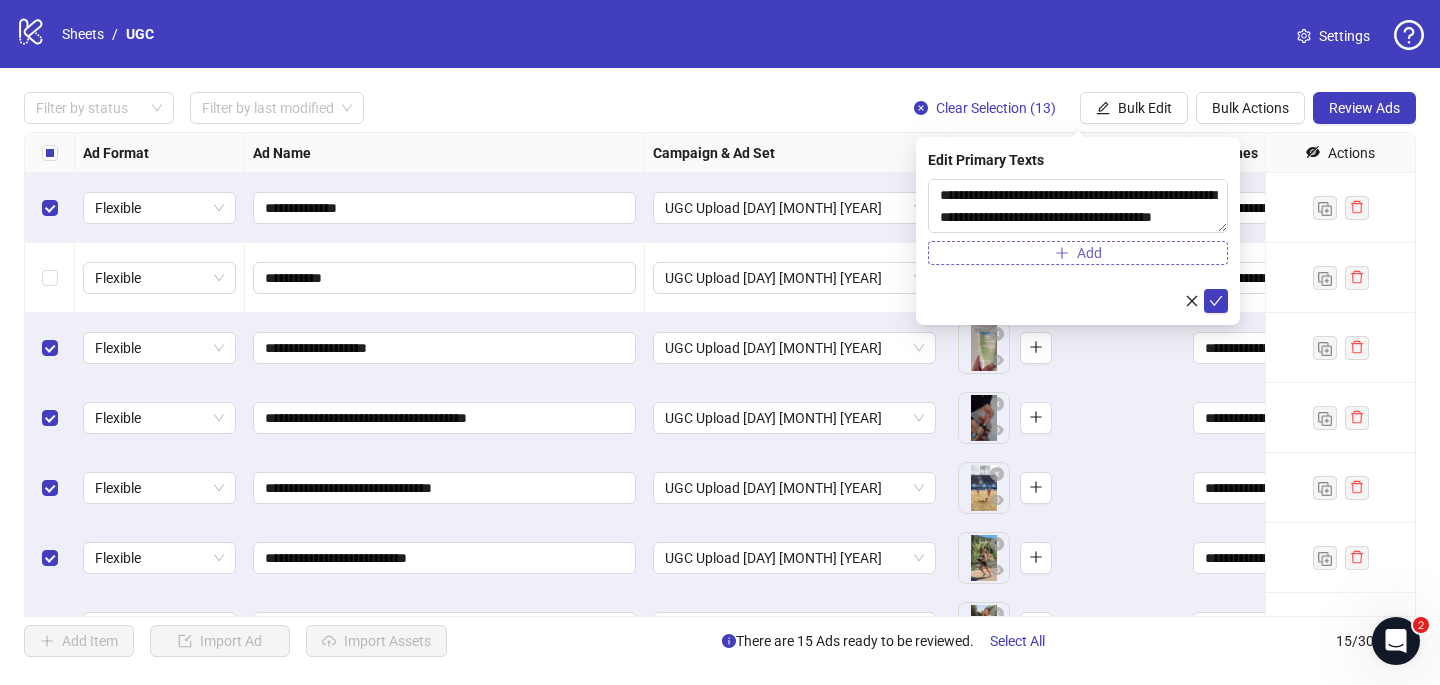 click on "Add" at bounding box center (1078, 253) 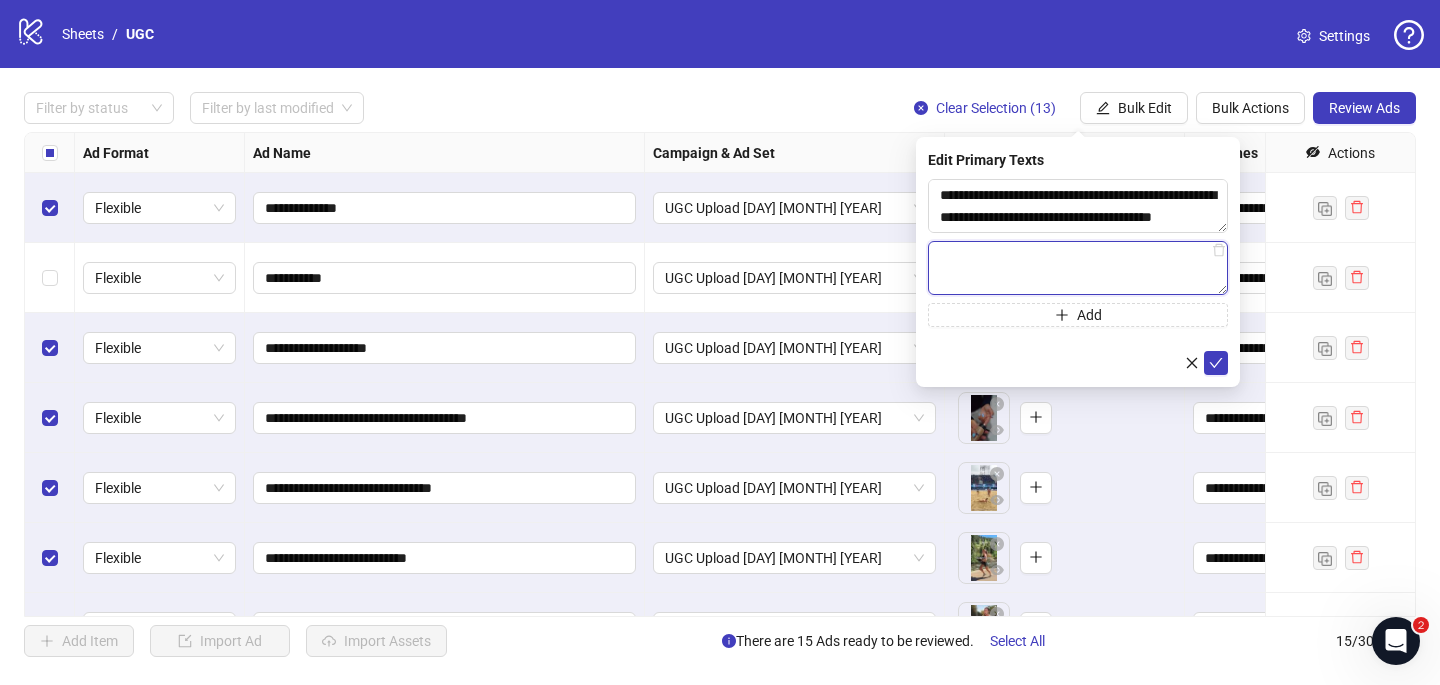 paste on "**********" 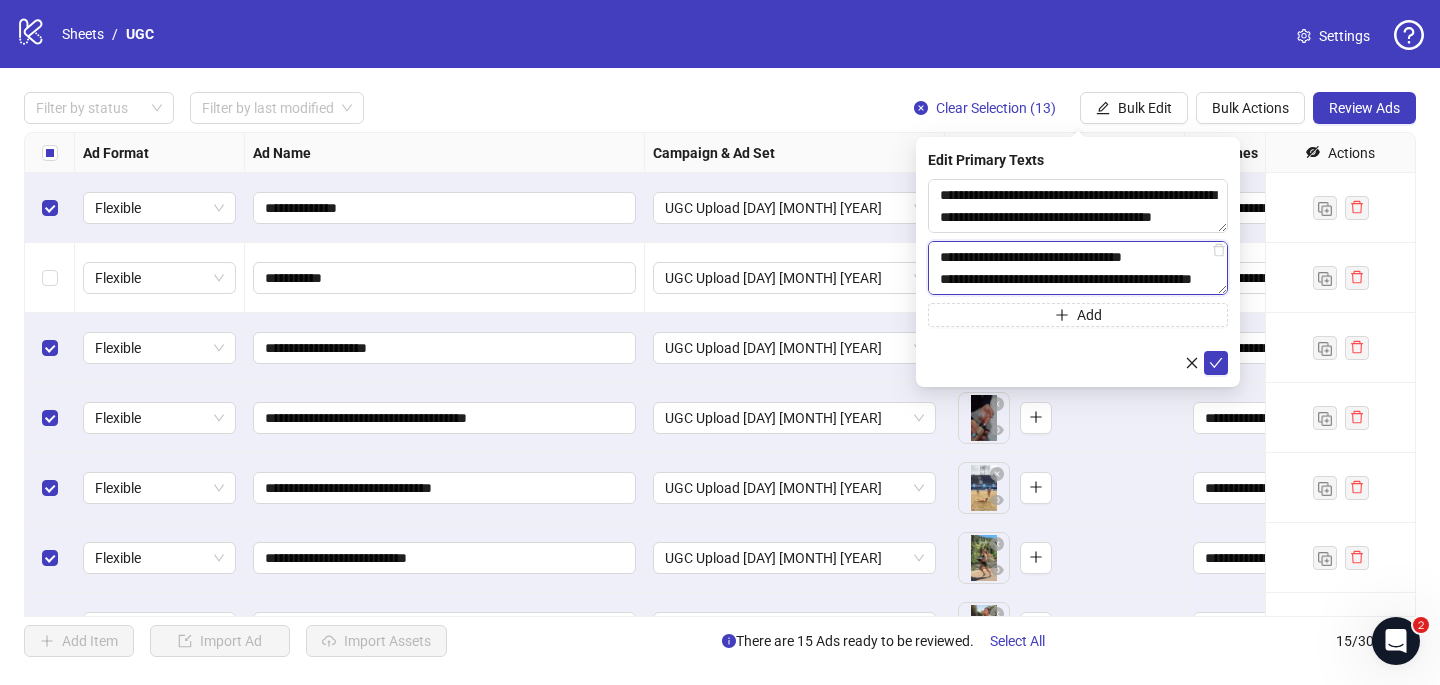 scroll, scrollTop: 396, scrollLeft: 0, axis: vertical 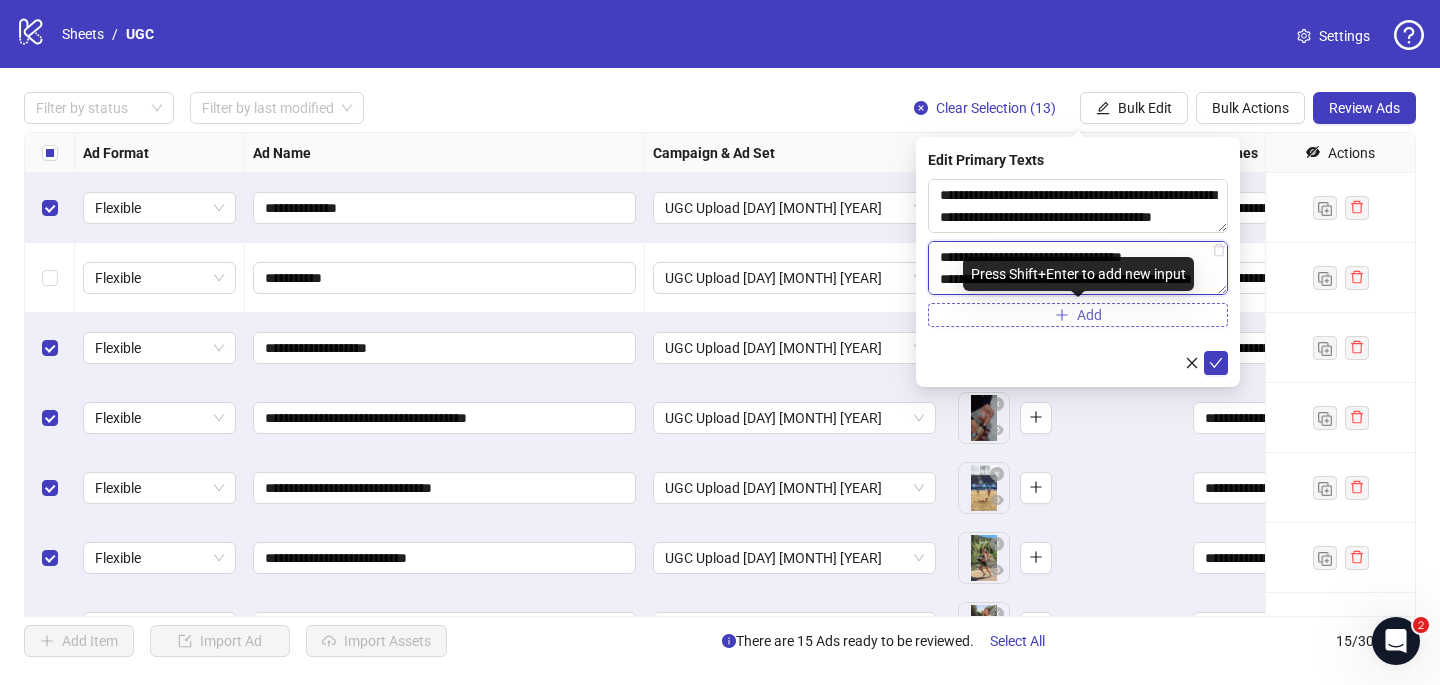 type on "**********" 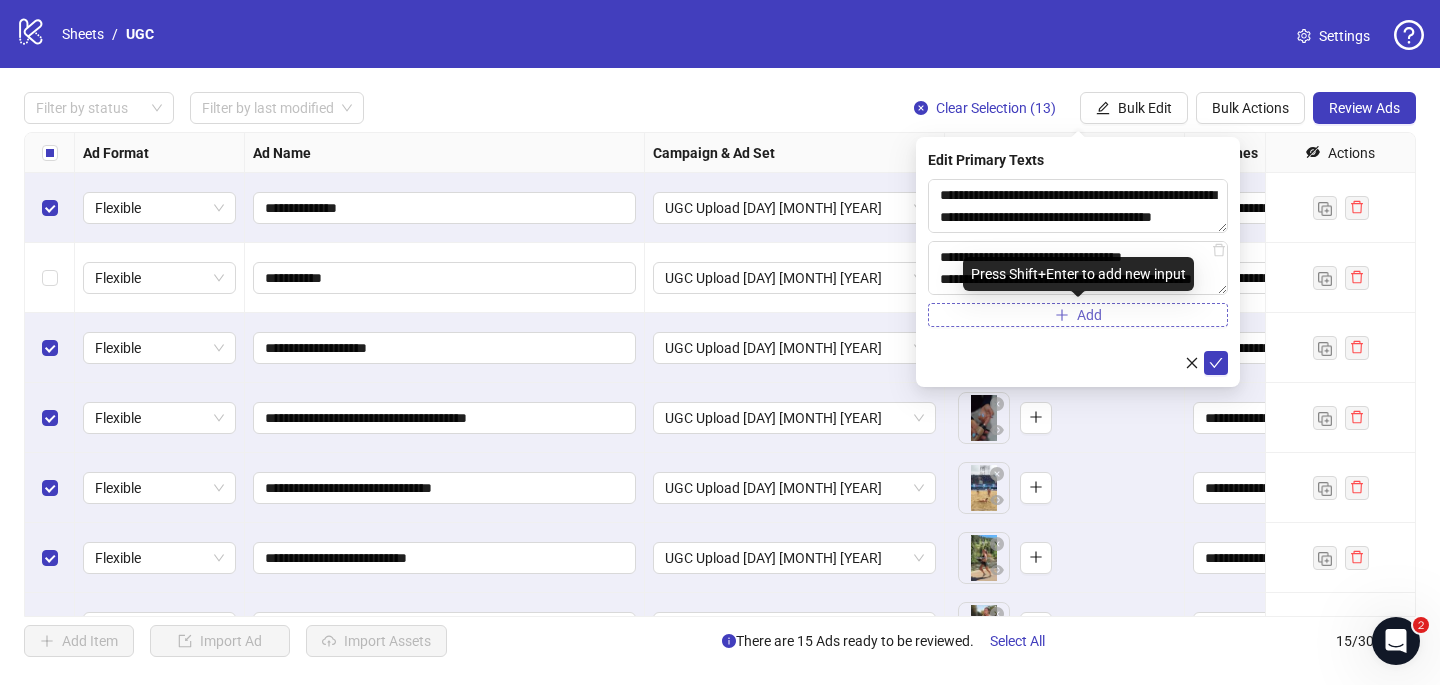 click 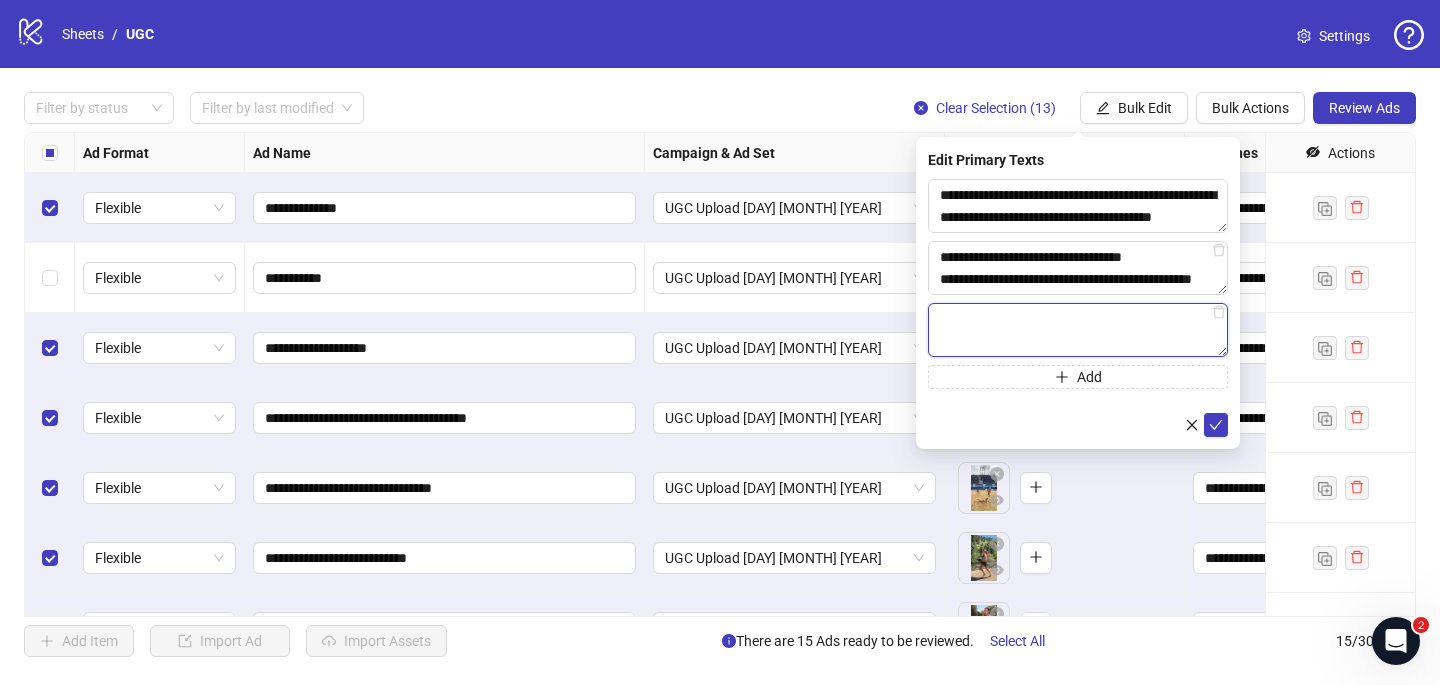 paste on "**********" 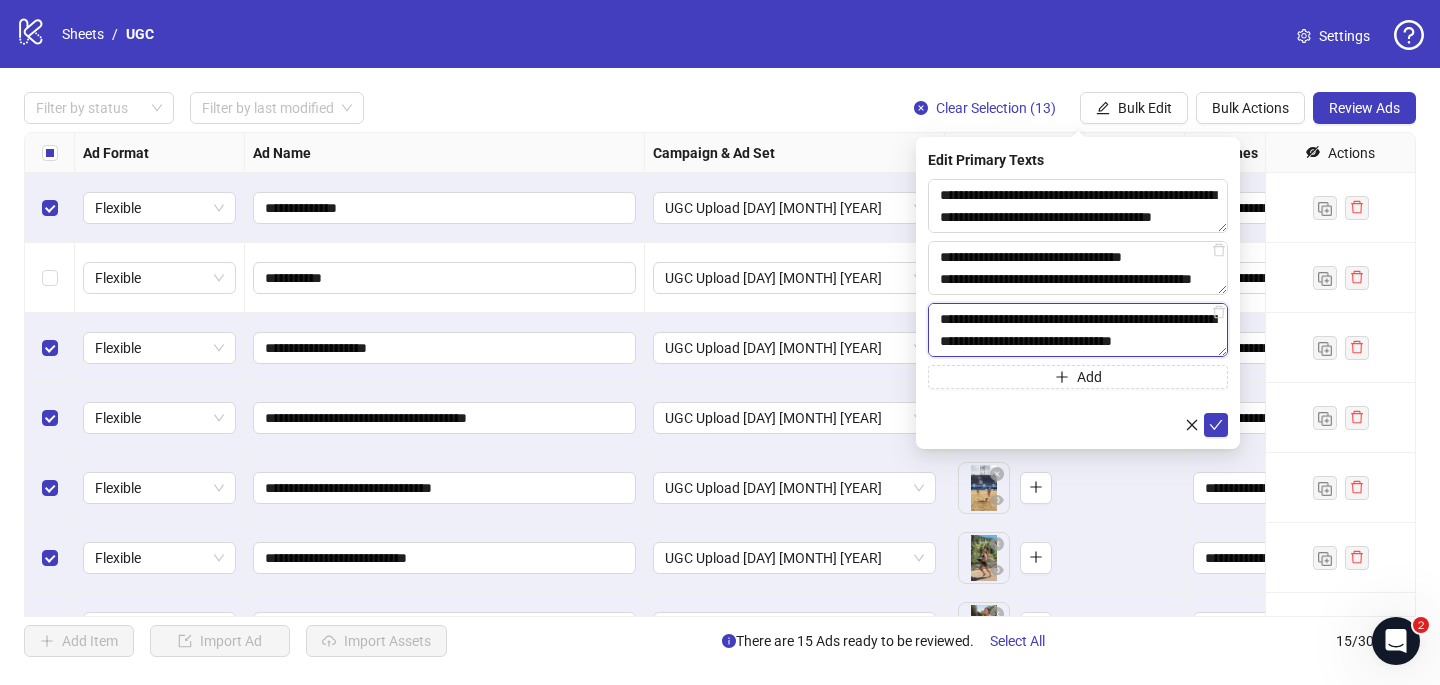 scroll, scrollTop: 609, scrollLeft: 0, axis: vertical 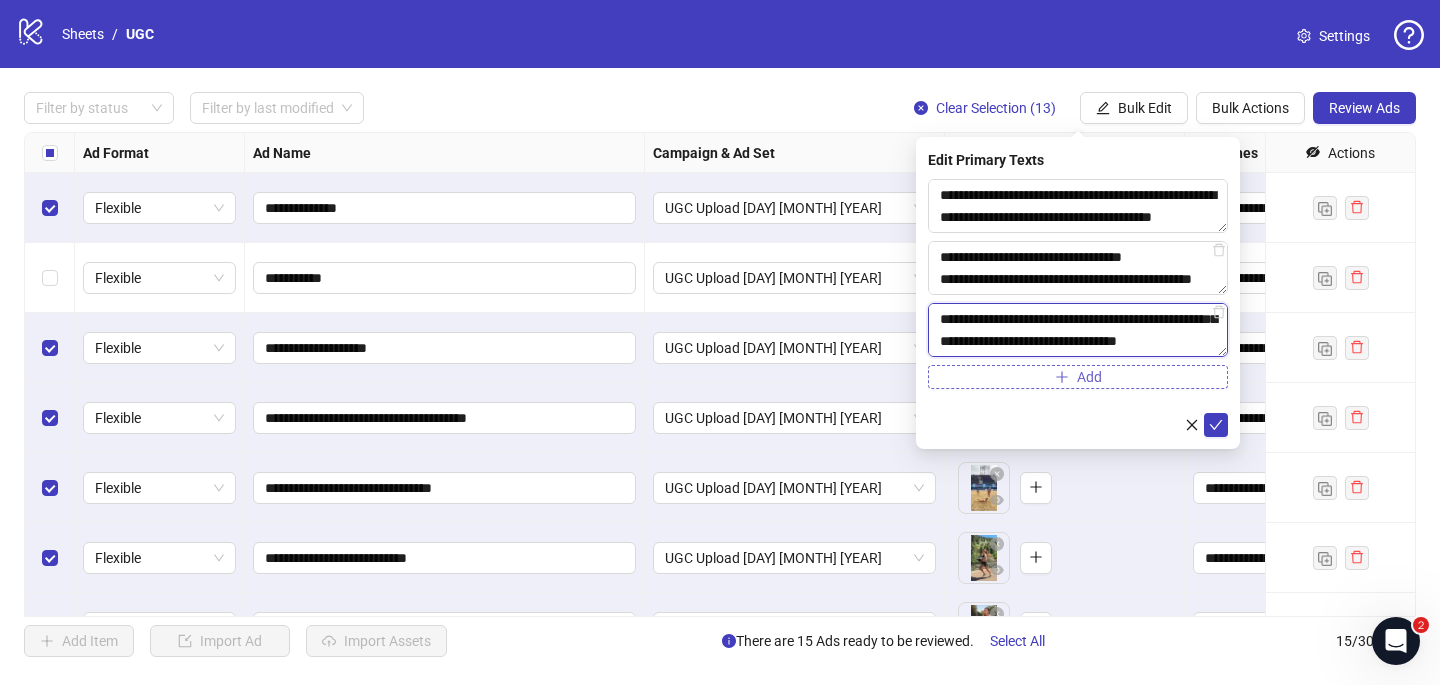 type on "**********" 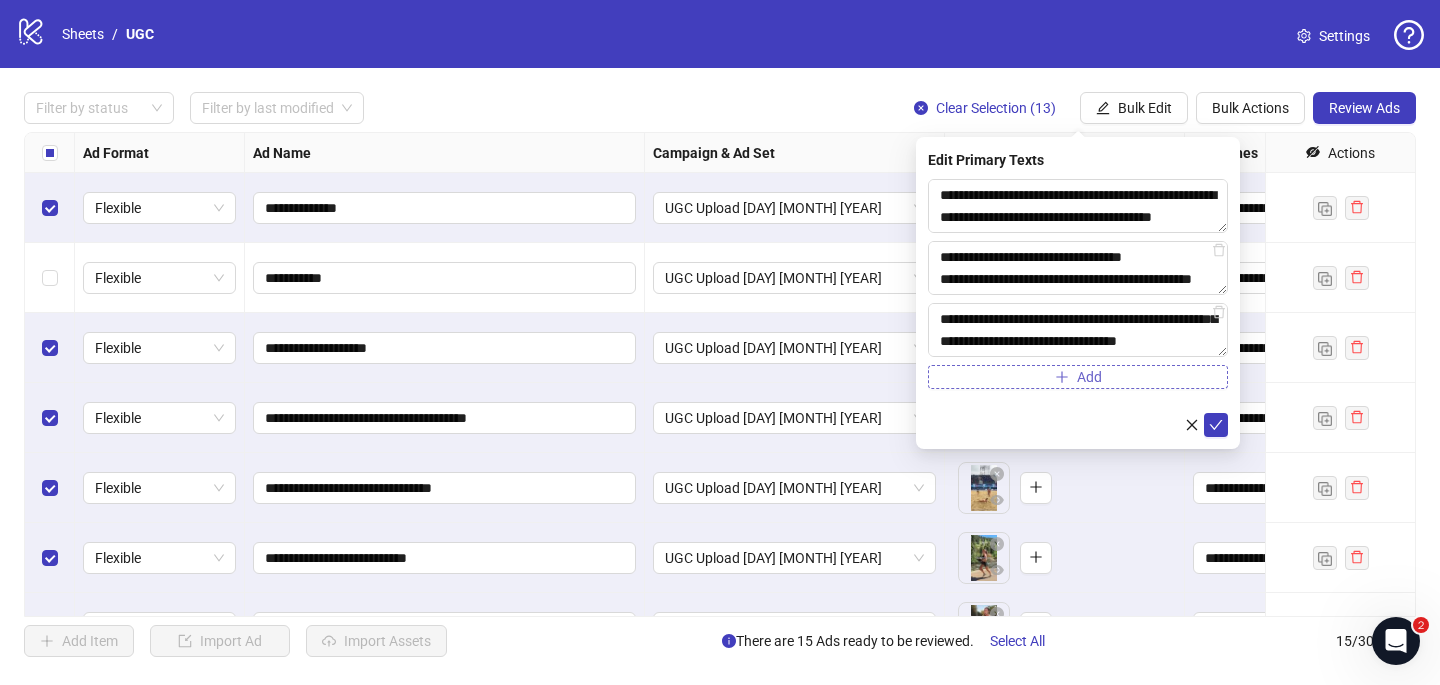 click on "Add" at bounding box center (1078, 377) 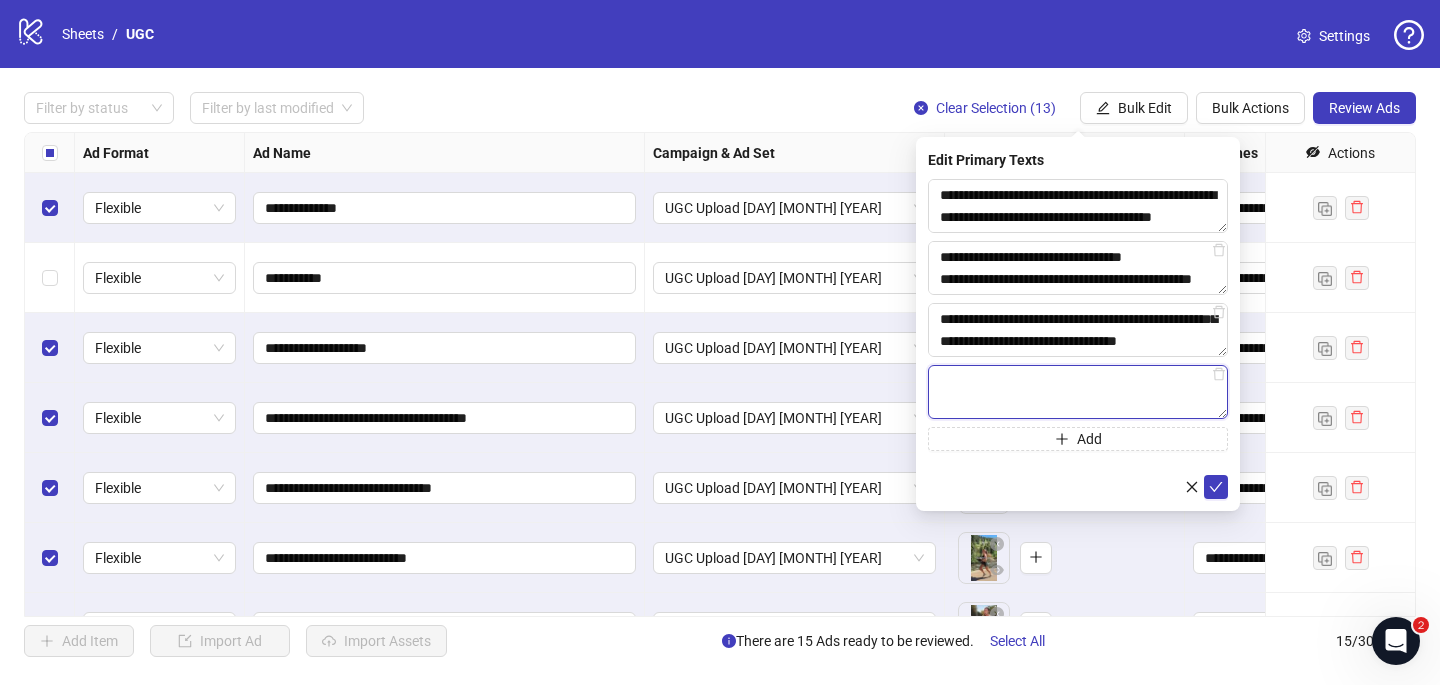 paste on "**********" 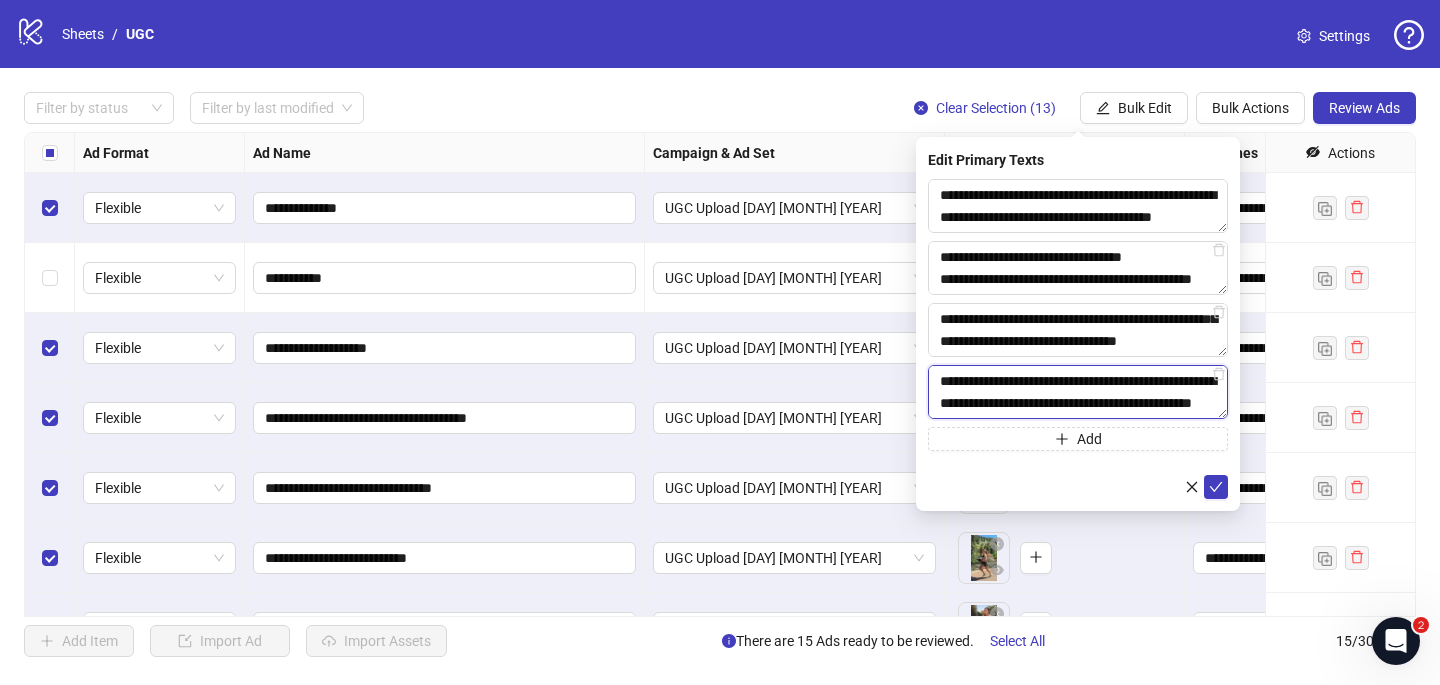 scroll, scrollTop: 638, scrollLeft: 0, axis: vertical 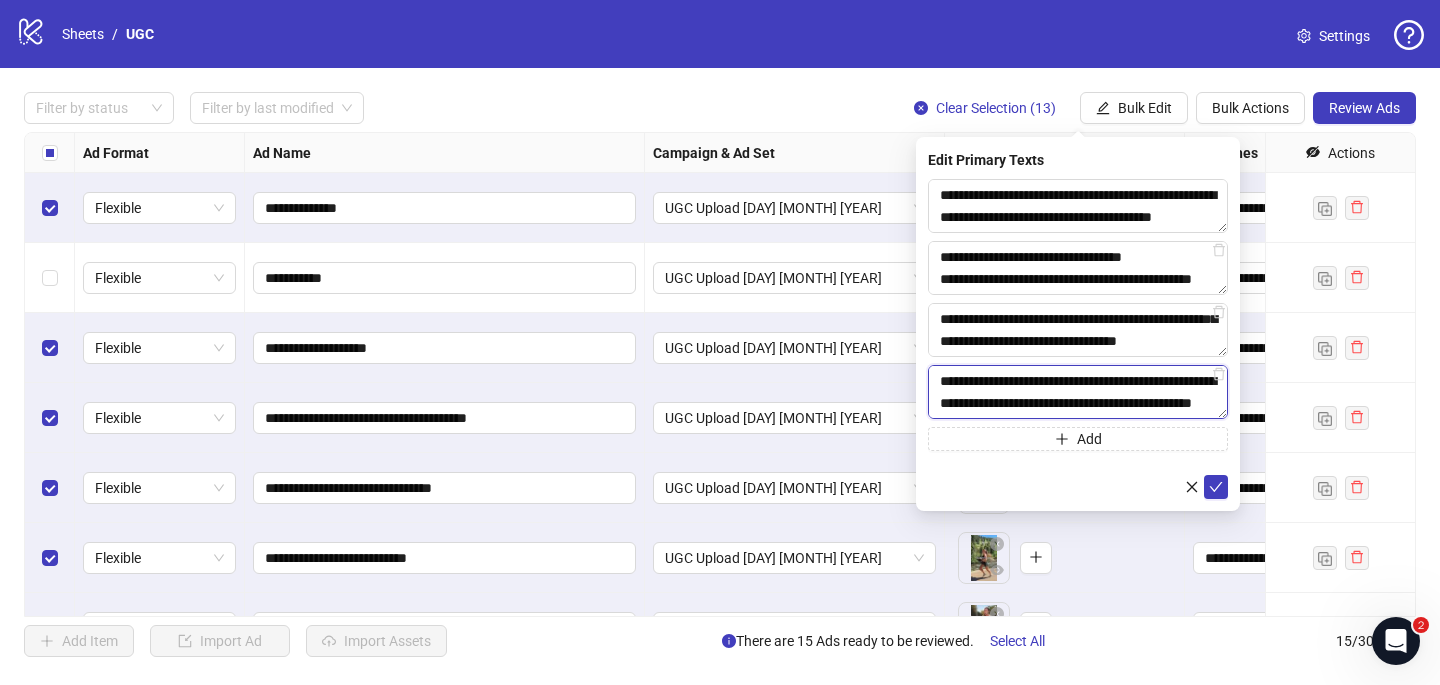type on "**********" 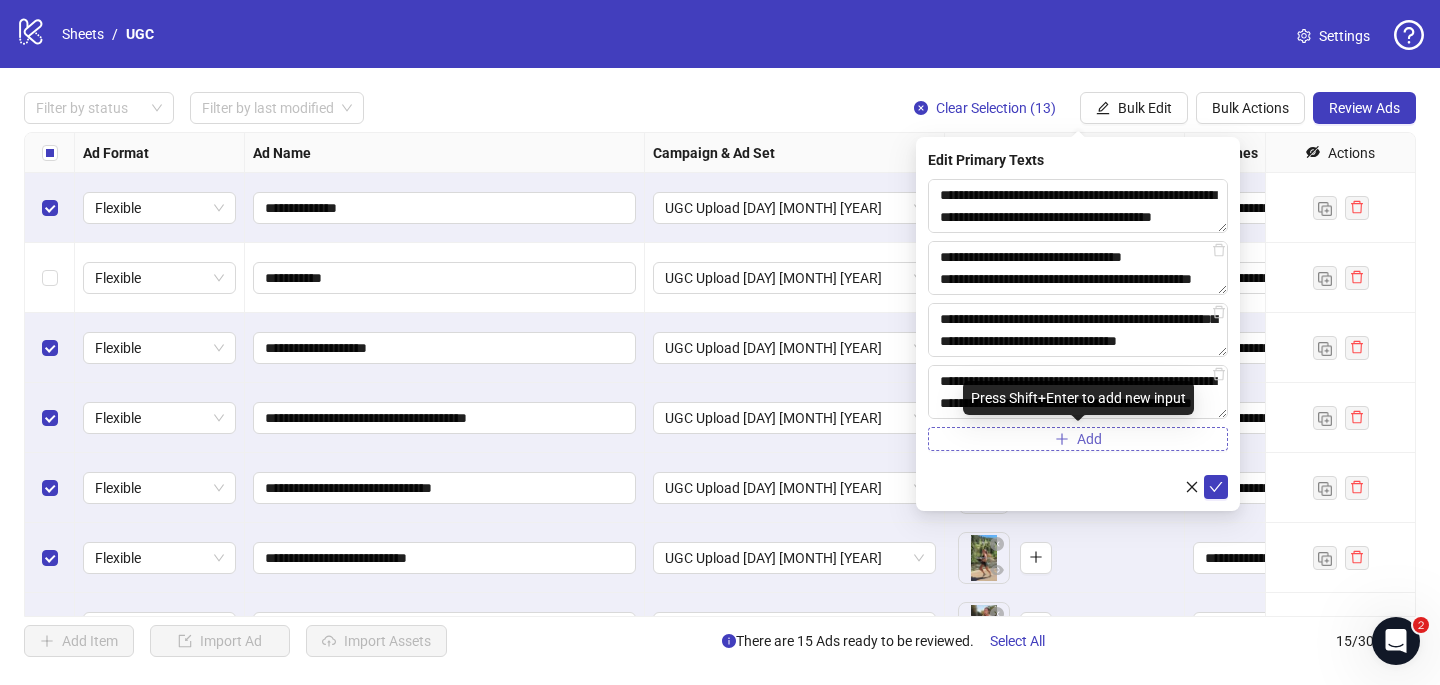 click on "Add" at bounding box center [1078, 439] 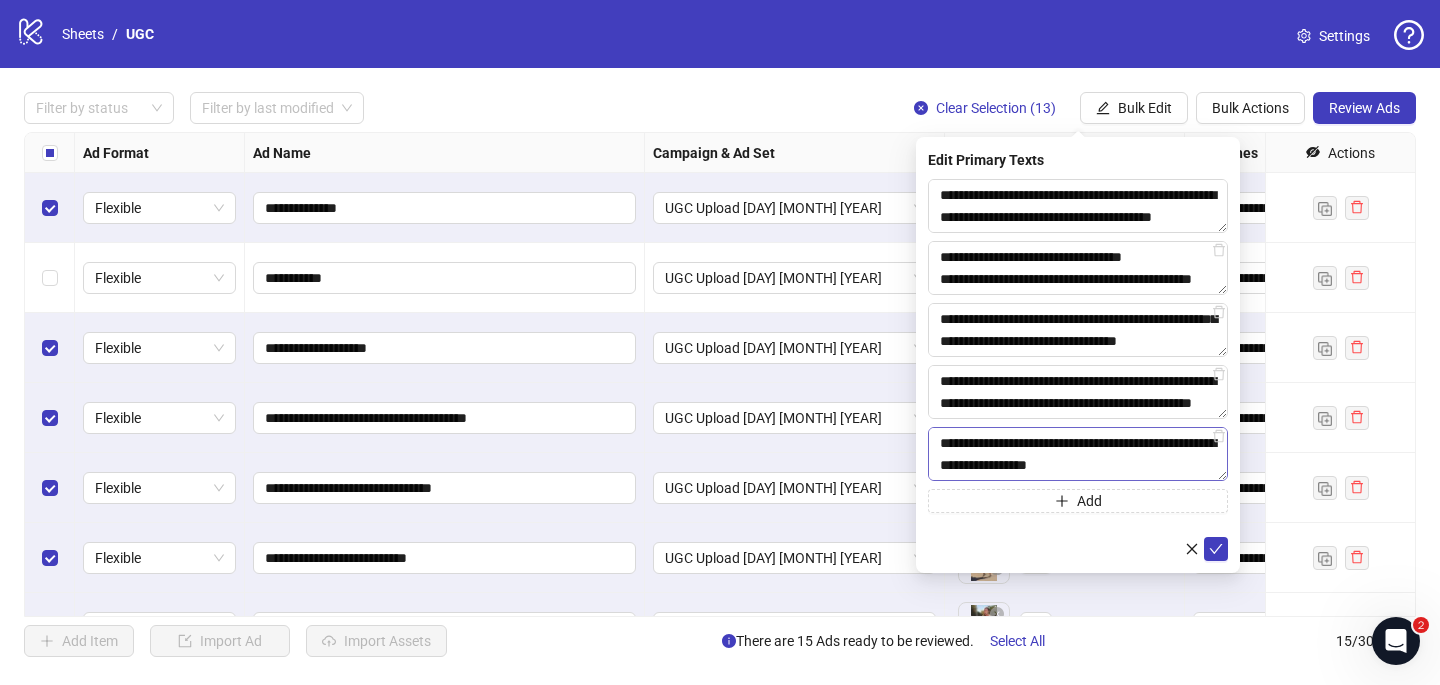 scroll, scrollTop: 345, scrollLeft: 0, axis: vertical 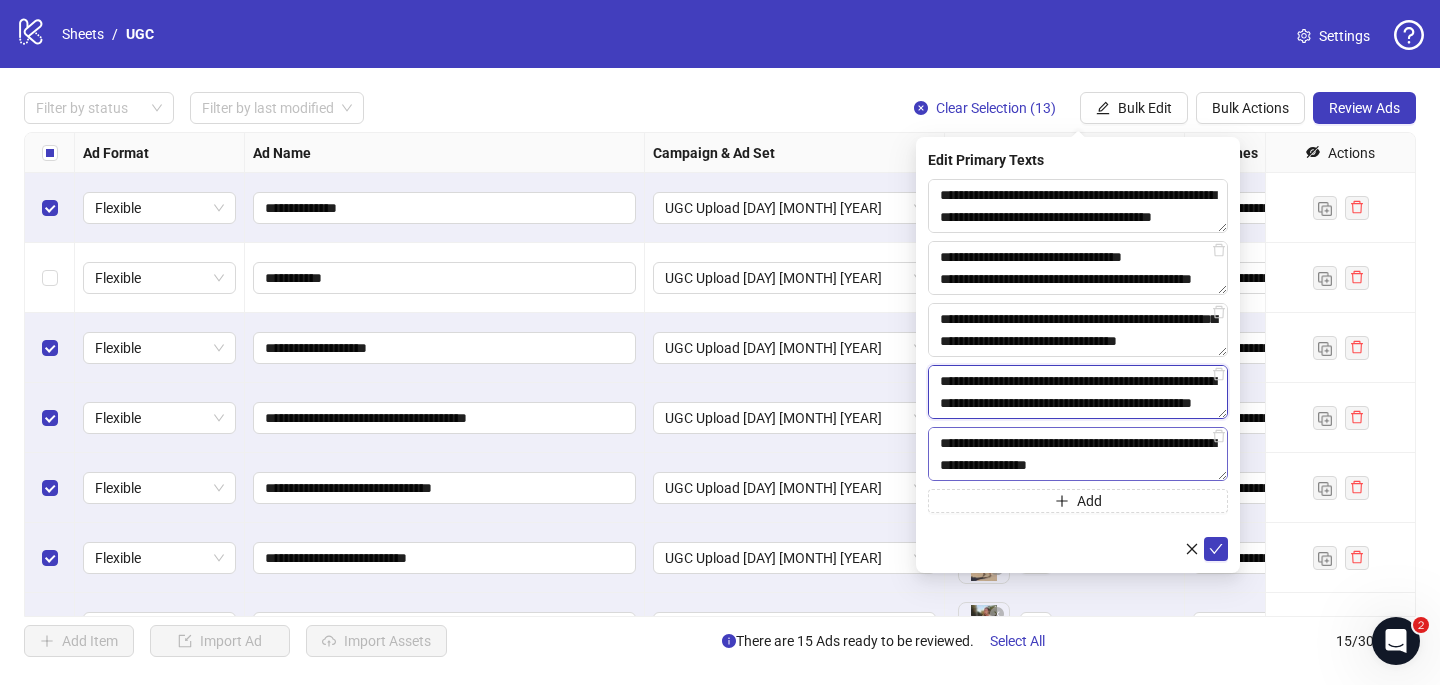drag, startPoint x: 939, startPoint y: 385, endPoint x: 1089, endPoint y: 448, distance: 162.69296 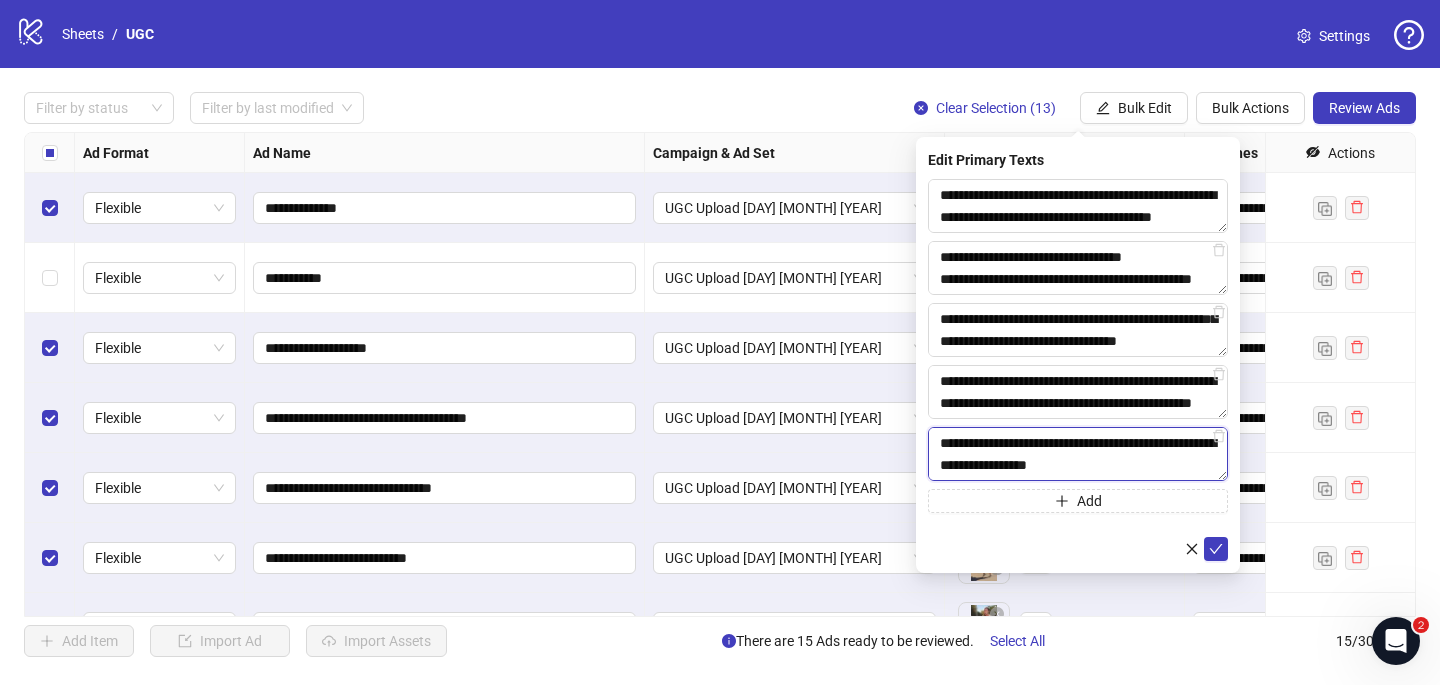 click on "**********" at bounding box center [1078, 454] 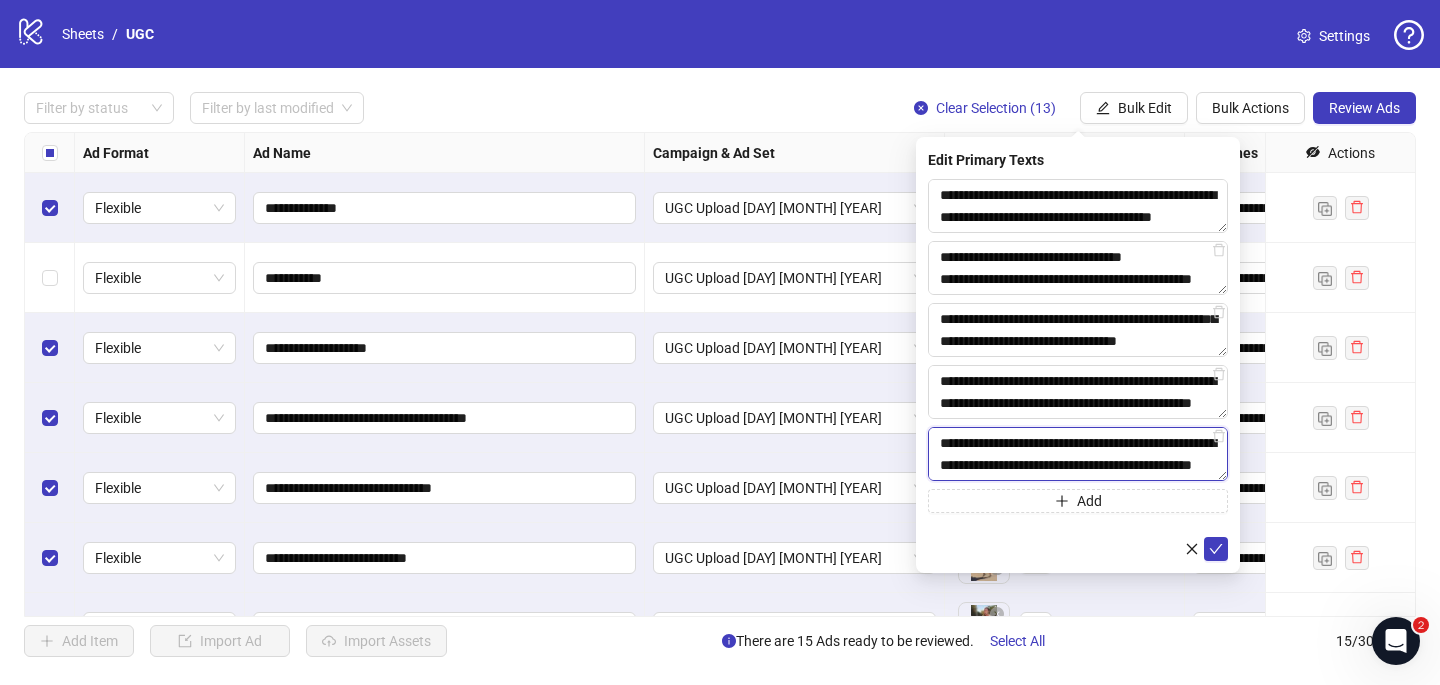 scroll, scrollTop: 359, scrollLeft: 0, axis: vertical 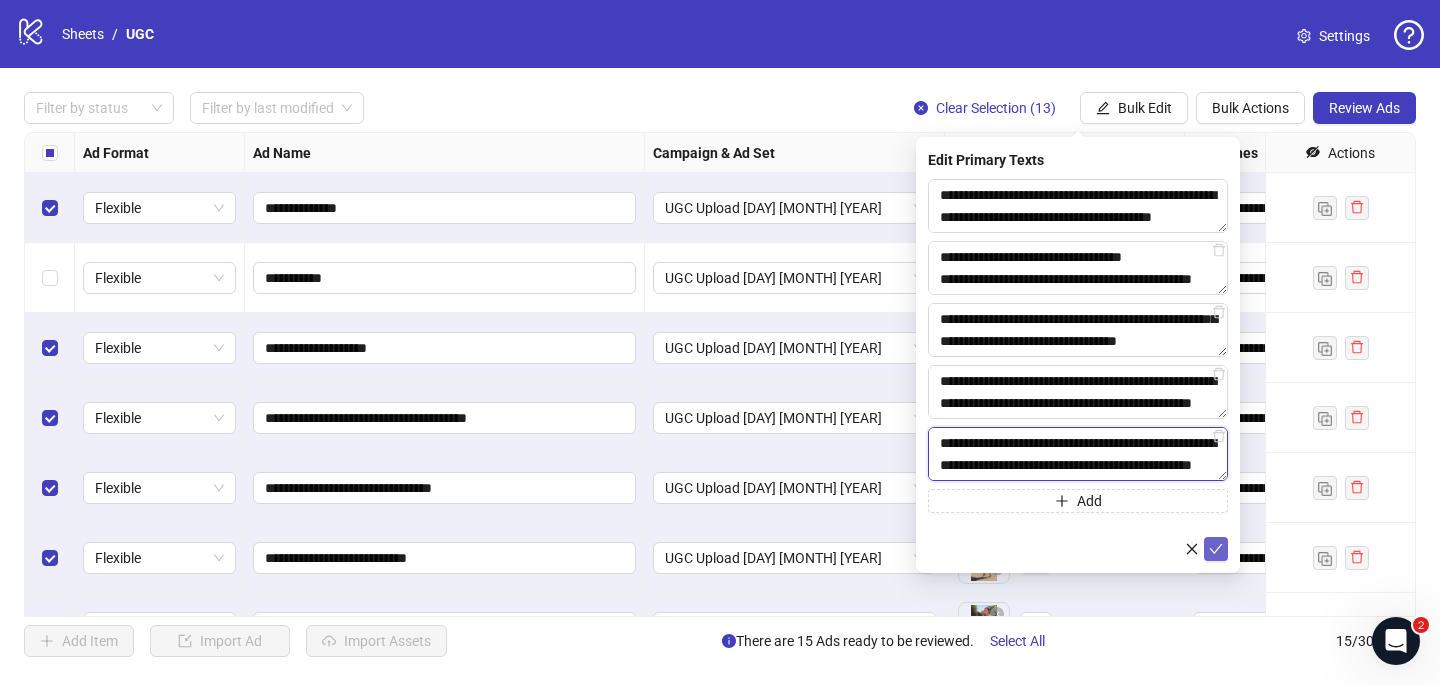 type on "**********" 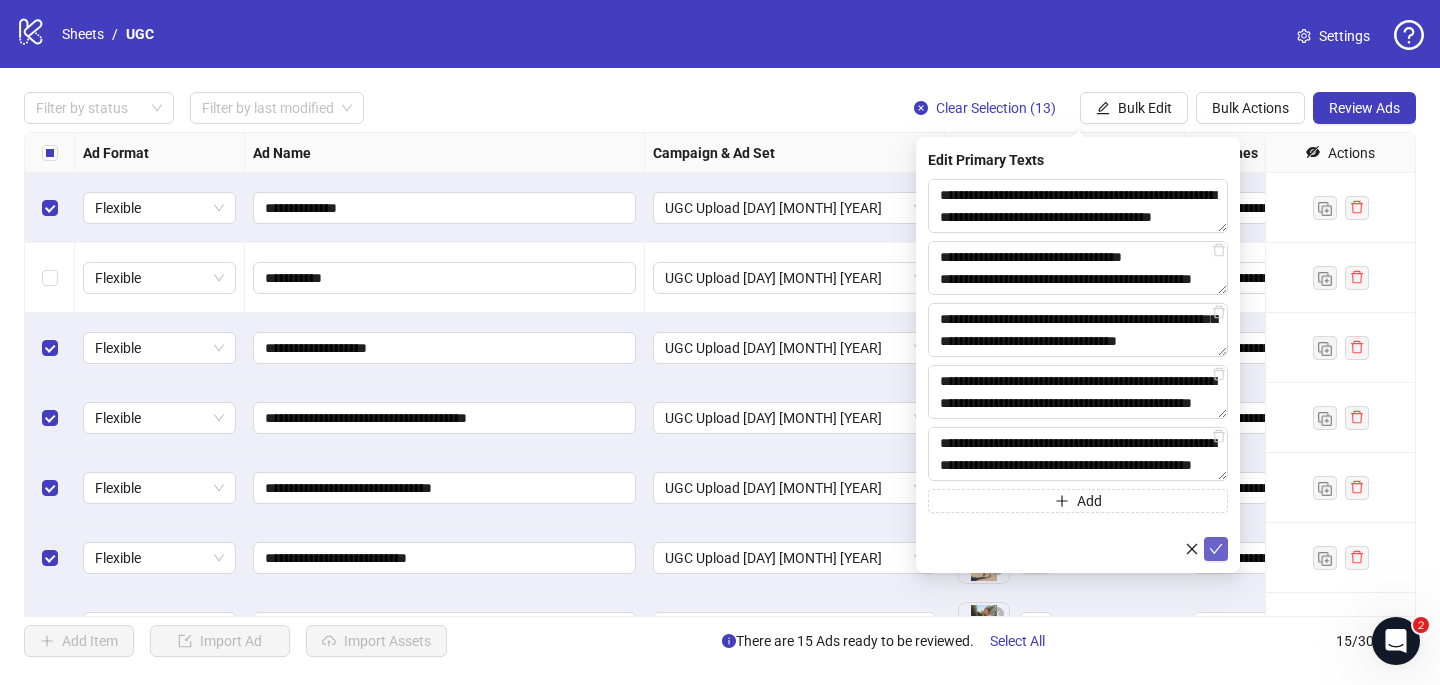 click 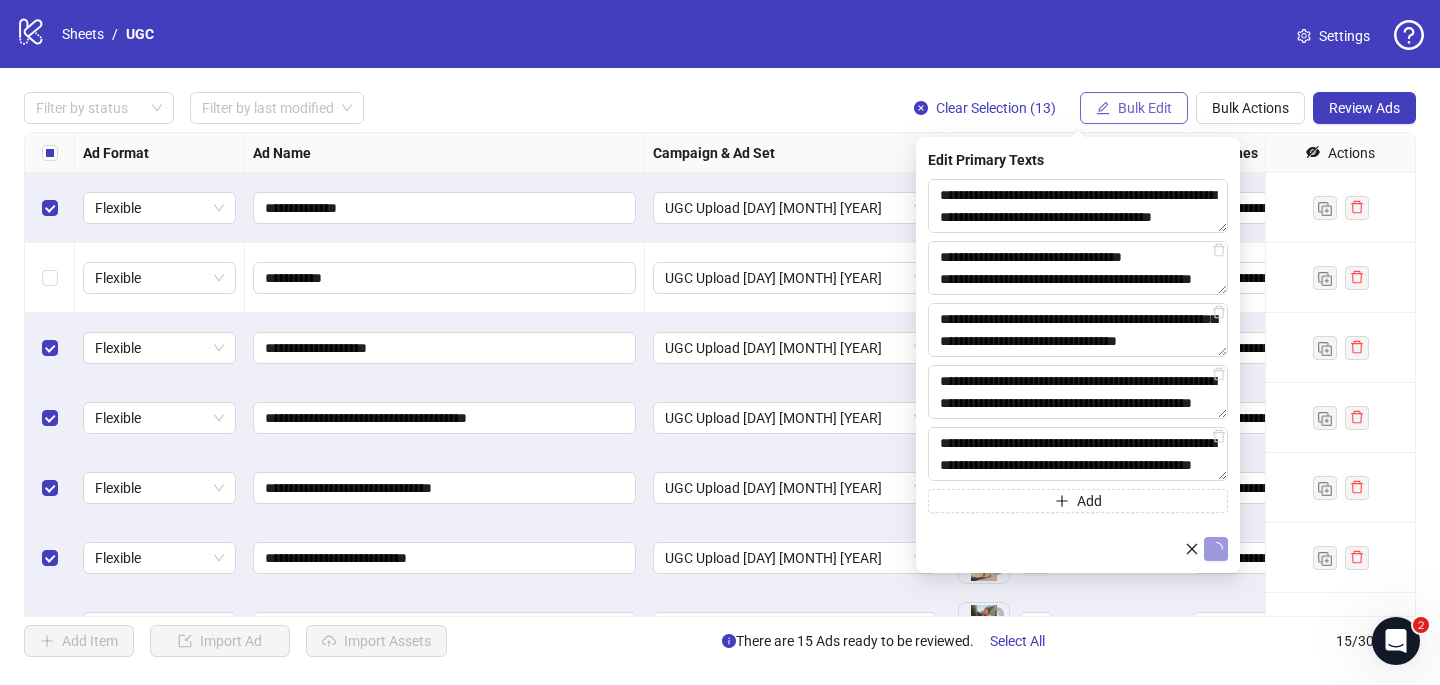click on "Bulk Edit" at bounding box center (1145, 108) 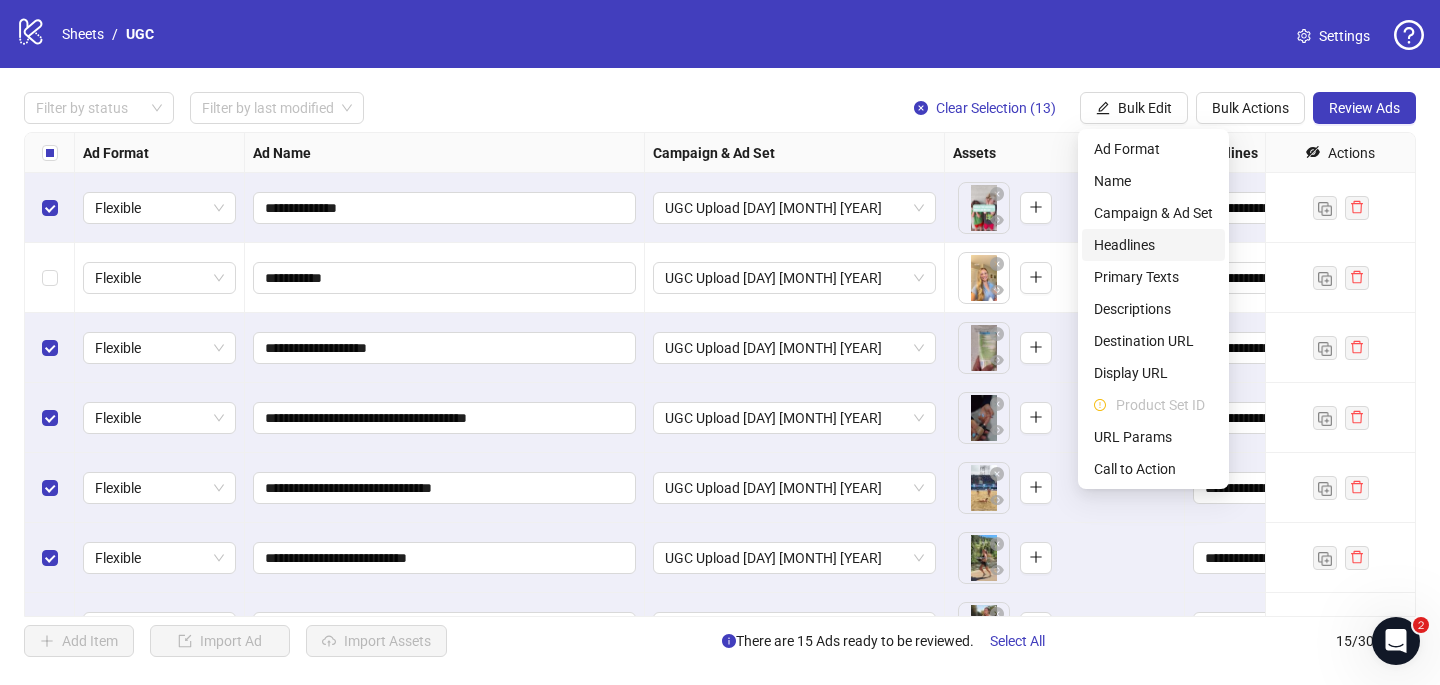 click on "Headlines" at bounding box center (1153, 245) 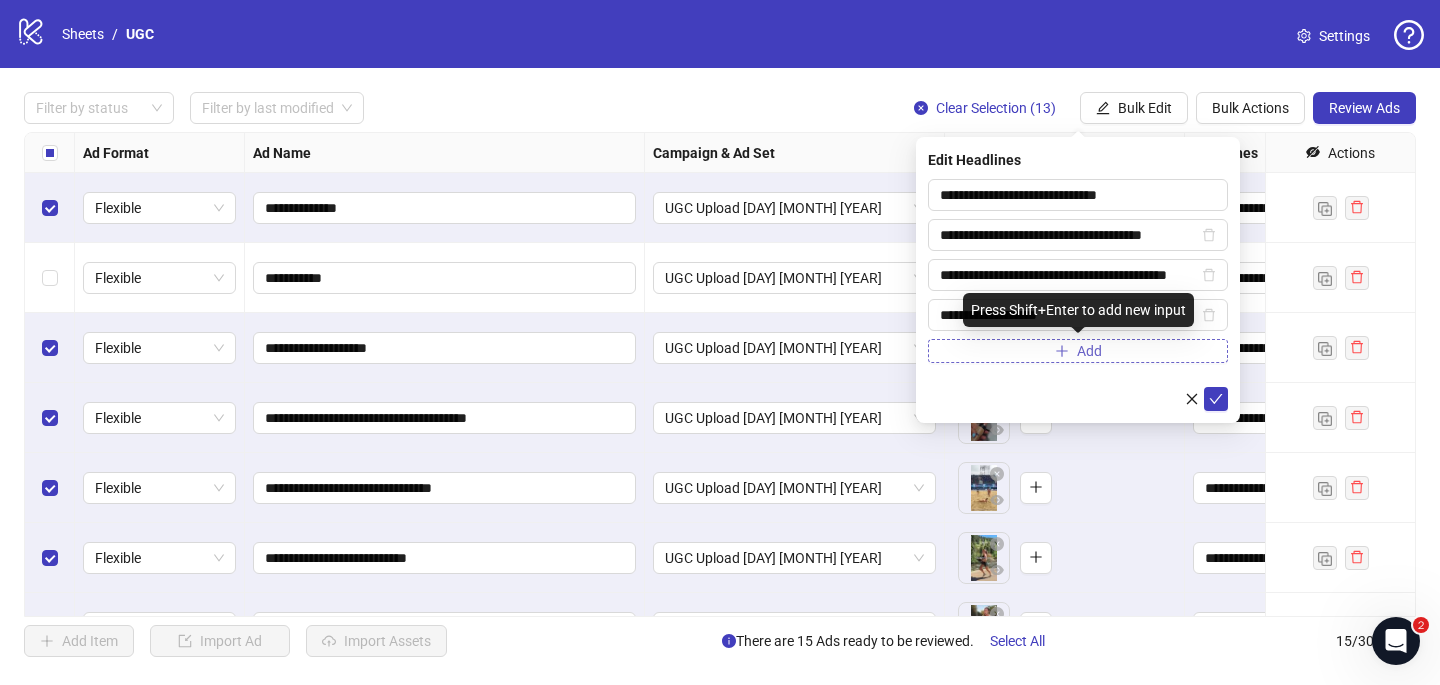 click on "Add" at bounding box center [1078, 351] 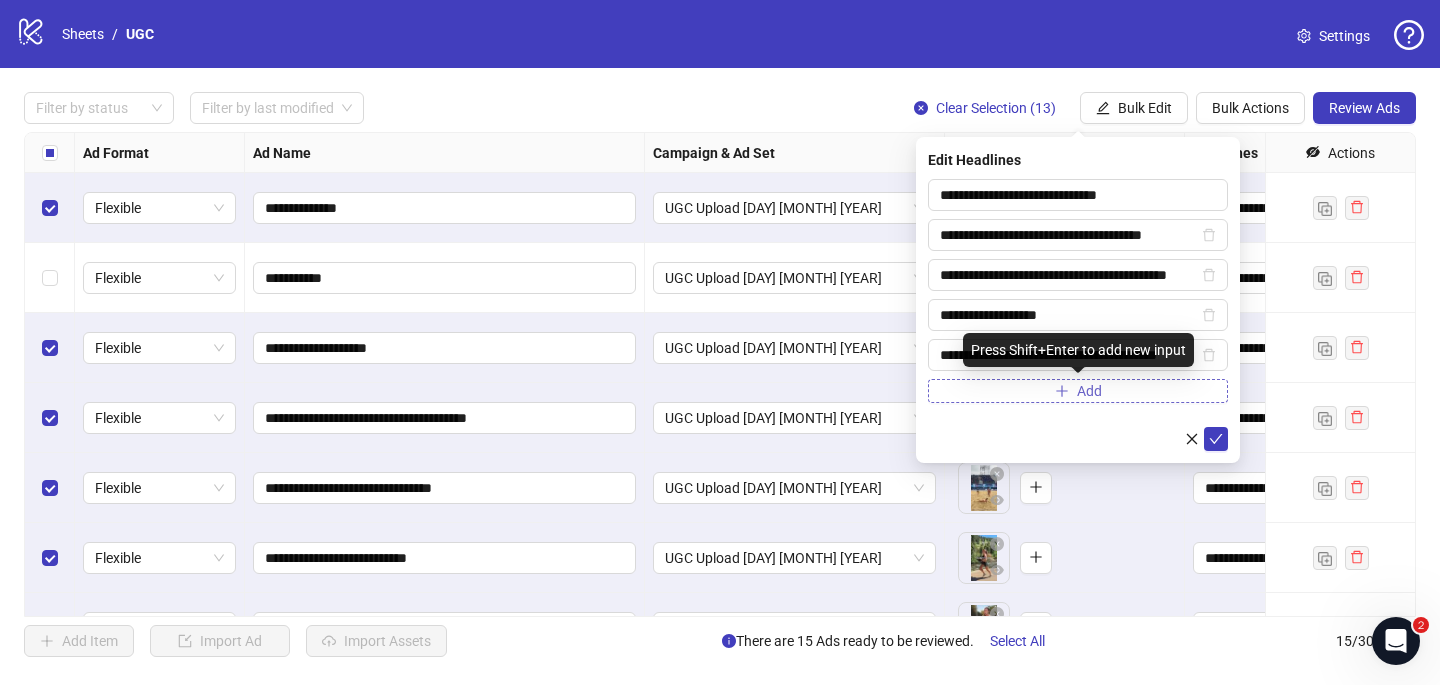 scroll, scrollTop: 0, scrollLeft: 25, axis: horizontal 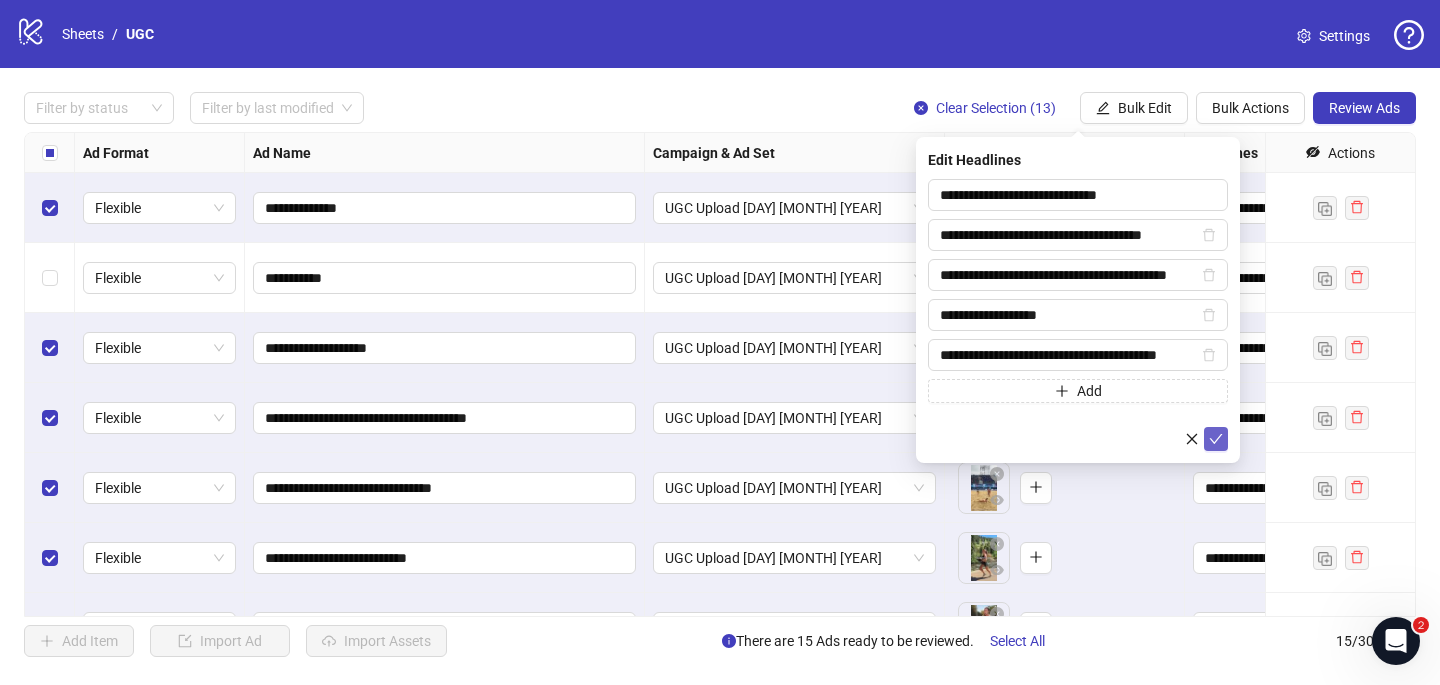 type on "**********" 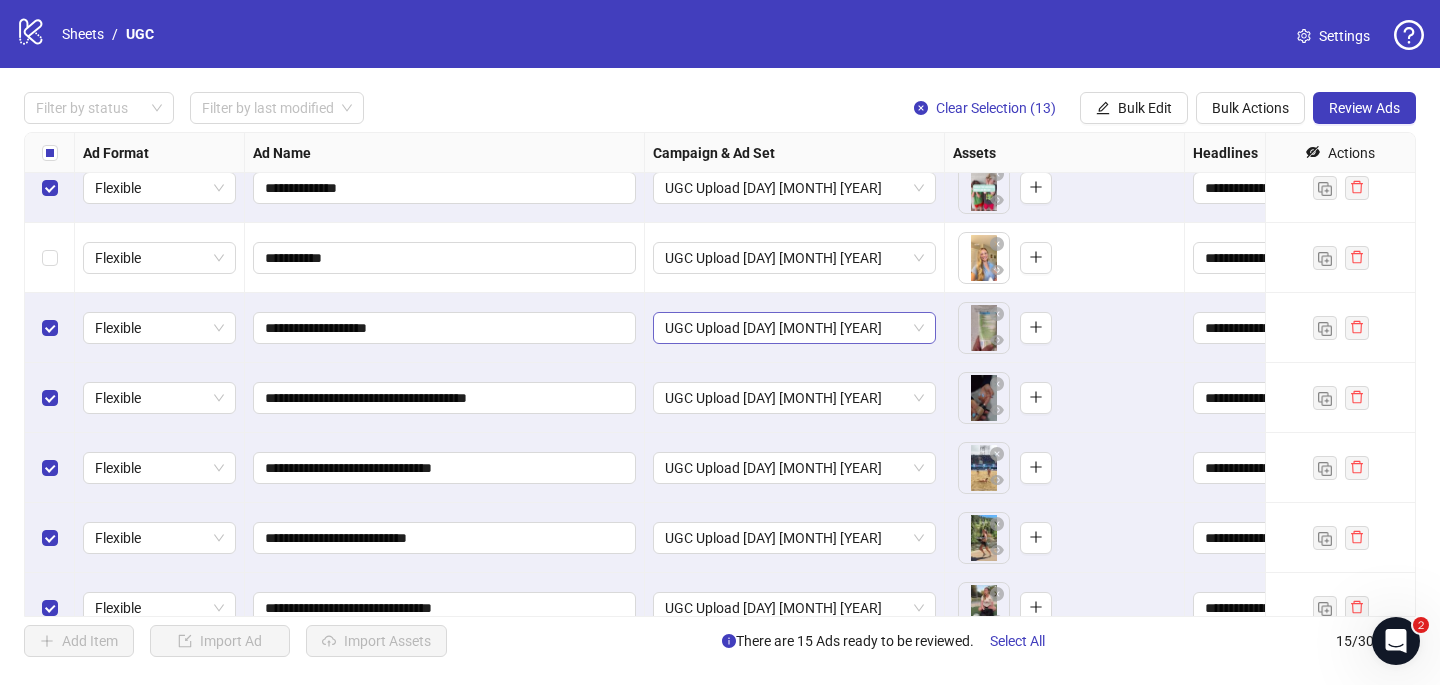 scroll, scrollTop: 0, scrollLeft: 0, axis: both 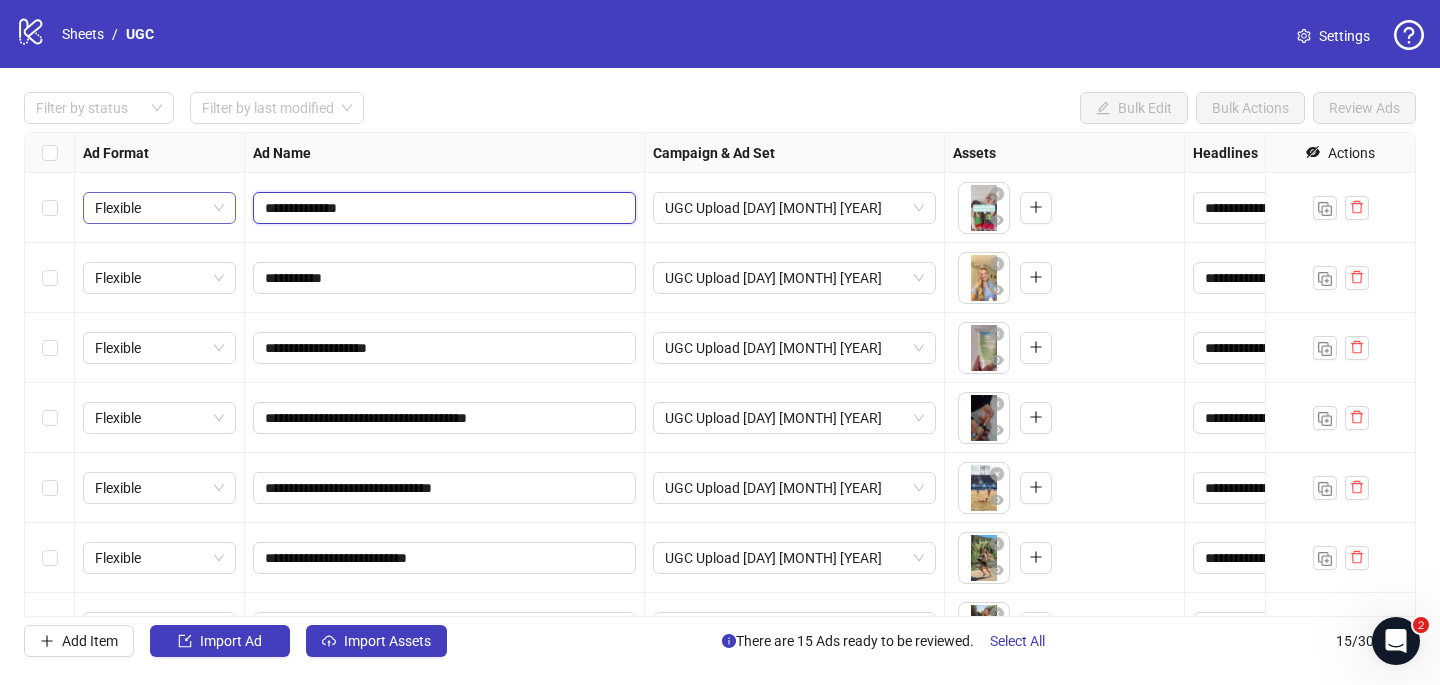 drag, startPoint x: 383, startPoint y: 206, endPoint x: 221, endPoint y: 206, distance: 162 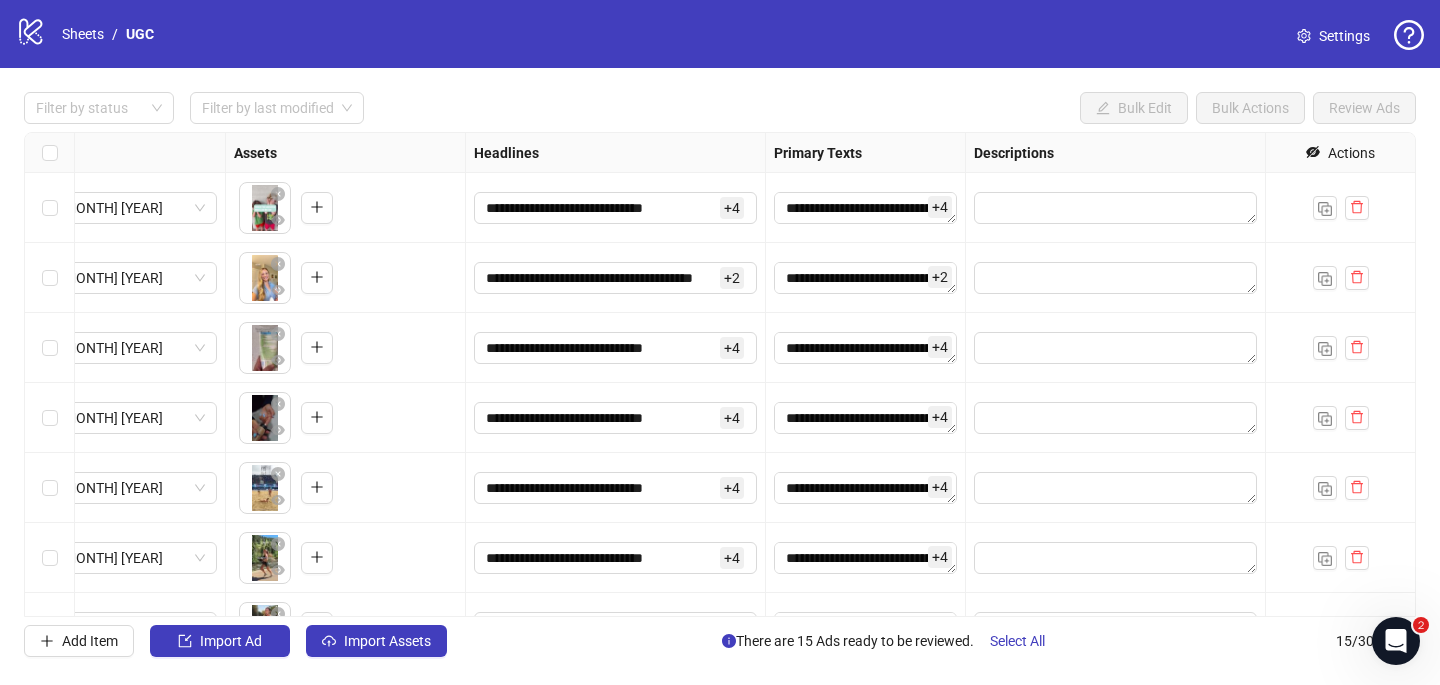 scroll, scrollTop: 0, scrollLeft: 727, axis: horizontal 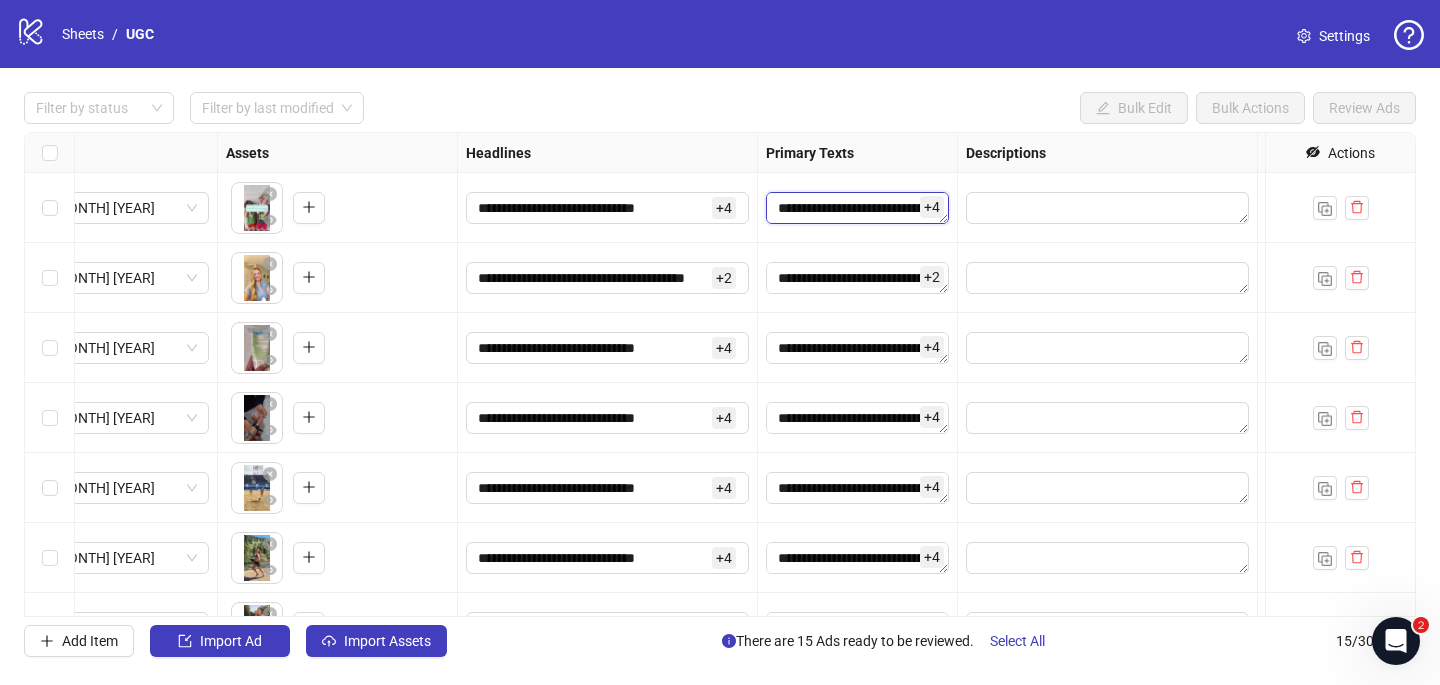 click on "**********" at bounding box center [857, 208] 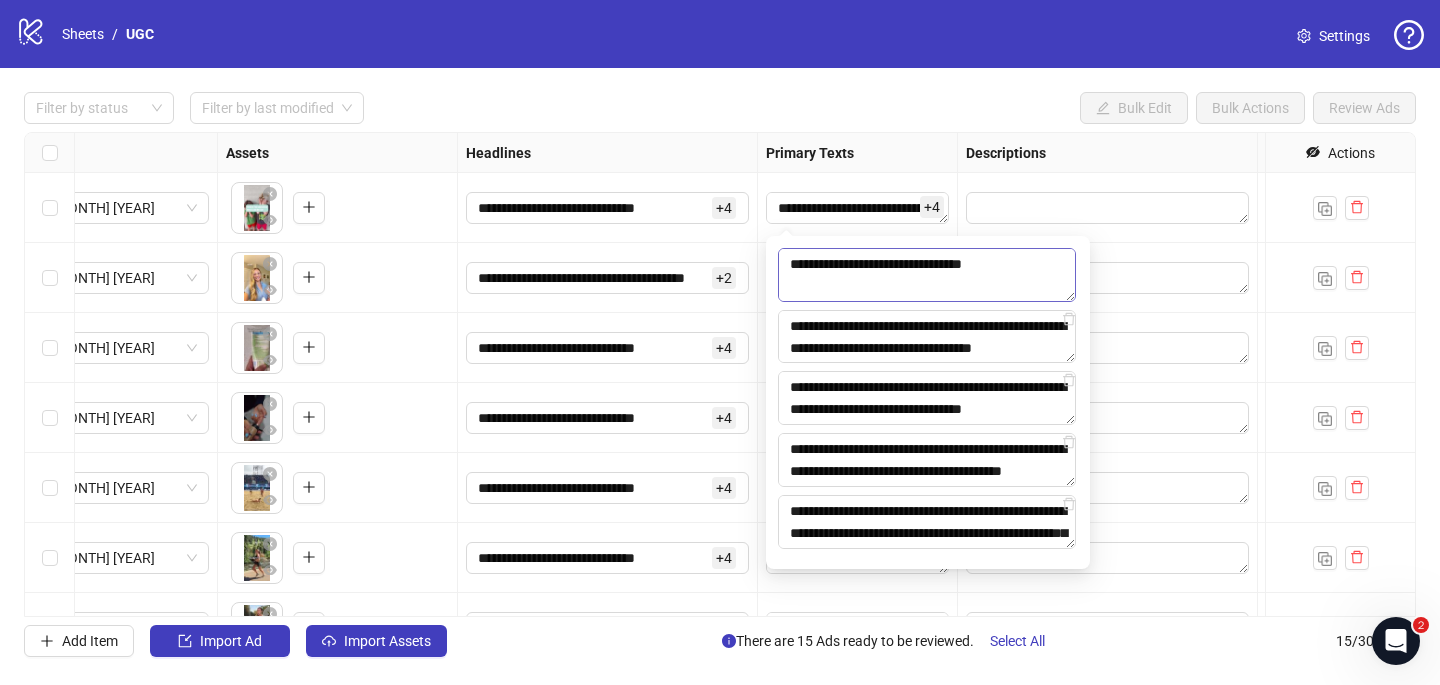 click on "**********" at bounding box center (927, 275) 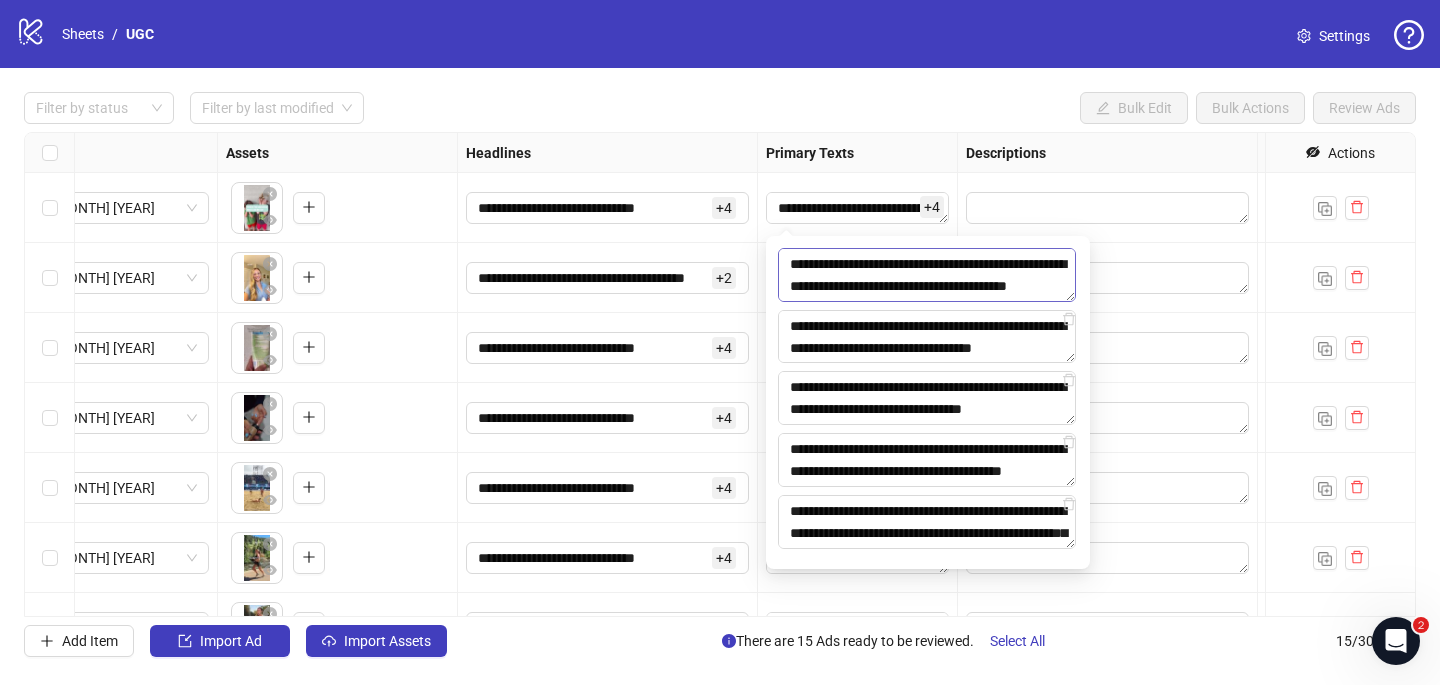 scroll, scrollTop: 323, scrollLeft: 0, axis: vertical 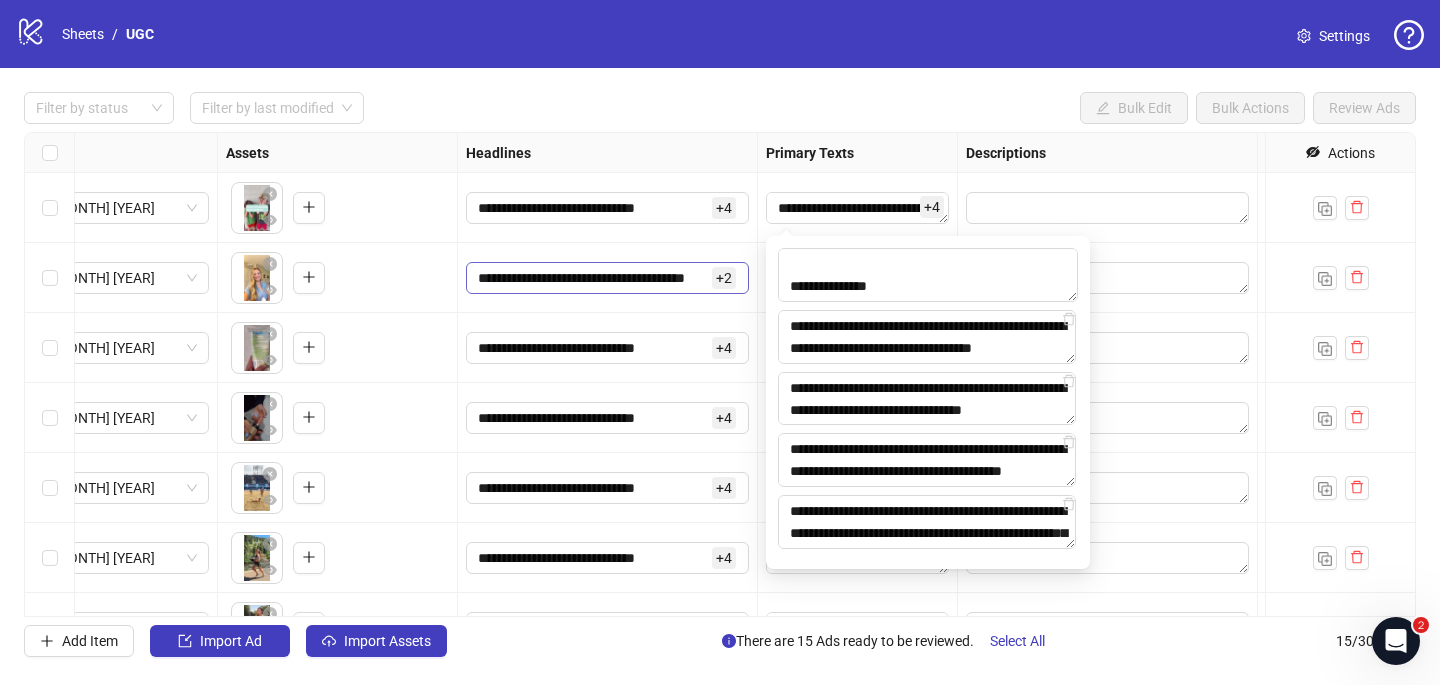 drag, startPoint x: 927, startPoint y: 294, endPoint x: 737, endPoint y: 292, distance: 190.01053 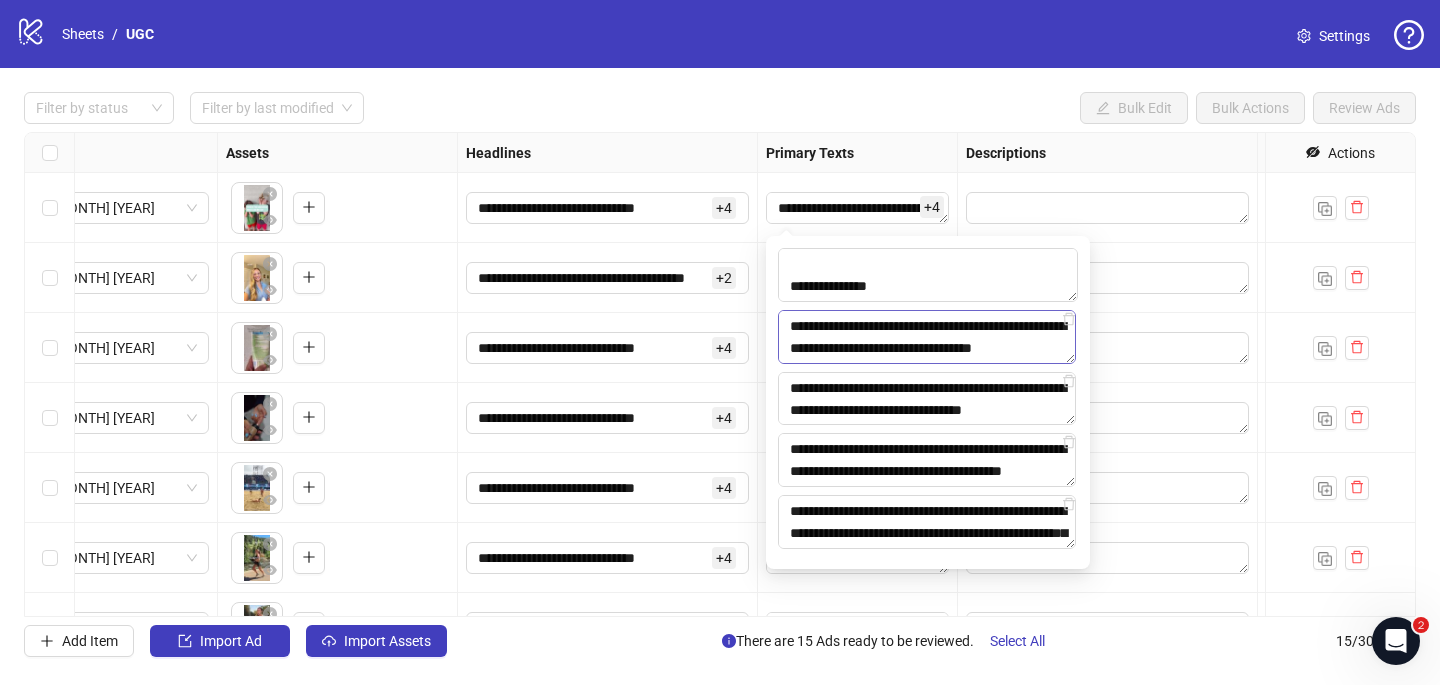 type on "**********" 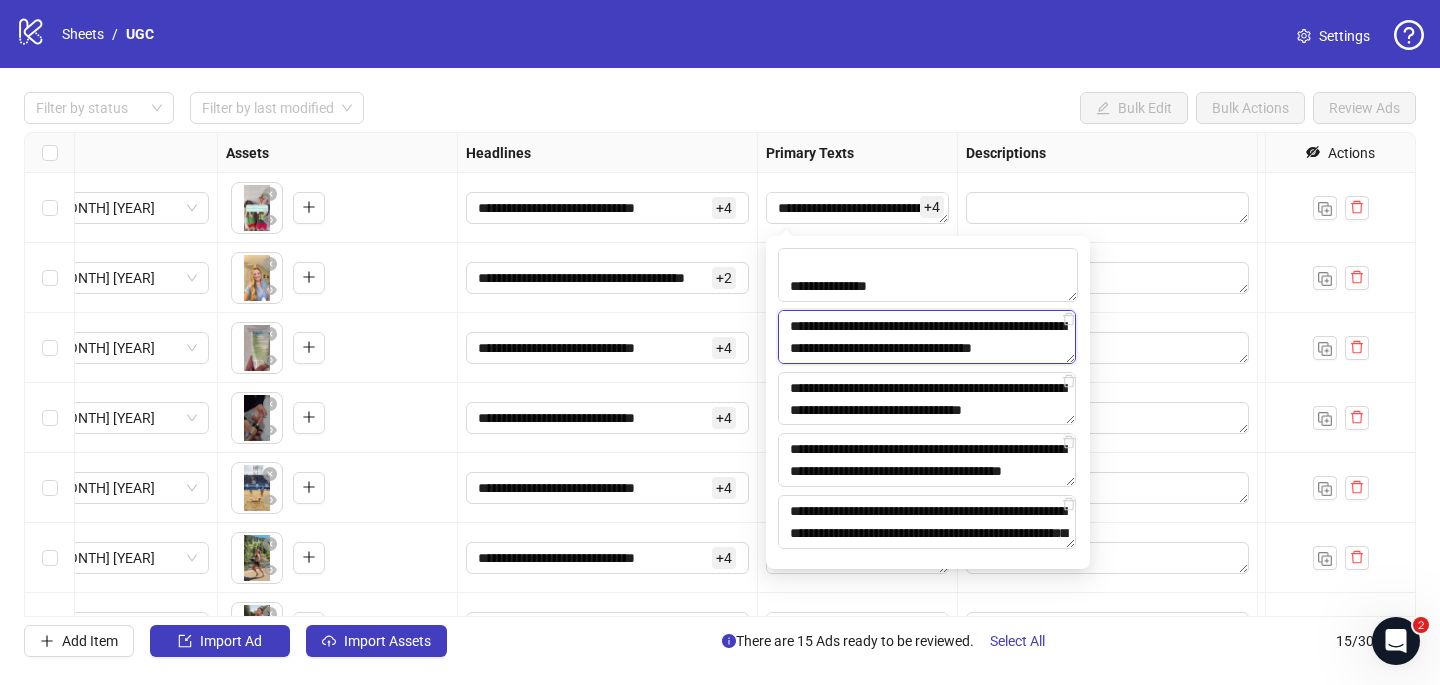 click on "**********" at bounding box center [927, 337] 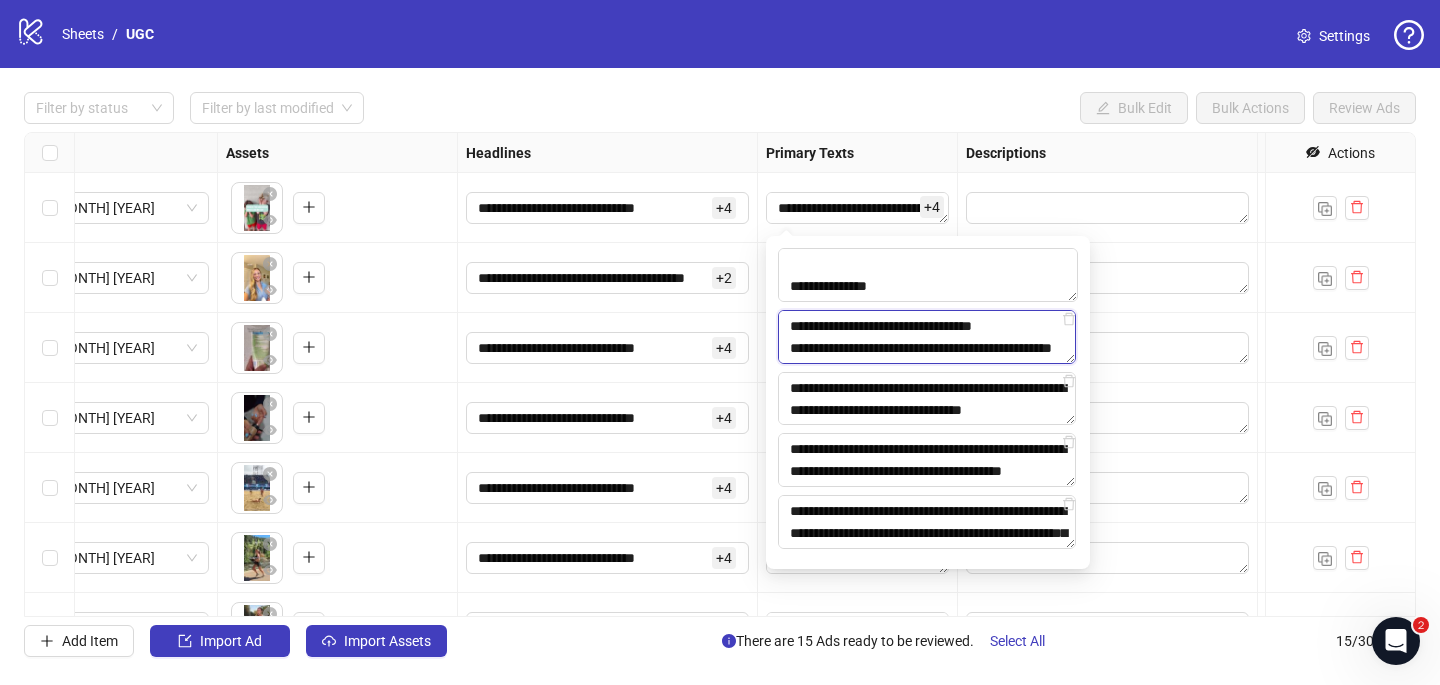 scroll, scrollTop: 433, scrollLeft: 0, axis: vertical 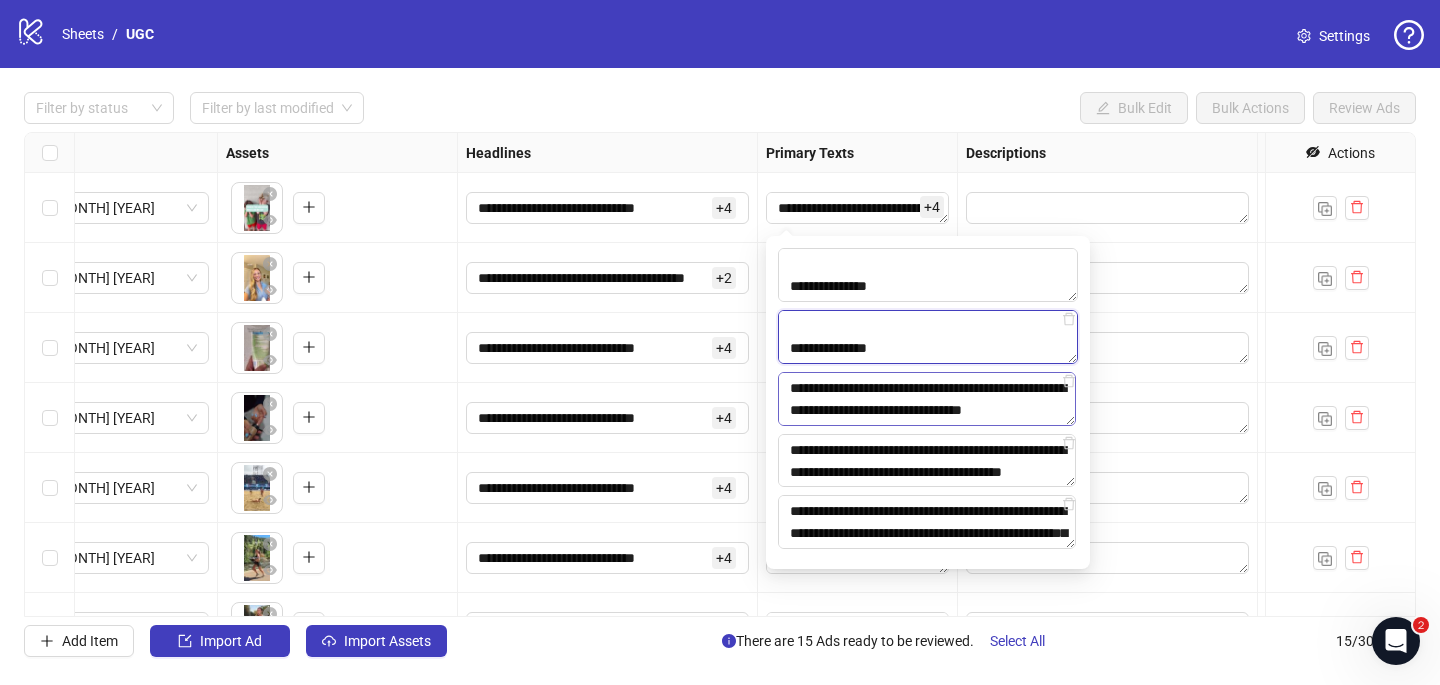 type on "**********" 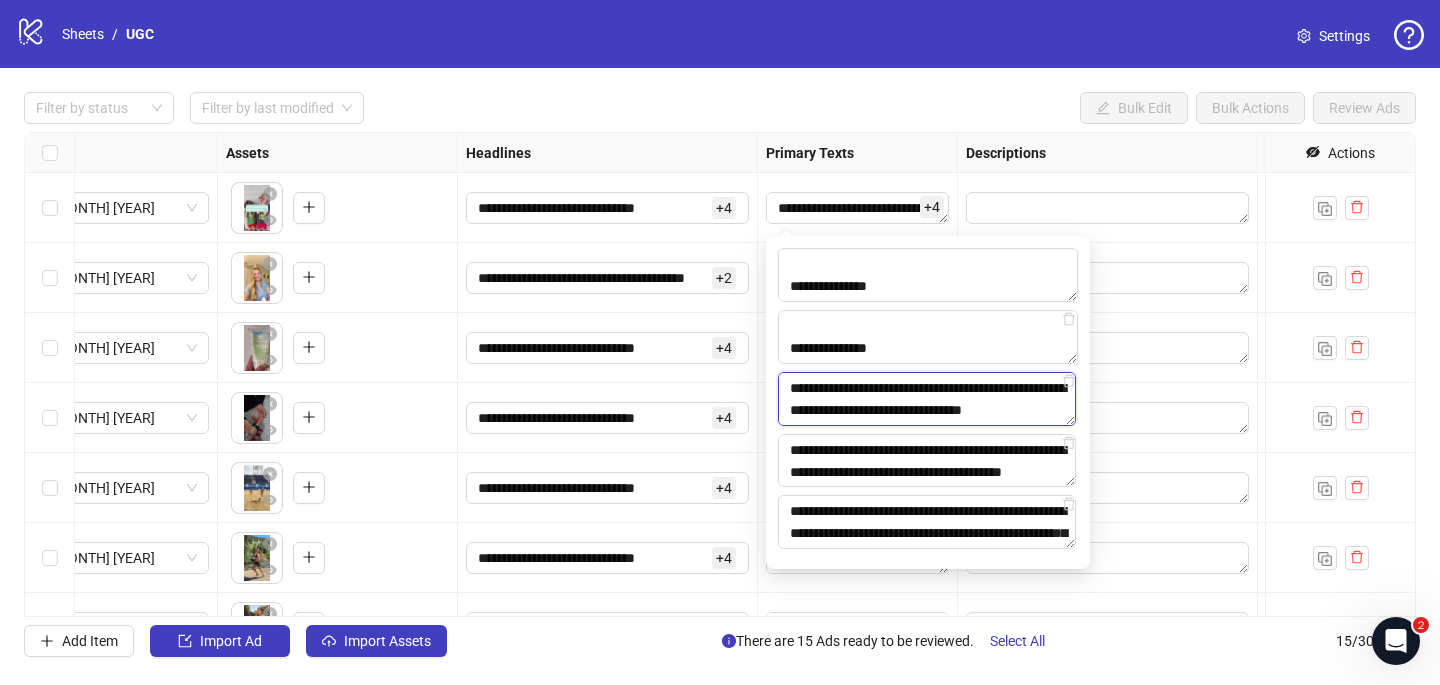 click on "**********" at bounding box center [927, 399] 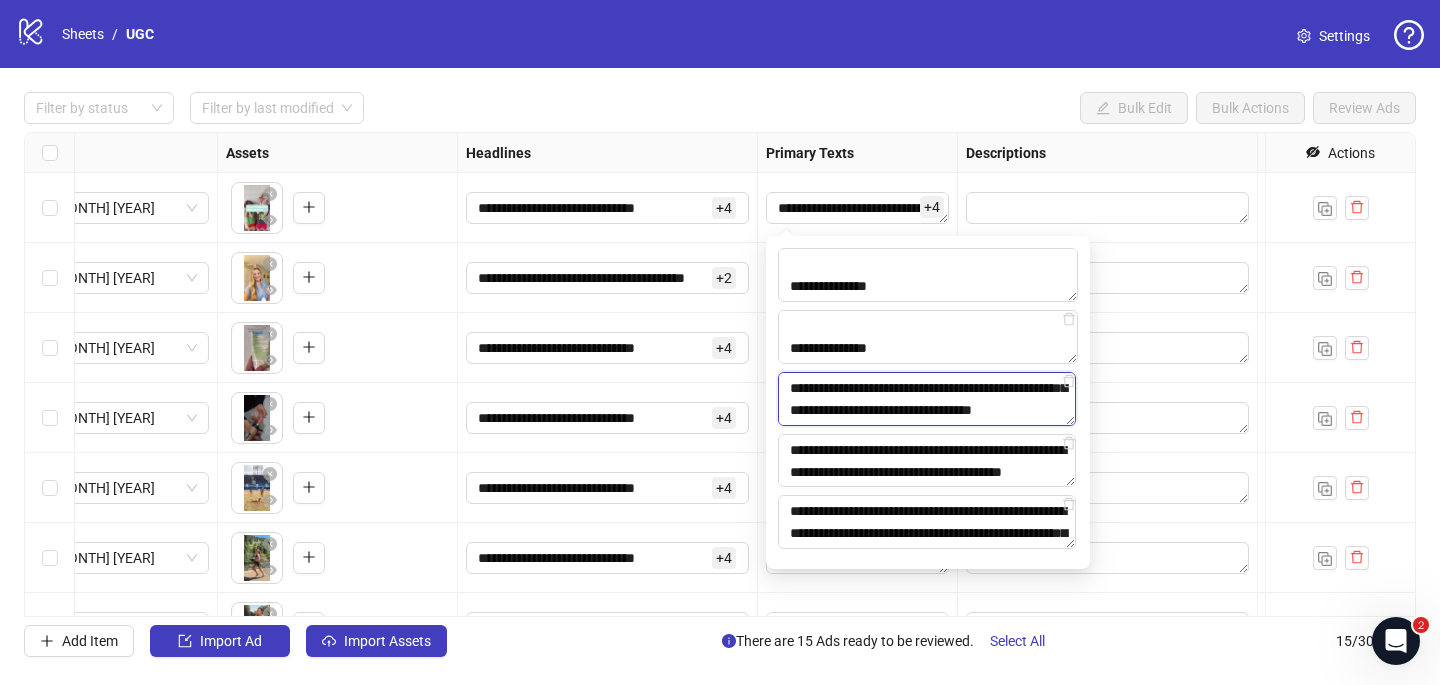 scroll, scrollTop: 653, scrollLeft: 0, axis: vertical 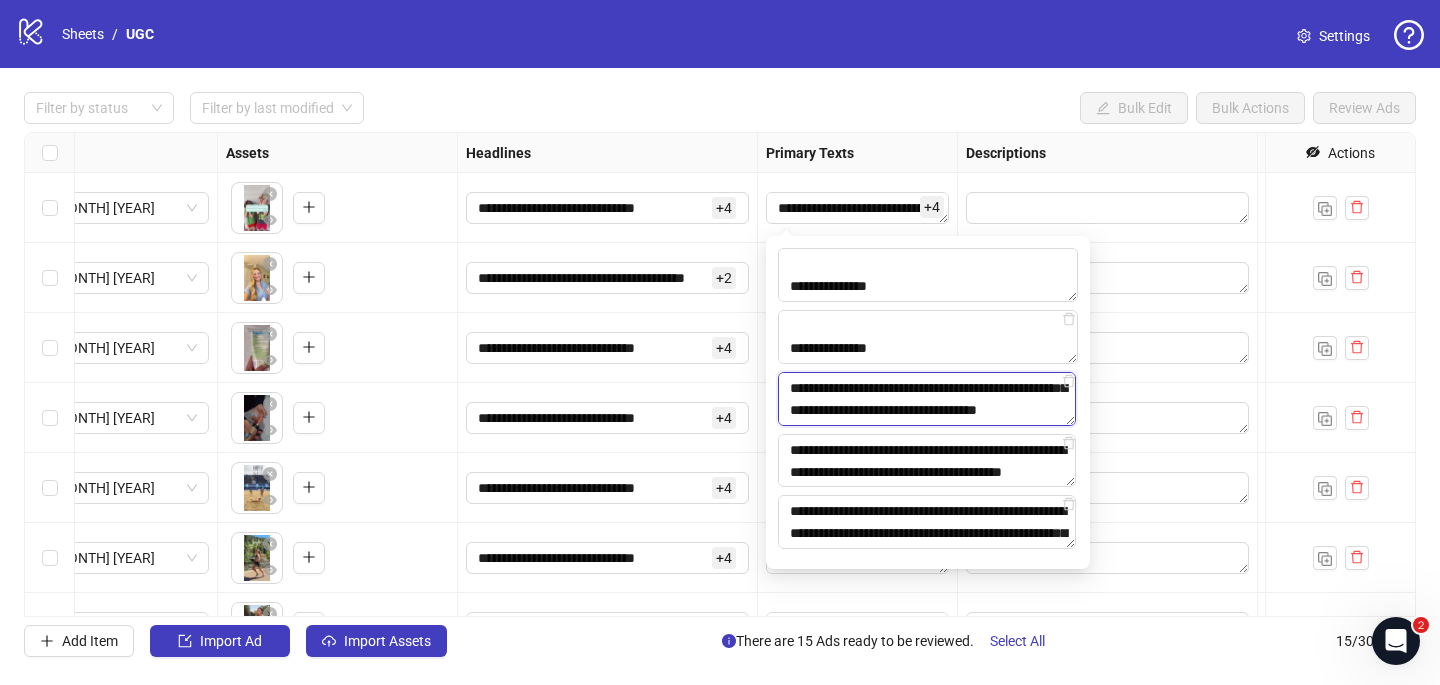 paste on "**********" 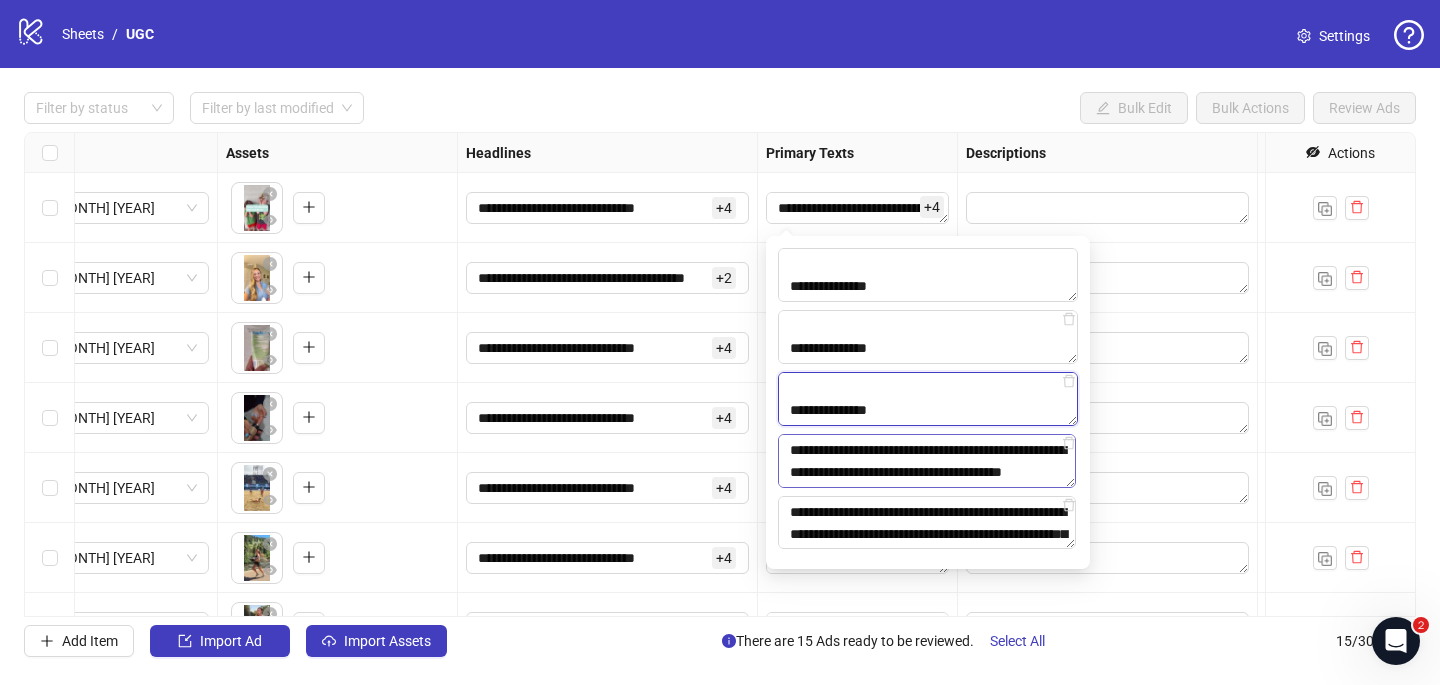 type on "**********" 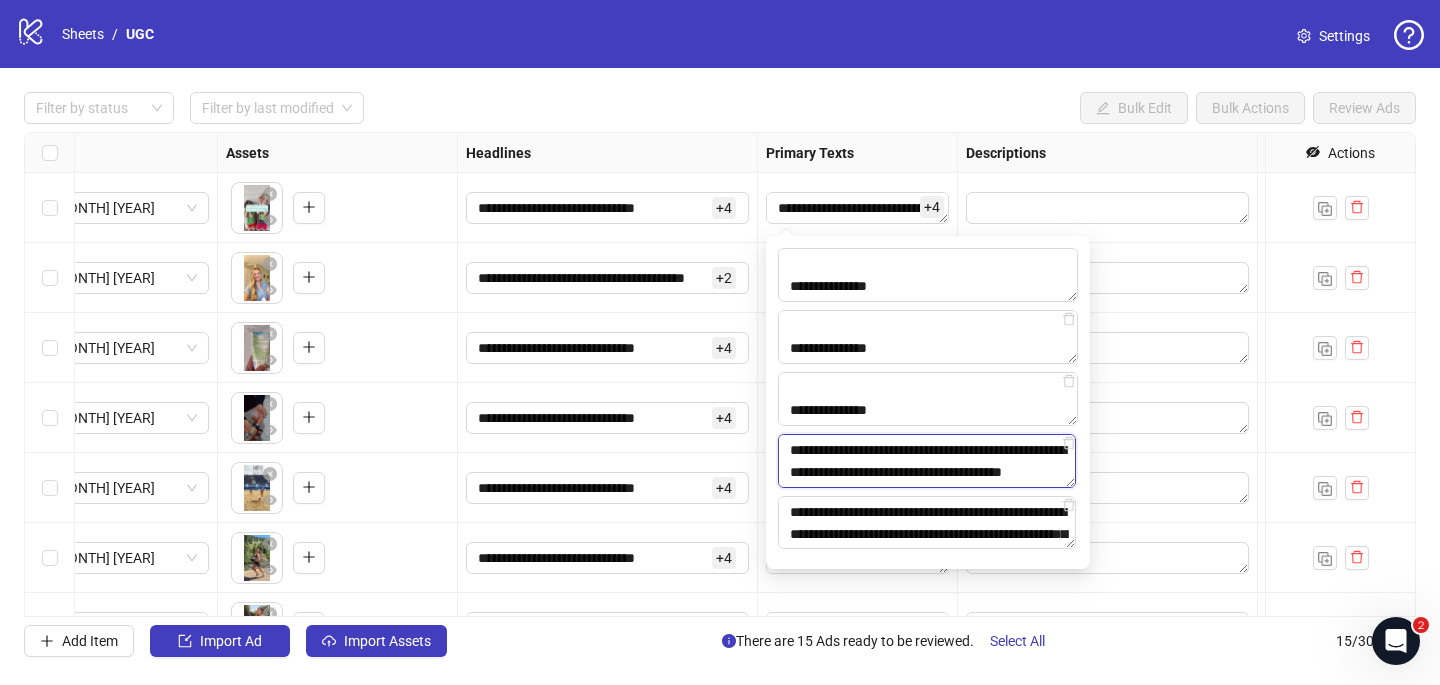 click on "**********" at bounding box center [927, 461] 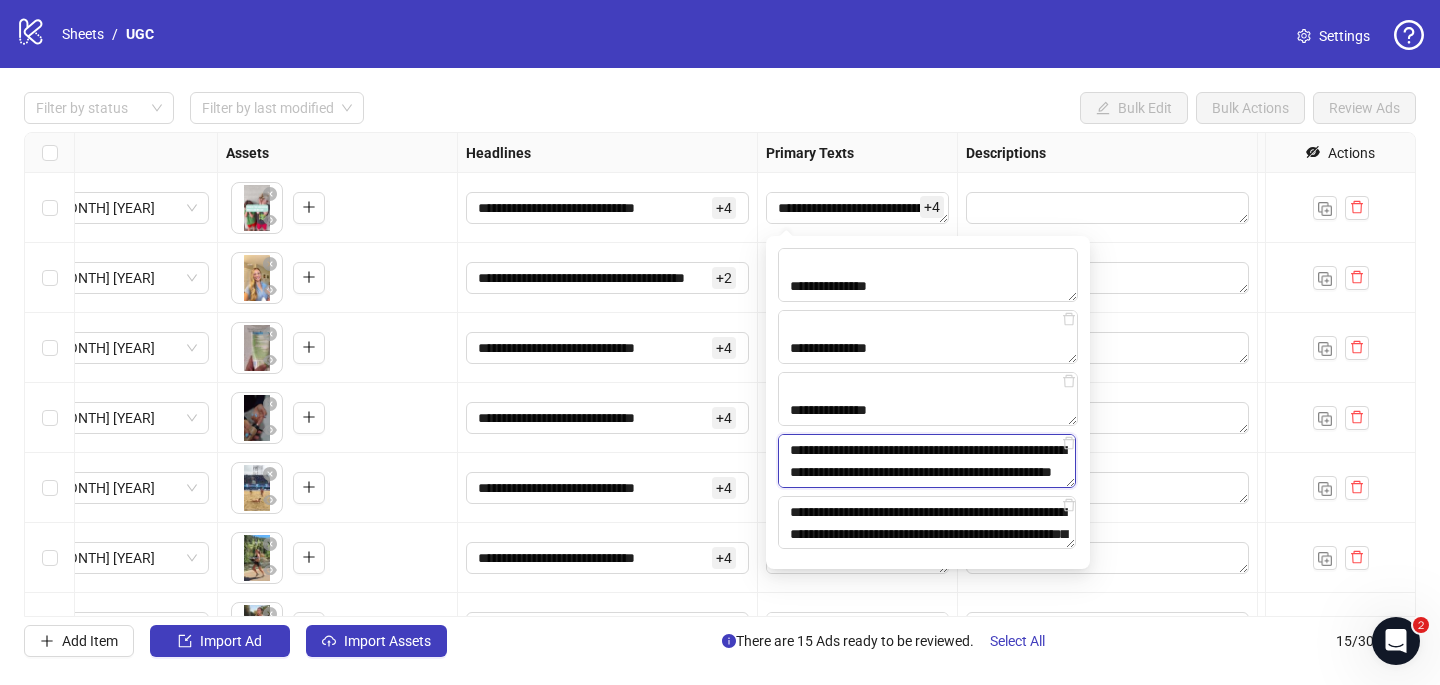 scroll, scrollTop: 675, scrollLeft: 0, axis: vertical 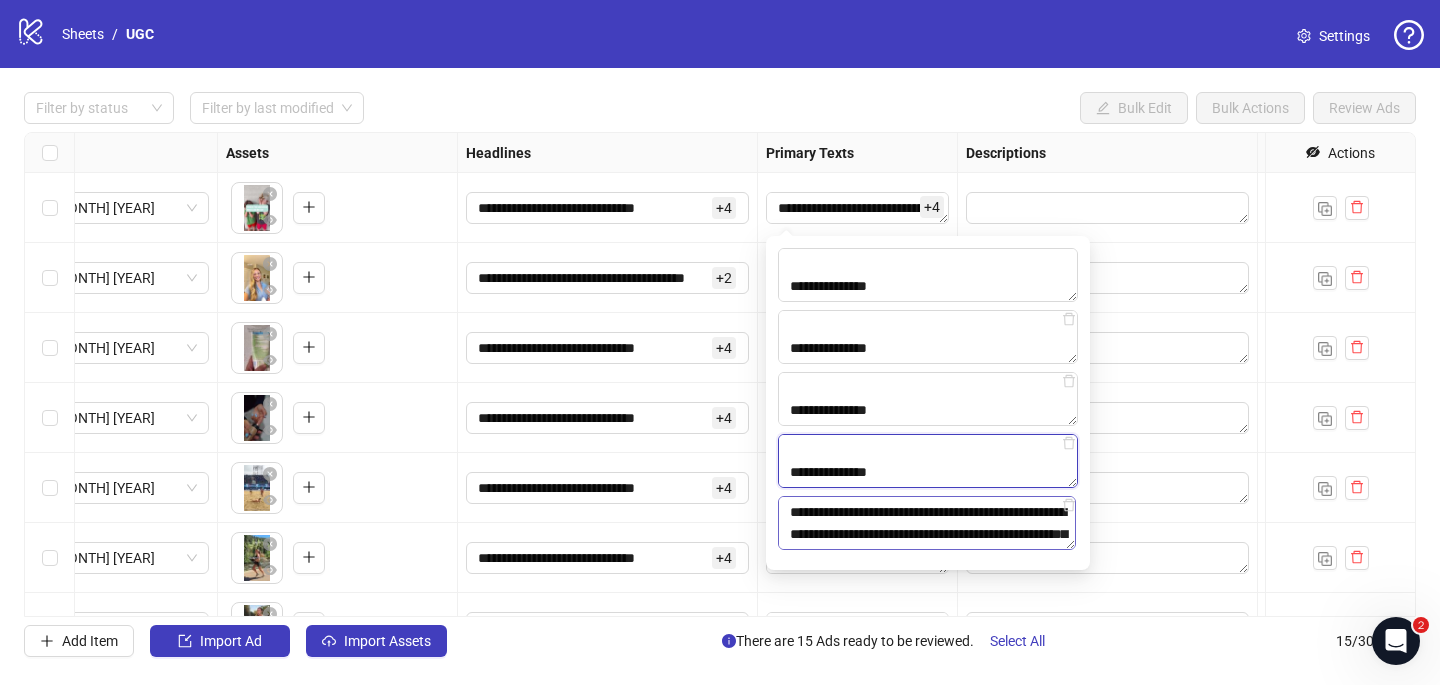 type on "**********" 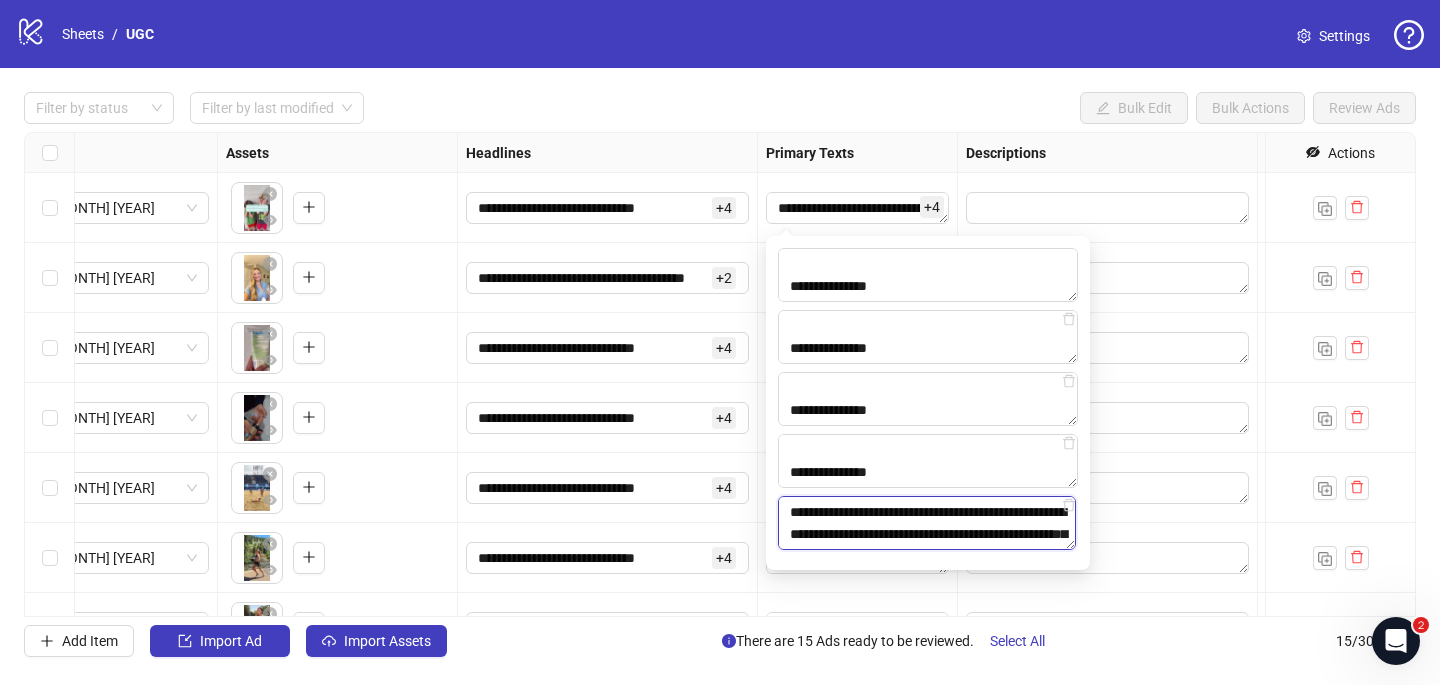 click on "**********" at bounding box center [927, 523] 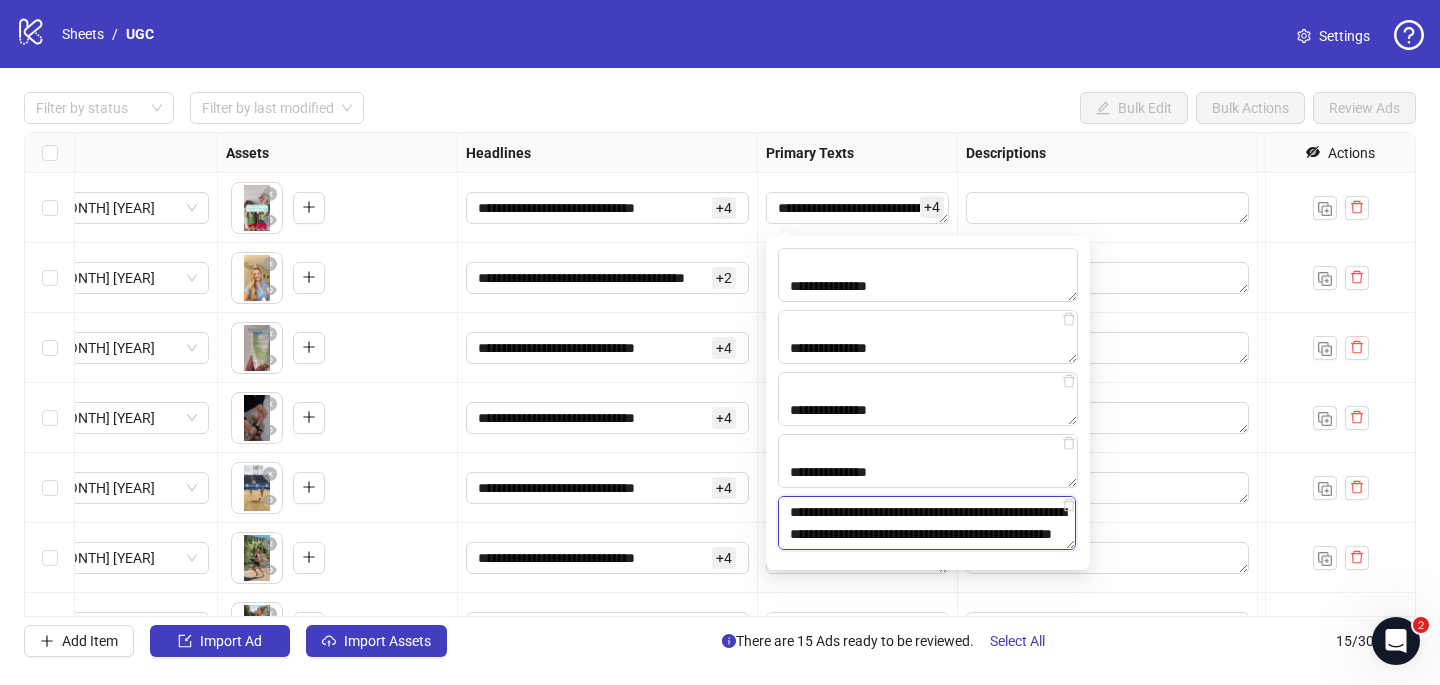scroll, scrollTop: 477, scrollLeft: 0, axis: vertical 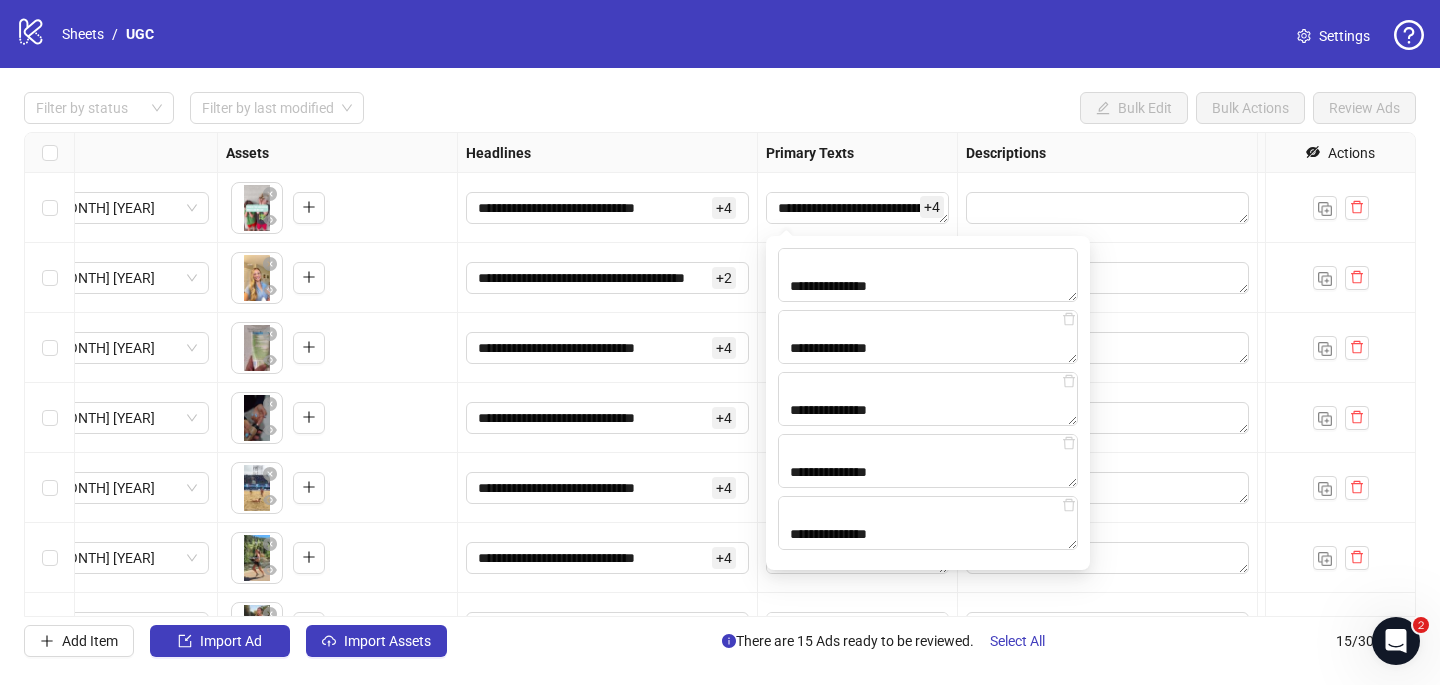 click at bounding box center [1108, 418] 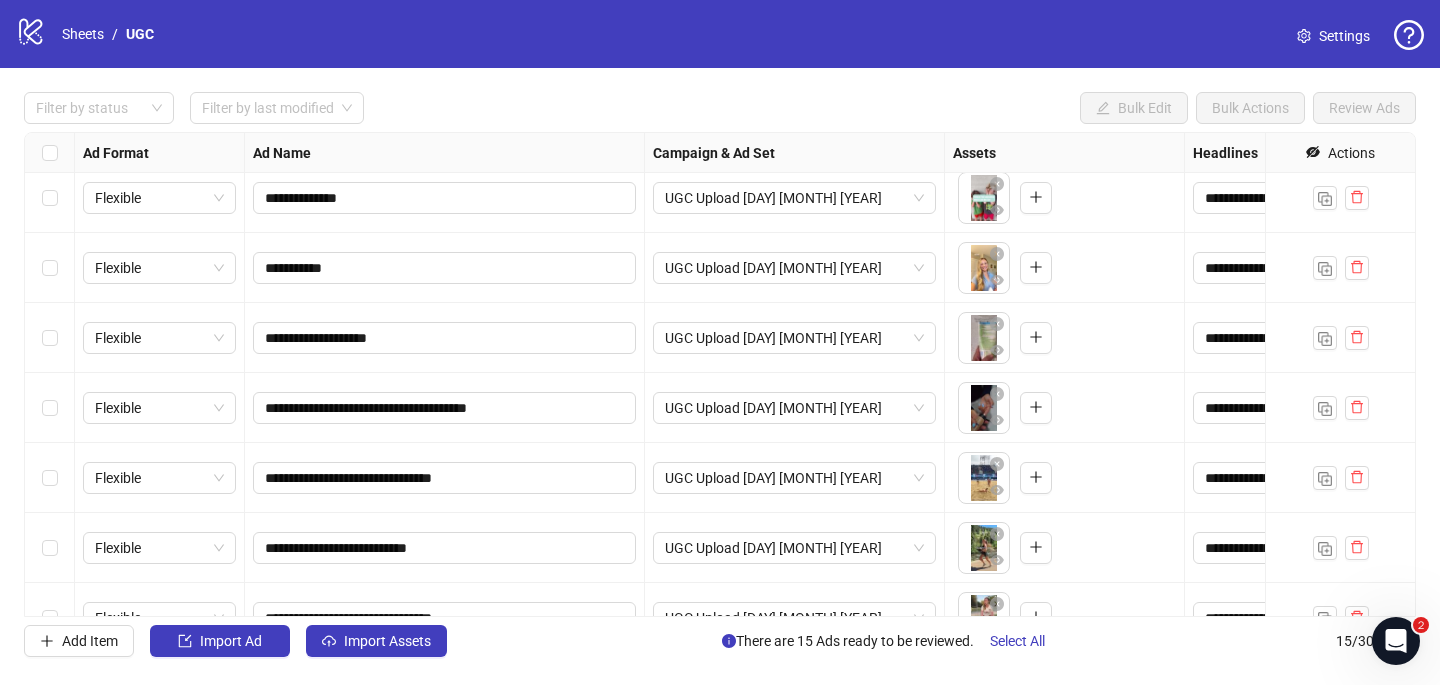 scroll, scrollTop: 10, scrollLeft: 2, axis: both 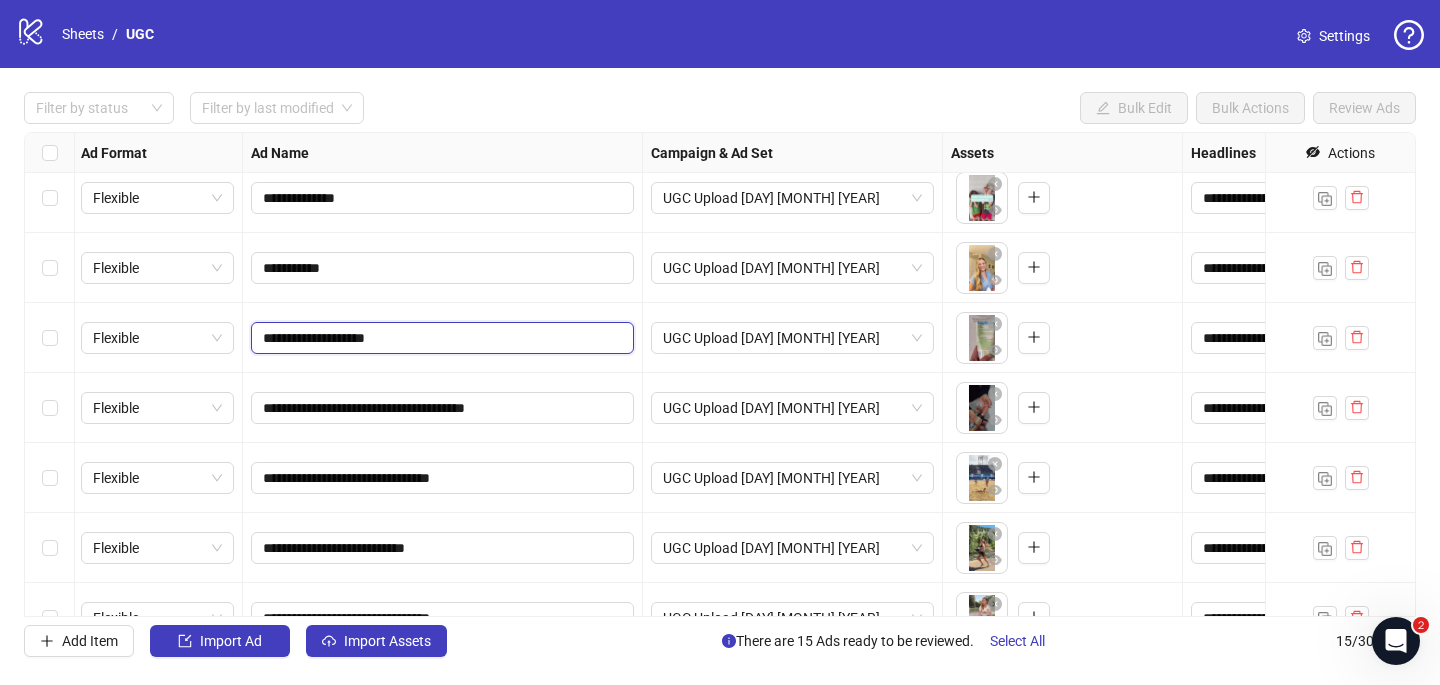click on "**********" at bounding box center [440, 338] 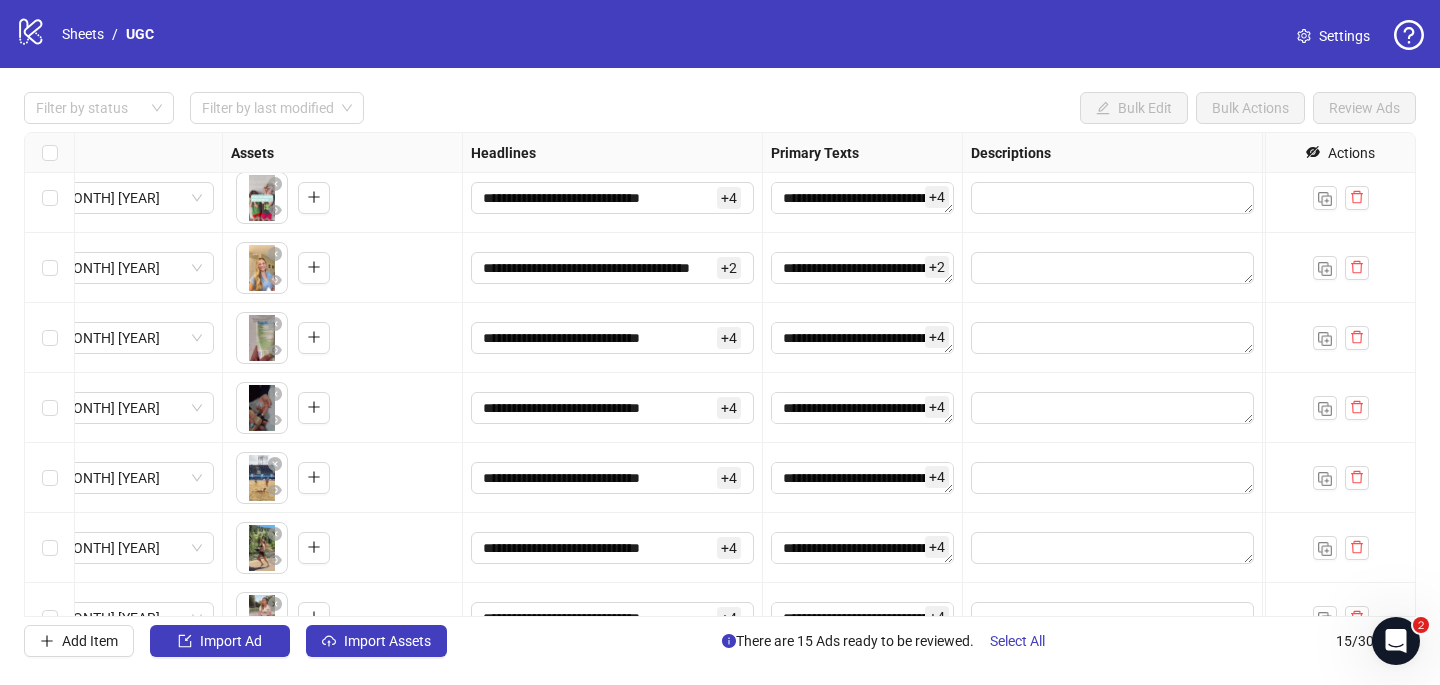 scroll, scrollTop: 10, scrollLeft: 743, axis: both 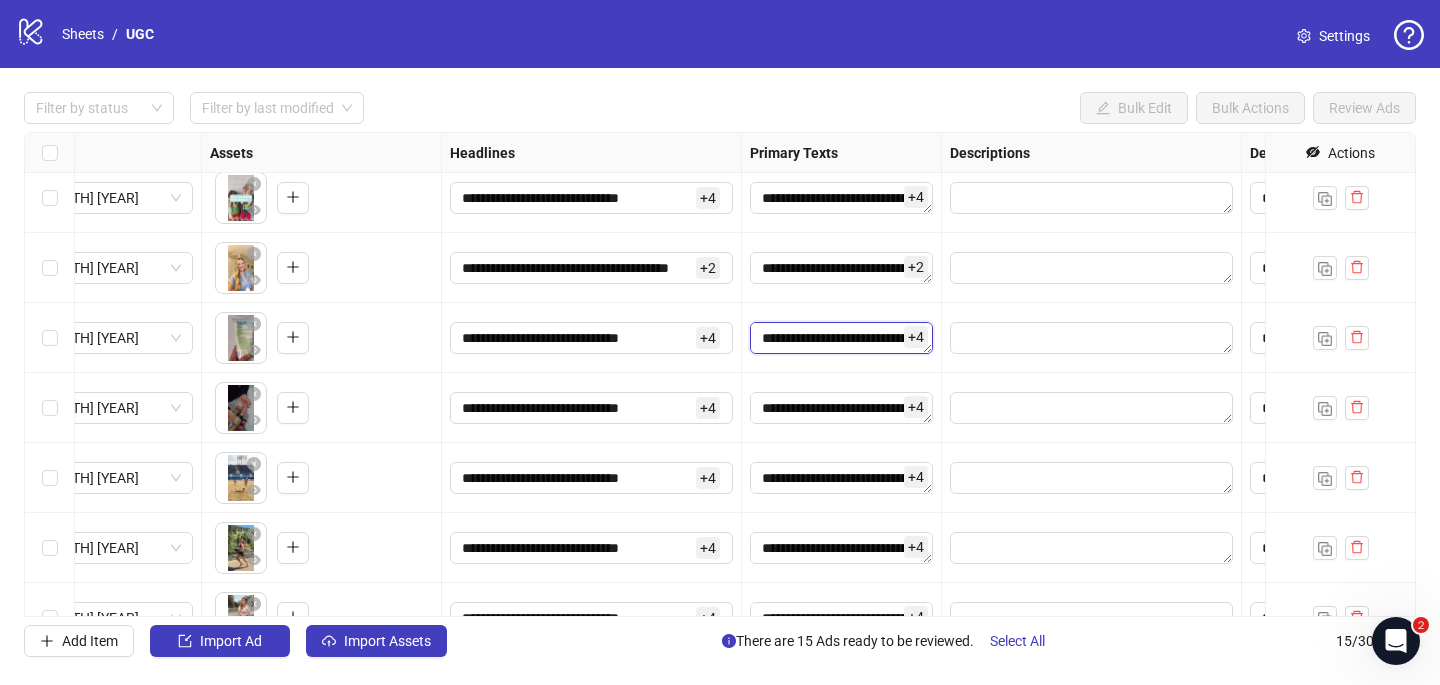 click on "**********" at bounding box center [841, 338] 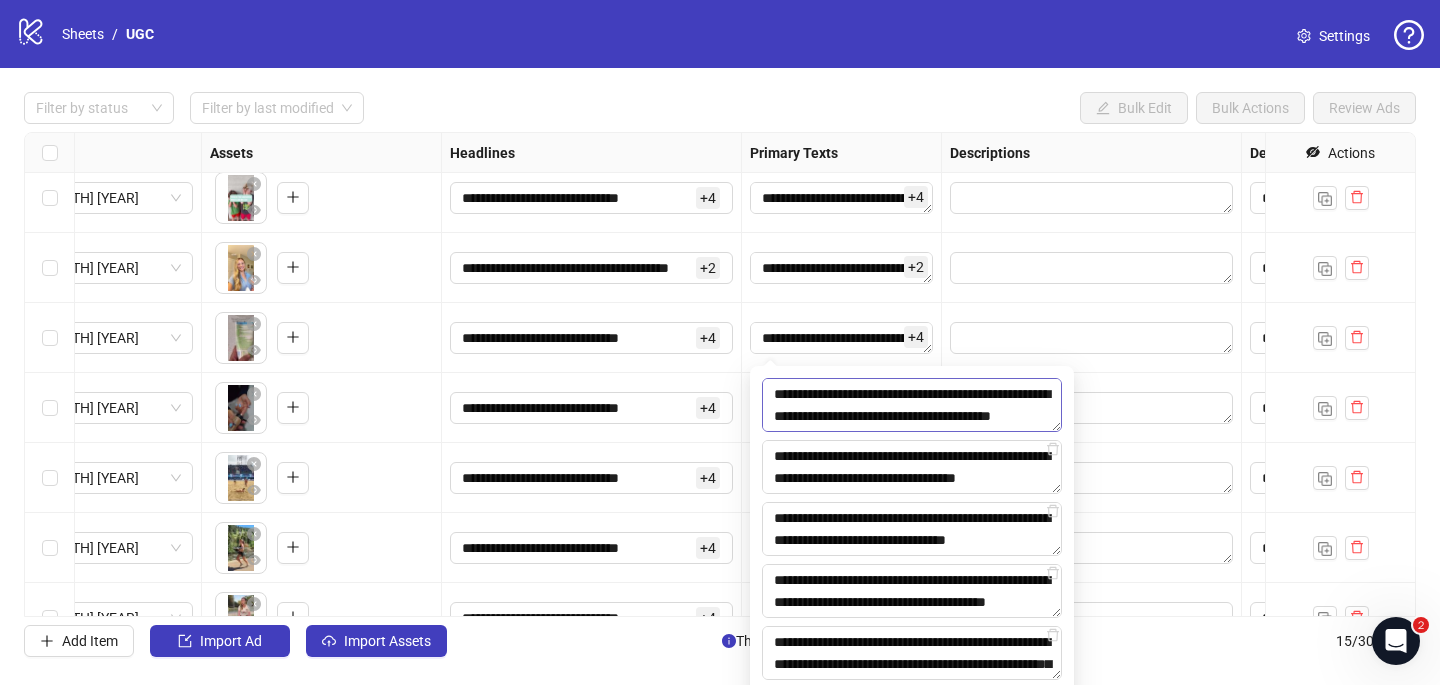 scroll, scrollTop: 323, scrollLeft: 0, axis: vertical 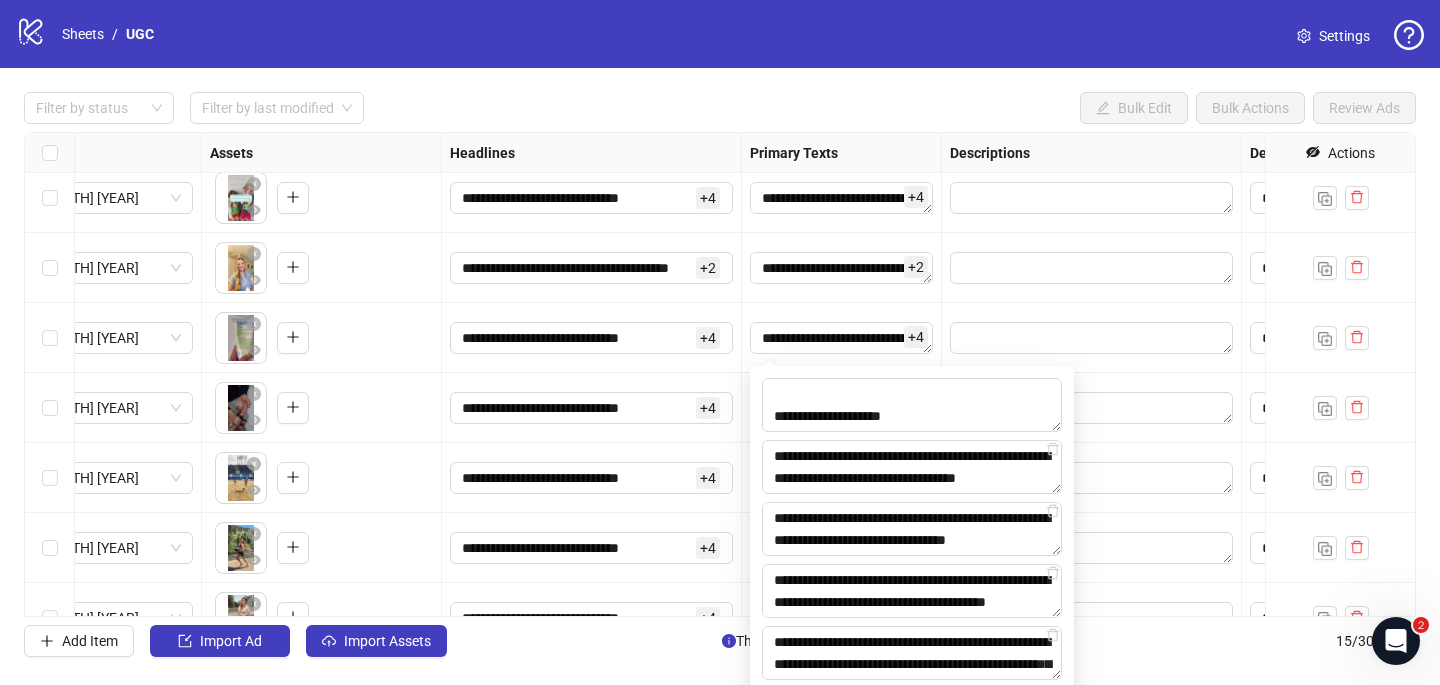 drag, startPoint x: 933, startPoint y: 416, endPoint x: 749, endPoint y: 416, distance: 184 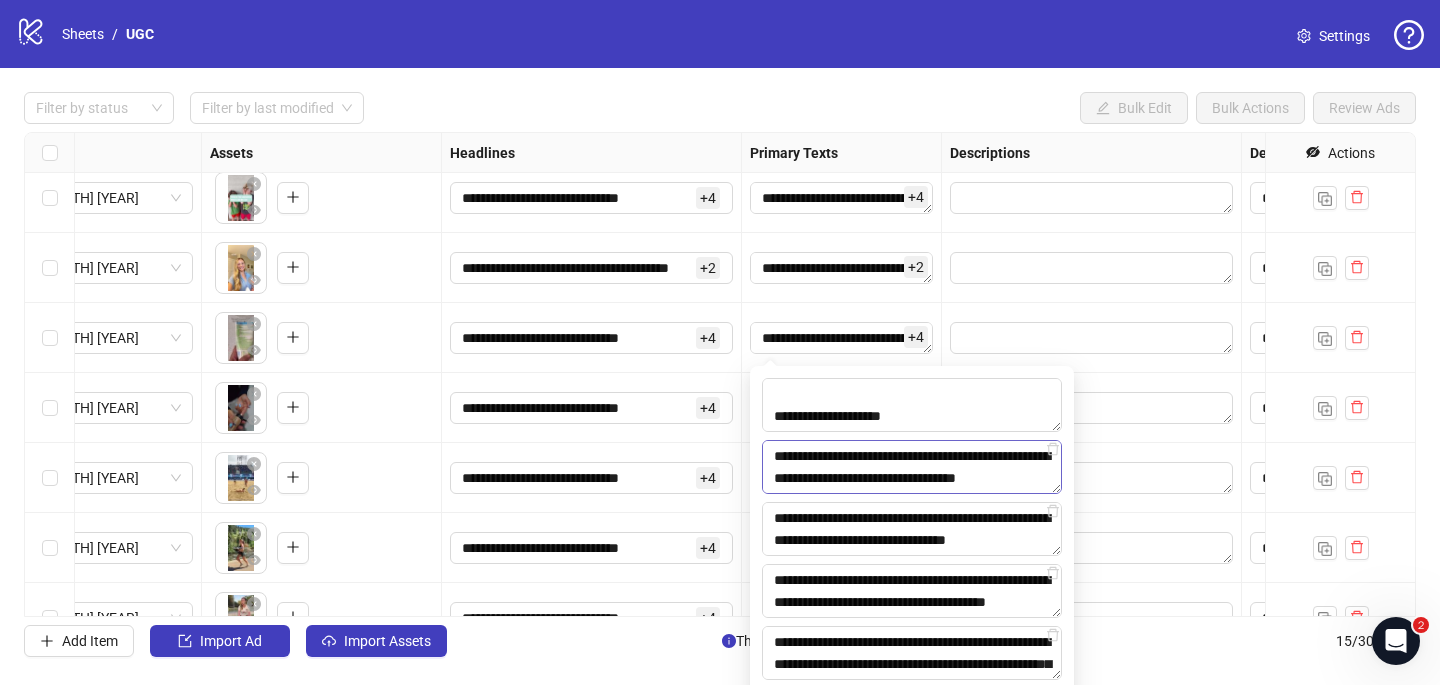 type on "**********" 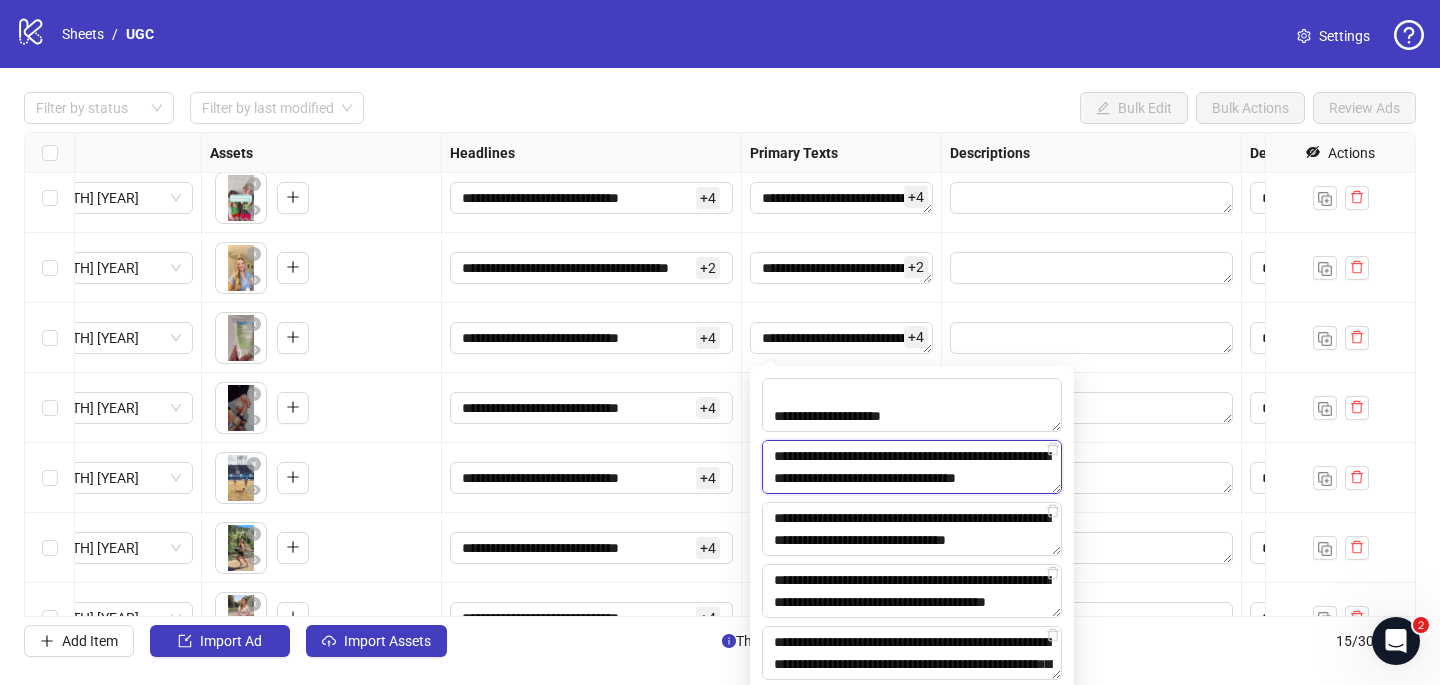 click on "**********" at bounding box center (912, 467) 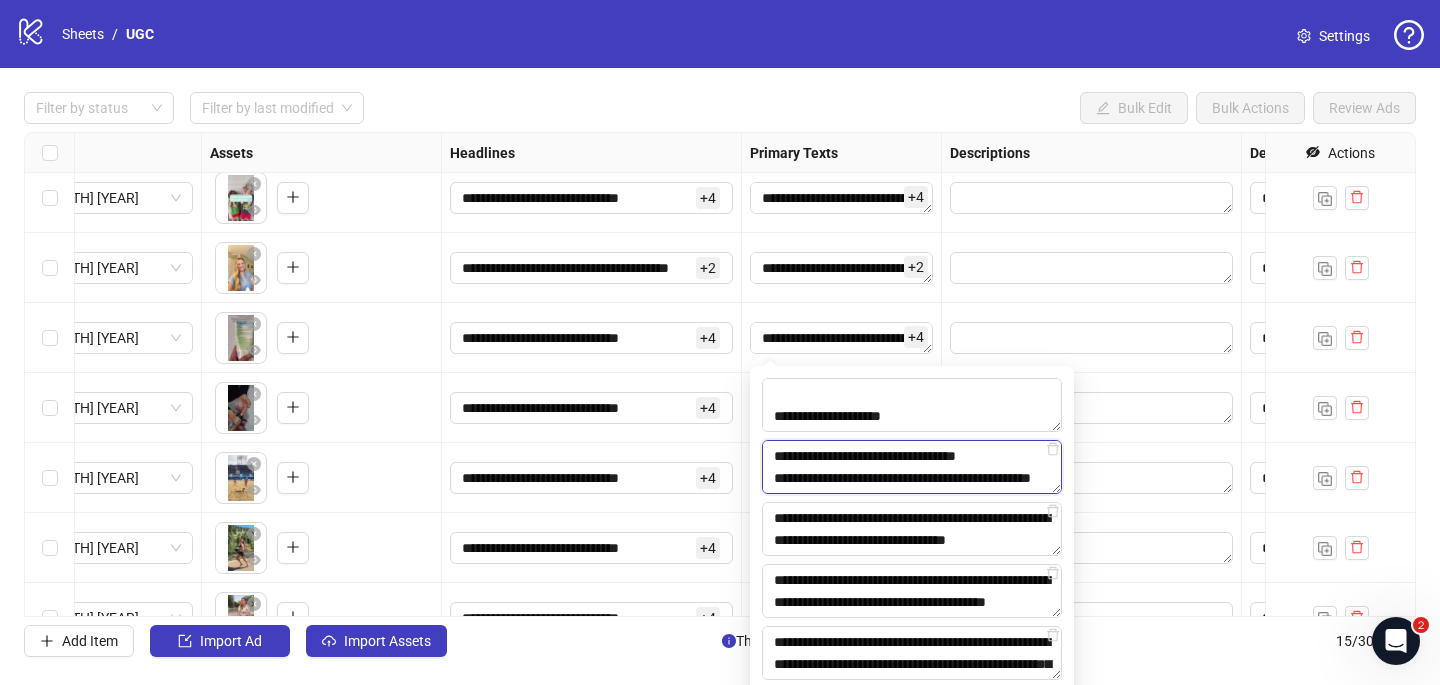 scroll, scrollTop: 433, scrollLeft: 0, axis: vertical 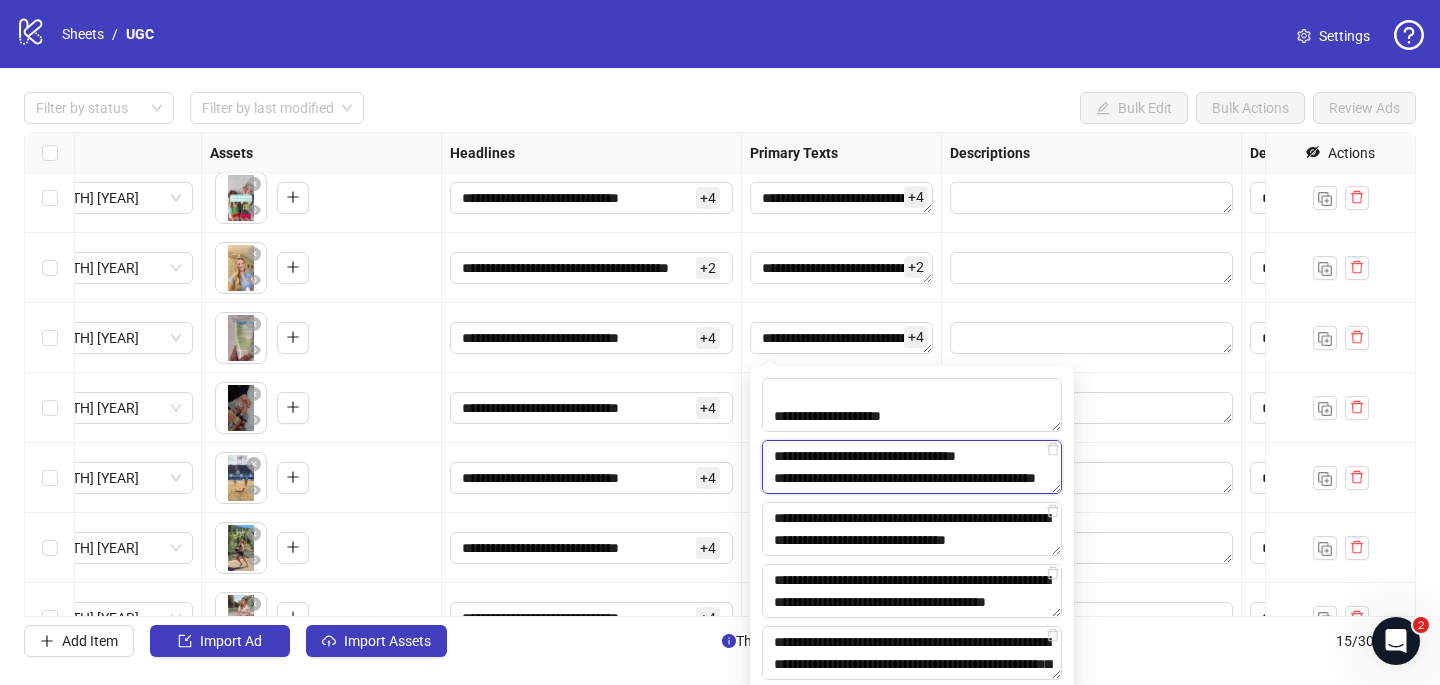 paste on "**********" 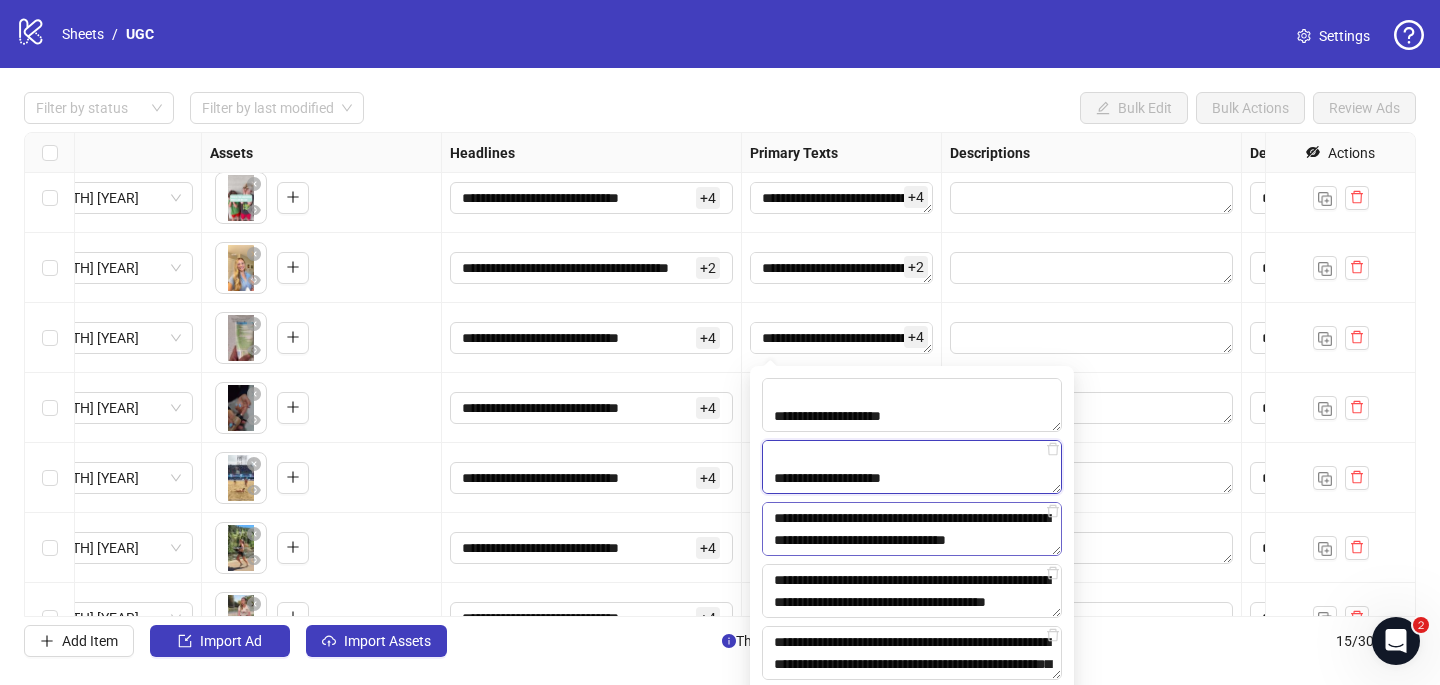 type on "**********" 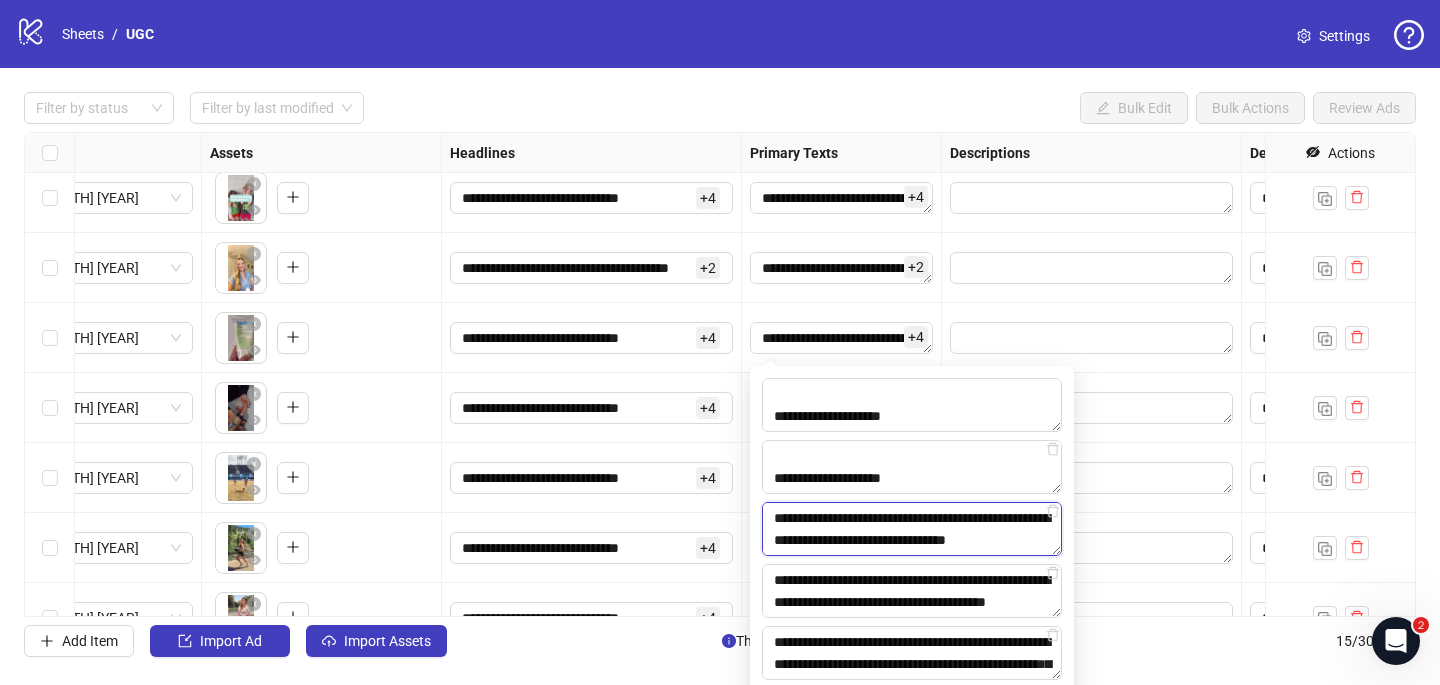 click on "**********" at bounding box center (912, 529) 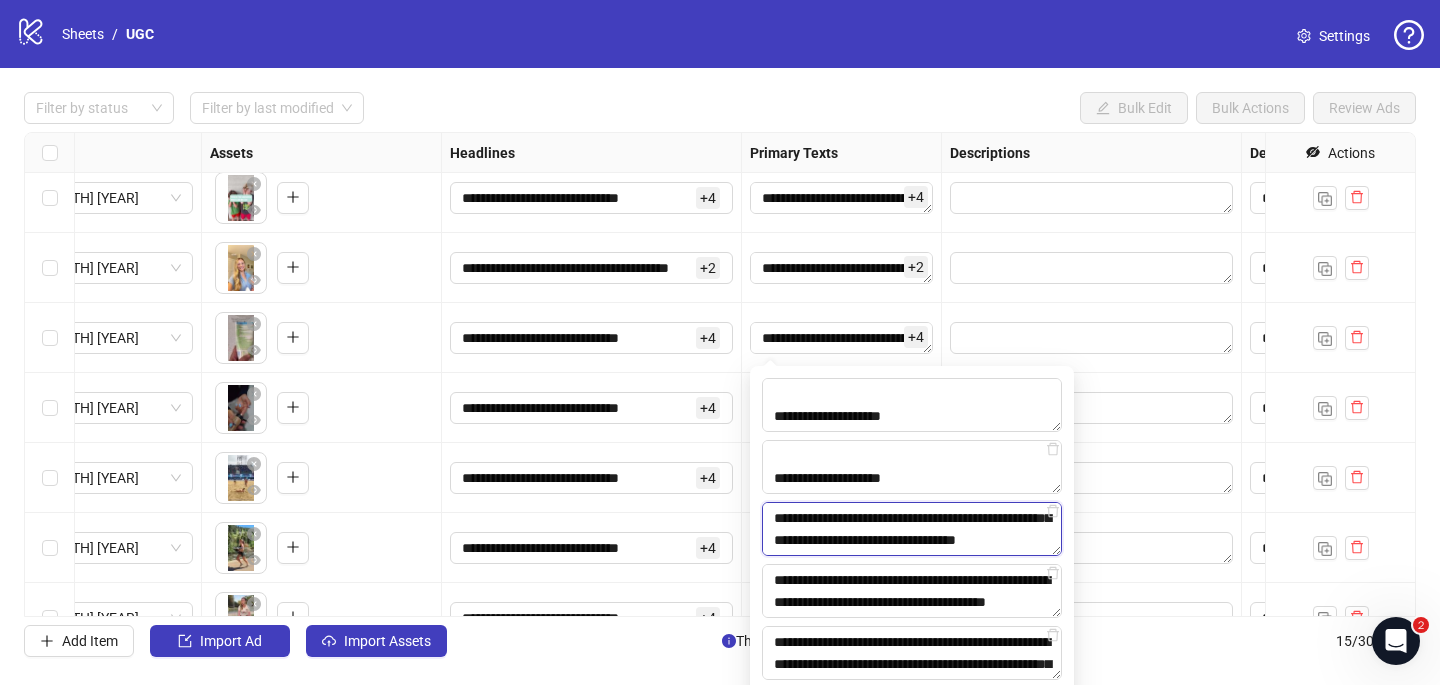 scroll, scrollTop: 653, scrollLeft: 0, axis: vertical 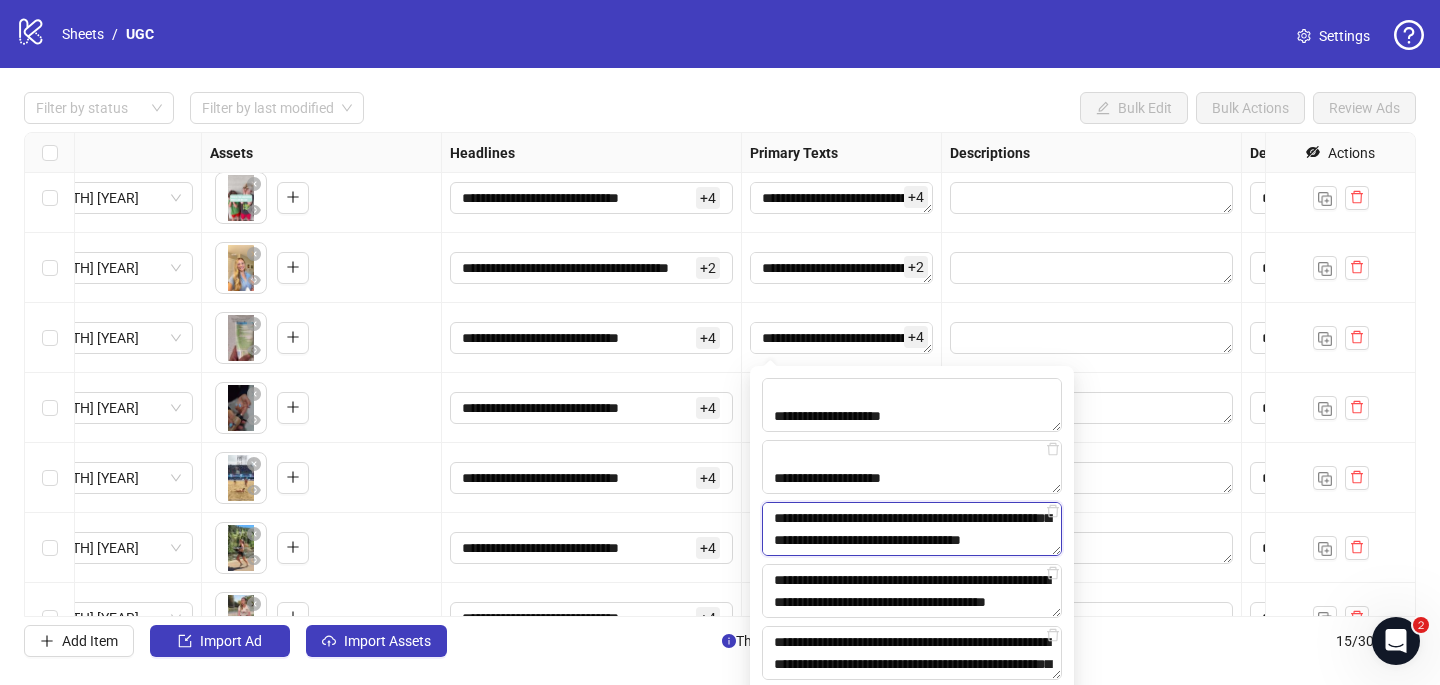 paste on "**********" 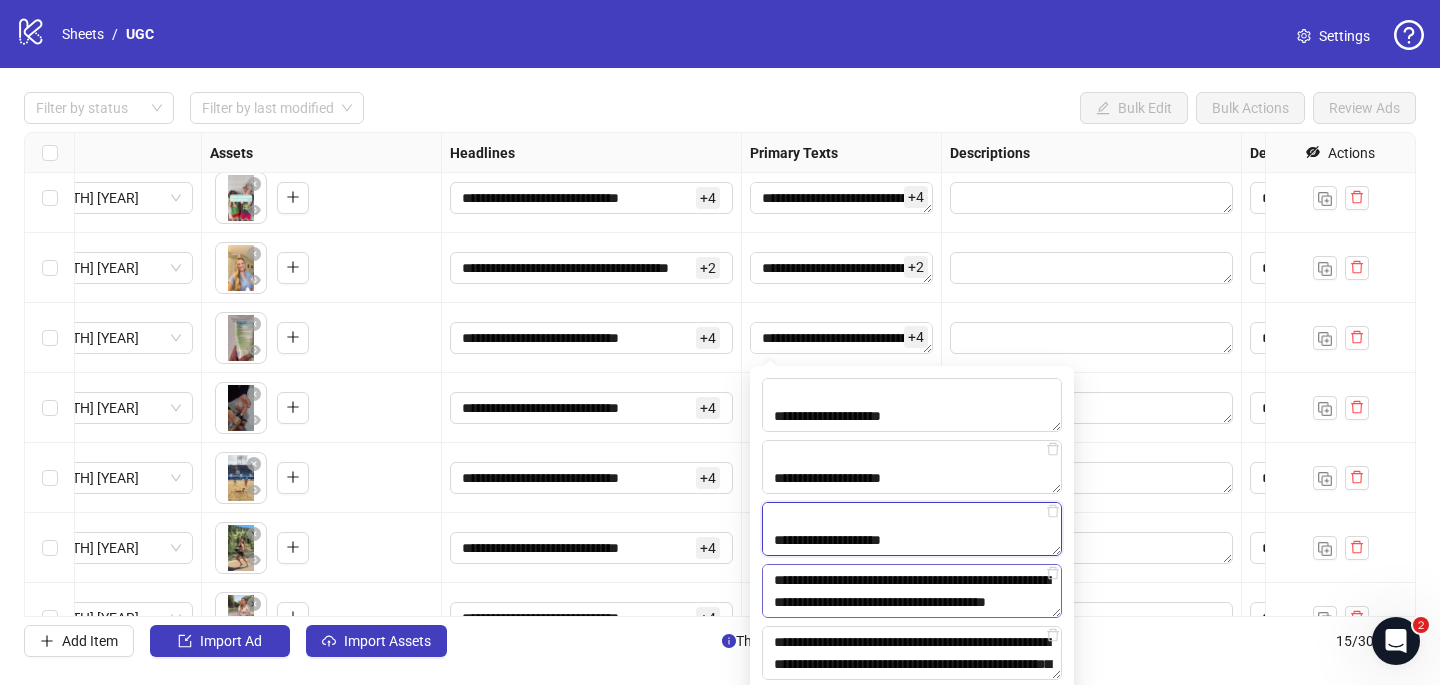 type on "**********" 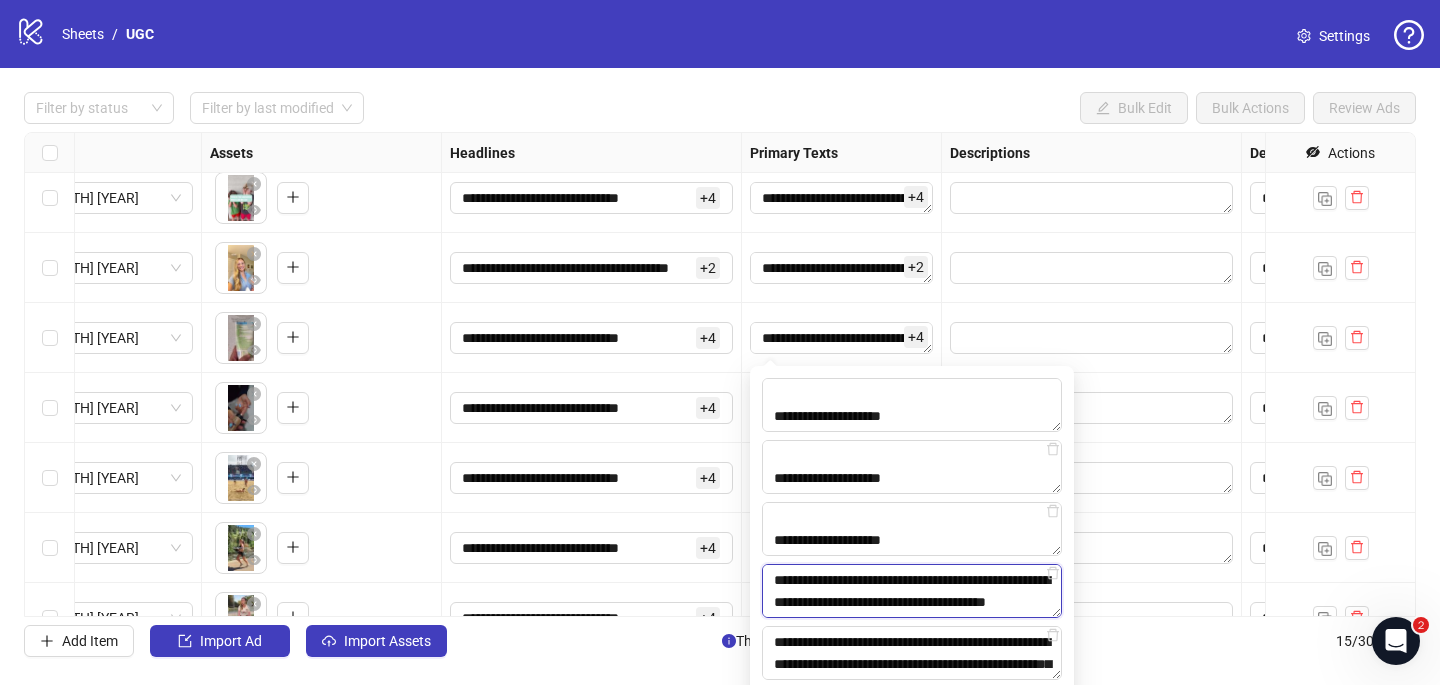 click on "**********" at bounding box center (912, 591) 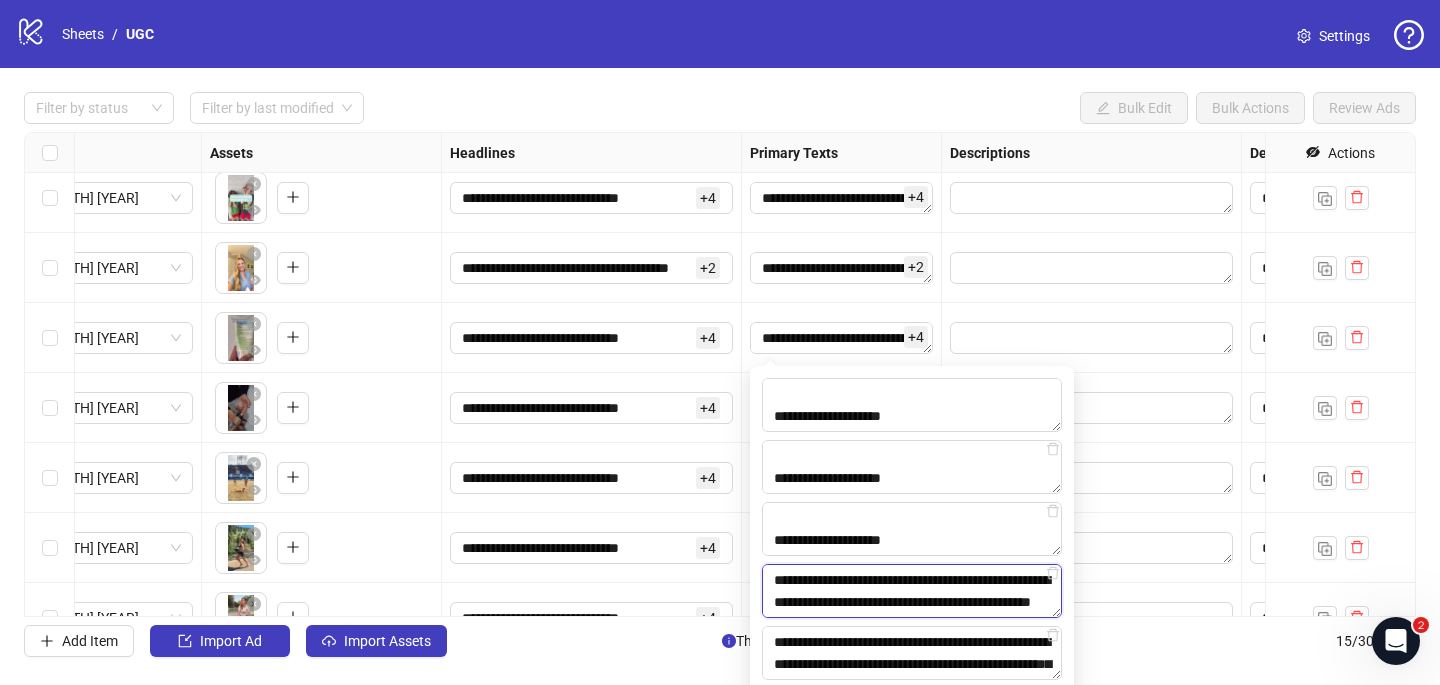 scroll, scrollTop: 675, scrollLeft: 0, axis: vertical 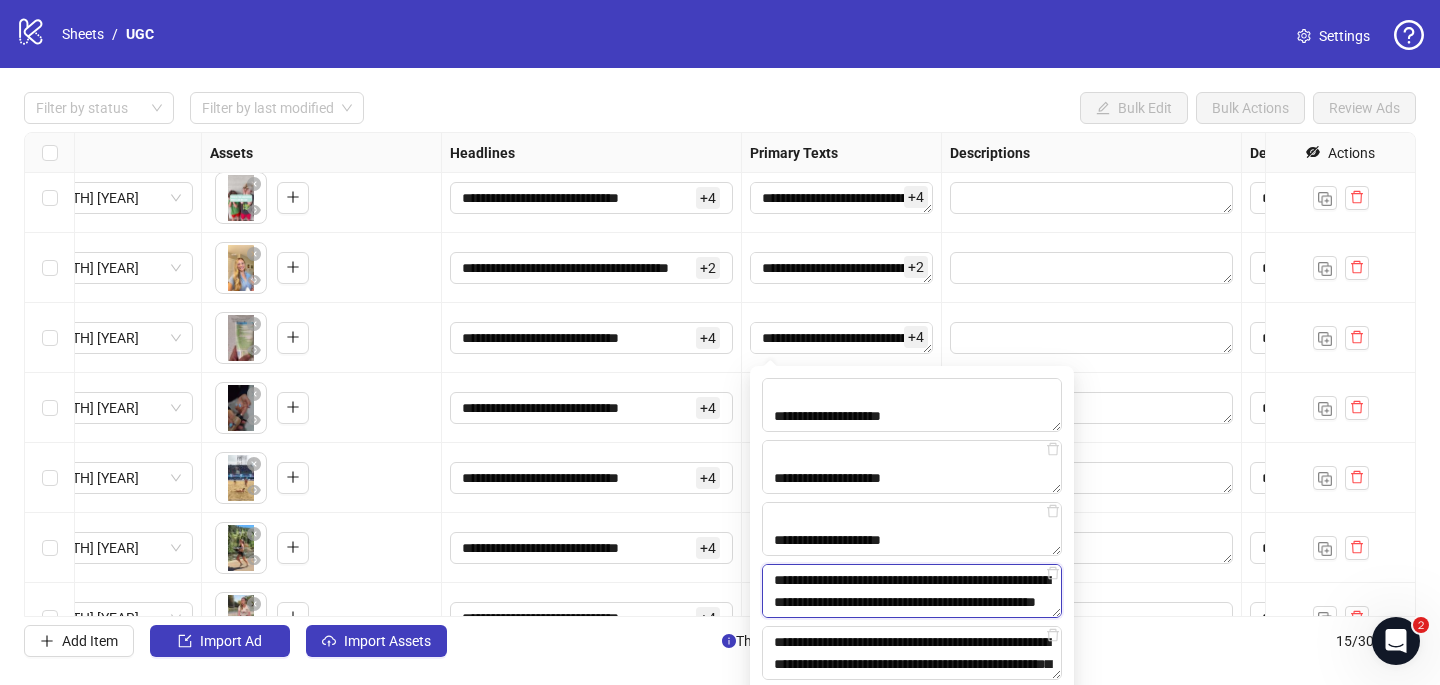 paste on "**********" 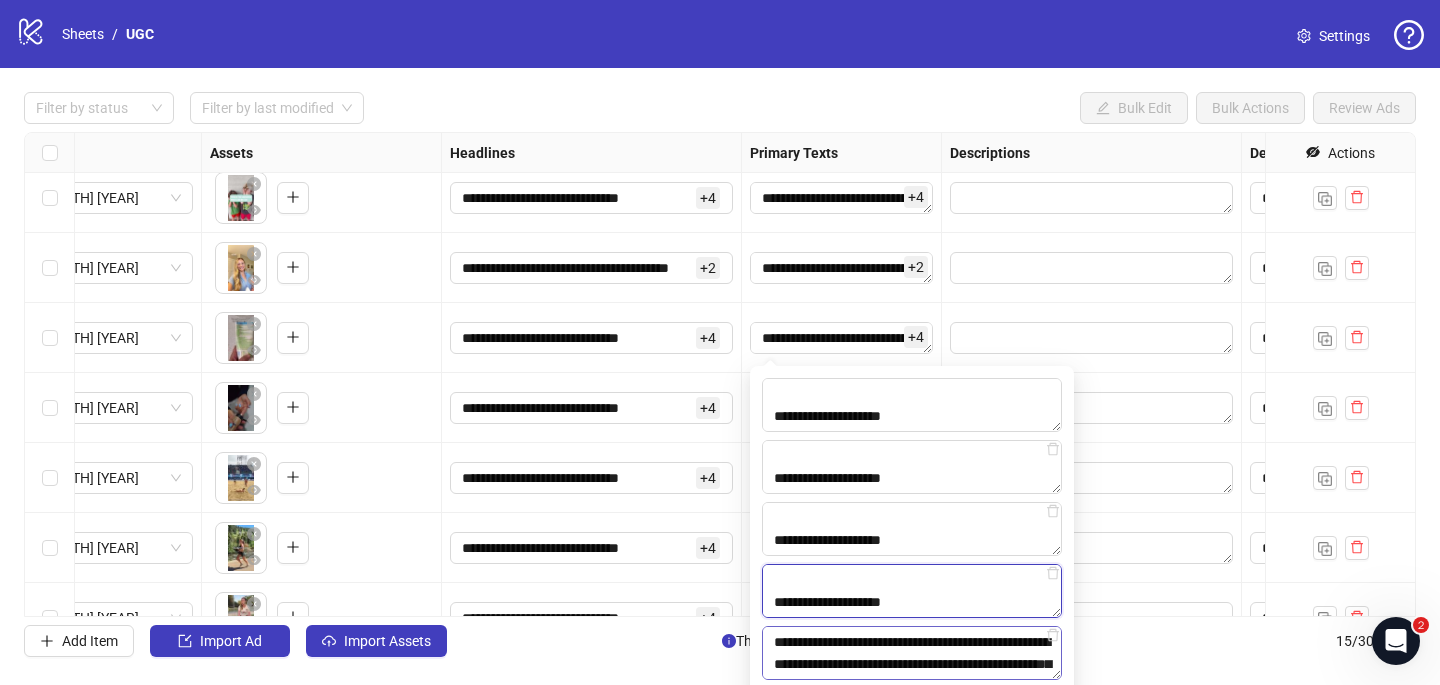 type on "**********" 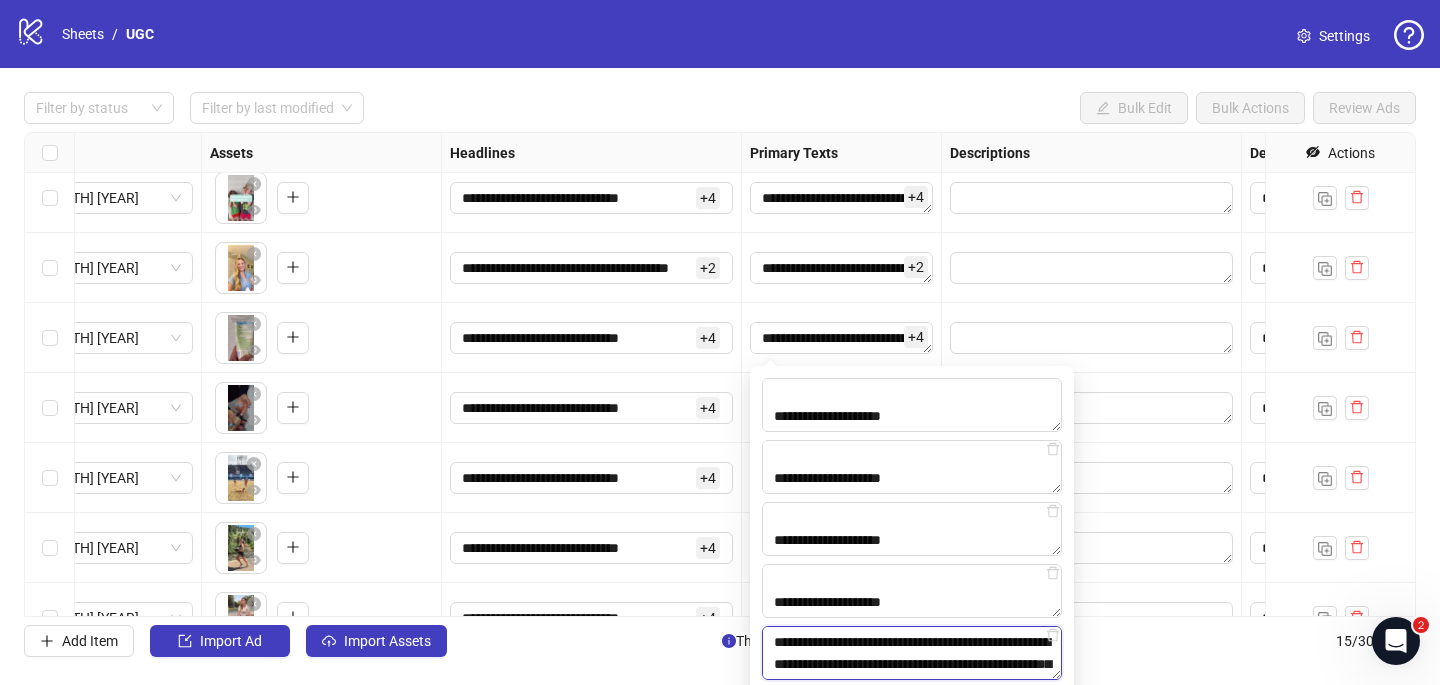 click on "**********" at bounding box center [912, 653] 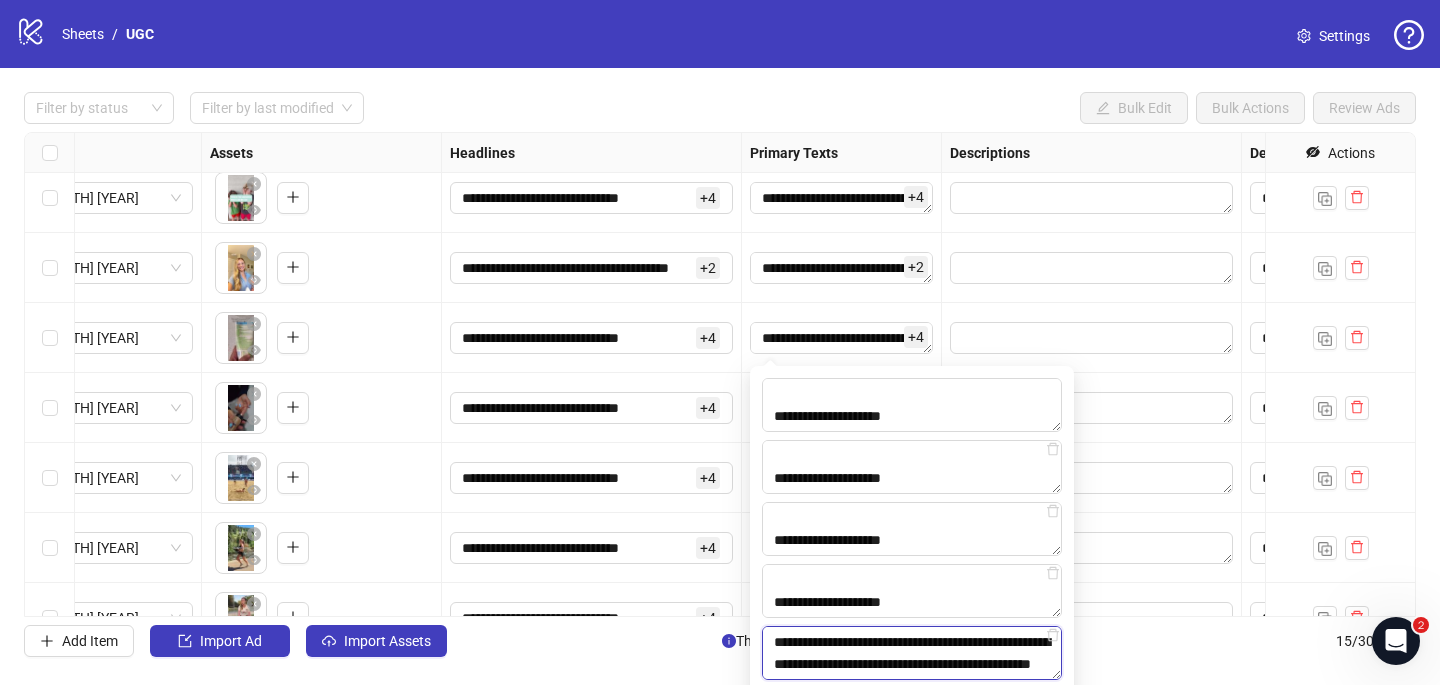 scroll, scrollTop: 477, scrollLeft: 0, axis: vertical 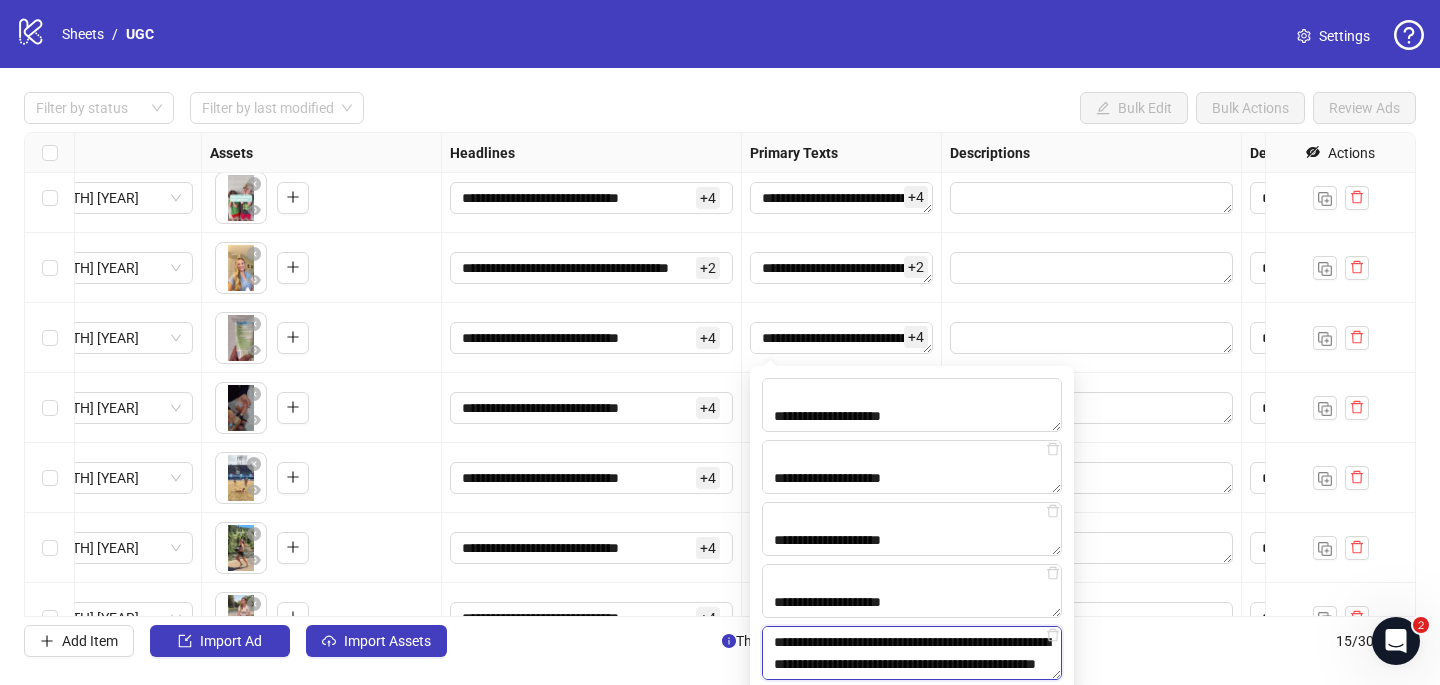 paste on "**********" 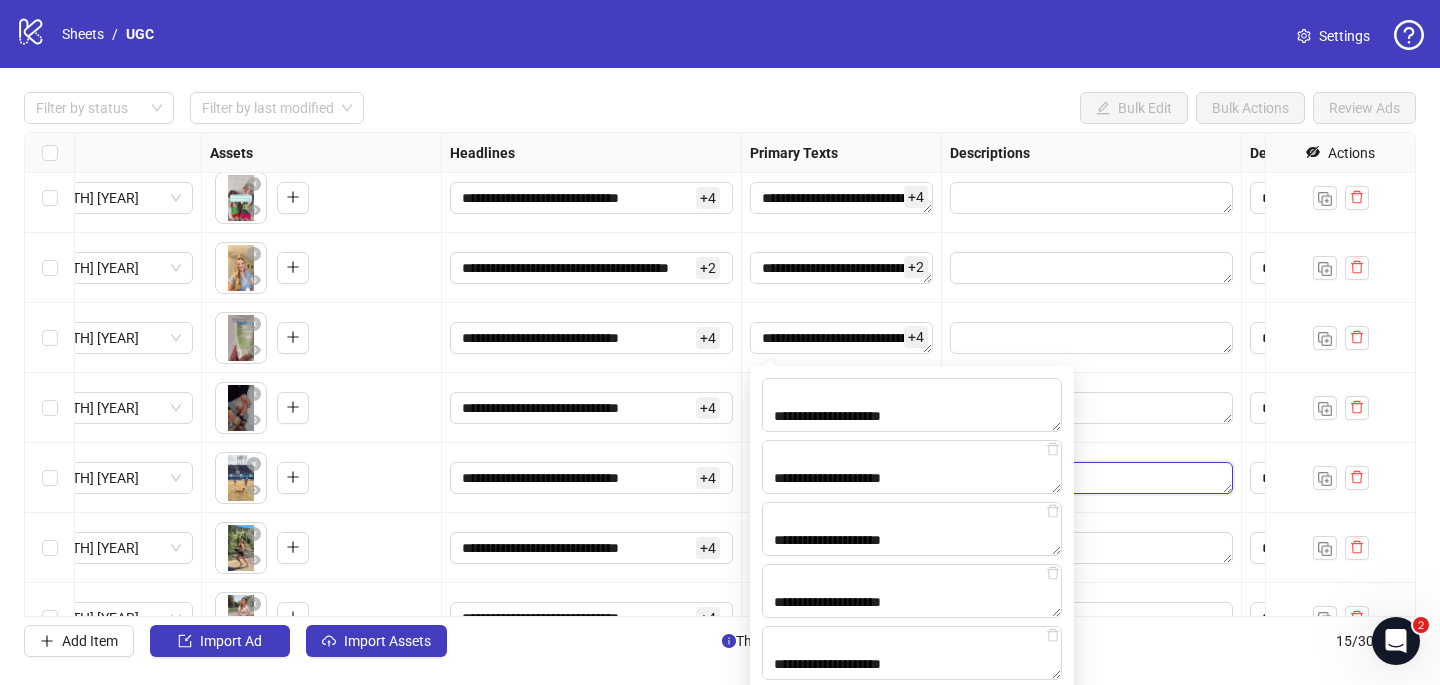 click at bounding box center [1091, 478] 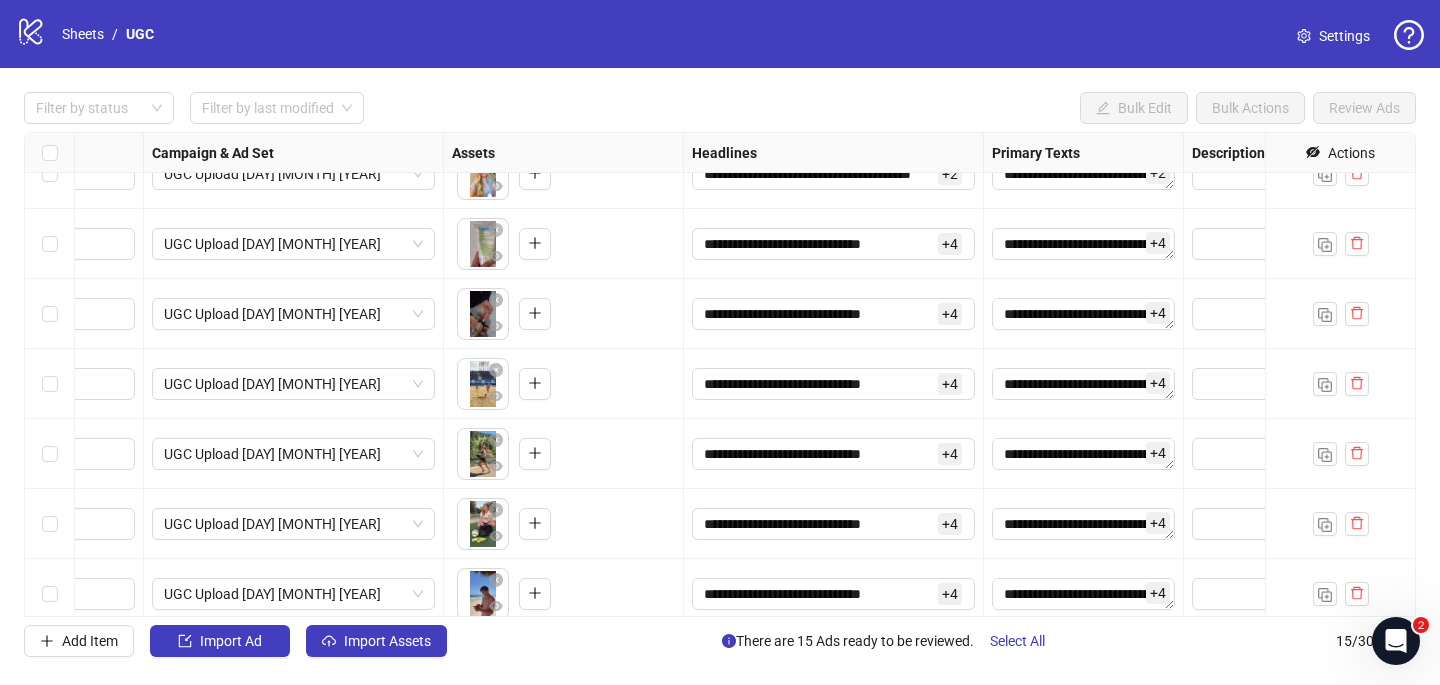 scroll, scrollTop: 104, scrollLeft: 550, axis: both 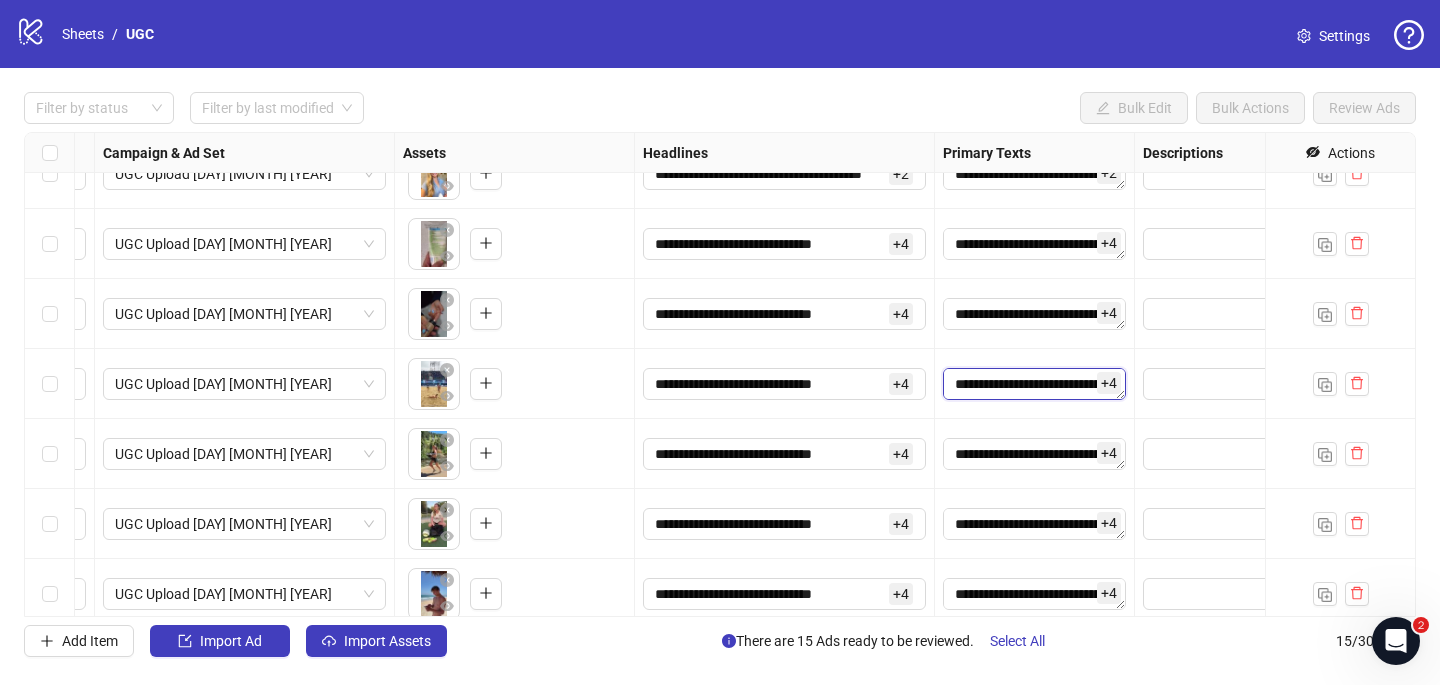 click on "**********" at bounding box center [1034, 384] 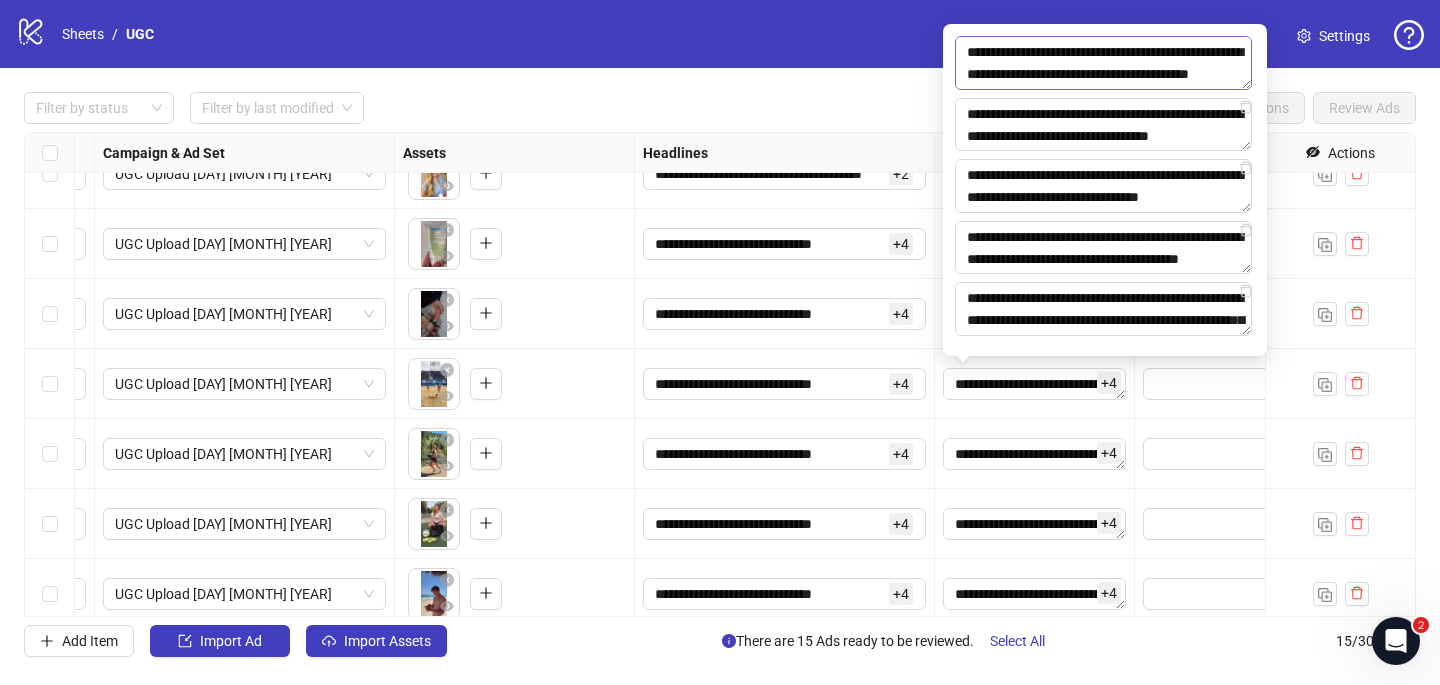 scroll, scrollTop: 323, scrollLeft: 0, axis: vertical 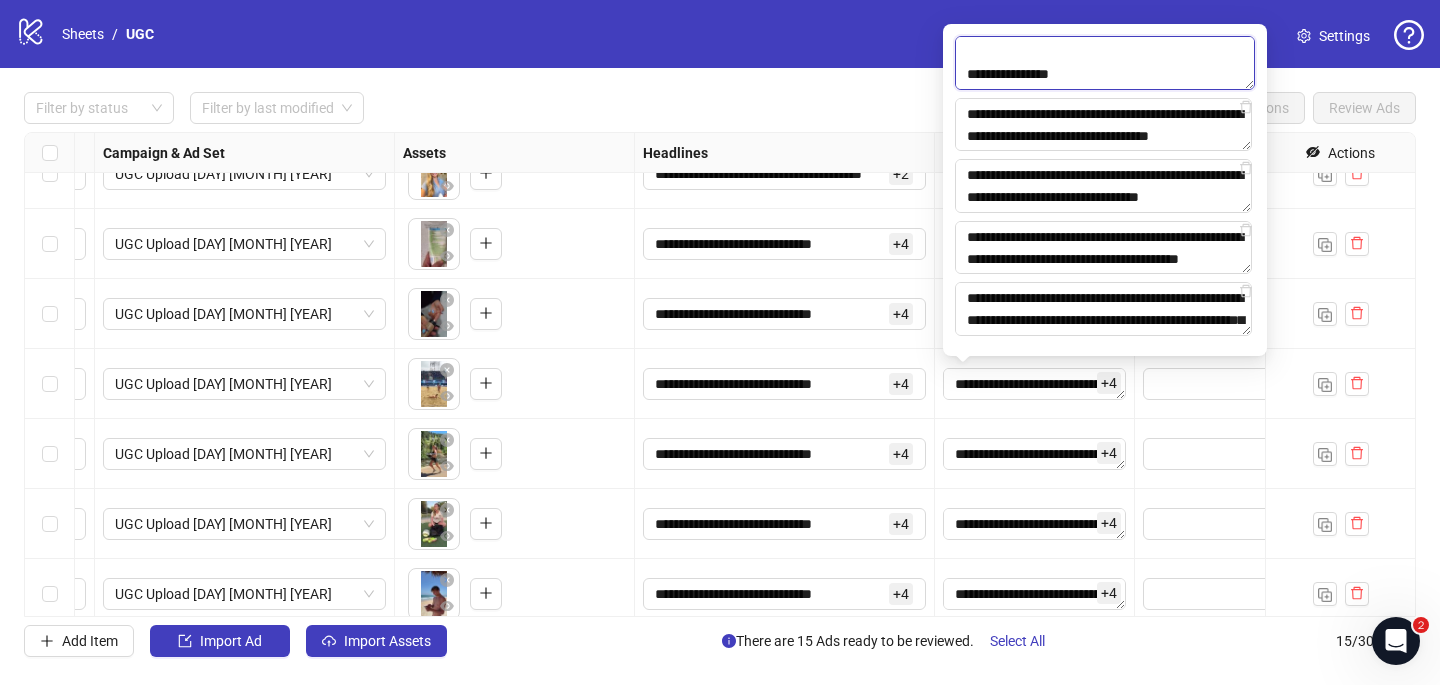 drag, startPoint x: 1119, startPoint y: 77, endPoint x: 966, endPoint y: 79, distance: 153.01308 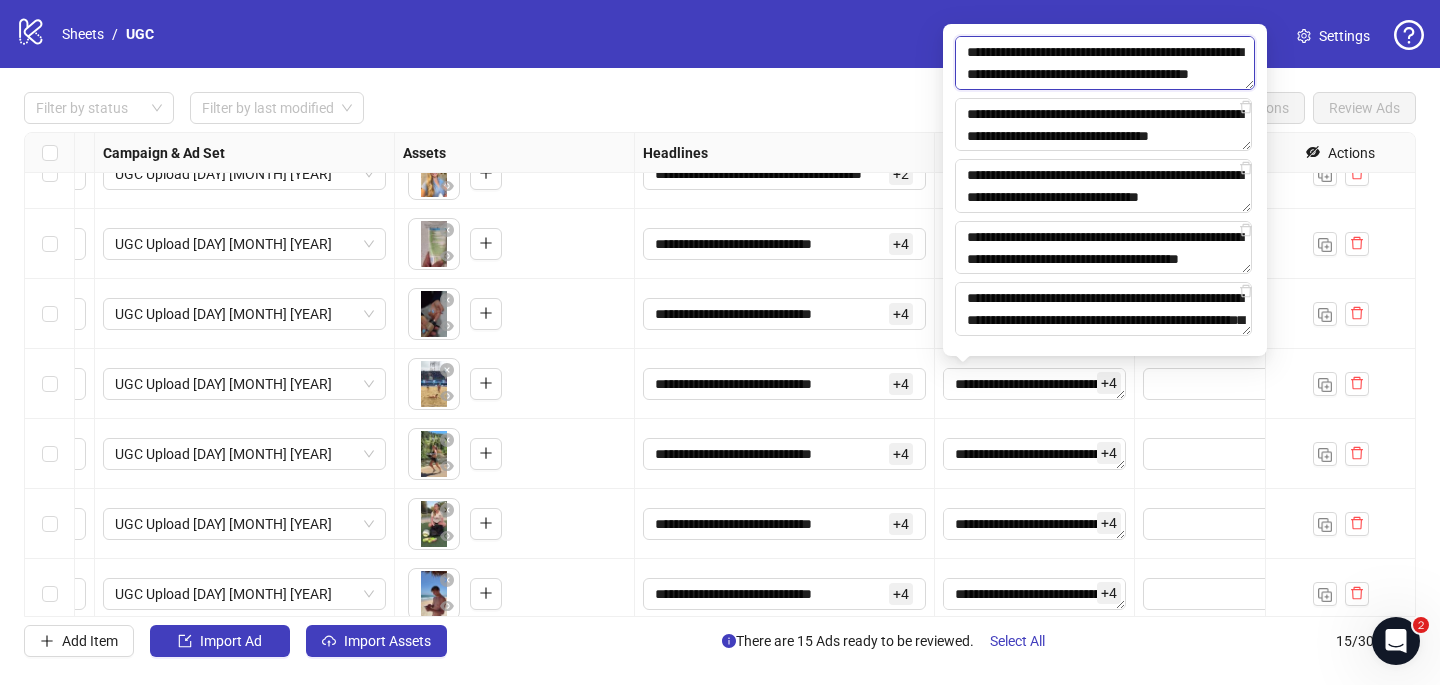 scroll, scrollTop: 330, scrollLeft: 0, axis: vertical 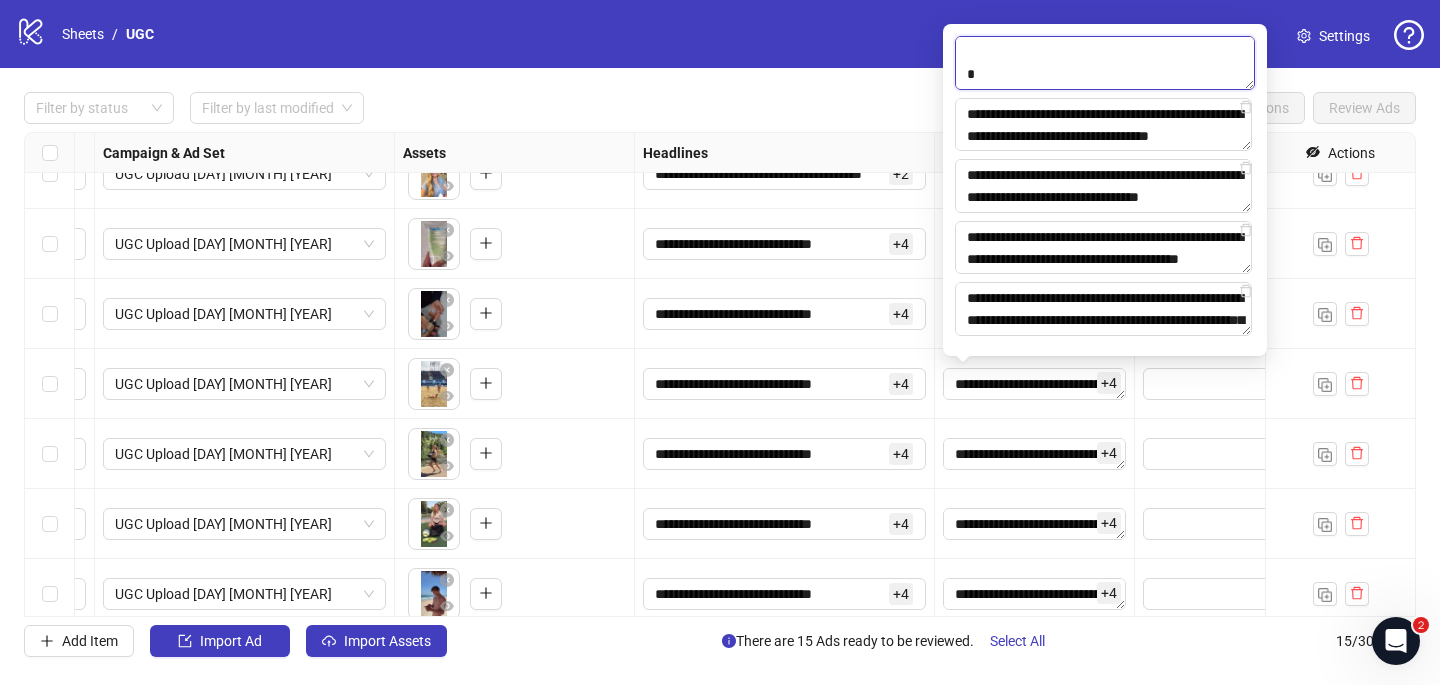 paste on "**********" 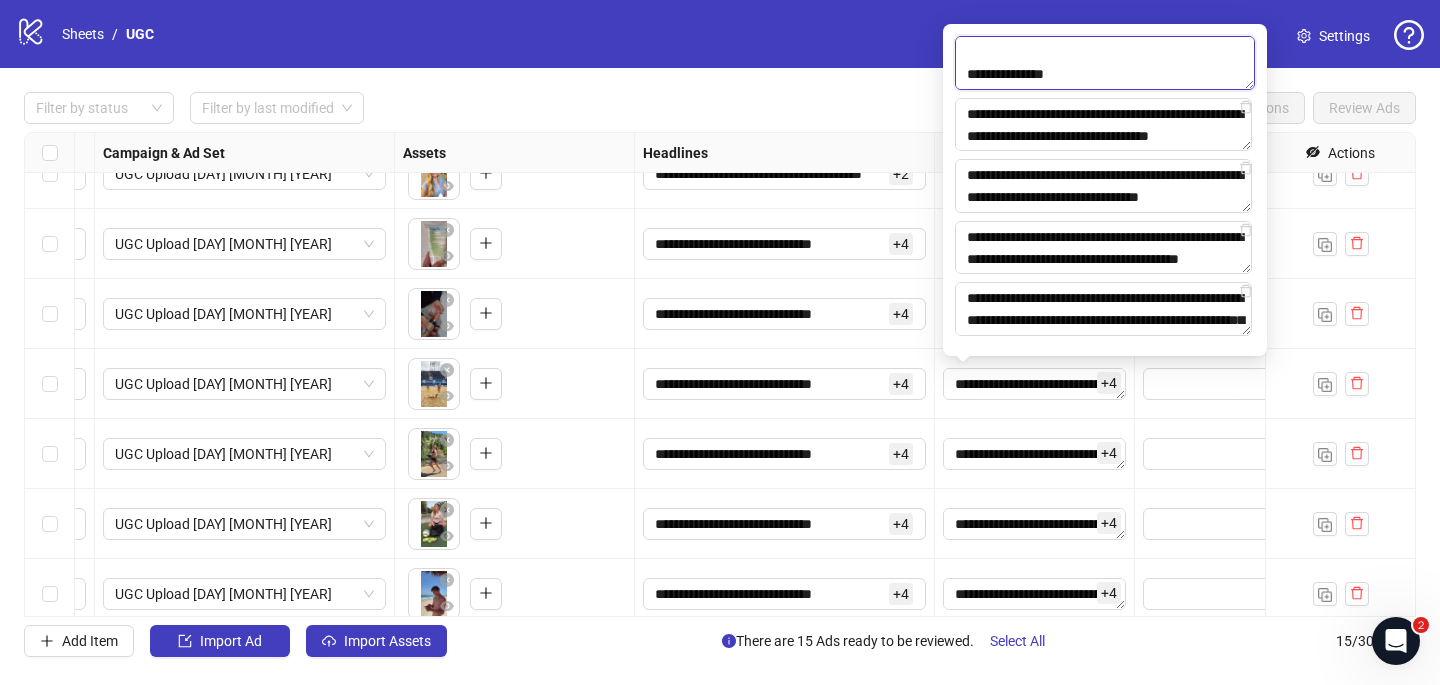 drag, startPoint x: 1091, startPoint y: 76, endPoint x: 927, endPoint y: 73, distance: 164.02744 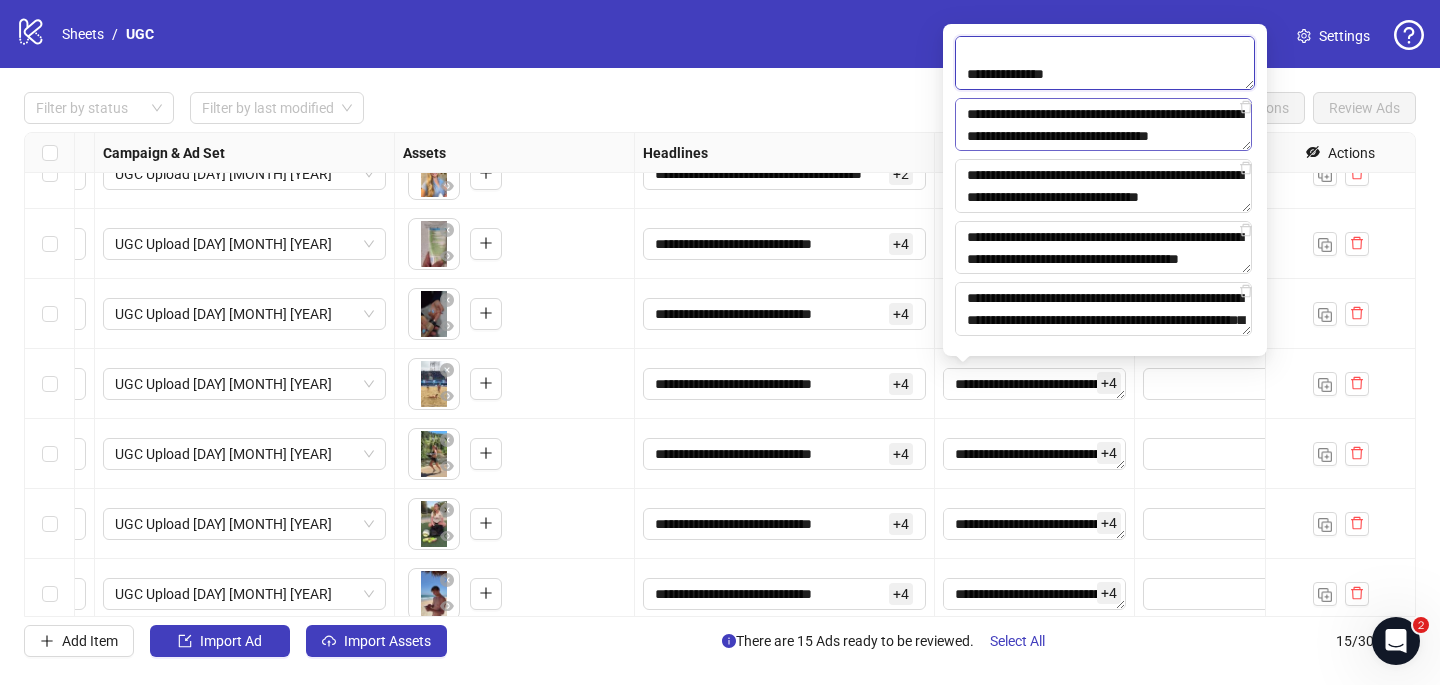 type on "**********" 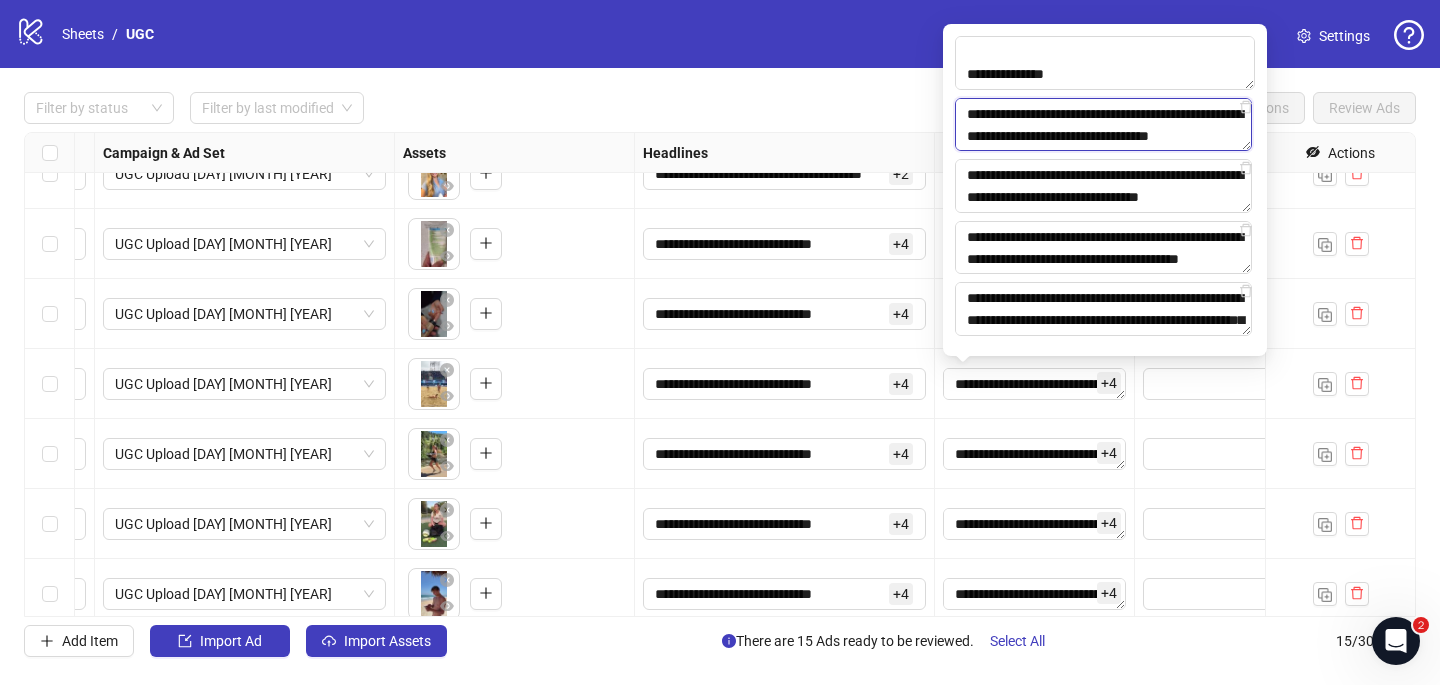 click on "**********" at bounding box center (1103, 125) 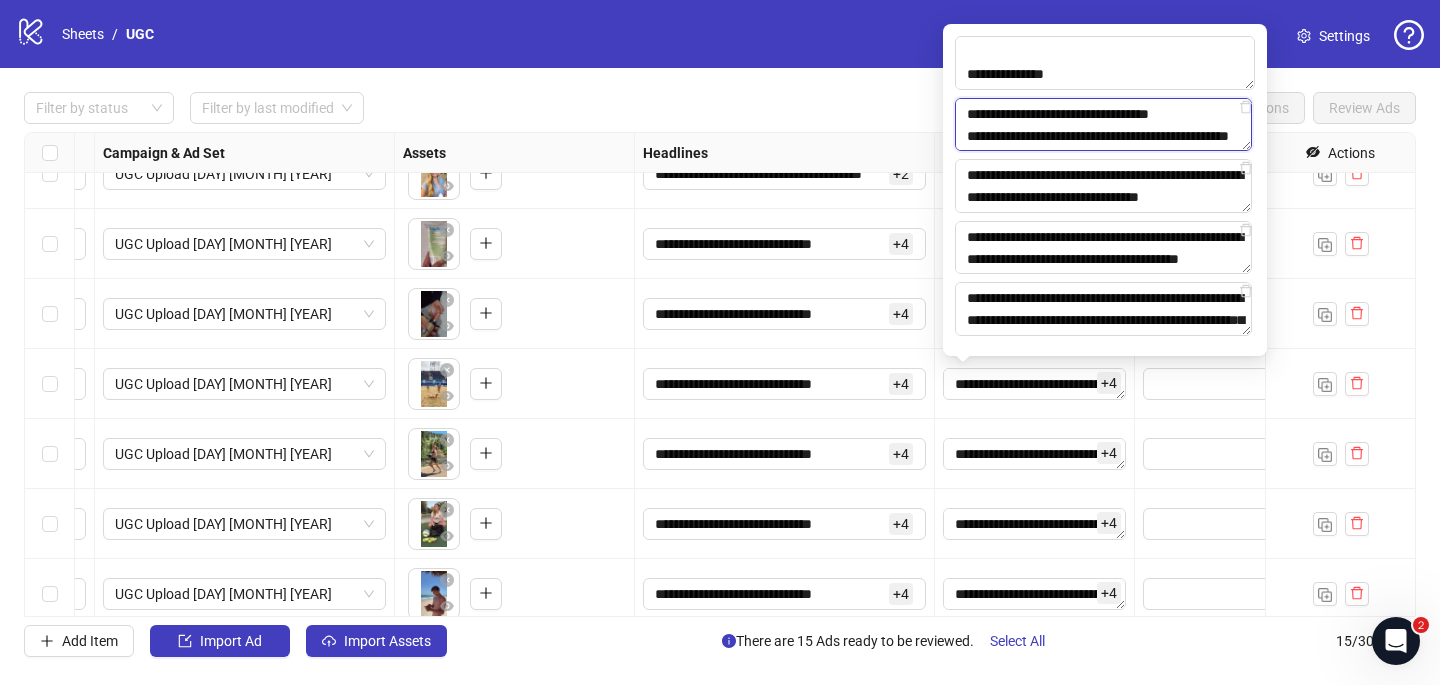 scroll, scrollTop: 433, scrollLeft: 0, axis: vertical 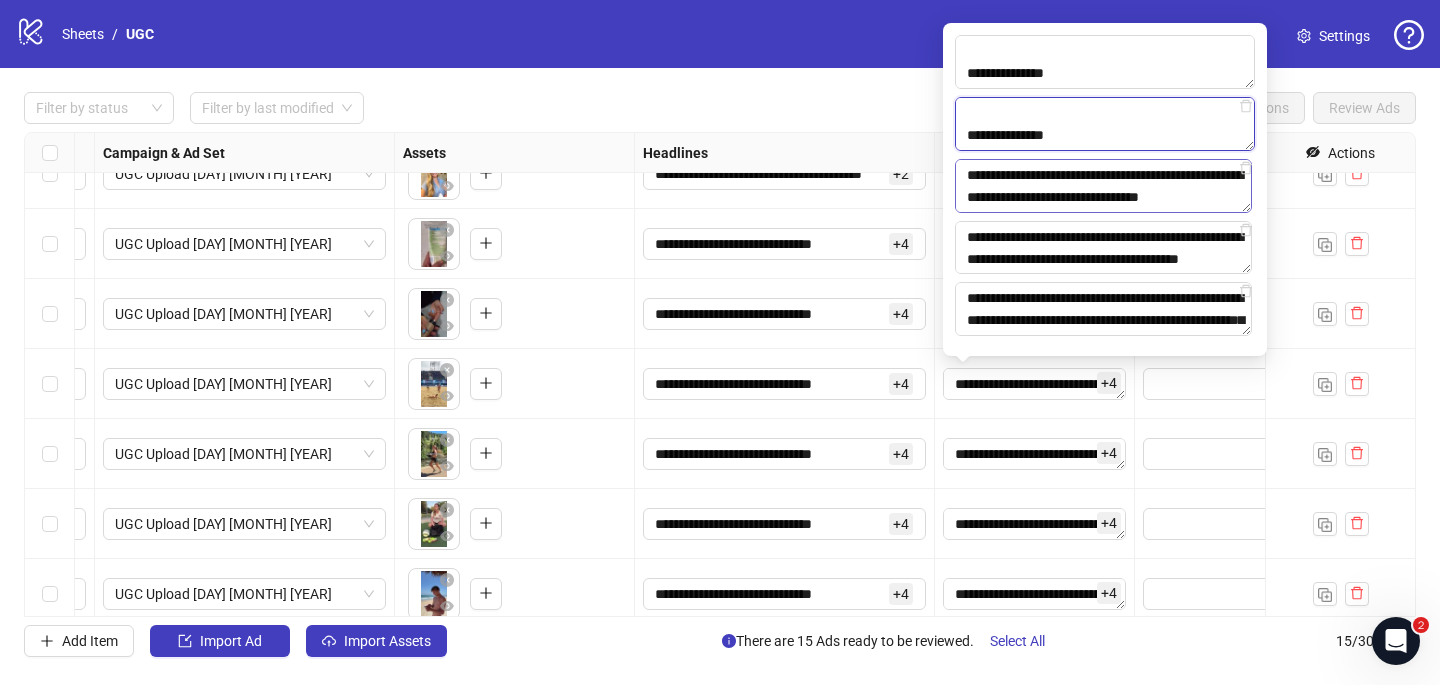 type on "**********" 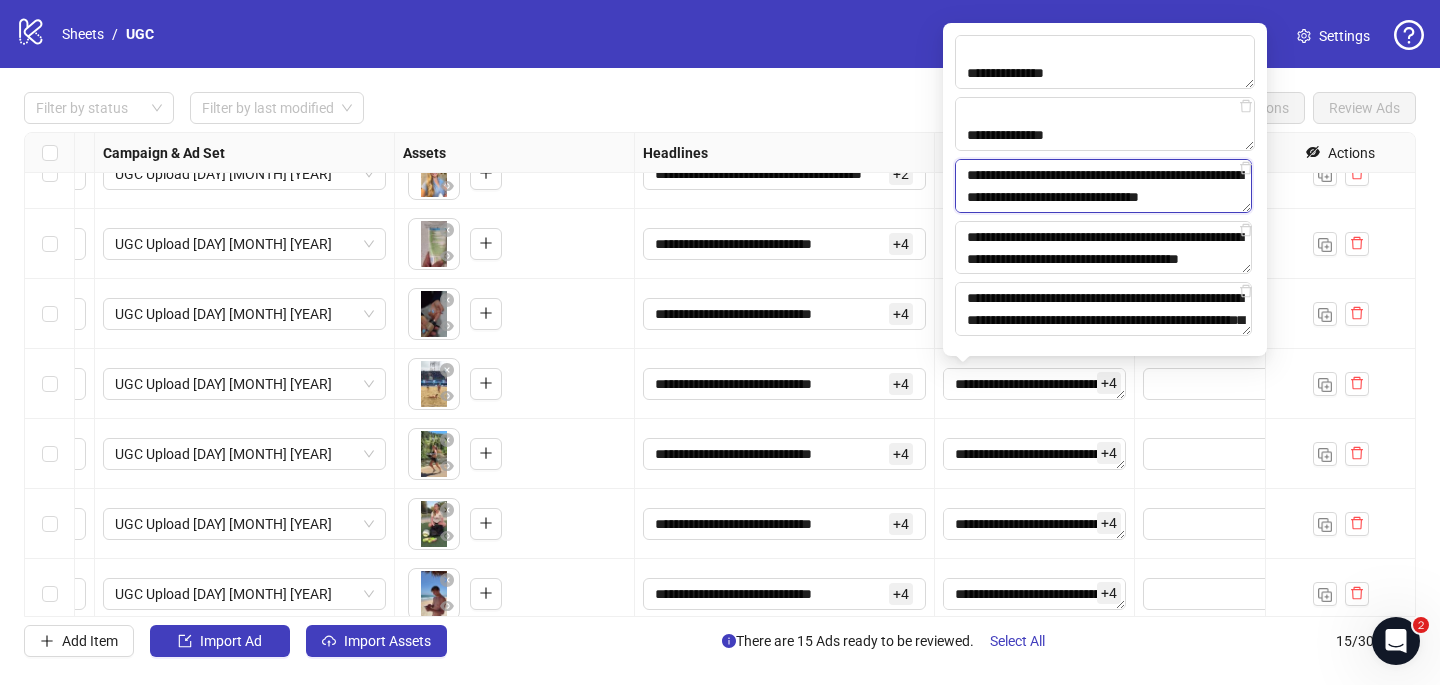 click on "**********" at bounding box center (1103, 186) 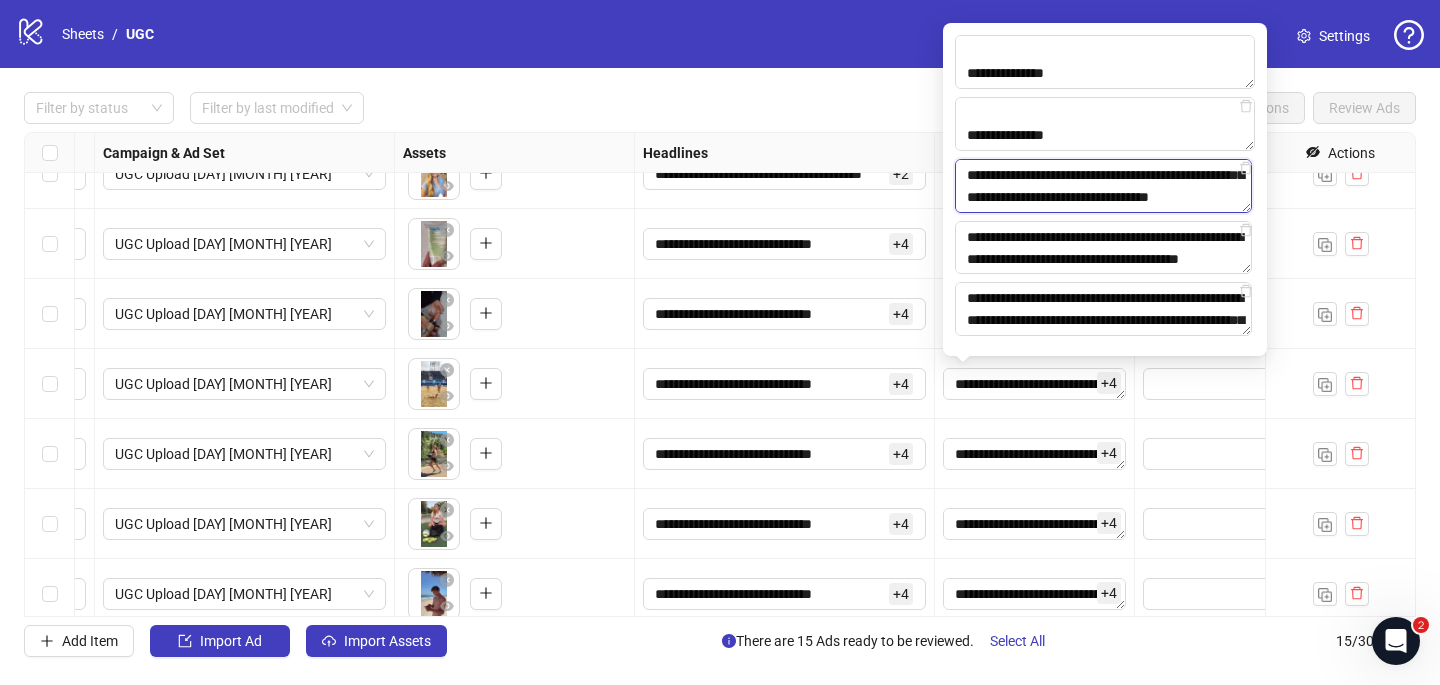 scroll, scrollTop: 653, scrollLeft: 0, axis: vertical 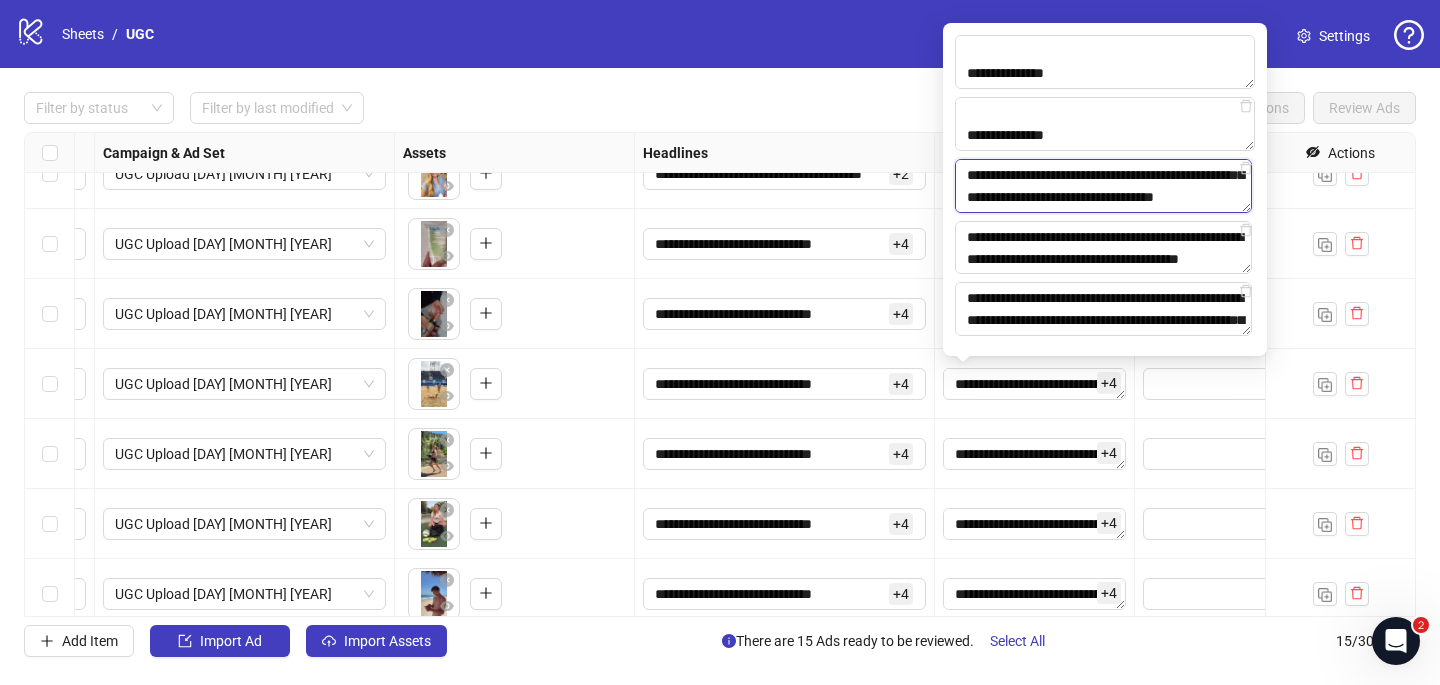 paste on "**********" 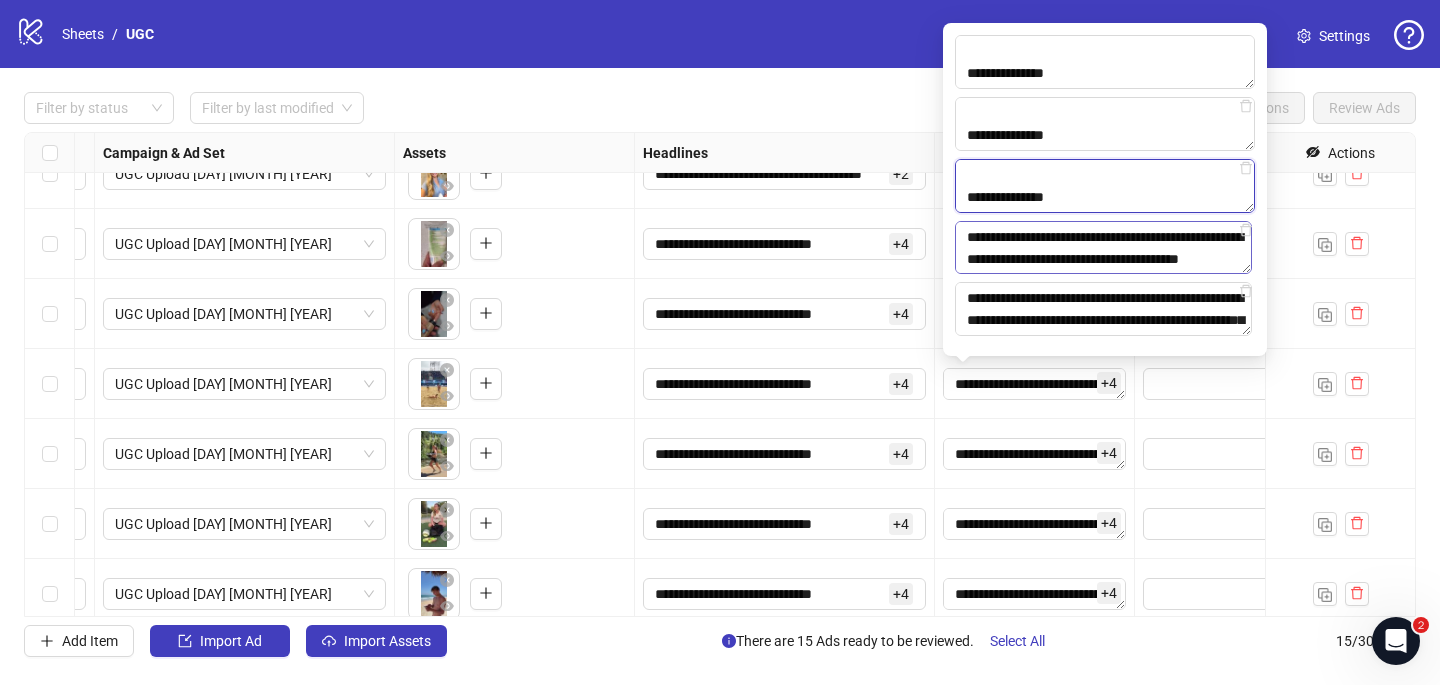 type on "**********" 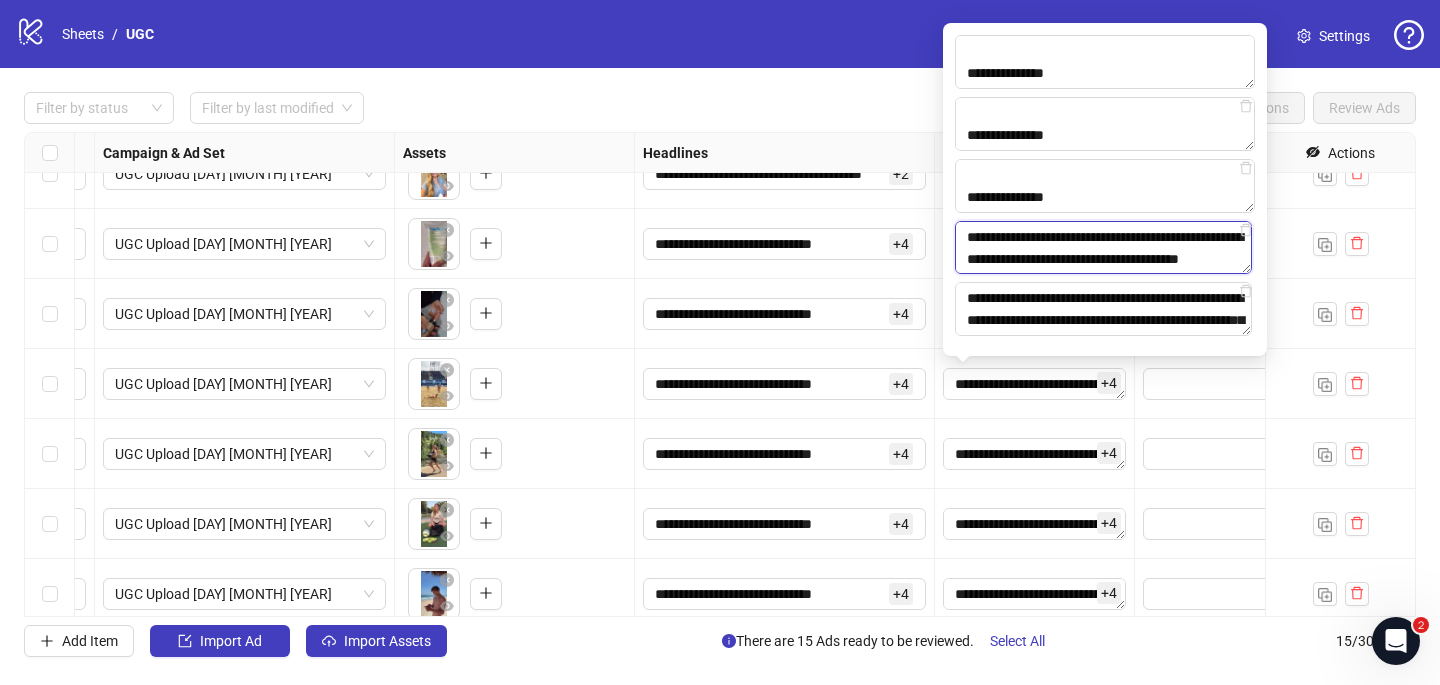 click on "**********" at bounding box center (1103, 248) 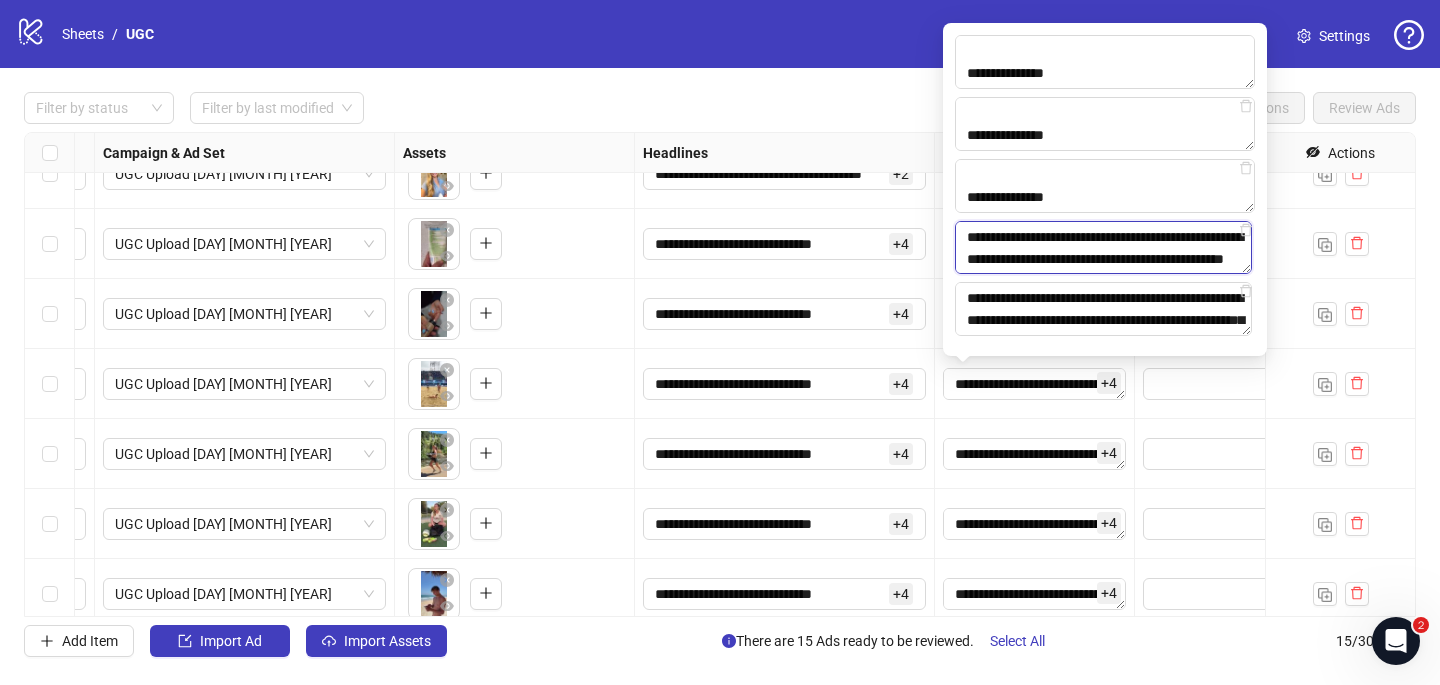 scroll, scrollTop: 675, scrollLeft: 0, axis: vertical 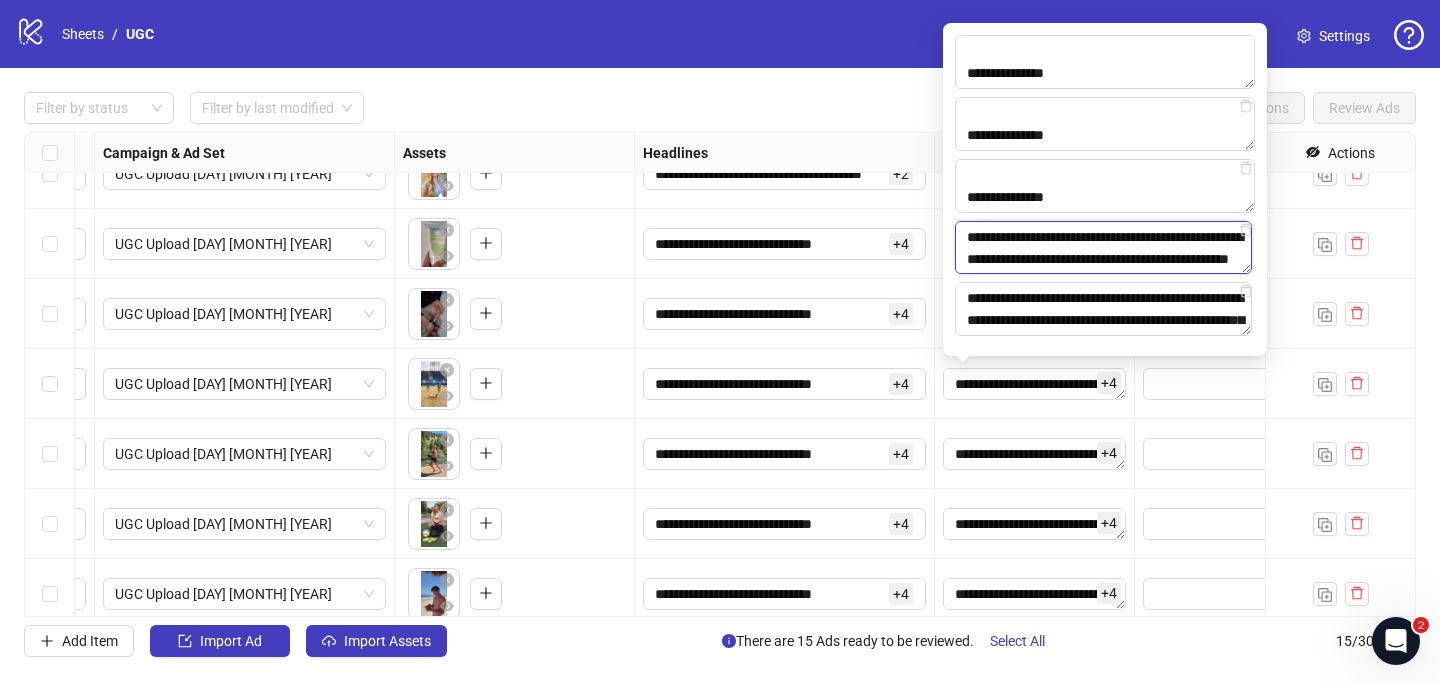 paste on "**********" 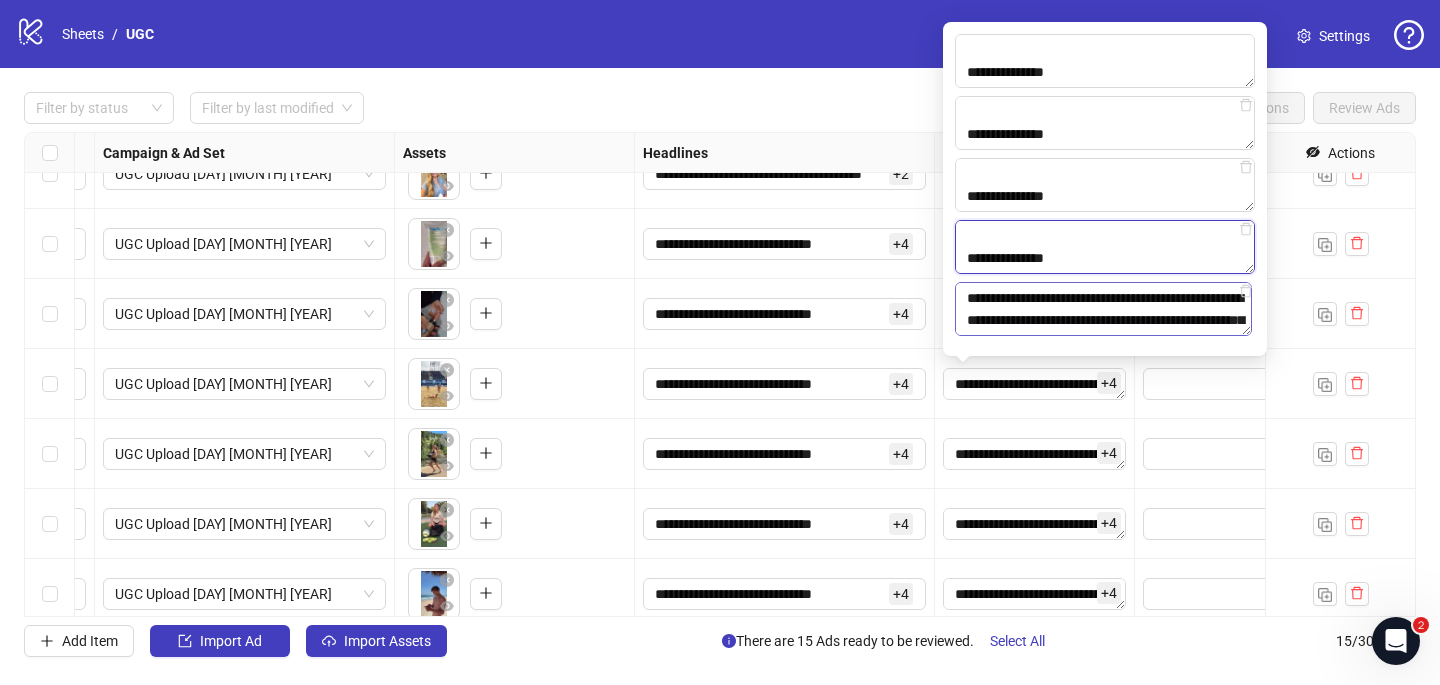 type on "**********" 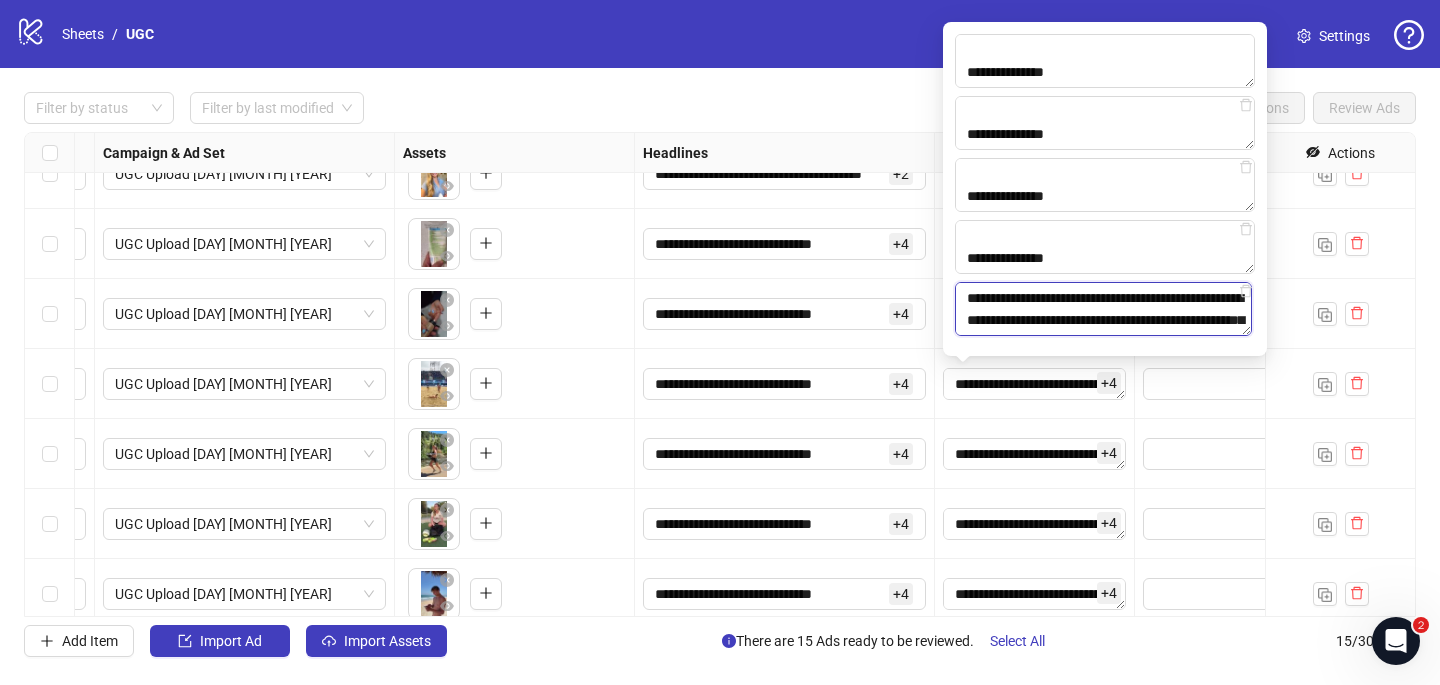 click on "**********" at bounding box center (1103, 309) 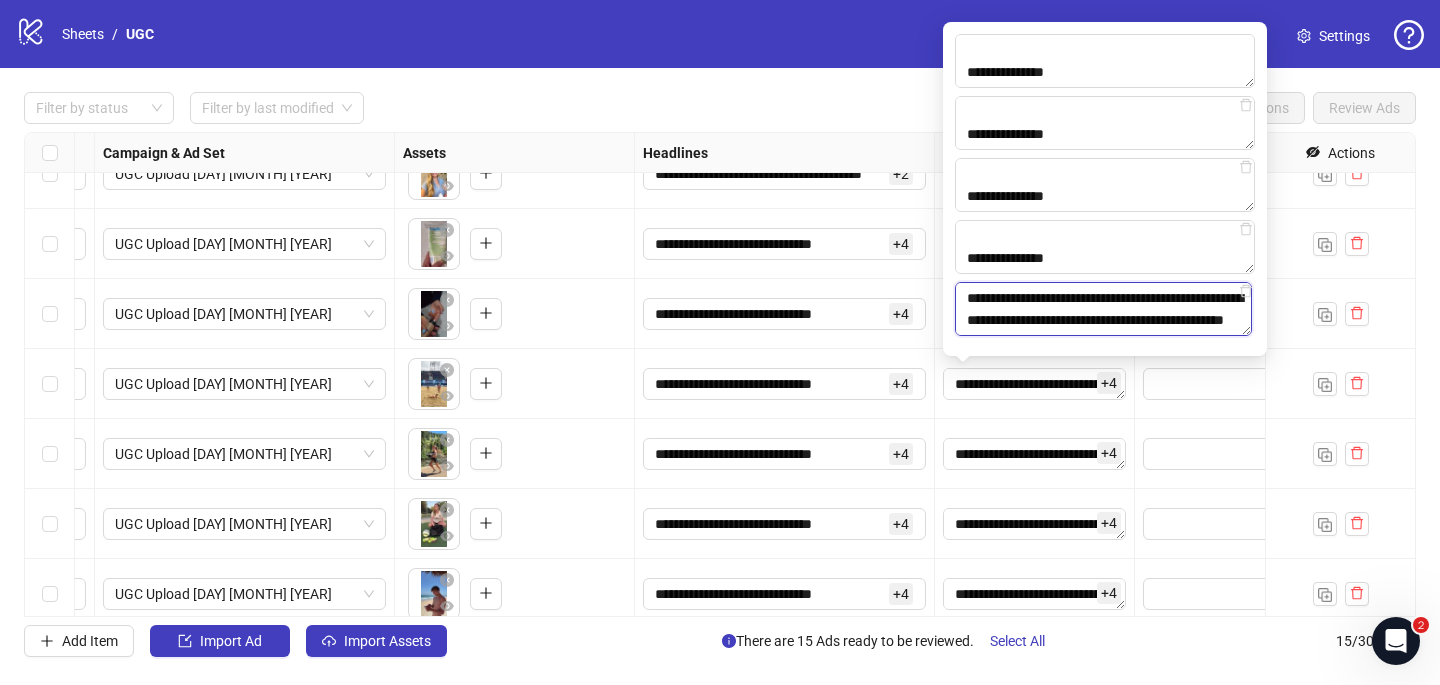 scroll, scrollTop: 477, scrollLeft: 0, axis: vertical 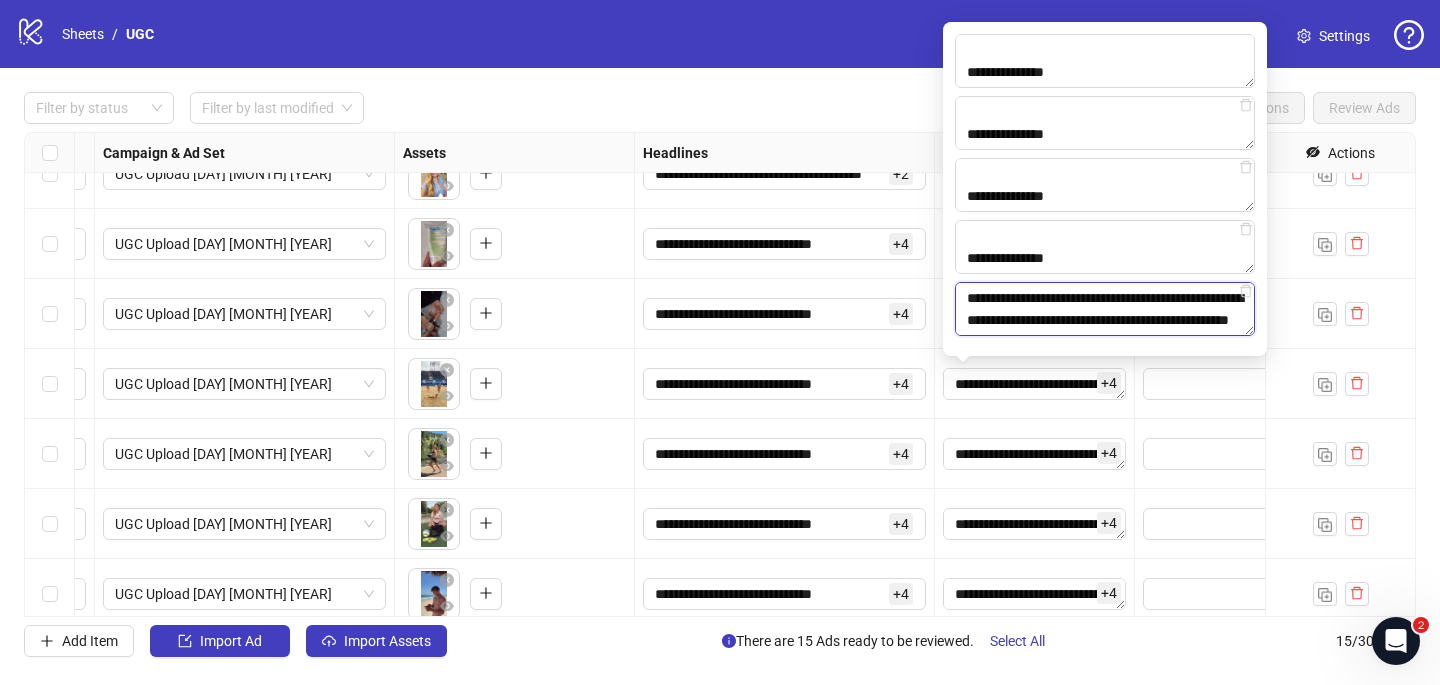 paste on "**********" 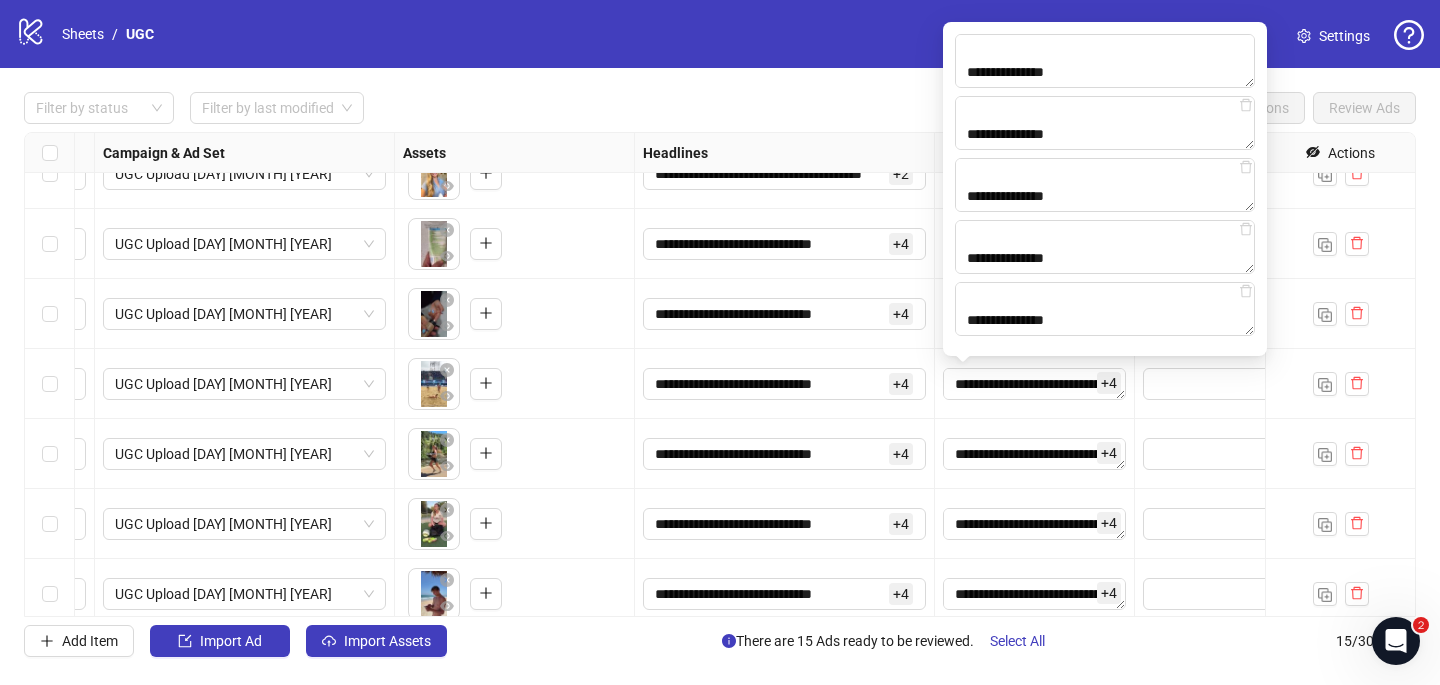 click on "**********" at bounding box center [785, 314] 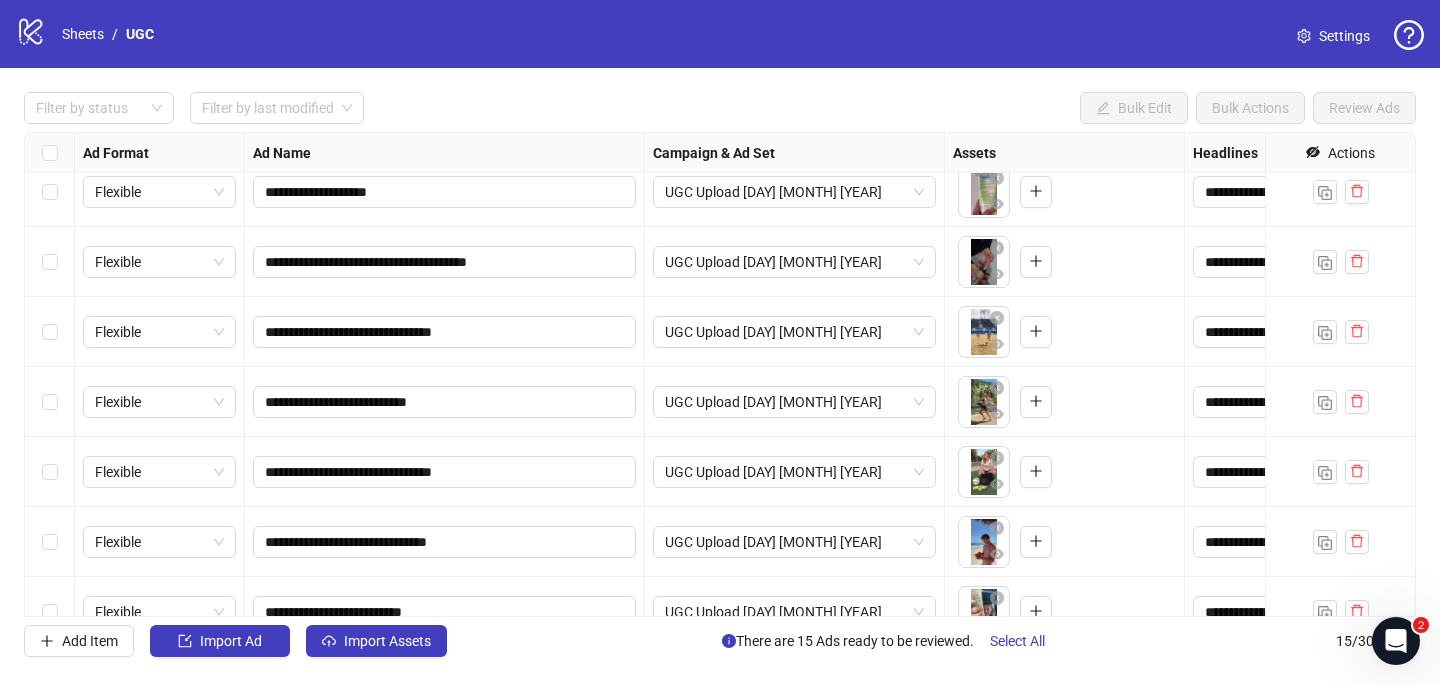 scroll, scrollTop: 173, scrollLeft: 0, axis: vertical 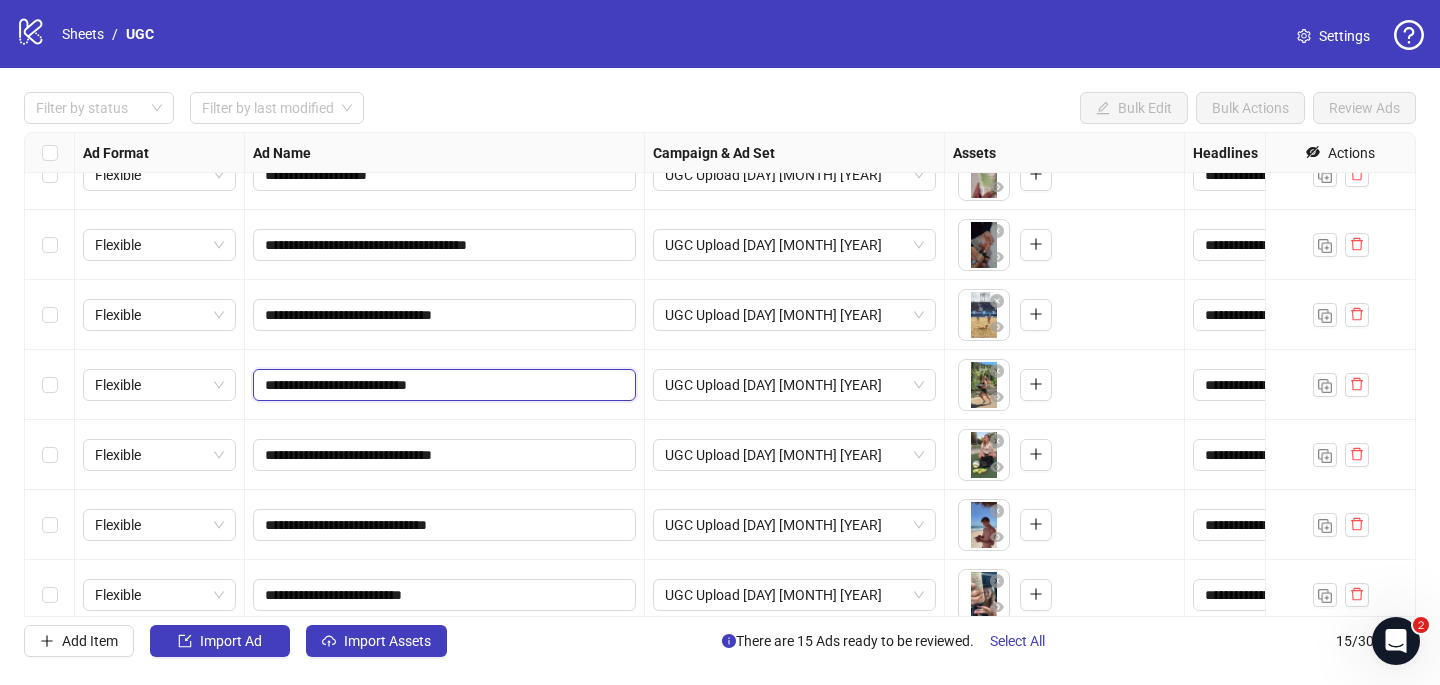 drag, startPoint x: 373, startPoint y: 385, endPoint x: 317, endPoint y: 386, distance: 56.008926 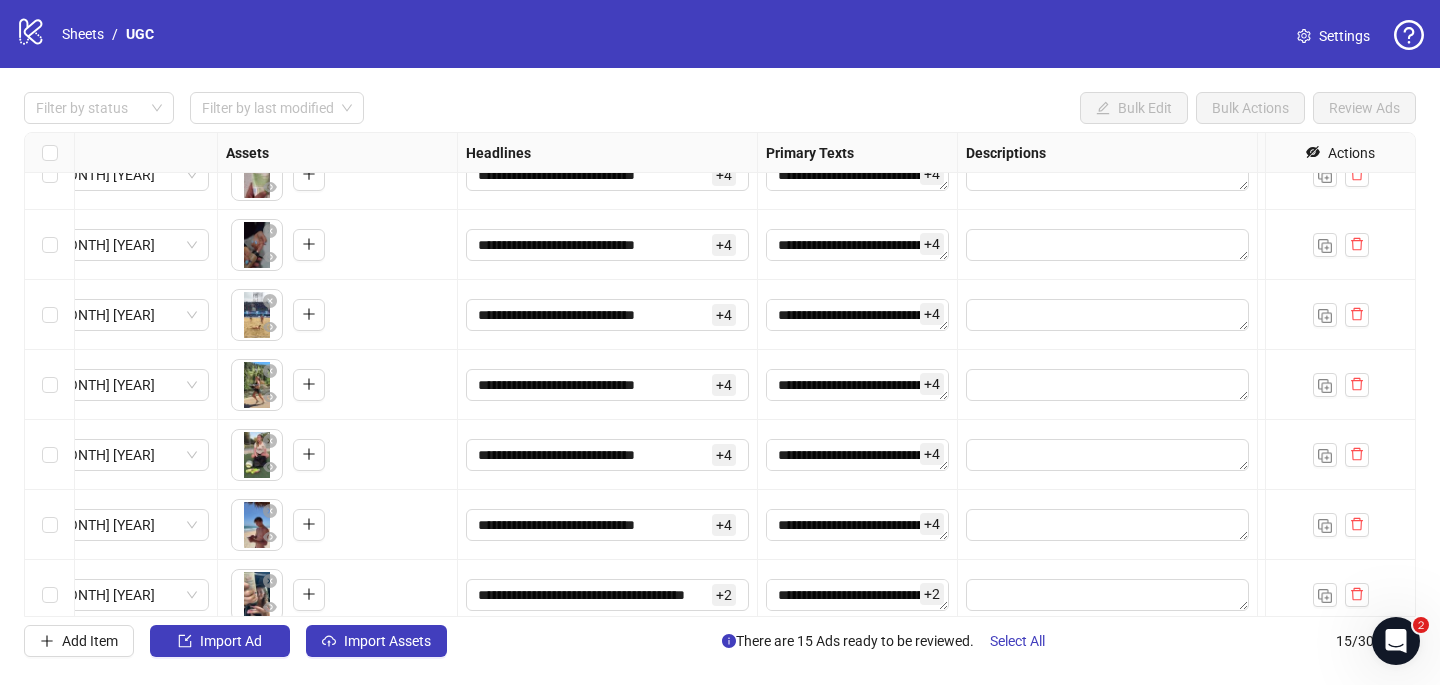 scroll, scrollTop: 173, scrollLeft: 838, axis: both 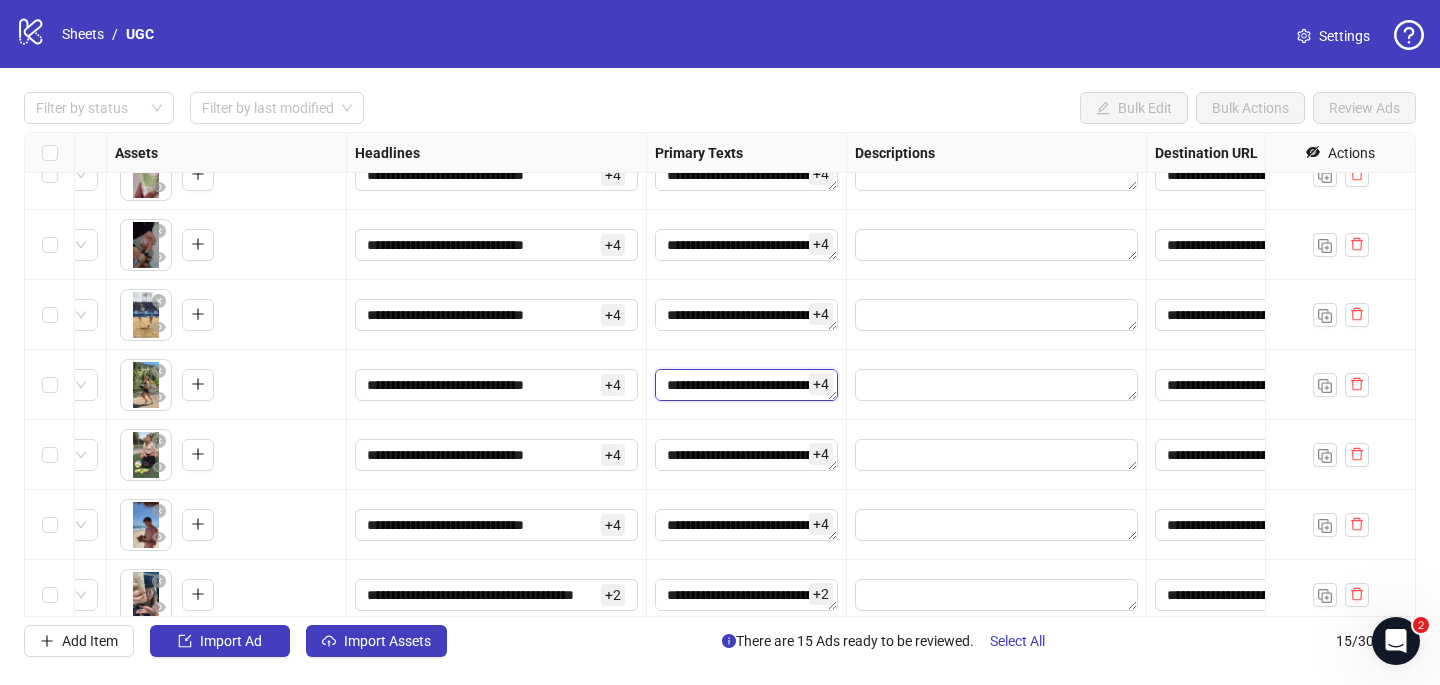 click on "**********" at bounding box center (746, 385) 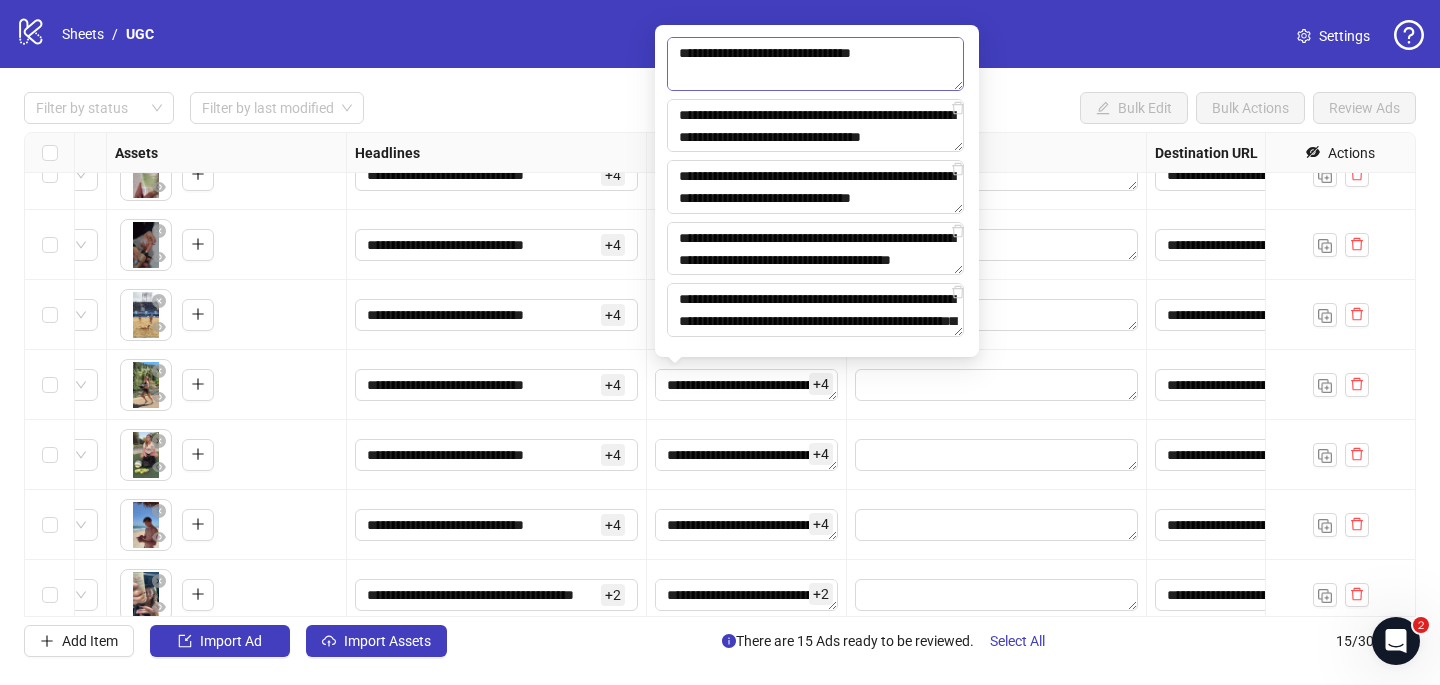 click on "**********" at bounding box center (815, 64) 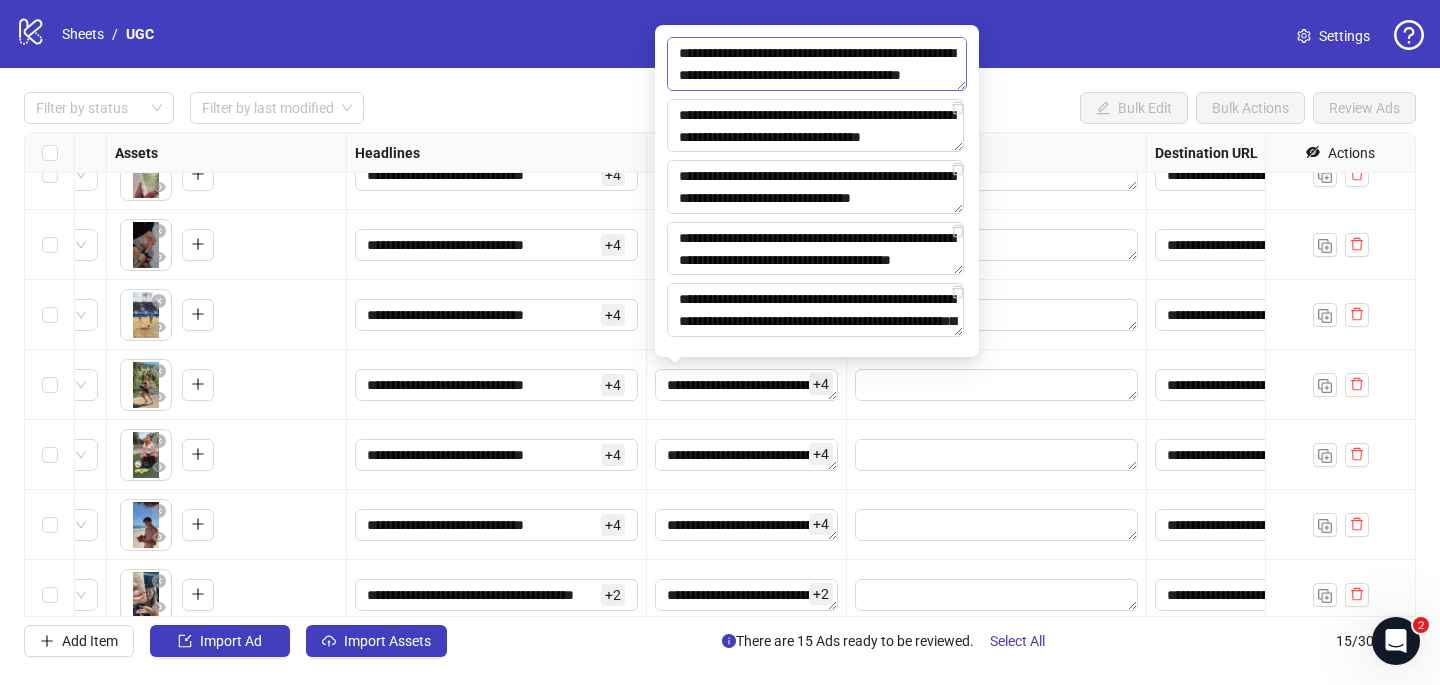 scroll, scrollTop: 323, scrollLeft: 0, axis: vertical 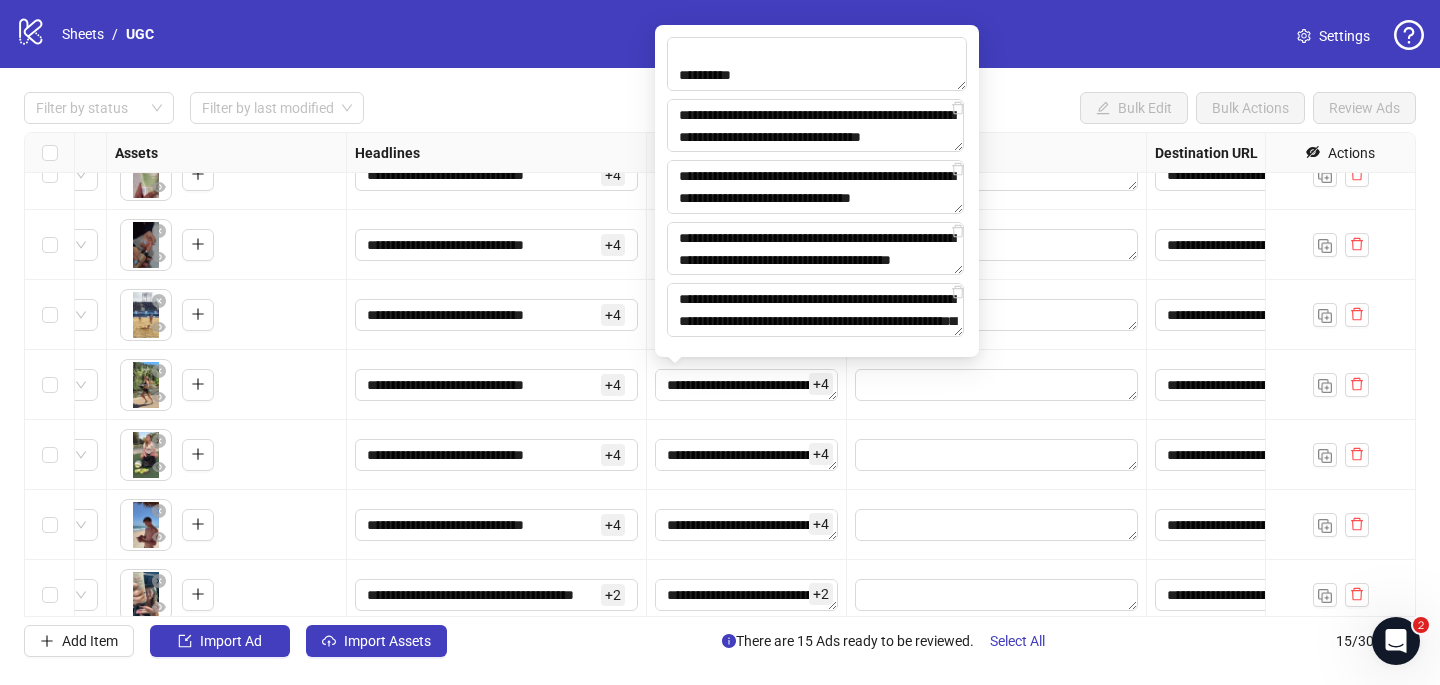 drag, startPoint x: 816, startPoint y: 73, endPoint x: 649, endPoint y: 78, distance: 167.07483 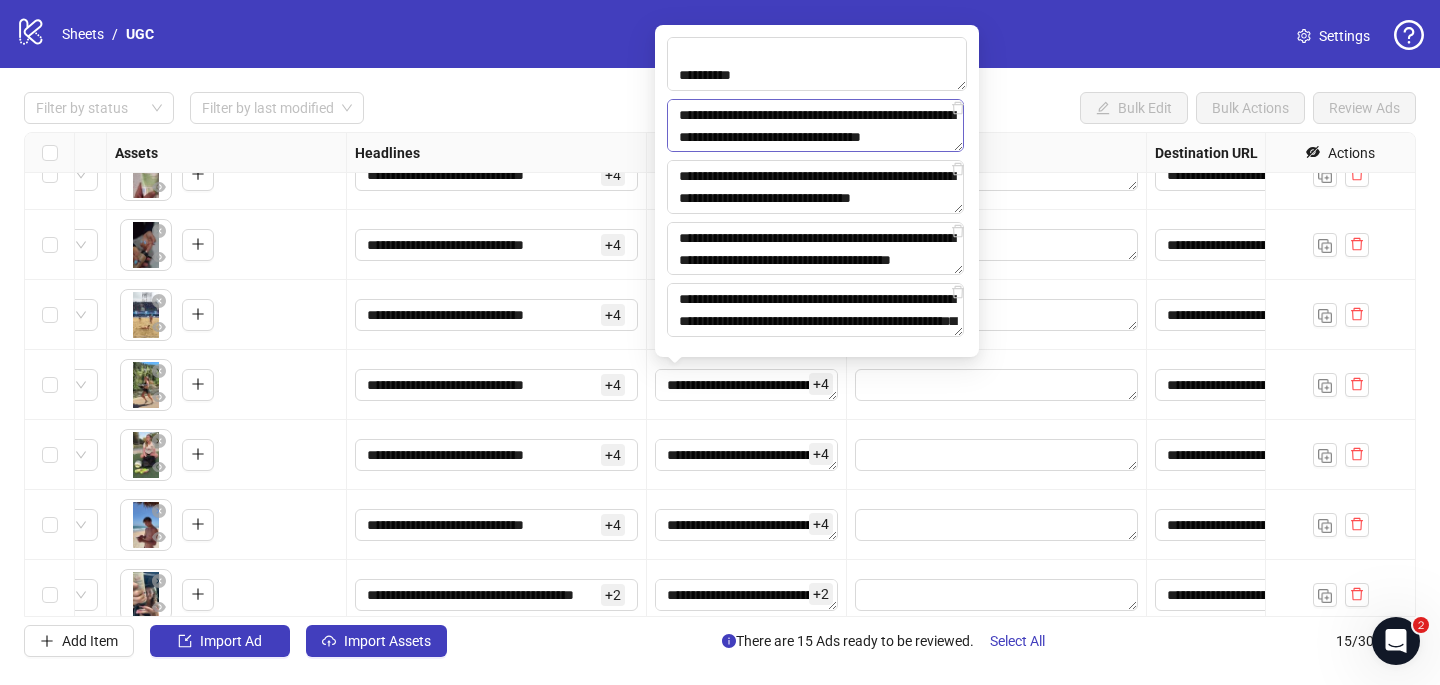 type on "**********" 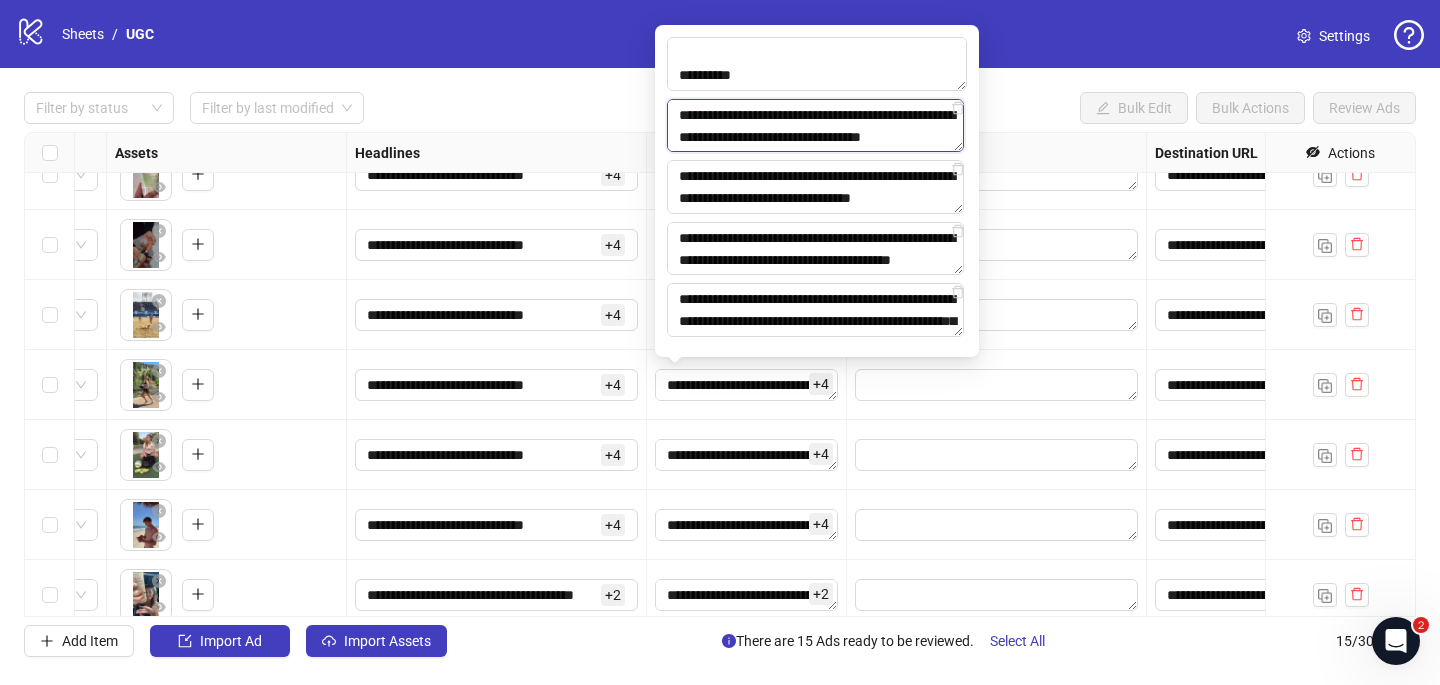 click on "**********" at bounding box center (815, 126) 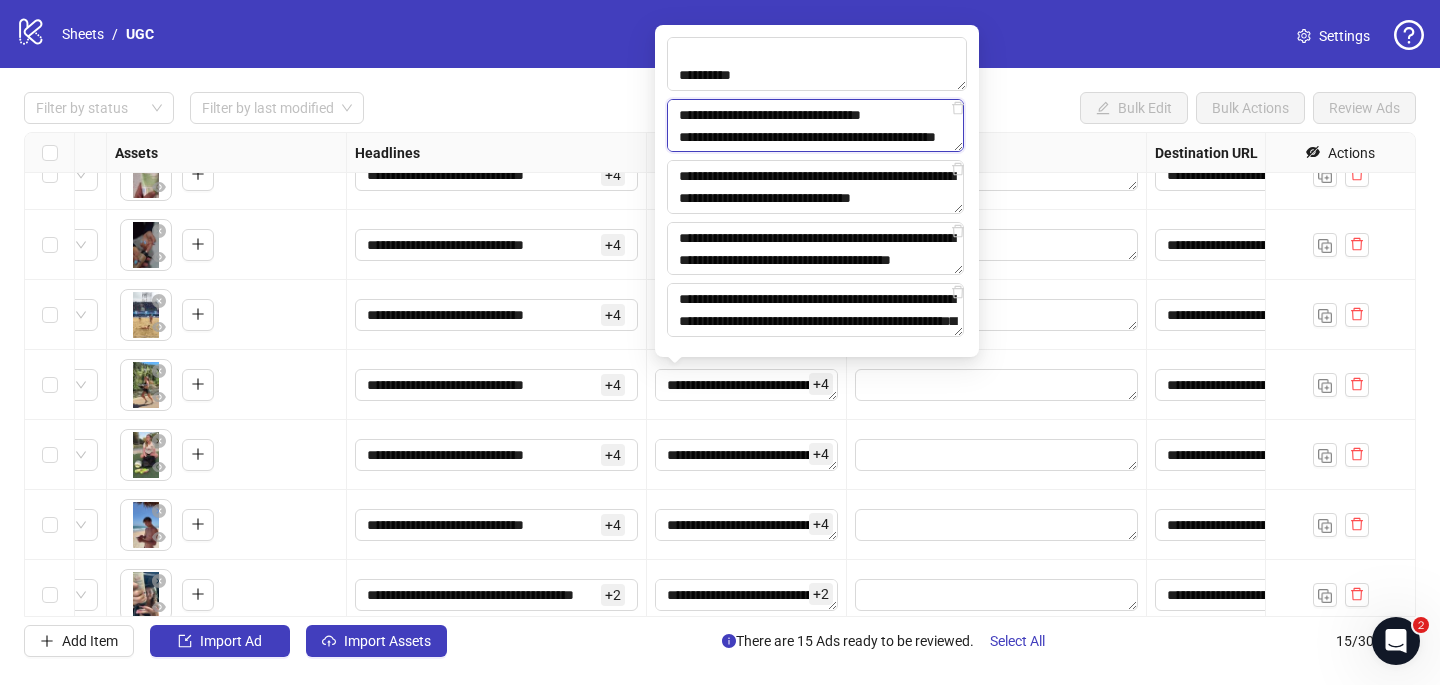 scroll, scrollTop: 433, scrollLeft: 0, axis: vertical 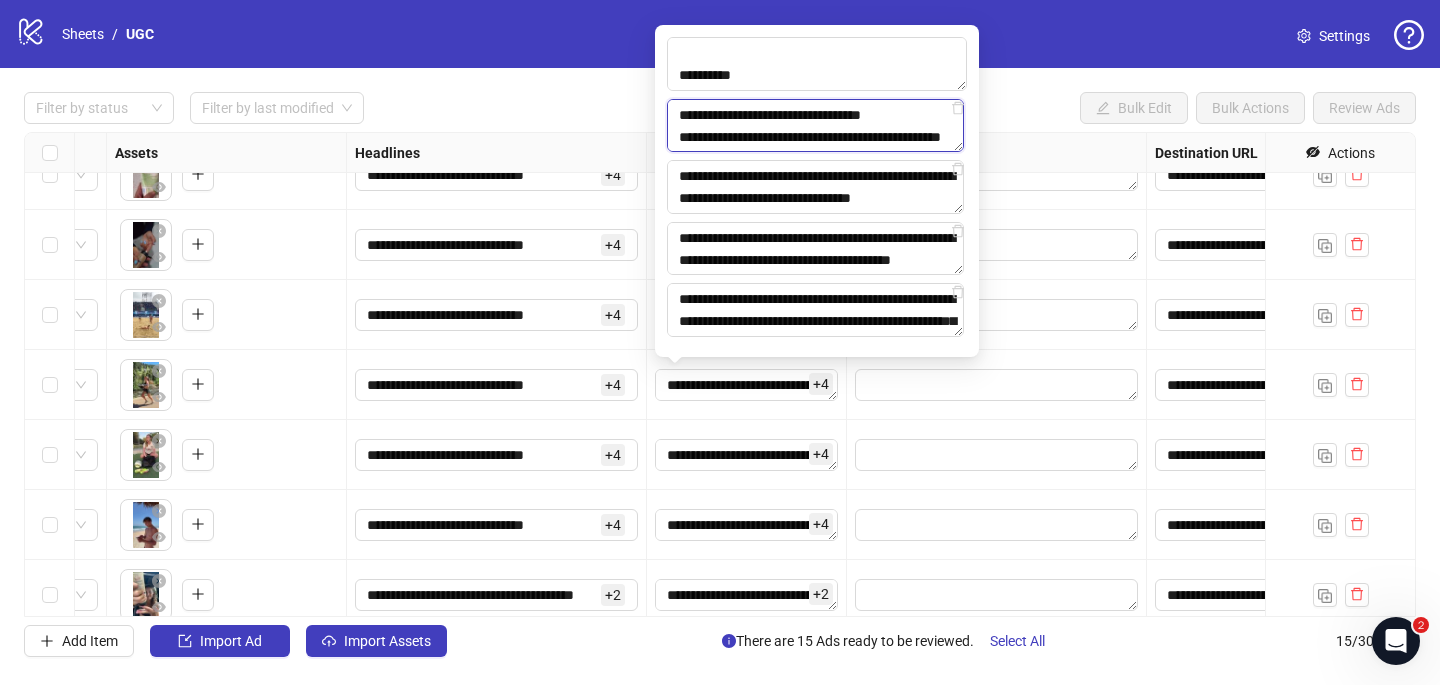 paste on "**********" 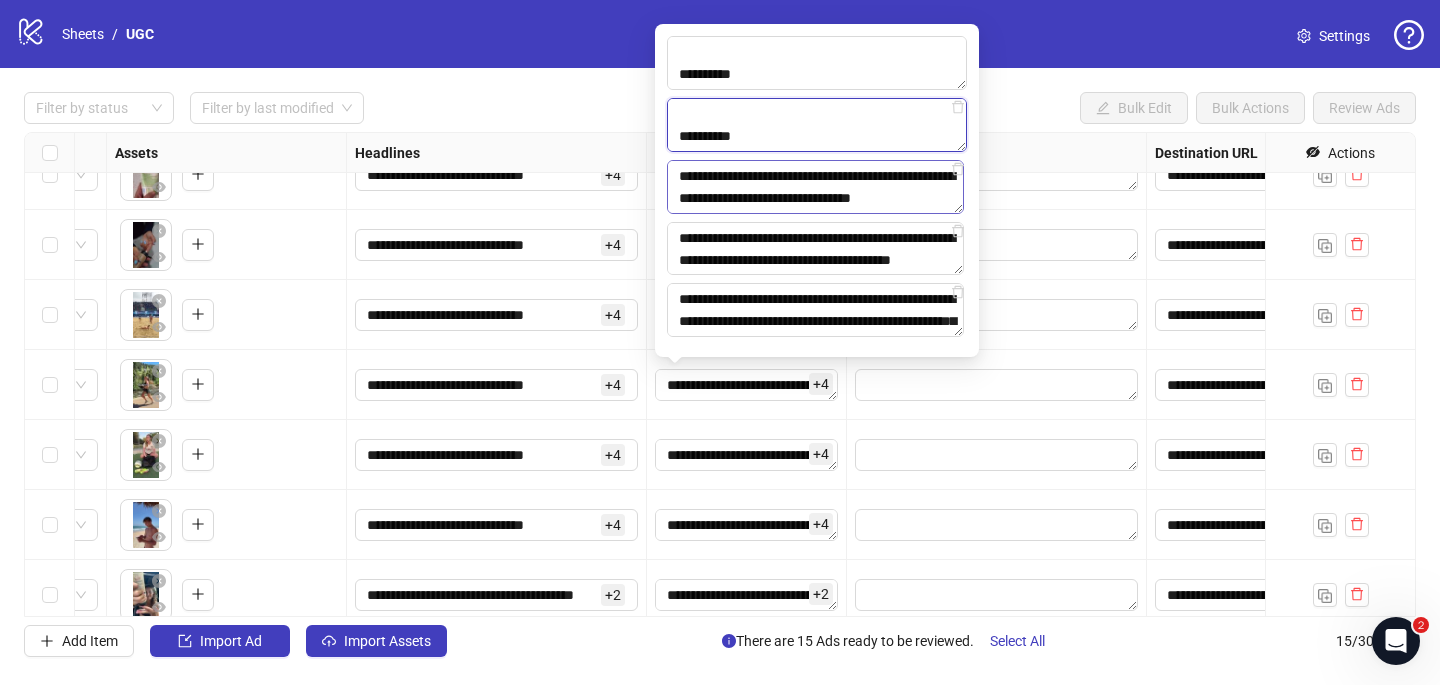 type on "**********" 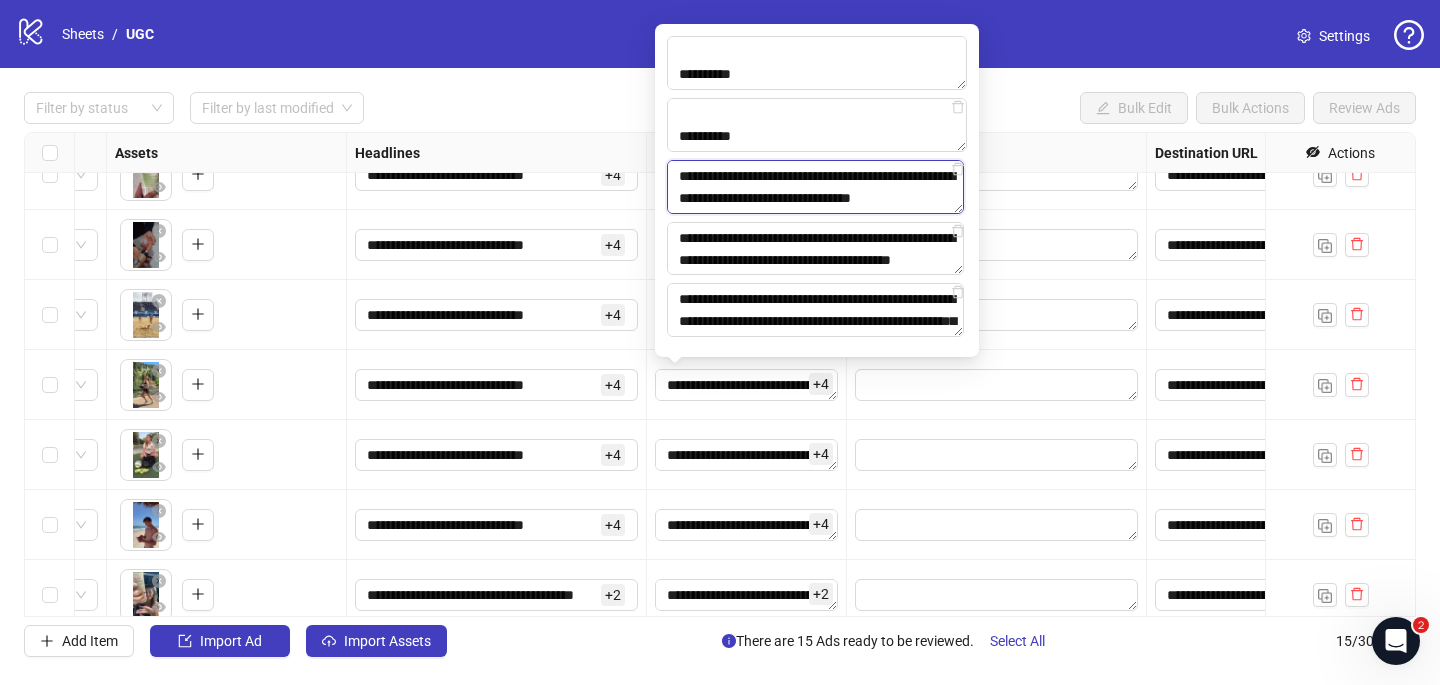click on "**********" at bounding box center [815, 187] 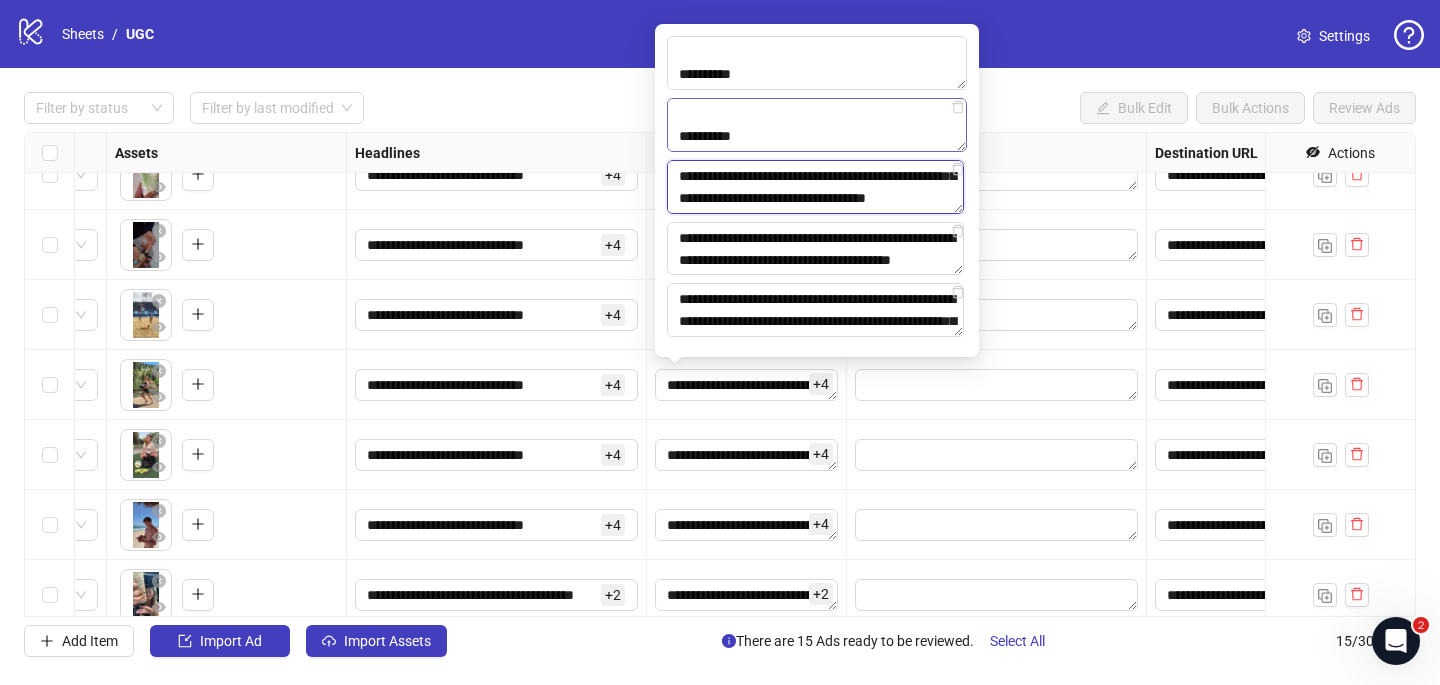 scroll, scrollTop: 653, scrollLeft: 0, axis: vertical 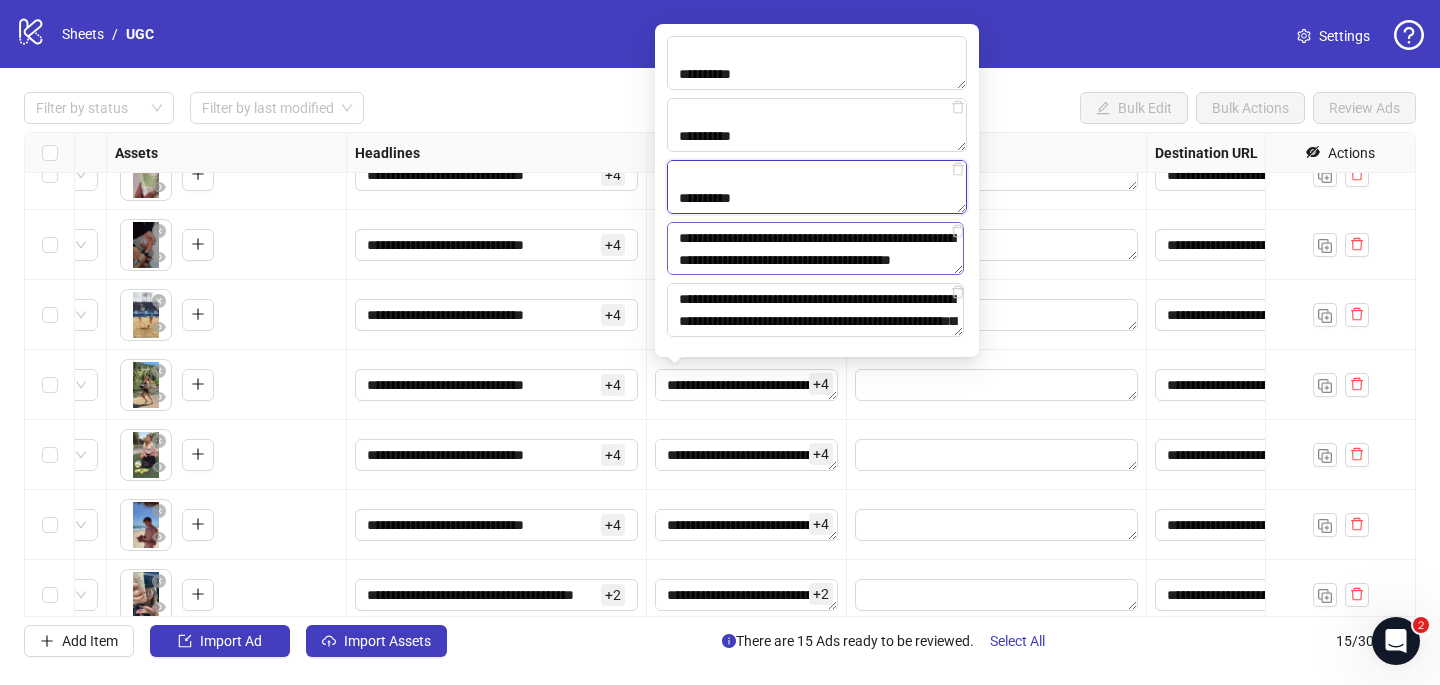 type on "**********" 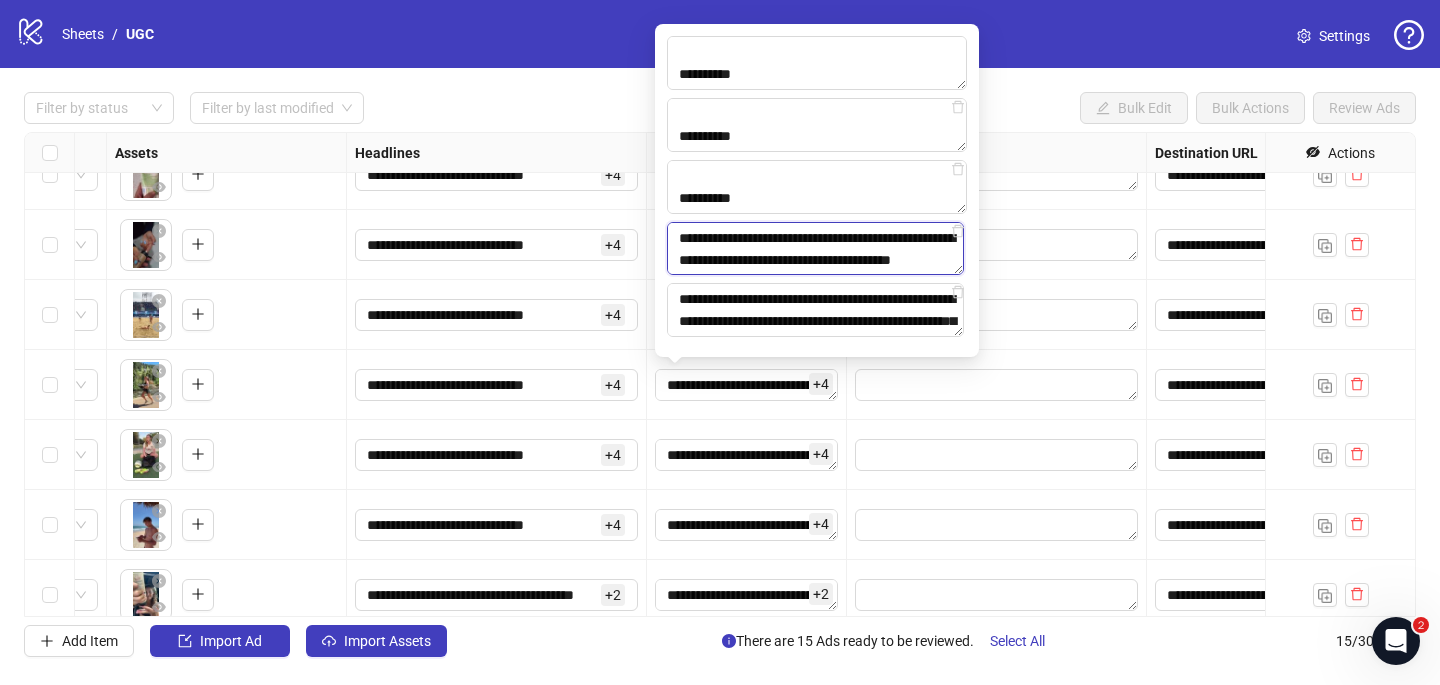 click on "**********" at bounding box center [815, 249] 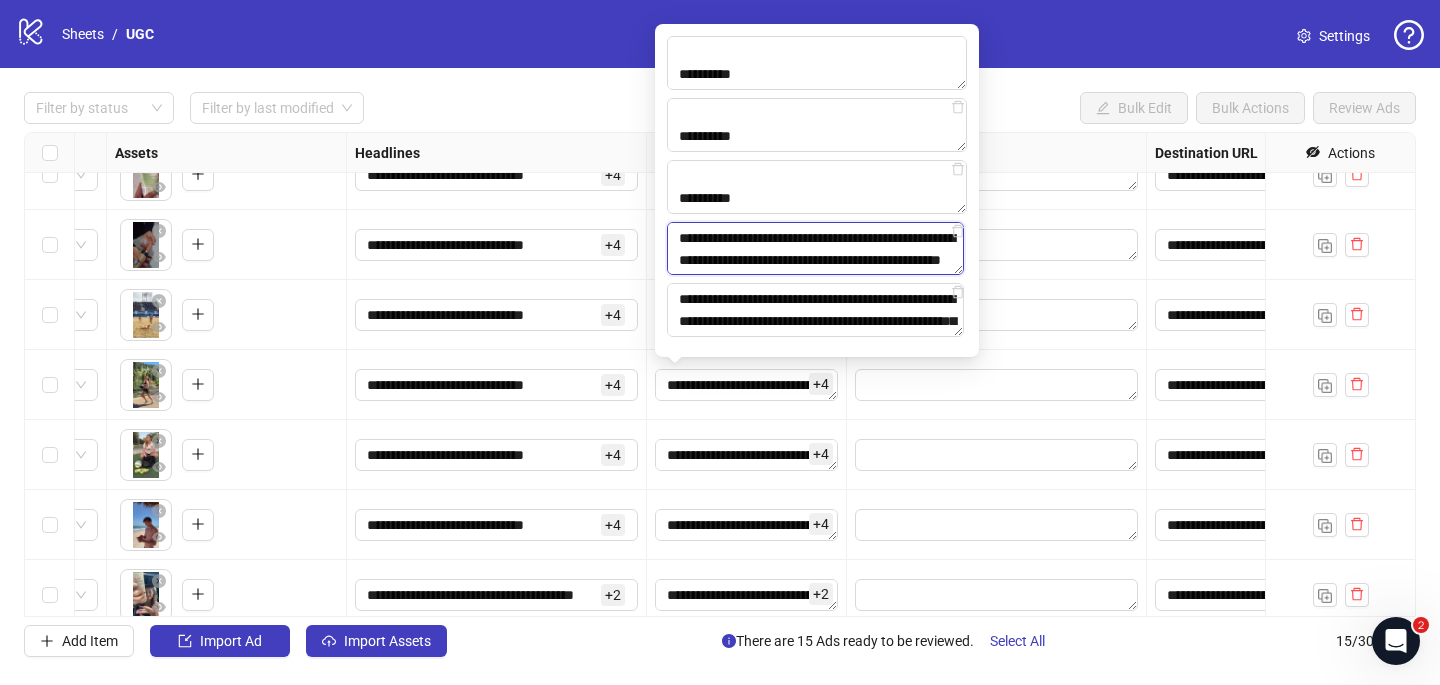 scroll, scrollTop: 675, scrollLeft: 0, axis: vertical 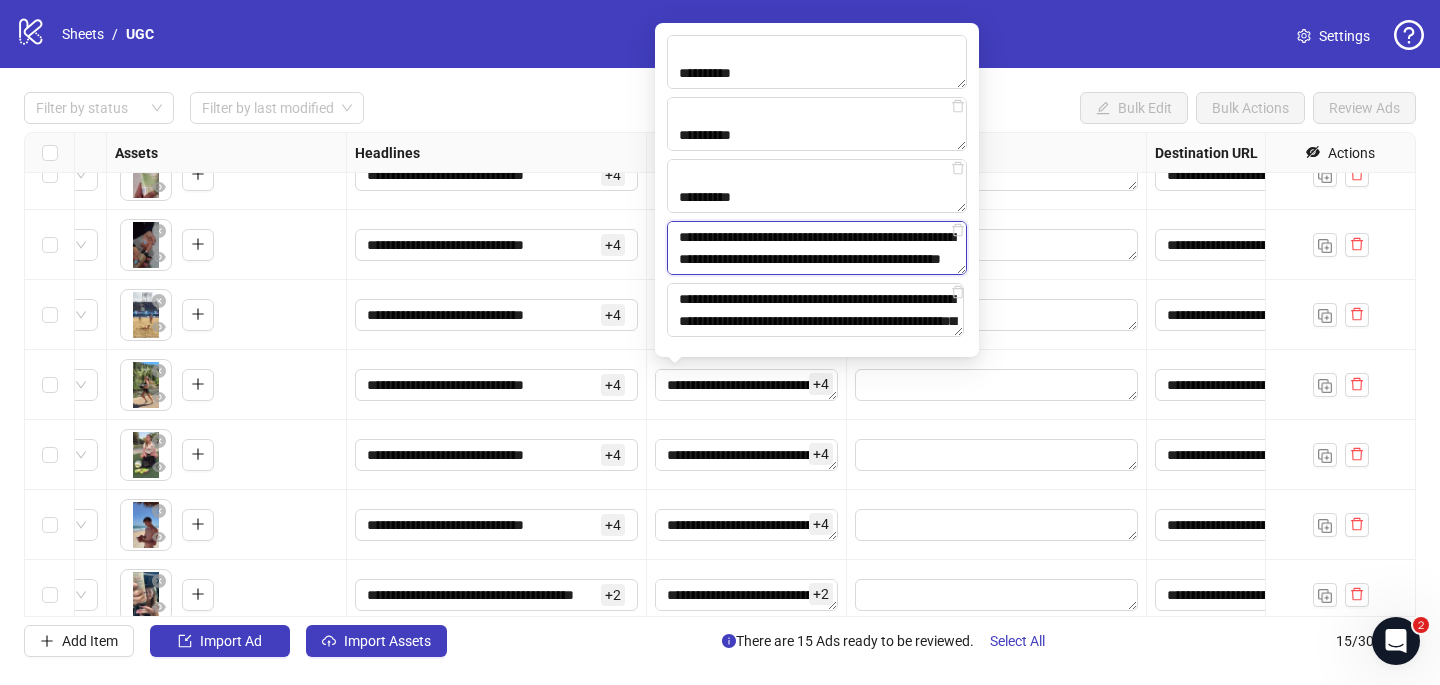 paste on "**********" 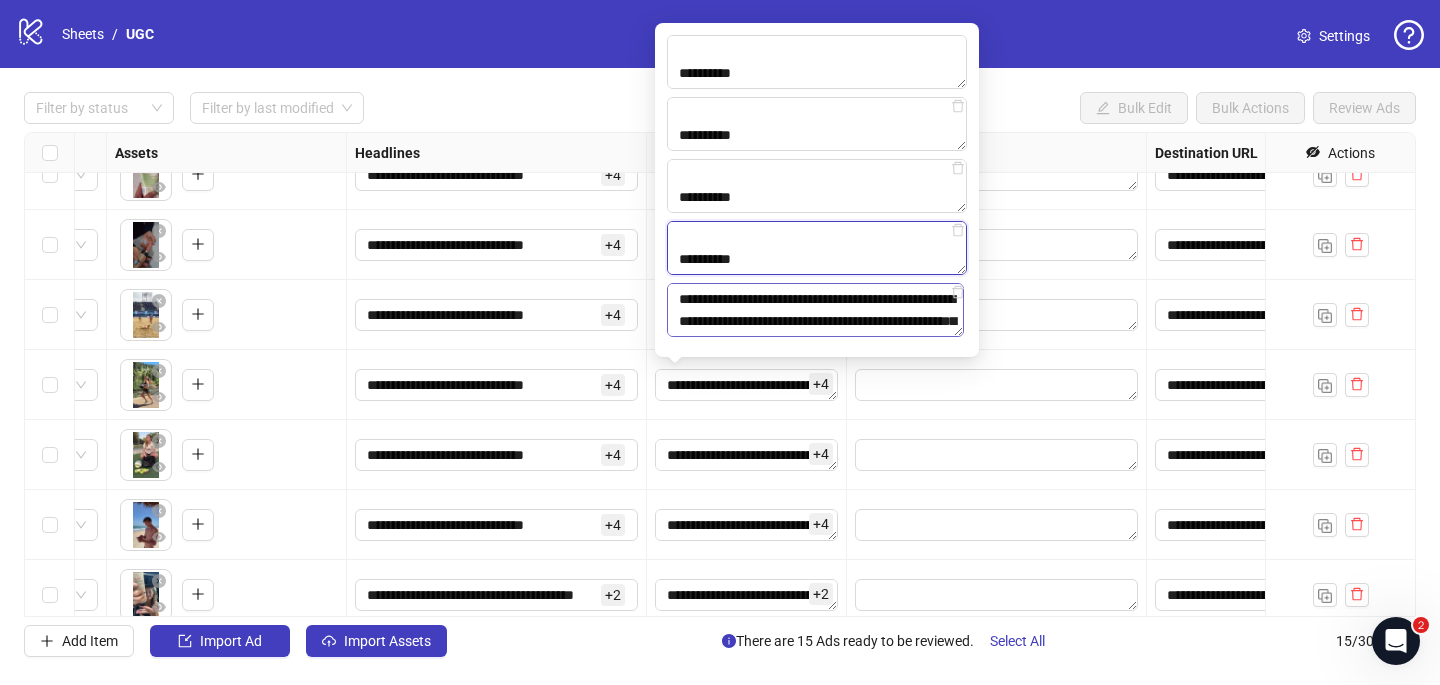 type on "**********" 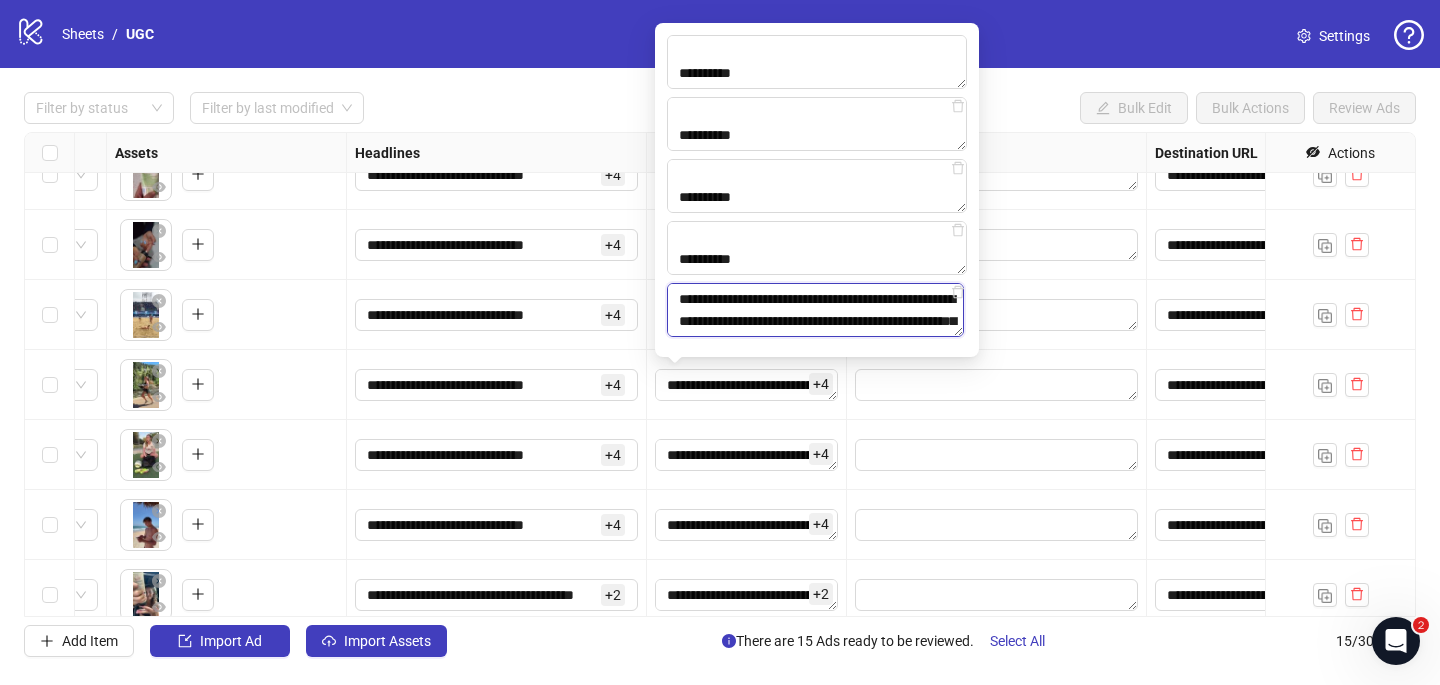 click on "**********" at bounding box center [815, 310] 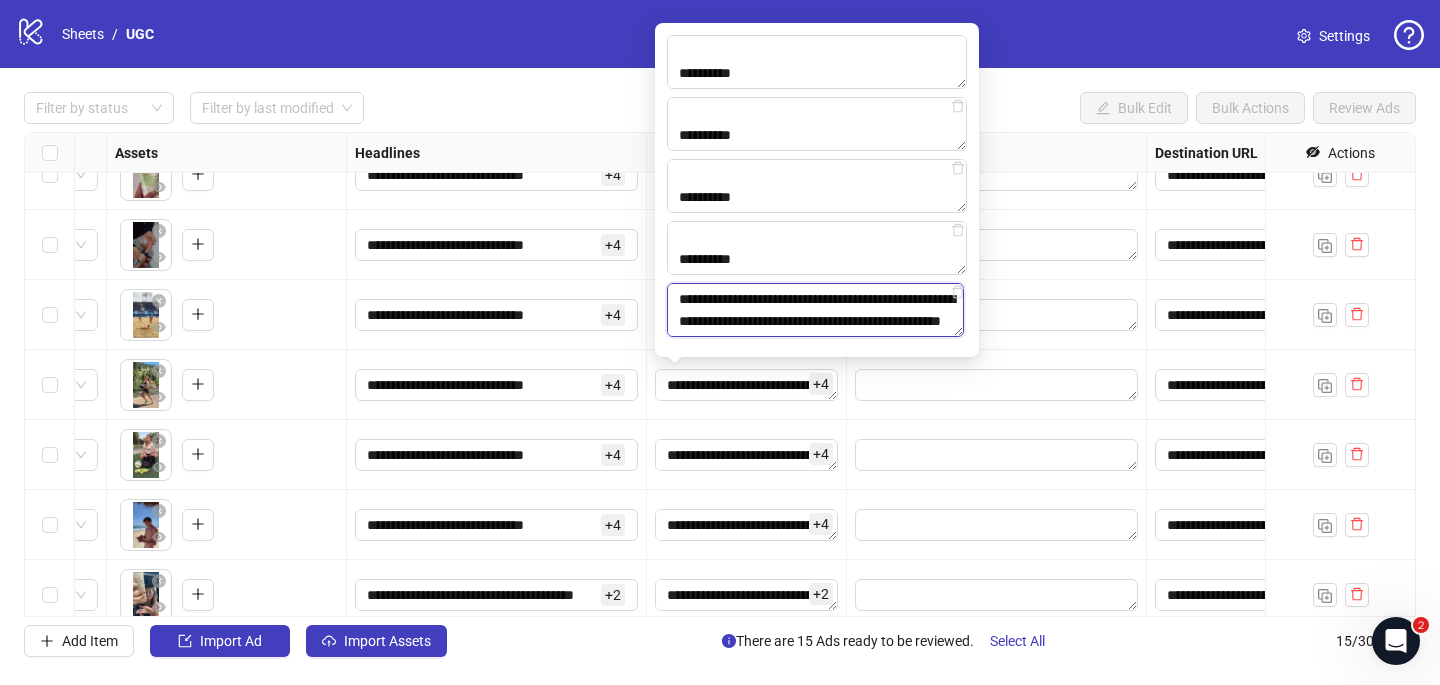 scroll, scrollTop: 477, scrollLeft: 0, axis: vertical 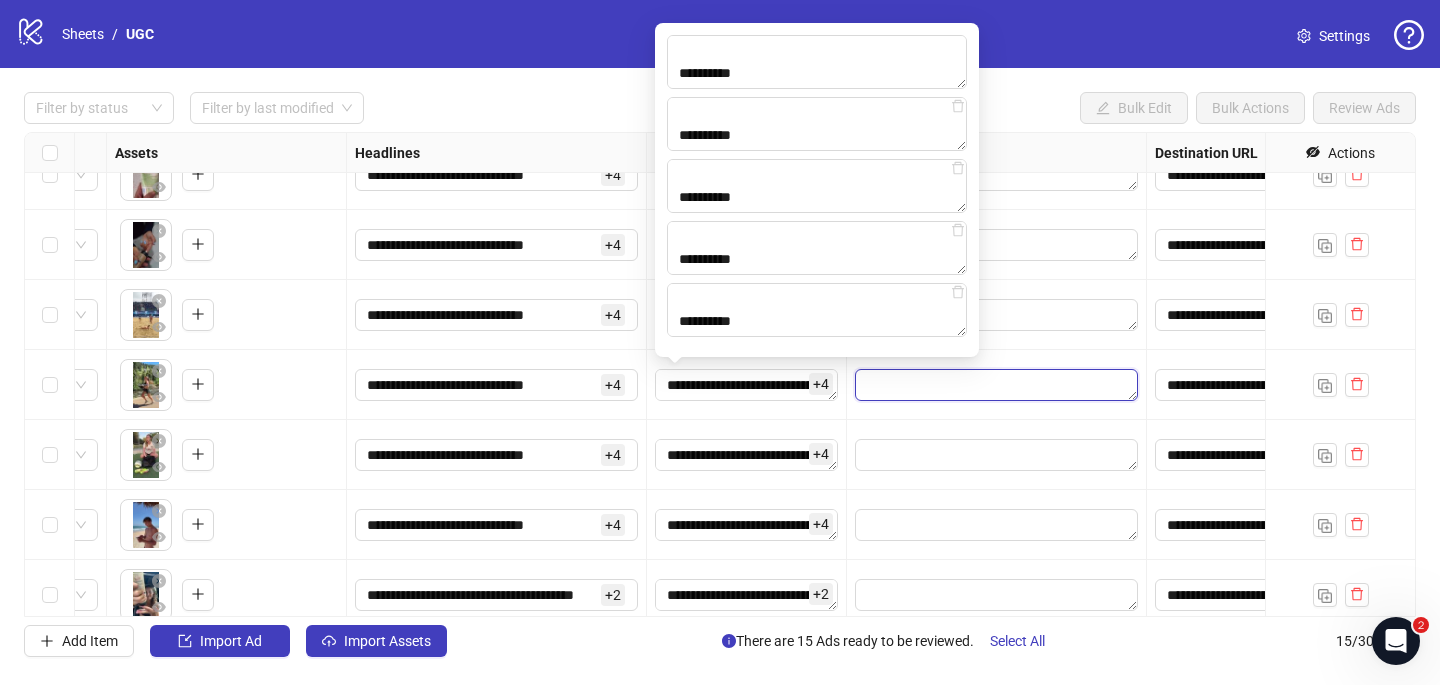 click at bounding box center (996, 385) 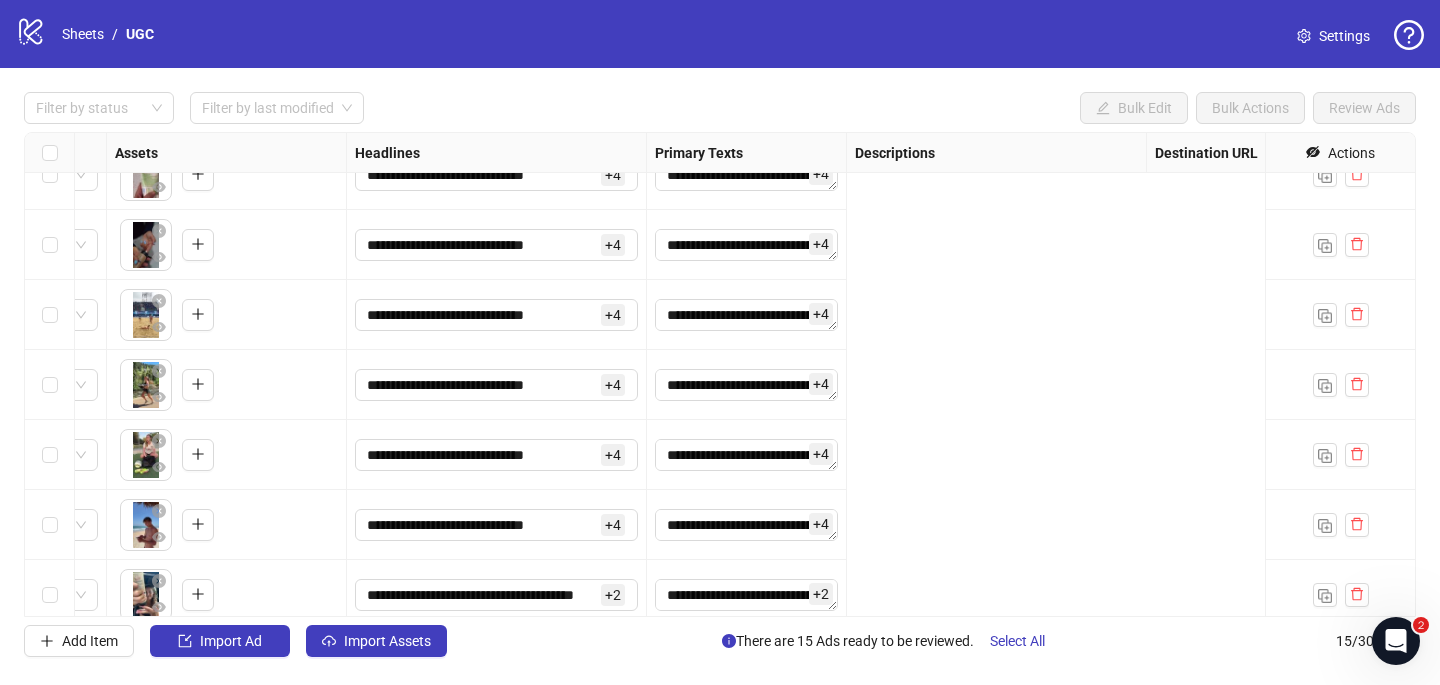 scroll, scrollTop: 173, scrollLeft: 0, axis: vertical 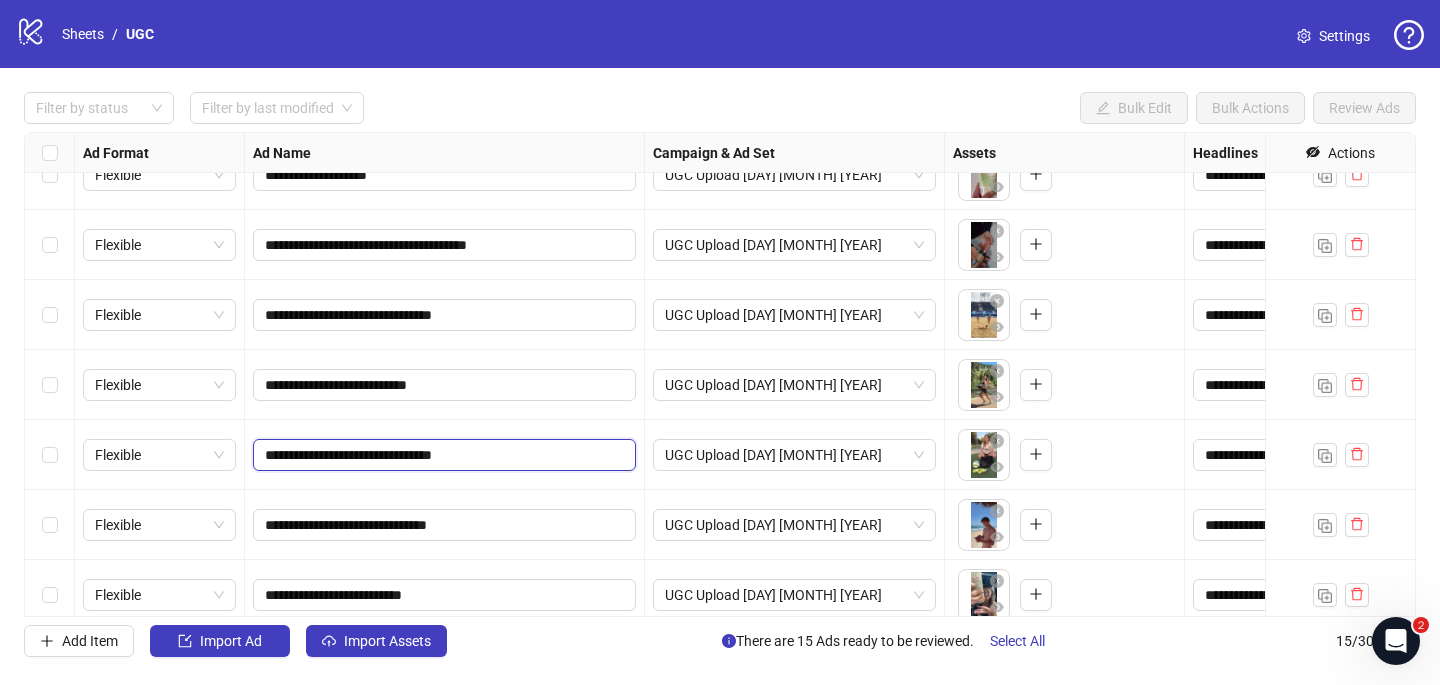 click on "**********" at bounding box center (442, 455) 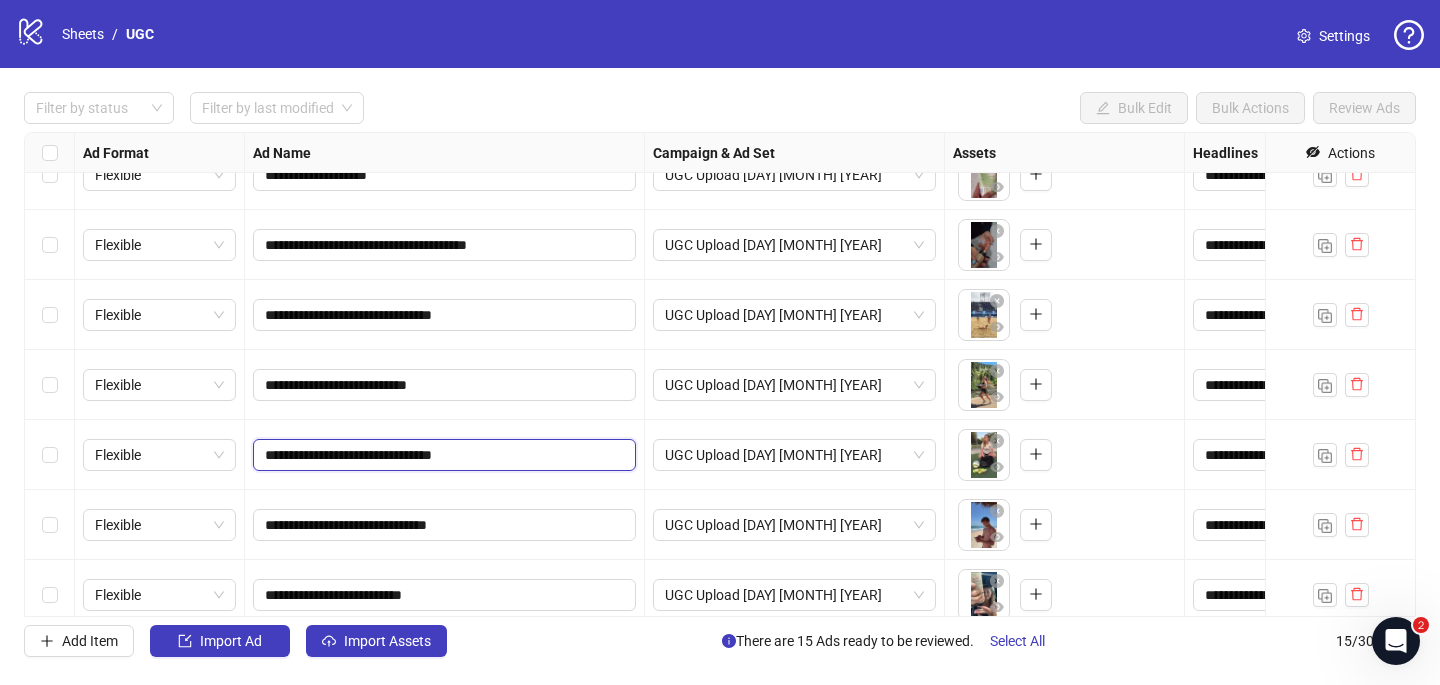 drag, startPoint x: 407, startPoint y: 453, endPoint x: 313, endPoint y: 455, distance: 94.02127 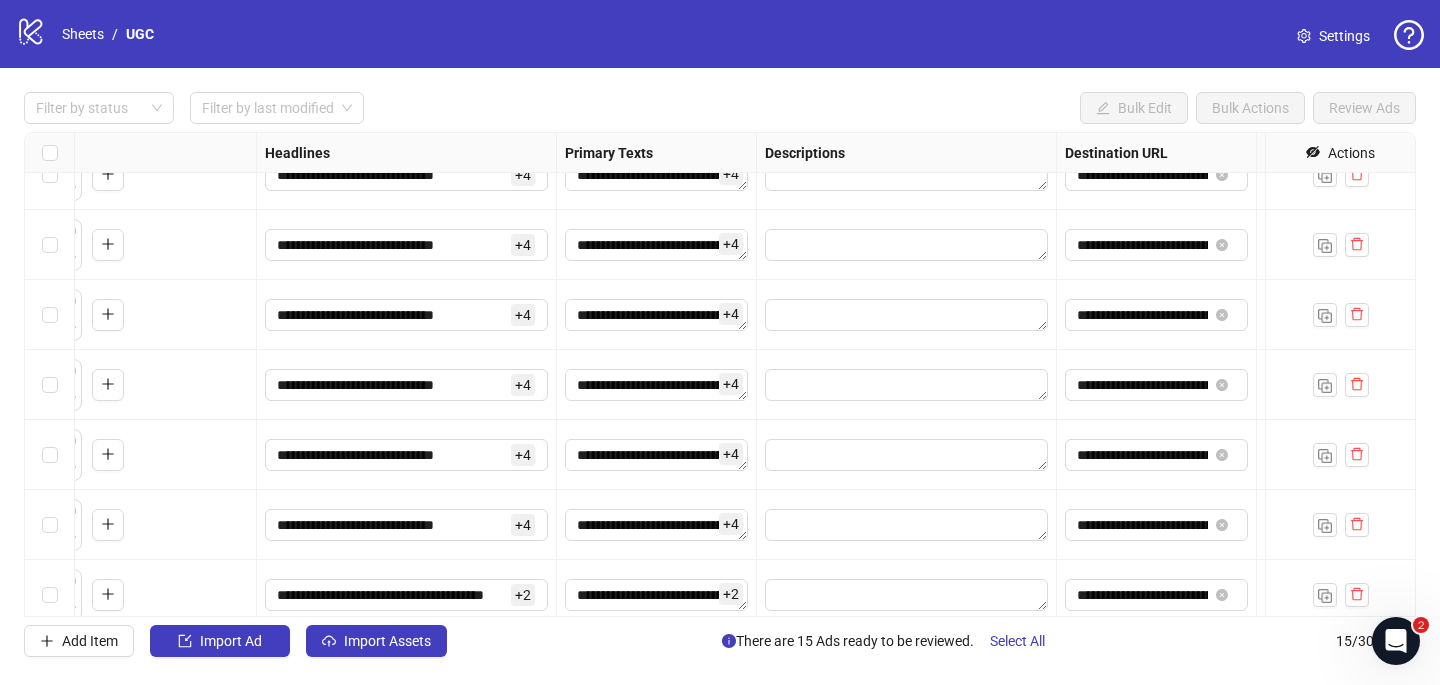 scroll, scrollTop: 173, scrollLeft: 946, axis: both 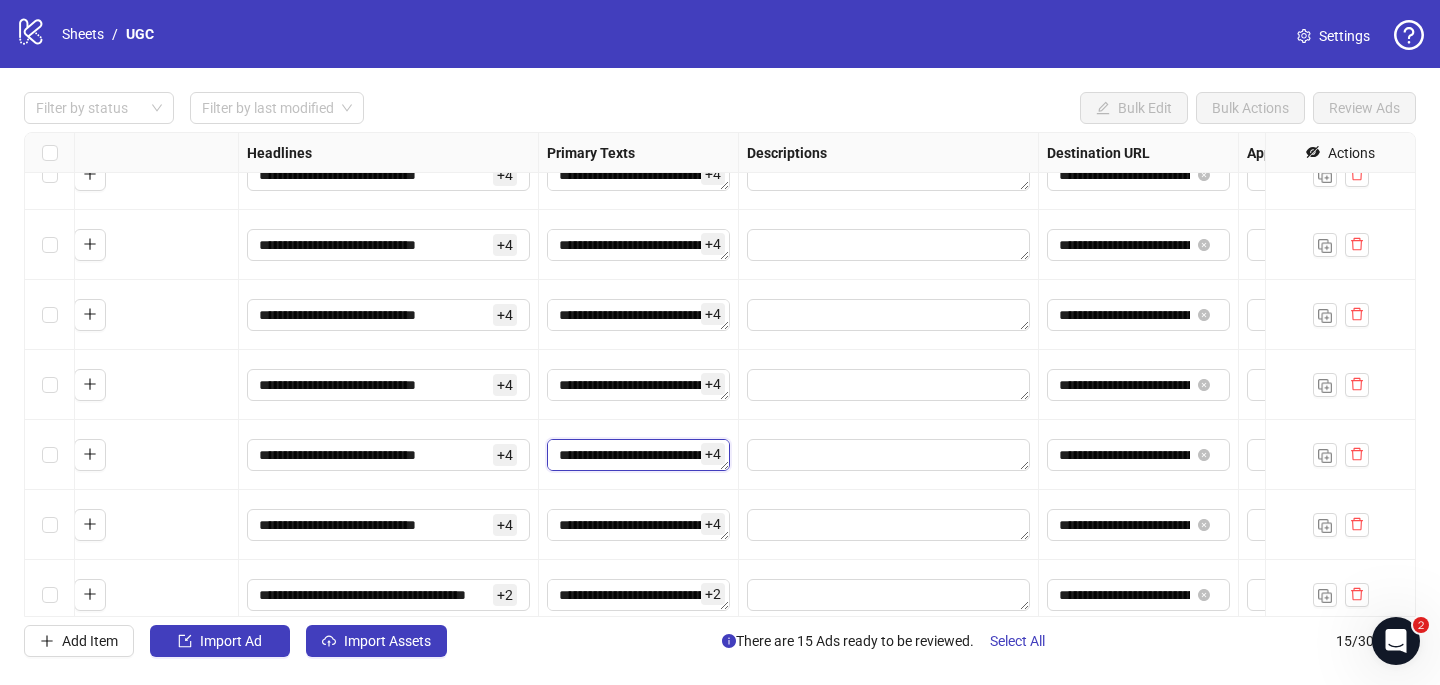click on "**********" at bounding box center [638, 455] 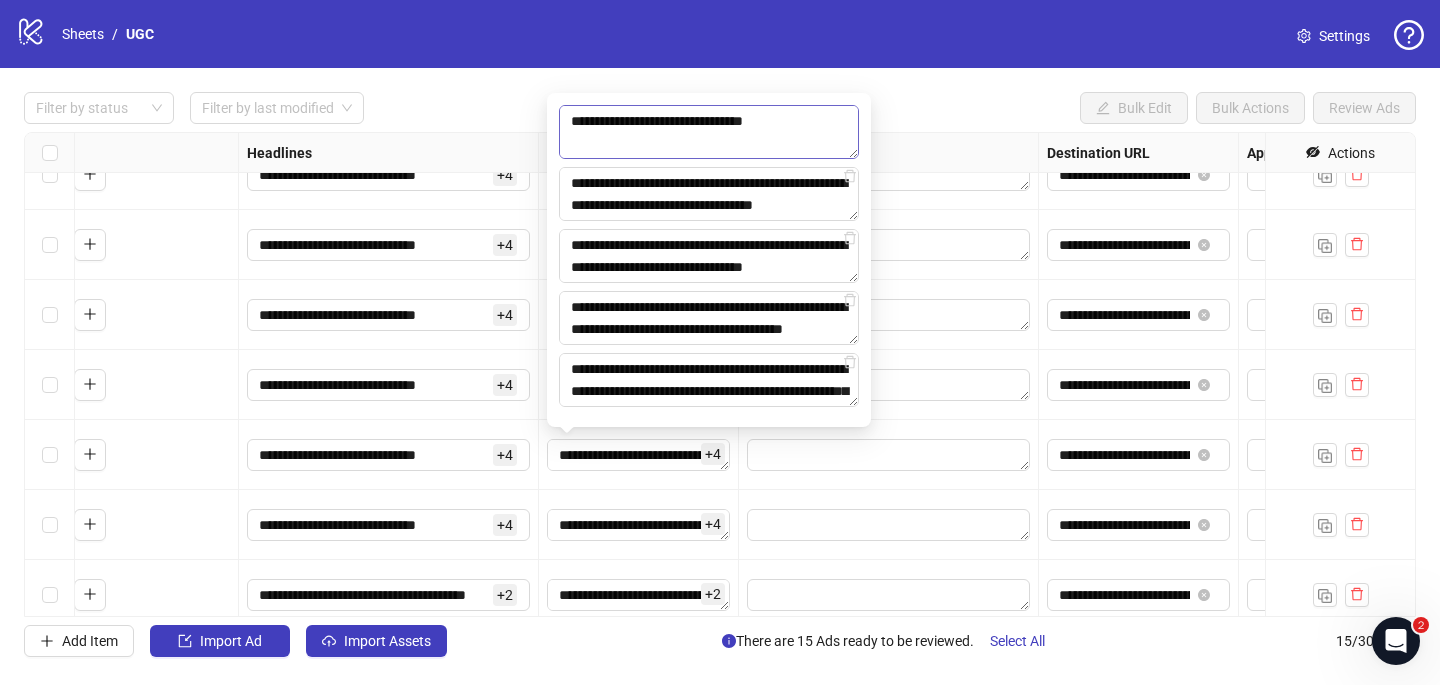 click on "**********" at bounding box center (709, 132) 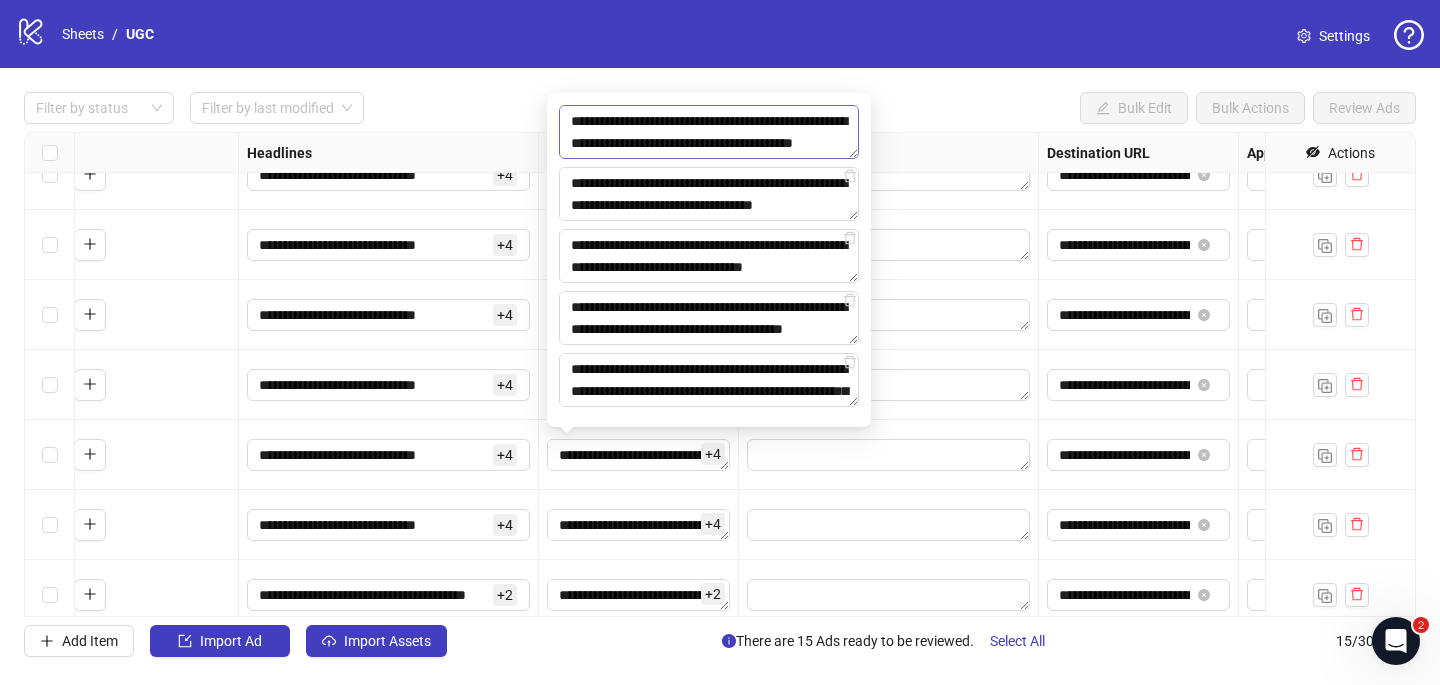 scroll, scrollTop: 323, scrollLeft: 0, axis: vertical 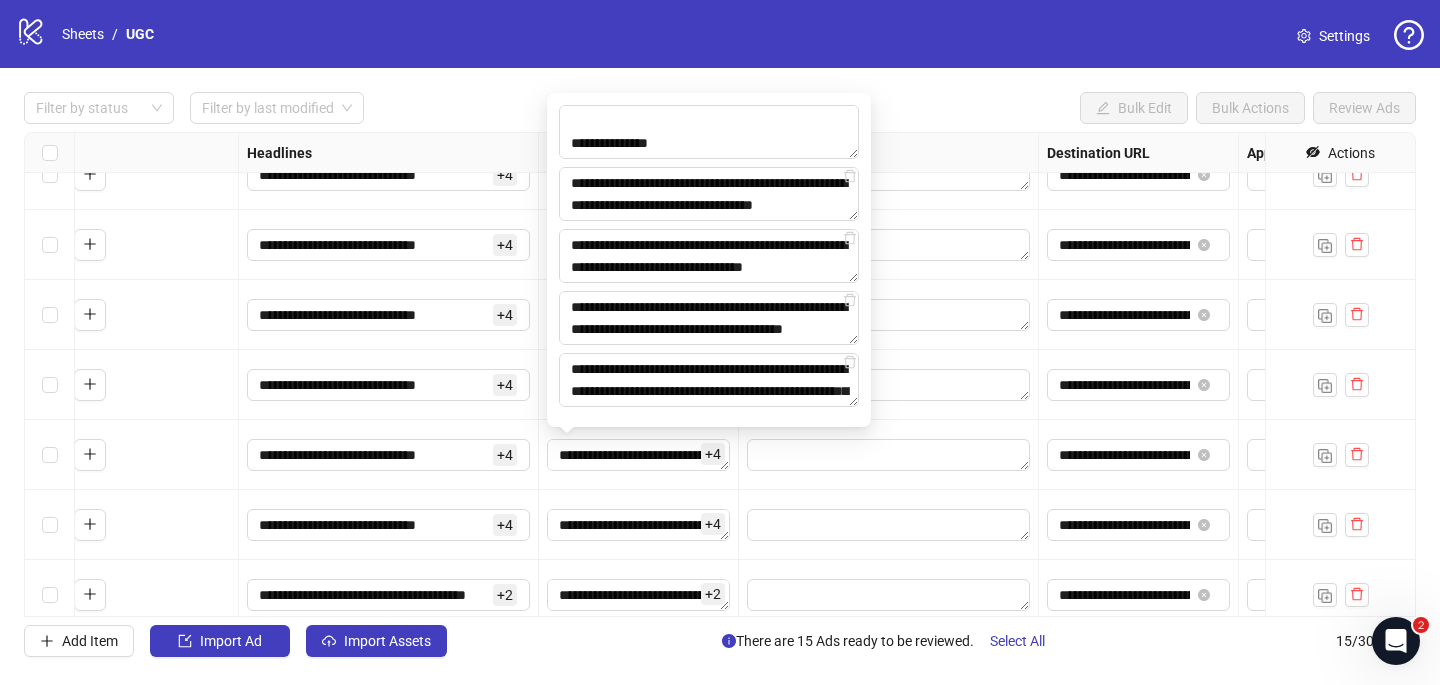drag, startPoint x: 685, startPoint y: 147, endPoint x: 541, endPoint y: 147, distance: 144 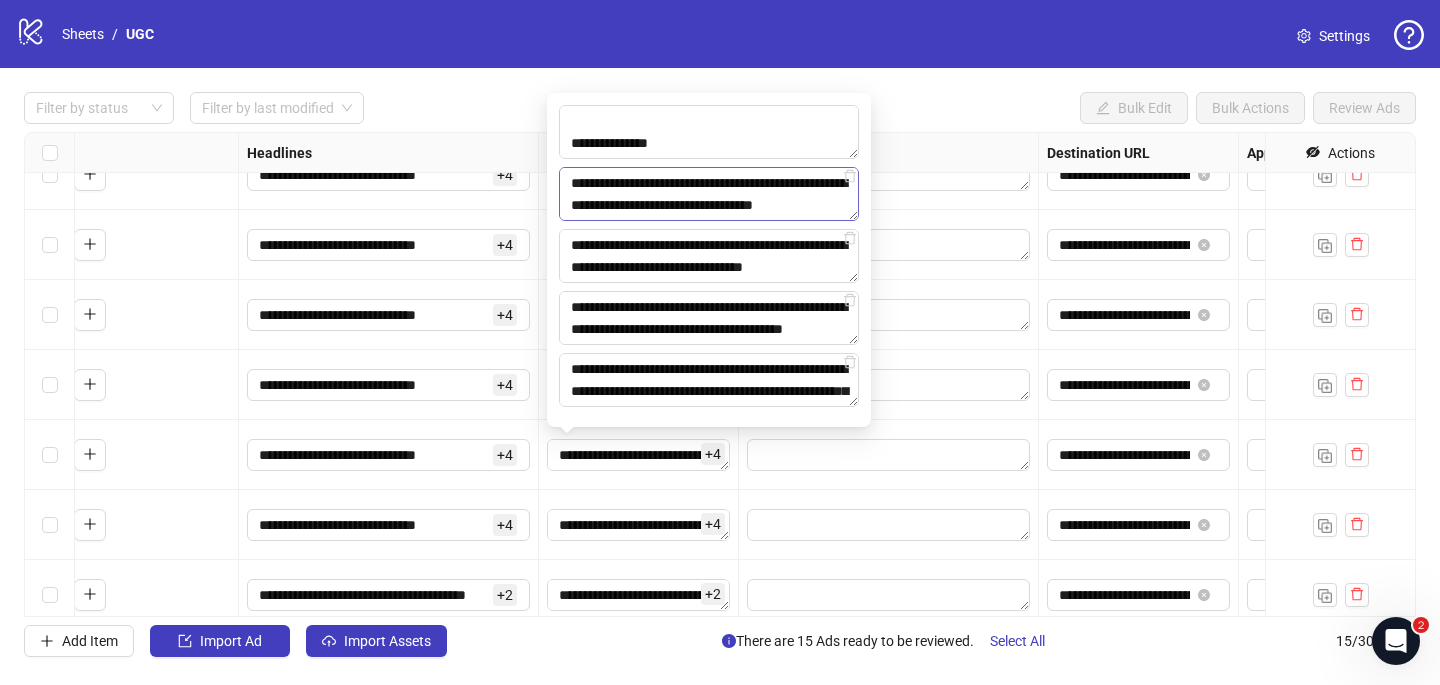 type on "**********" 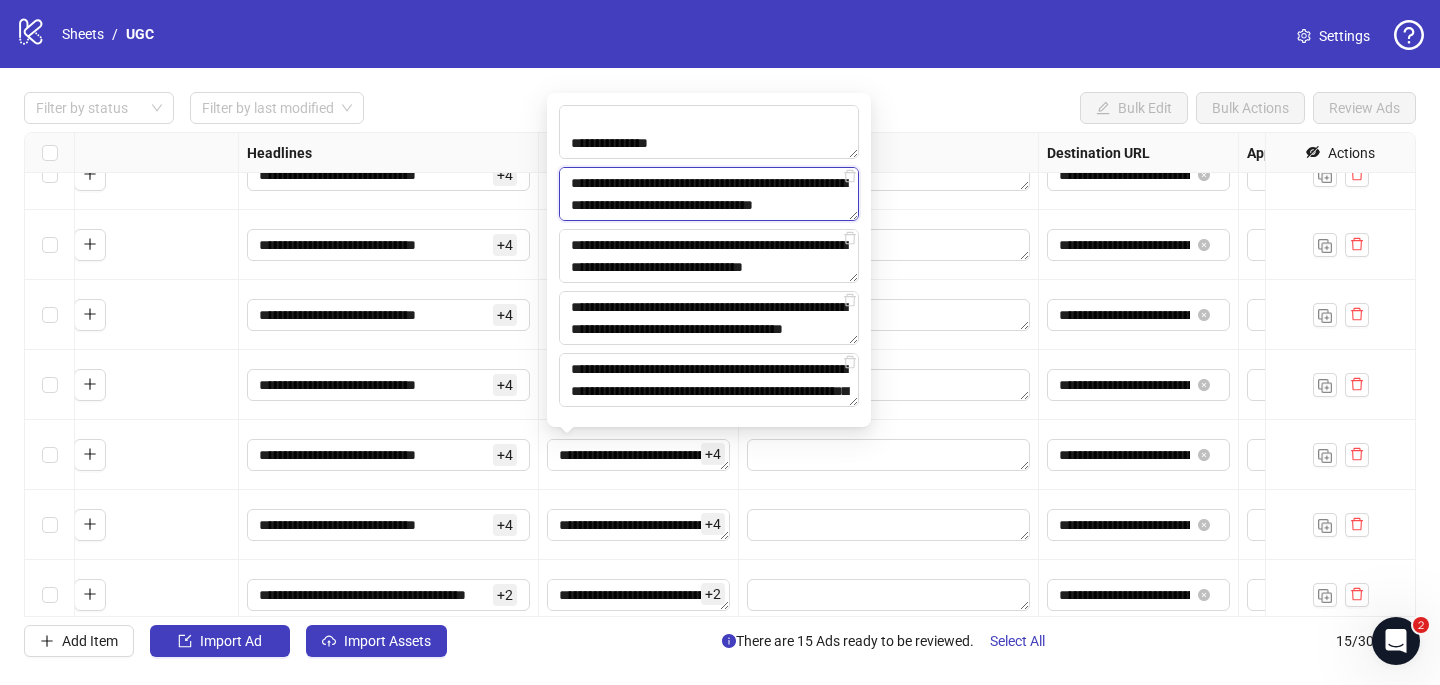 click on "**********" at bounding box center (709, 194) 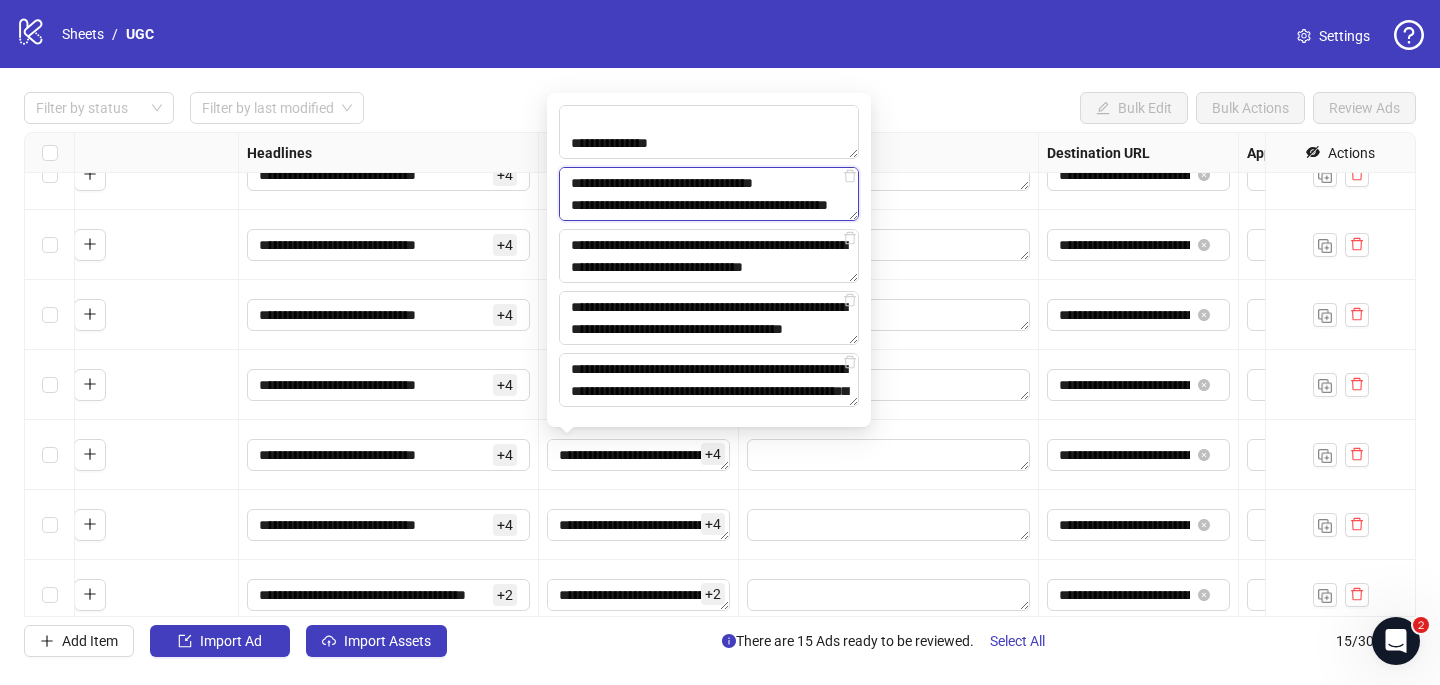 scroll, scrollTop: 433, scrollLeft: 0, axis: vertical 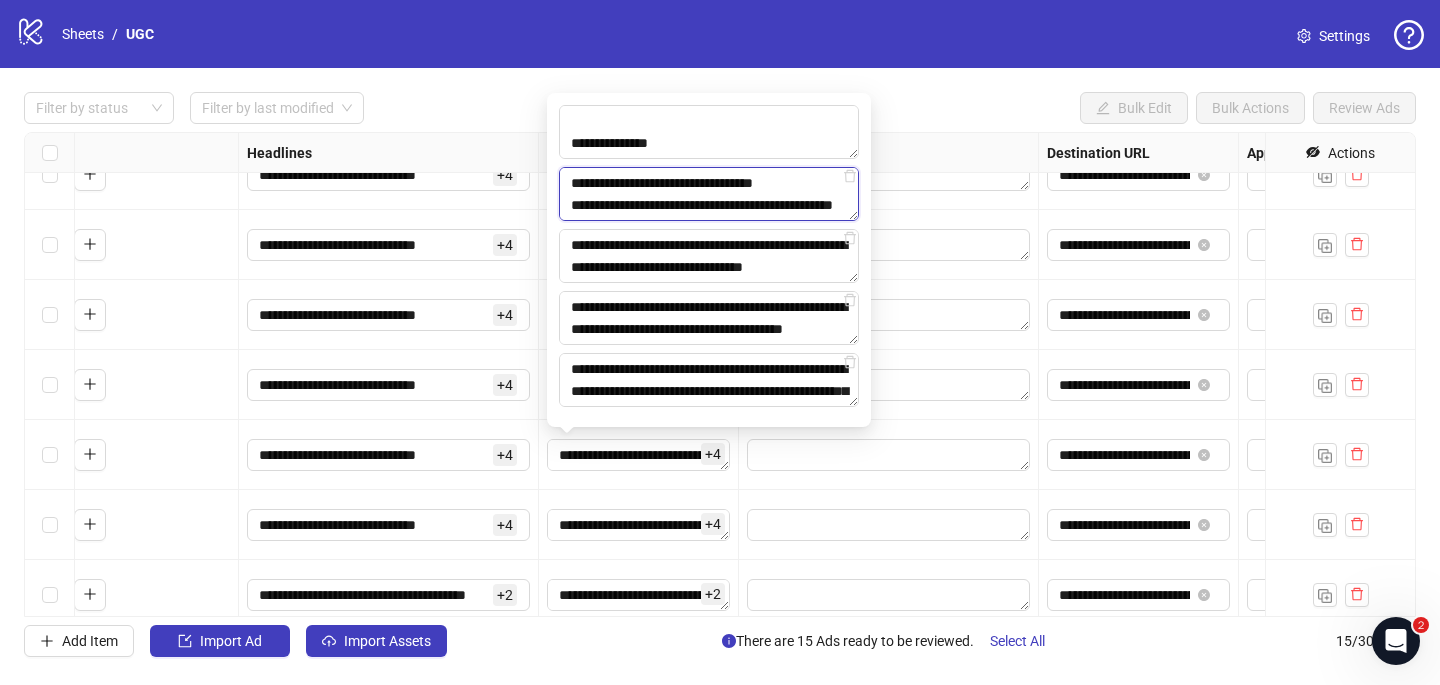 paste on "**********" 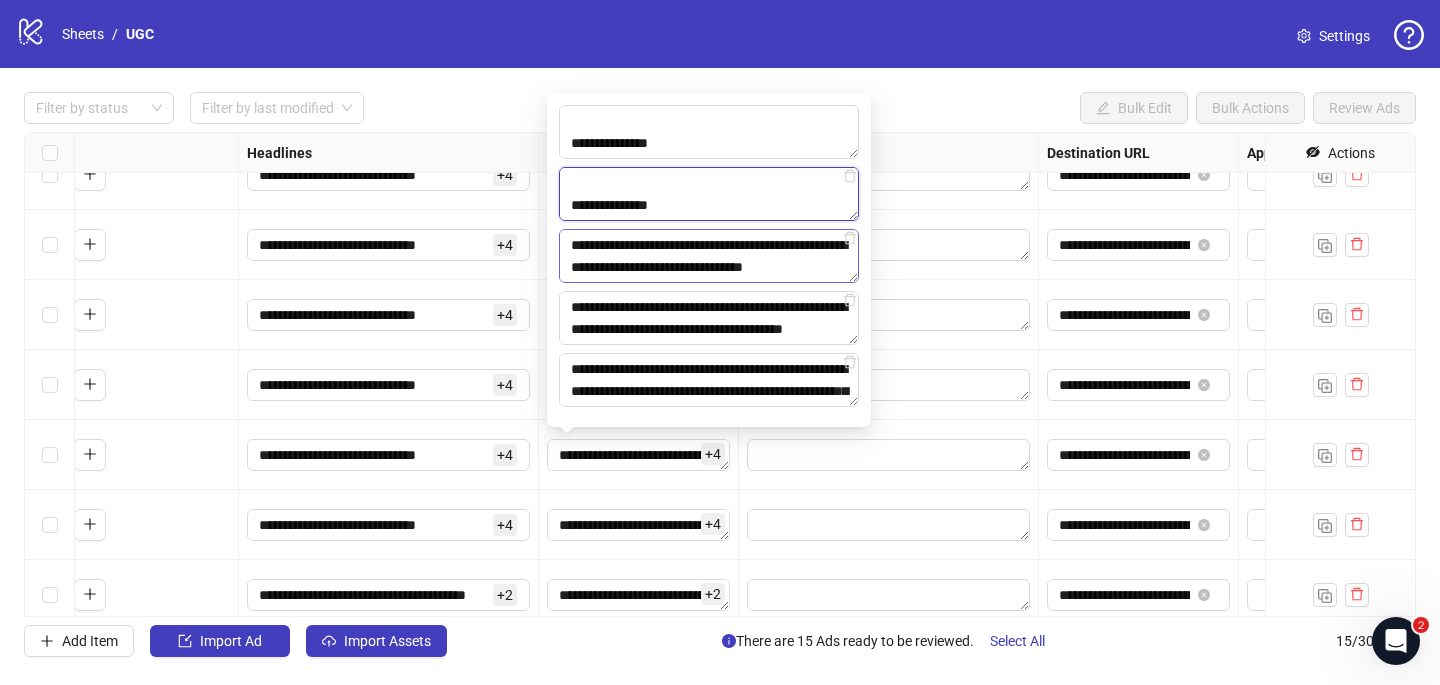 type on "**********" 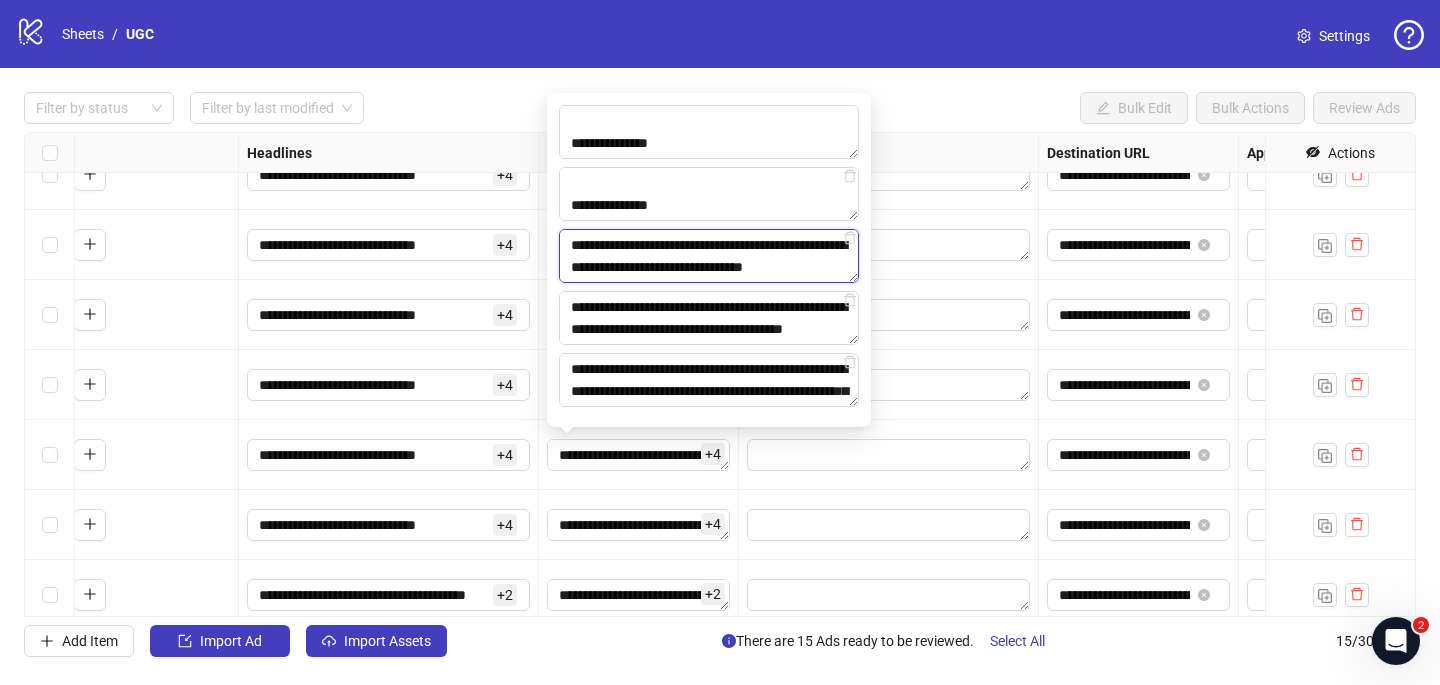 click on "**********" at bounding box center (709, 256) 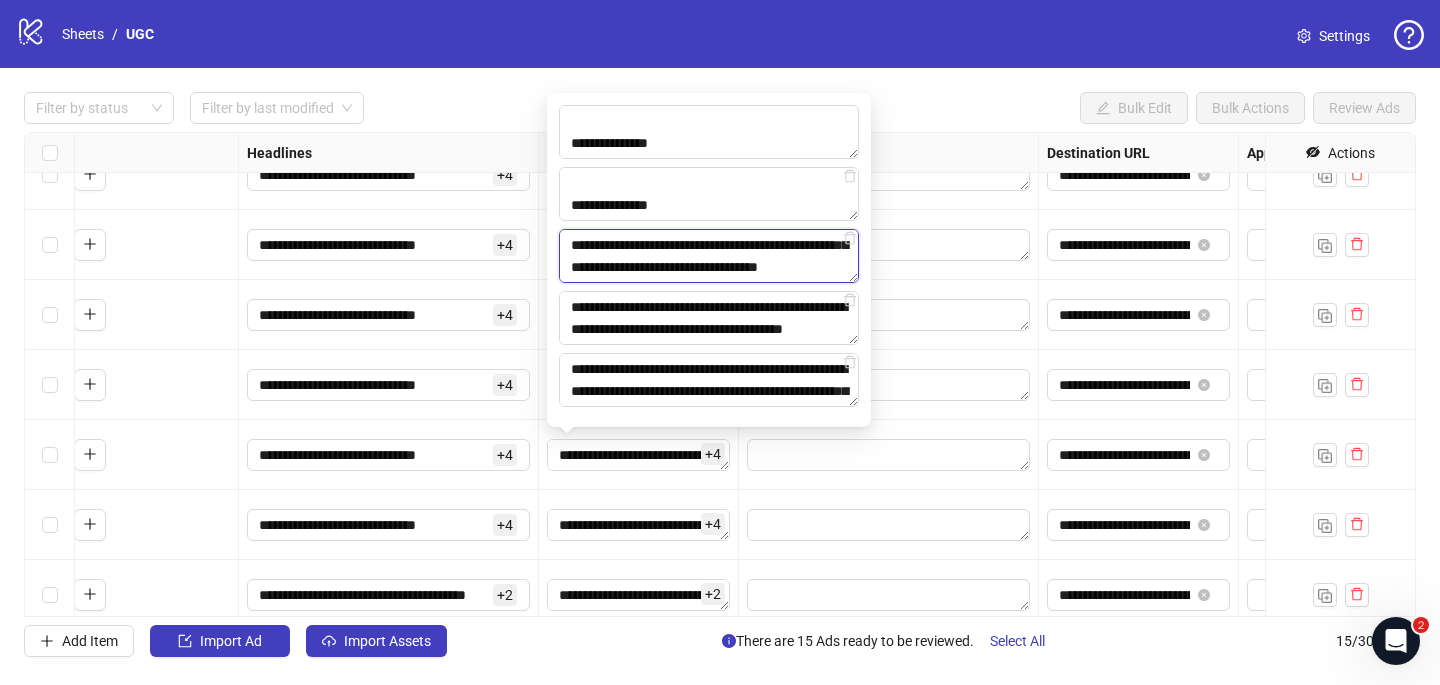 scroll, scrollTop: 653, scrollLeft: 0, axis: vertical 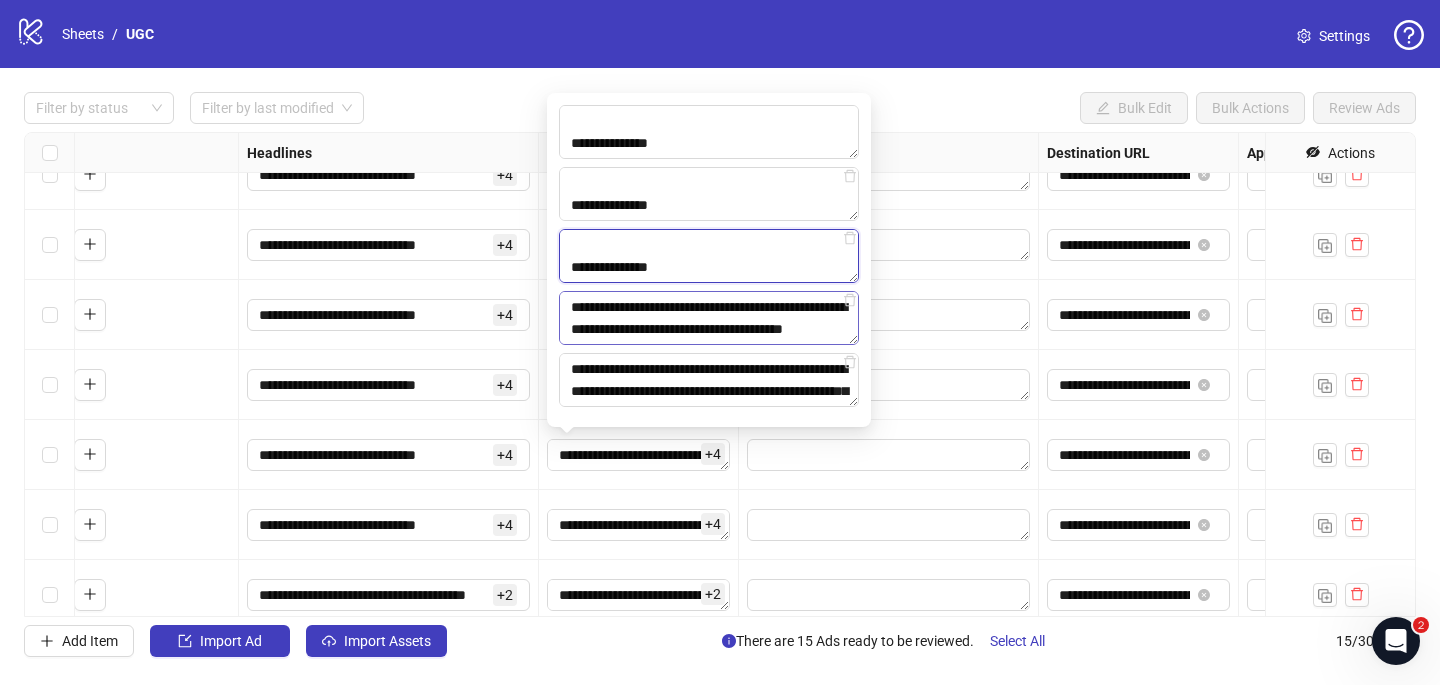 type on "**********" 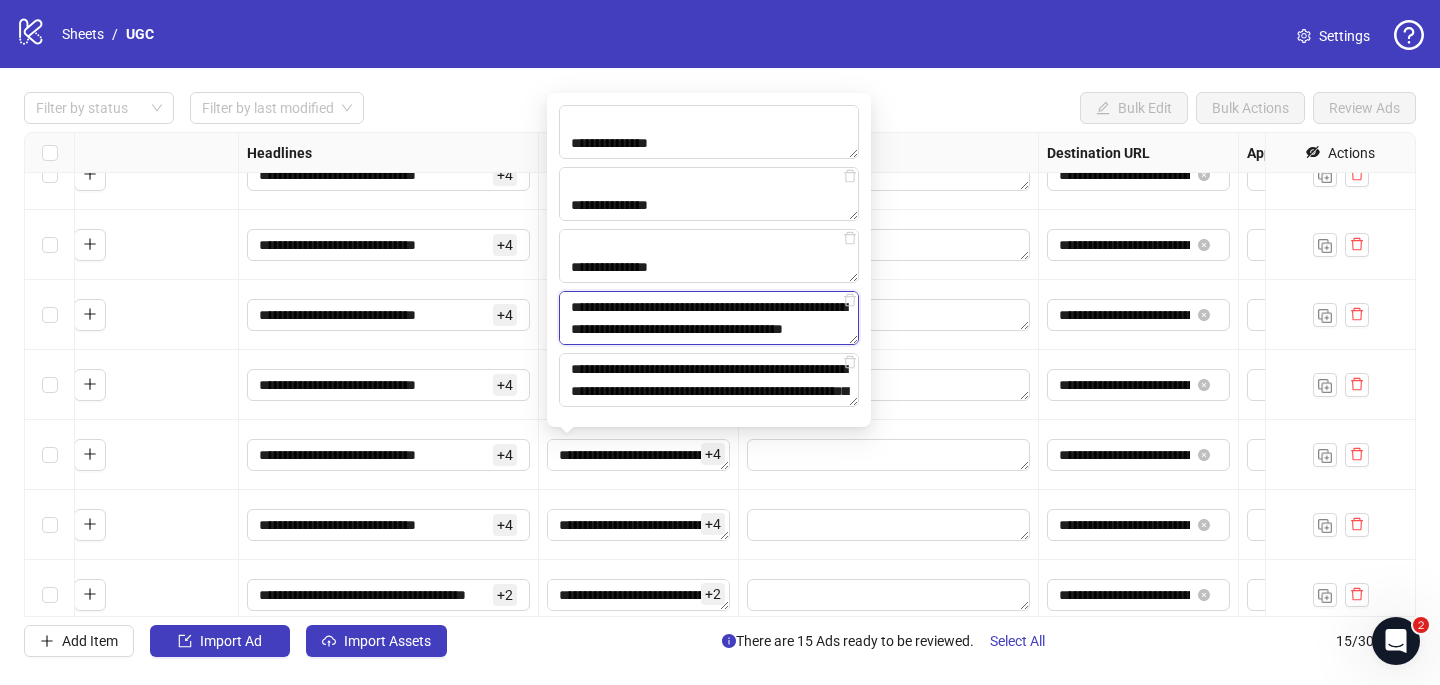 click on "**********" at bounding box center (709, 318) 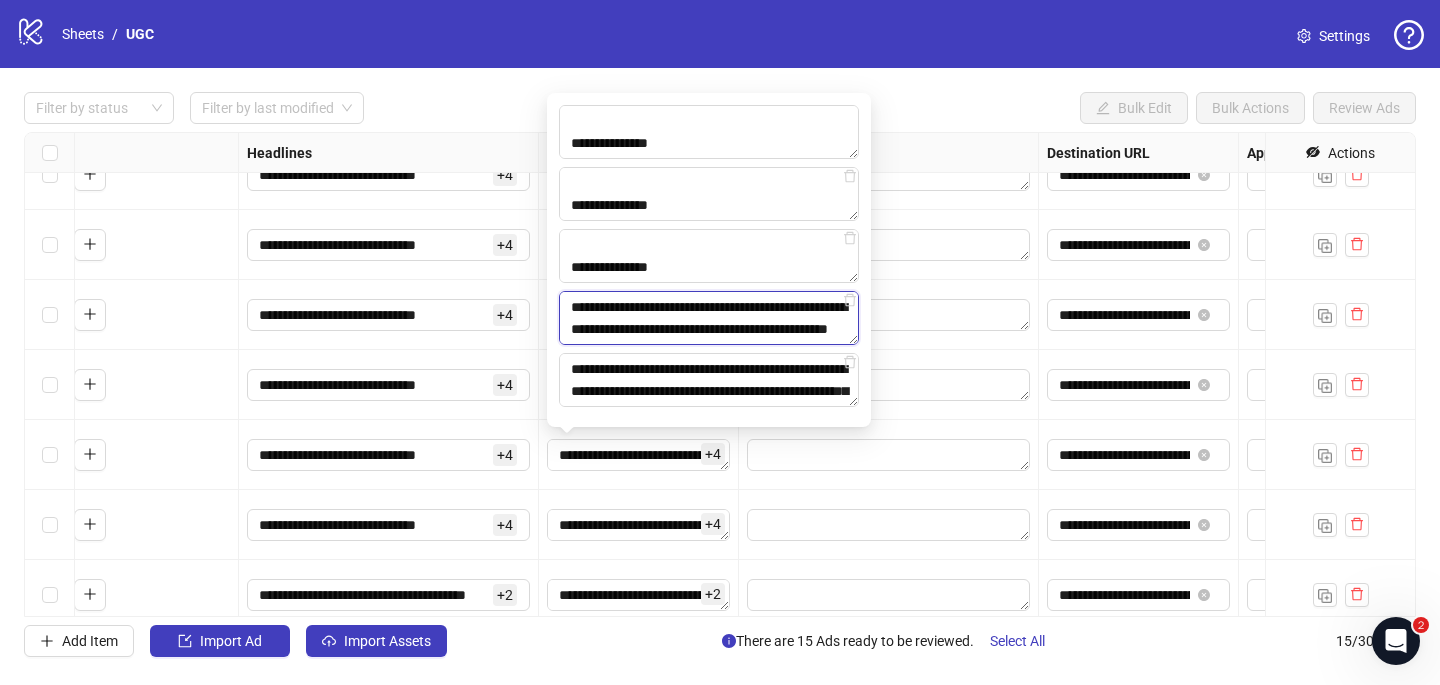 scroll, scrollTop: 675, scrollLeft: 0, axis: vertical 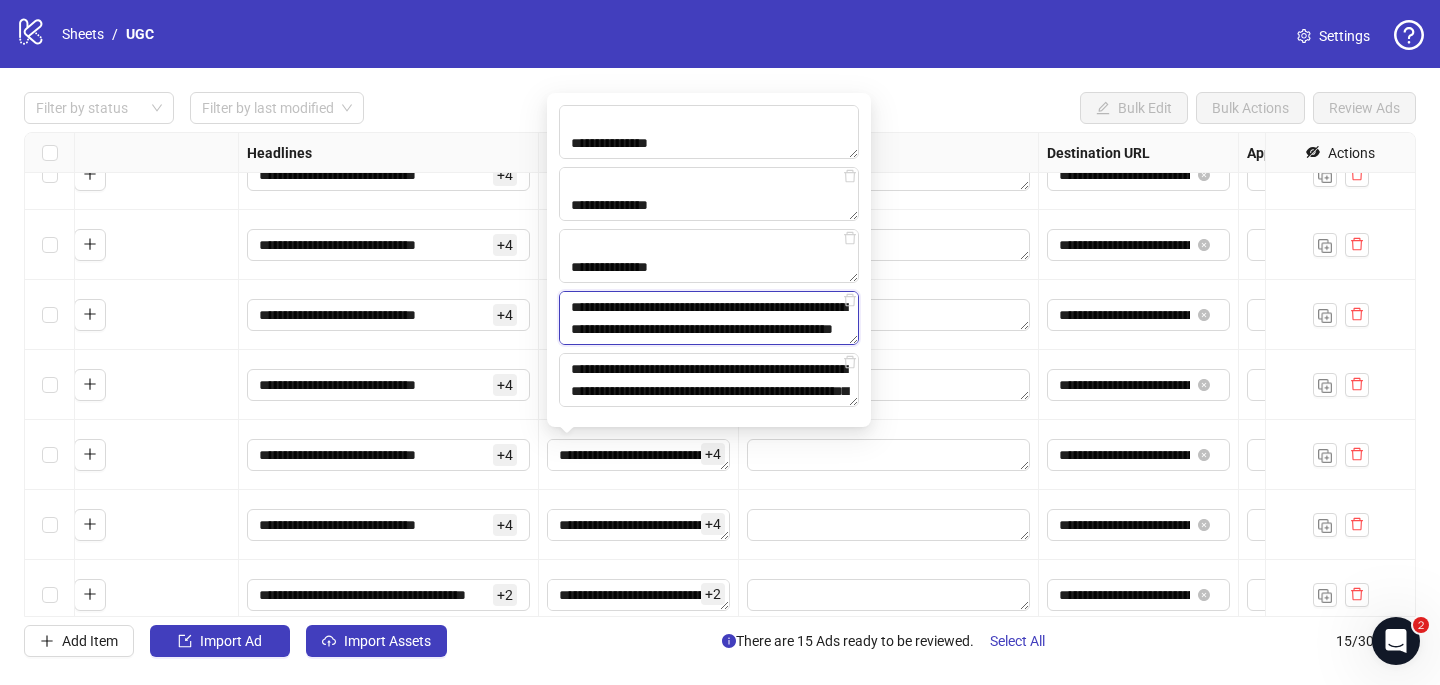 paste on "**********" 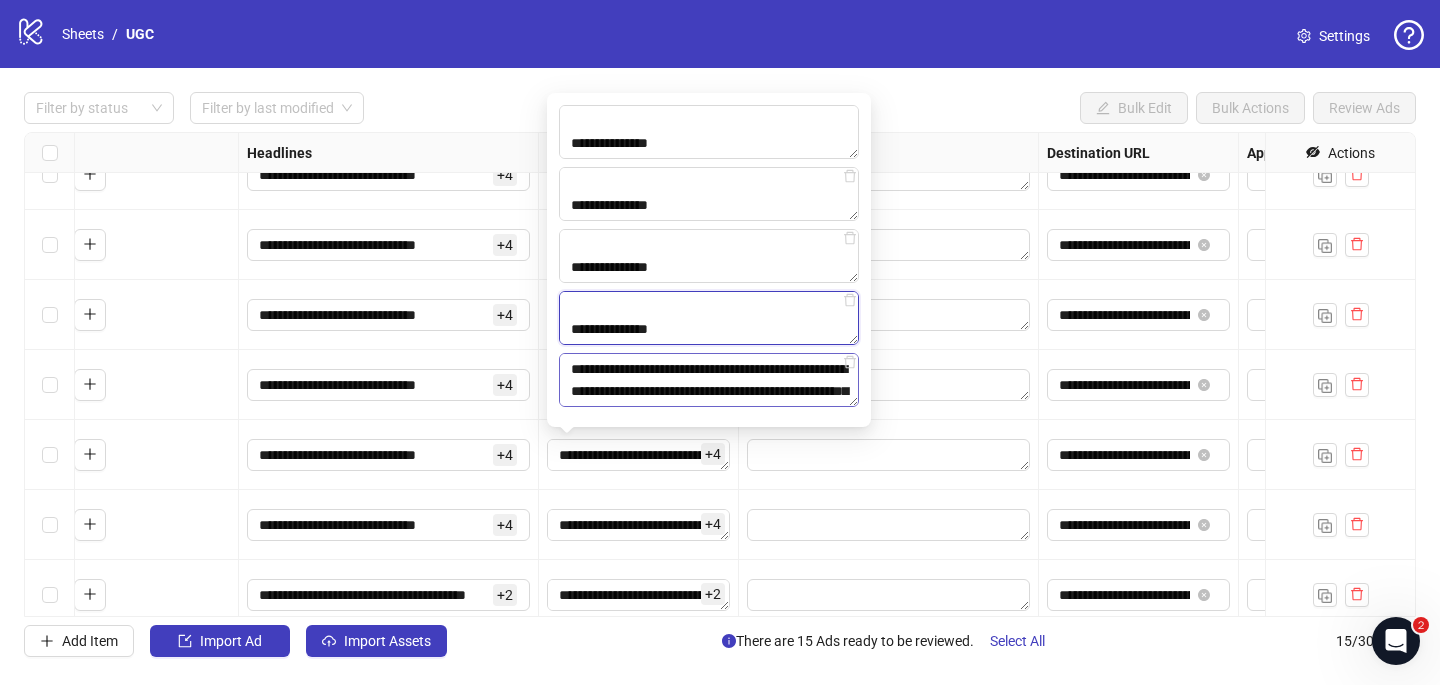 type on "**********" 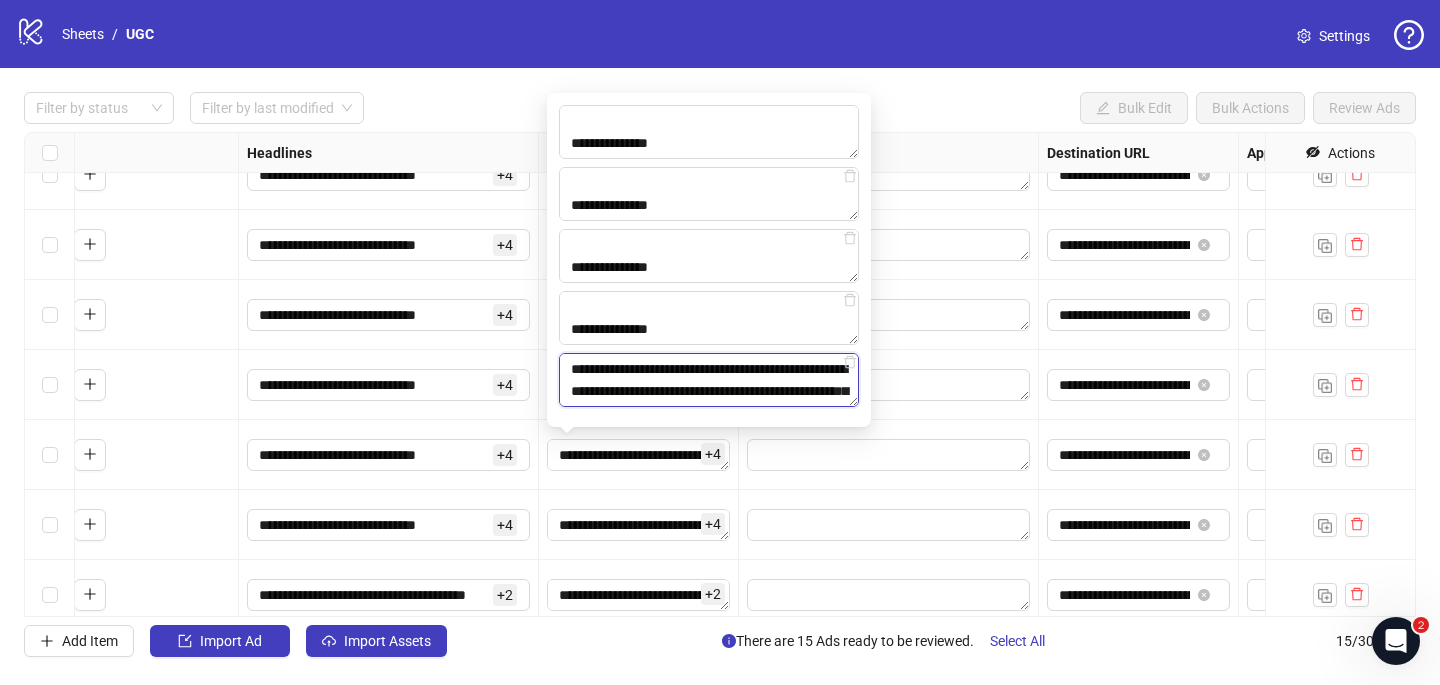 click on "**********" at bounding box center [709, 380] 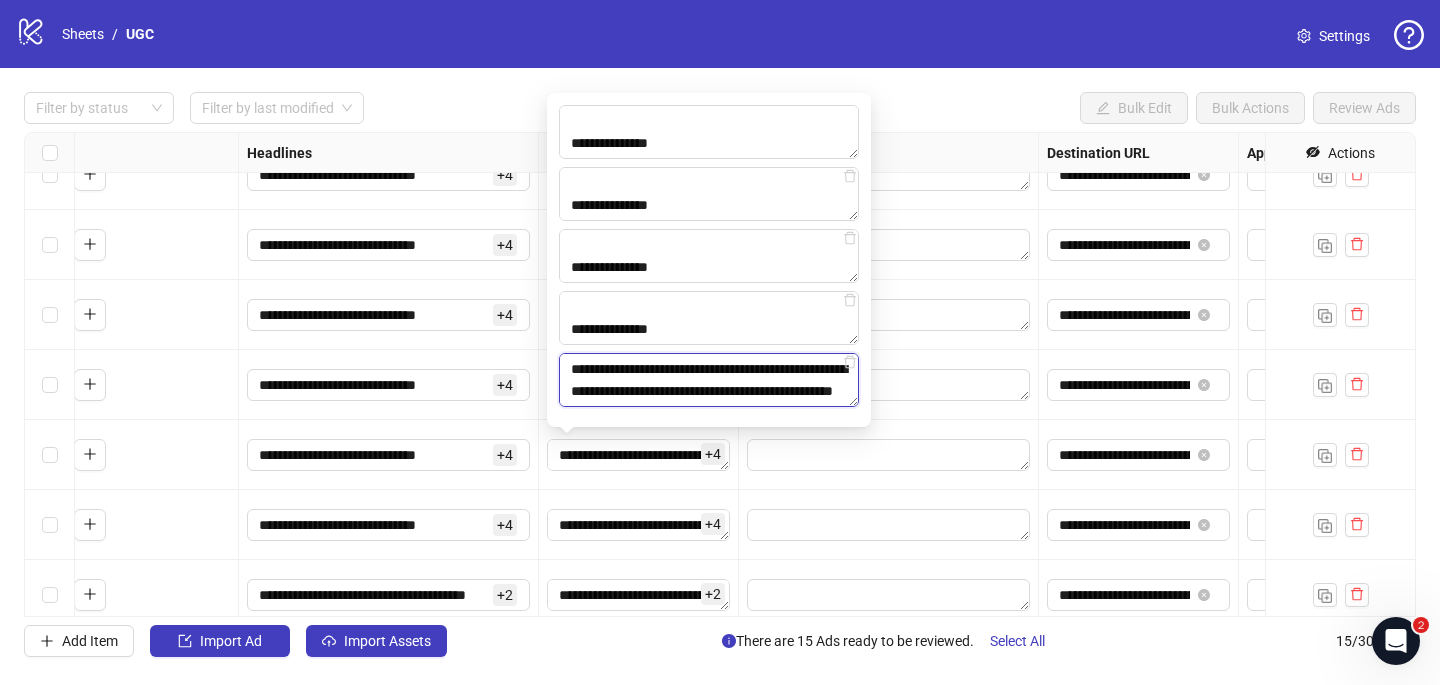 scroll, scrollTop: 477, scrollLeft: 0, axis: vertical 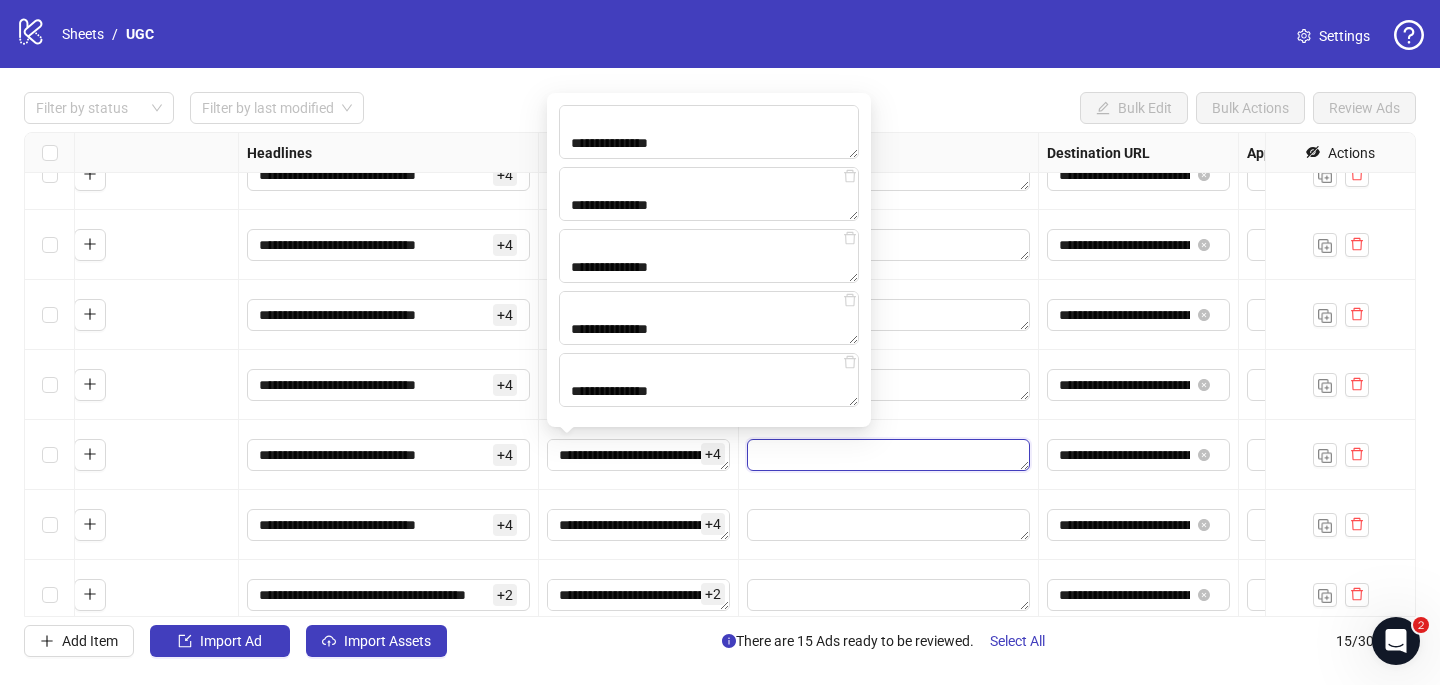 click at bounding box center [888, 455] 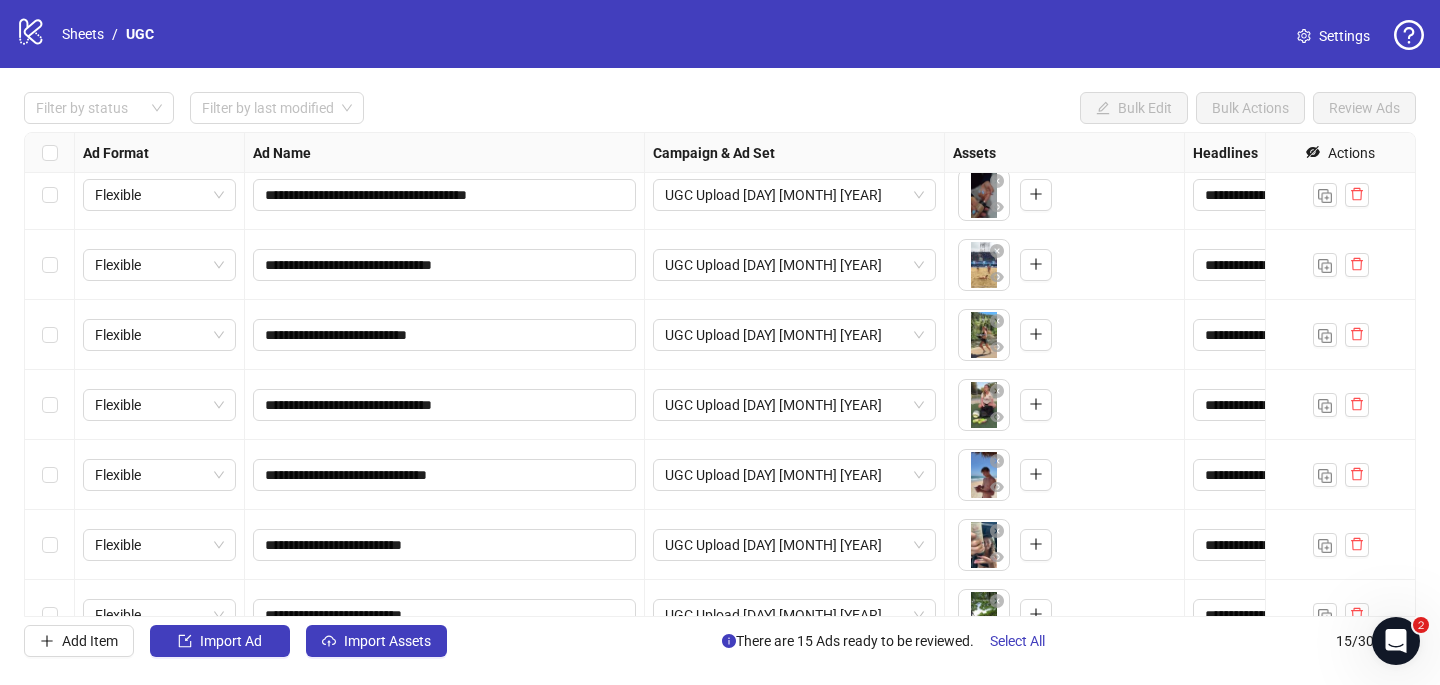 scroll, scrollTop: 333, scrollLeft: 0, axis: vertical 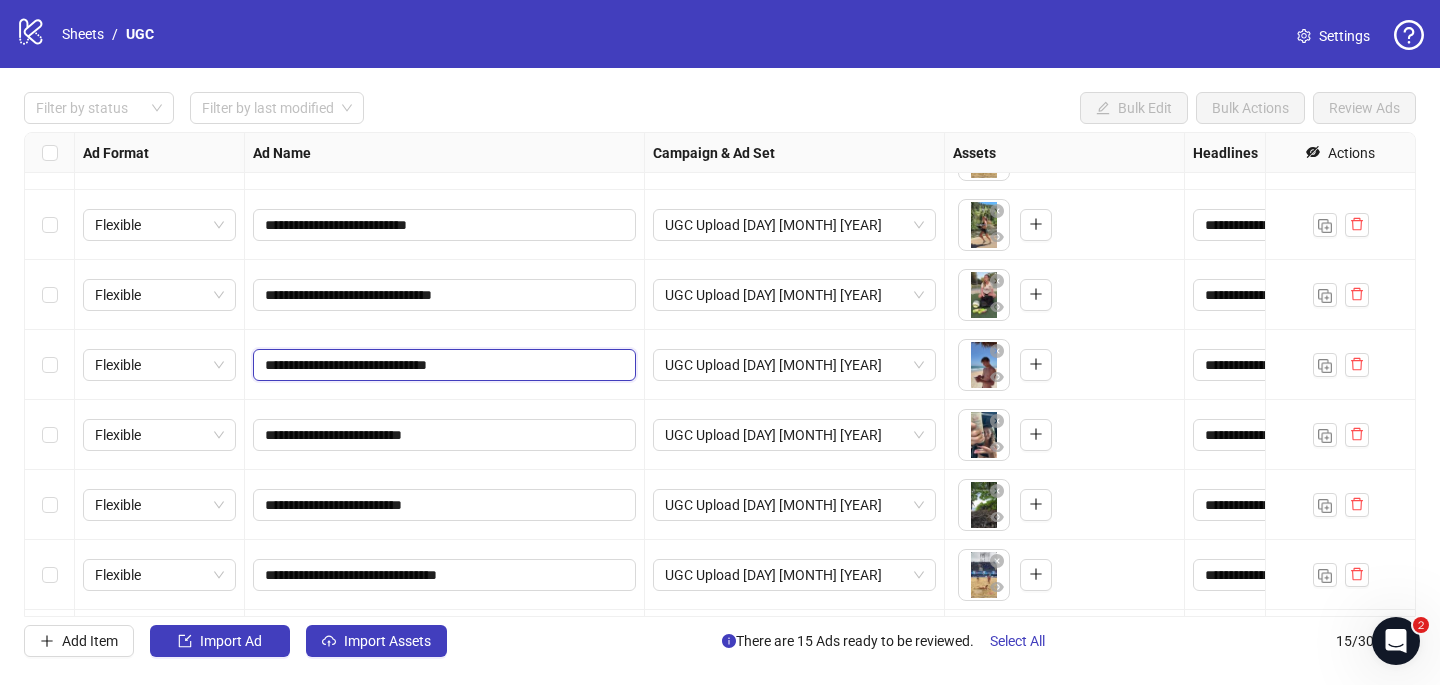 drag, startPoint x: 383, startPoint y: 365, endPoint x: 312, endPoint y: 365, distance: 71 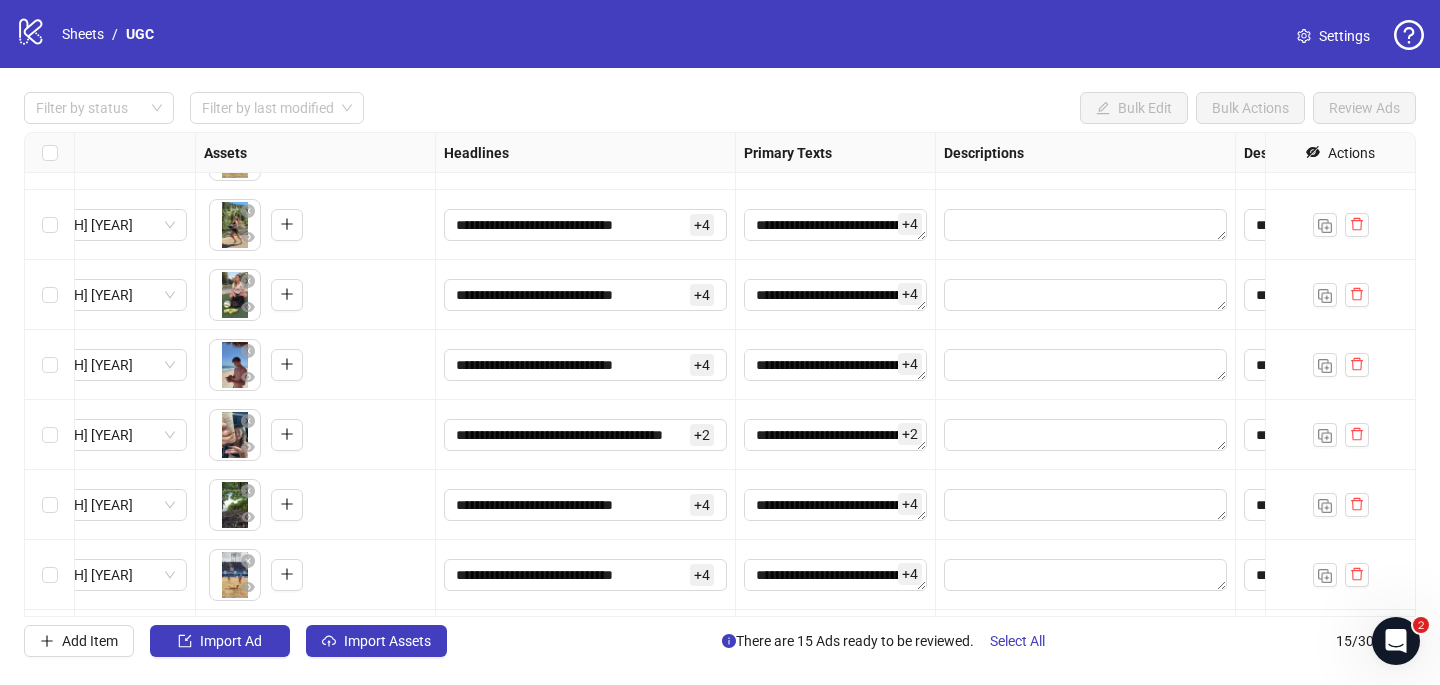 scroll, scrollTop: 333, scrollLeft: 816, axis: both 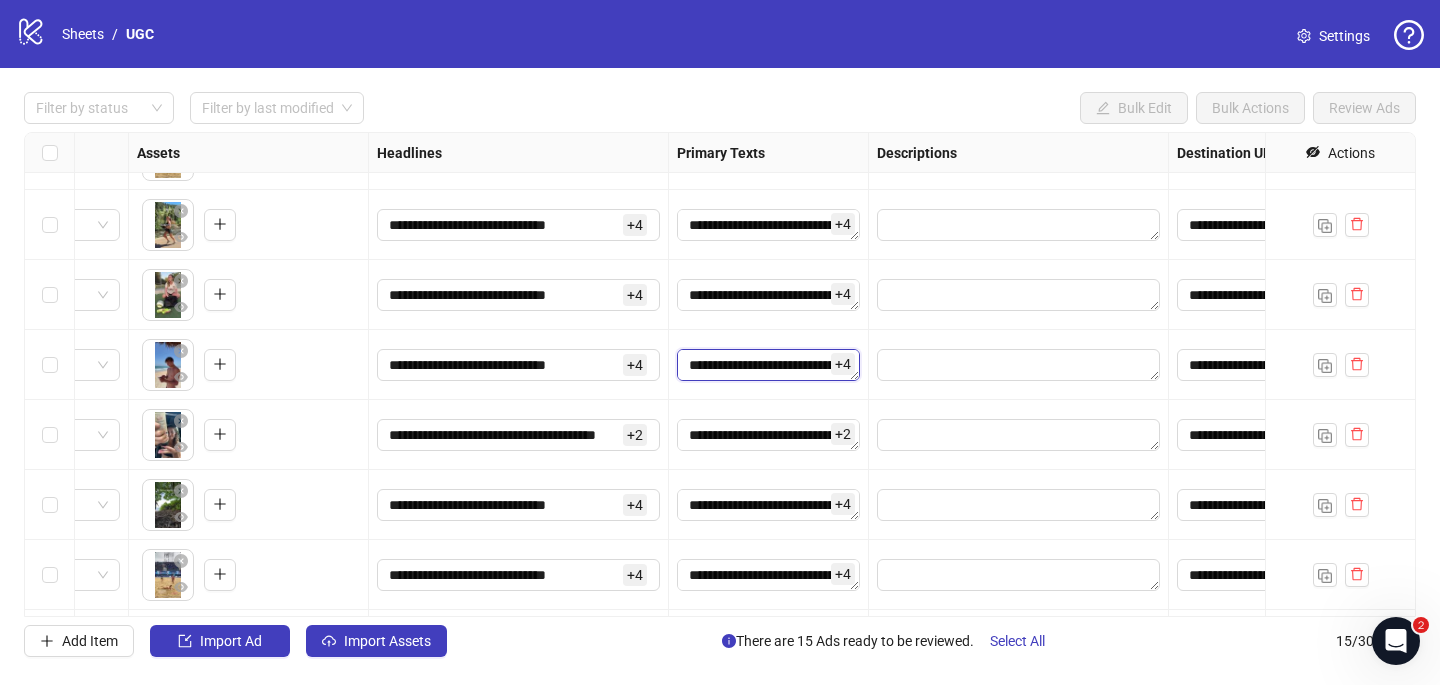click on "**********" at bounding box center [768, 365] 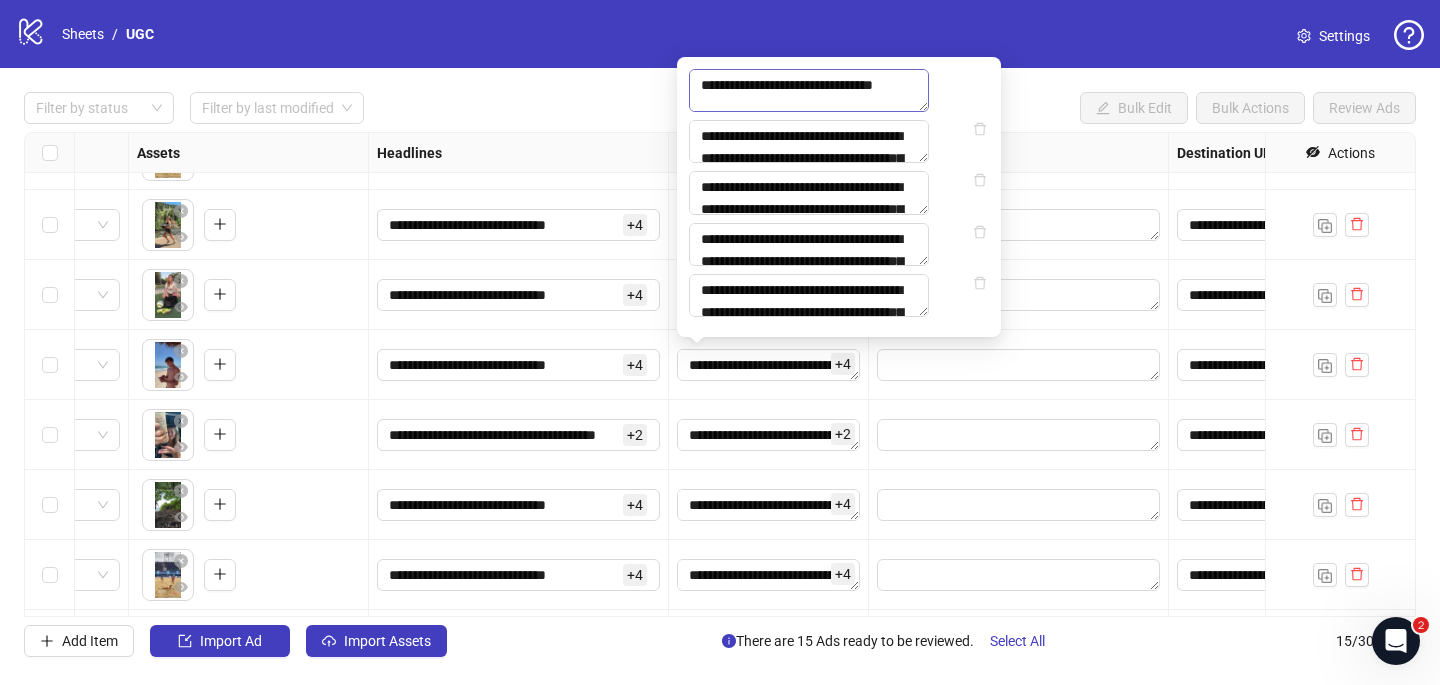 click on "**********" at bounding box center (809, 90) 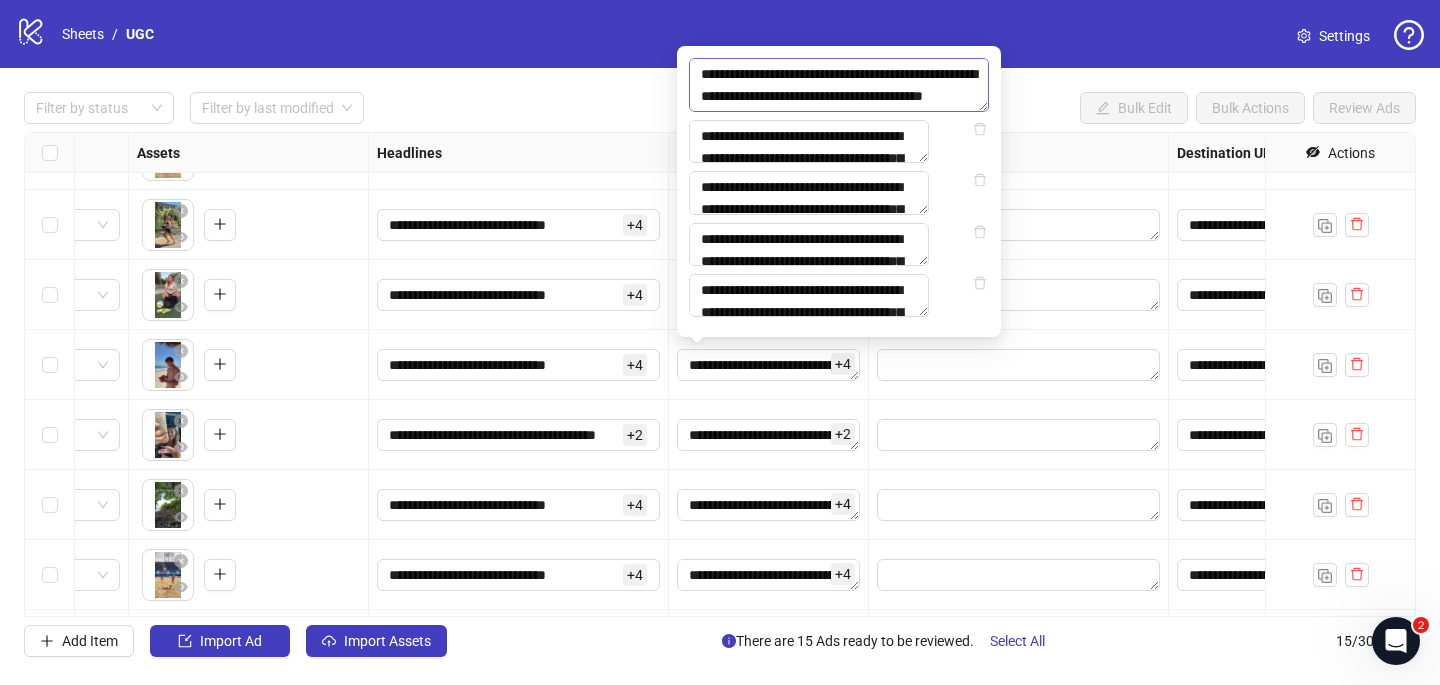 scroll, scrollTop: 323, scrollLeft: 0, axis: vertical 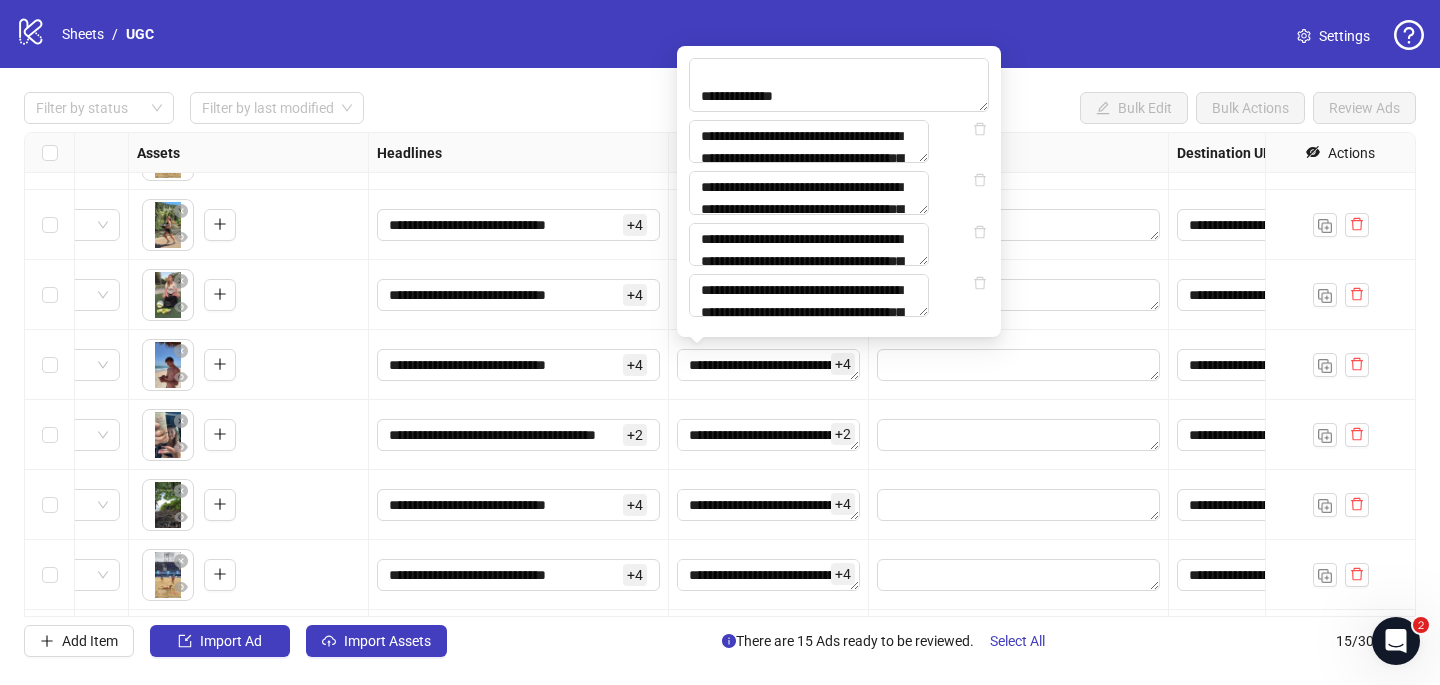 drag, startPoint x: 875, startPoint y: 48, endPoint x: 683, endPoint y: 52, distance: 192.04166 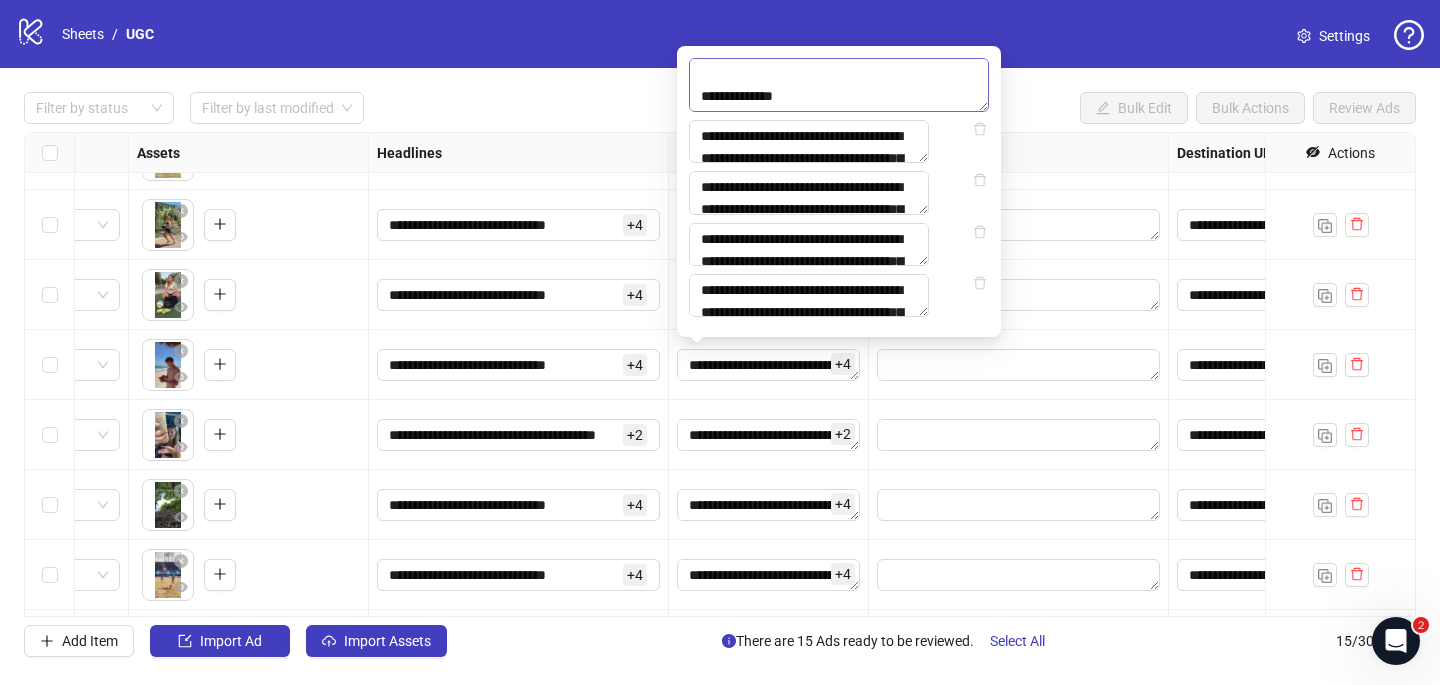 scroll, scrollTop: 330, scrollLeft: 0, axis: vertical 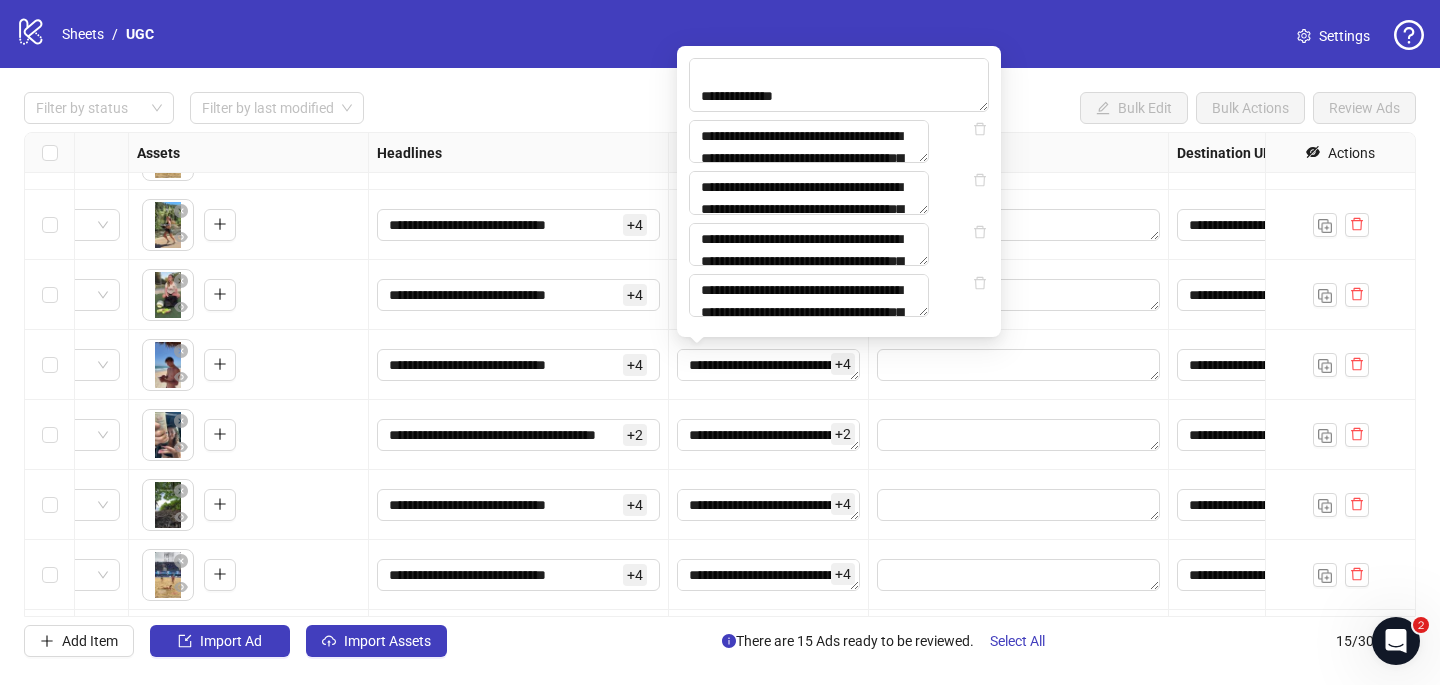 drag, startPoint x: 795, startPoint y: 61, endPoint x: 677, endPoint y: 61, distance: 118 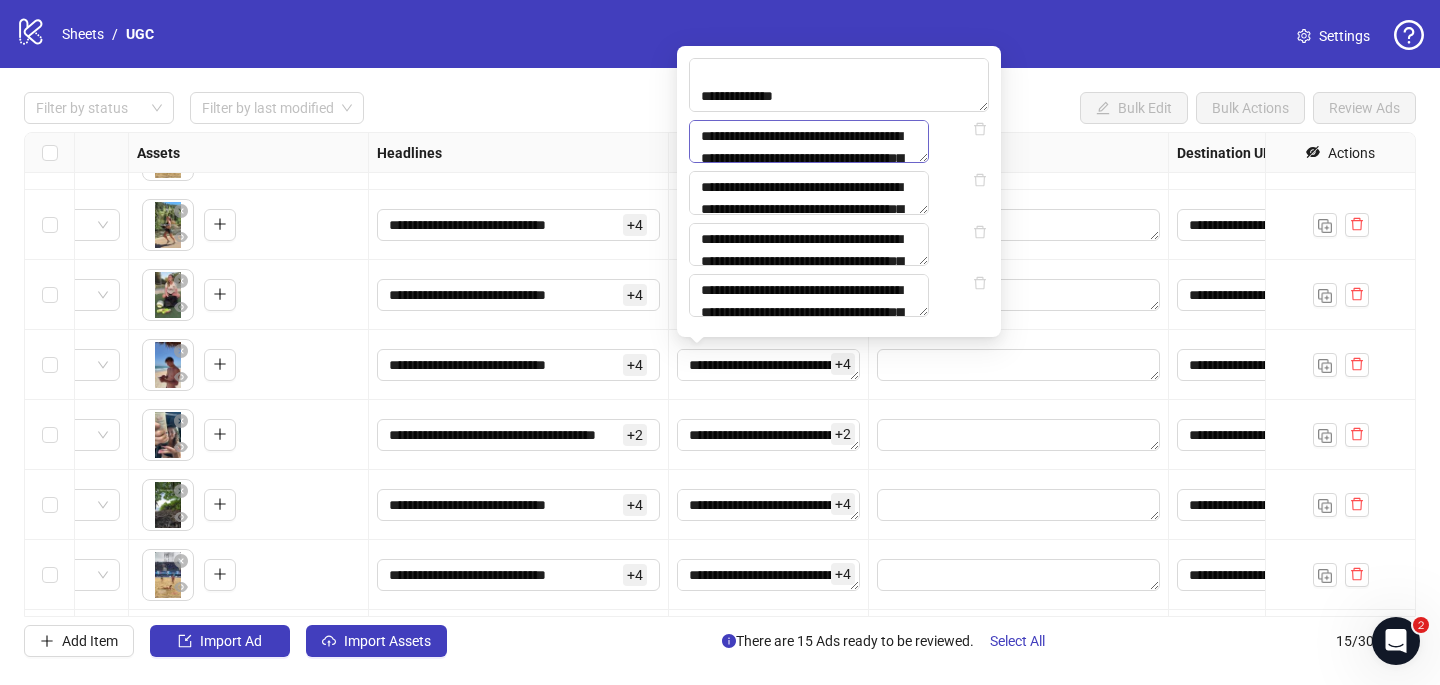 type on "**********" 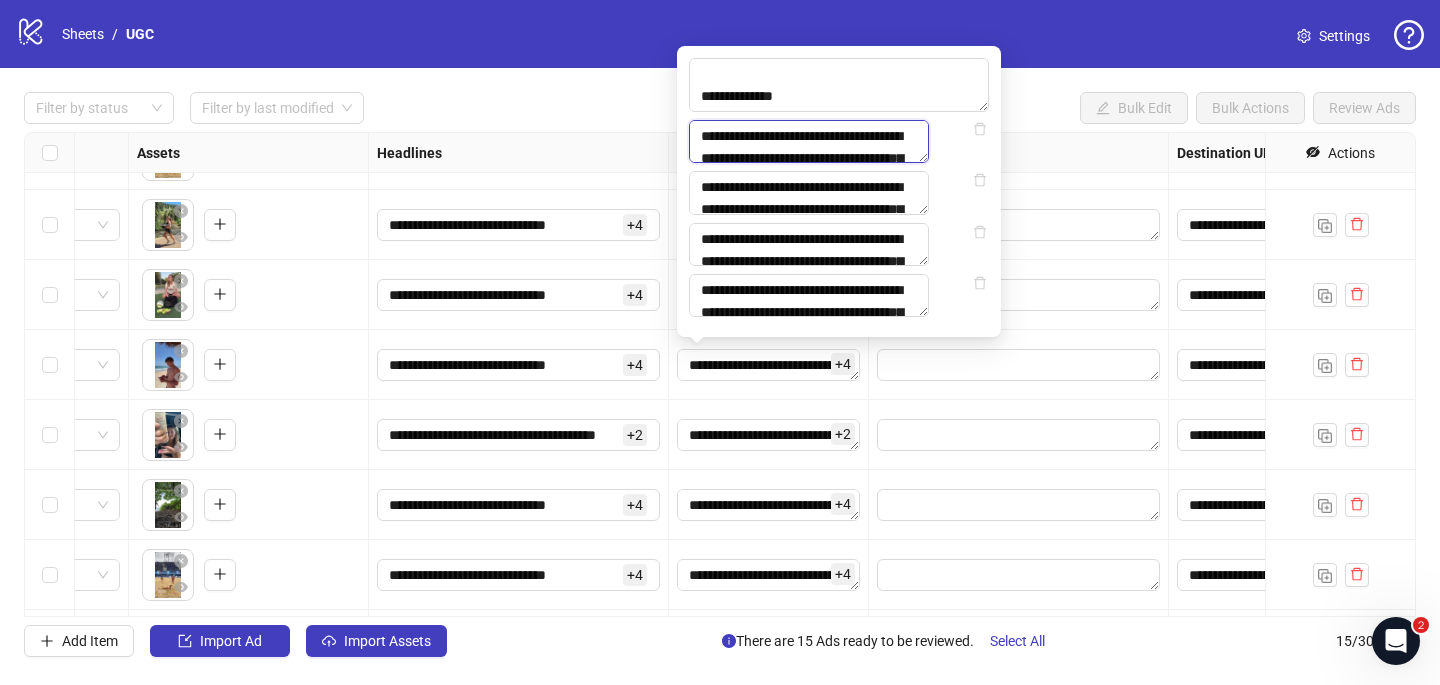 click on "**********" at bounding box center (809, 141) 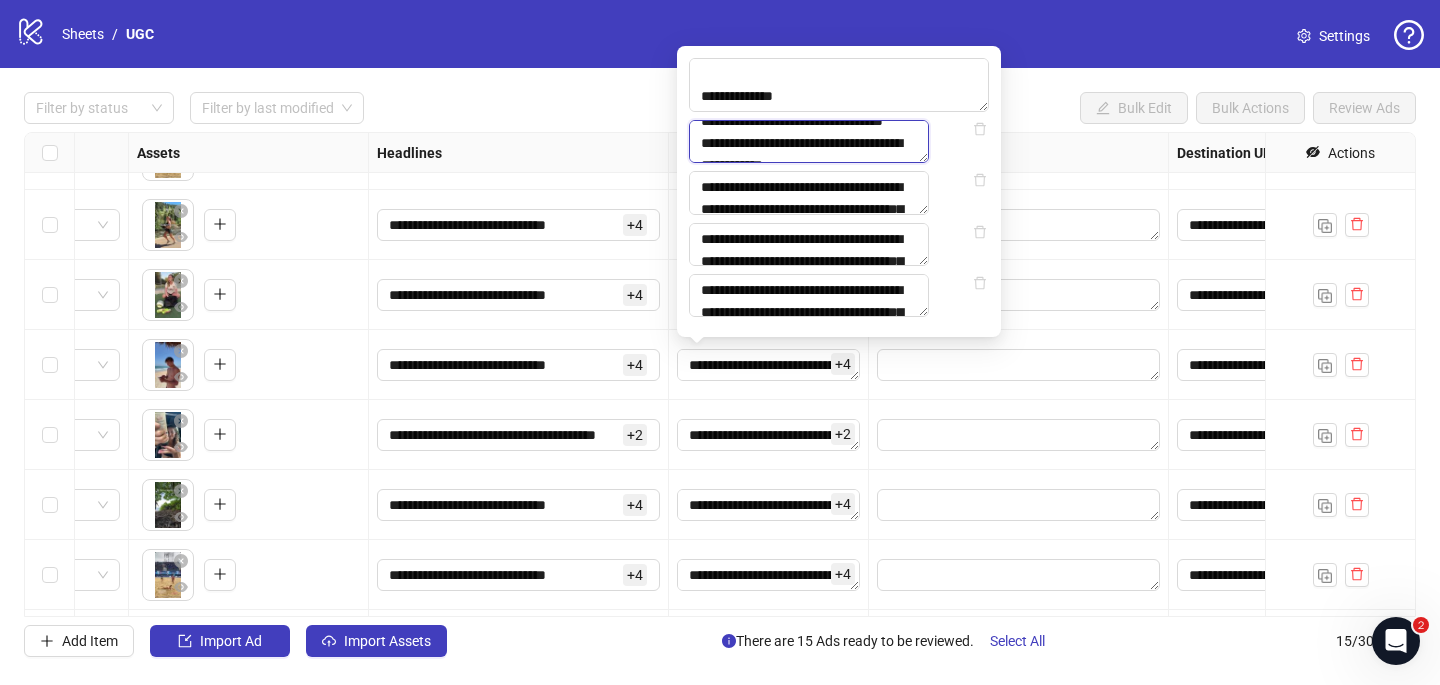 scroll, scrollTop: 433, scrollLeft: 0, axis: vertical 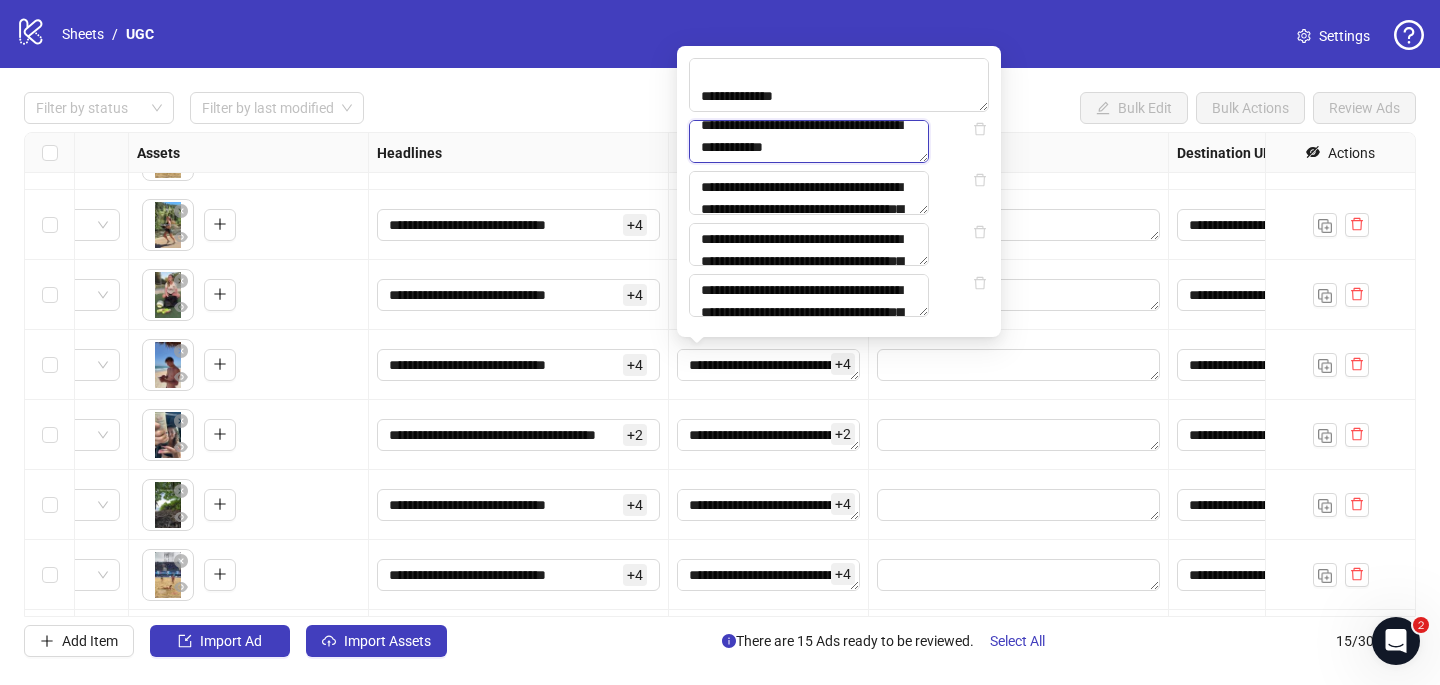 paste on "**********" 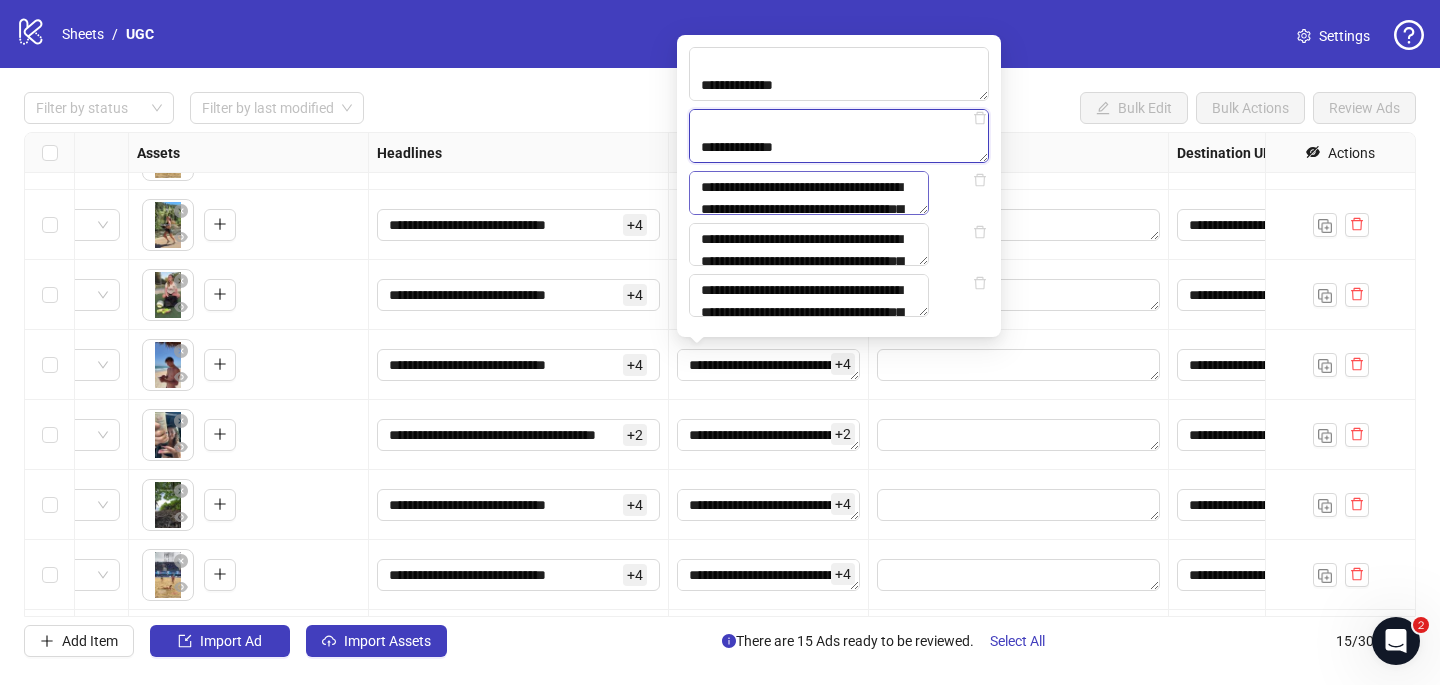 type on "**********" 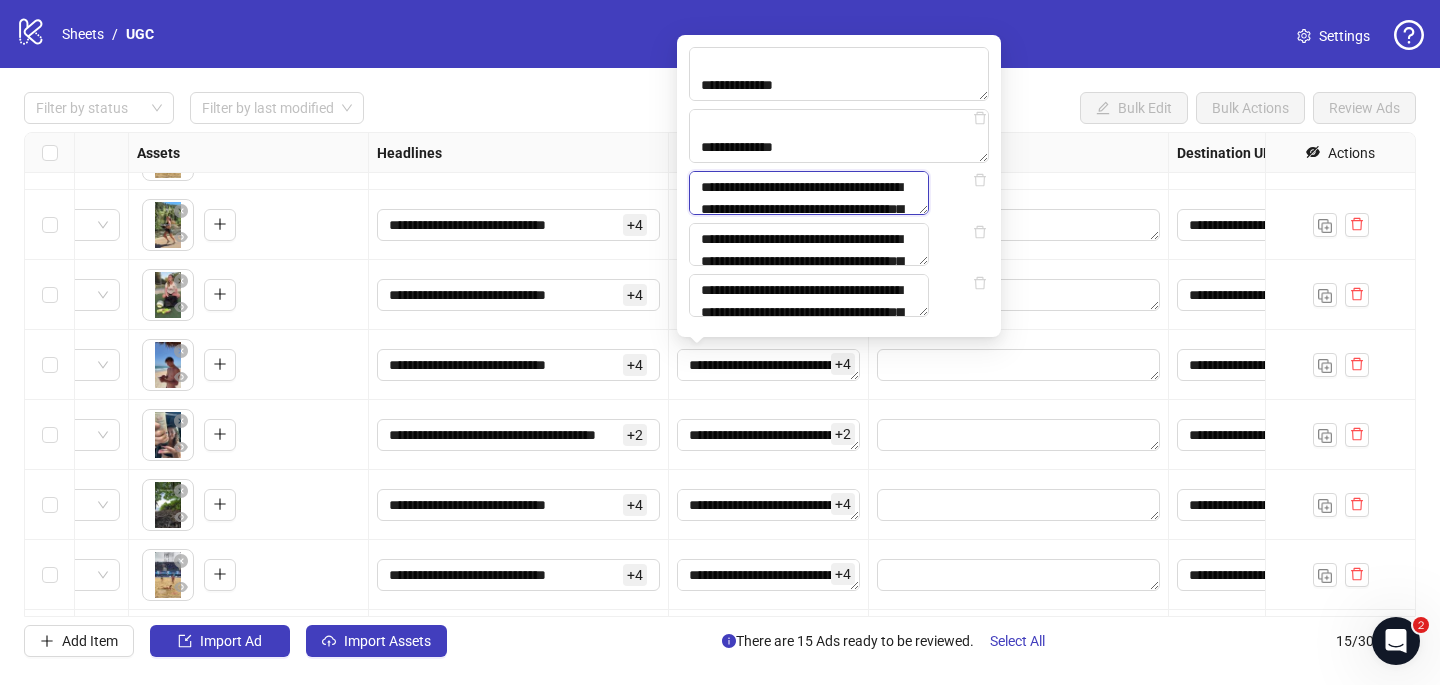 click on "**********" at bounding box center (809, 192) 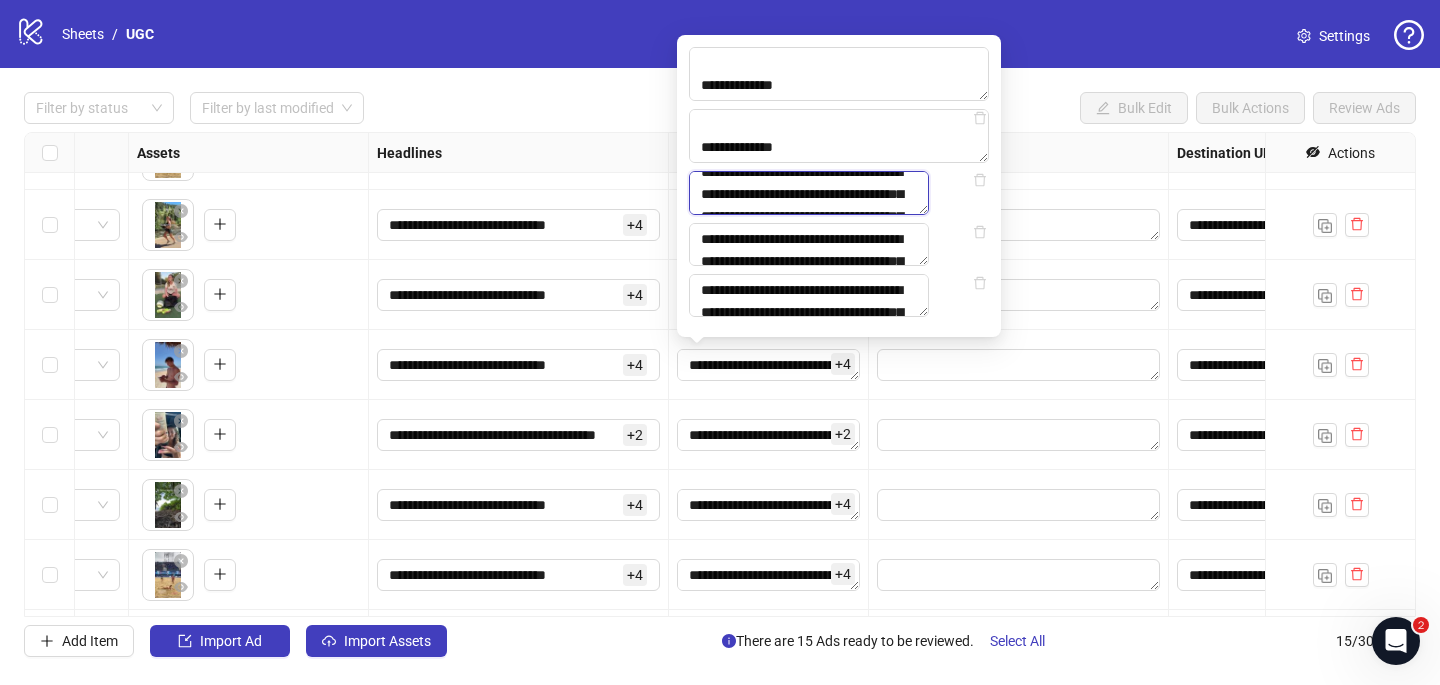 scroll, scrollTop: 653, scrollLeft: 0, axis: vertical 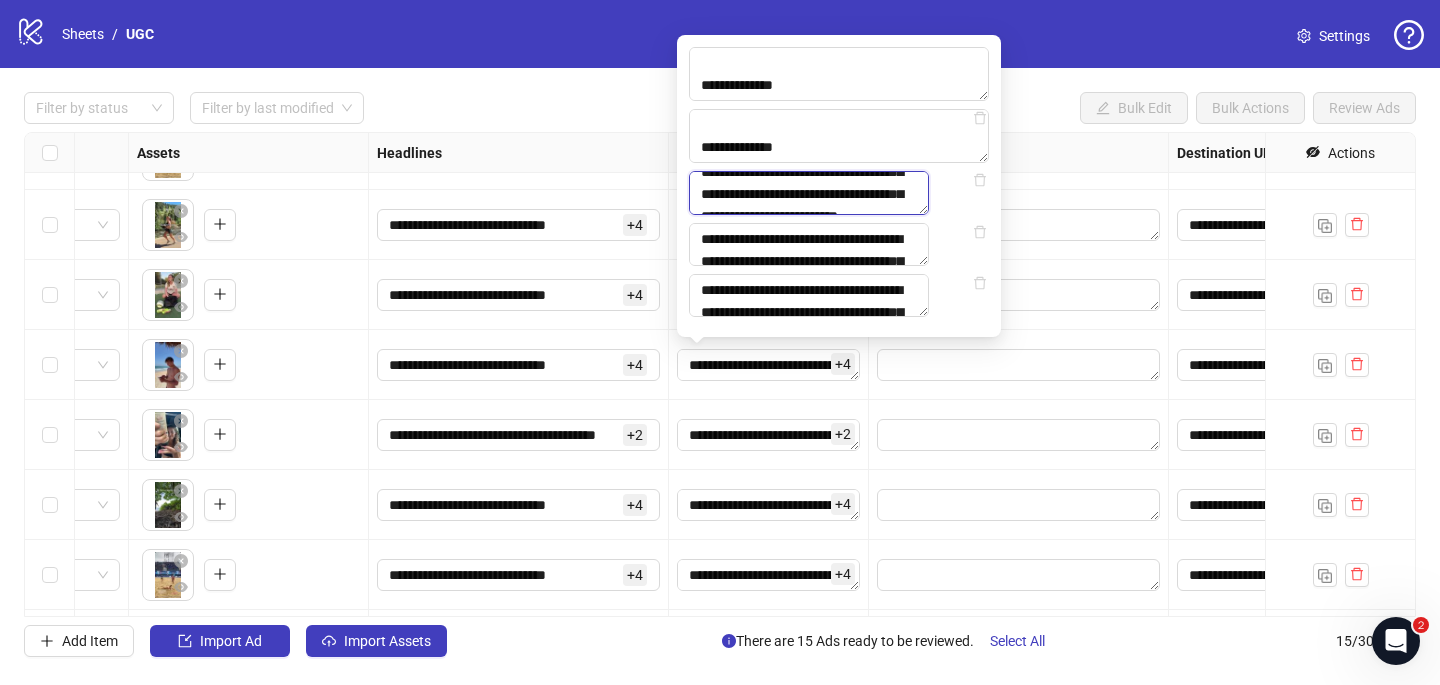 paste on "**********" 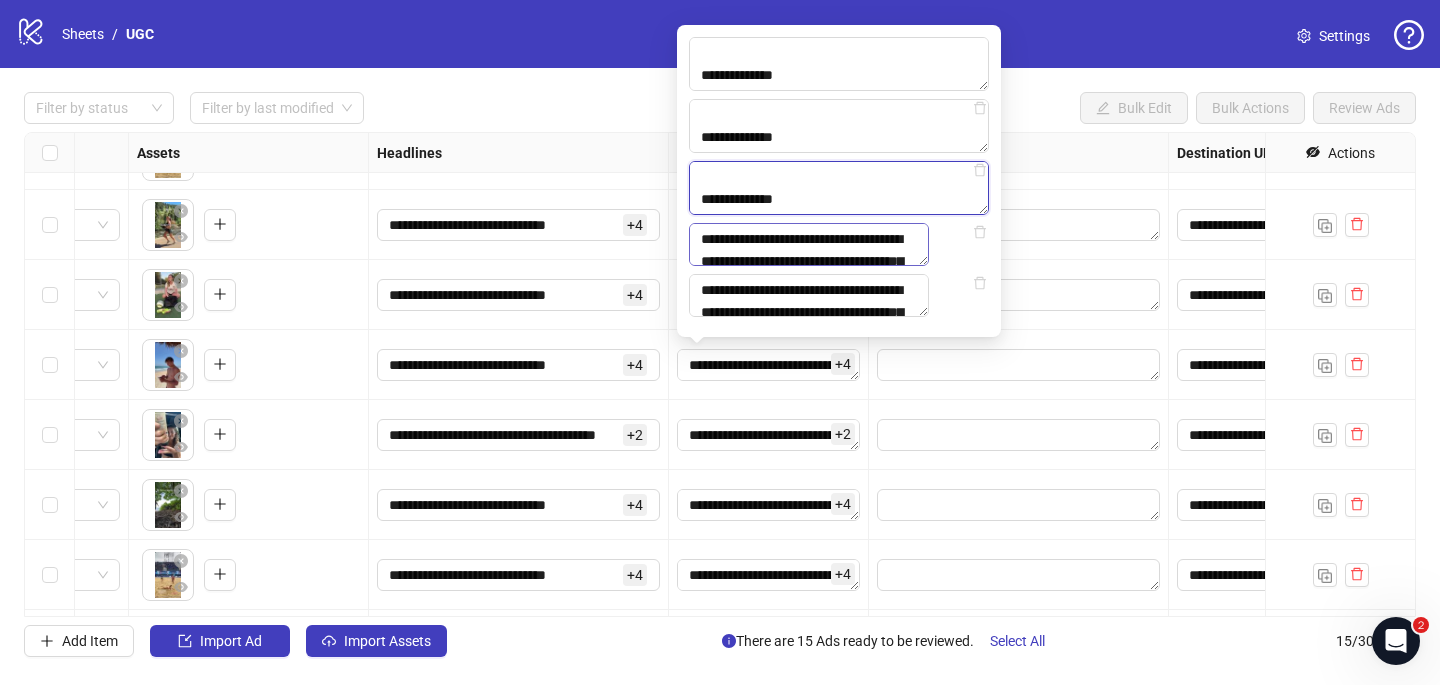 type on "**********" 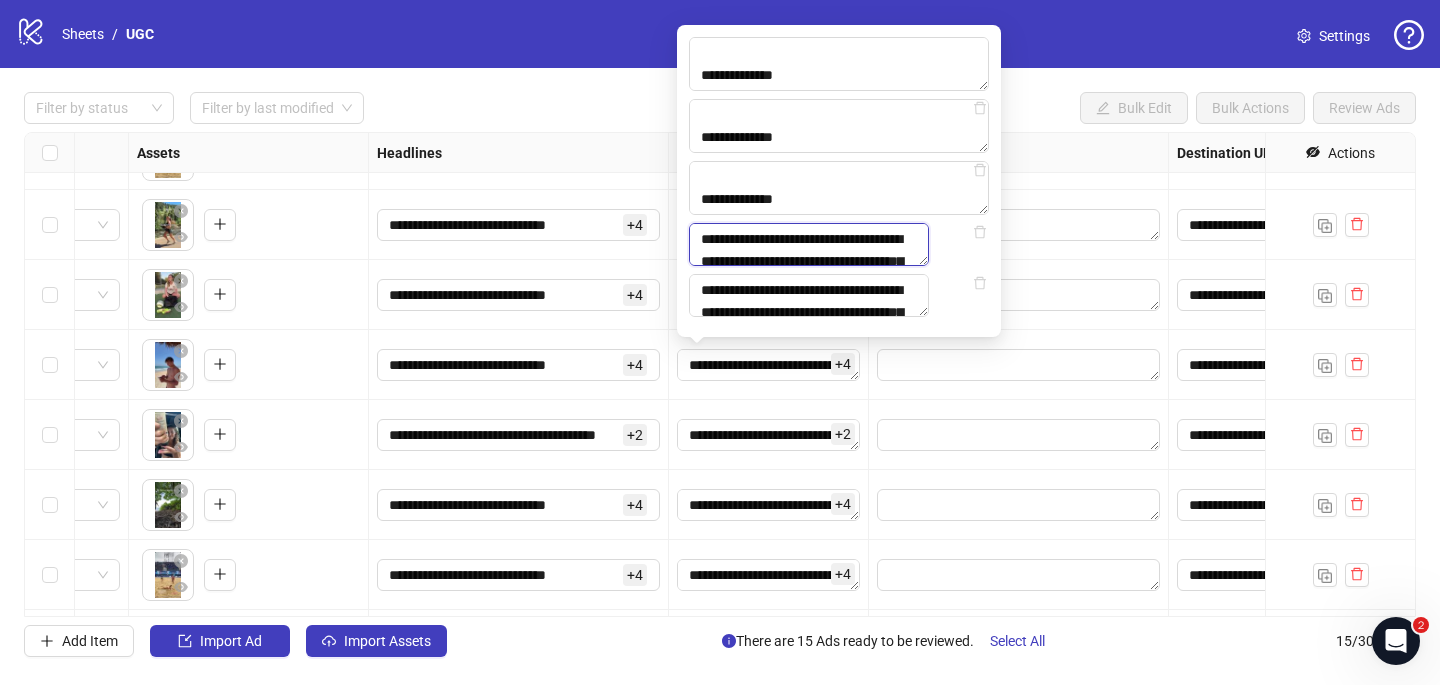 click on "**********" at bounding box center (809, 244) 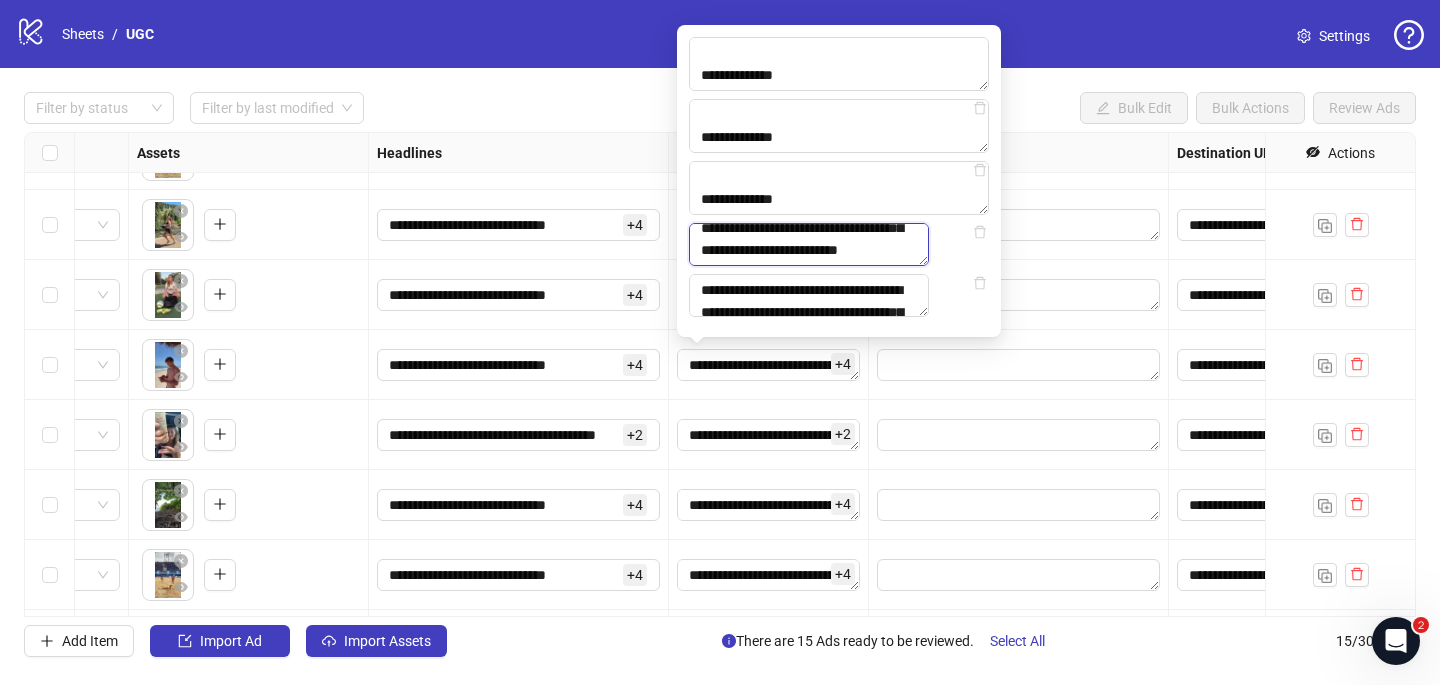 scroll, scrollTop: 675, scrollLeft: 0, axis: vertical 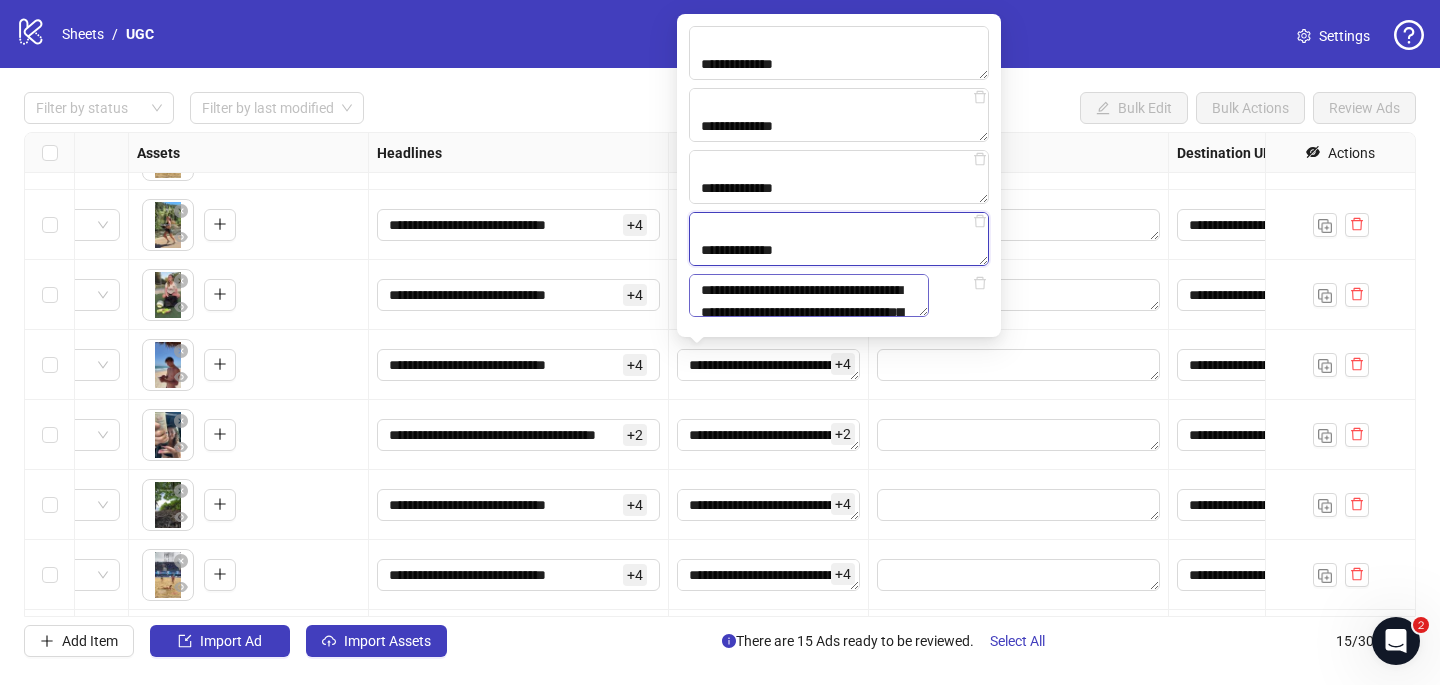 type on "**********" 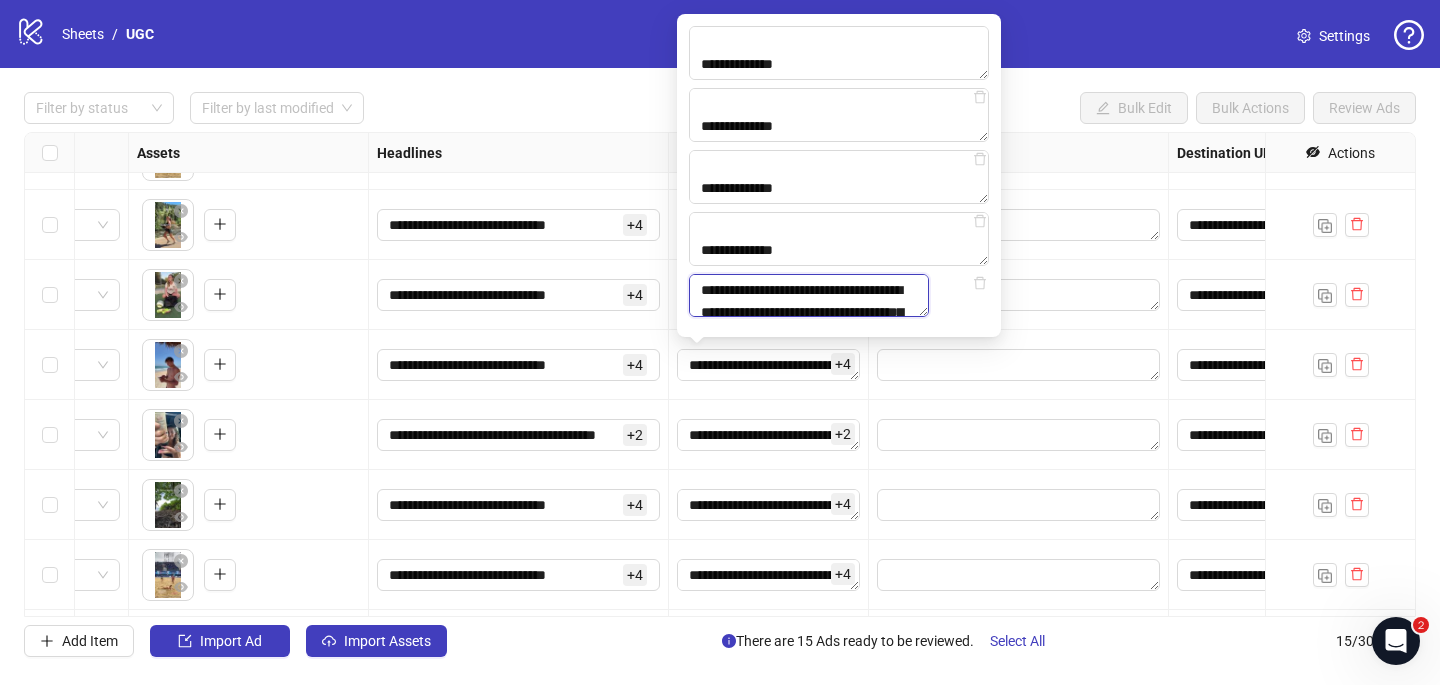 click on "**********" at bounding box center (809, 295) 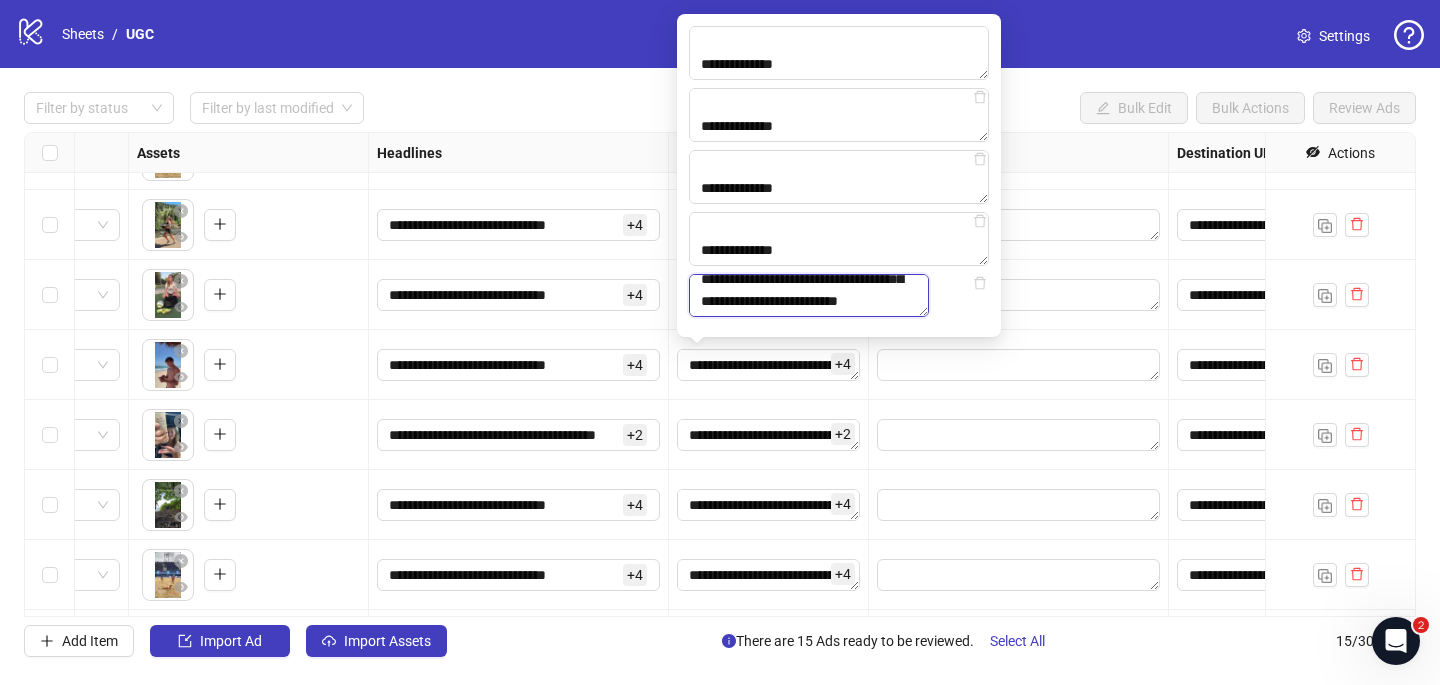 scroll, scrollTop: 477, scrollLeft: 0, axis: vertical 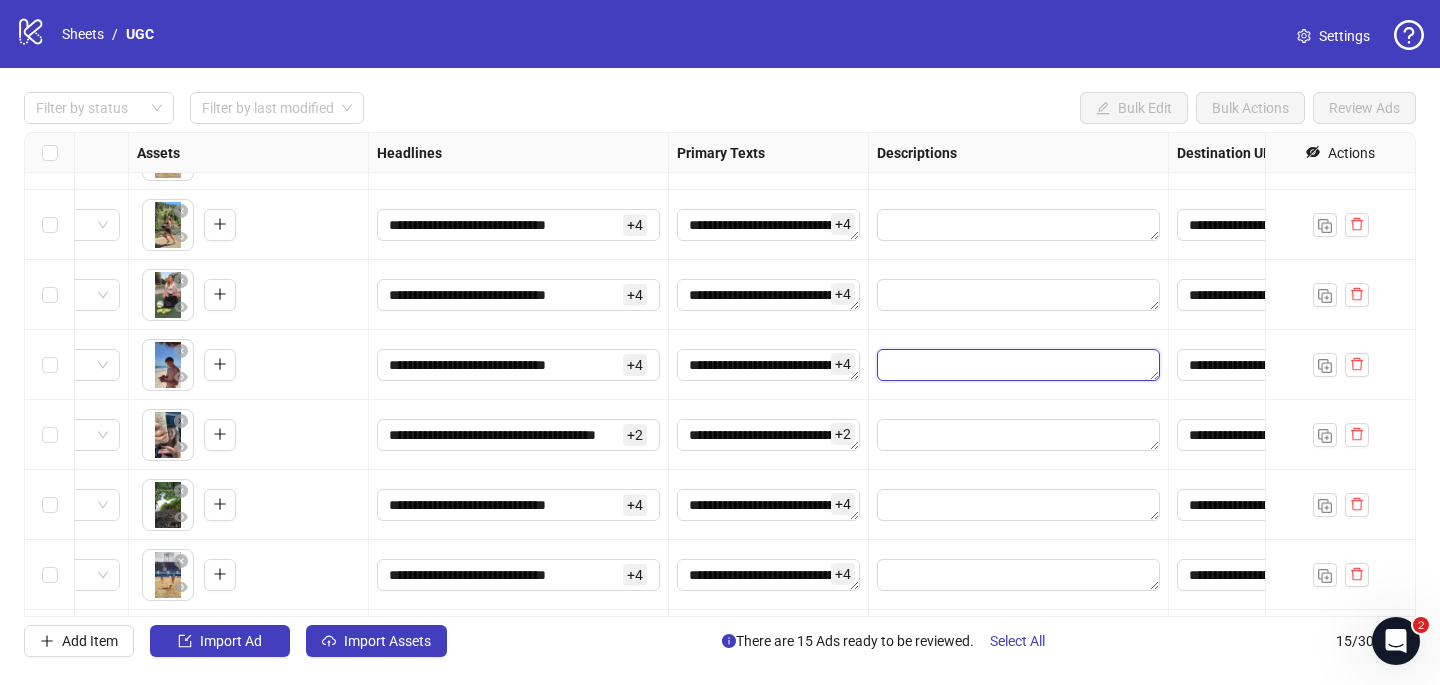 click at bounding box center (1018, 365) 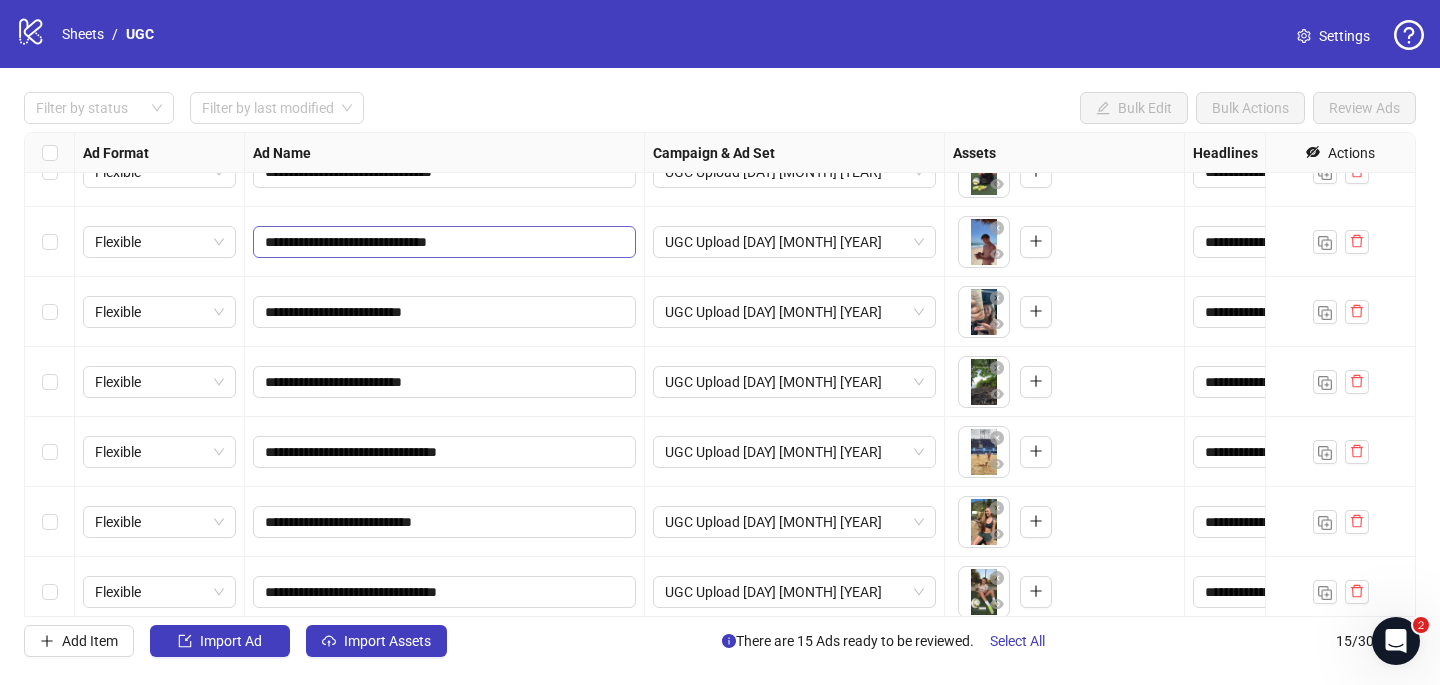 scroll, scrollTop: 462, scrollLeft: 0, axis: vertical 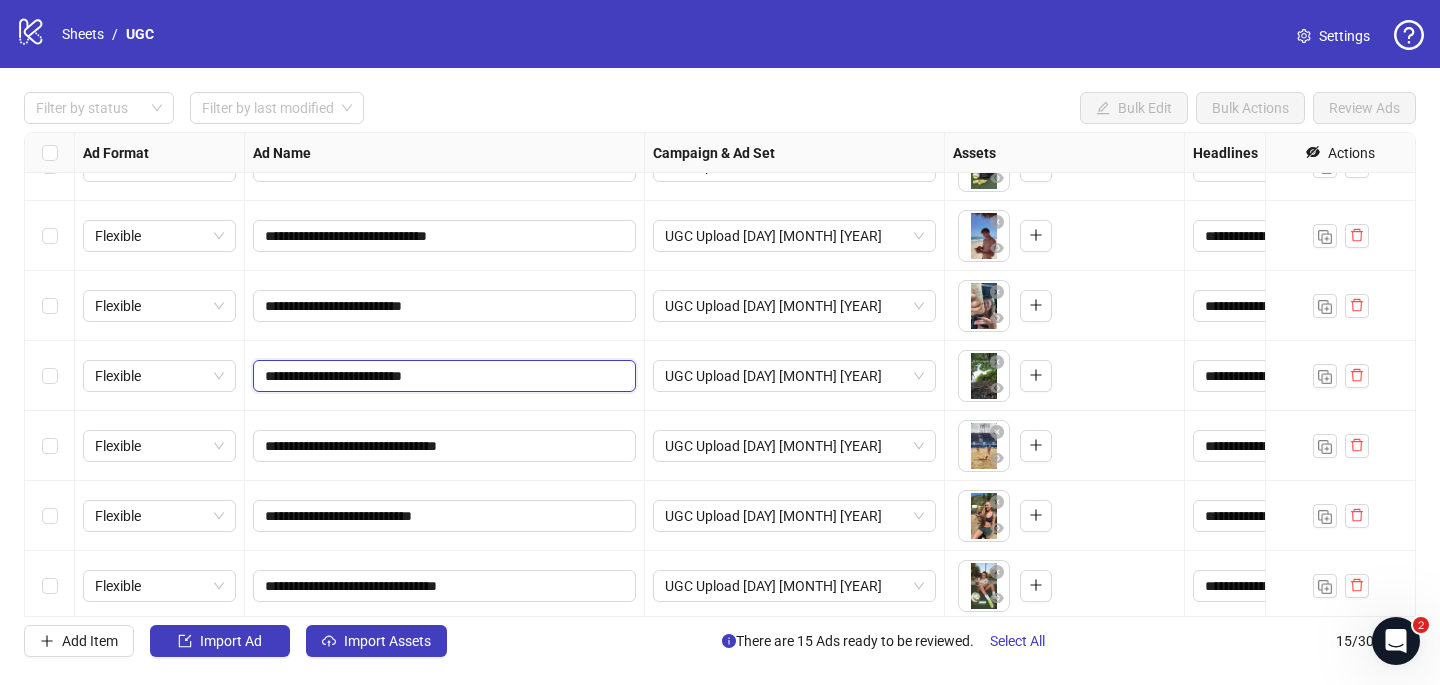 click on "**********" at bounding box center [442, 376] 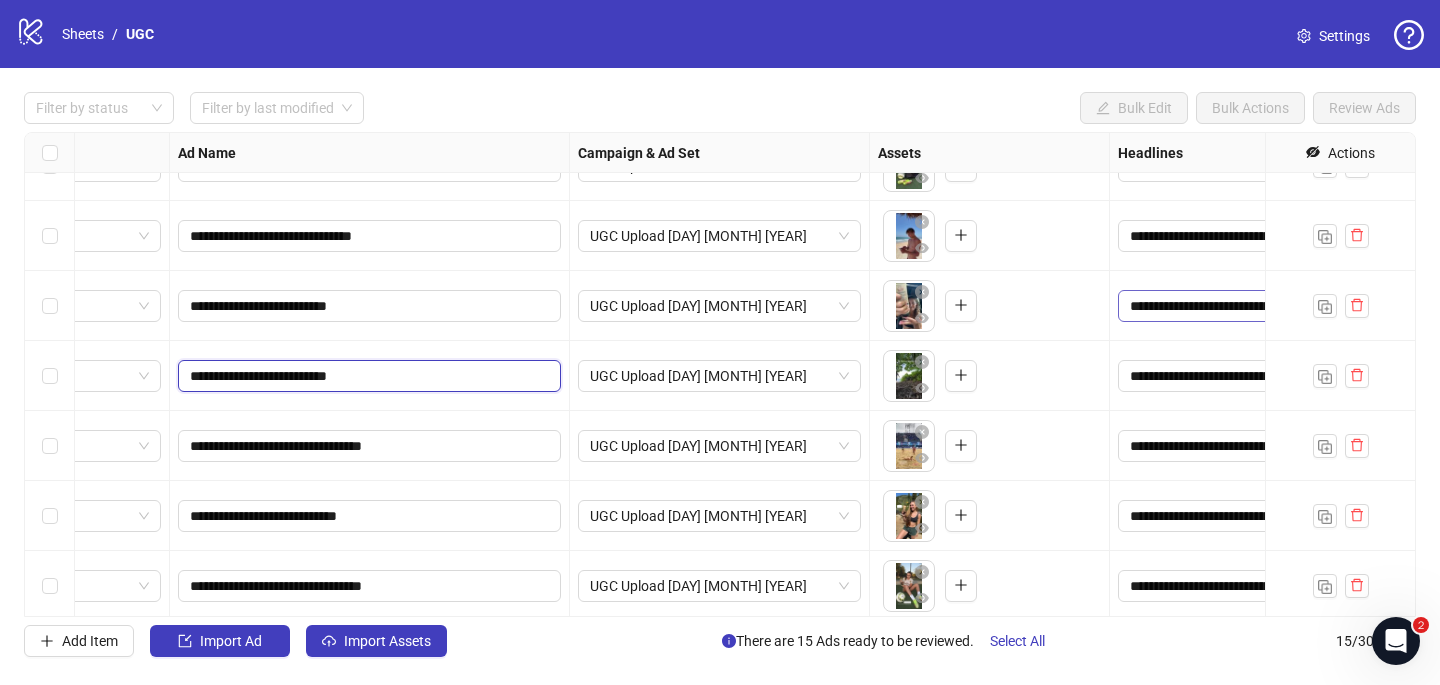 scroll, scrollTop: 462, scrollLeft: 135, axis: both 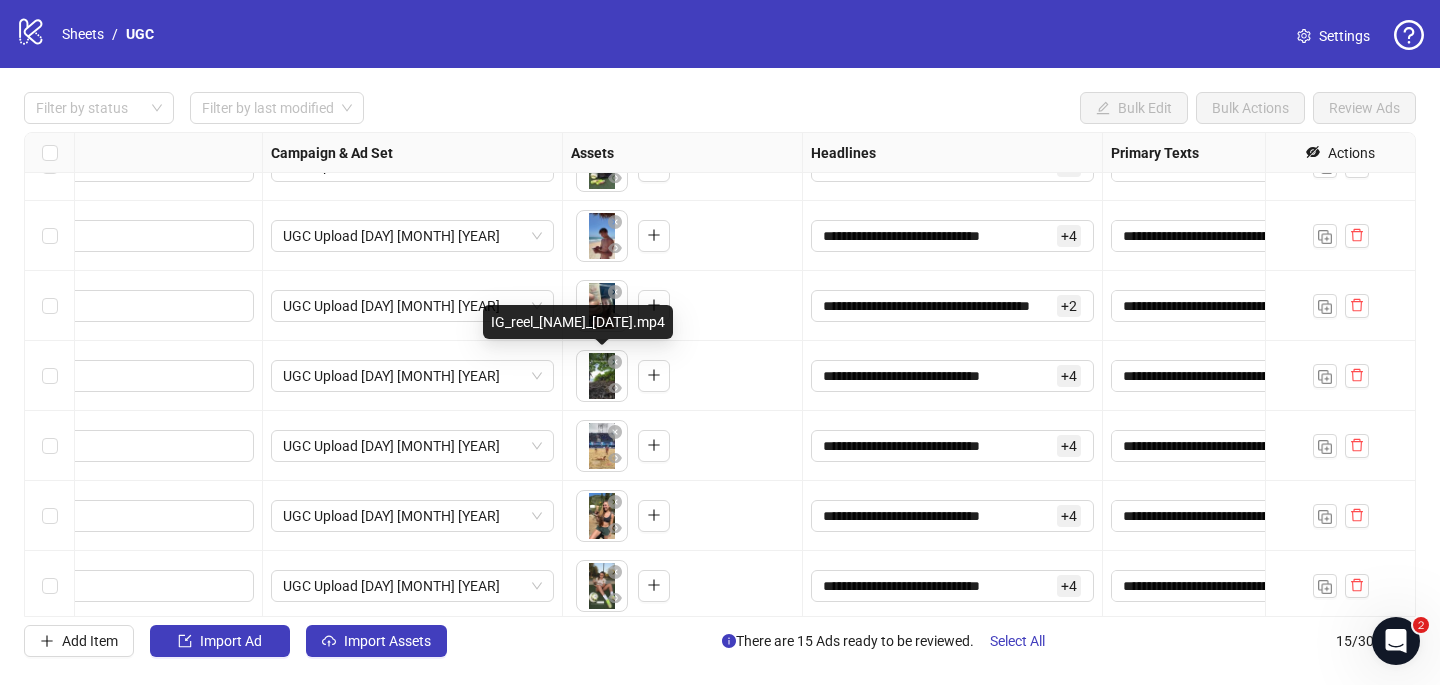 click on "**********" at bounding box center [720, 342] 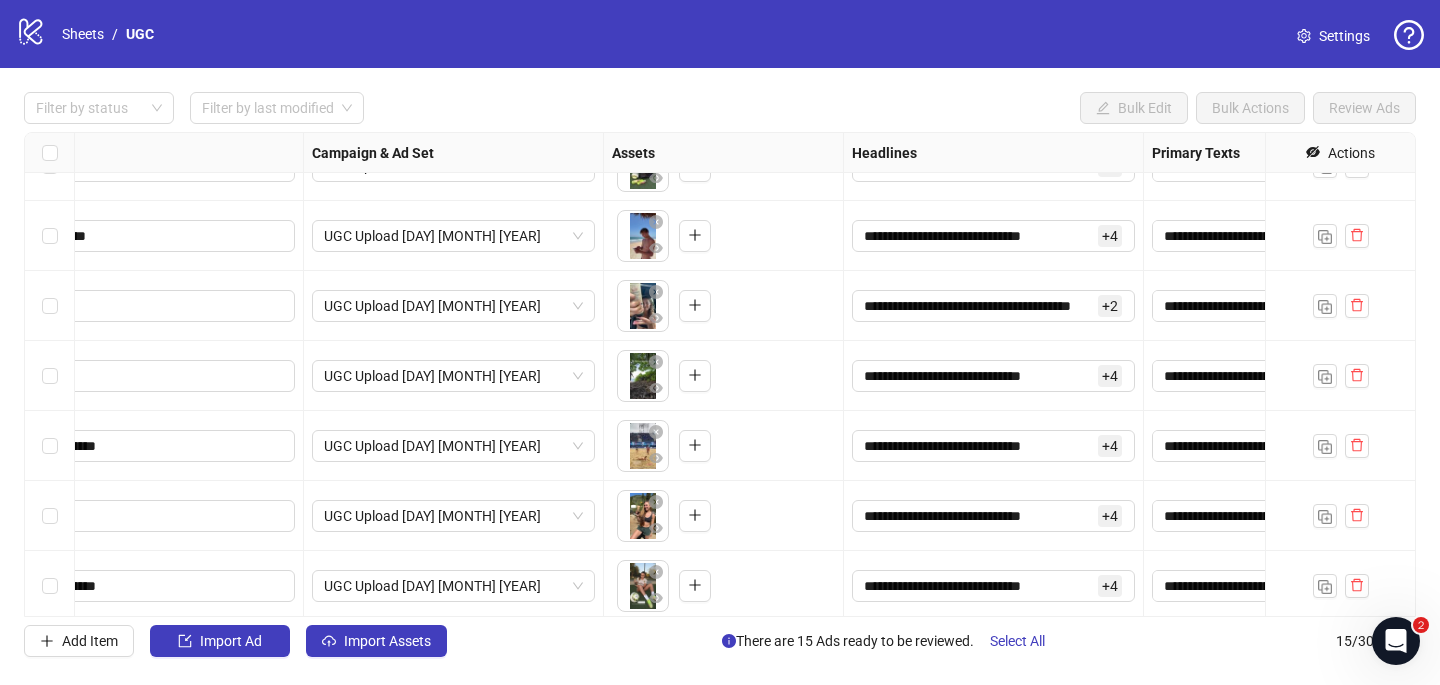 scroll, scrollTop: 462, scrollLeft: 319, axis: both 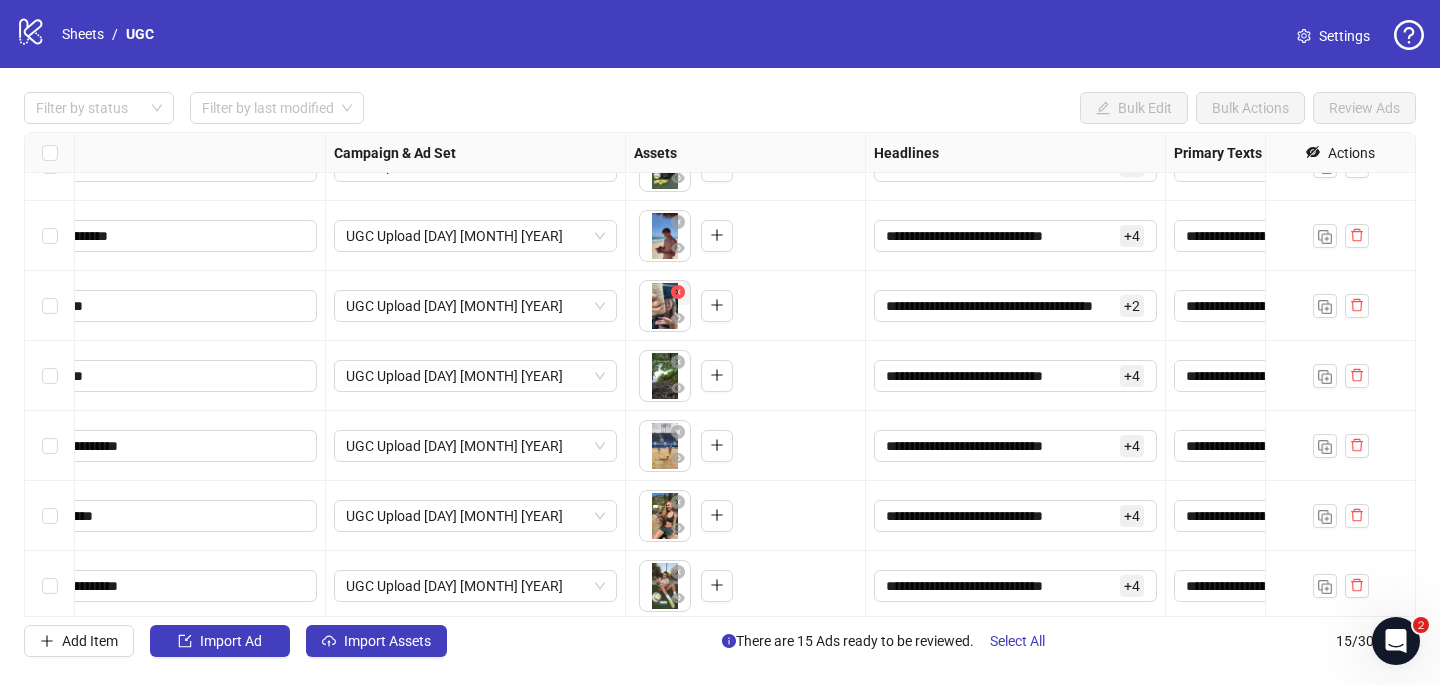 click 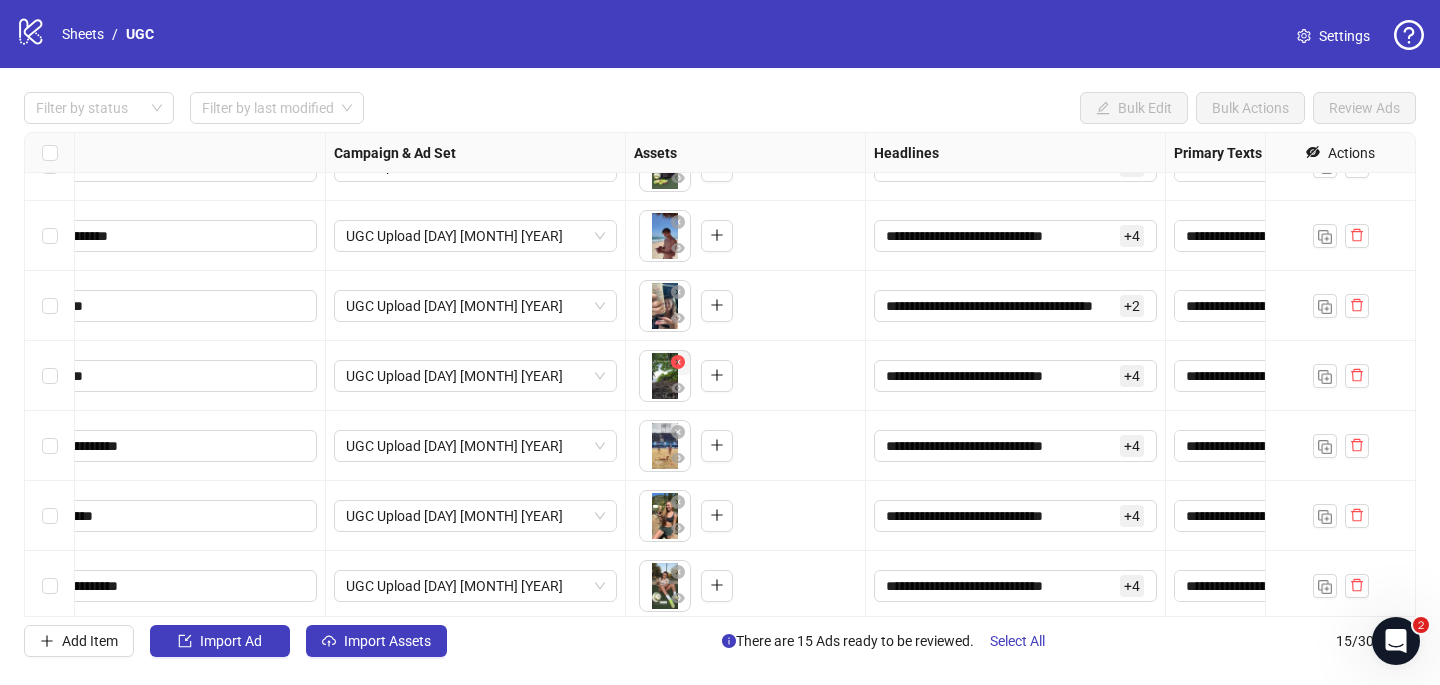 click 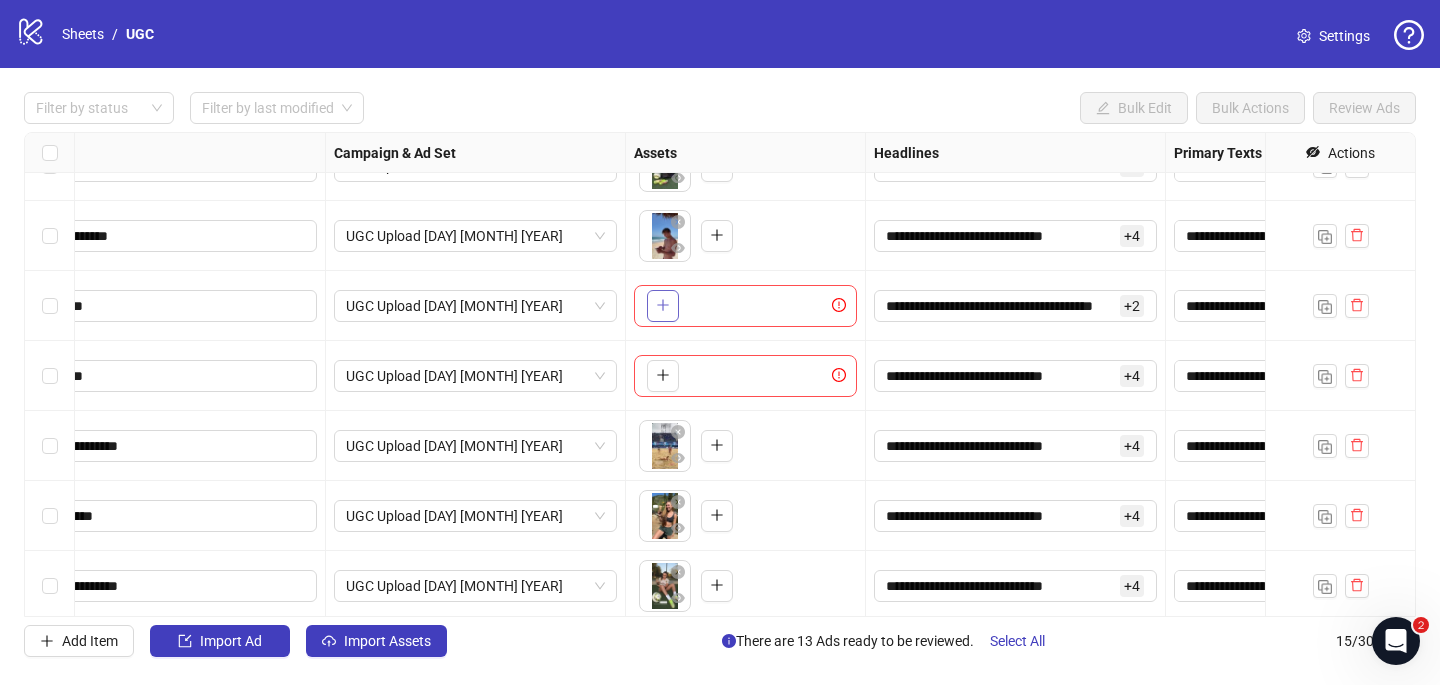 click 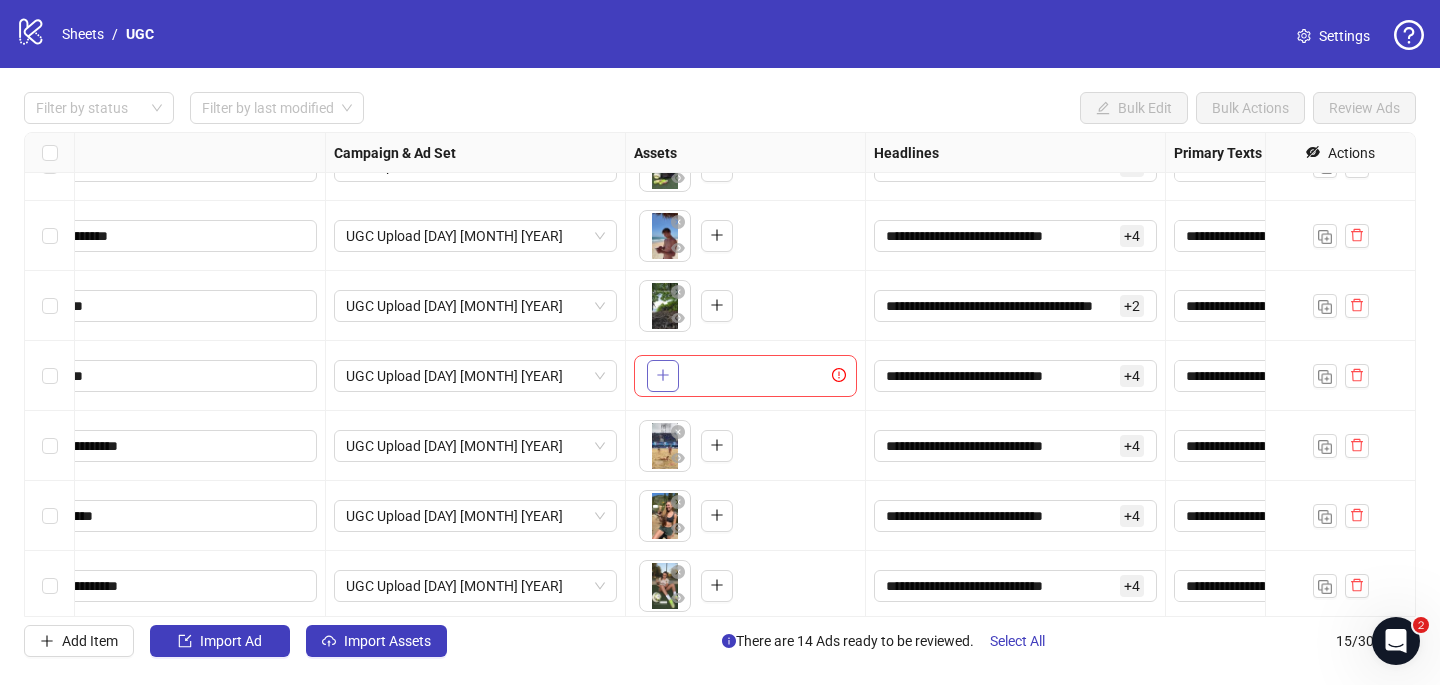 click 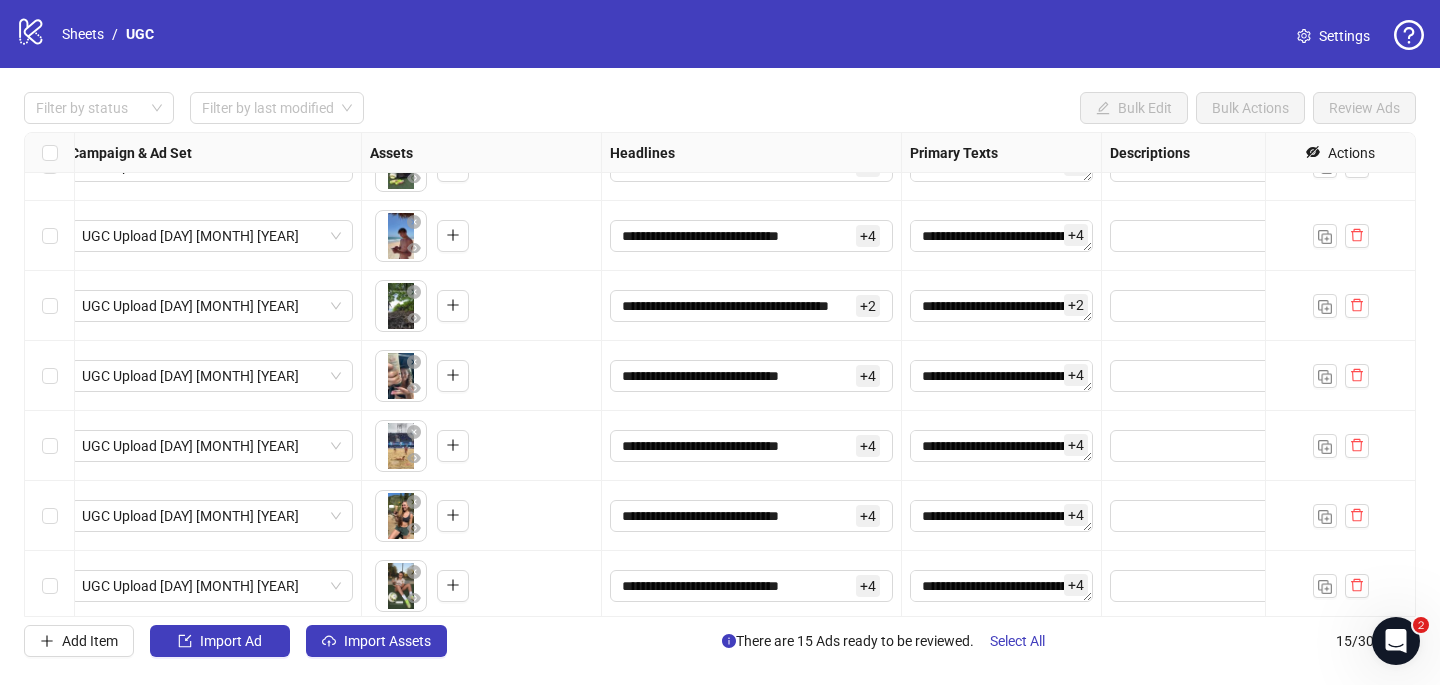 scroll, scrollTop: 462, scrollLeft: 616, axis: both 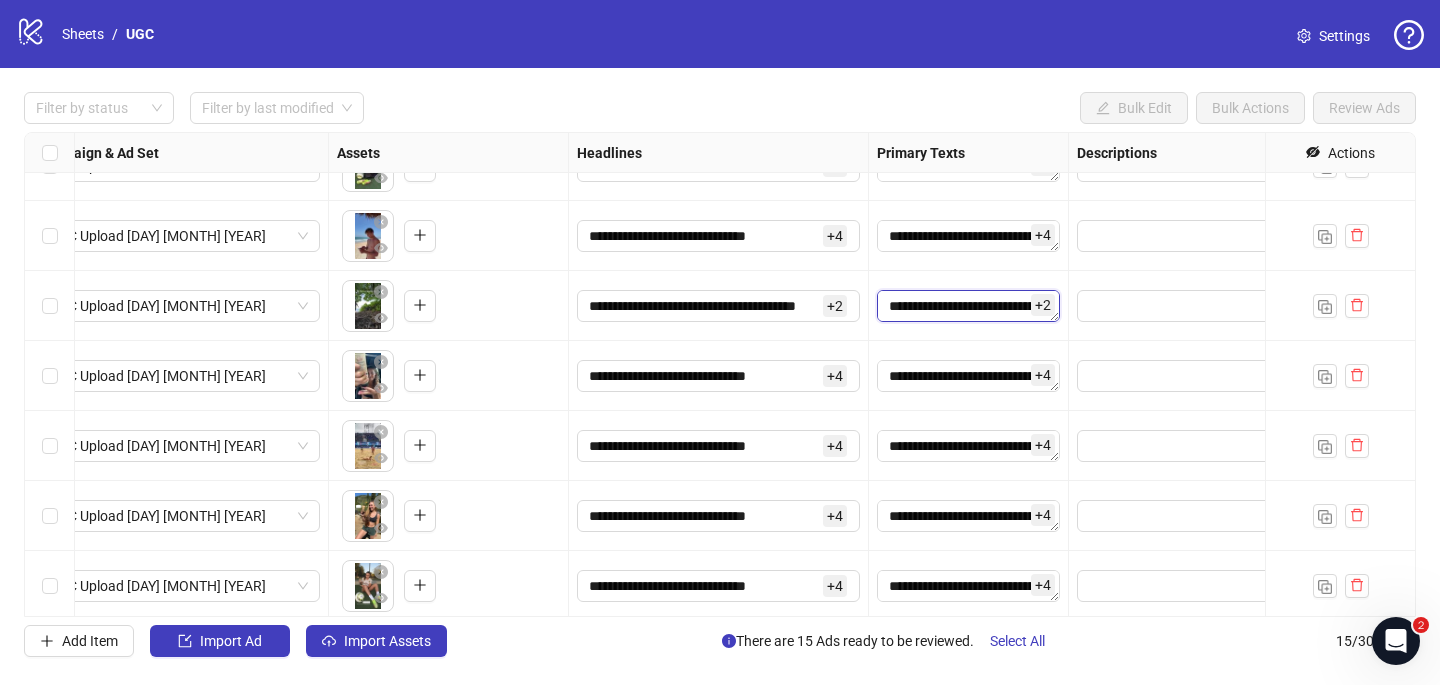 click on "**********" at bounding box center [968, 306] 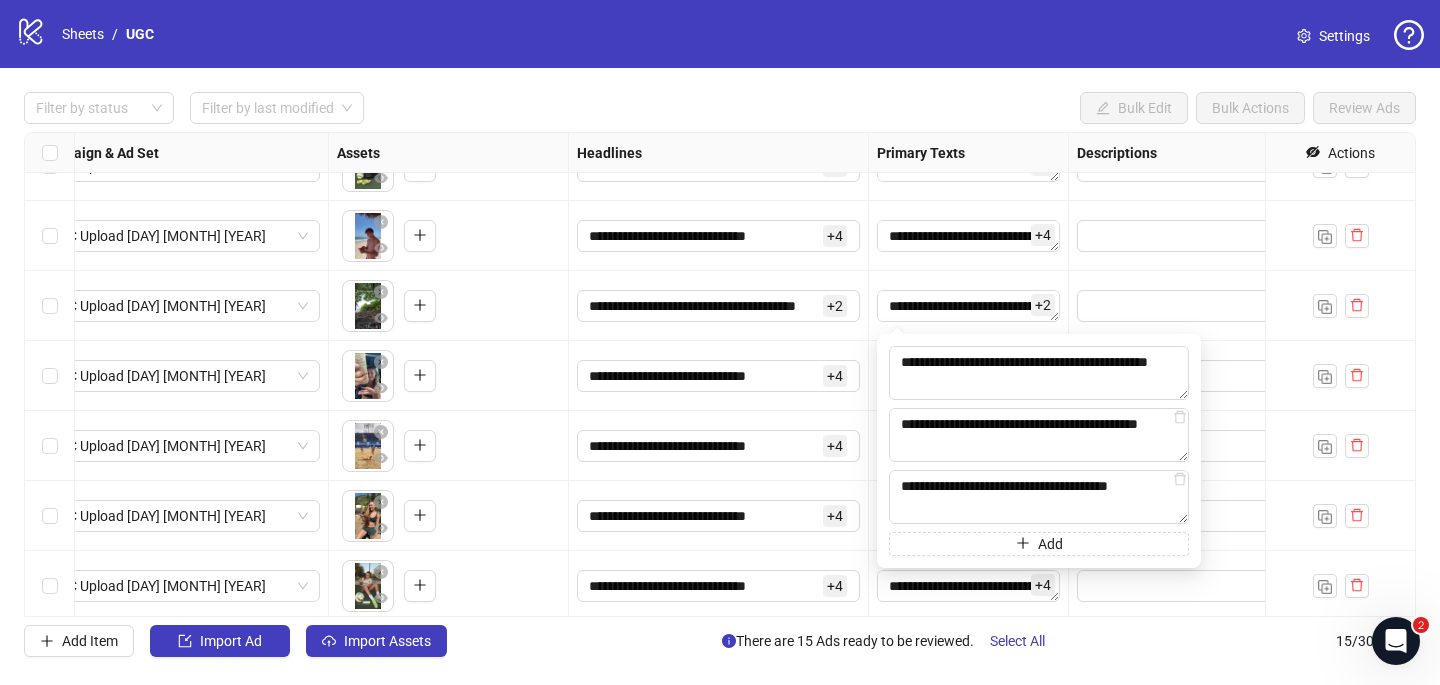 scroll, scrollTop: 814, scrollLeft: 0, axis: vertical 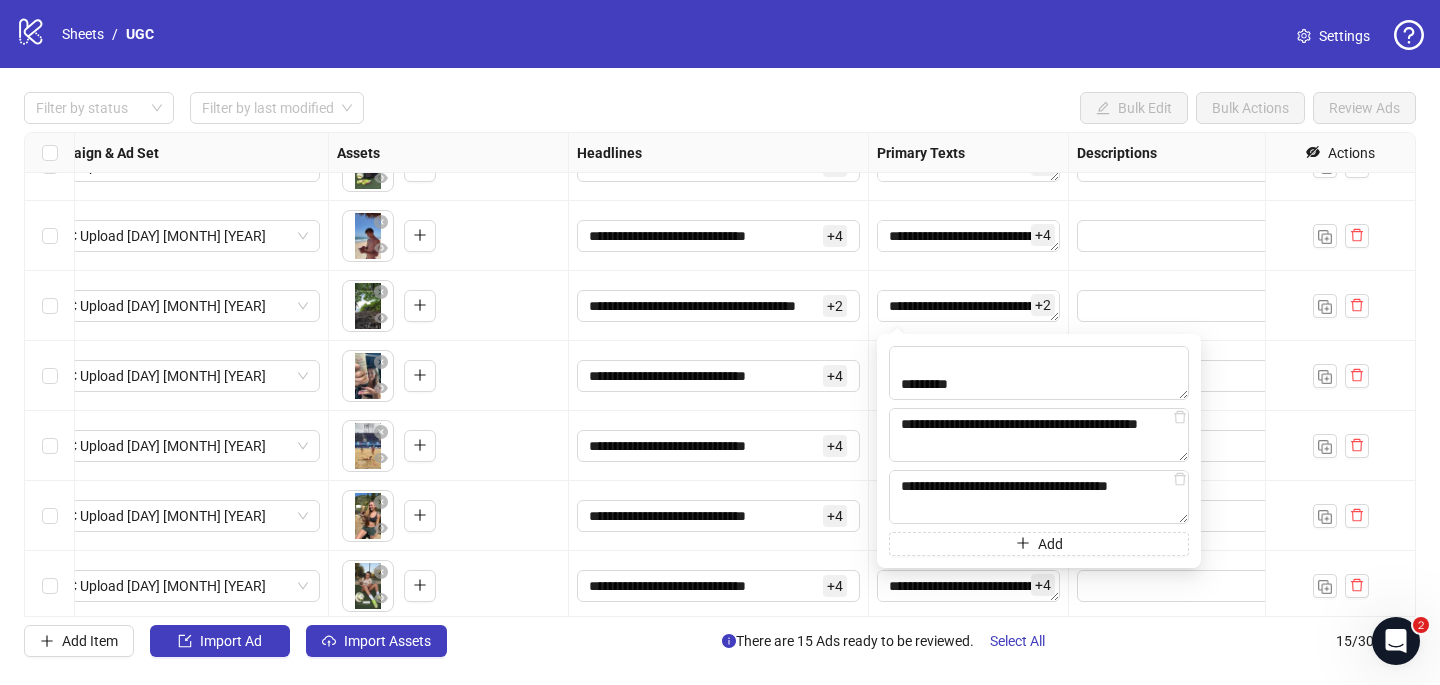 drag, startPoint x: 984, startPoint y: 386, endPoint x: 883, endPoint y: 386, distance: 101 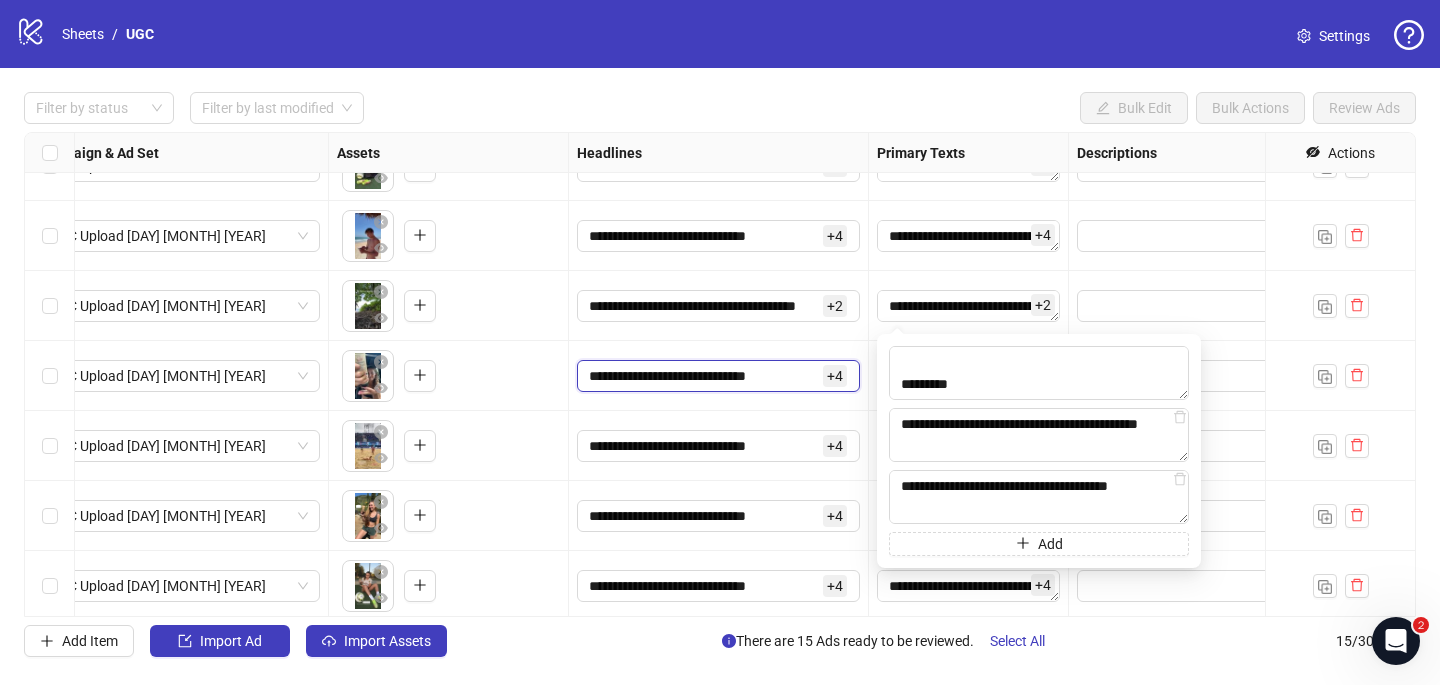click on "**********" at bounding box center (704, 376) 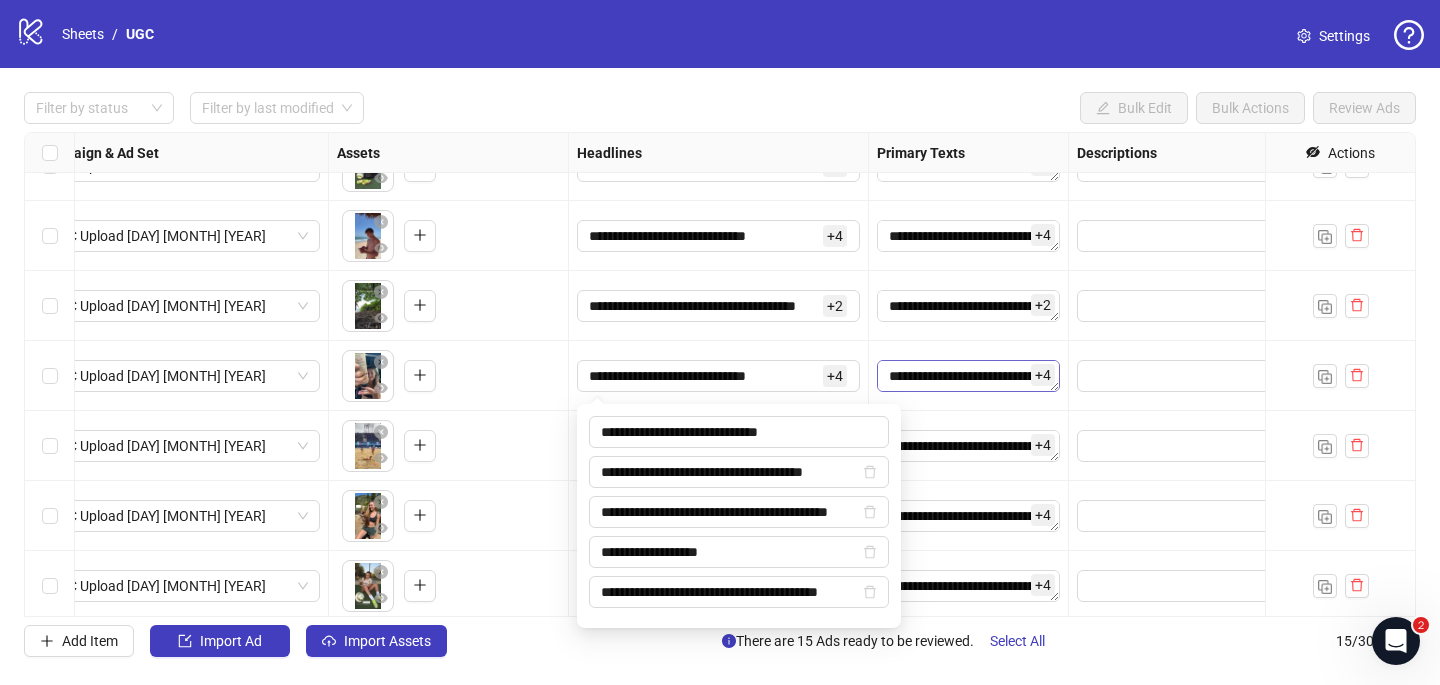 click on "**********" at bounding box center [968, 376] 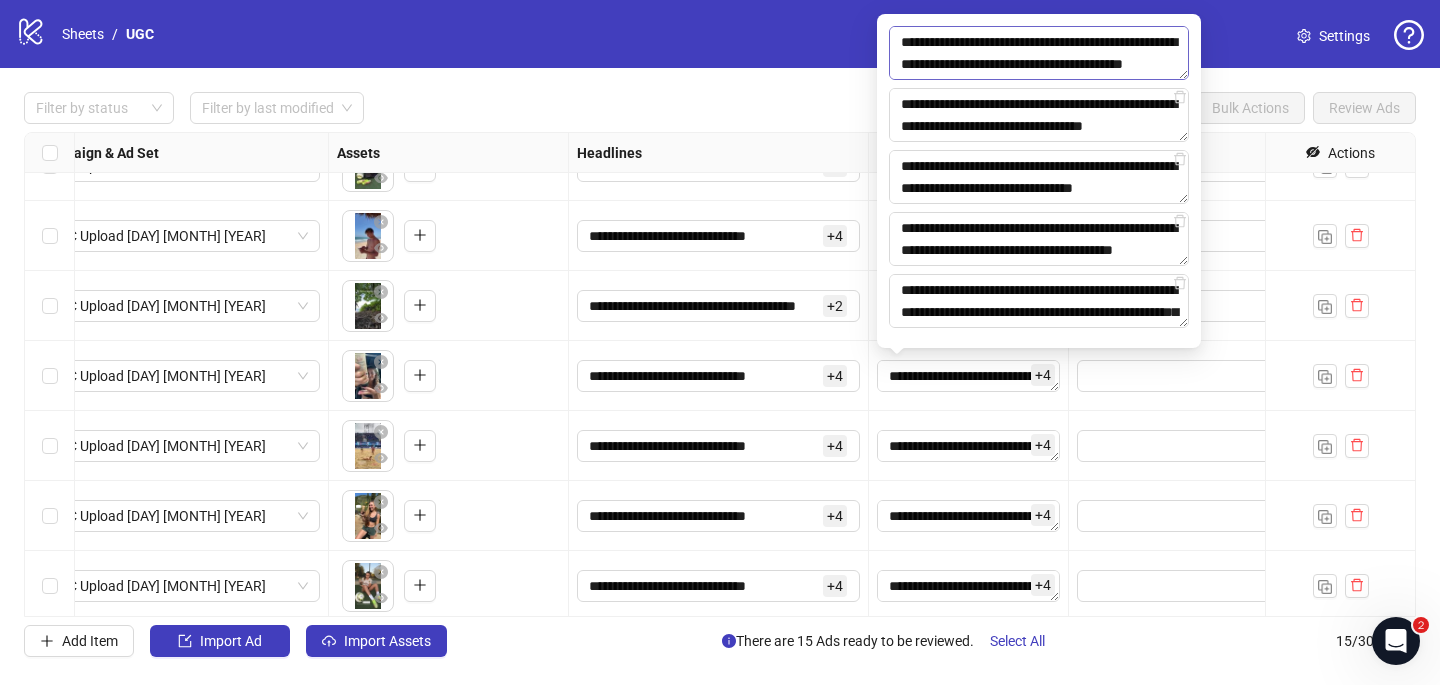 scroll, scrollTop: 323, scrollLeft: 0, axis: vertical 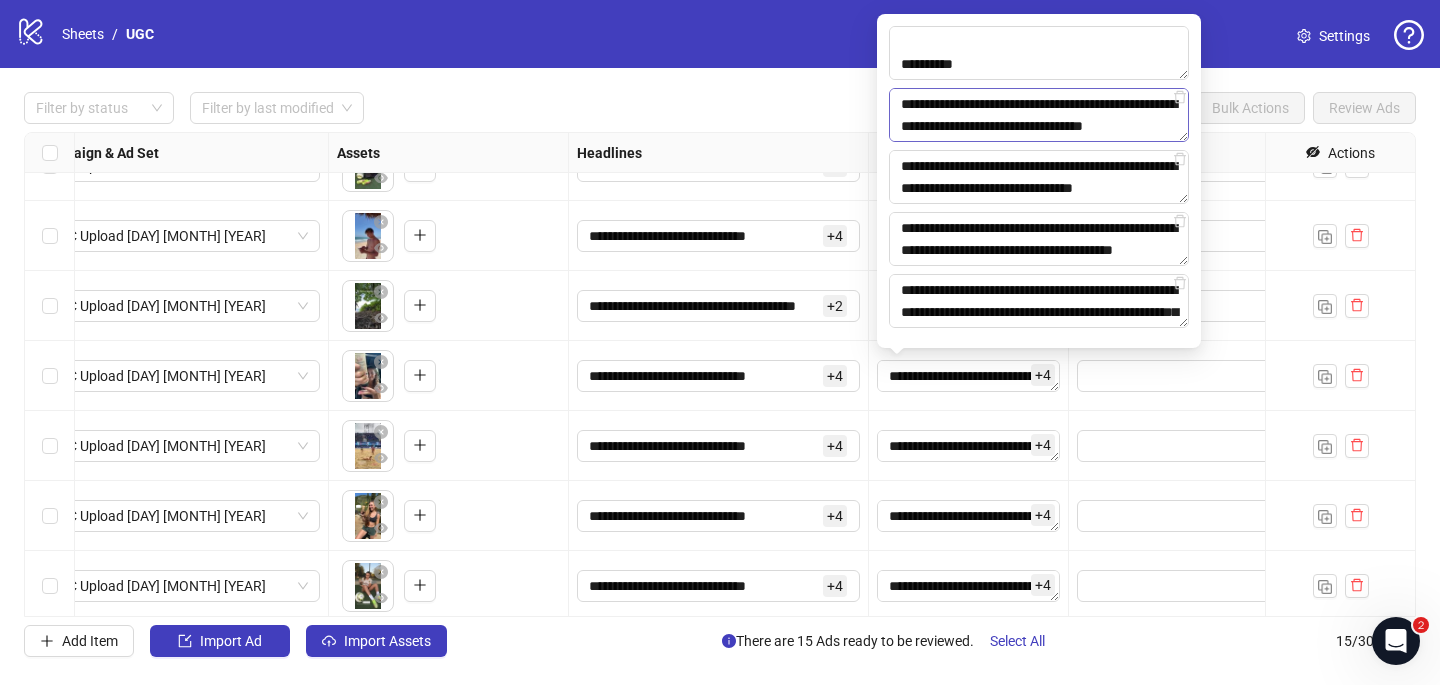 type on "**********" 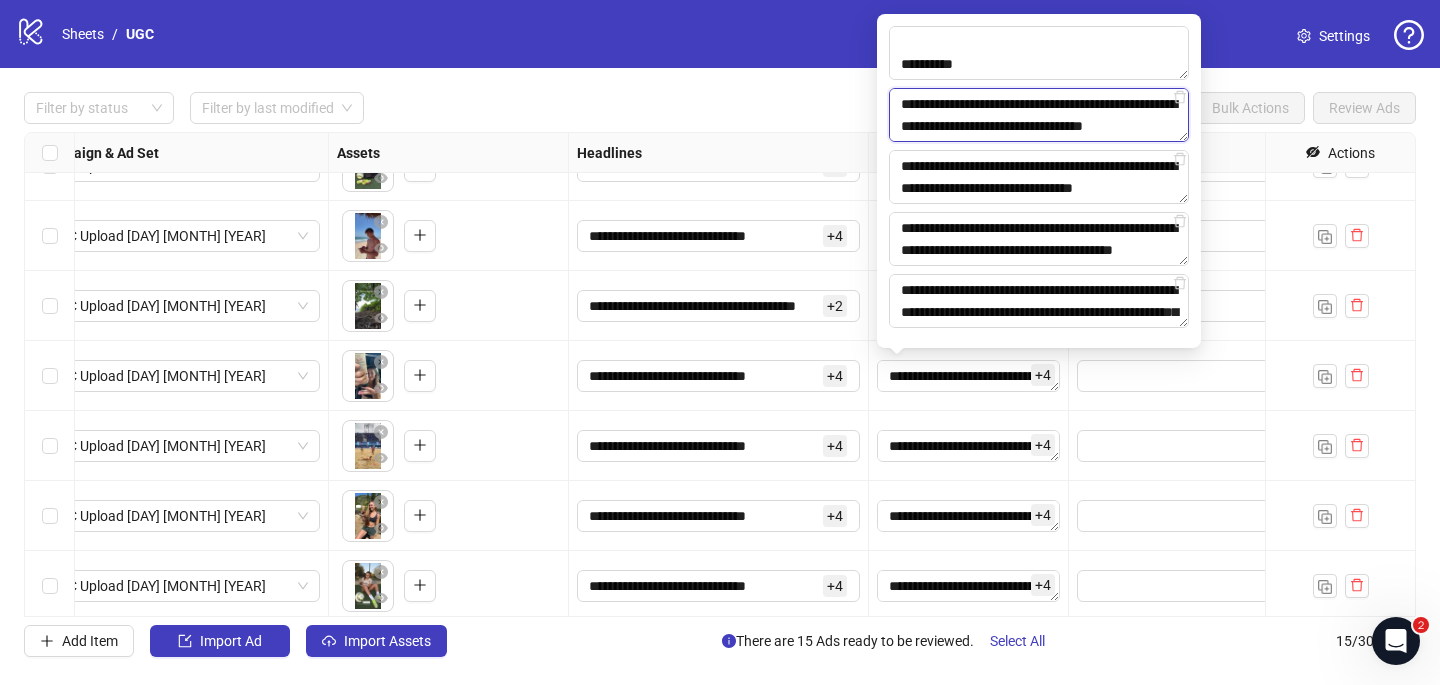click on "**********" at bounding box center (1039, 115) 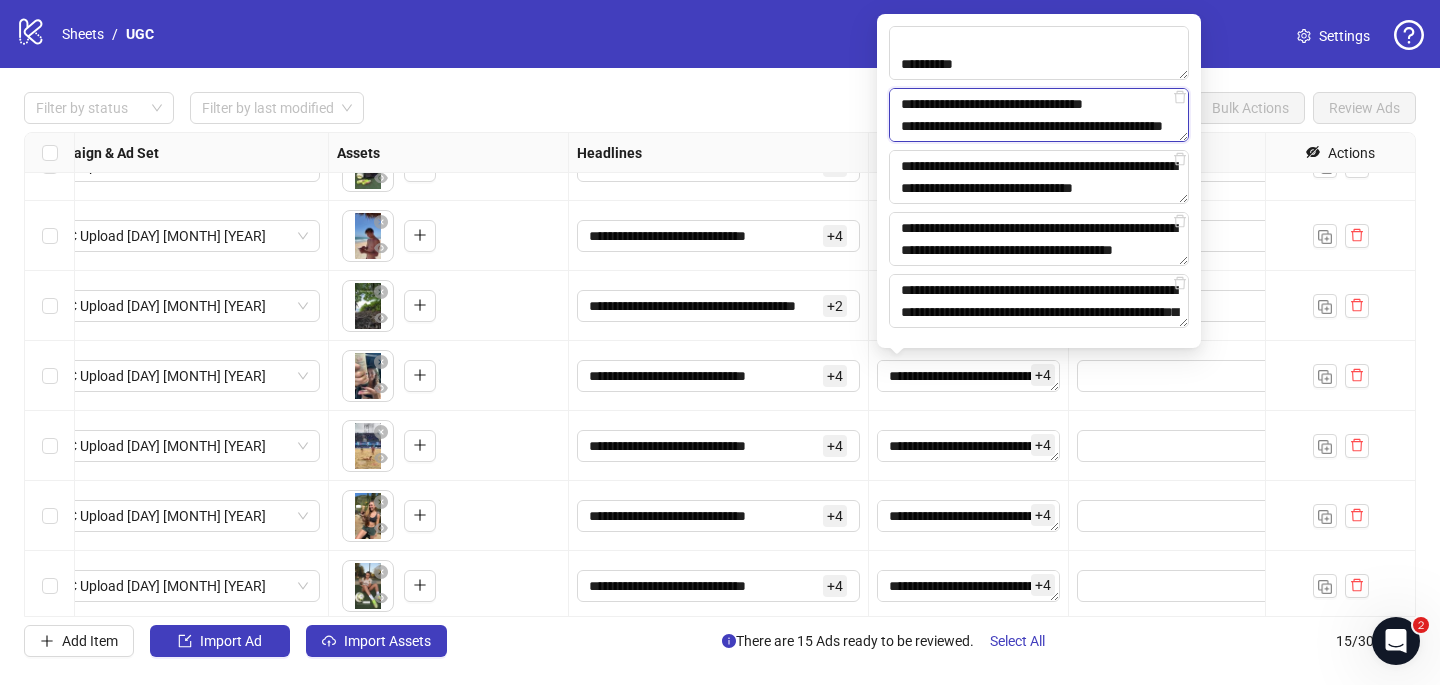 scroll, scrollTop: 433, scrollLeft: 0, axis: vertical 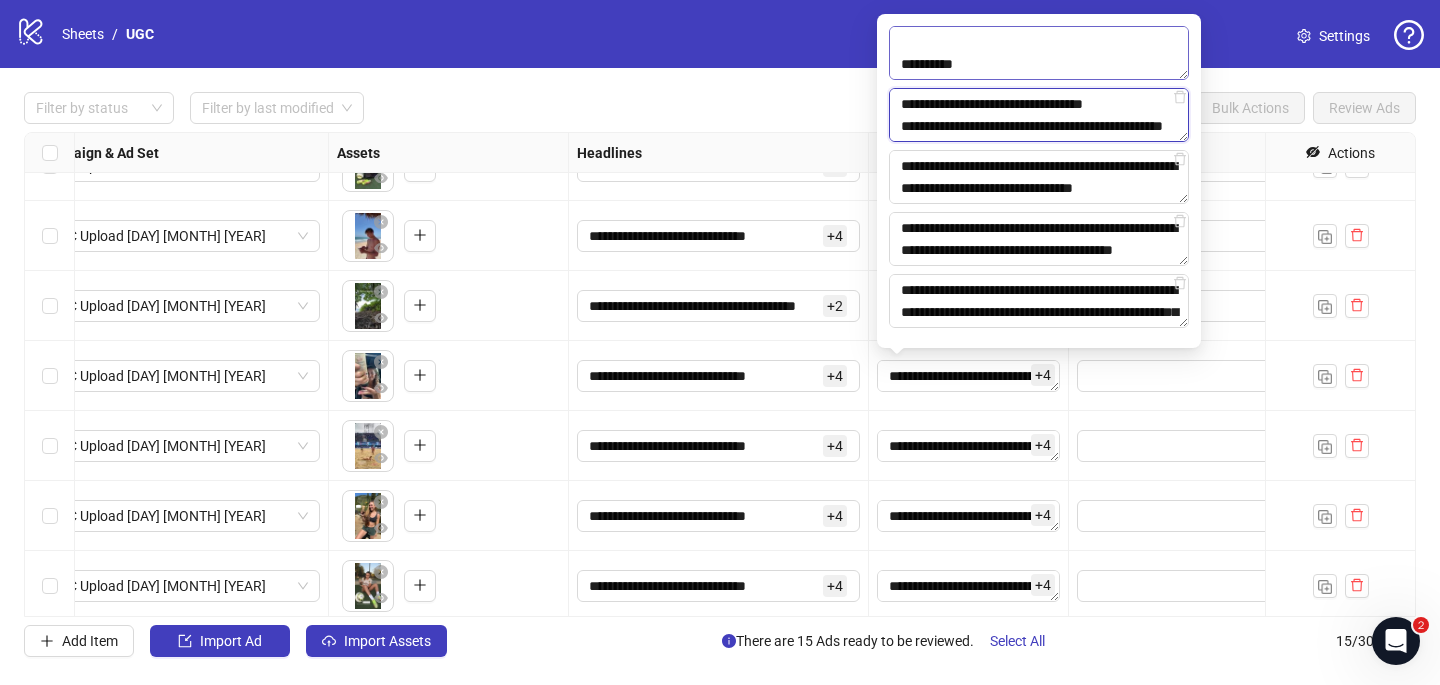 type on "**********" 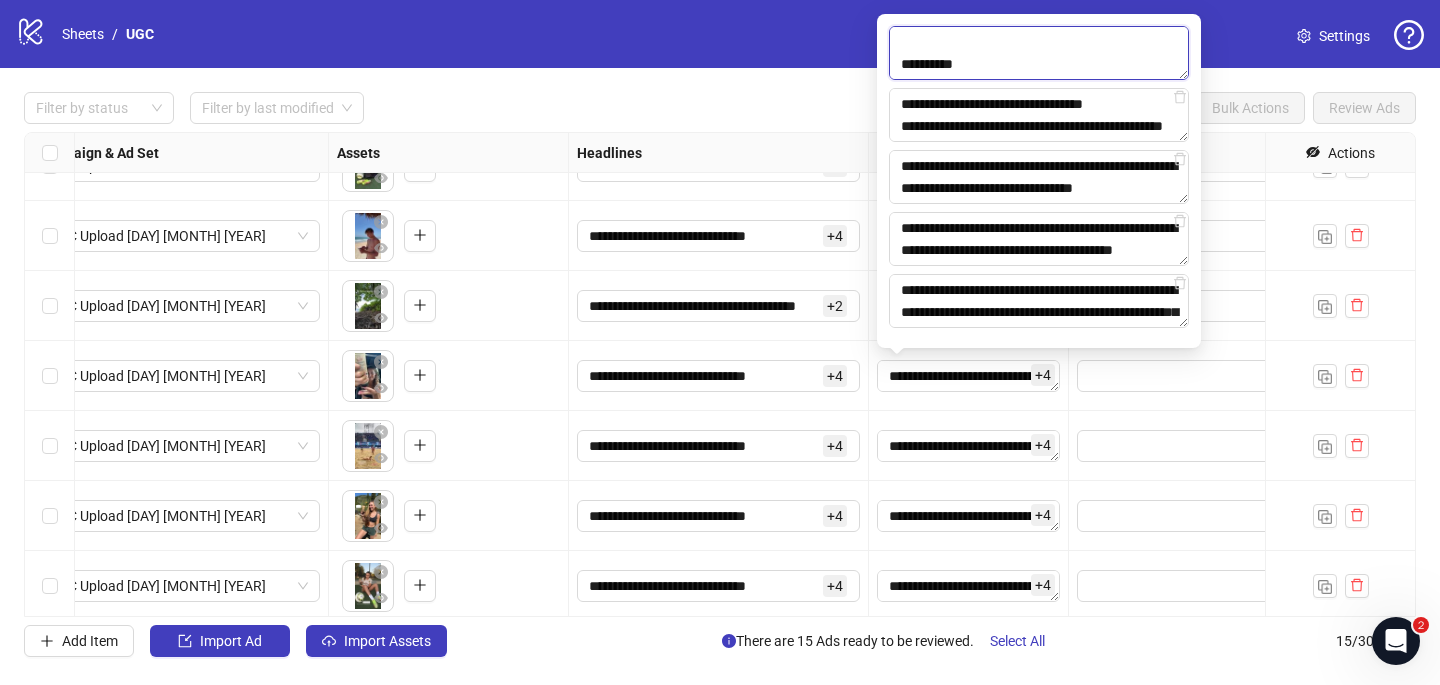 click on "**********" at bounding box center [1039, 53] 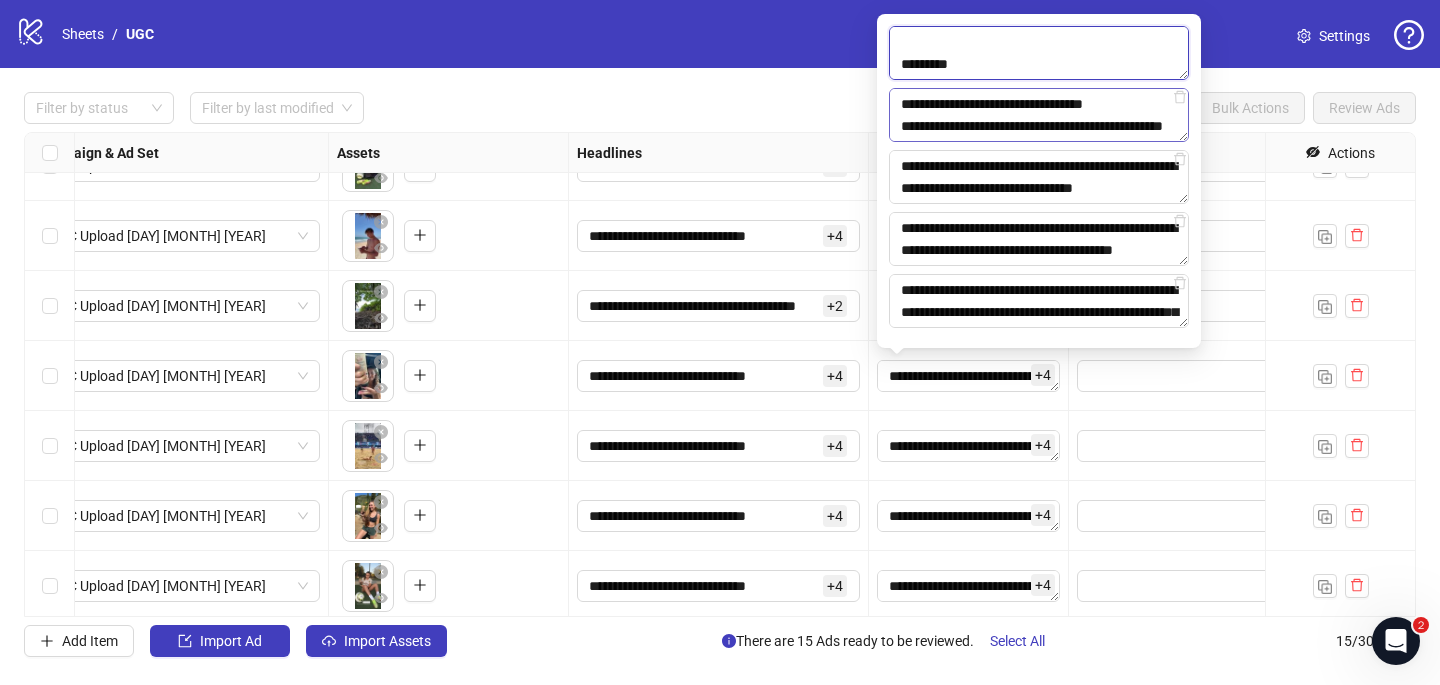 type on "**********" 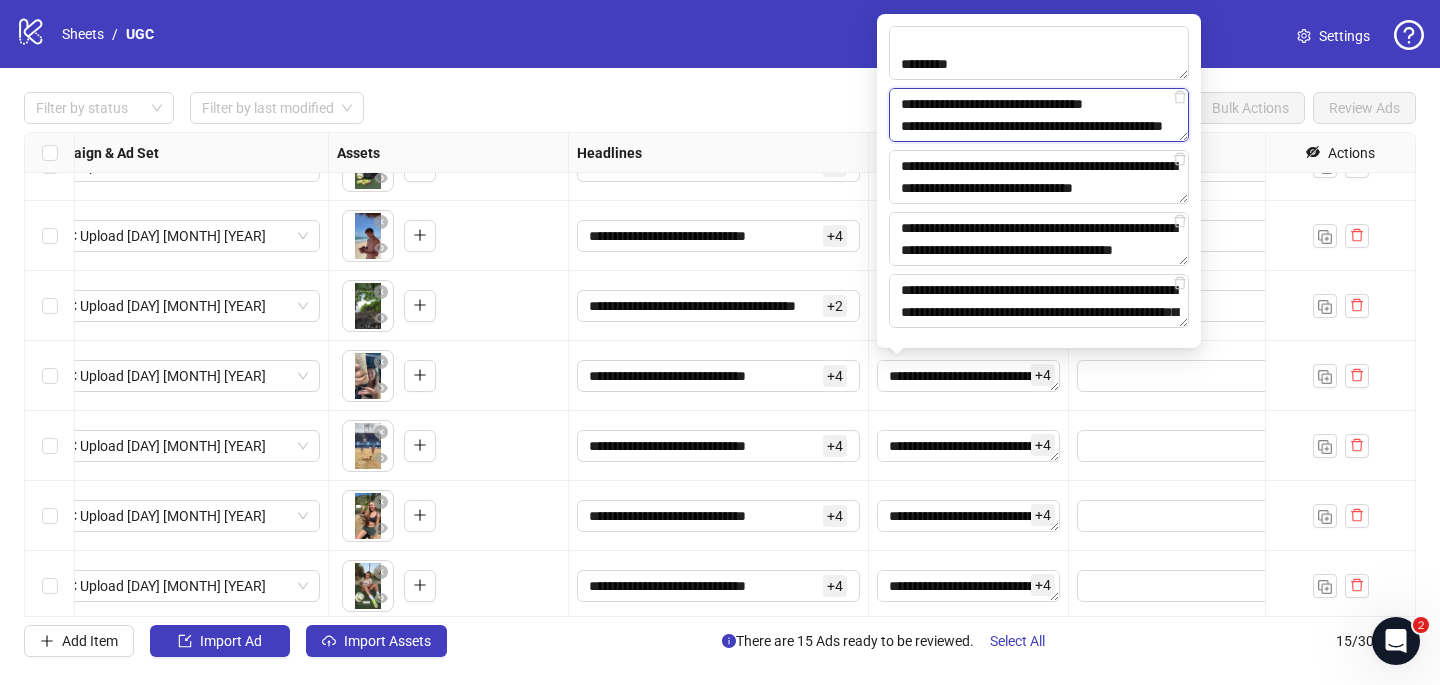 click on "**********" at bounding box center [1039, 115] 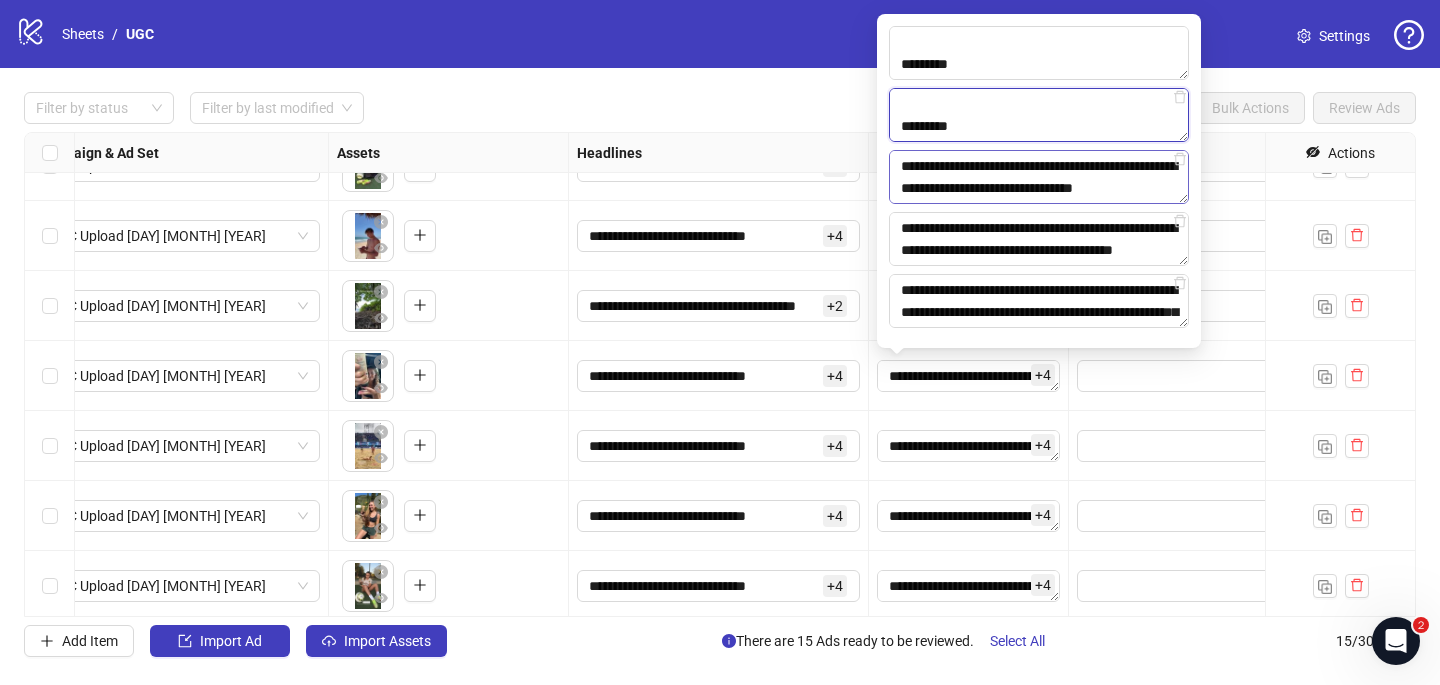 type on "**********" 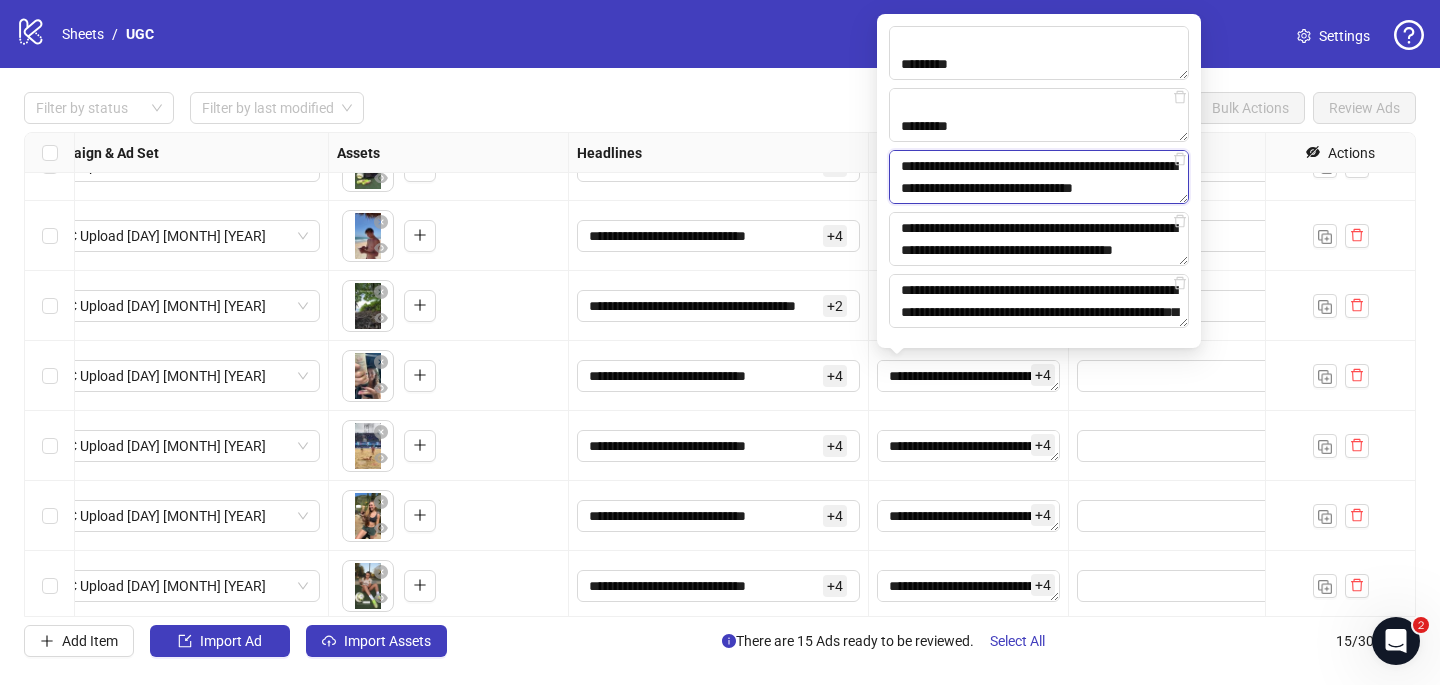 click on "**********" at bounding box center (1039, 177) 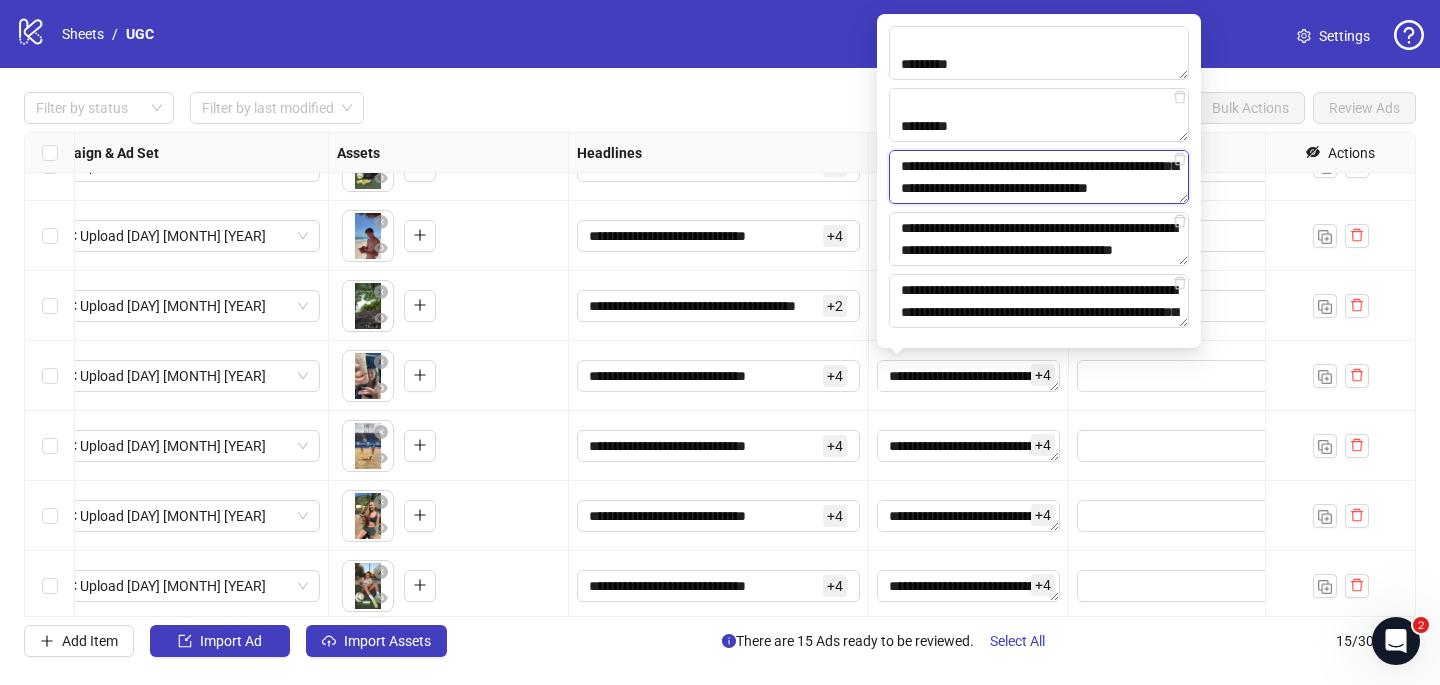 scroll, scrollTop: 653, scrollLeft: 0, axis: vertical 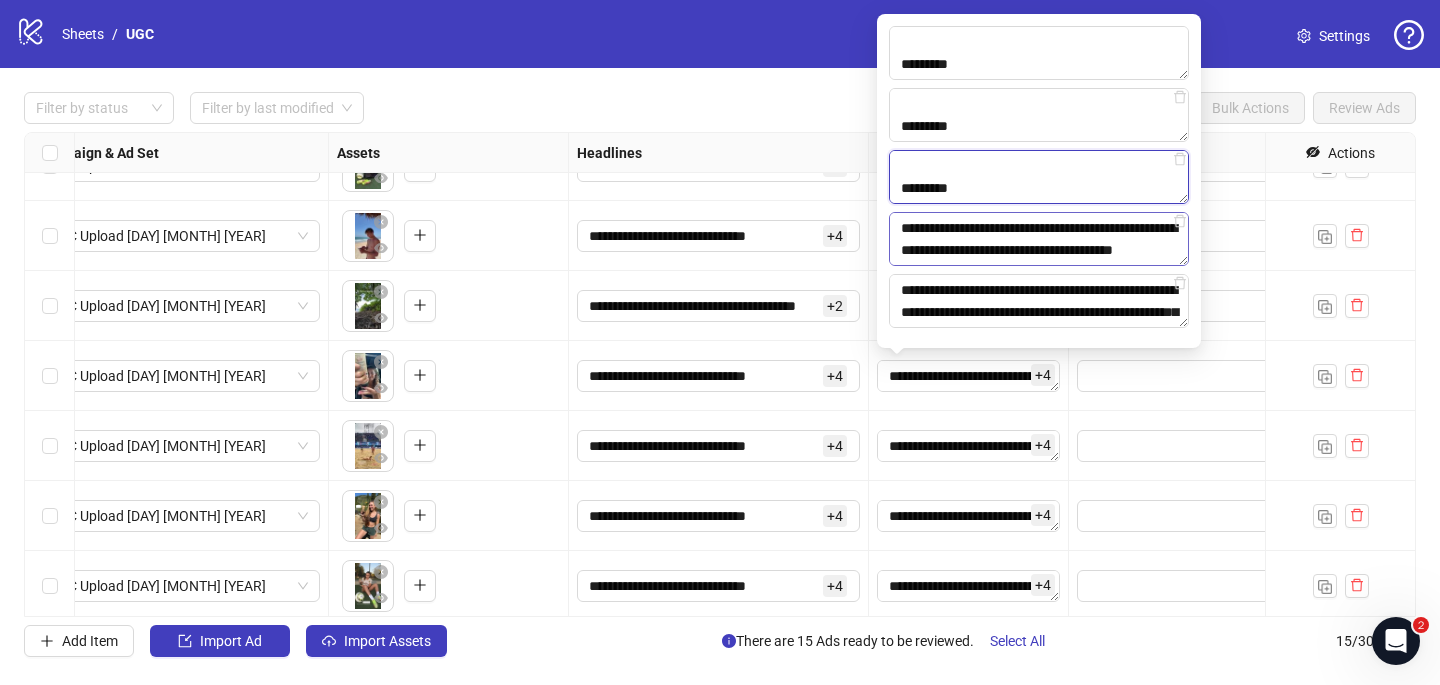 type on "**********" 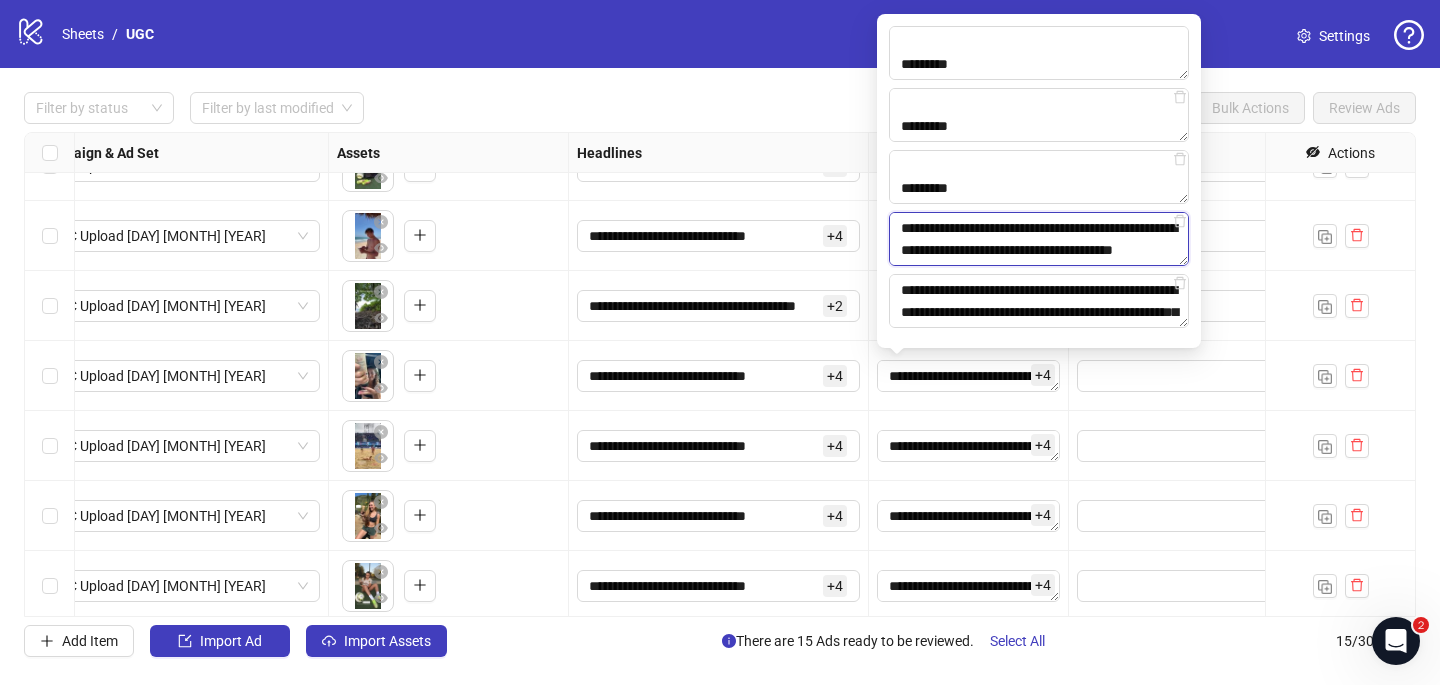 click on "**********" at bounding box center [1039, 239] 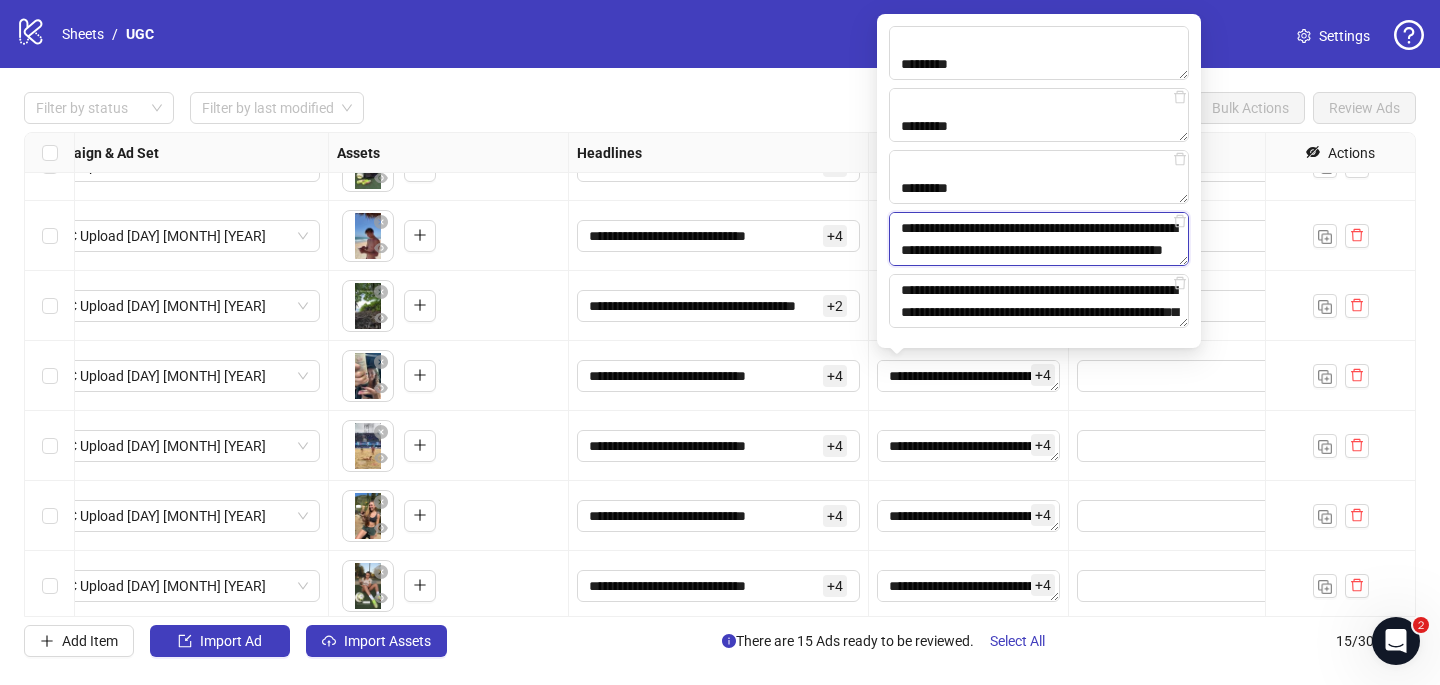 scroll, scrollTop: 675, scrollLeft: 0, axis: vertical 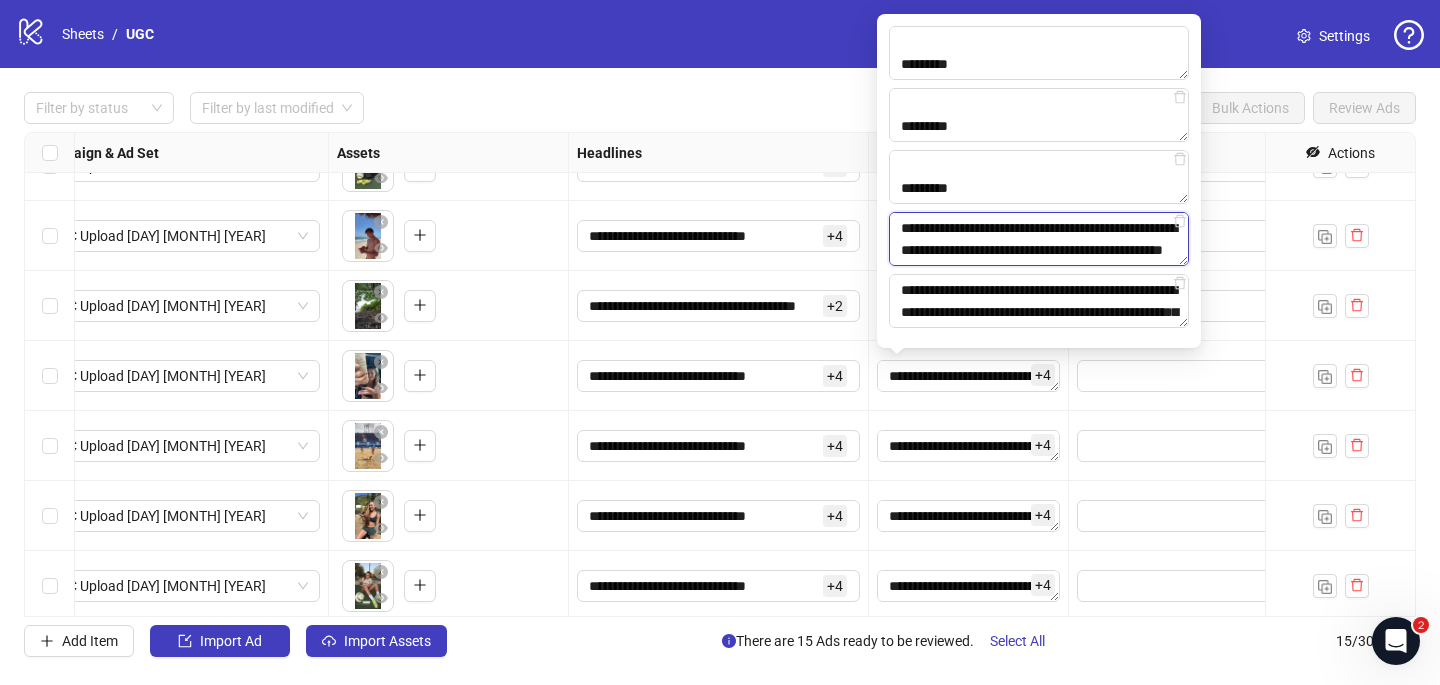 paste on "*********" 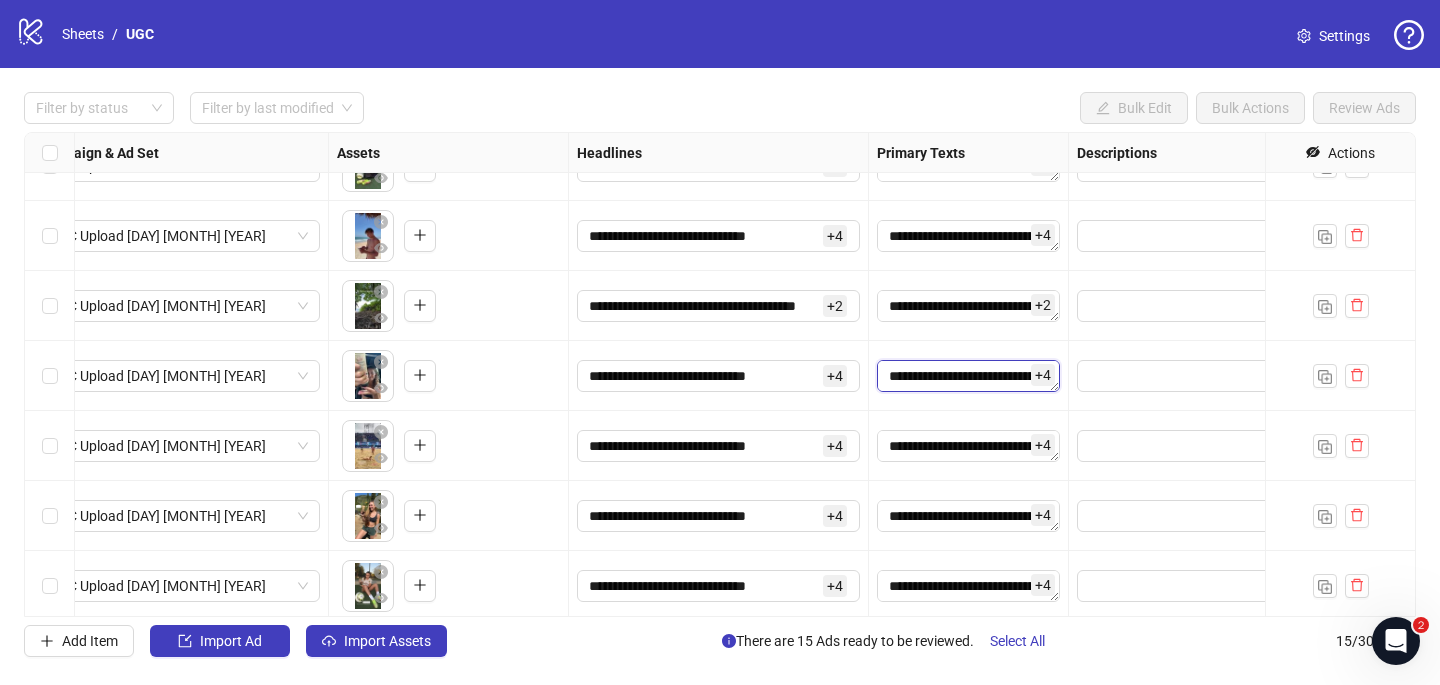 click on "**********" at bounding box center (968, 376) 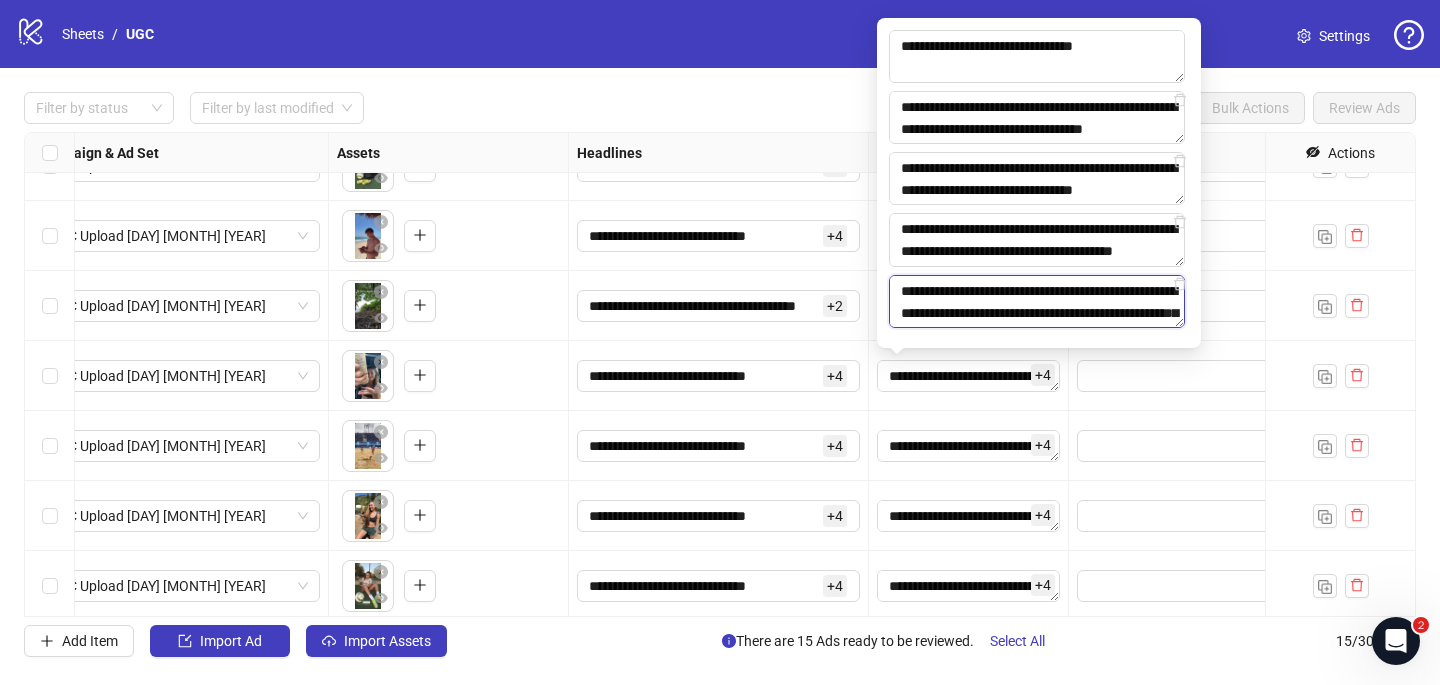 click on "**********" at bounding box center [1037, 301] 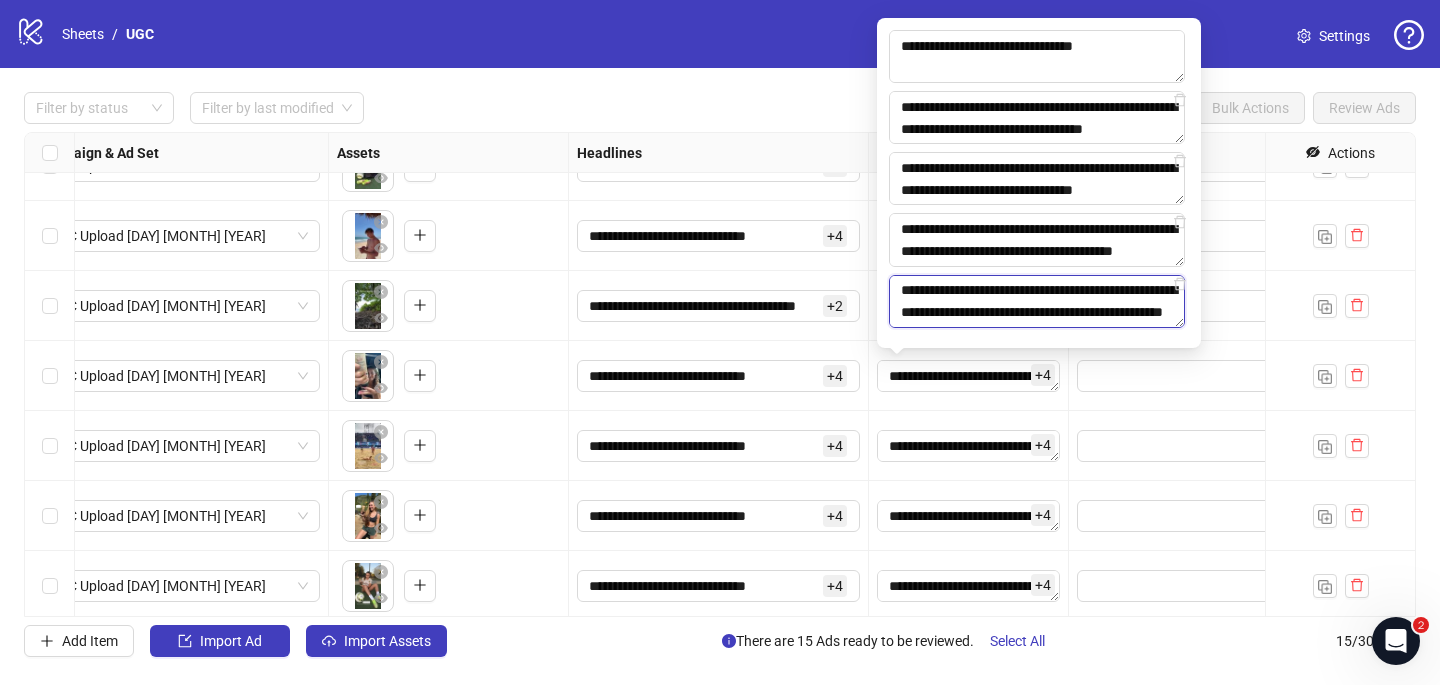 scroll, scrollTop: 477, scrollLeft: 0, axis: vertical 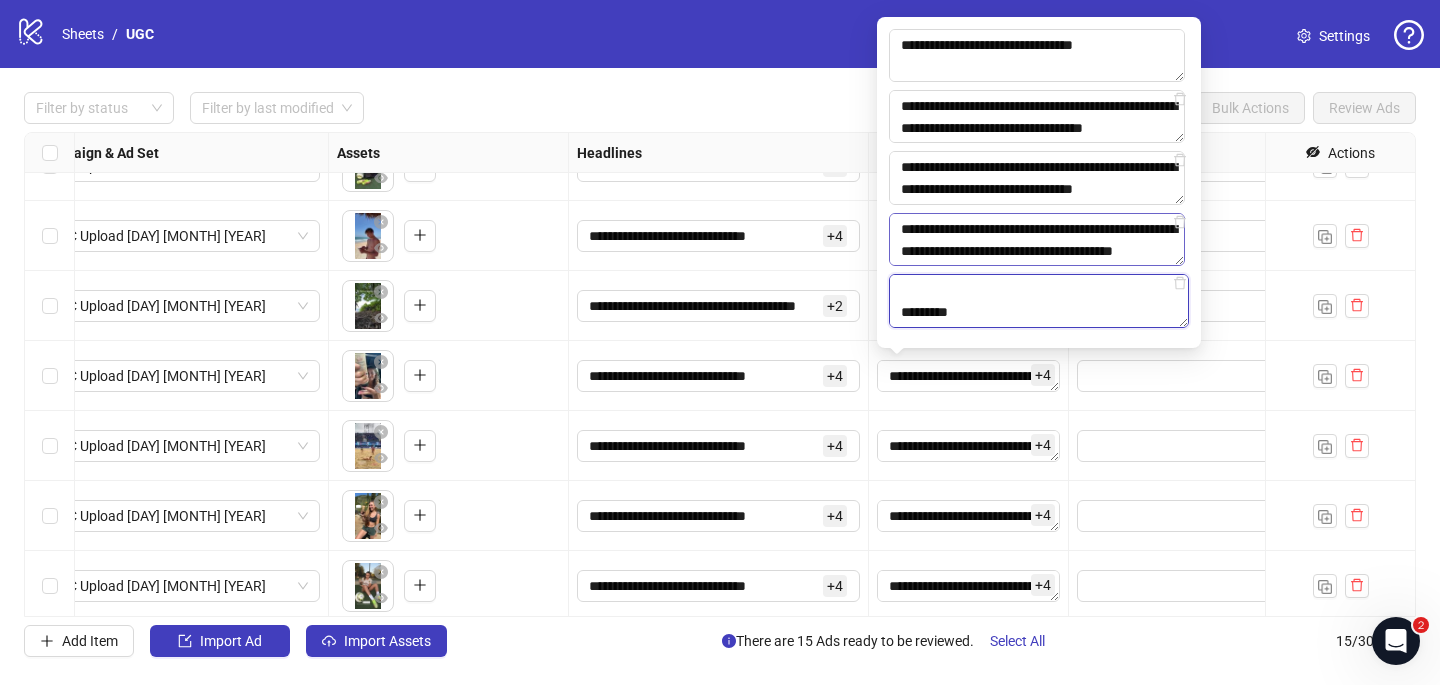 type on "**********" 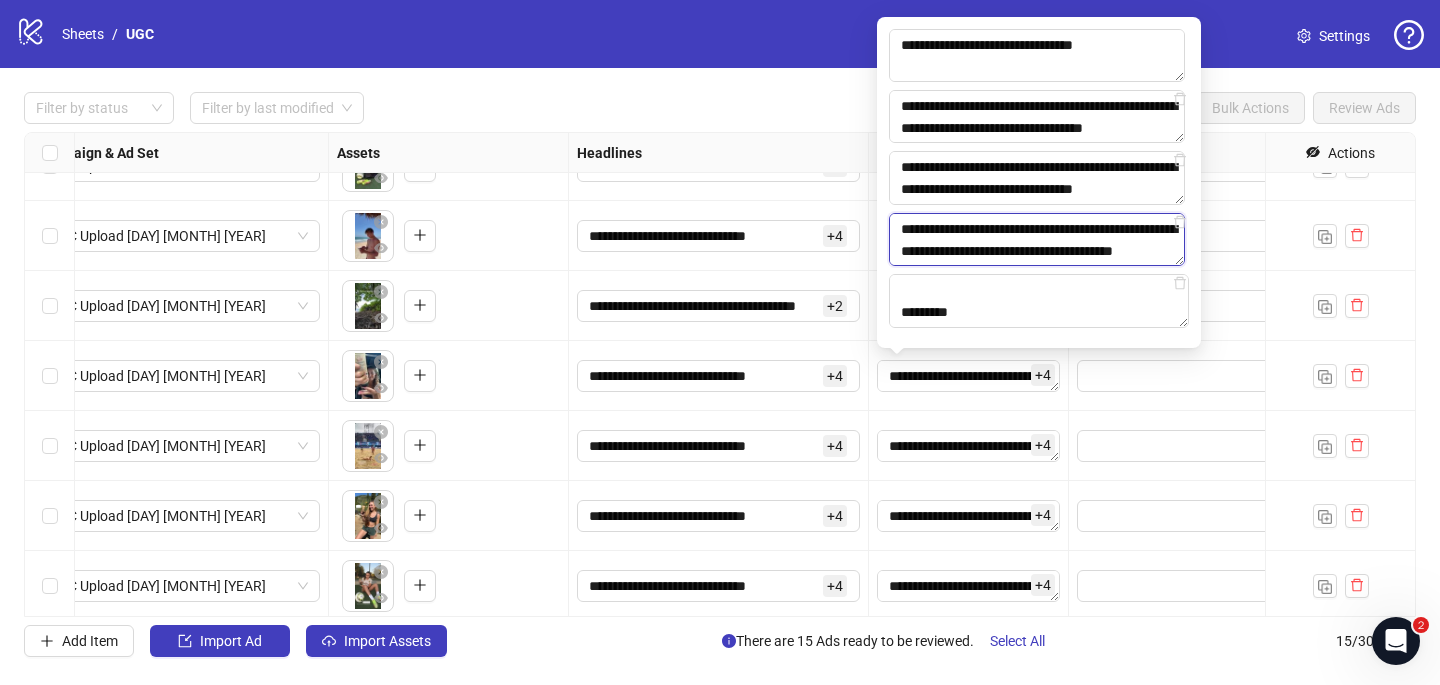 click on "**********" at bounding box center [1037, 239] 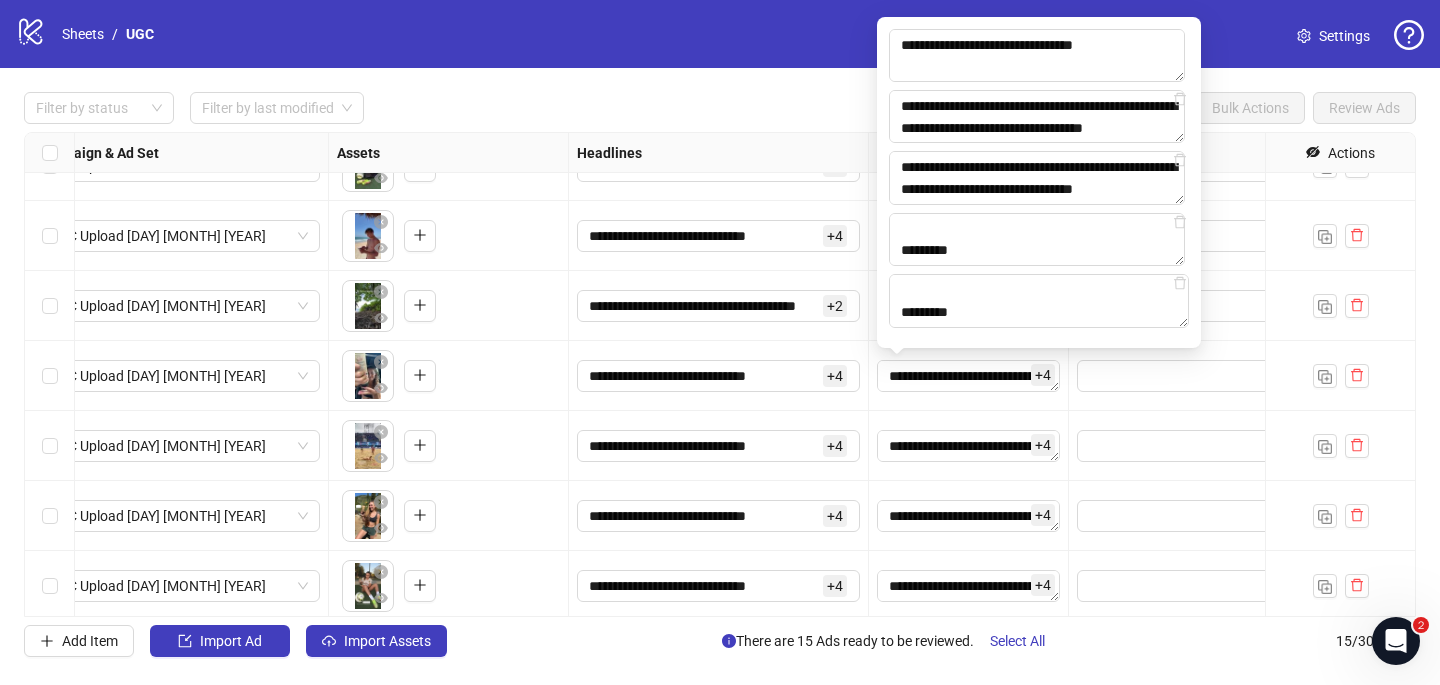 click on "**********" at bounding box center (719, 376) 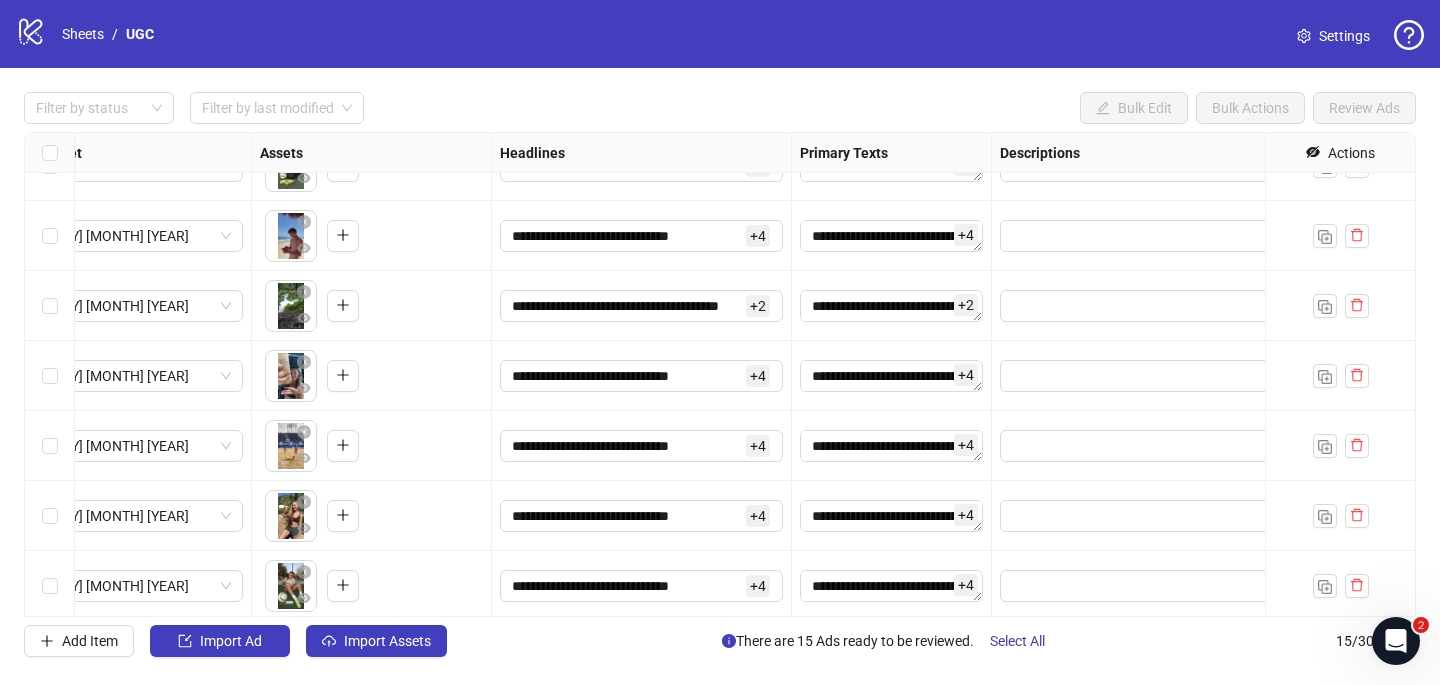 scroll, scrollTop: 462, scrollLeft: 699, axis: both 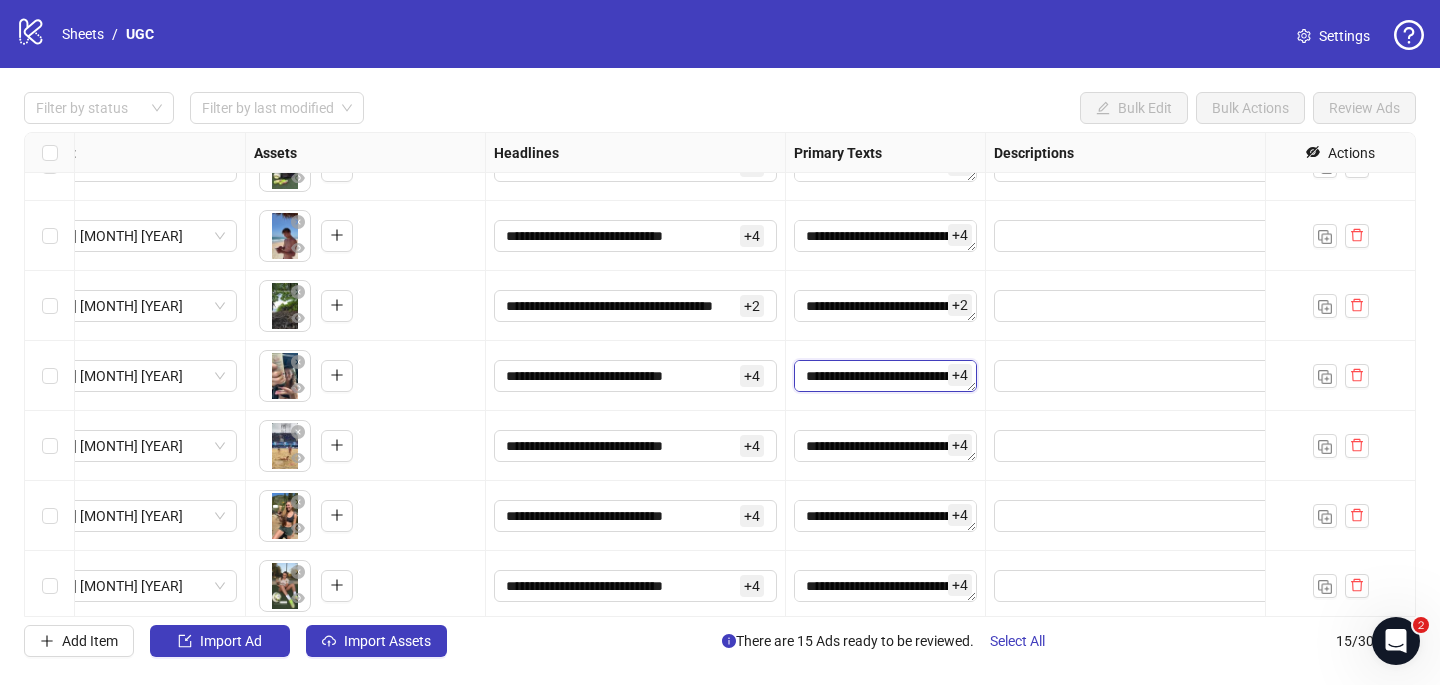 click on "**********" at bounding box center [885, 376] 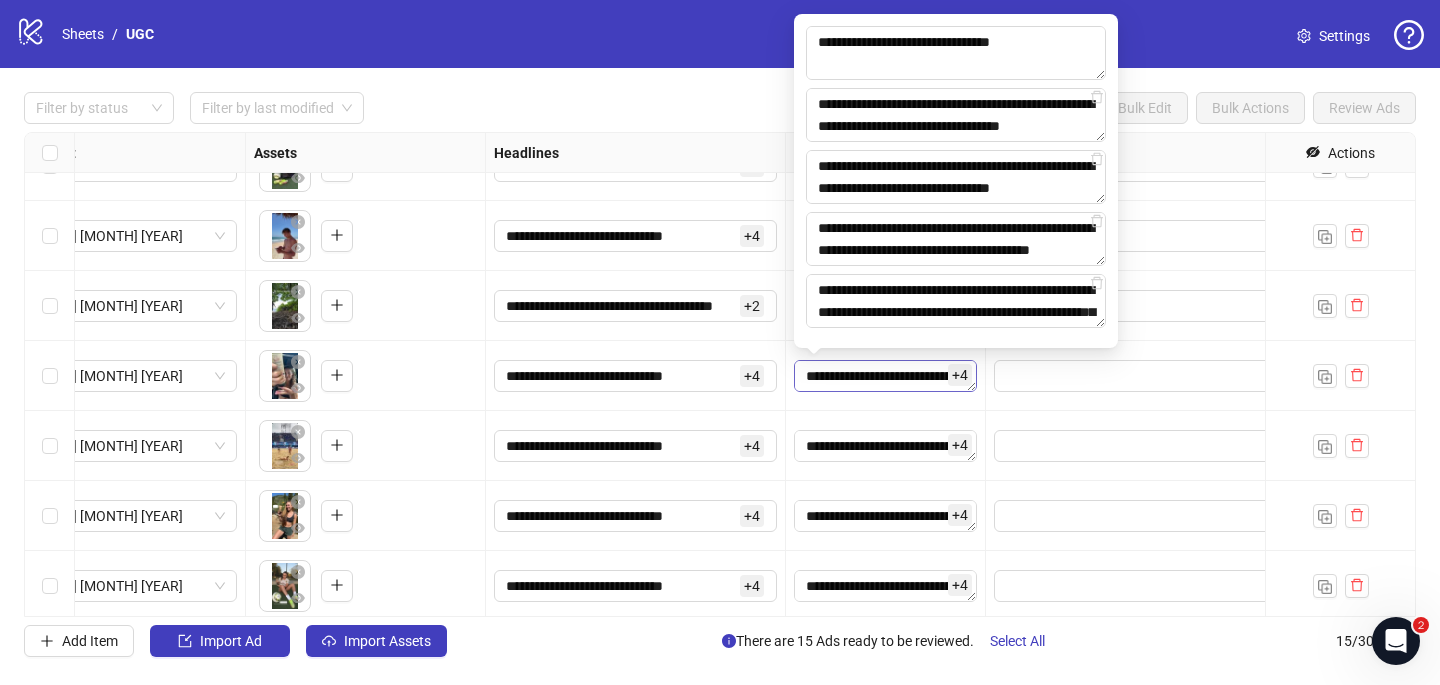 scroll, scrollTop: 315, scrollLeft: 0, axis: vertical 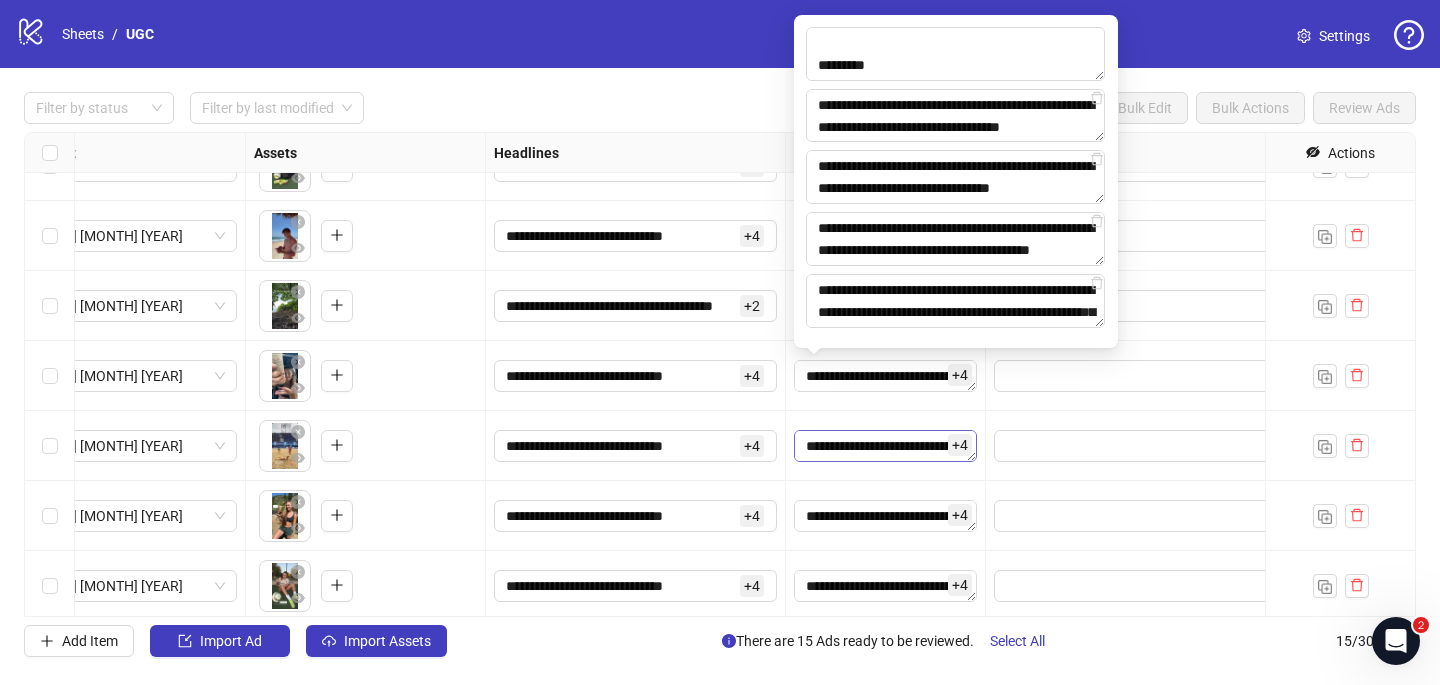 click on "**********" at bounding box center [885, 446] 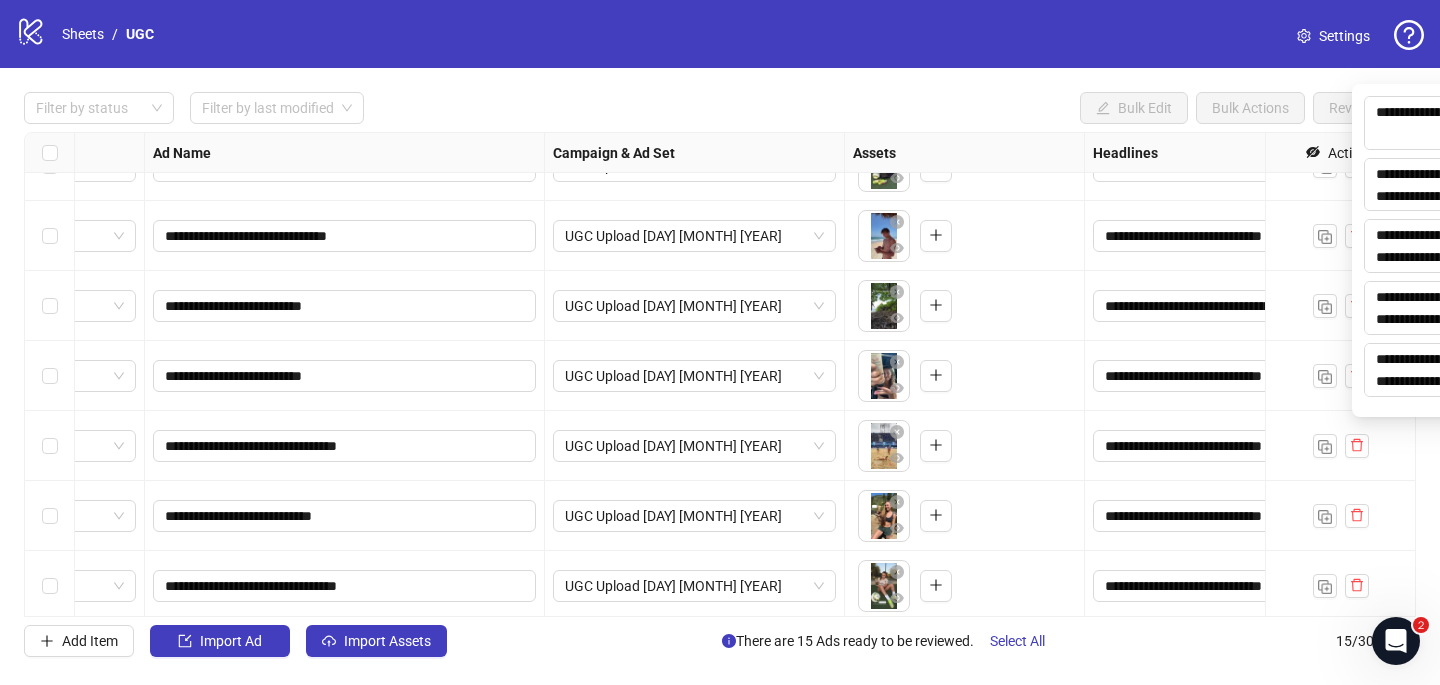 scroll, scrollTop: 462, scrollLeft: 0, axis: vertical 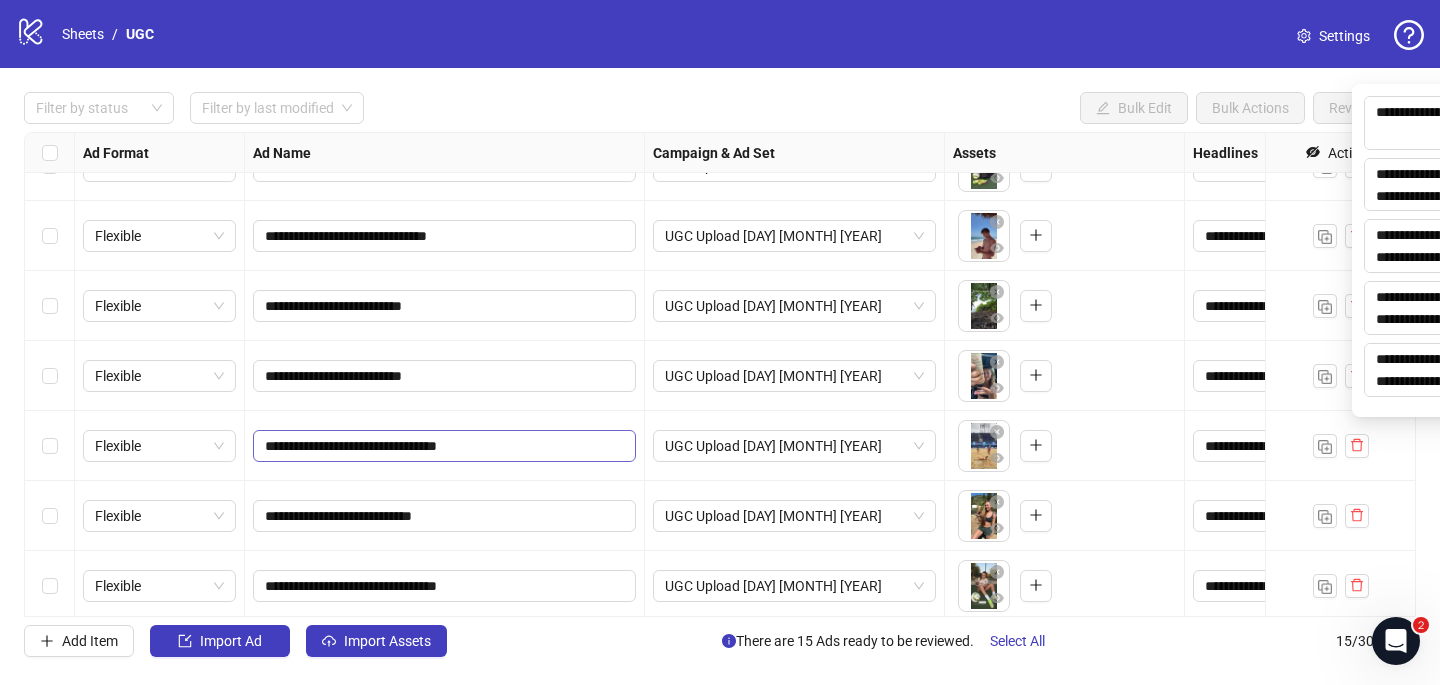 click on "**********" at bounding box center (1555, -329) 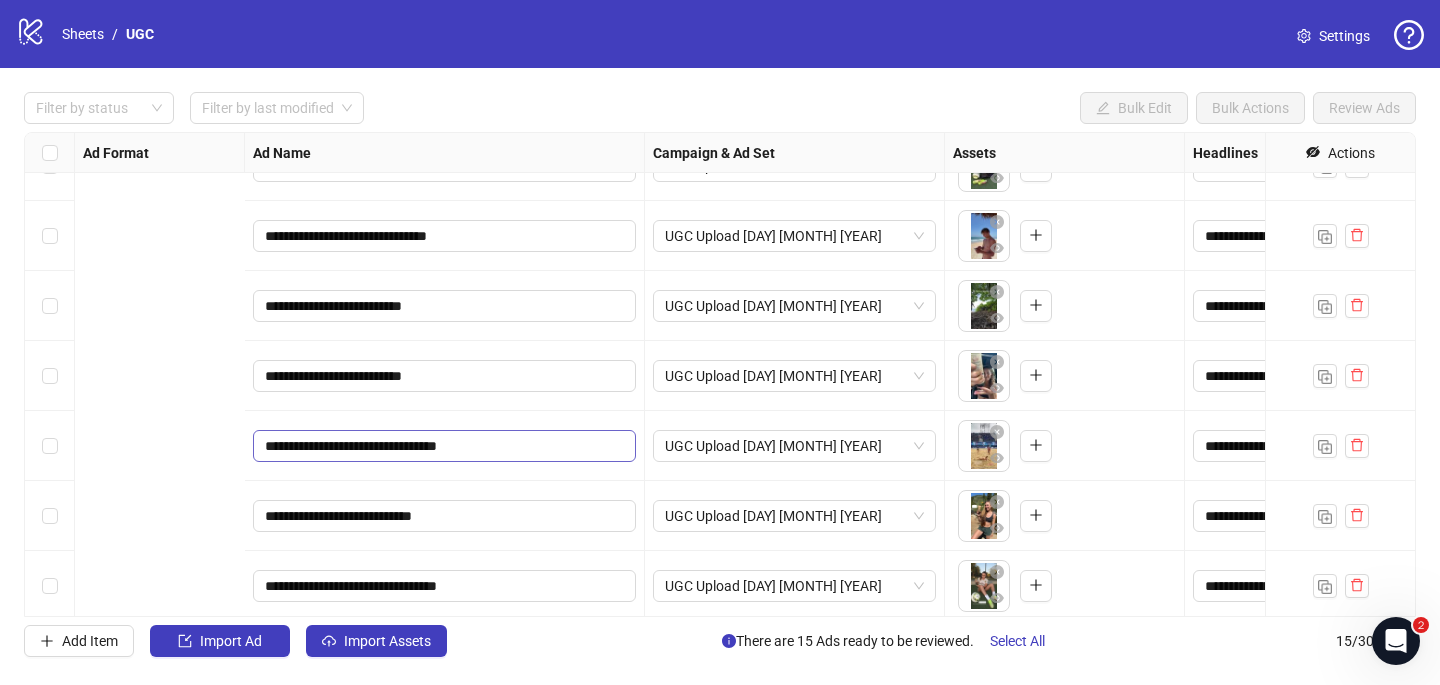 scroll, scrollTop: 462, scrollLeft: 864, axis: both 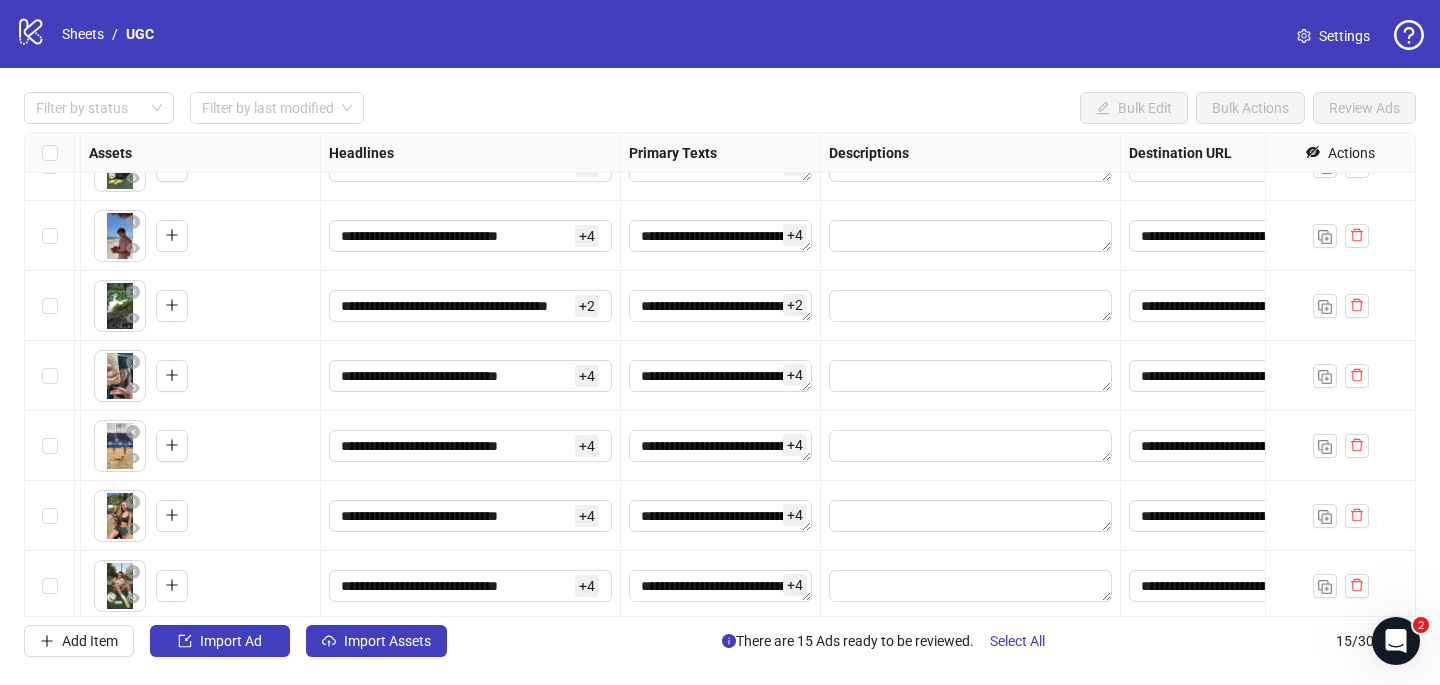 click on "**********" at bounding box center [720, 374] 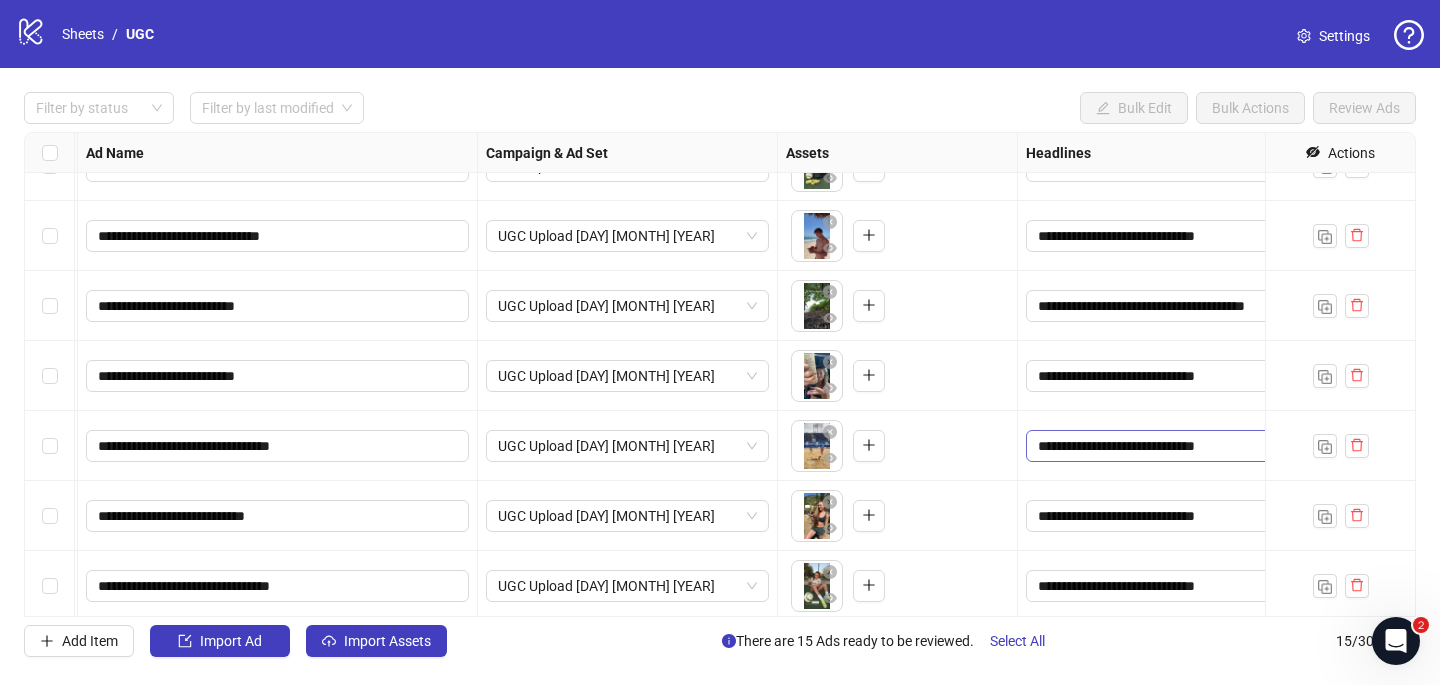 scroll, scrollTop: 462, scrollLeft: 0, axis: vertical 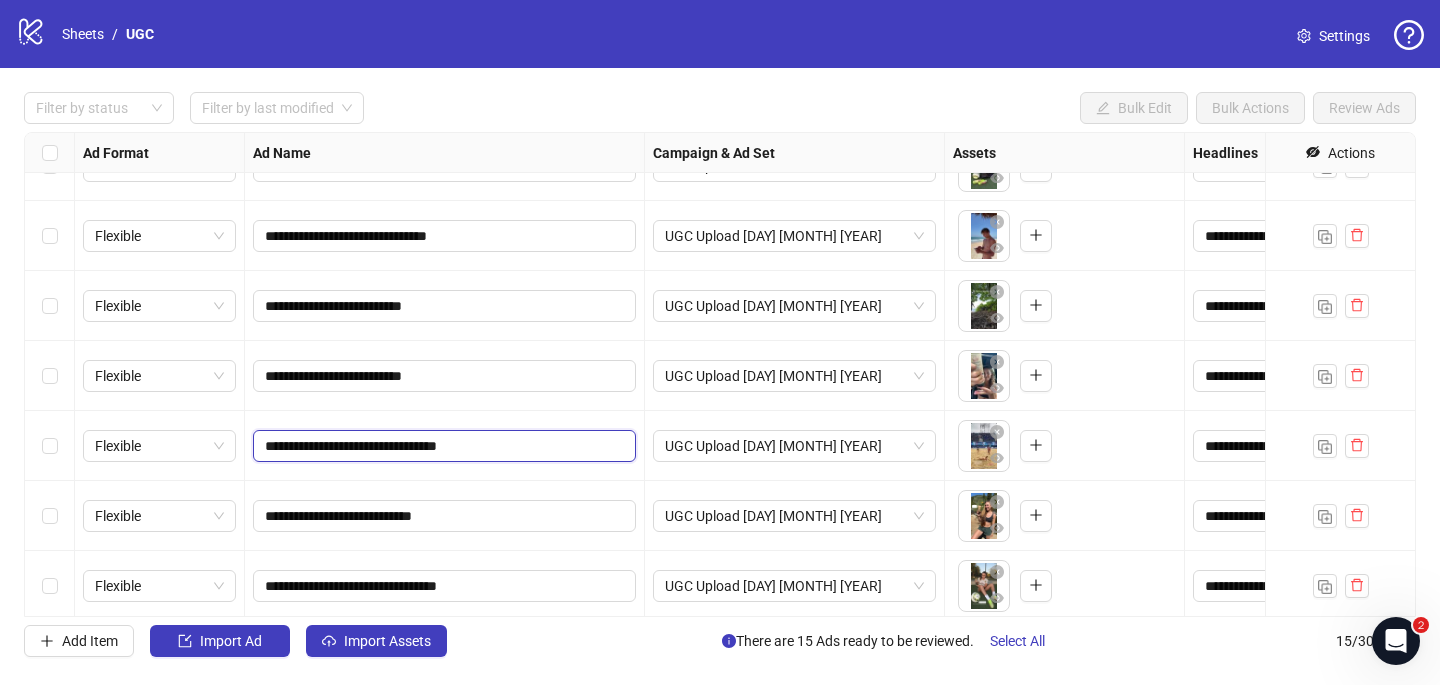 click on "**********" at bounding box center [442, 446] 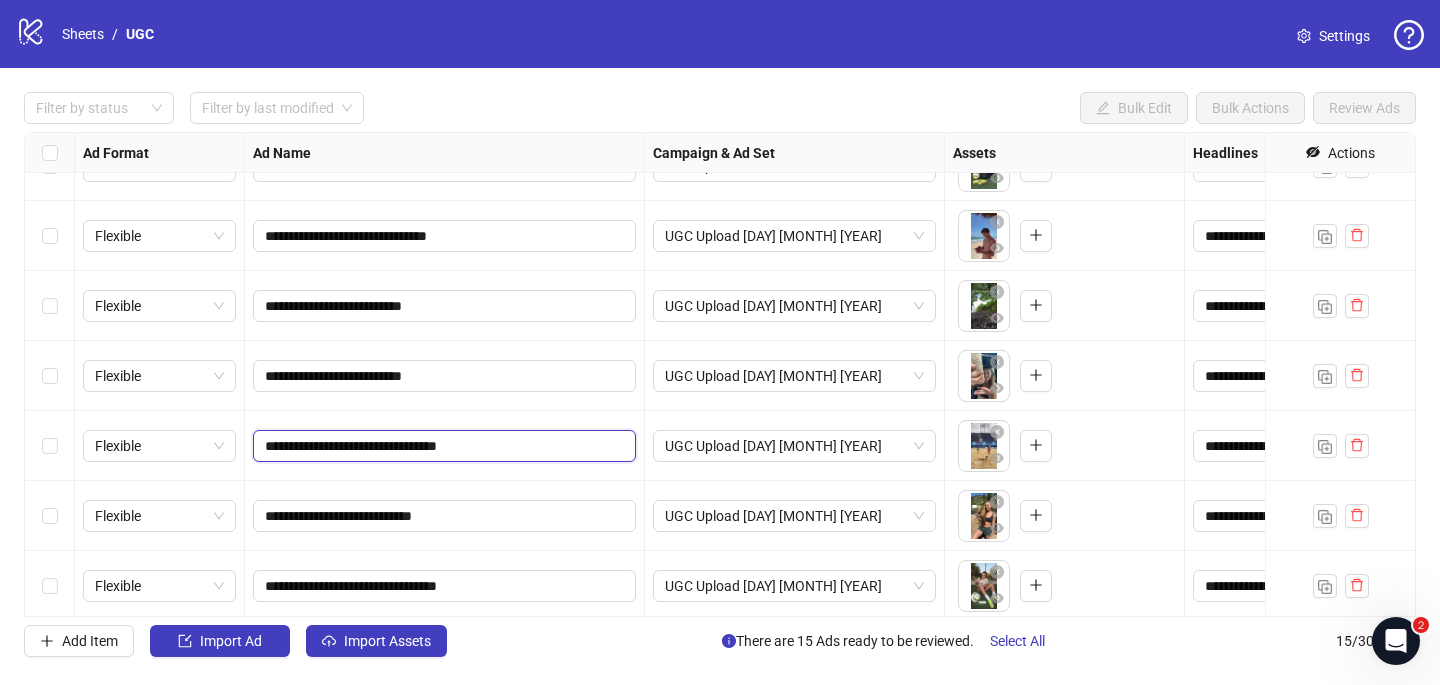 drag, startPoint x: 415, startPoint y: 447, endPoint x: 324, endPoint y: 446, distance: 91.00549 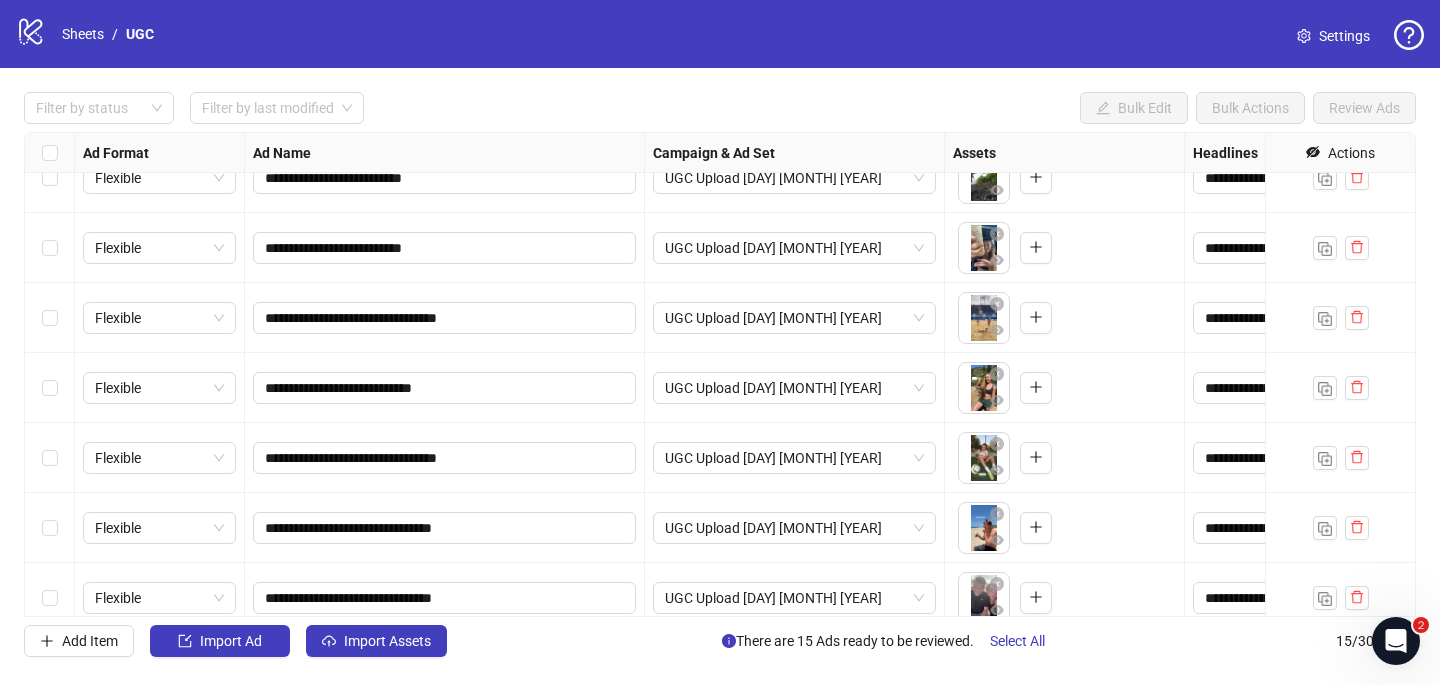 scroll, scrollTop: 589, scrollLeft: 0, axis: vertical 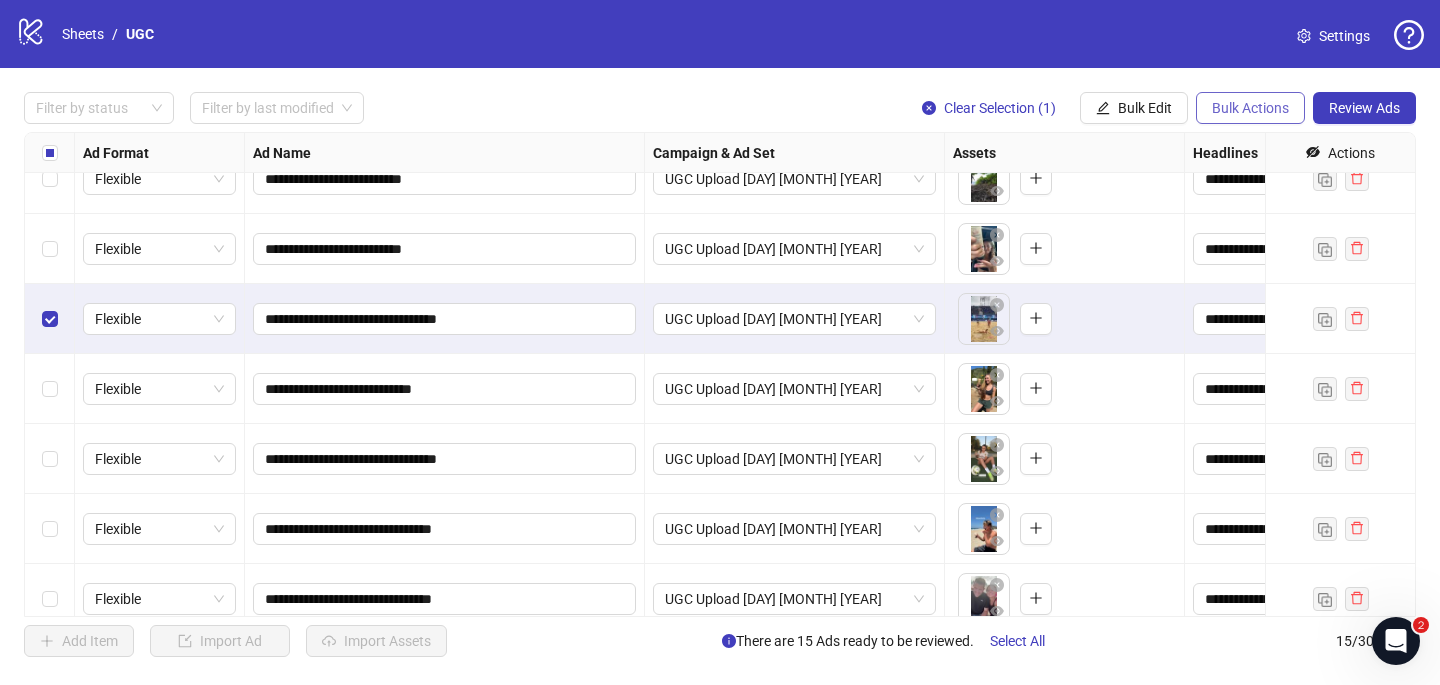 click on "Bulk Actions" at bounding box center [1250, 108] 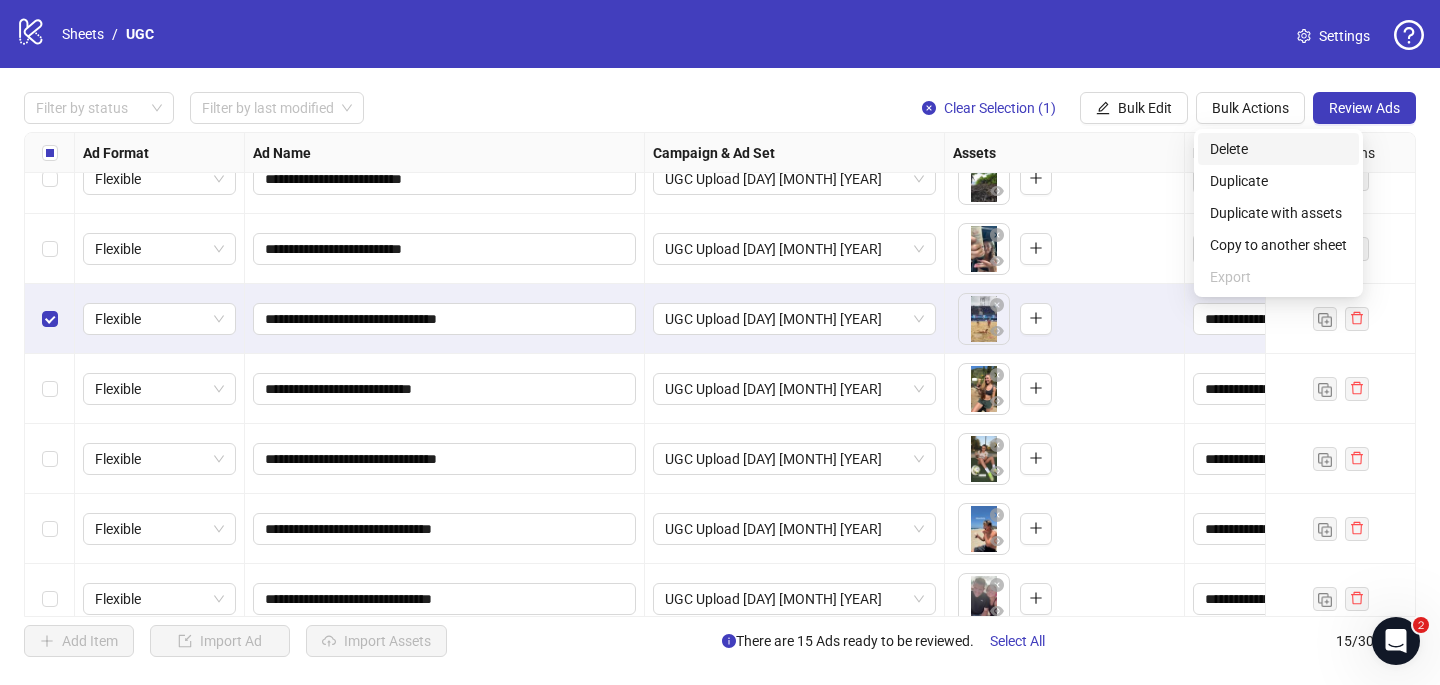 click on "Delete" at bounding box center [1278, 149] 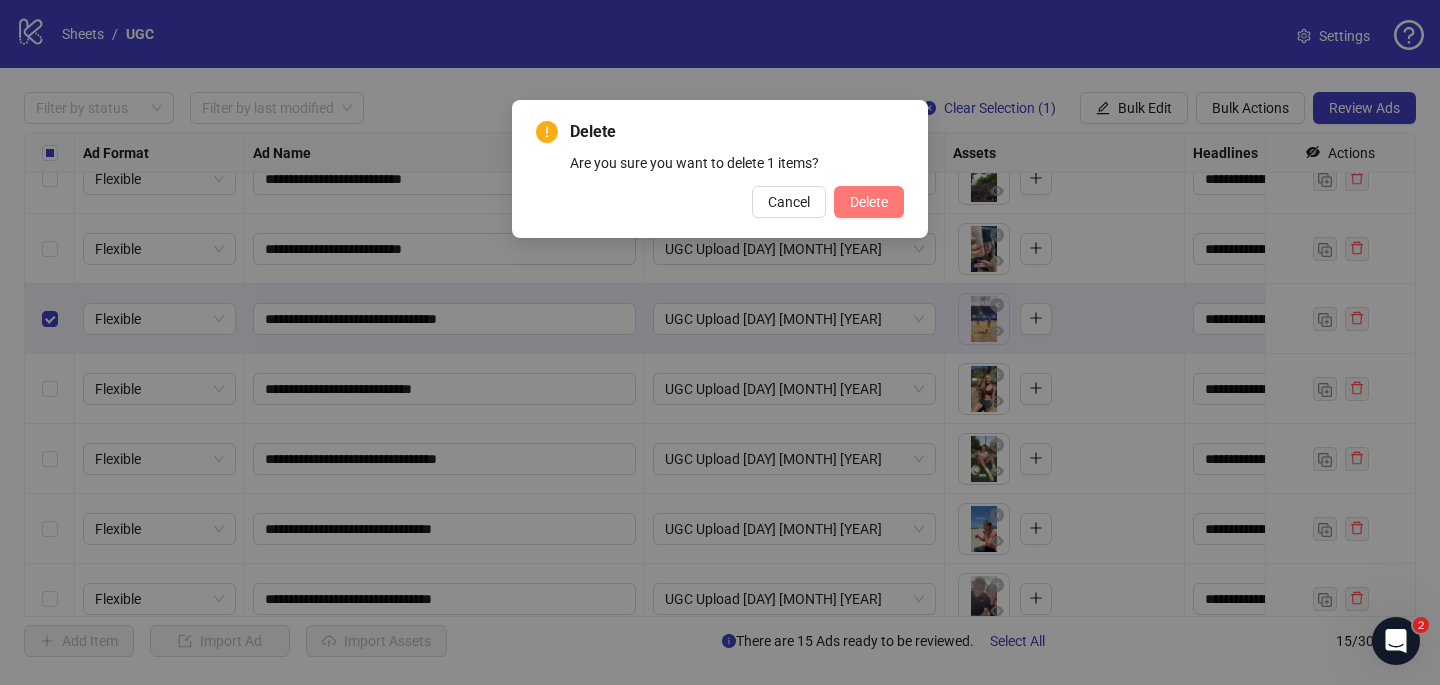 click on "Delete" at bounding box center (869, 202) 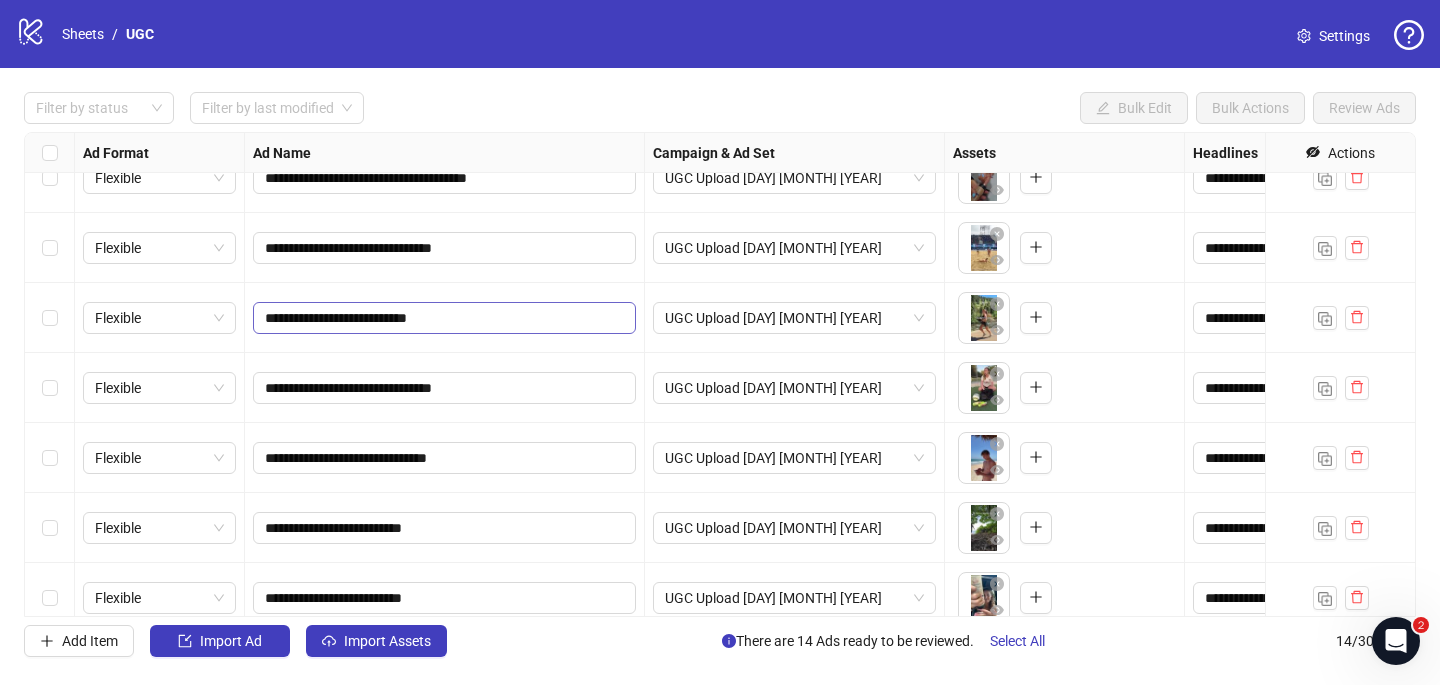 scroll, scrollTop: 231, scrollLeft: 0, axis: vertical 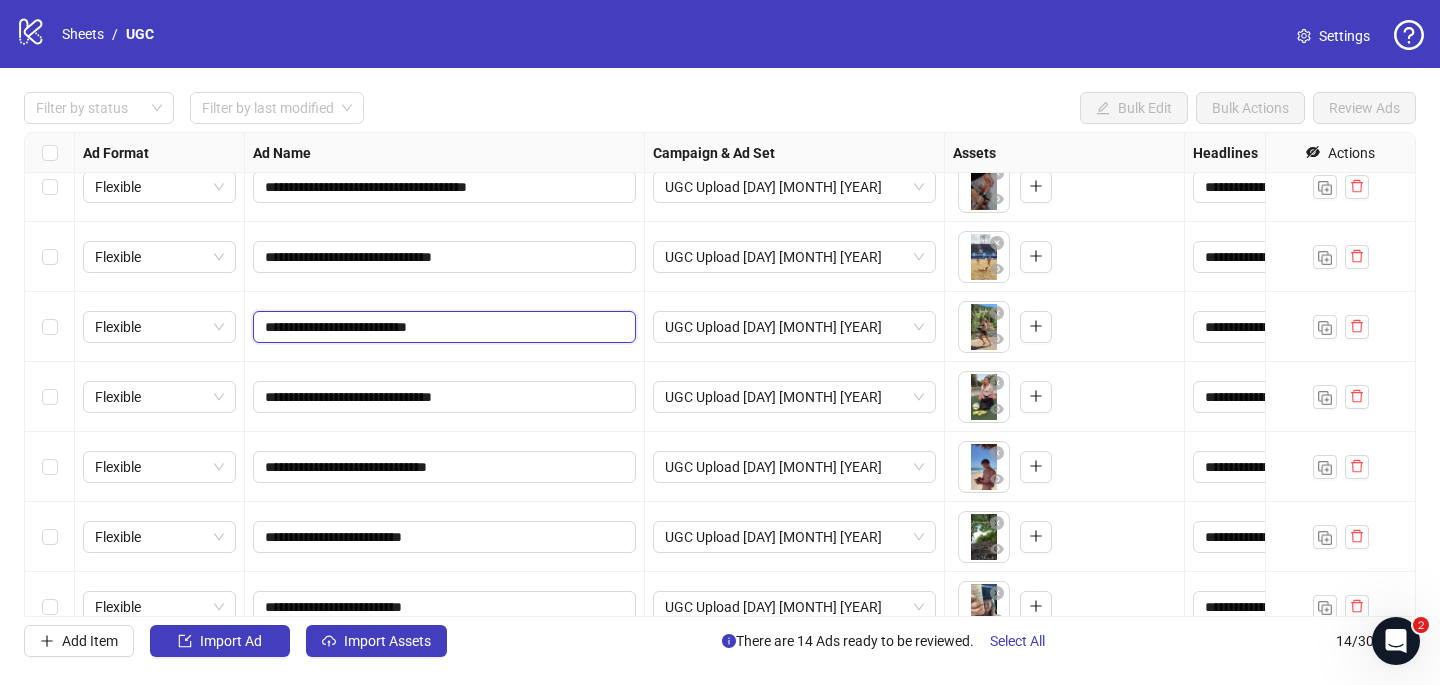 click on "**********" at bounding box center [442, 327] 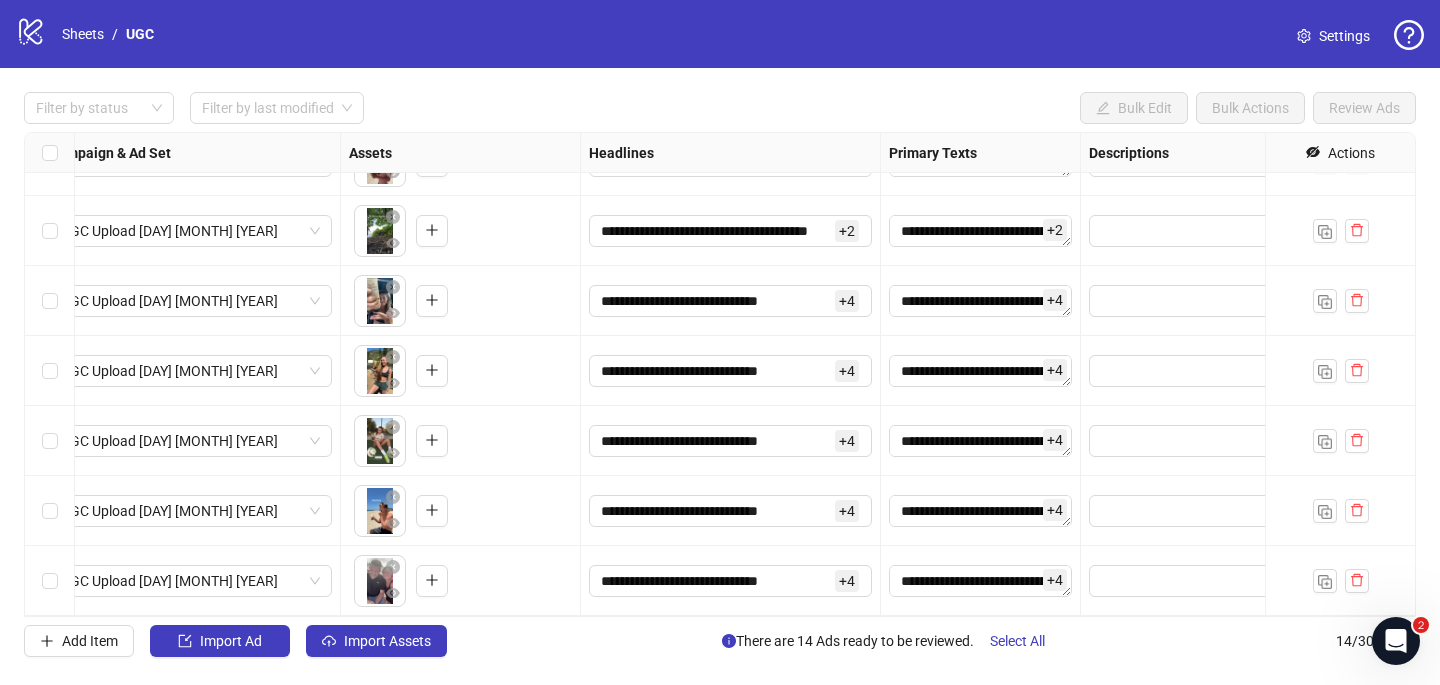 scroll, scrollTop: 537, scrollLeft: 699, axis: both 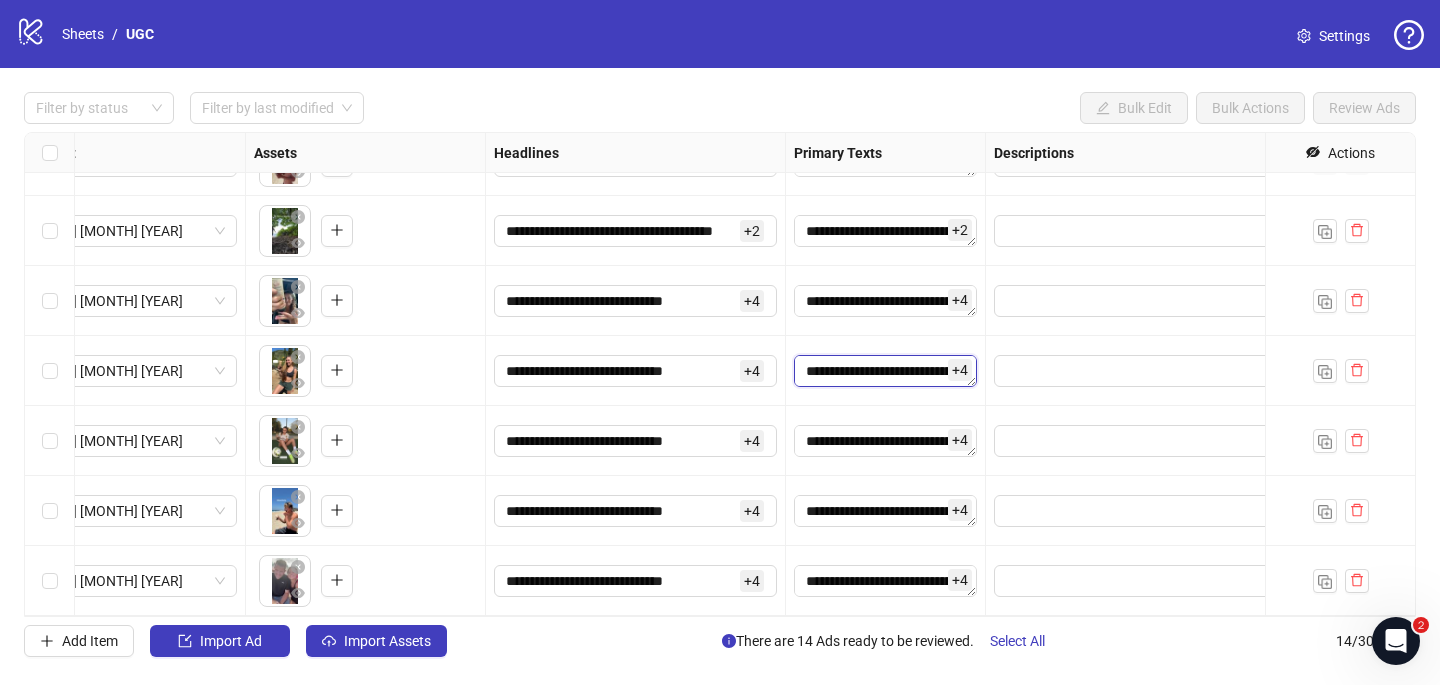 click on "**********" at bounding box center (885, 371) 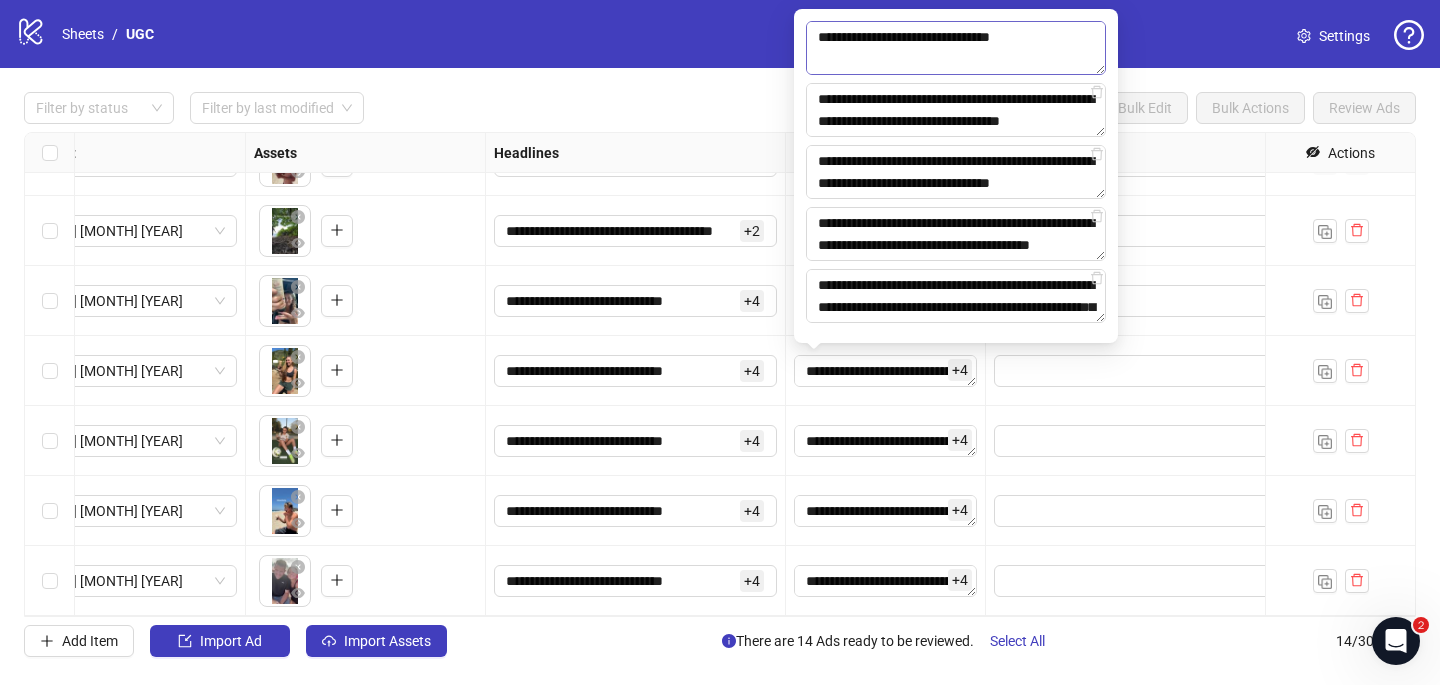 click on "**********" at bounding box center [956, 48] 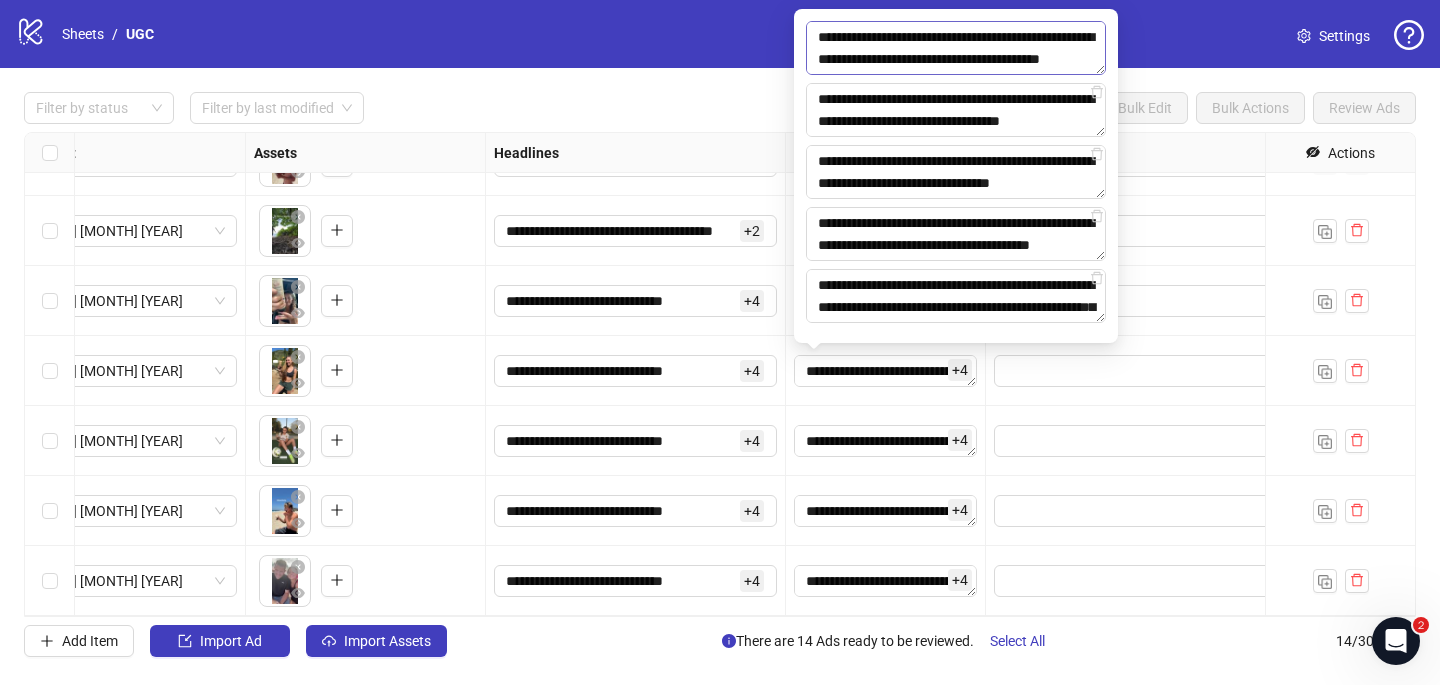 scroll, scrollTop: 323, scrollLeft: 0, axis: vertical 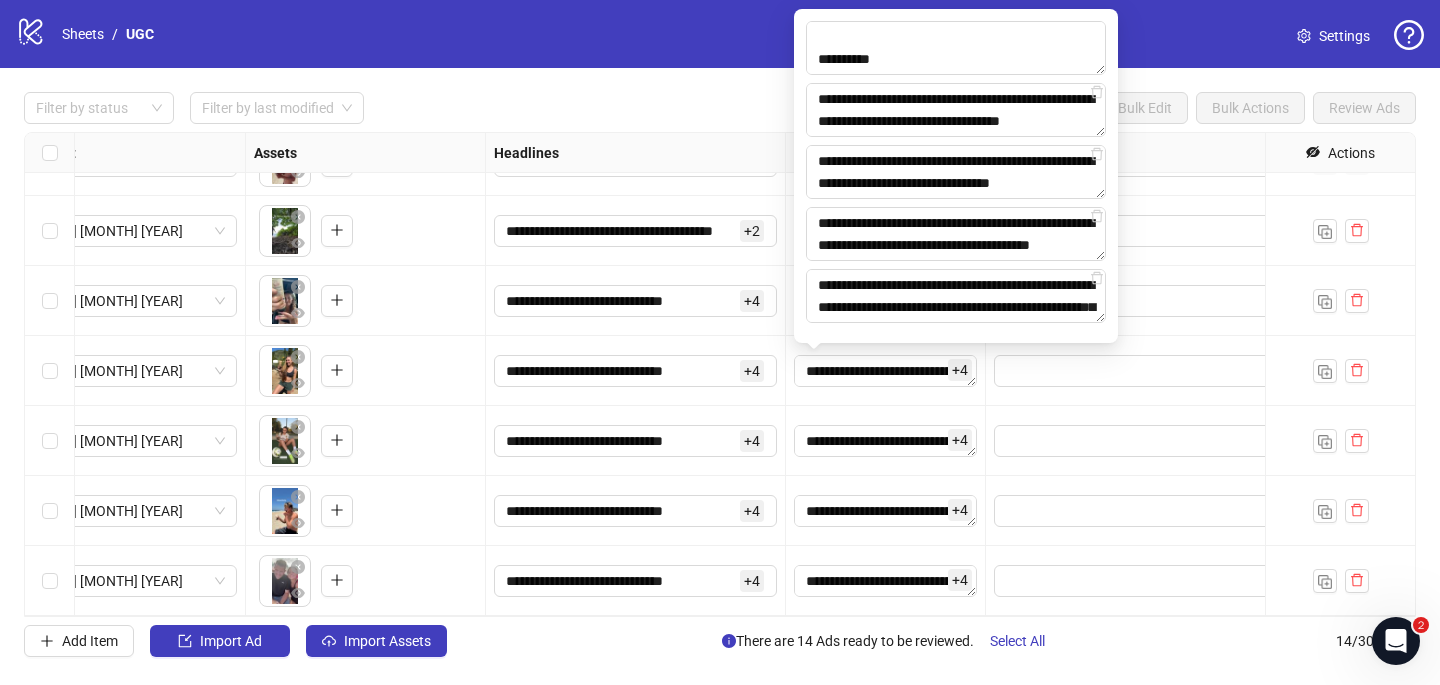 drag, startPoint x: 929, startPoint y: 70, endPoint x: 803, endPoint y: 68, distance: 126.01587 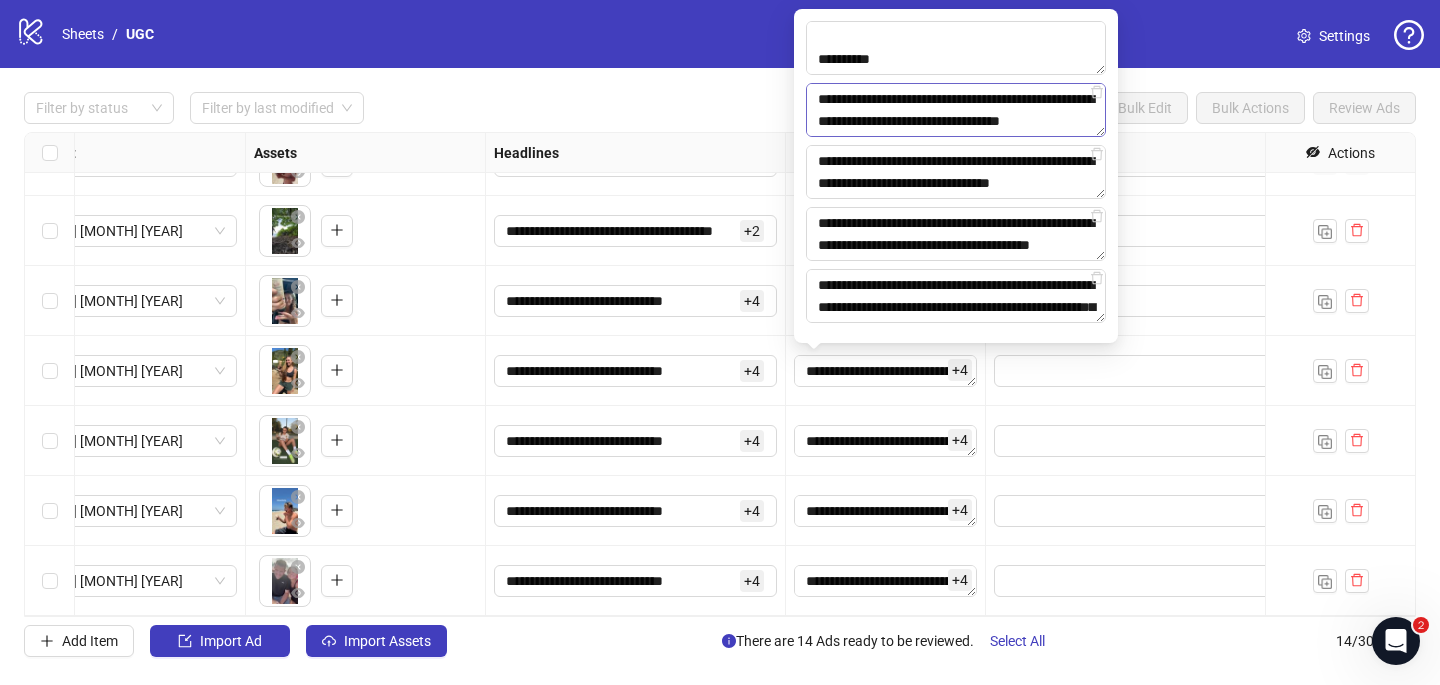 type on "**********" 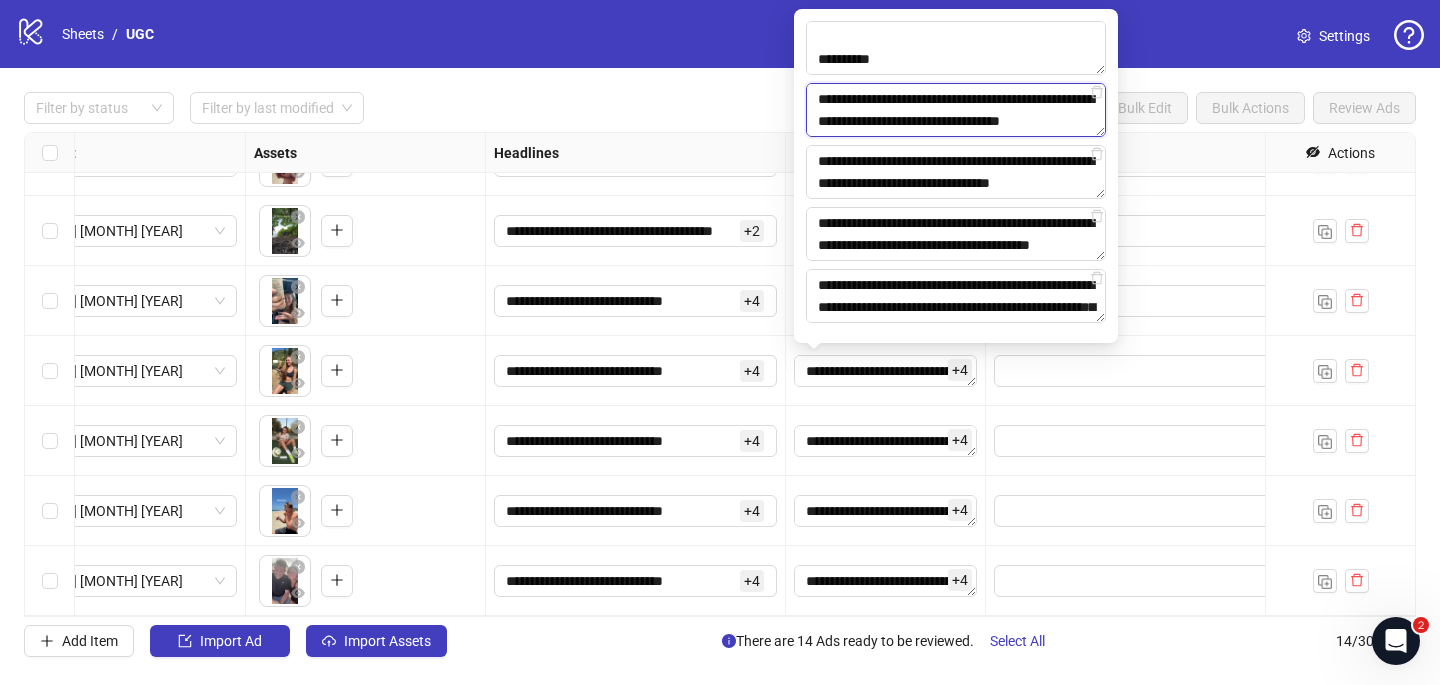 click on "**********" at bounding box center (956, 110) 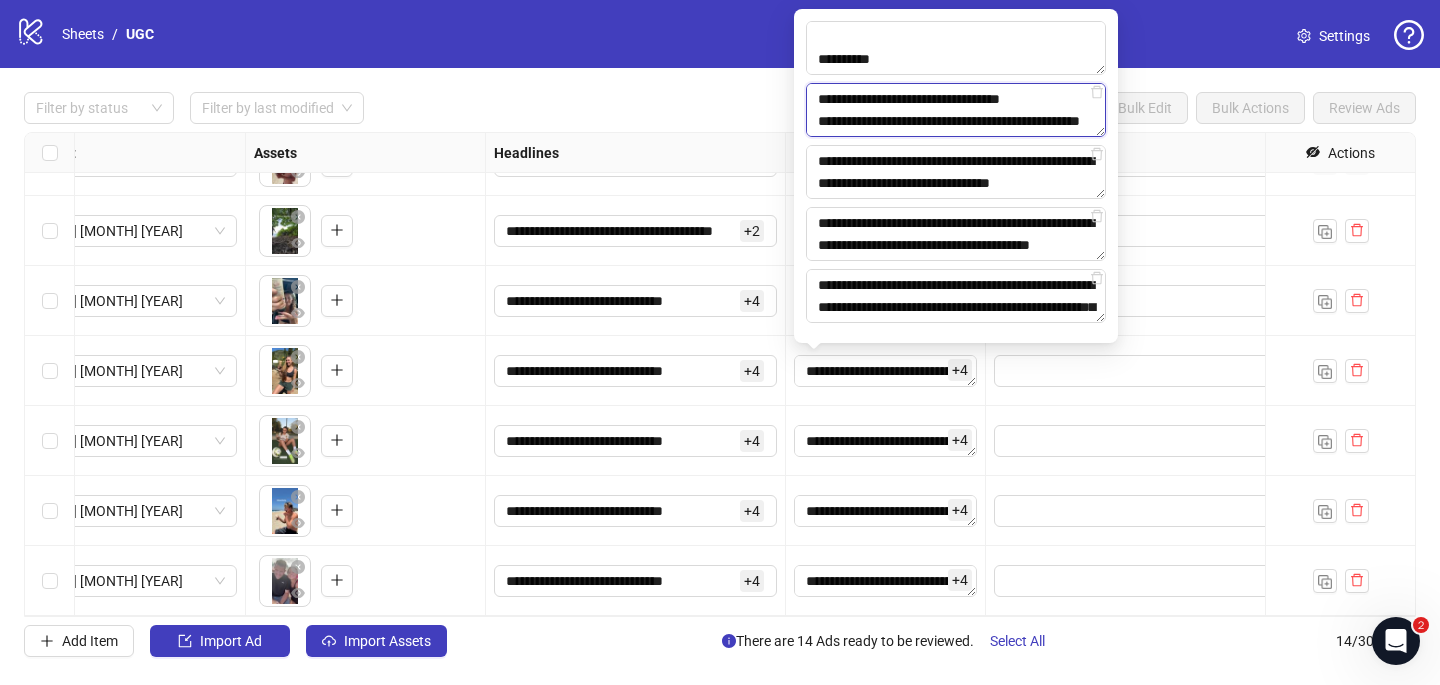 scroll, scrollTop: 433, scrollLeft: 0, axis: vertical 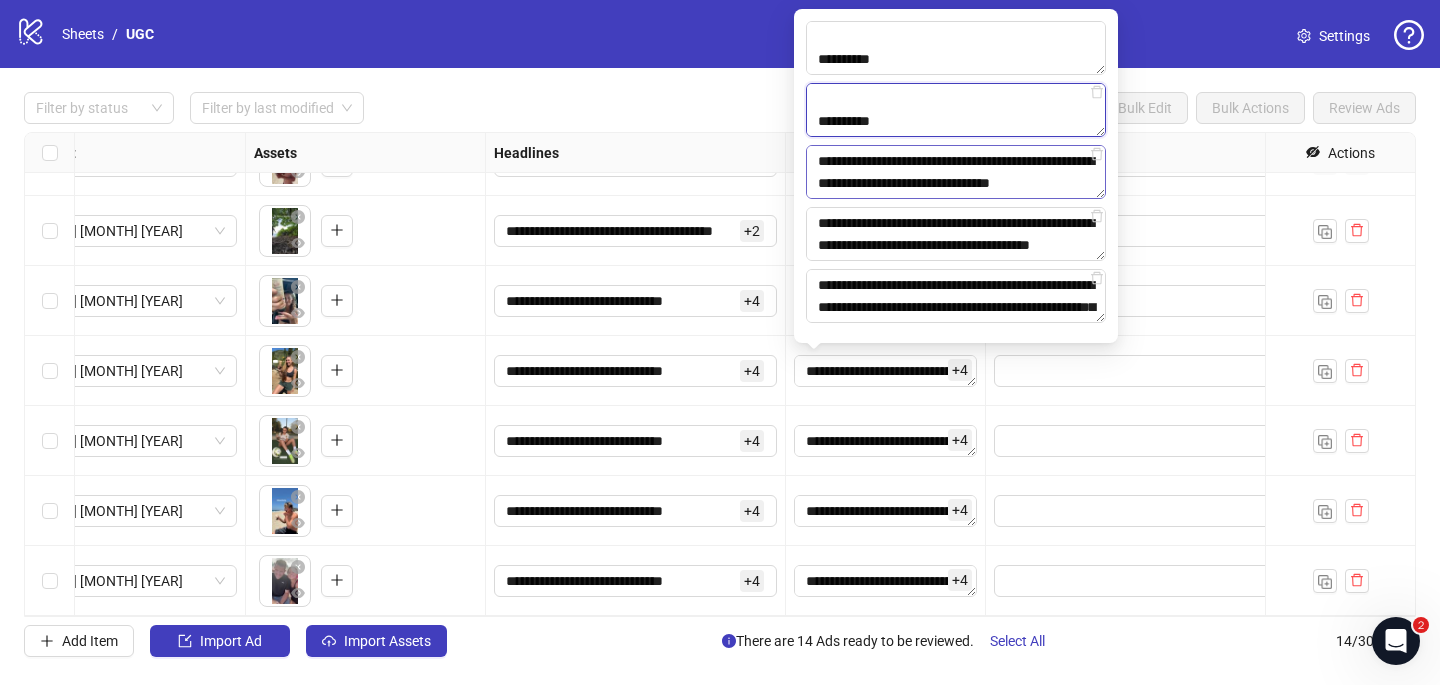 type on "**********" 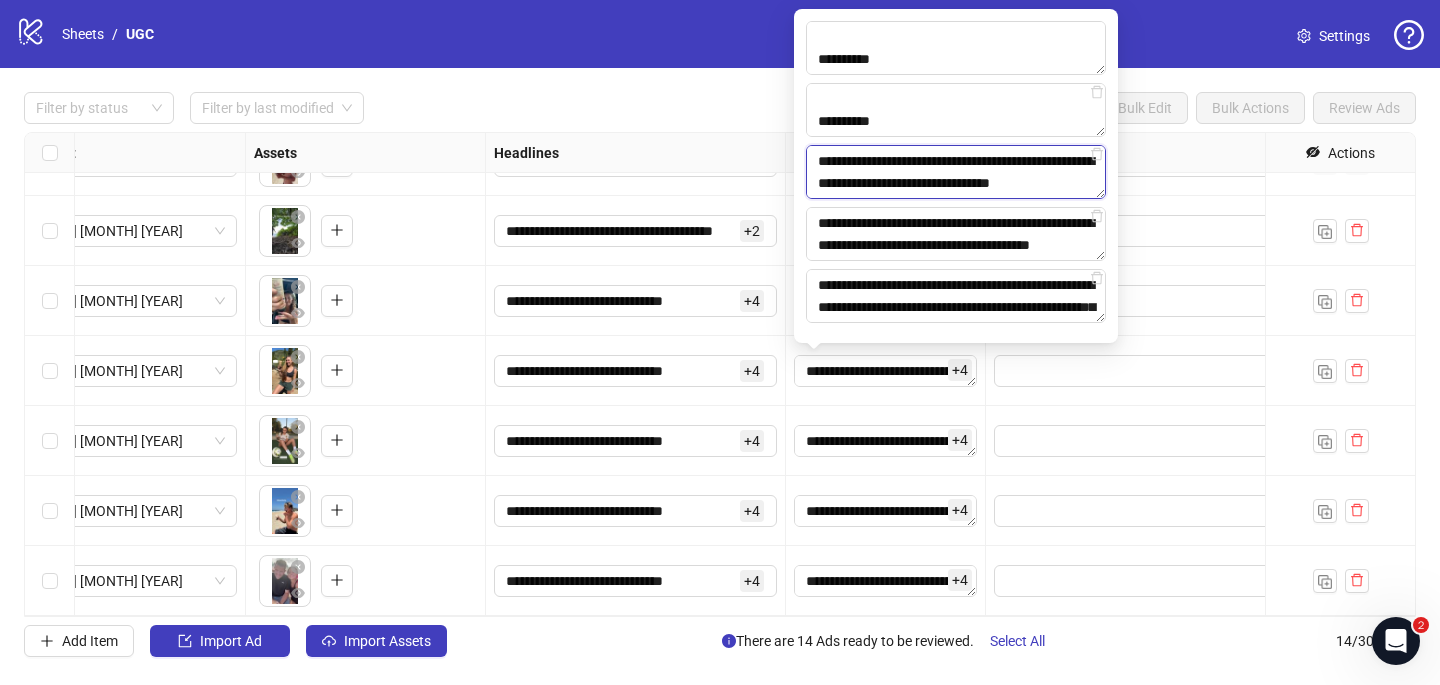 click on "**********" at bounding box center [956, 172] 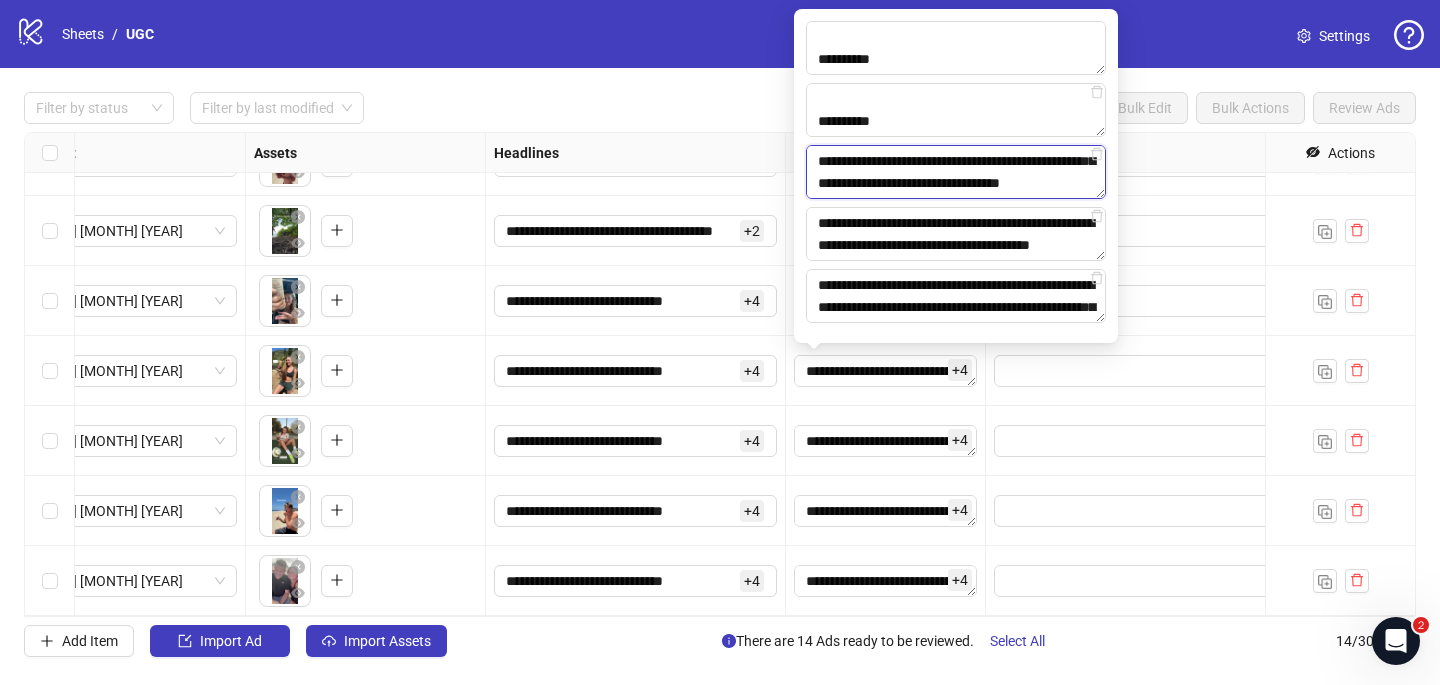 scroll, scrollTop: 653, scrollLeft: 0, axis: vertical 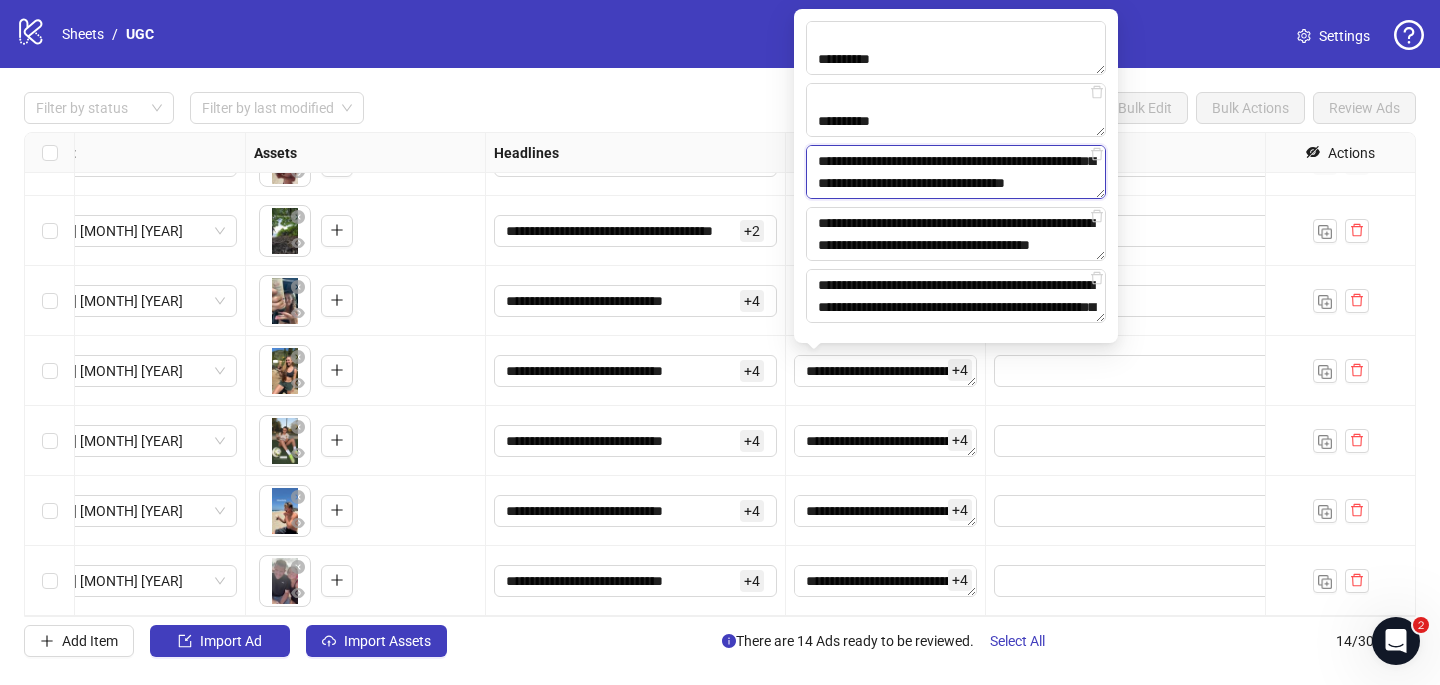 paste on "**********" 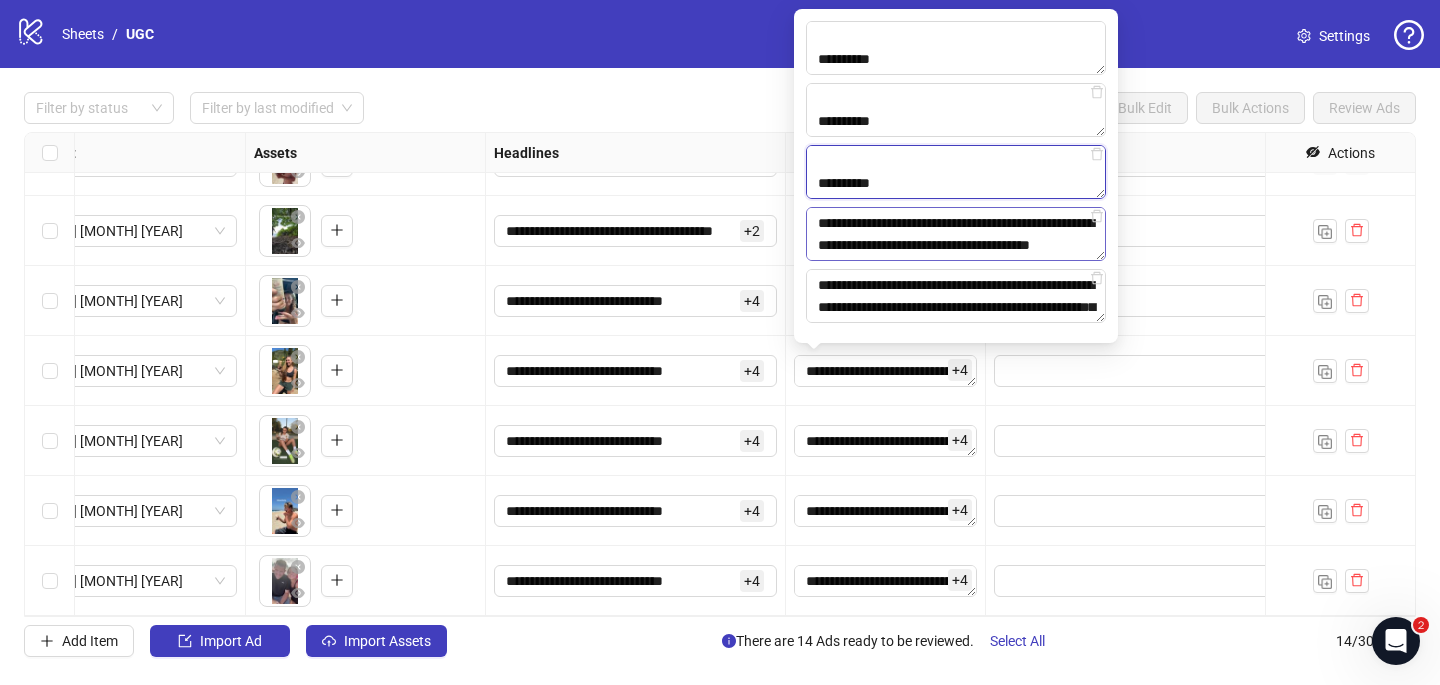 type on "**********" 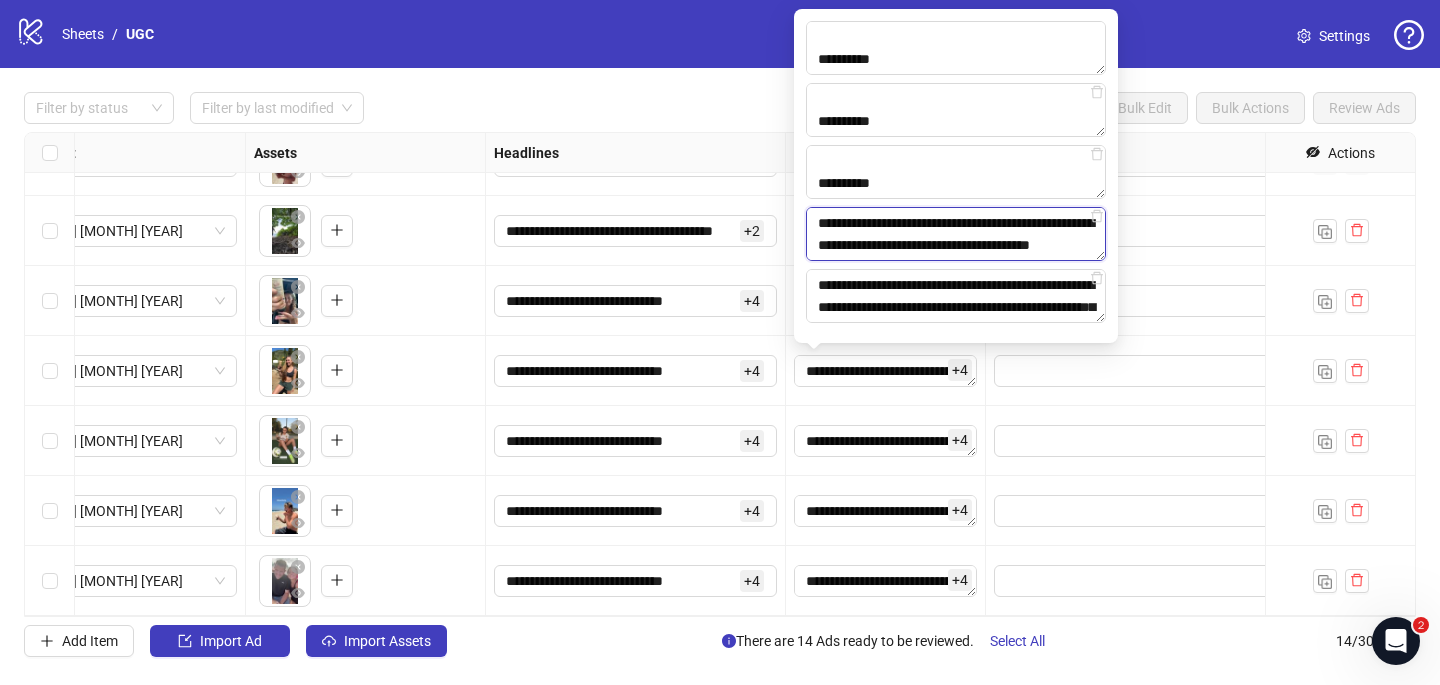 click on "**********" at bounding box center (956, 234) 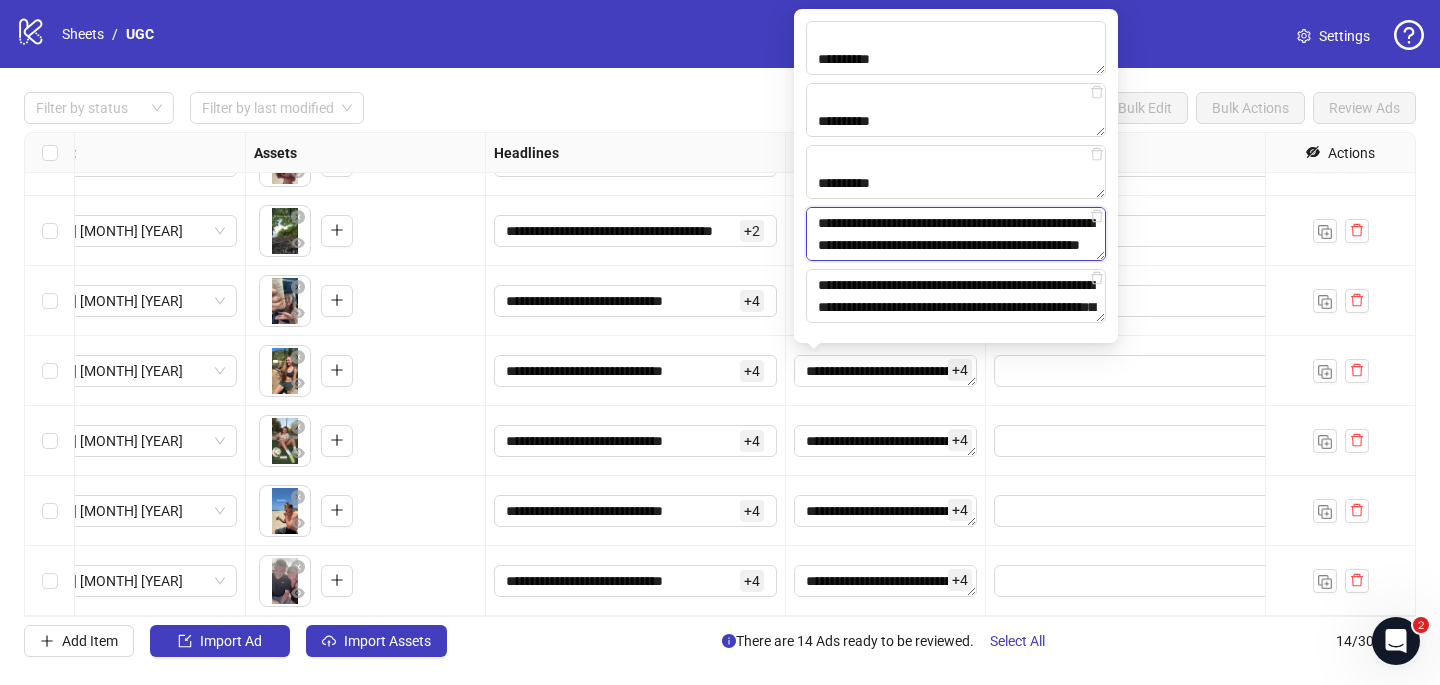 scroll, scrollTop: 675, scrollLeft: 0, axis: vertical 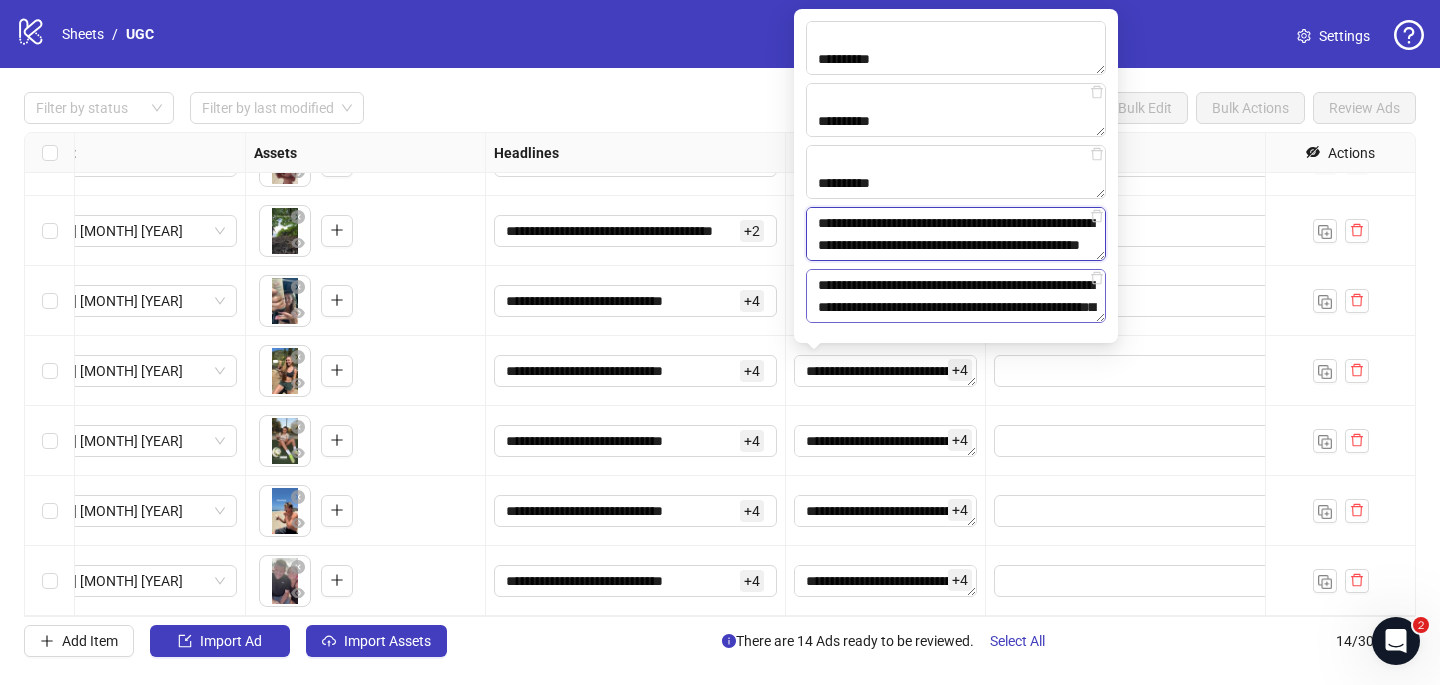 paste on "**********" 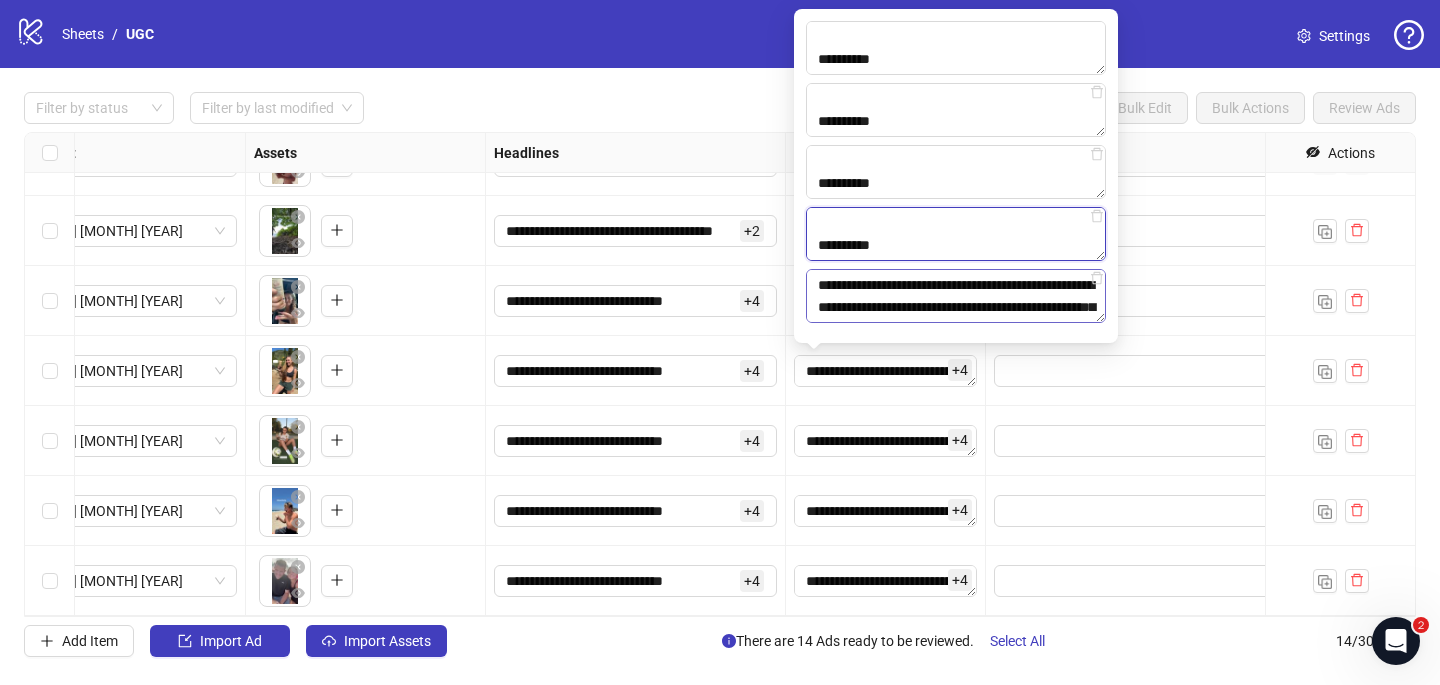 type on "**********" 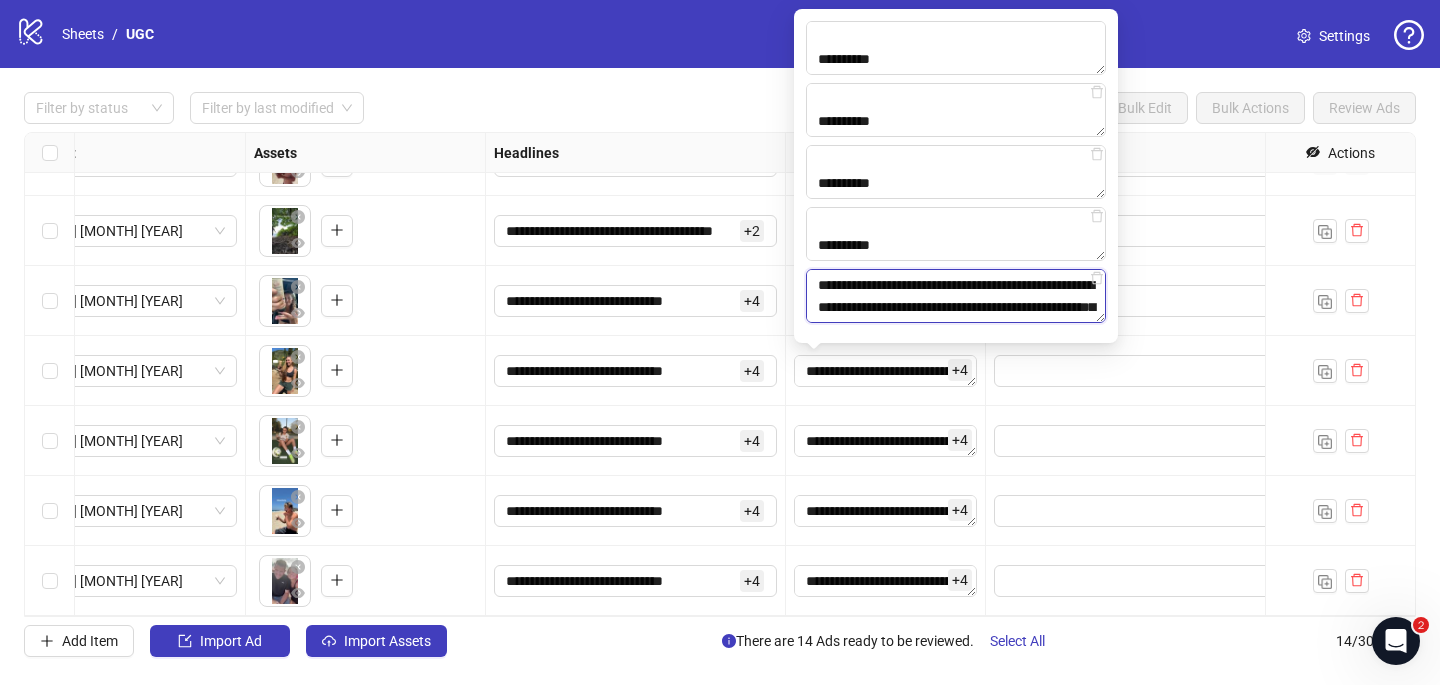 click on "**********" at bounding box center [956, 296] 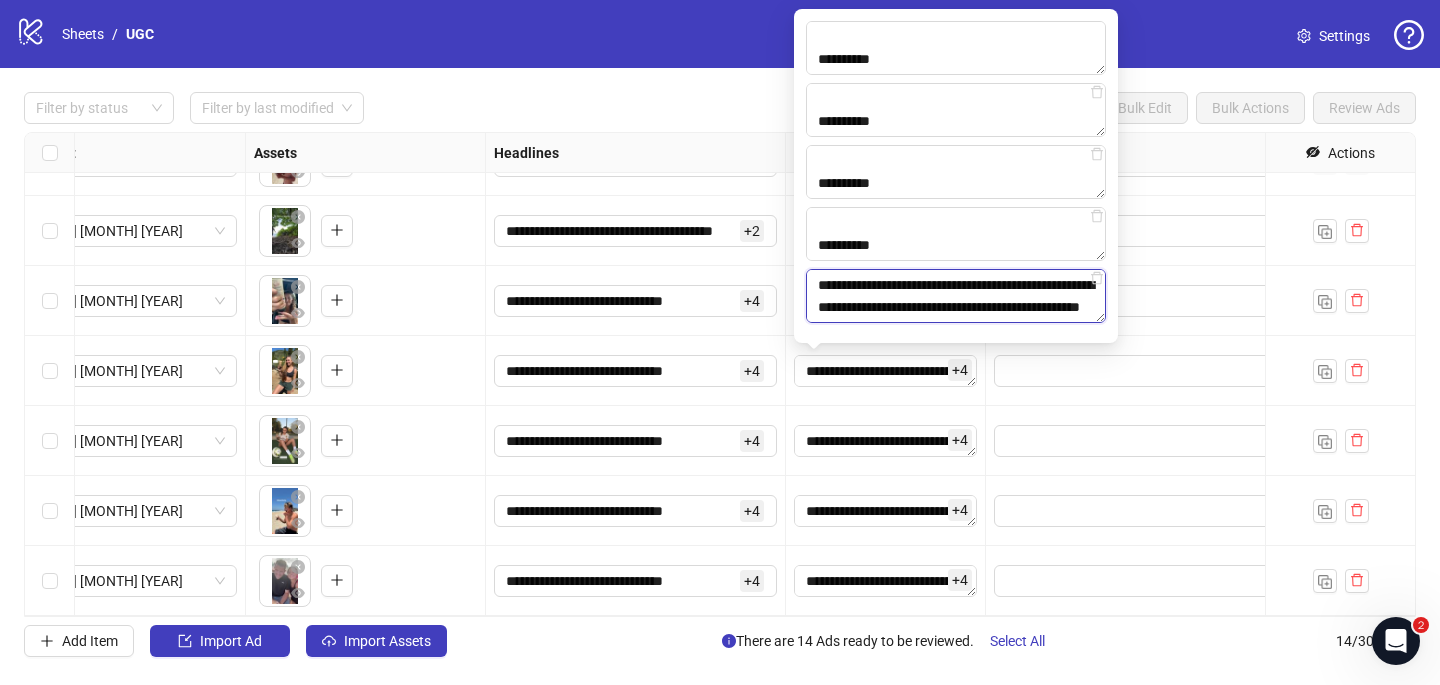 scroll, scrollTop: 477, scrollLeft: 0, axis: vertical 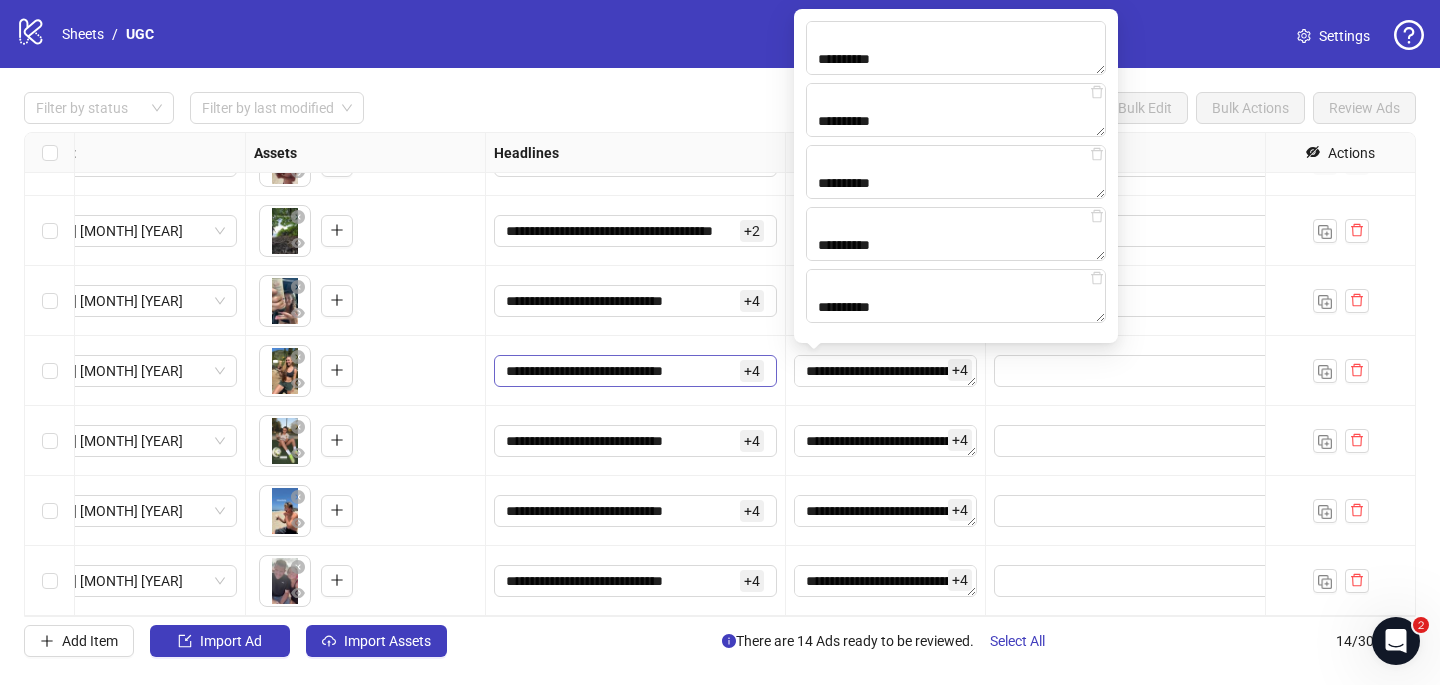 click on "**********" at bounding box center (635, 371) 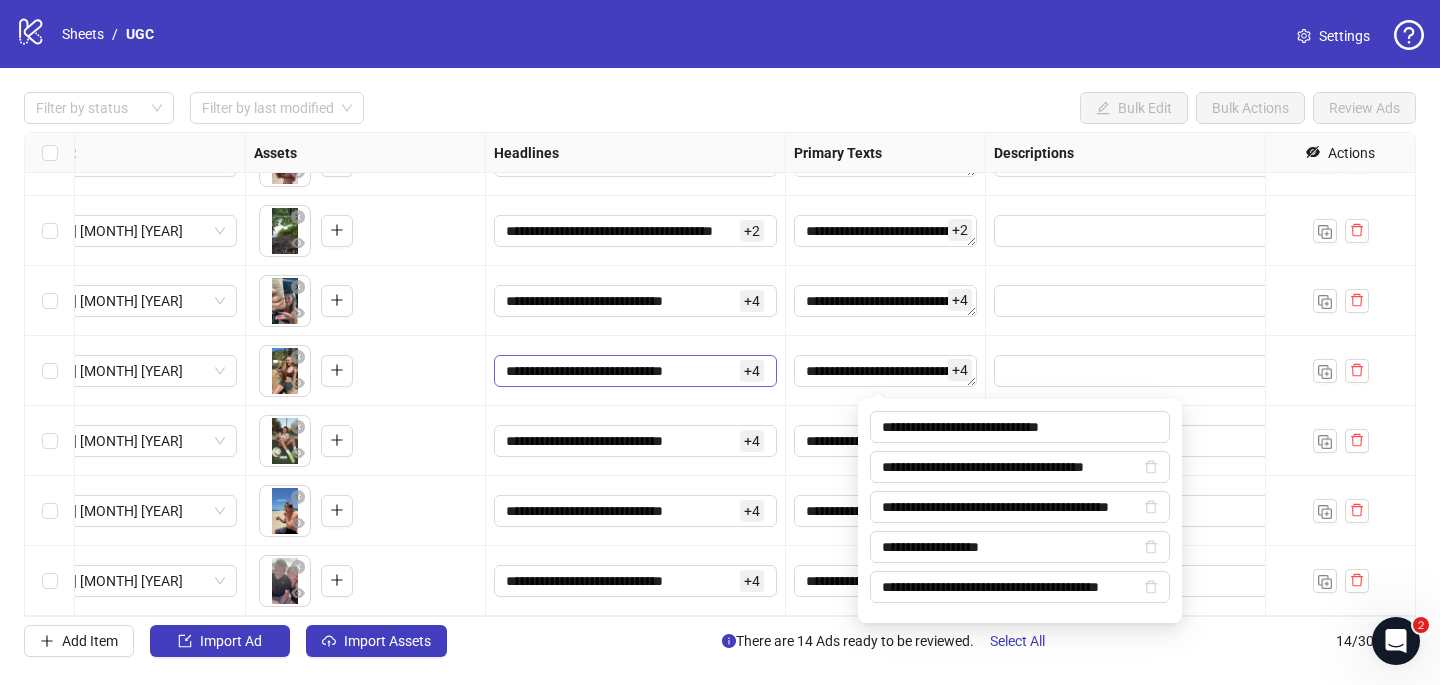 scroll, scrollTop: 537, scrollLeft: 0, axis: vertical 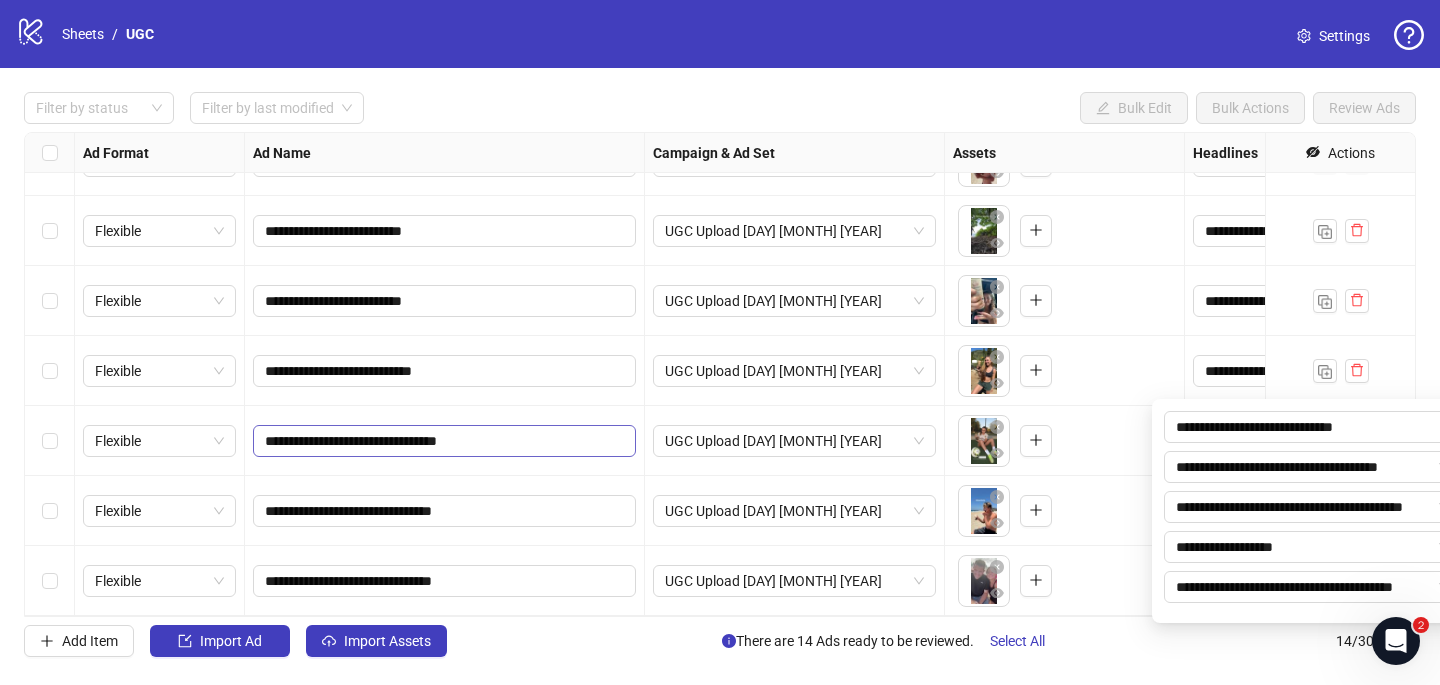 click on "**********" at bounding box center [442, 441] 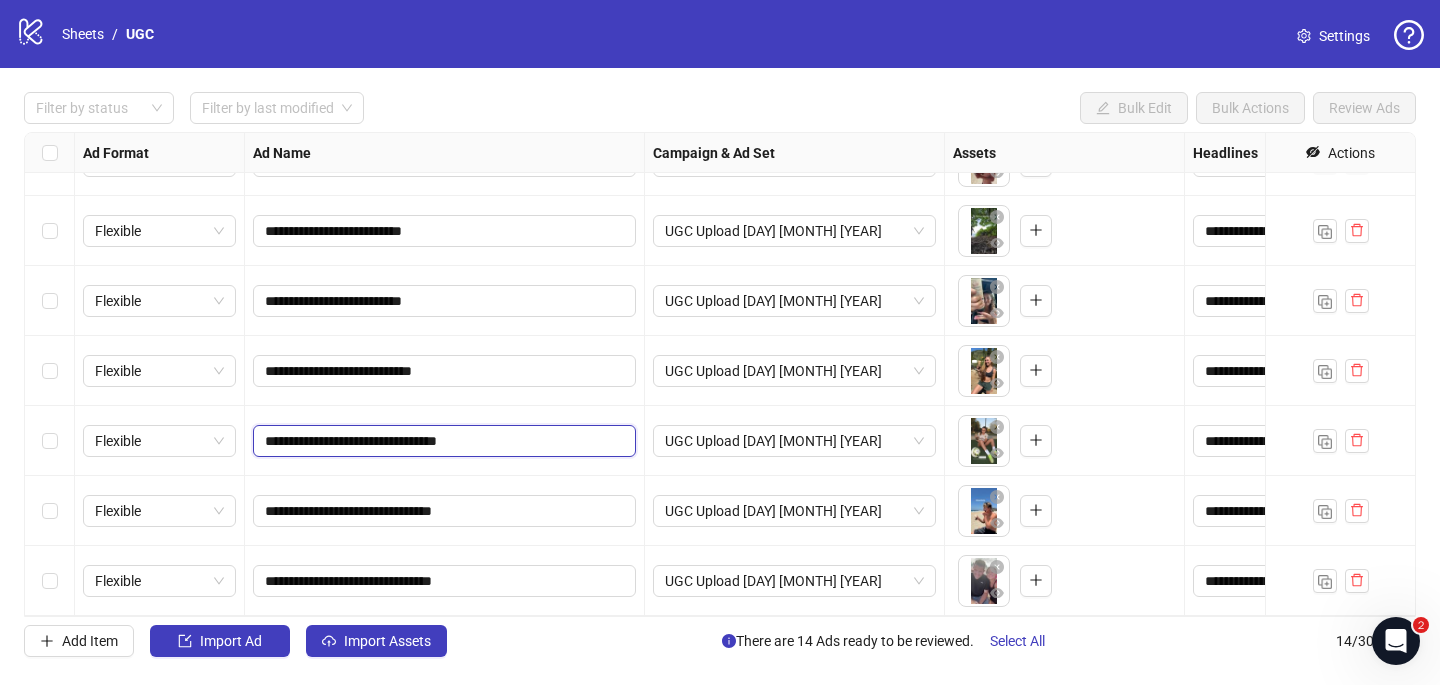 click on "**********" at bounding box center (442, 441) 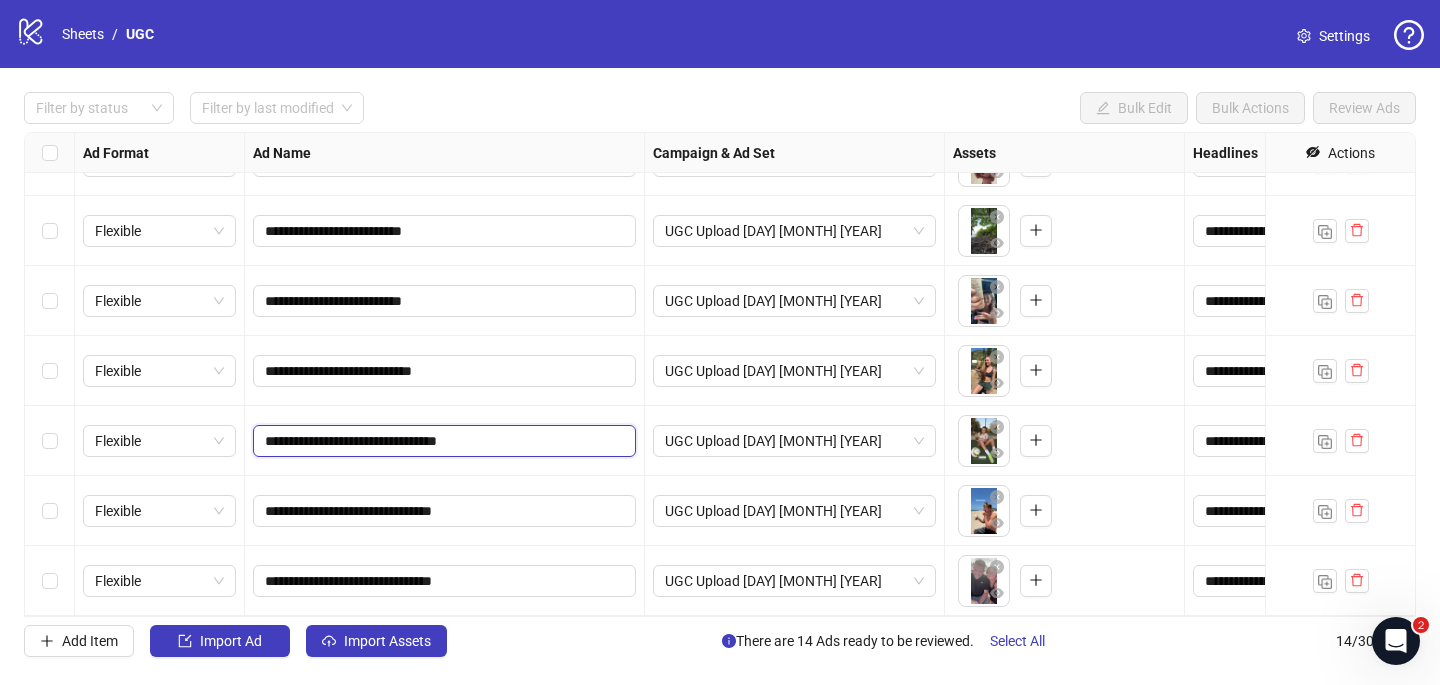drag, startPoint x: 416, startPoint y: 443, endPoint x: 322, endPoint y: 439, distance: 94.08507 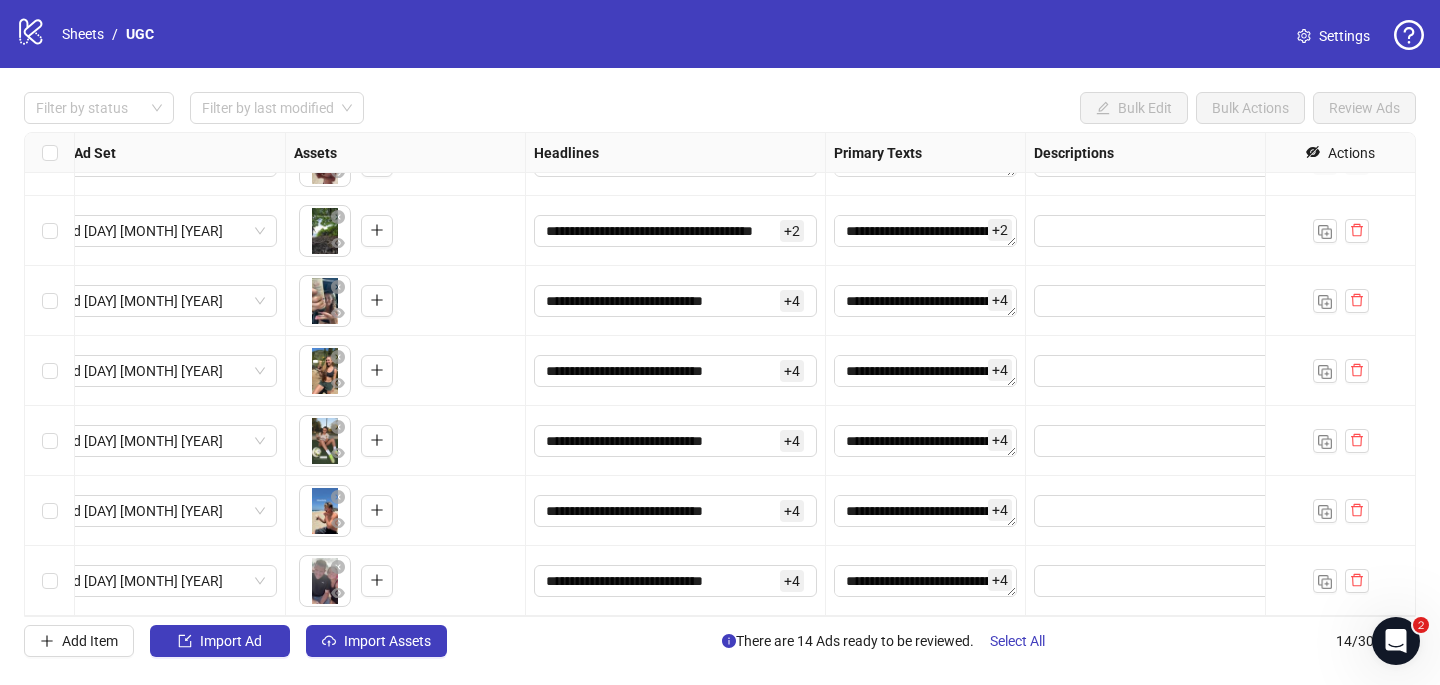 scroll, scrollTop: 537, scrollLeft: 691, axis: both 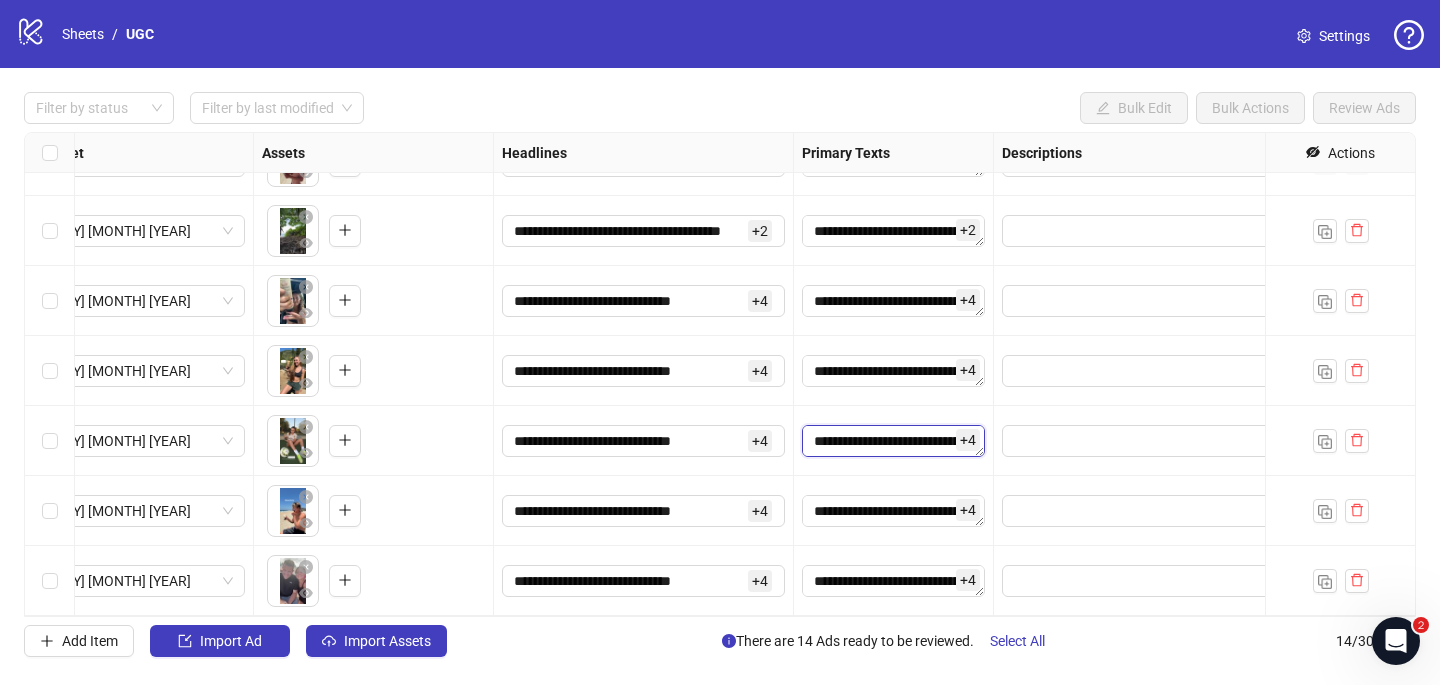 click on "**********" at bounding box center [893, 441] 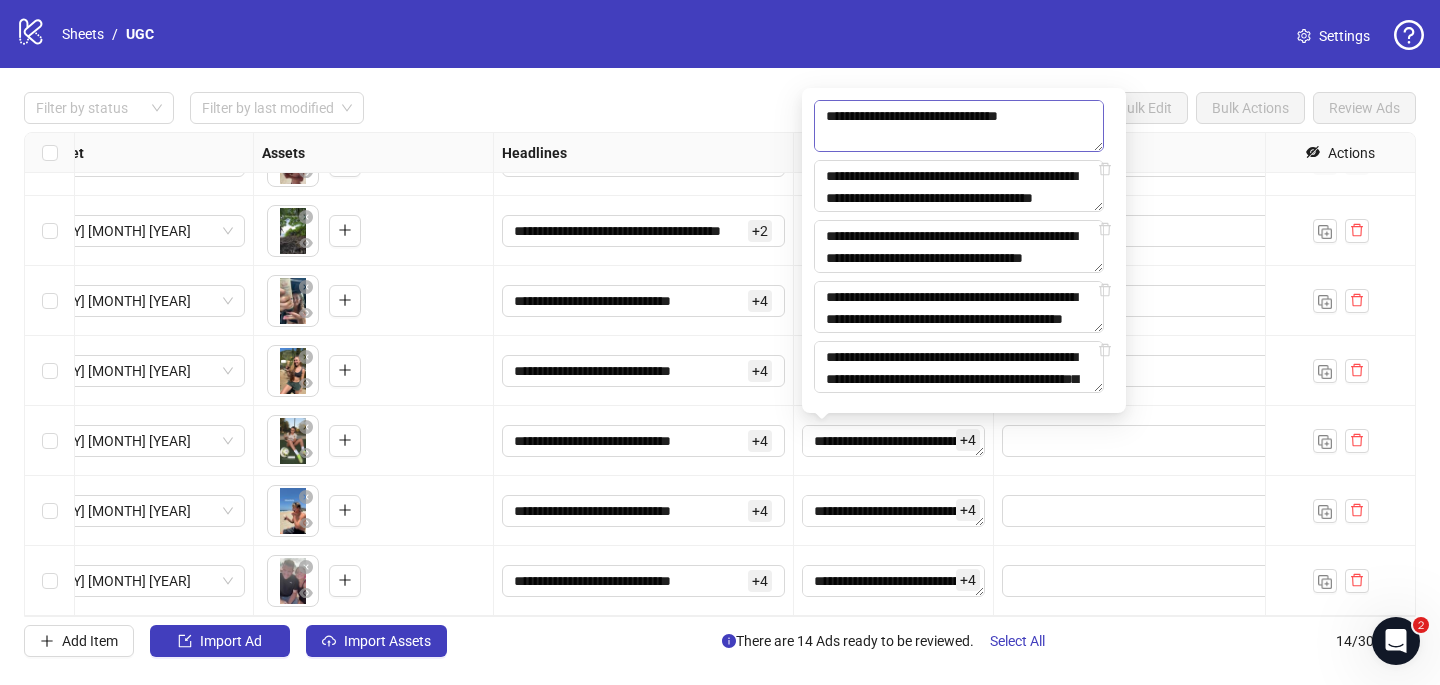 click on "**********" at bounding box center (959, 126) 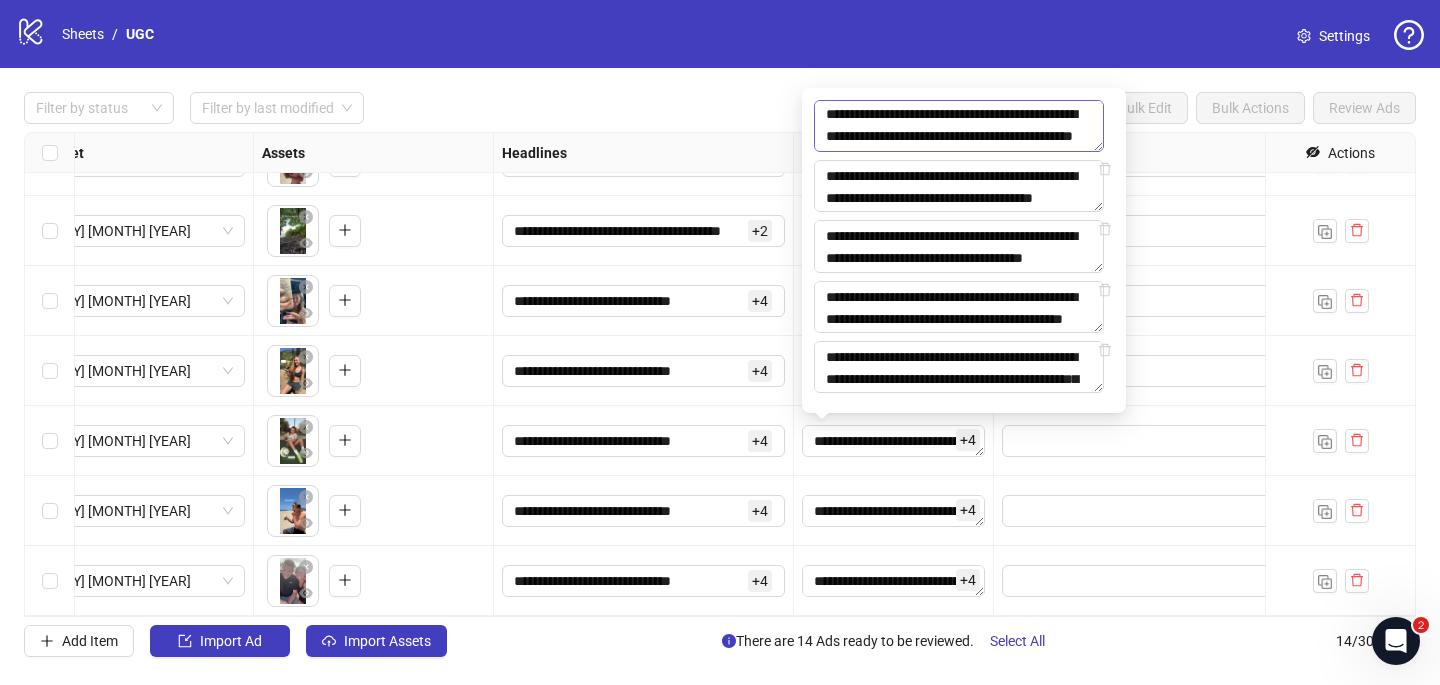 scroll, scrollTop: 323, scrollLeft: 0, axis: vertical 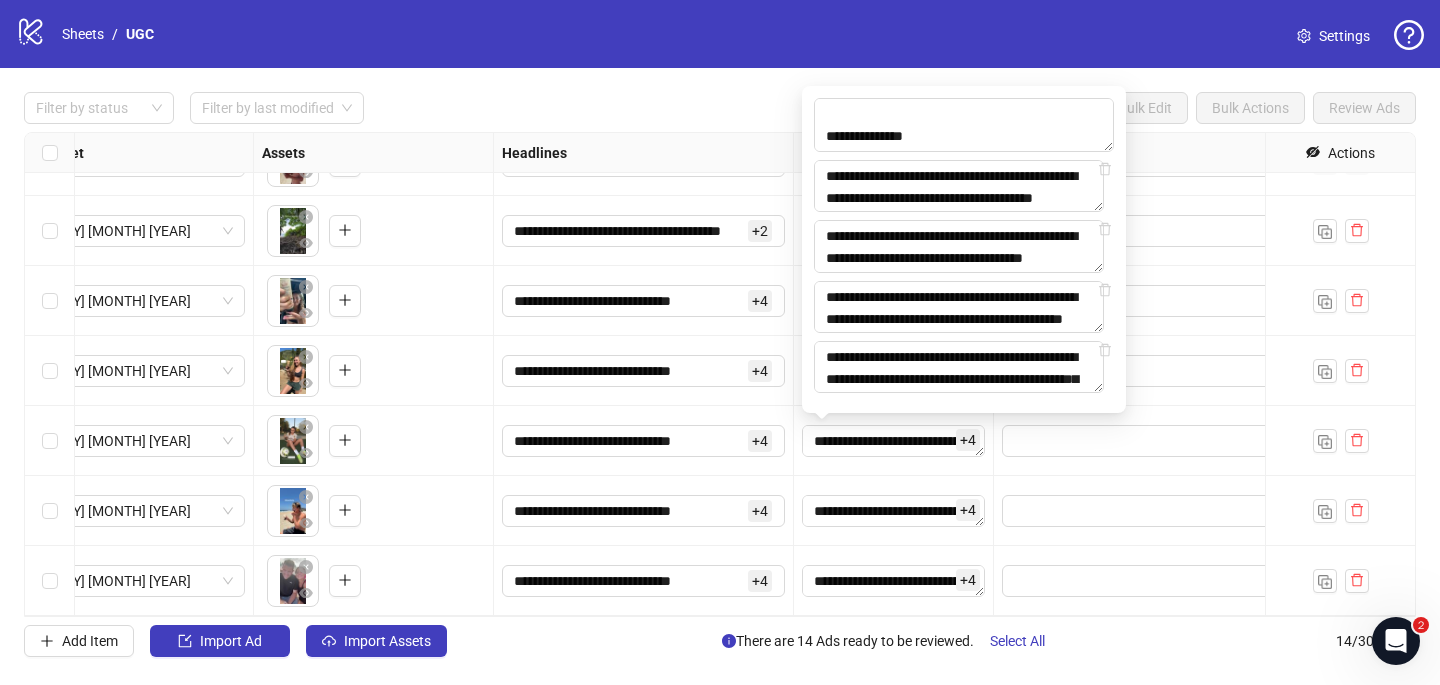 drag, startPoint x: 951, startPoint y: 131, endPoint x: 799, endPoint y: 131, distance: 152 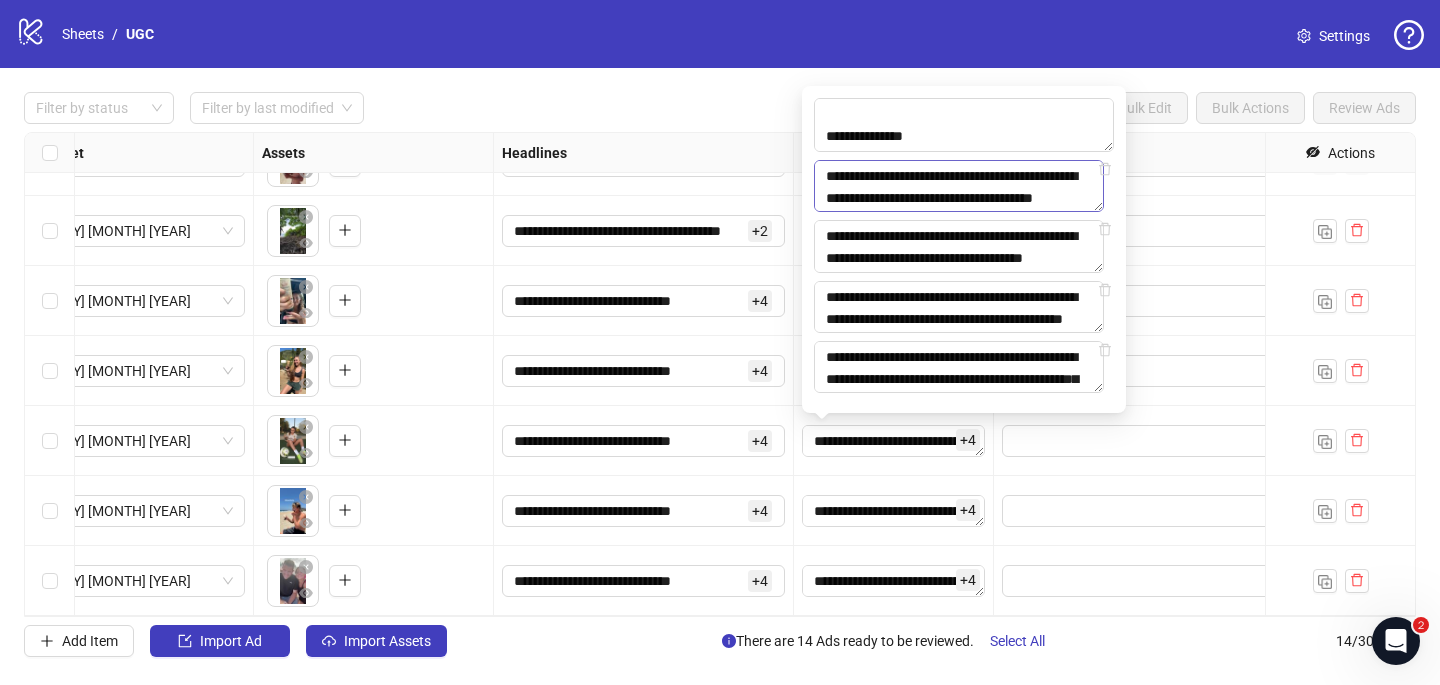 type on "**********" 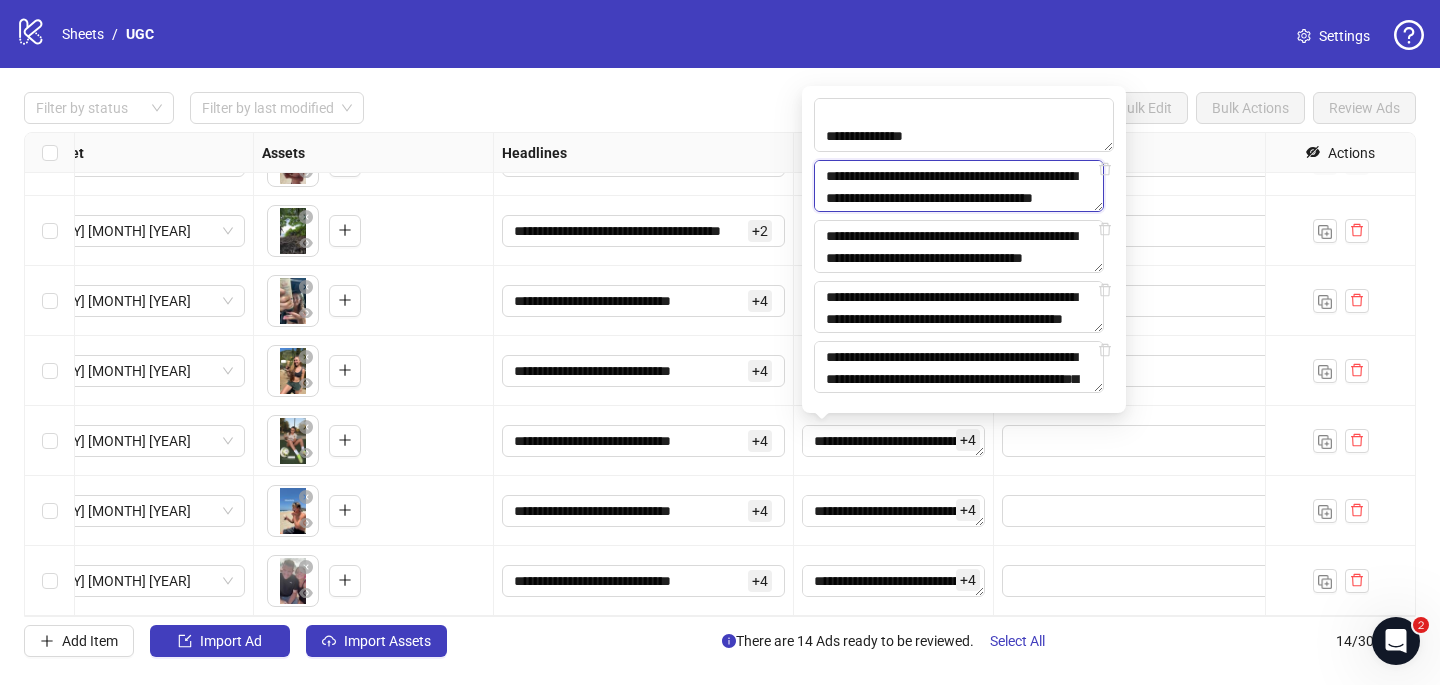 click on "**********" at bounding box center (959, 186) 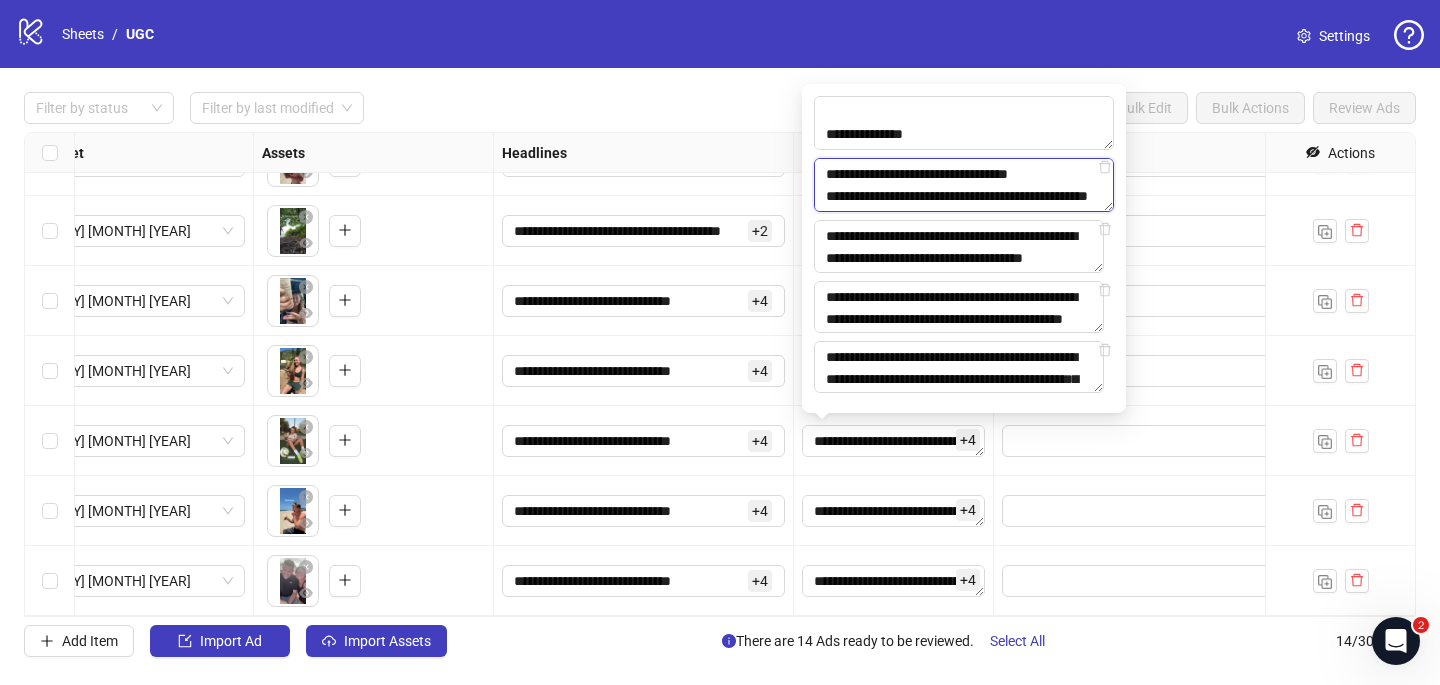 scroll, scrollTop: 433, scrollLeft: 0, axis: vertical 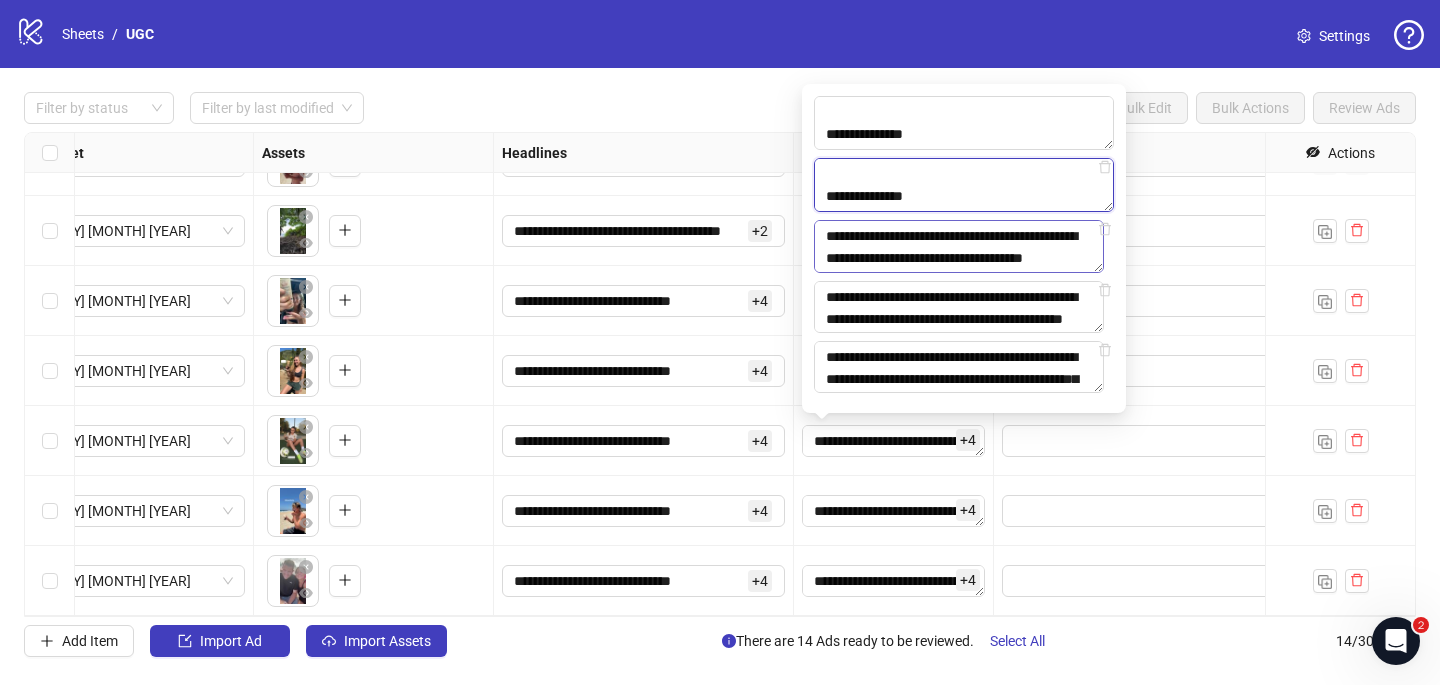 type on "**********" 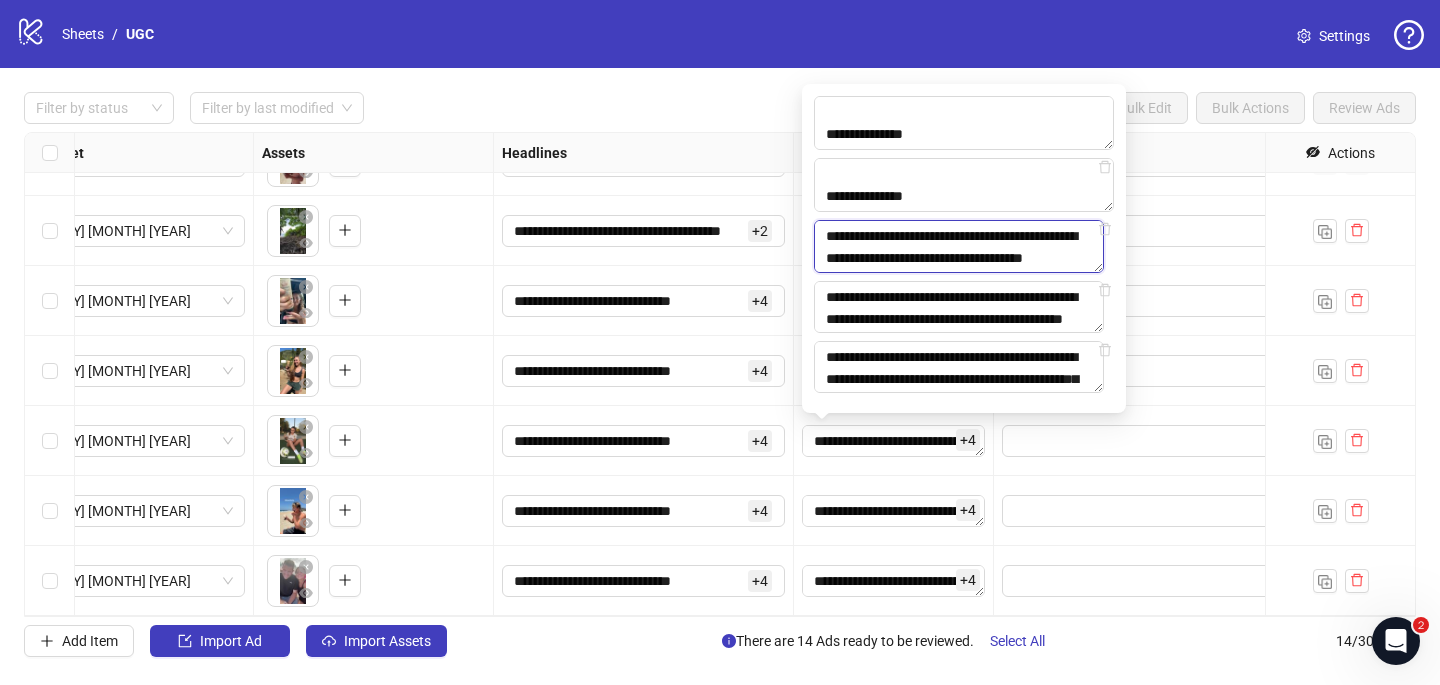 click on "**********" at bounding box center [959, 246] 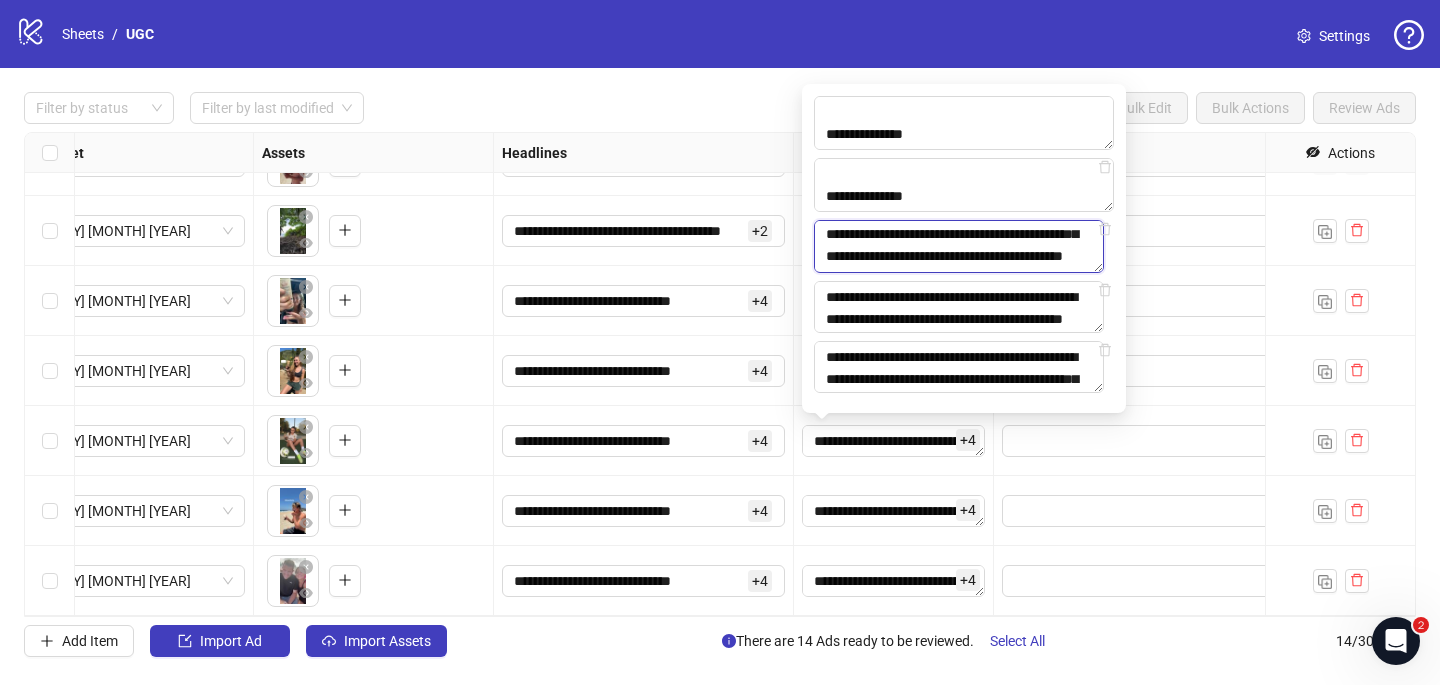 scroll, scrollTop: 653, scrollLeft: 0, axis: vertical 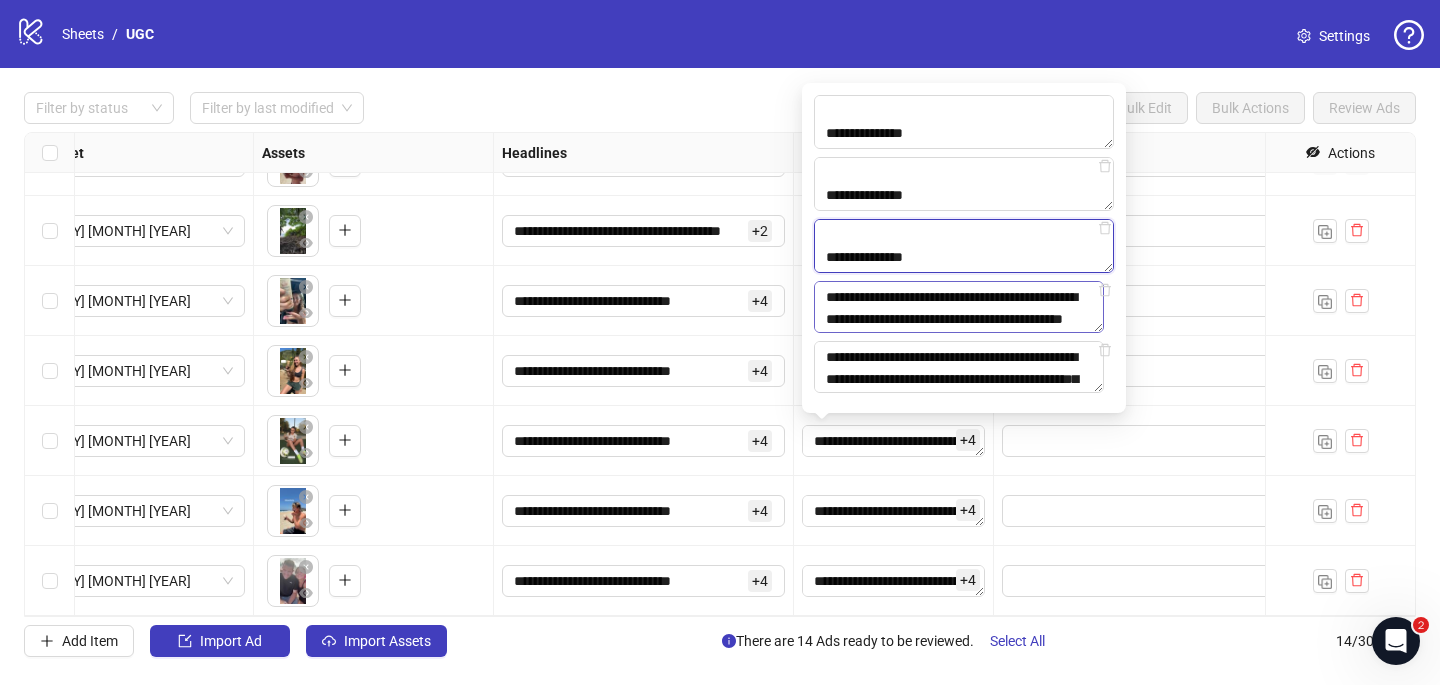 type on "**********" 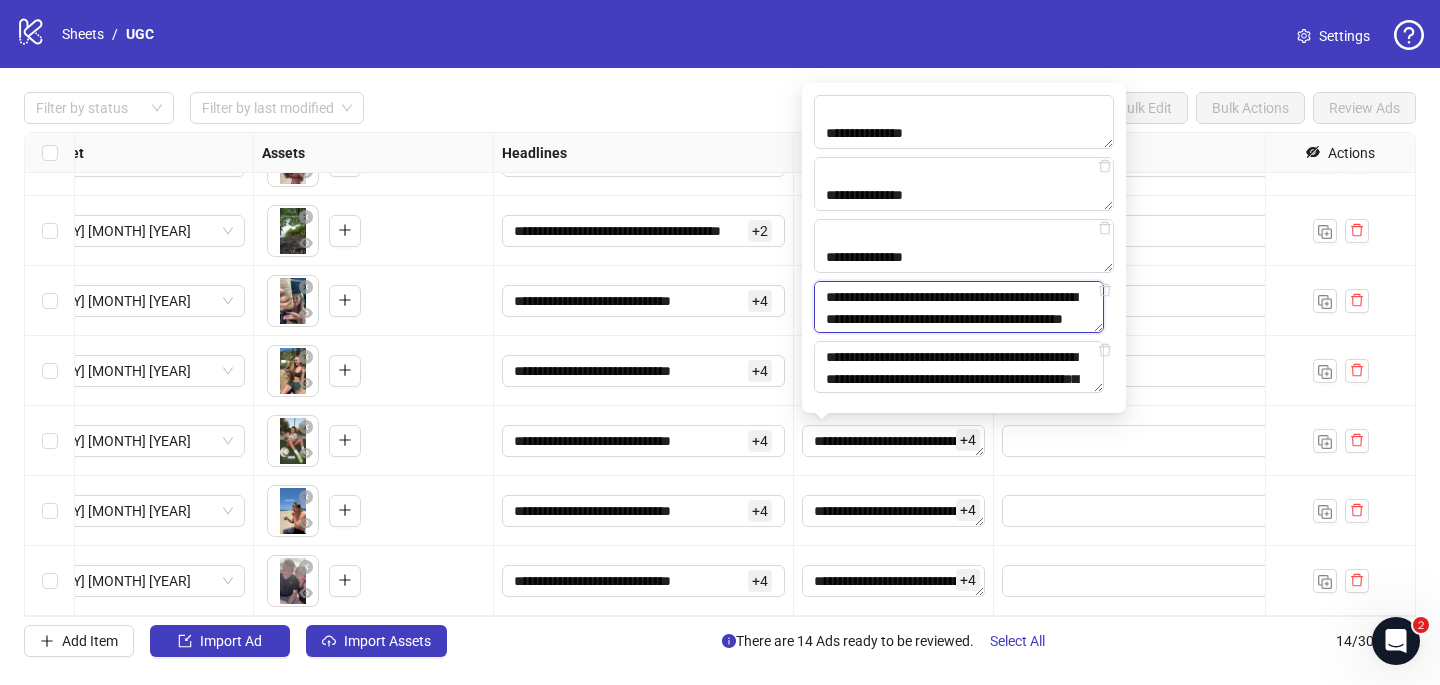click on "**********" at bounding box center [959, 307] 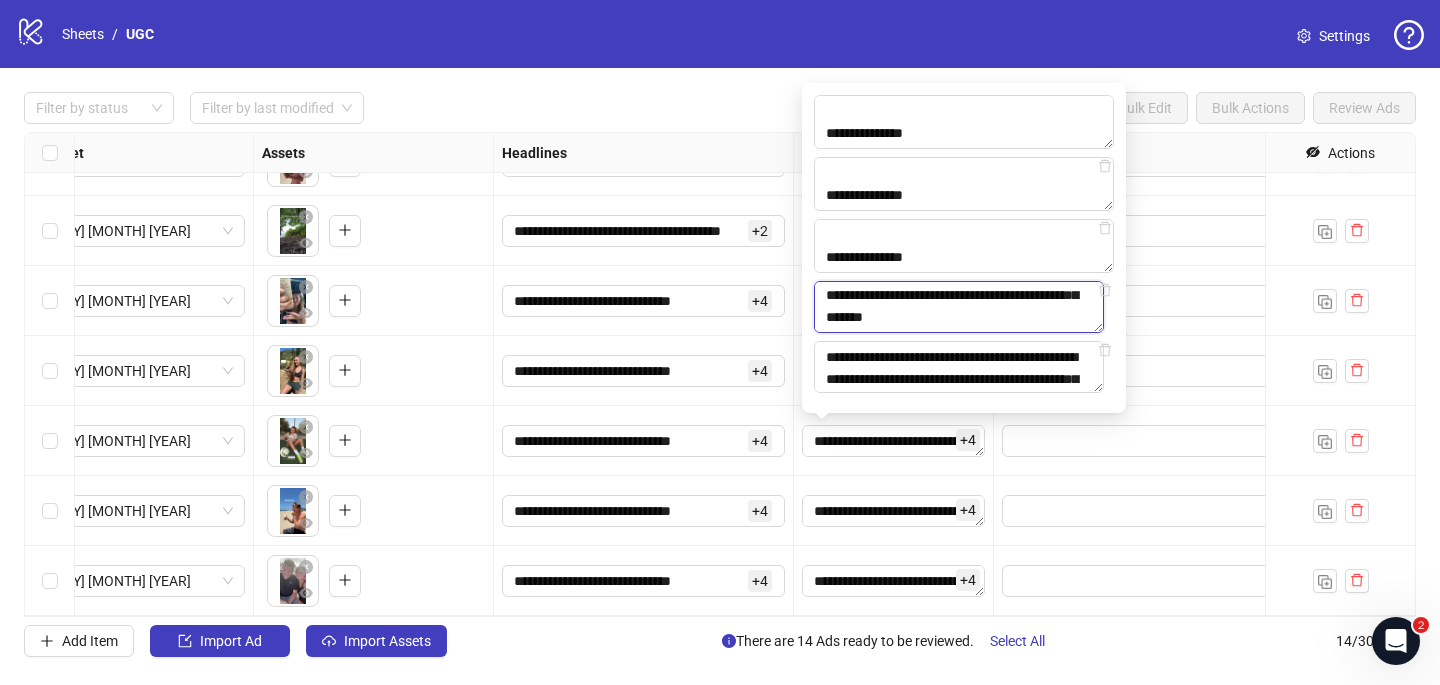 scroll, scrollTop: 675, scrollLeft: 0, axis: vertical 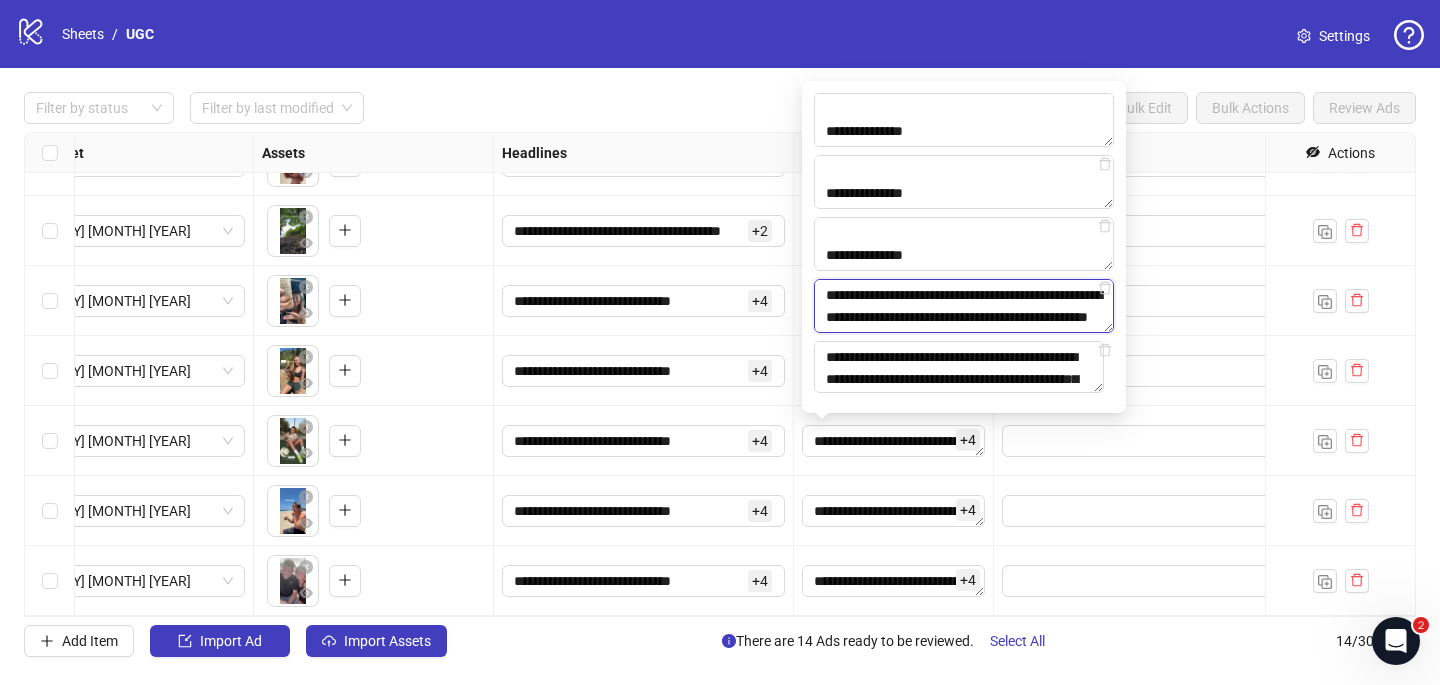 paste on "**********" 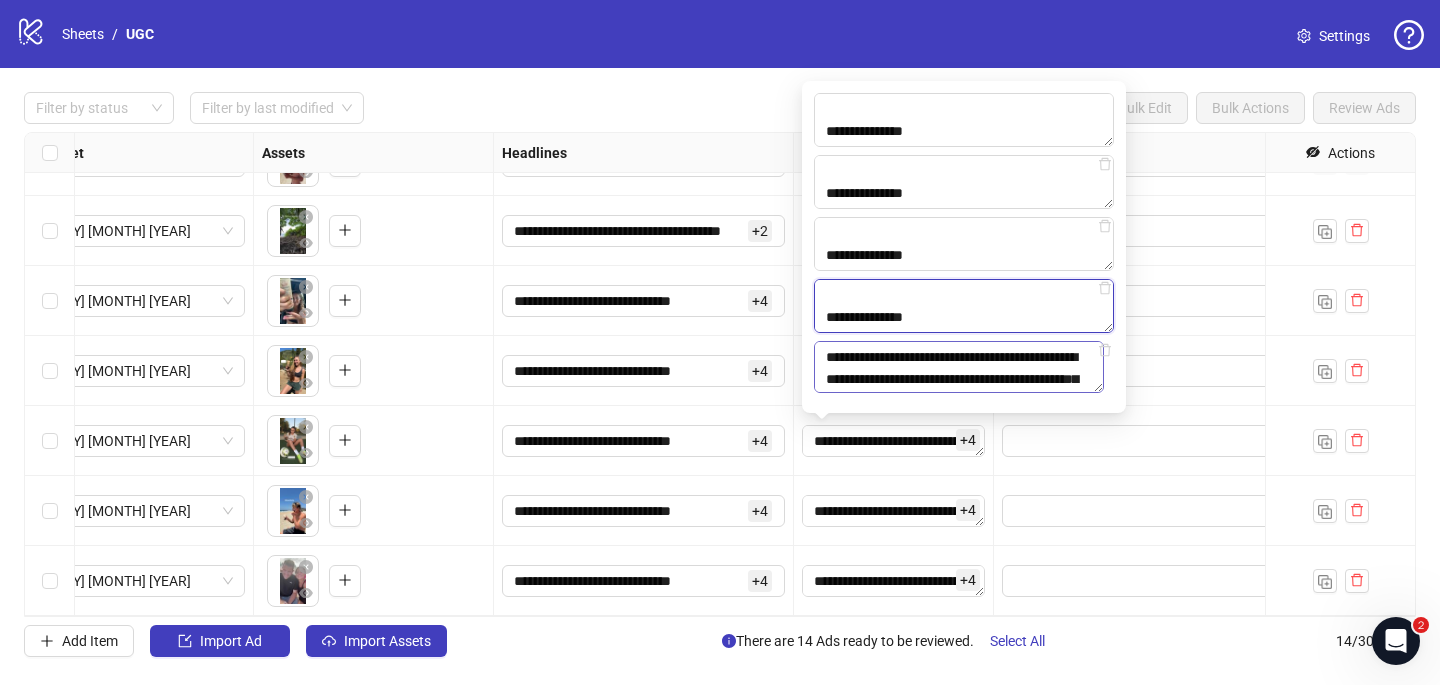 type on "**********" 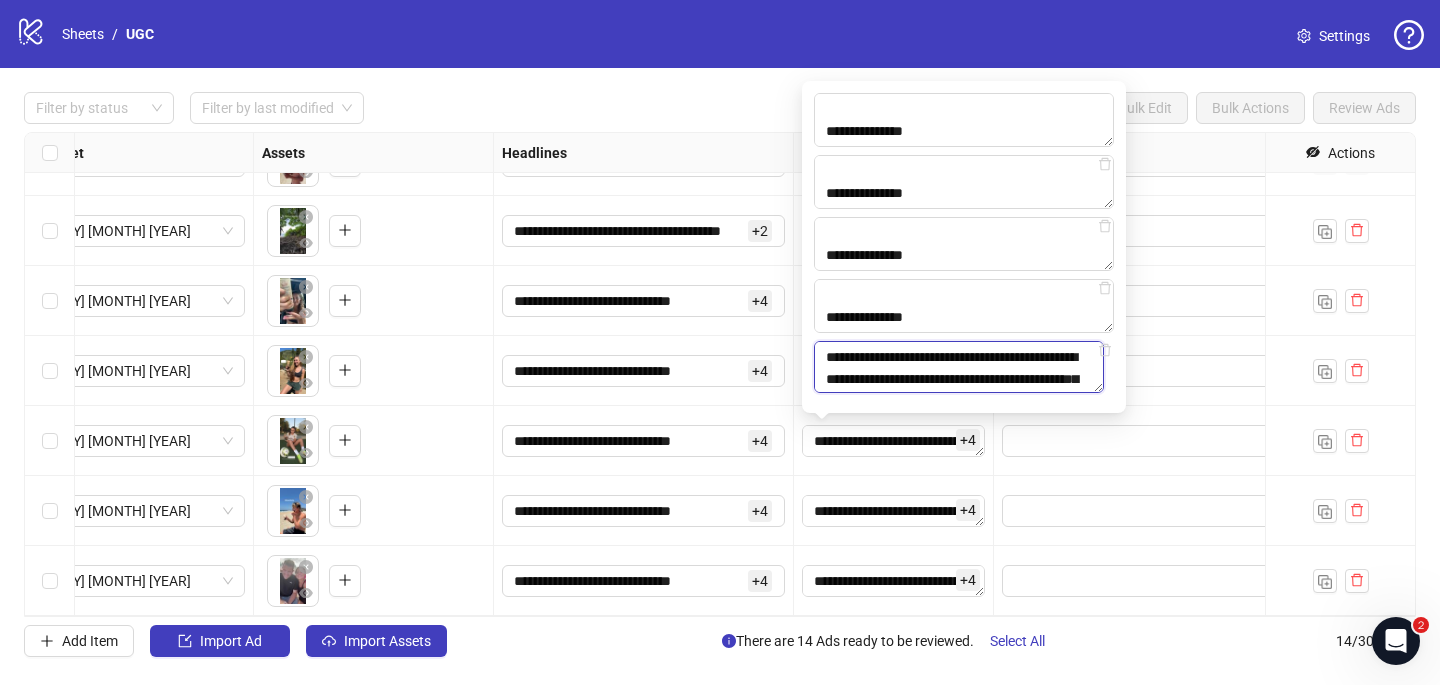 click on "**********" at bounding box center (959, 367) 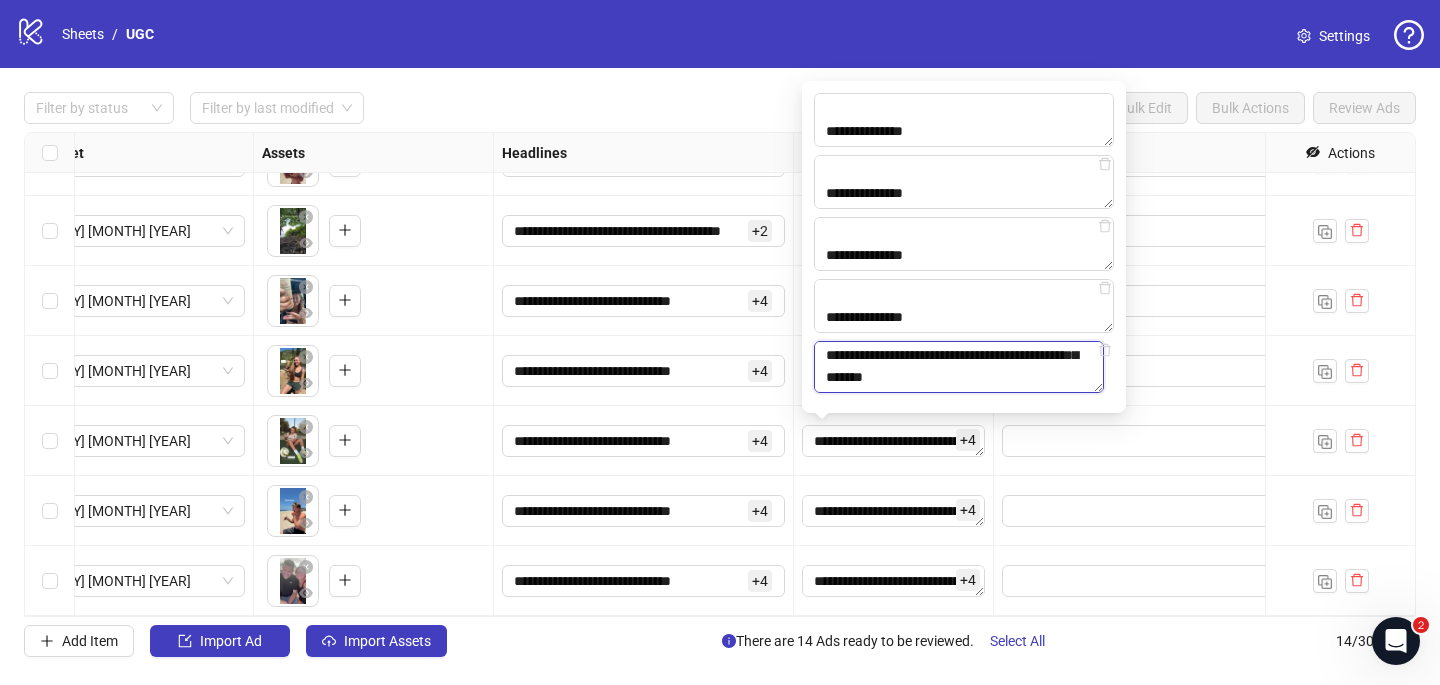 scroll, scrollTop: 477, scrollLeft: 0, axis: vertical 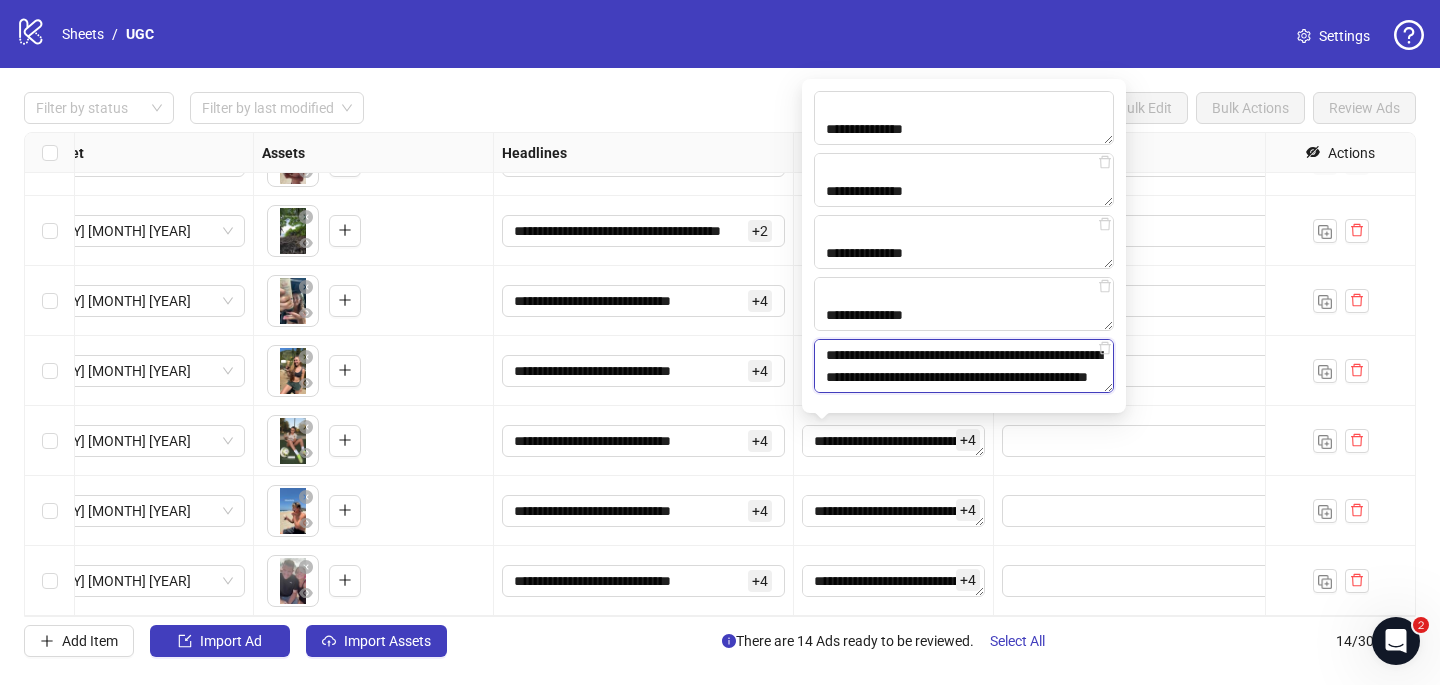 paste on "**********" 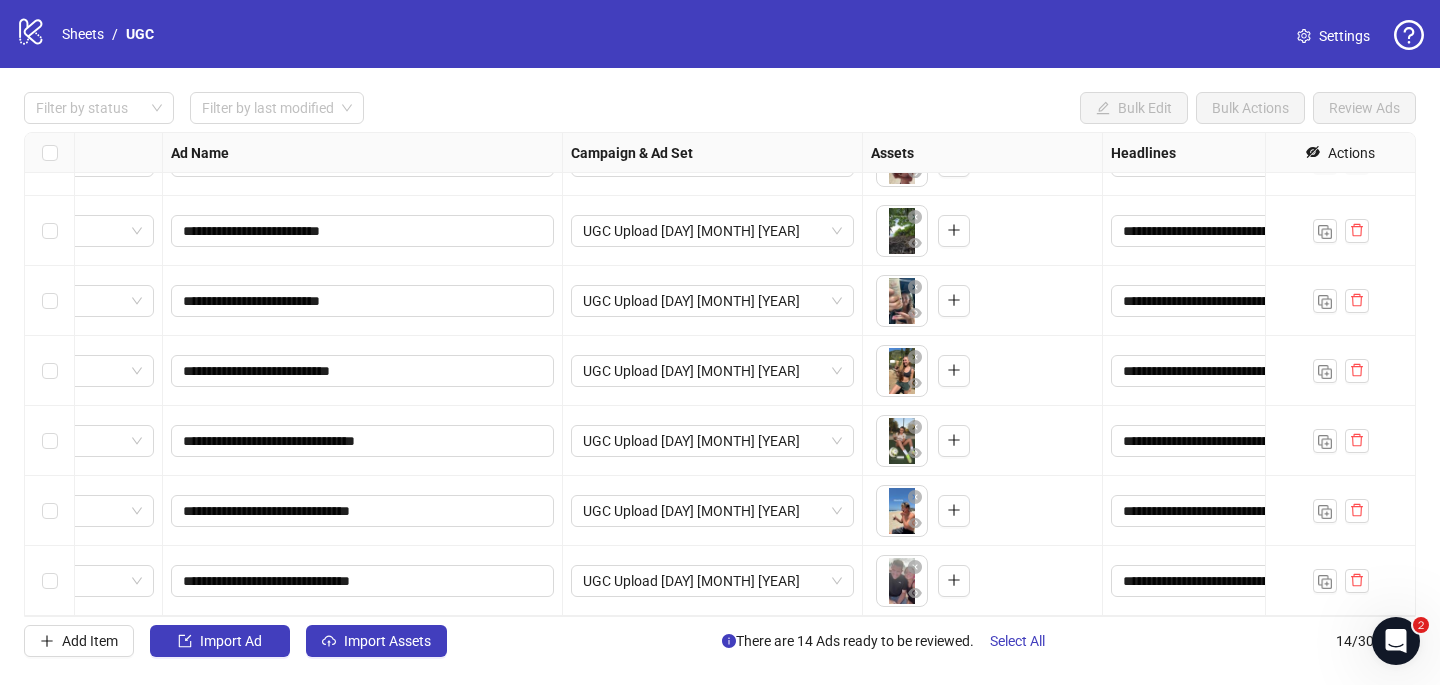scroll, scrollTop: 537, scrollLeft: 0, axis: vertical 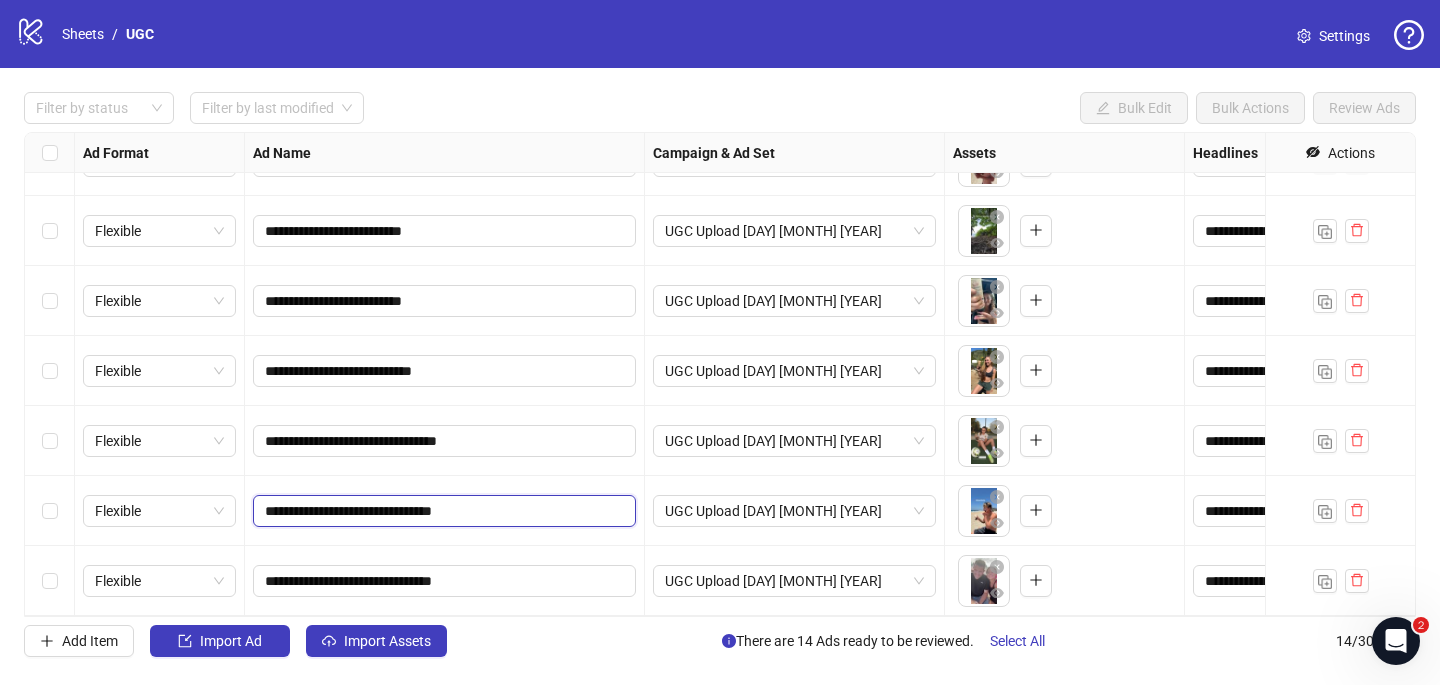 drag, startPoint x: 389, startPoint y: 514, endPoint x: 322, endPoint y: 511, distance: 67.06713 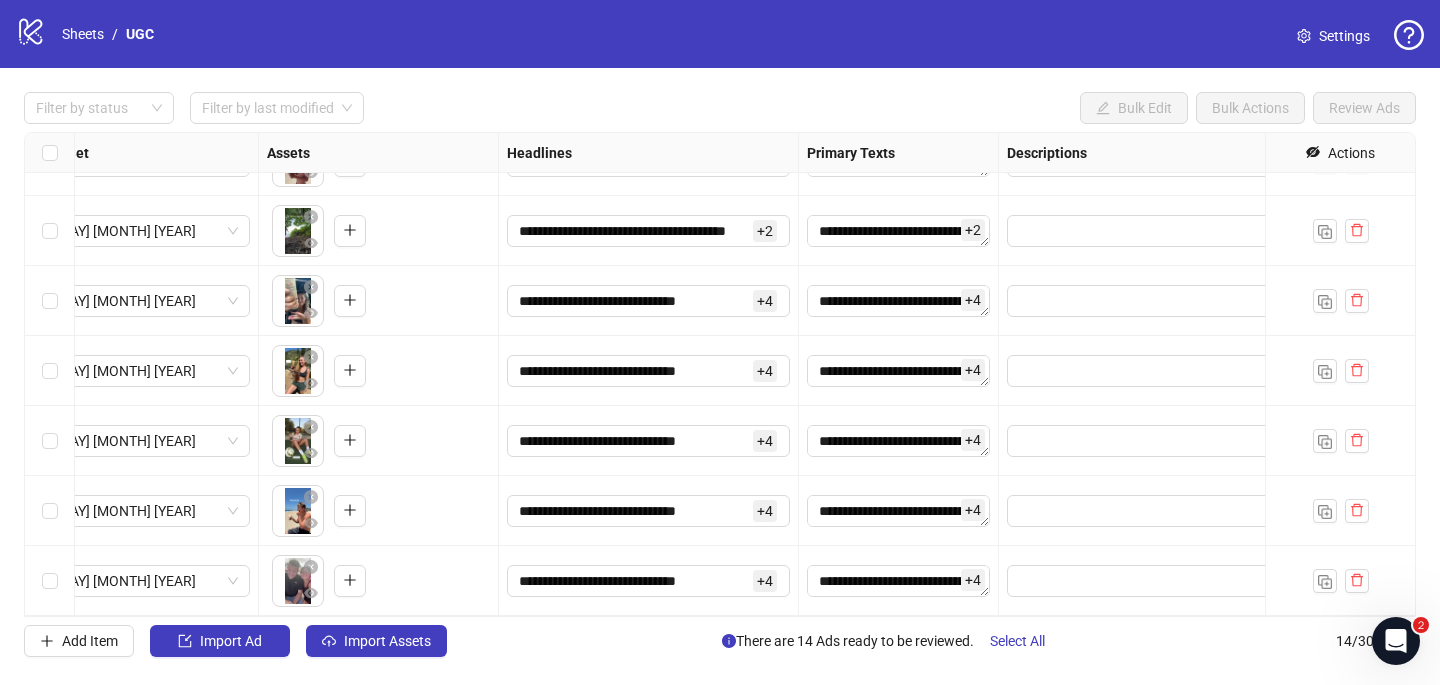 scroll, scrollTop: 537, scrollLeft: 700, axis: both 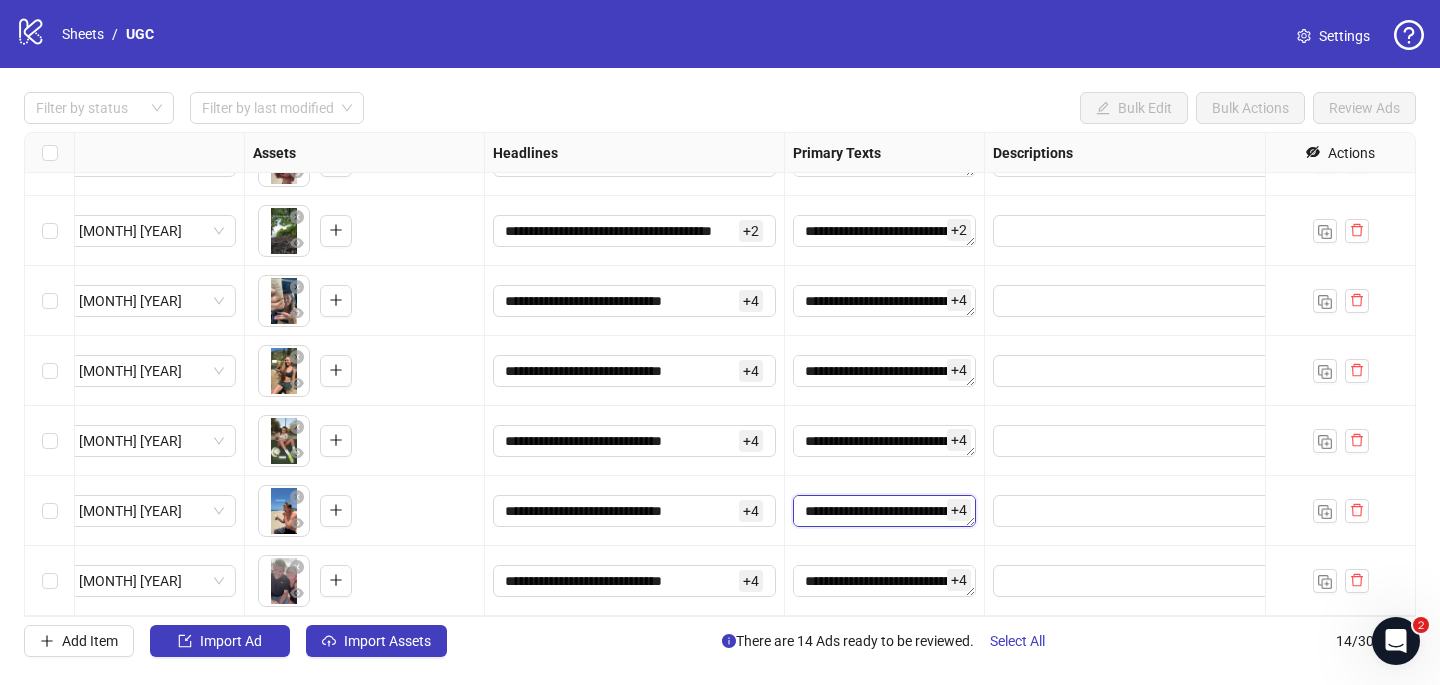 click on "**********" at bounding box center [884, 511] 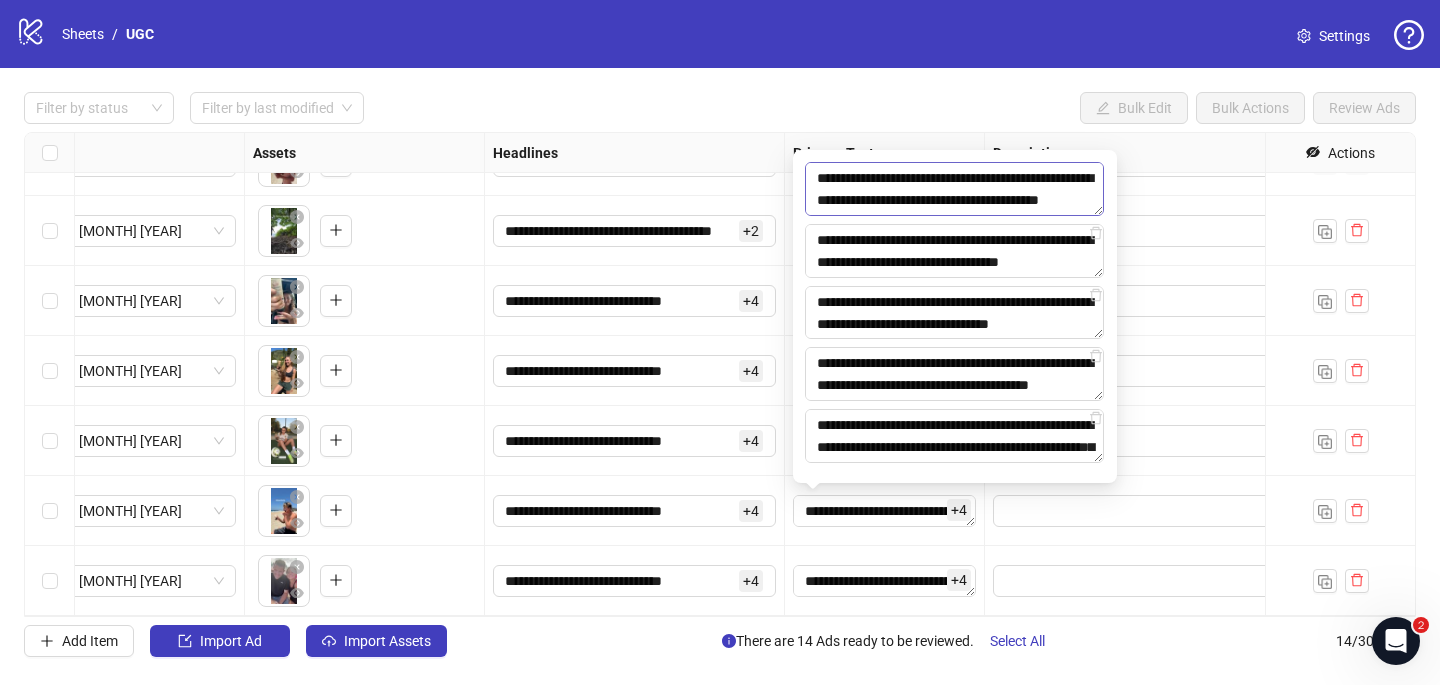 scroll, scrollTop: 323, scrollLeft: 0, axis: vertical 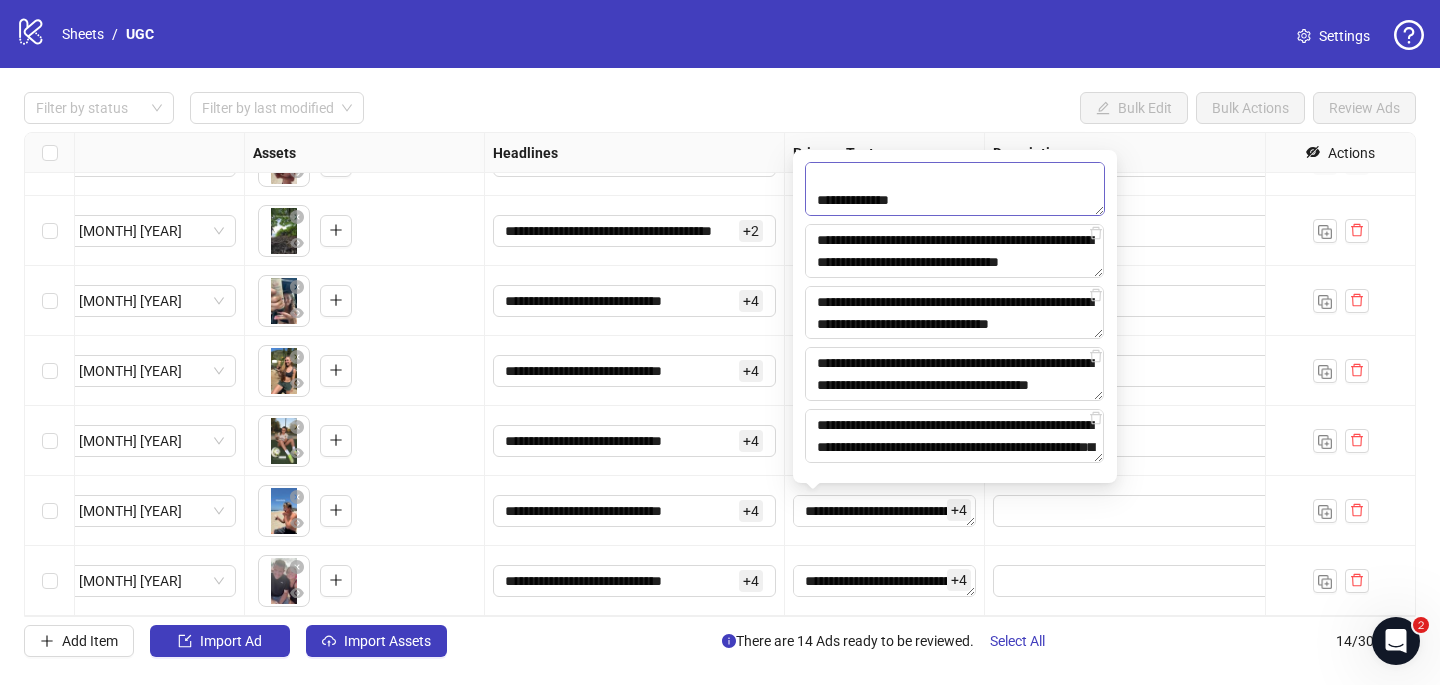 drag, startPoint x: 912, startPoint y: 202, endPoint x: 804, endPoint y: 204, distance: 108.01852 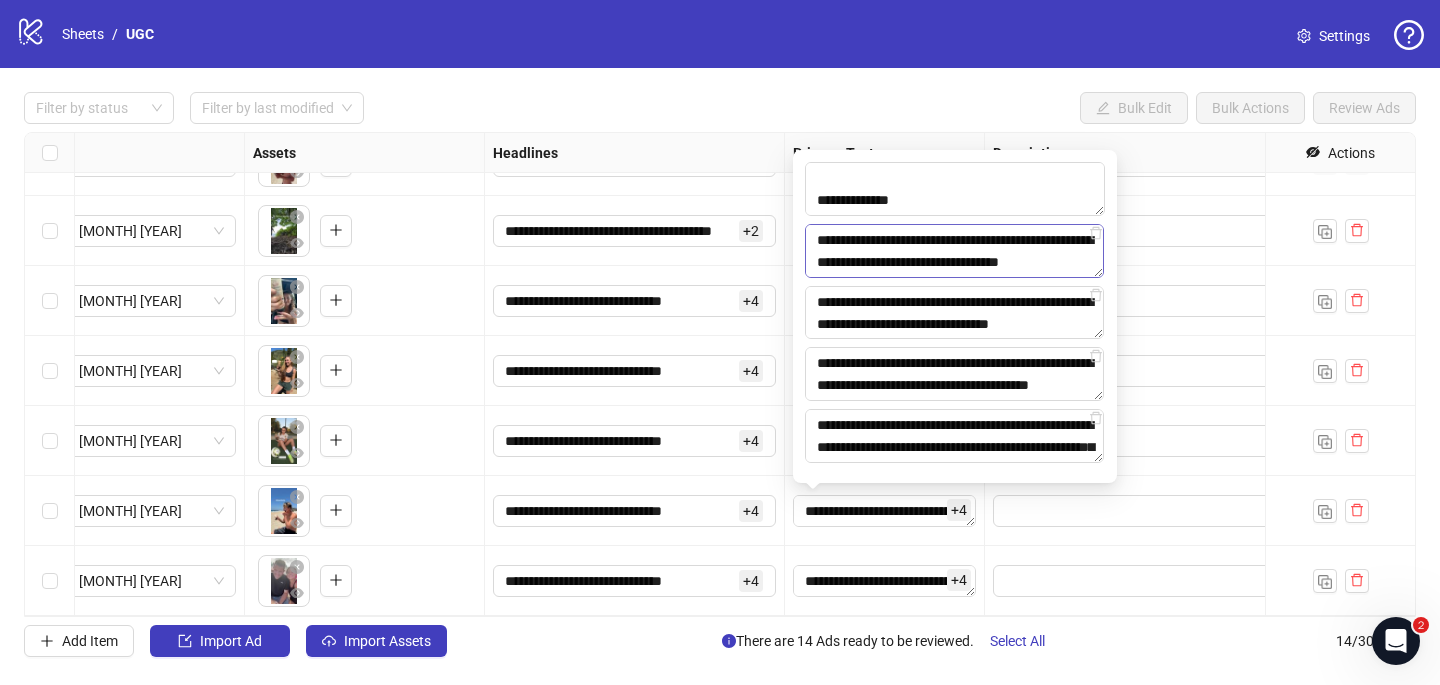 type on "**********" 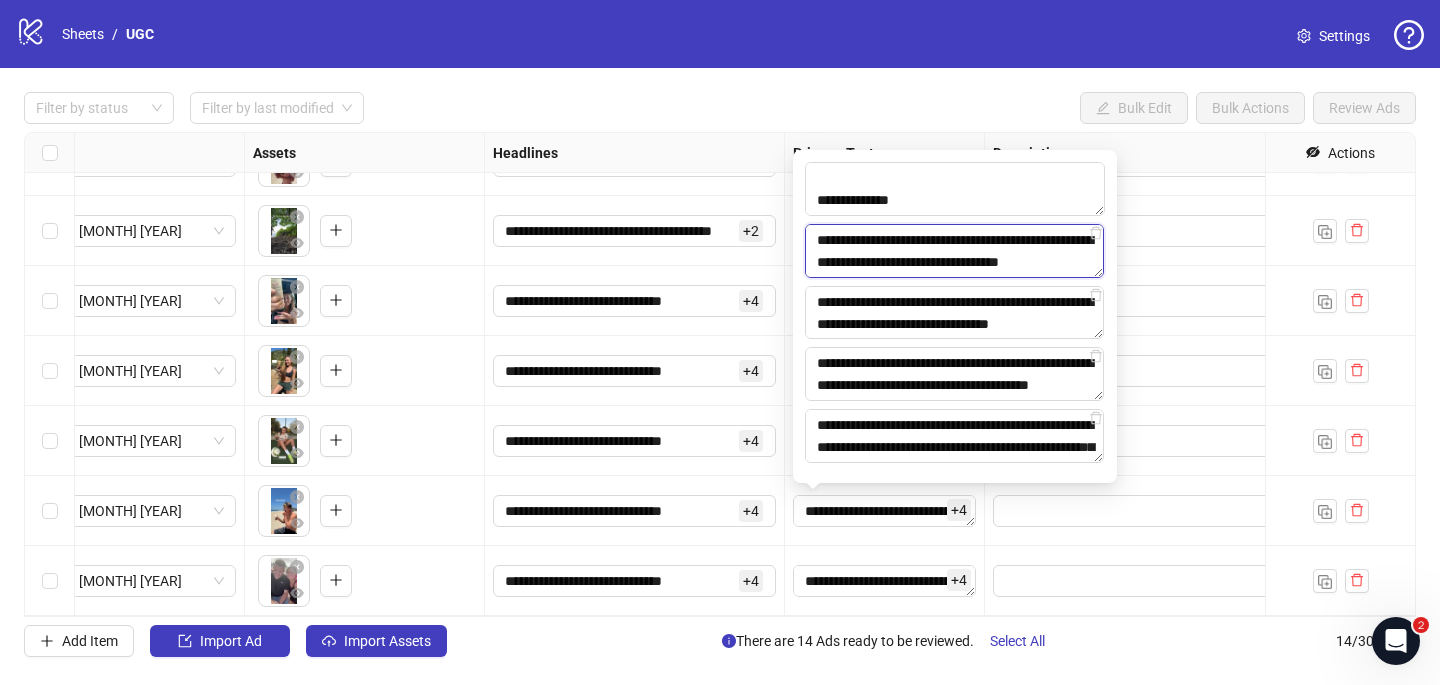 click on "**********" at bounding box center (954, 251) 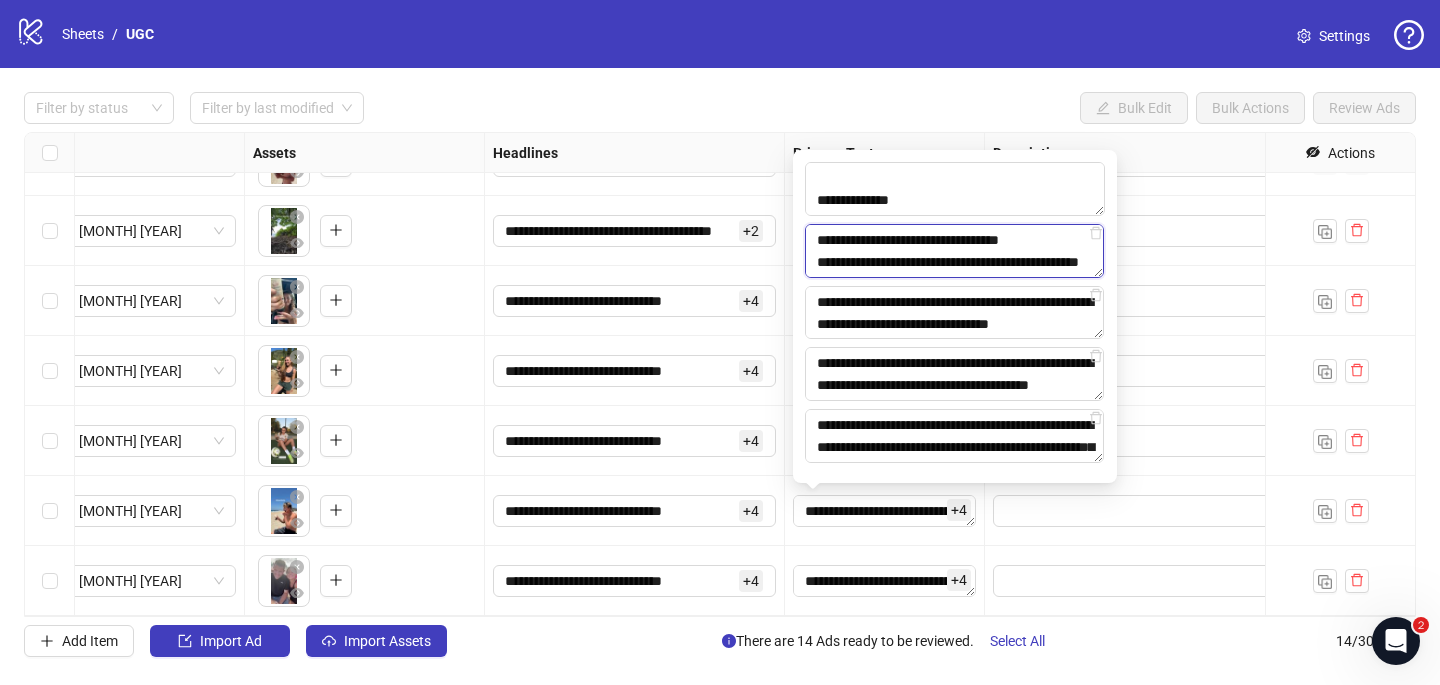 scroll, scrollTop: 433, scrollLeft: 0, axis: vertical 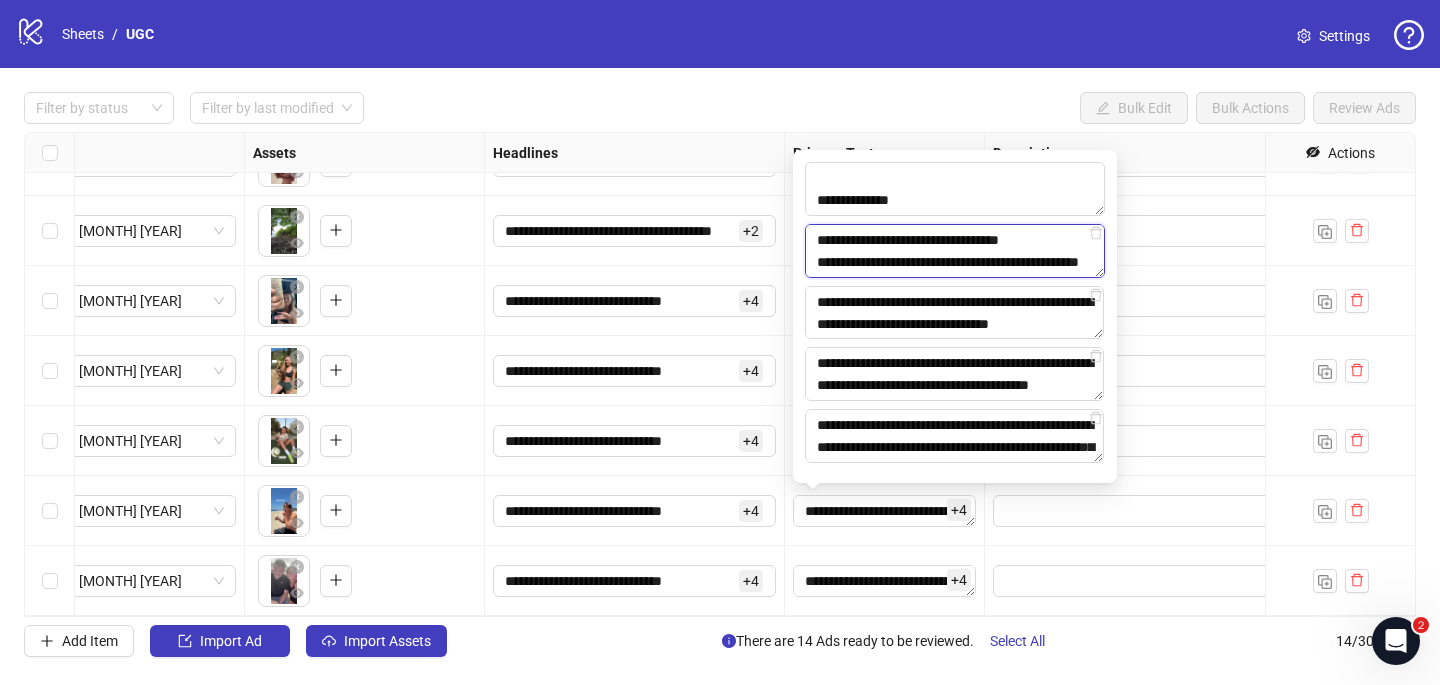 paste on "**********" 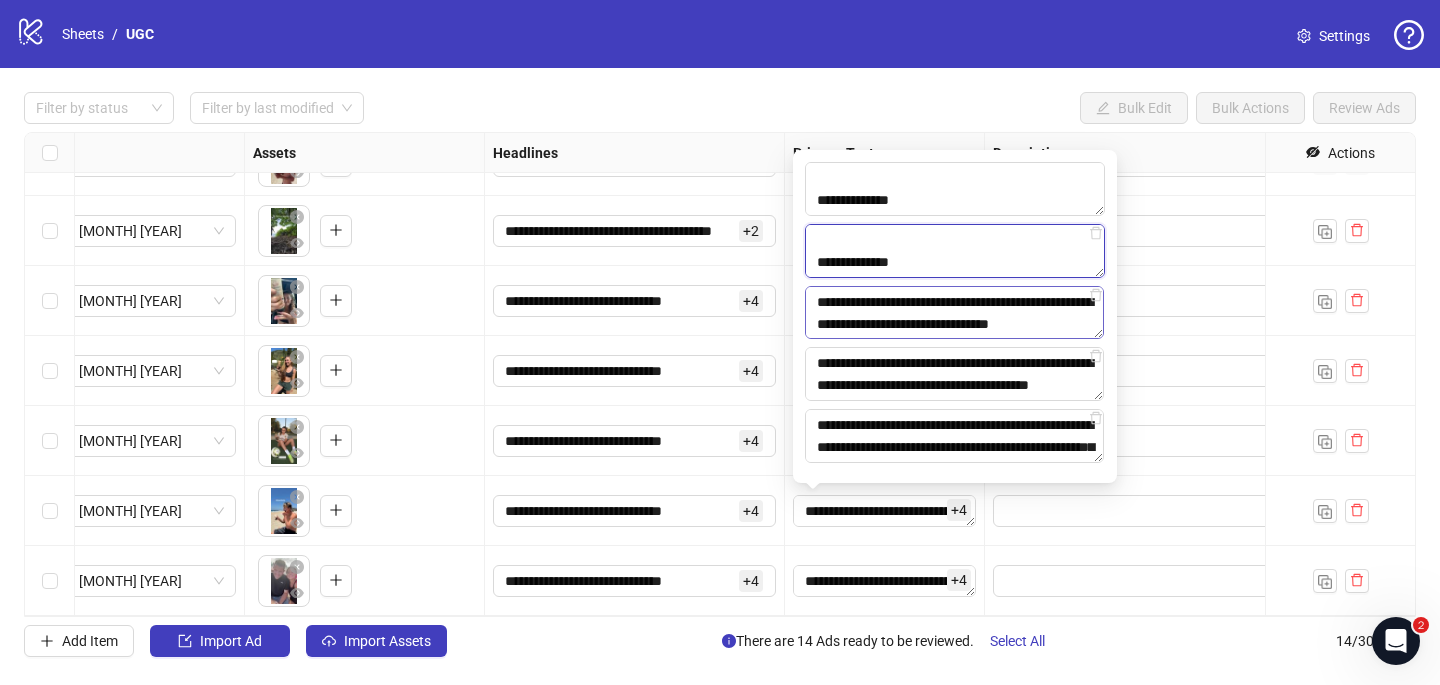 type on "**********" 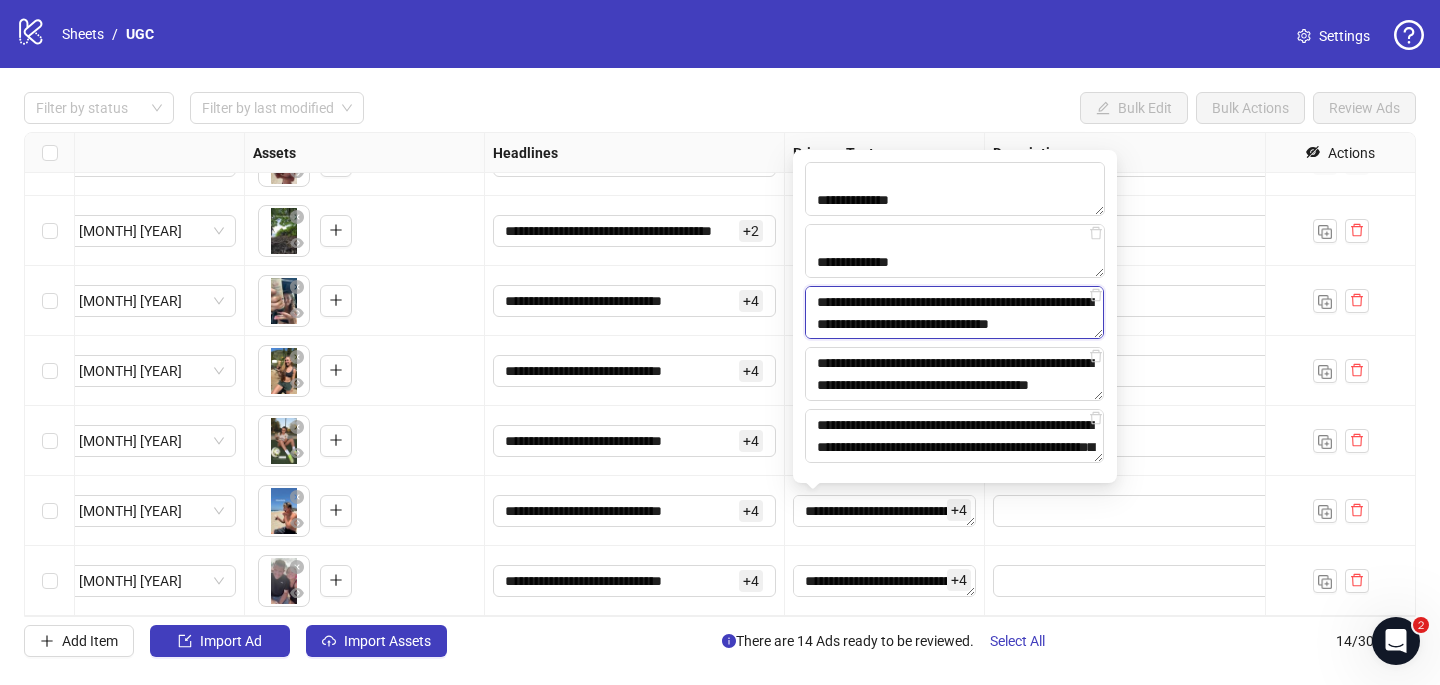 click on "**********" at bounding box center [954, 313] 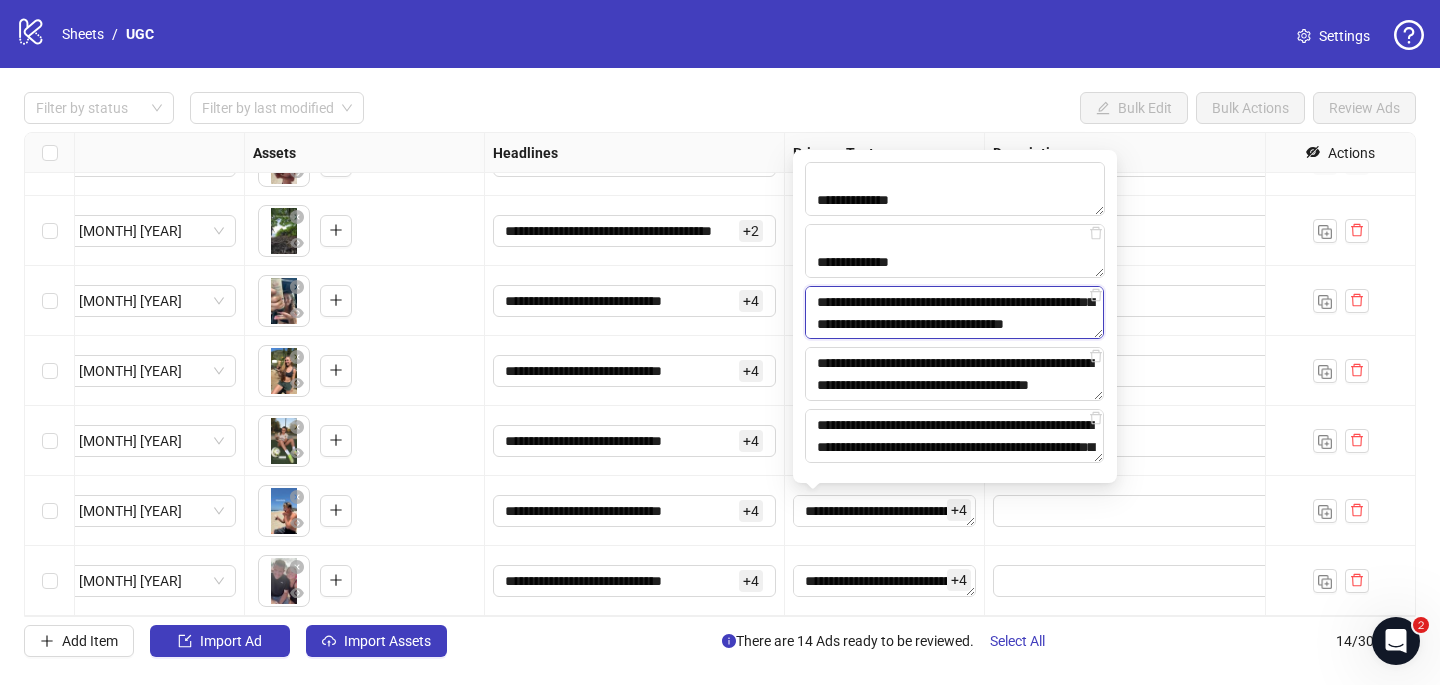 scroll, scrollTop: 653, scrollLeft: 0, axis: vertical 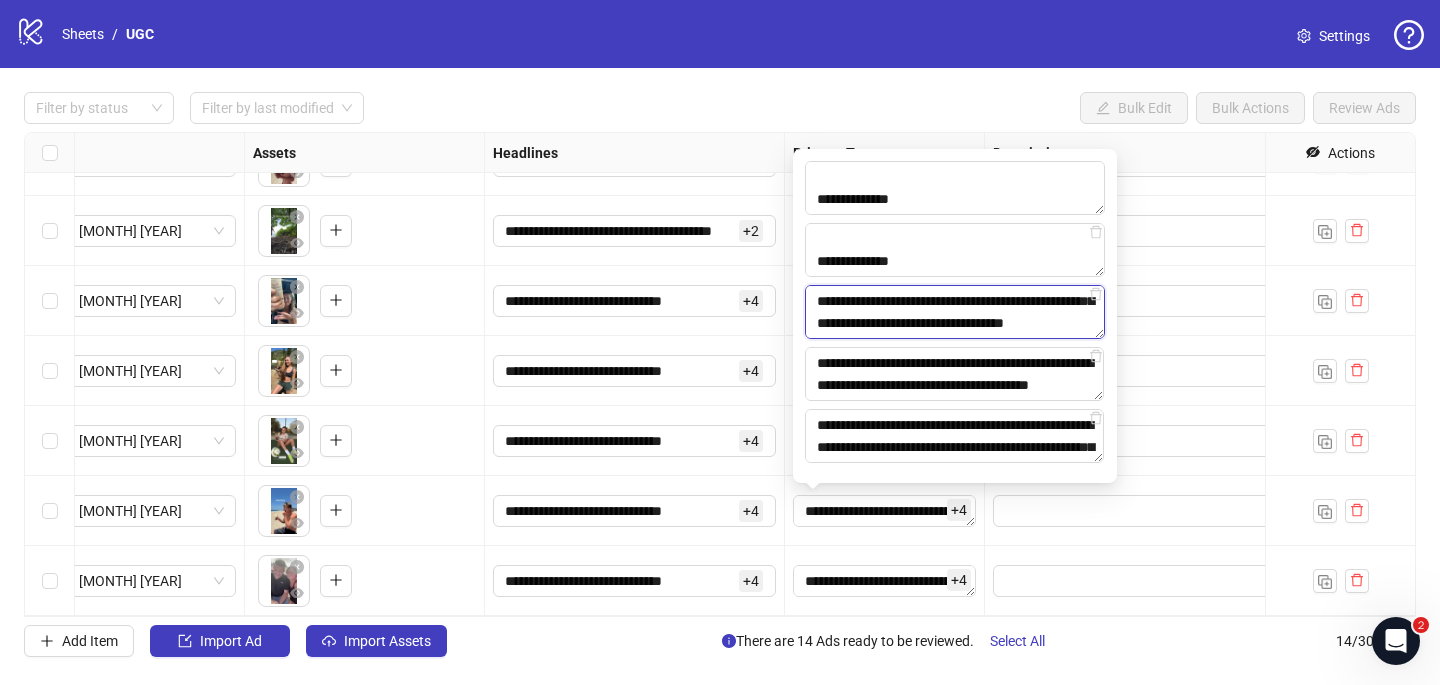 paste on "**********" 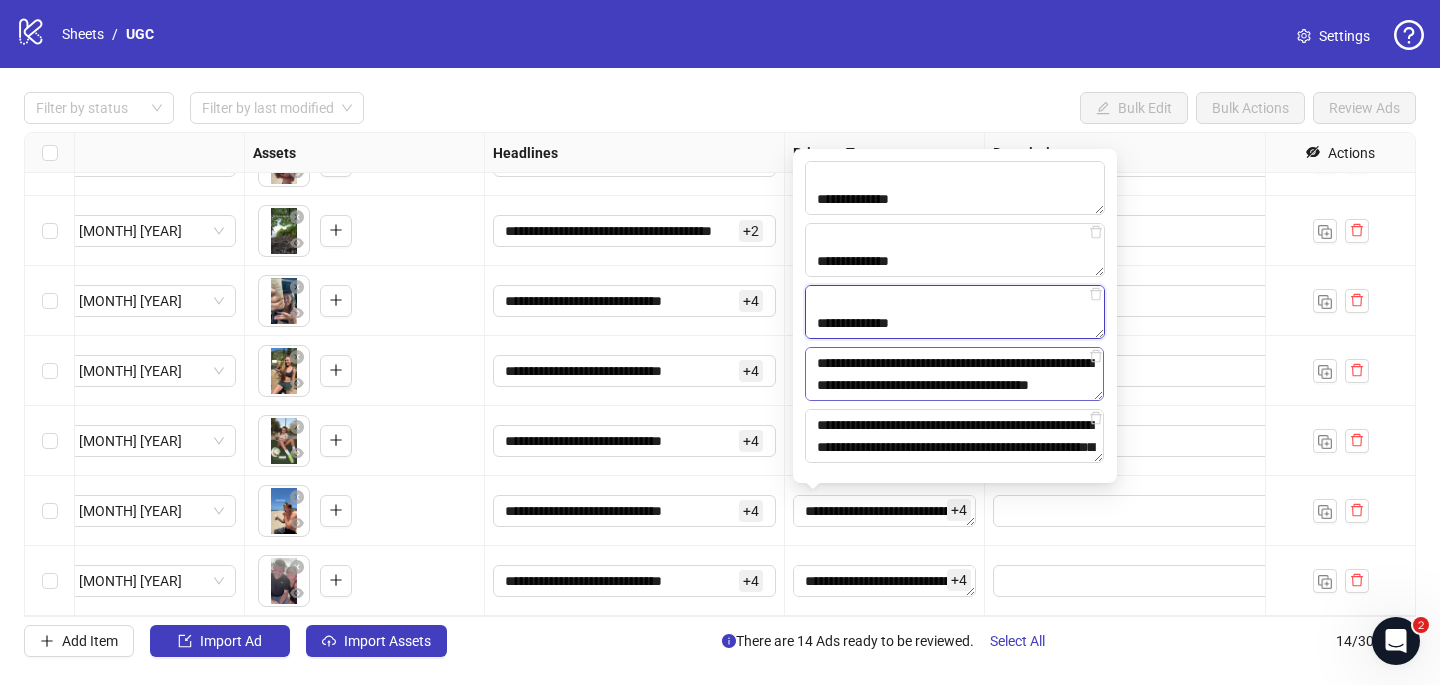 type on "**********" 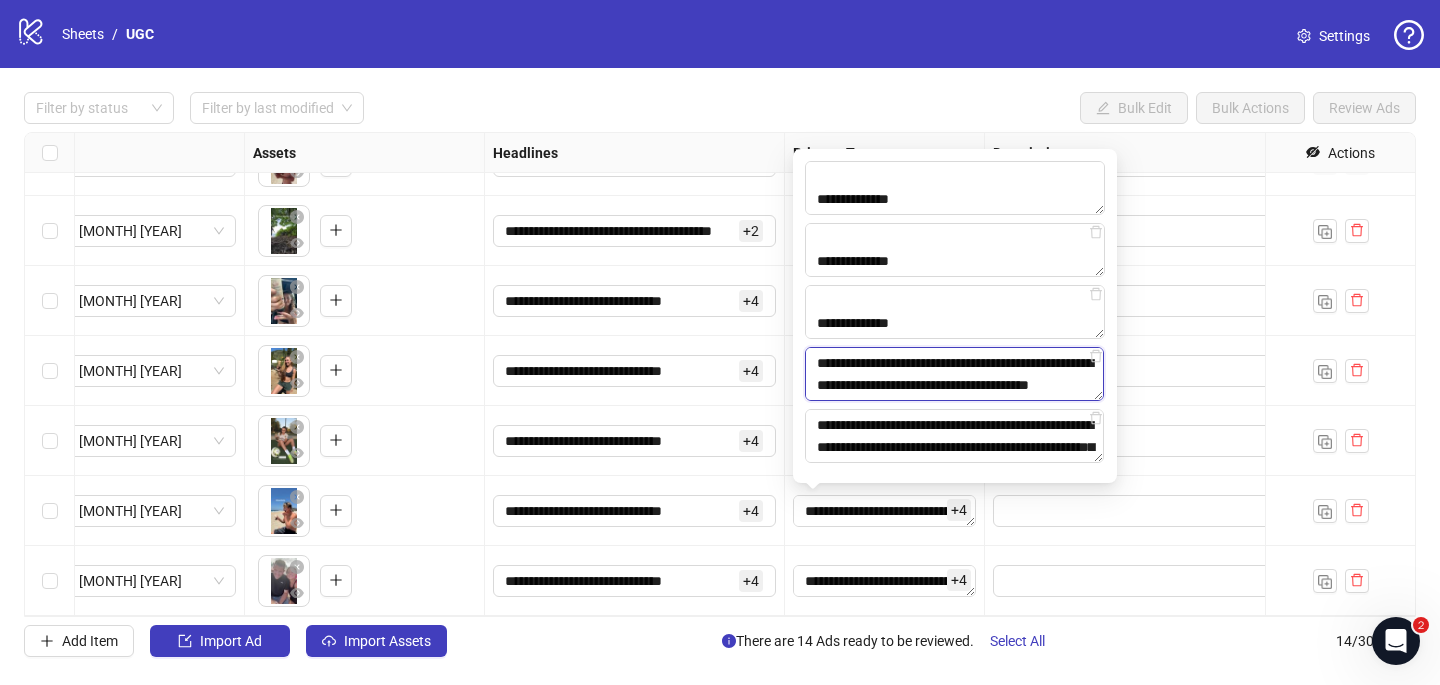 click on "**********" at bounding box center [954, 374] 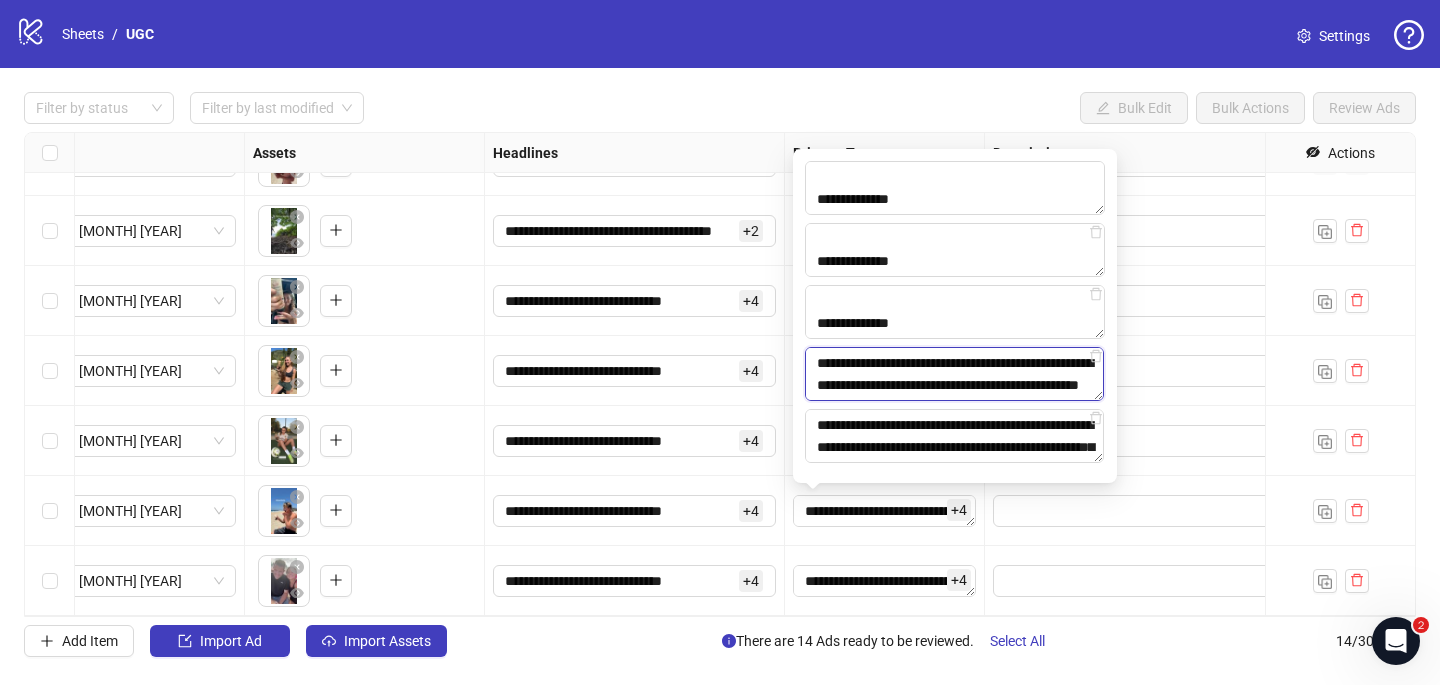 scroll, scrollTop: 675, scrollLeft: 0, axis: vertical 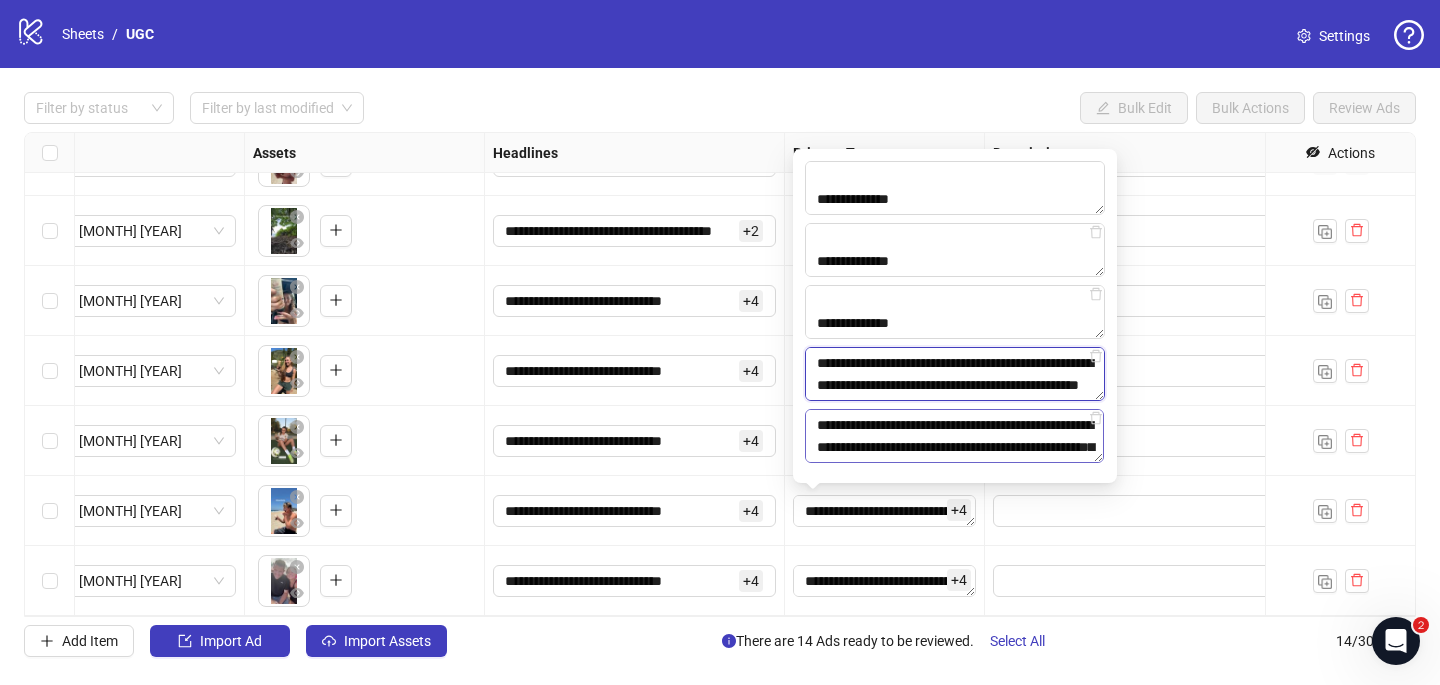 paste on "**********" 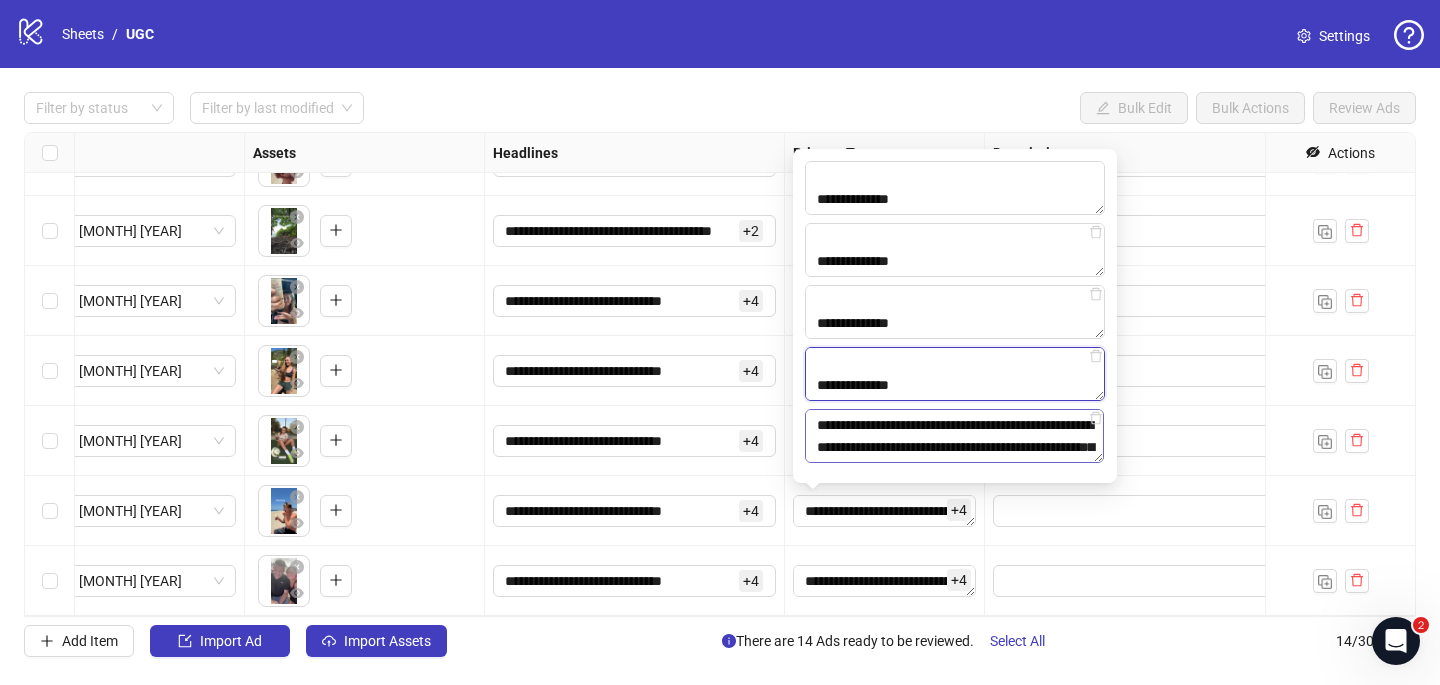 type on "**********" 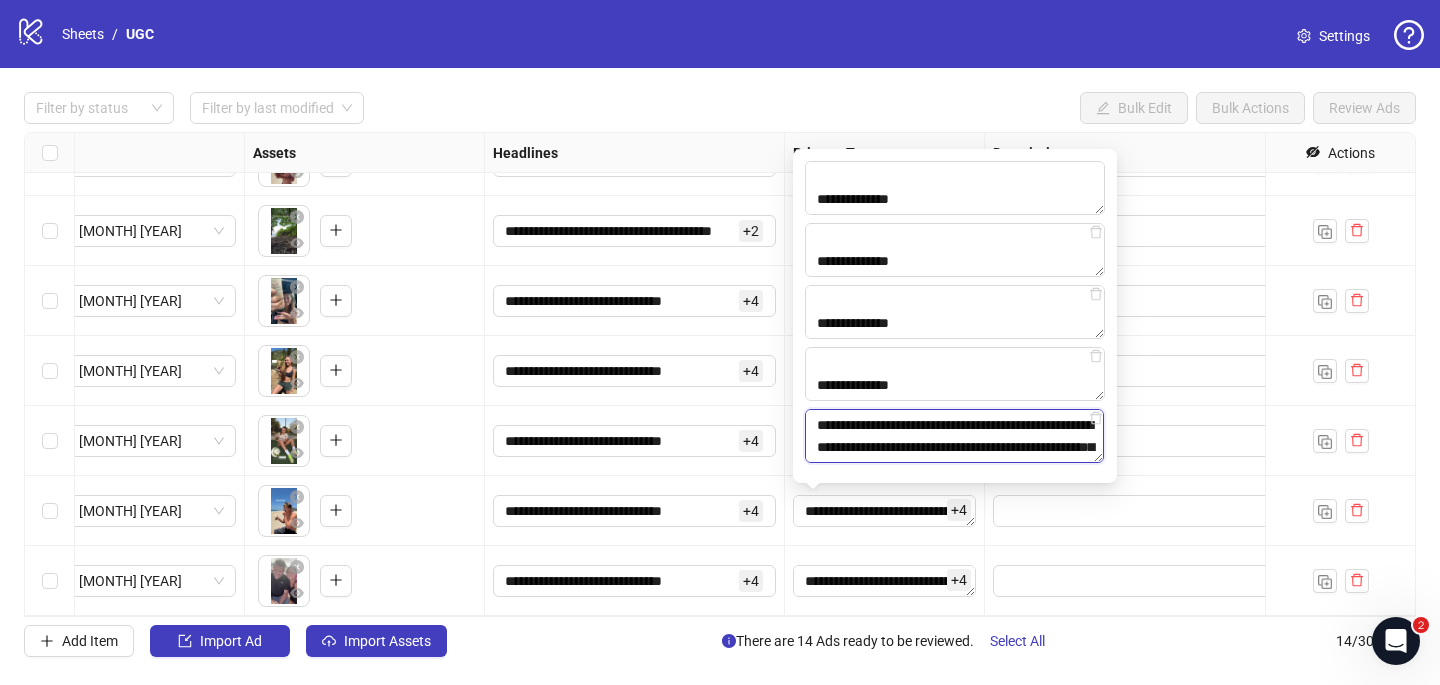 click on "**********" at bounding box center [954, 436] 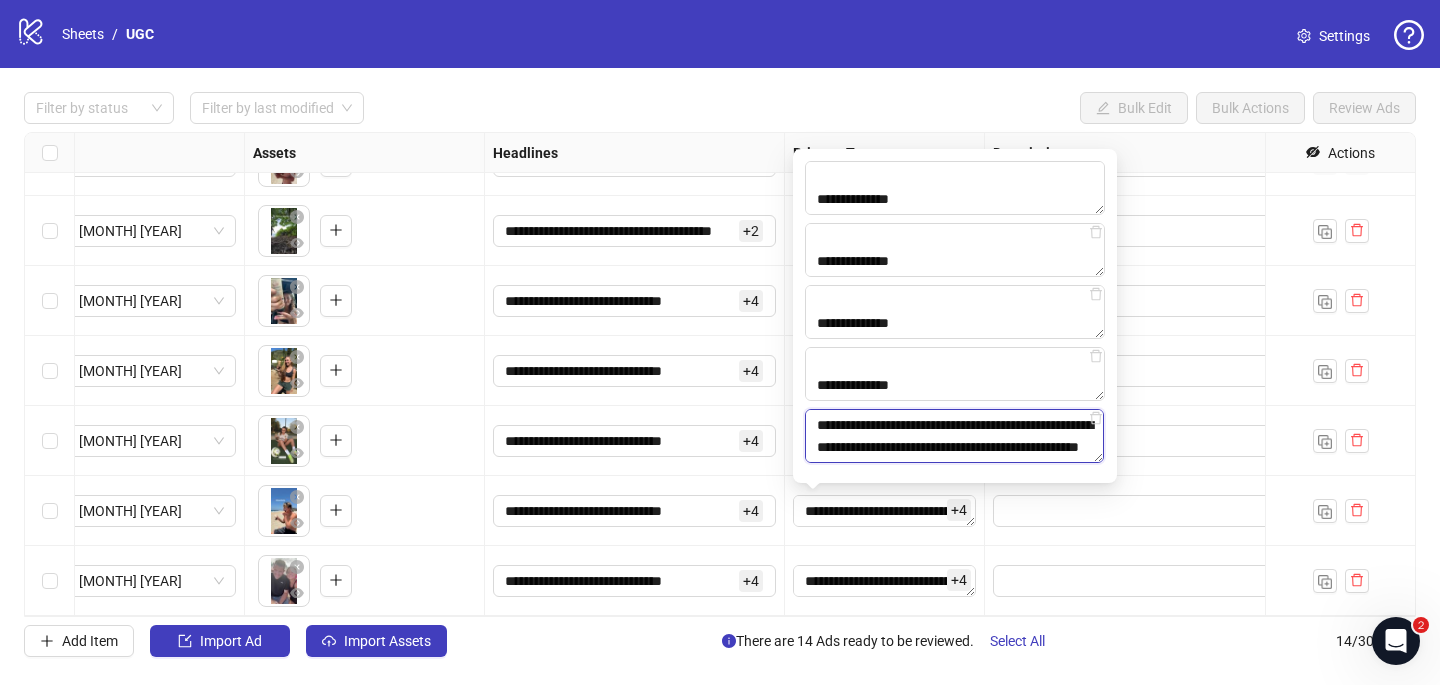 scroll, scrollTop: 477, scrollLeft: 0, axis: vertical 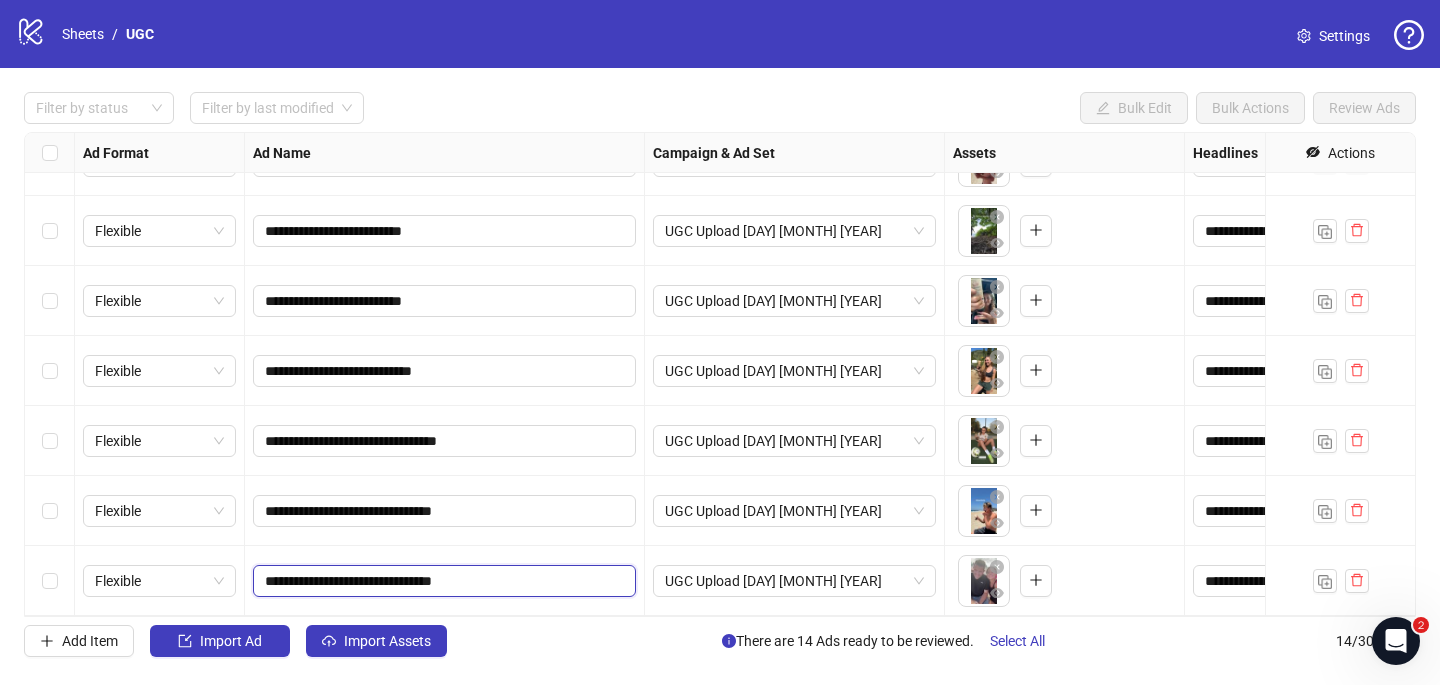 click on "**********" at bounding box center [442, 581] 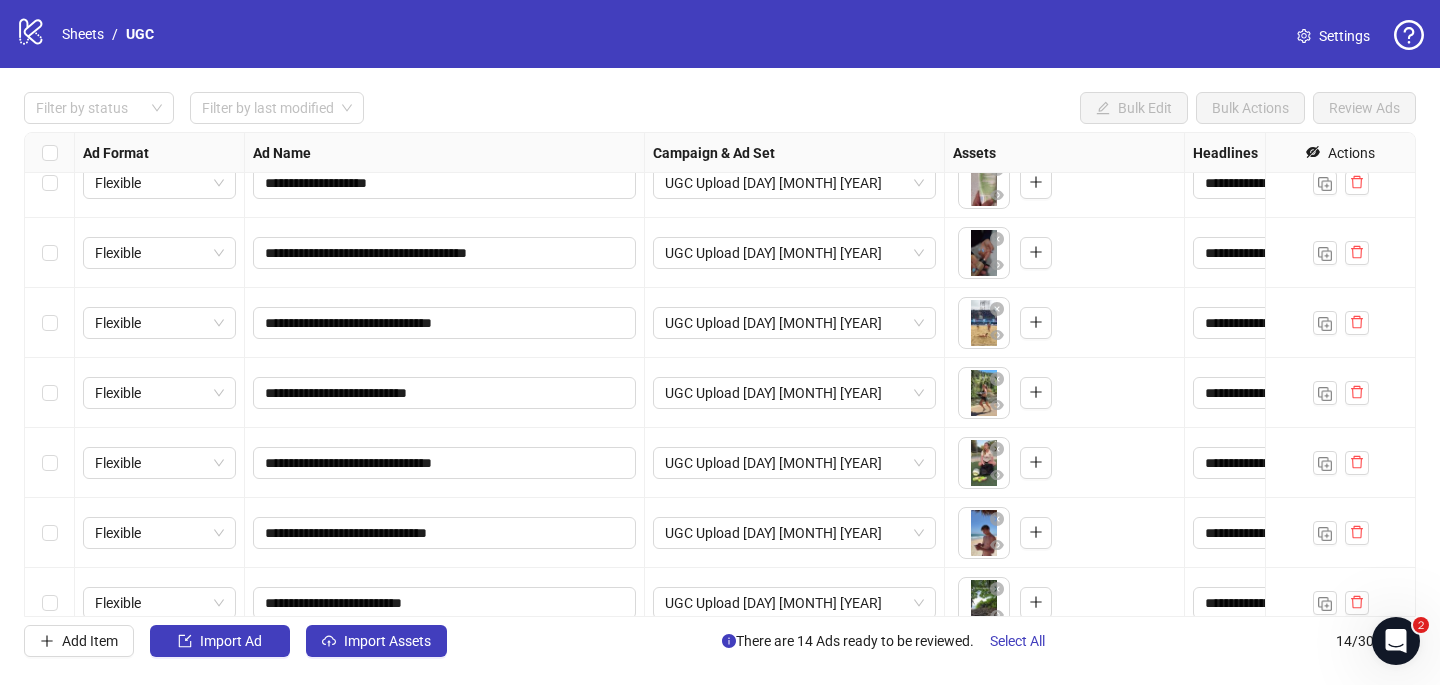 scroll, scrollTop: 0, scrollLeft: 0, axis: both 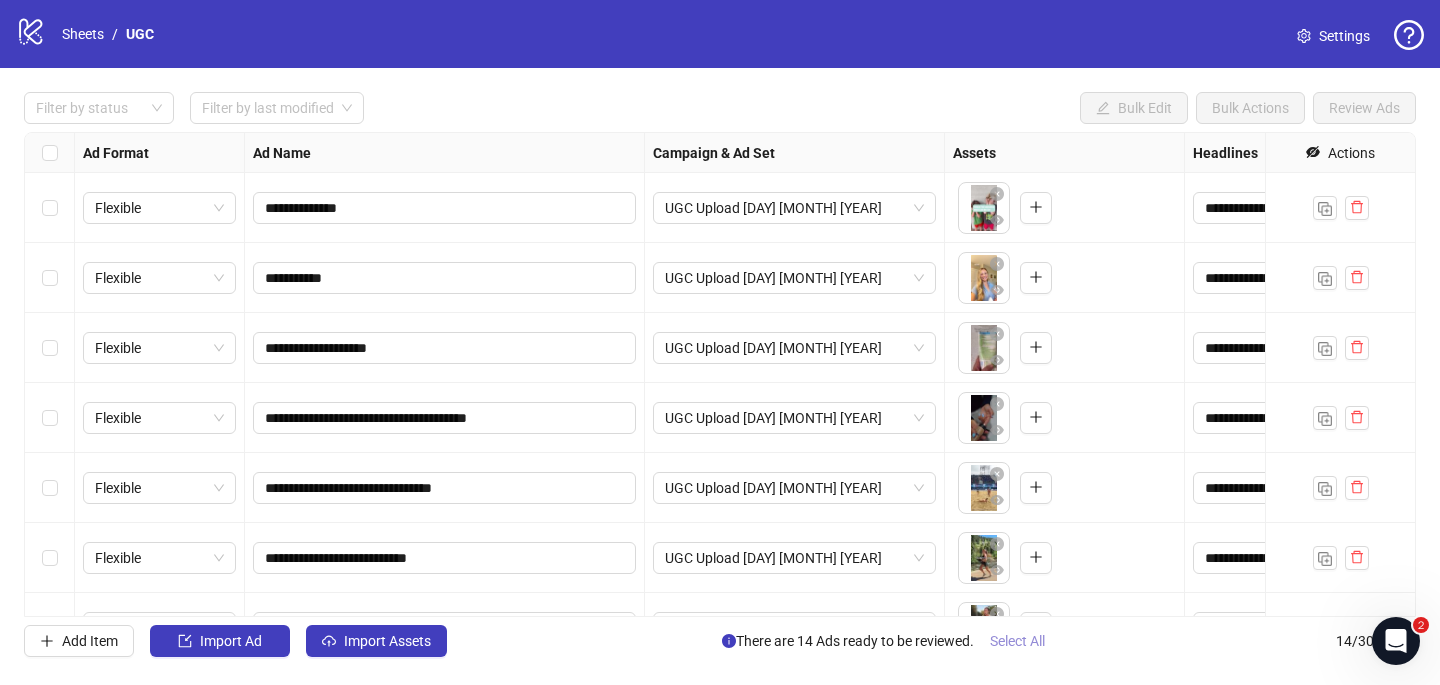 click on "Select All" at bounding box center (1017, 641) 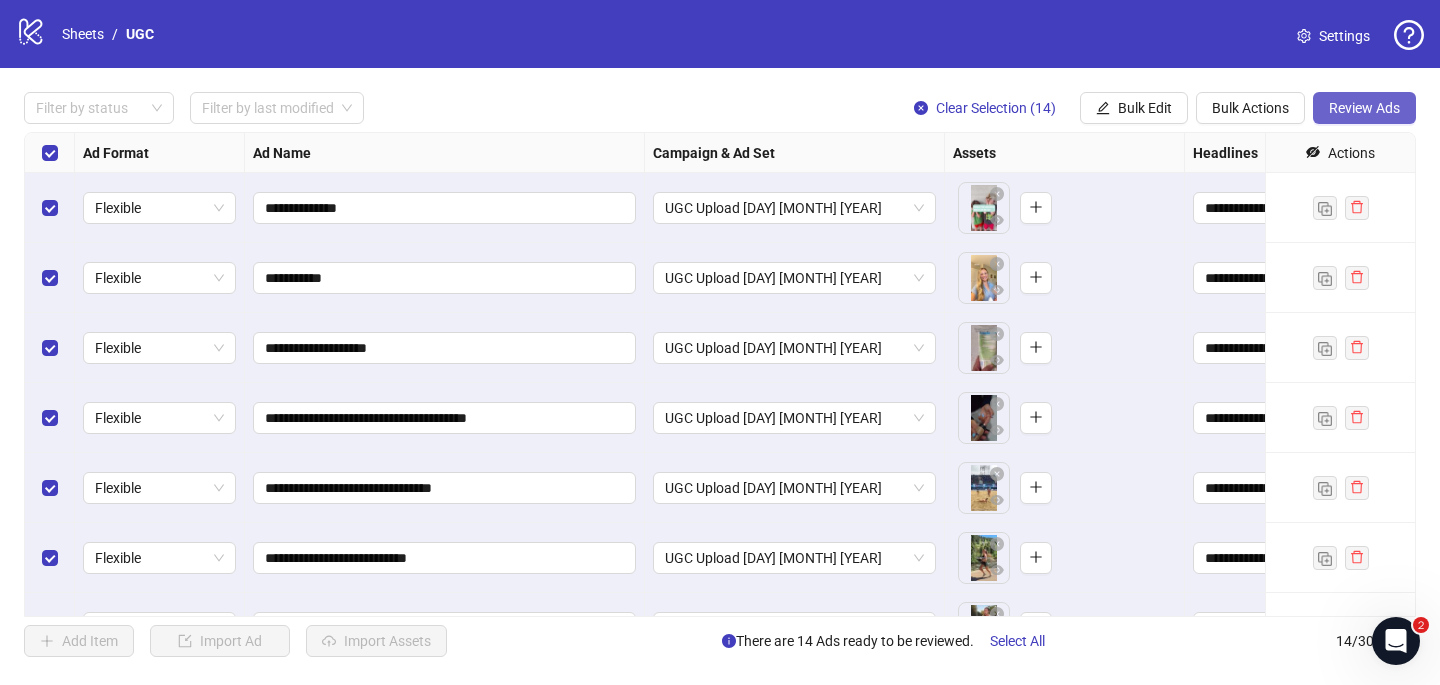 click on "Review Ads" at bounding box center (1364, 108) 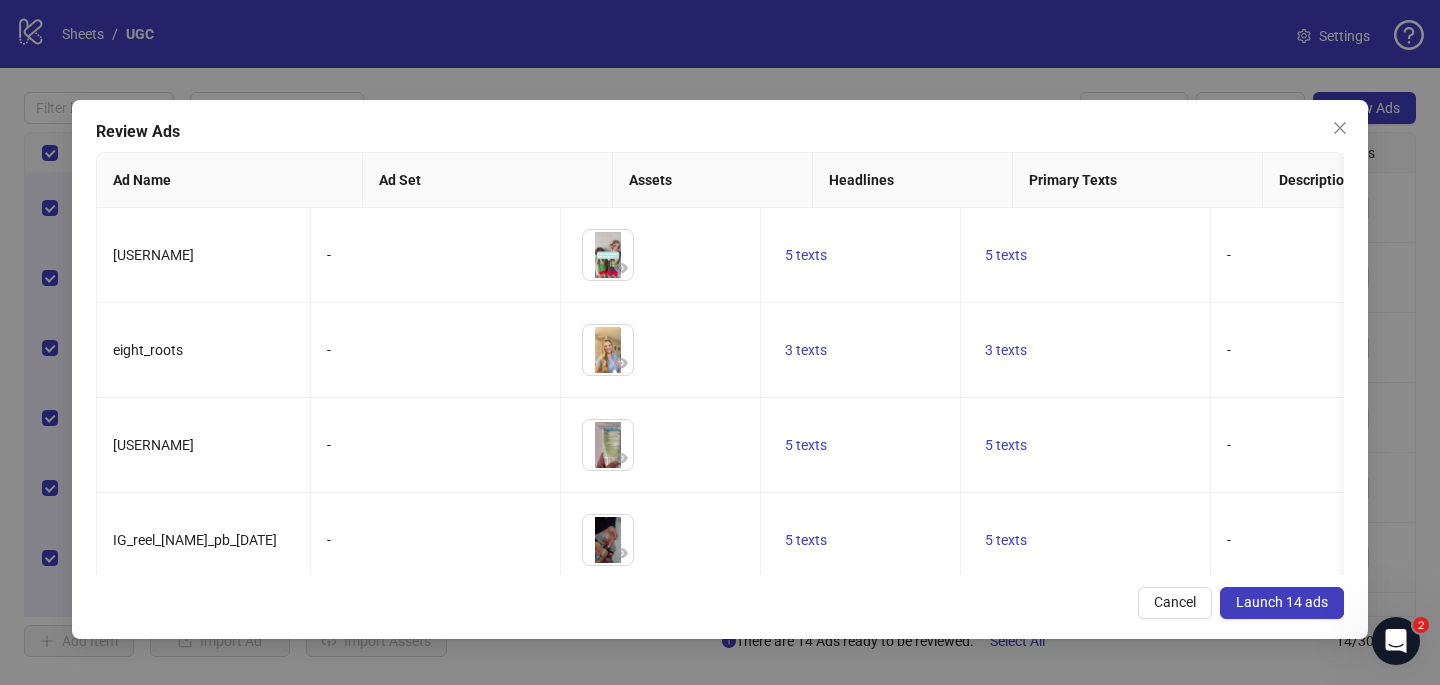 click on "Launch 14 ads" at bounding box center [1282, 602] 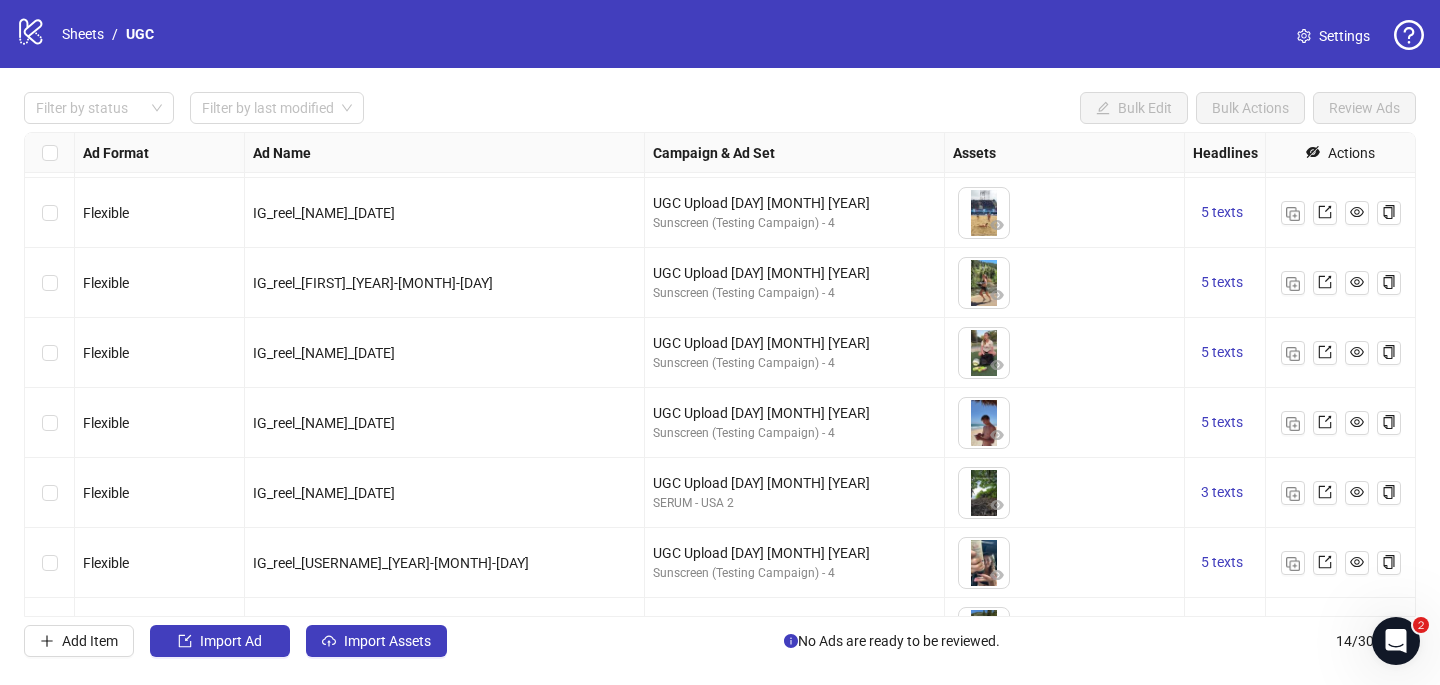 scroll, scrollTop: 537, scrollLeft: 0, axis: vertical 